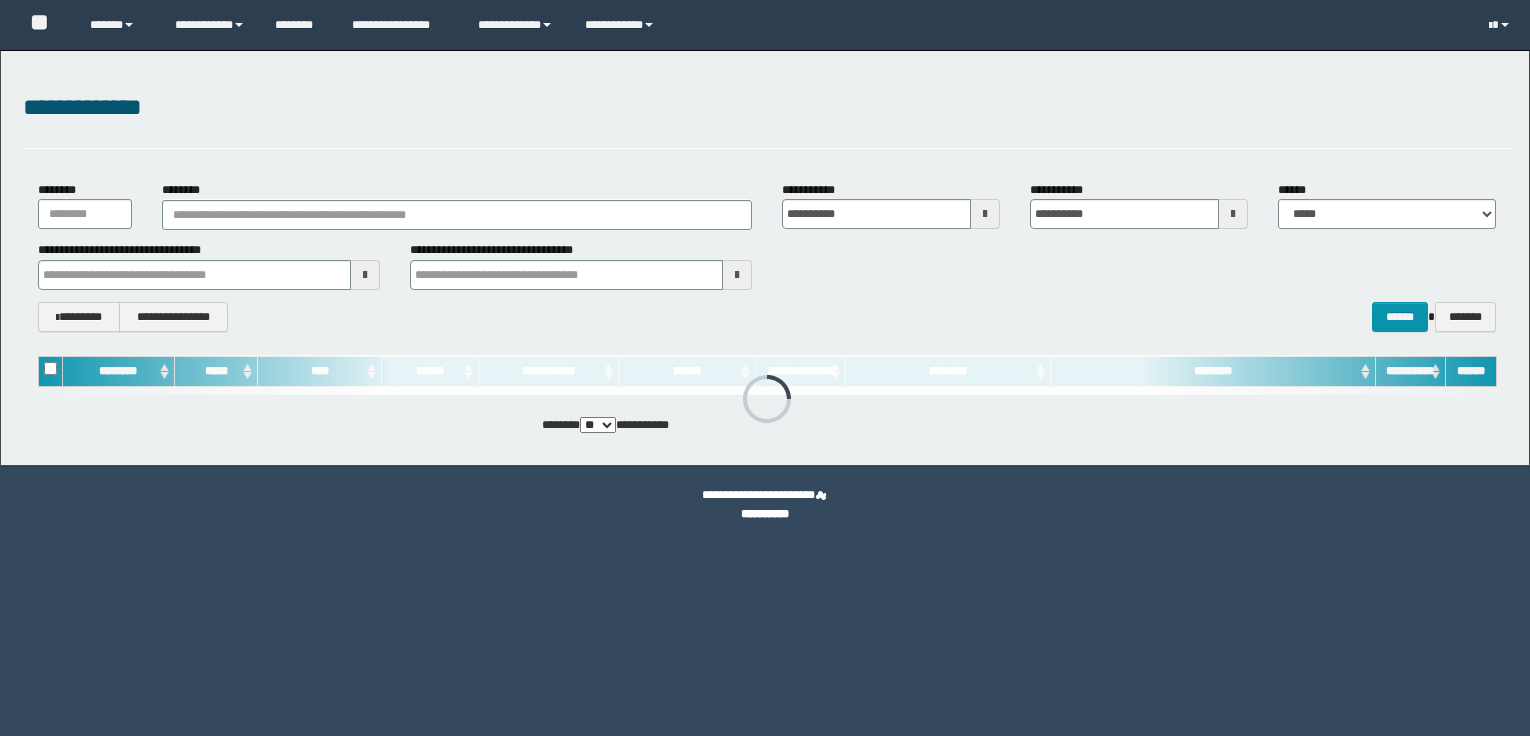 scroll, scrollTop: 0, scrollLeft: 0, axis: both 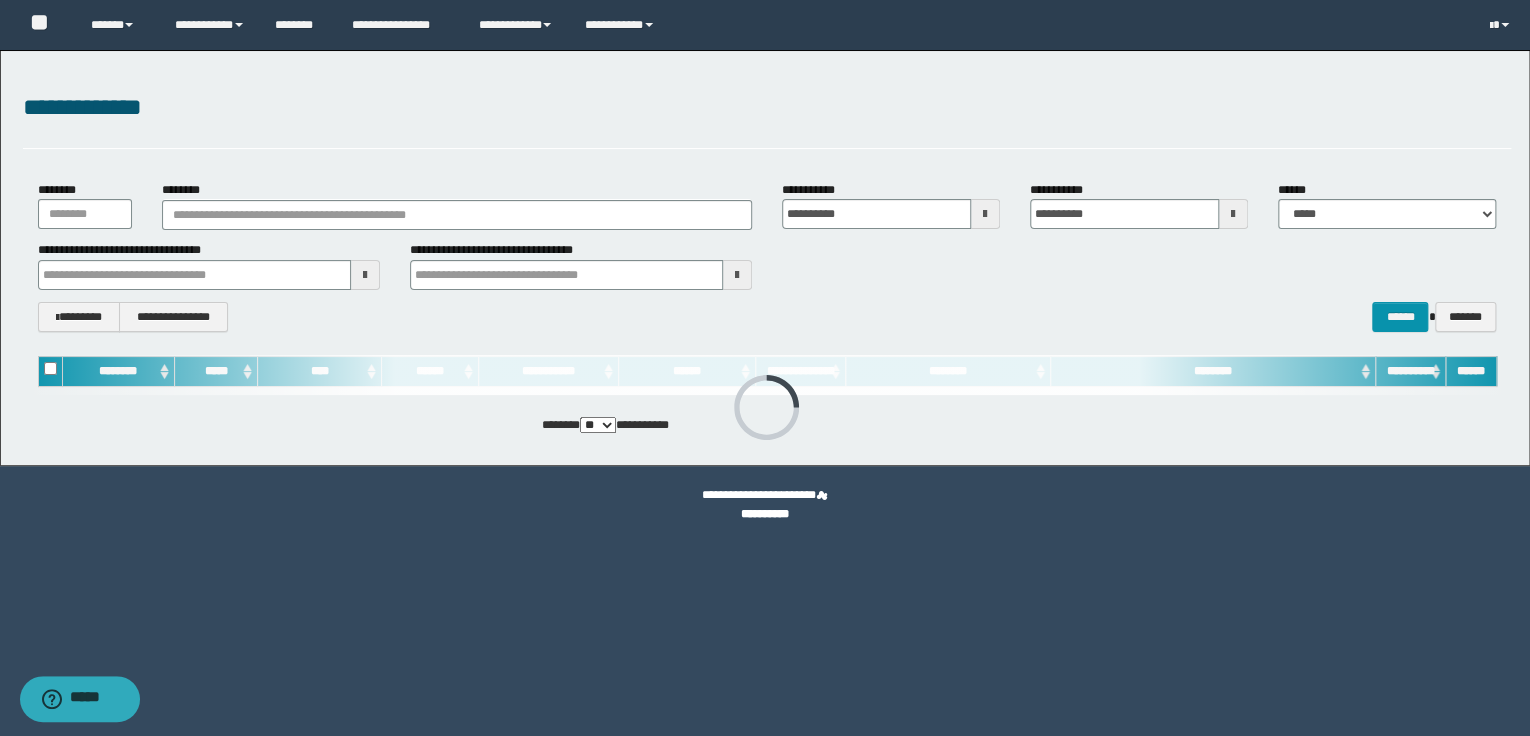 click at bounding box center [985, 214] 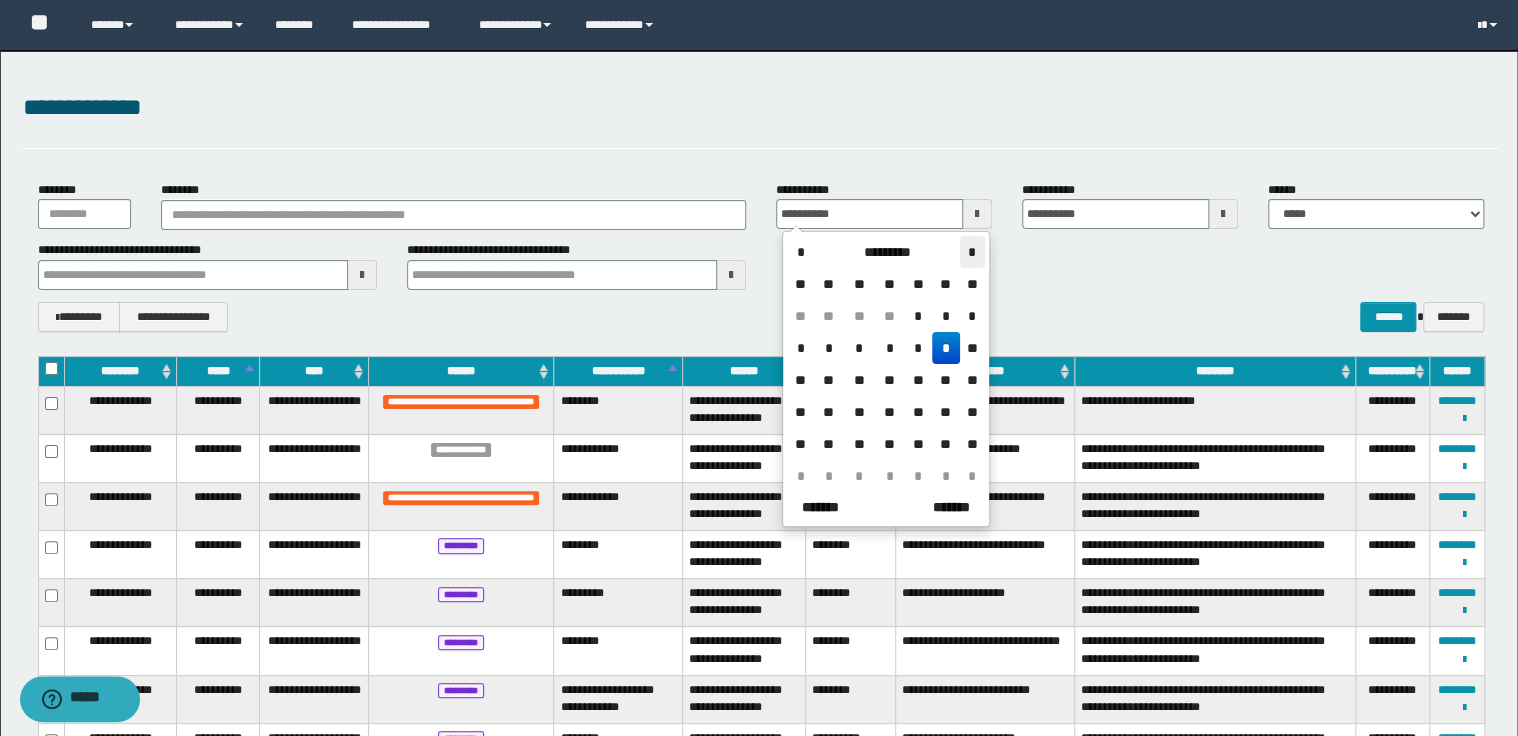 click on "*" at bounding box center [972, 252] 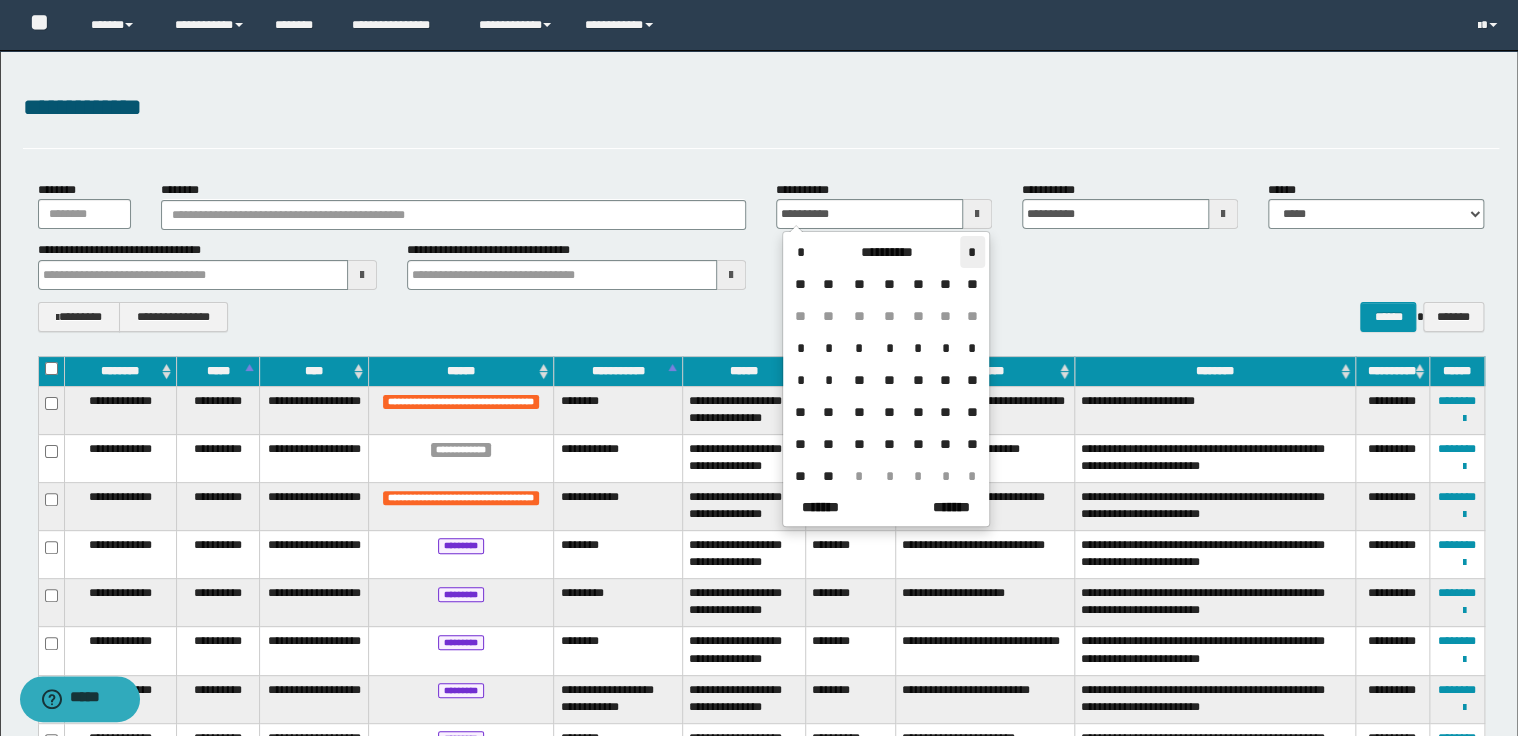 click on "*" at bounding box center (972, 252) 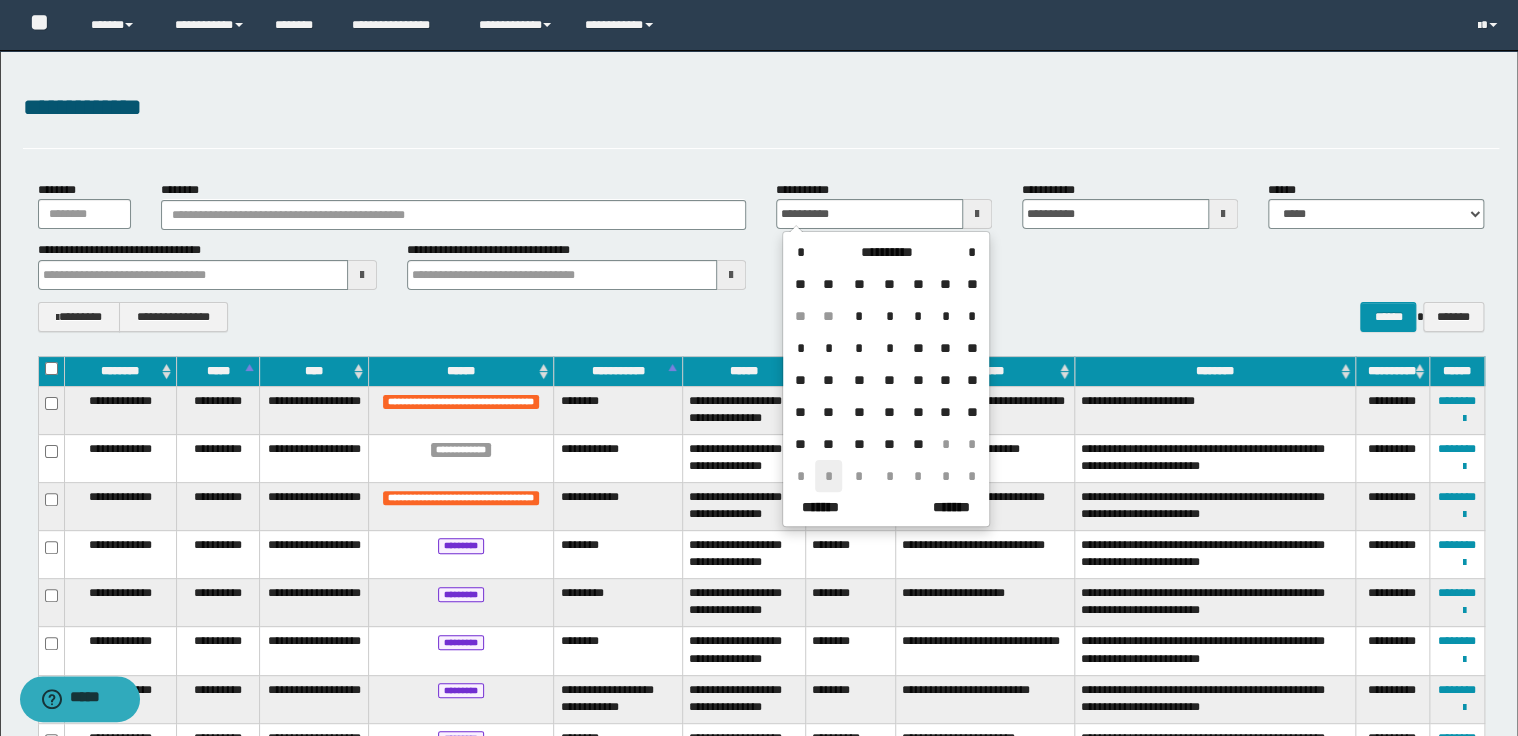 click on "*" at bounding box center (829, 476) 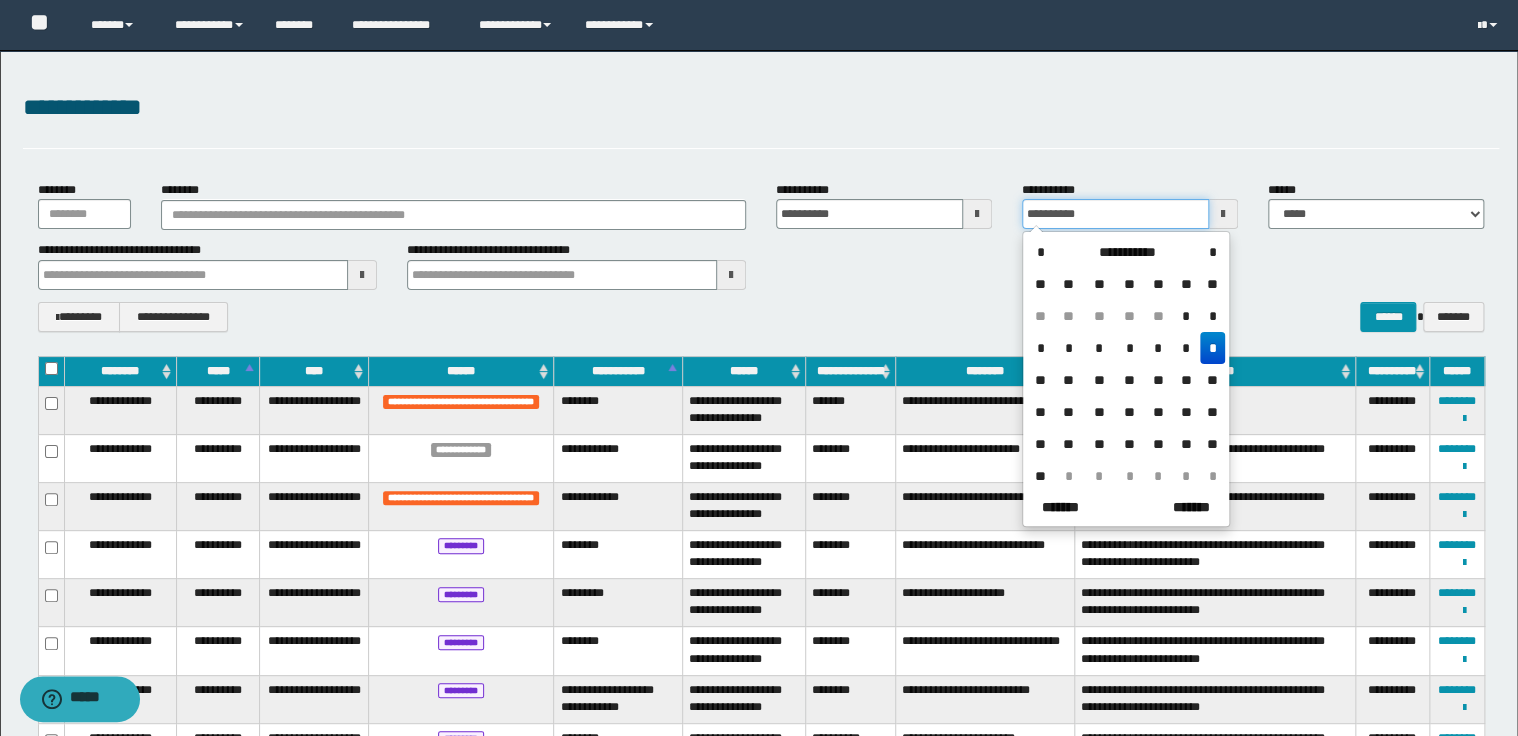 click on "**********" at bounding box center (1115, 214) 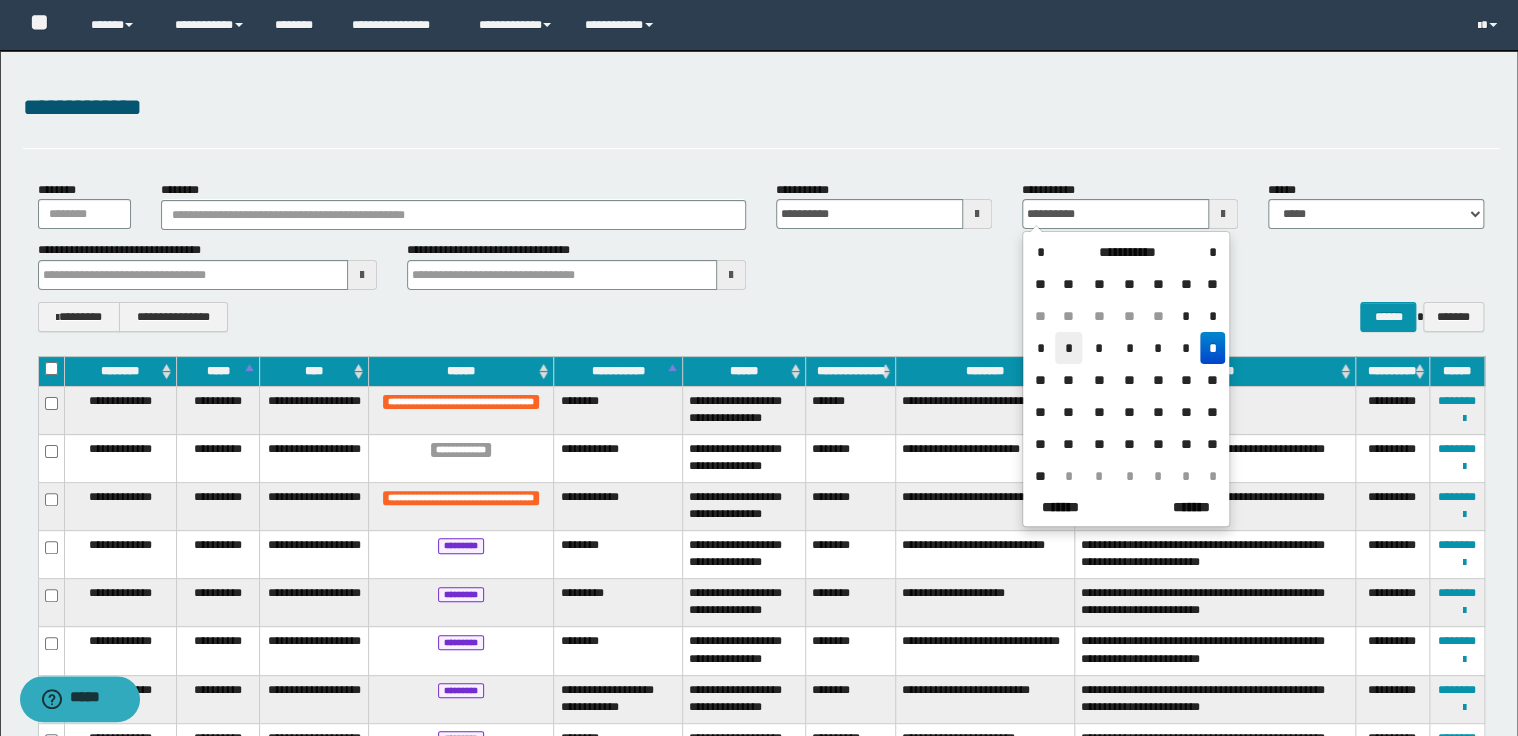 click on "*" at bounding box center (1069, 348) 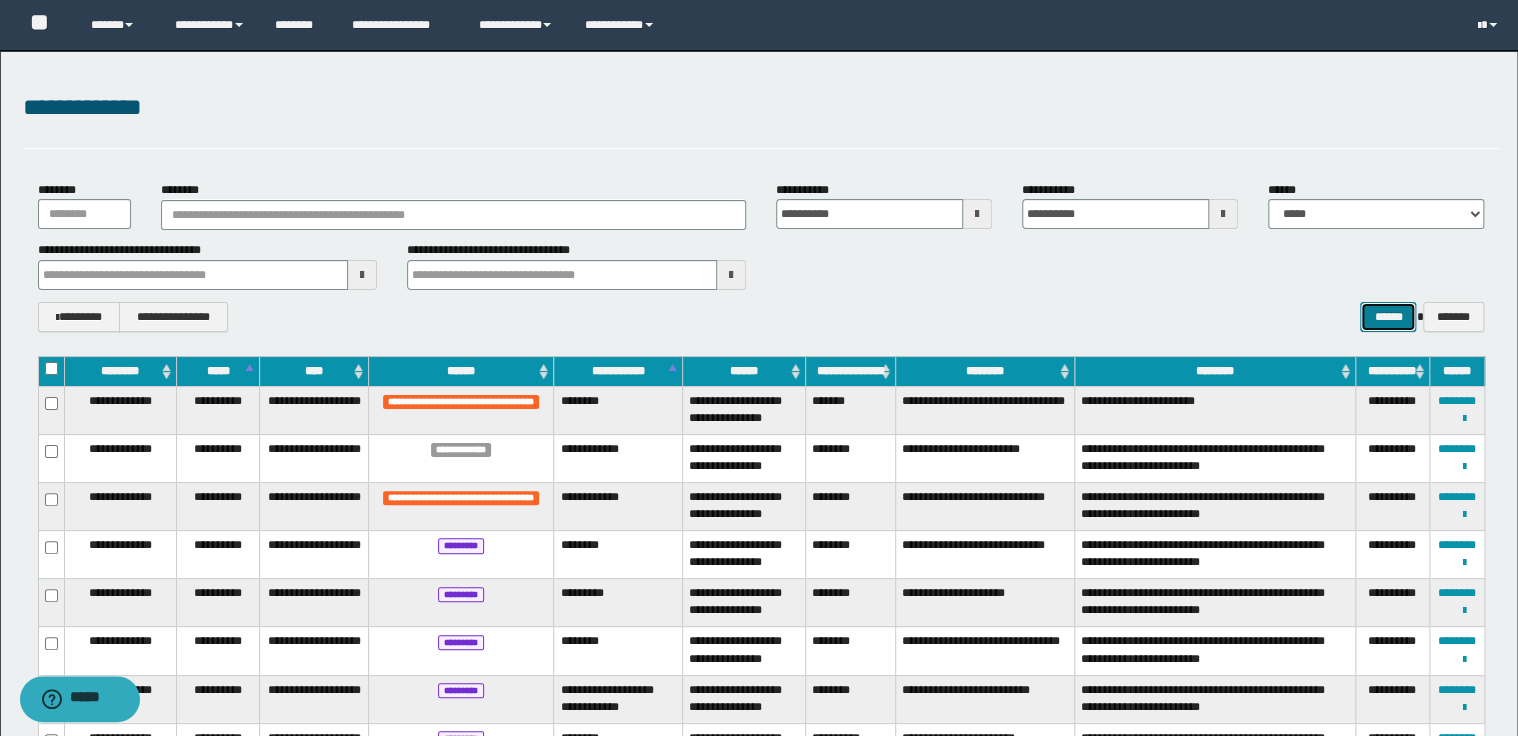click on "******" at bounding box center [1388, 317] 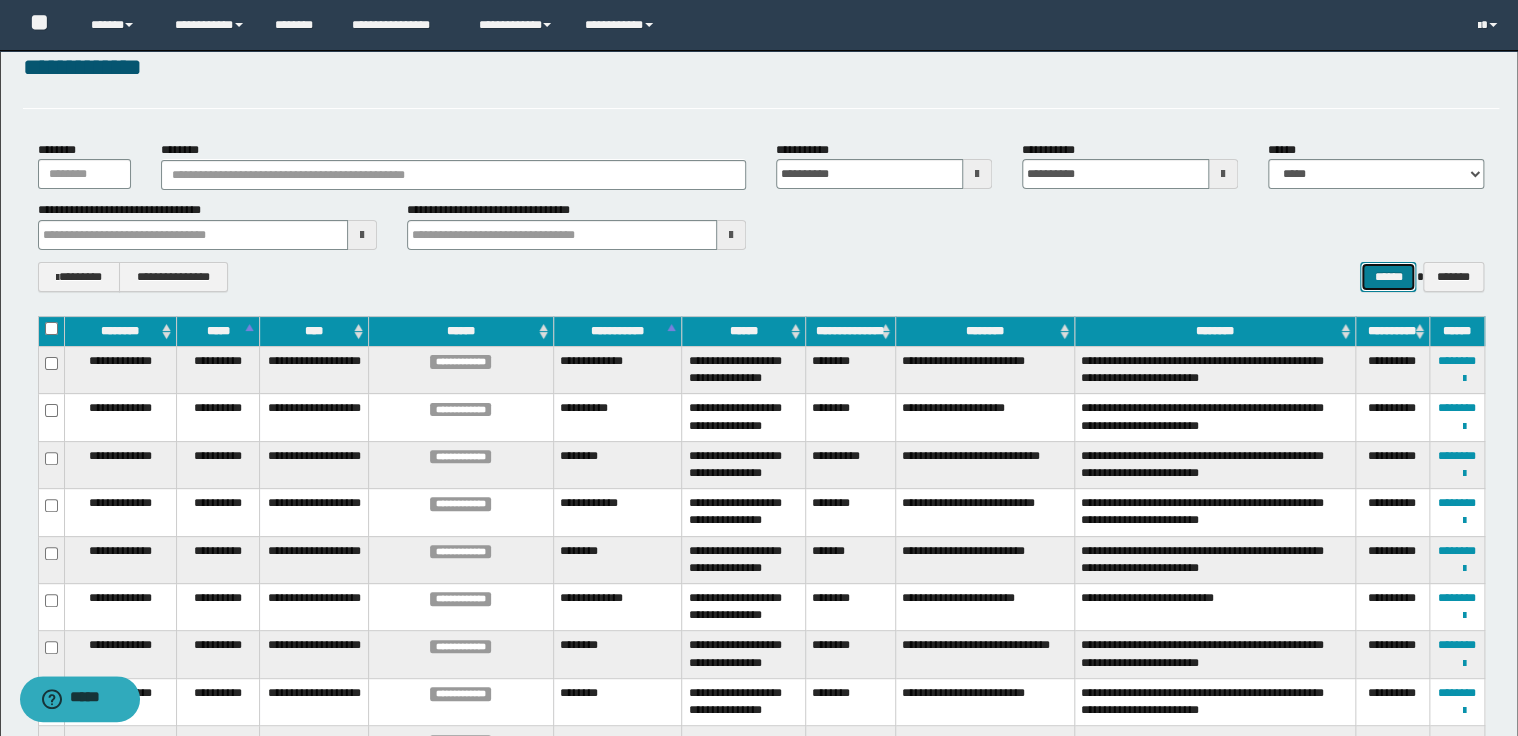 scroll, scrollTop: 80, scrollLeft: 0, axis: vertical 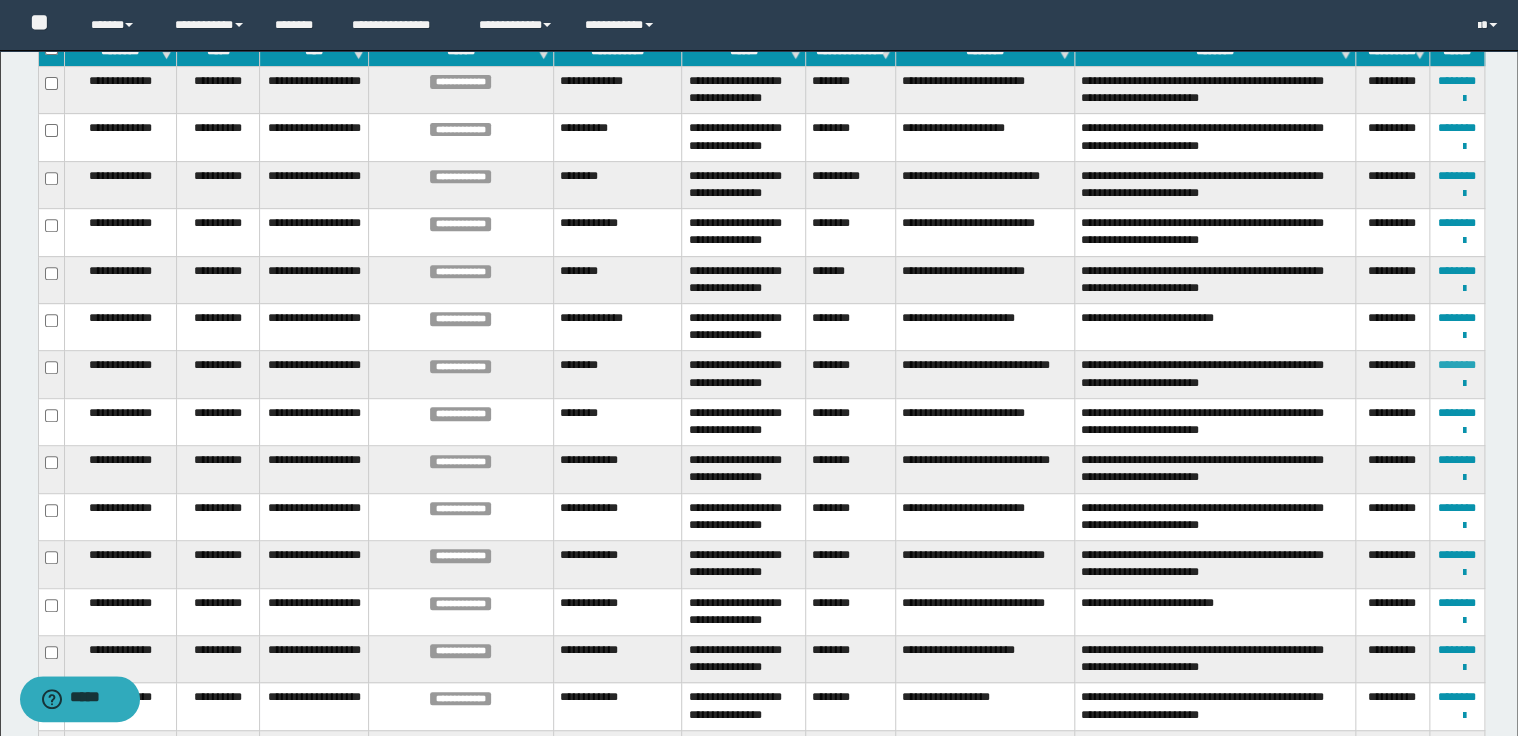 click on "********" at bounding box center (1457, 365) 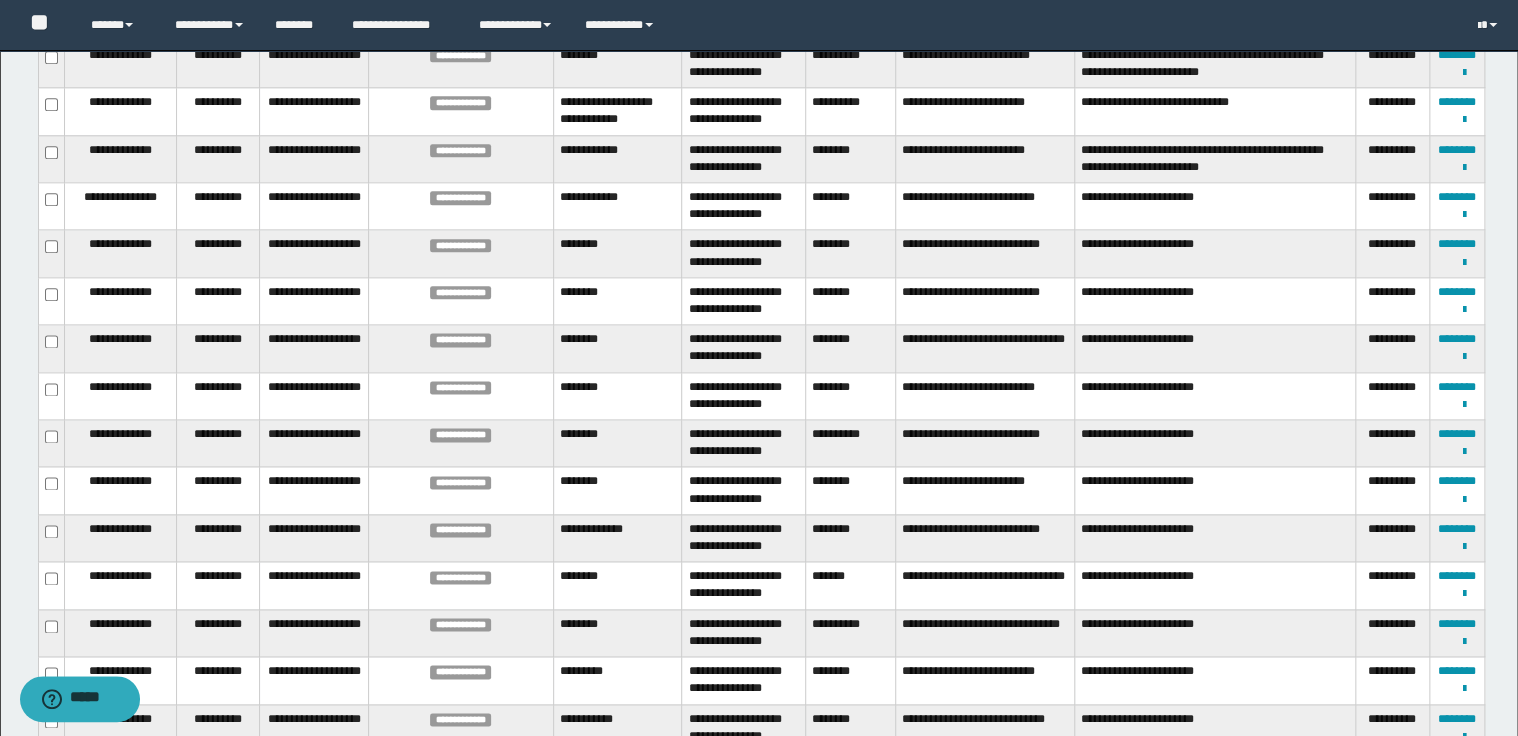 scroll, scrollTop: 1123, scrollLeft: 0, axis: vertical 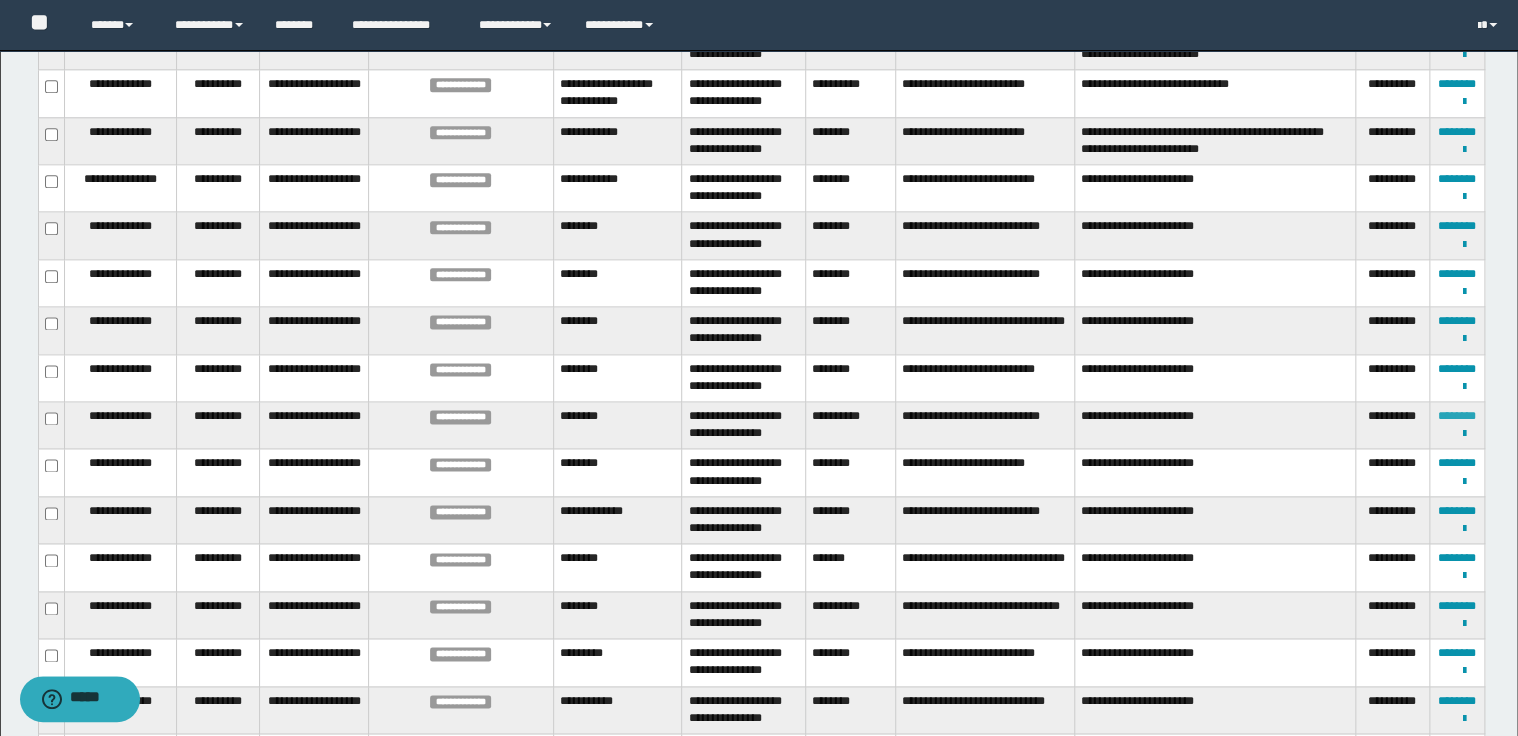 click on "********" at bounding box center (1457, 416) 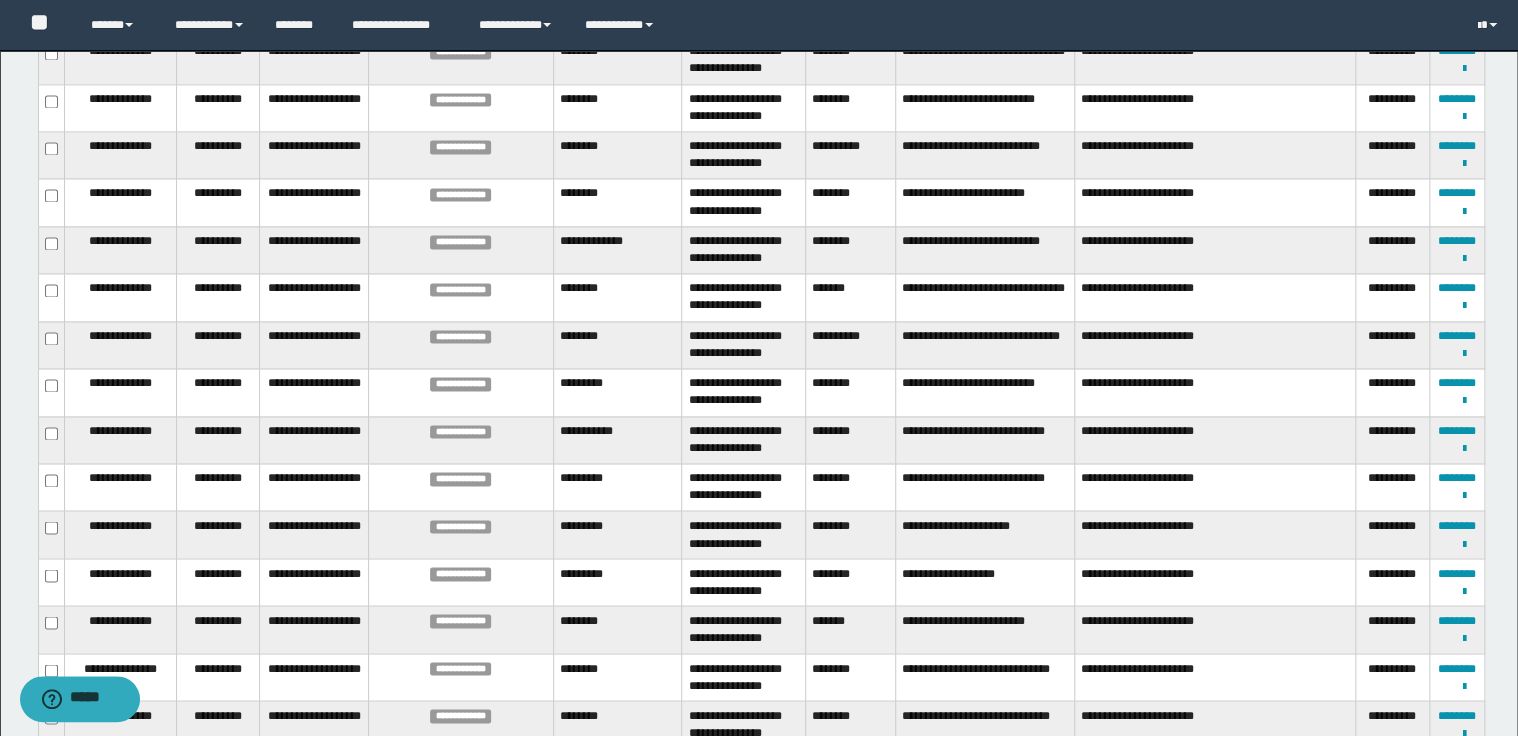 scroll, scrollTop: 1430, scrollLeft: 0, axis: vertical 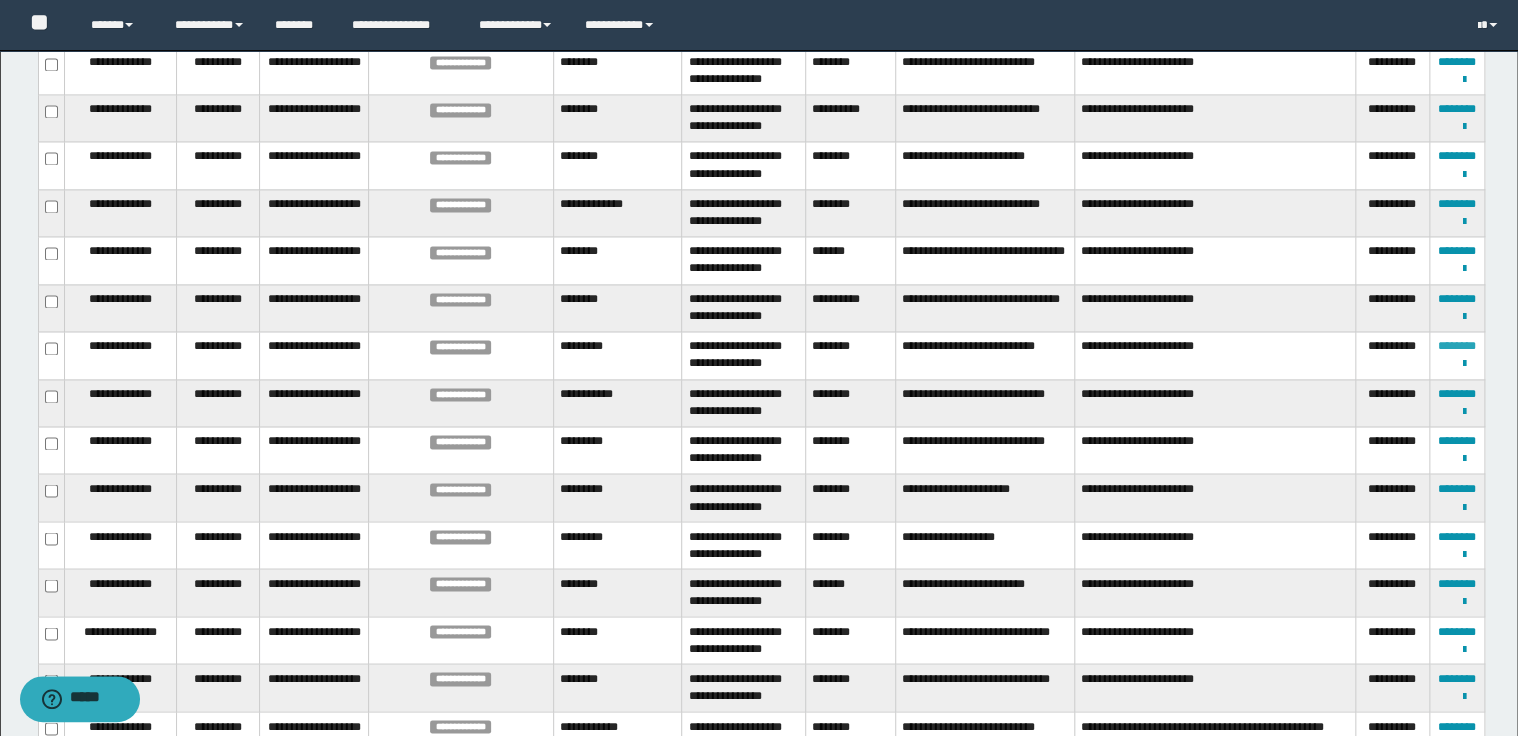 click on "********" at bounding box center (1457, 346) 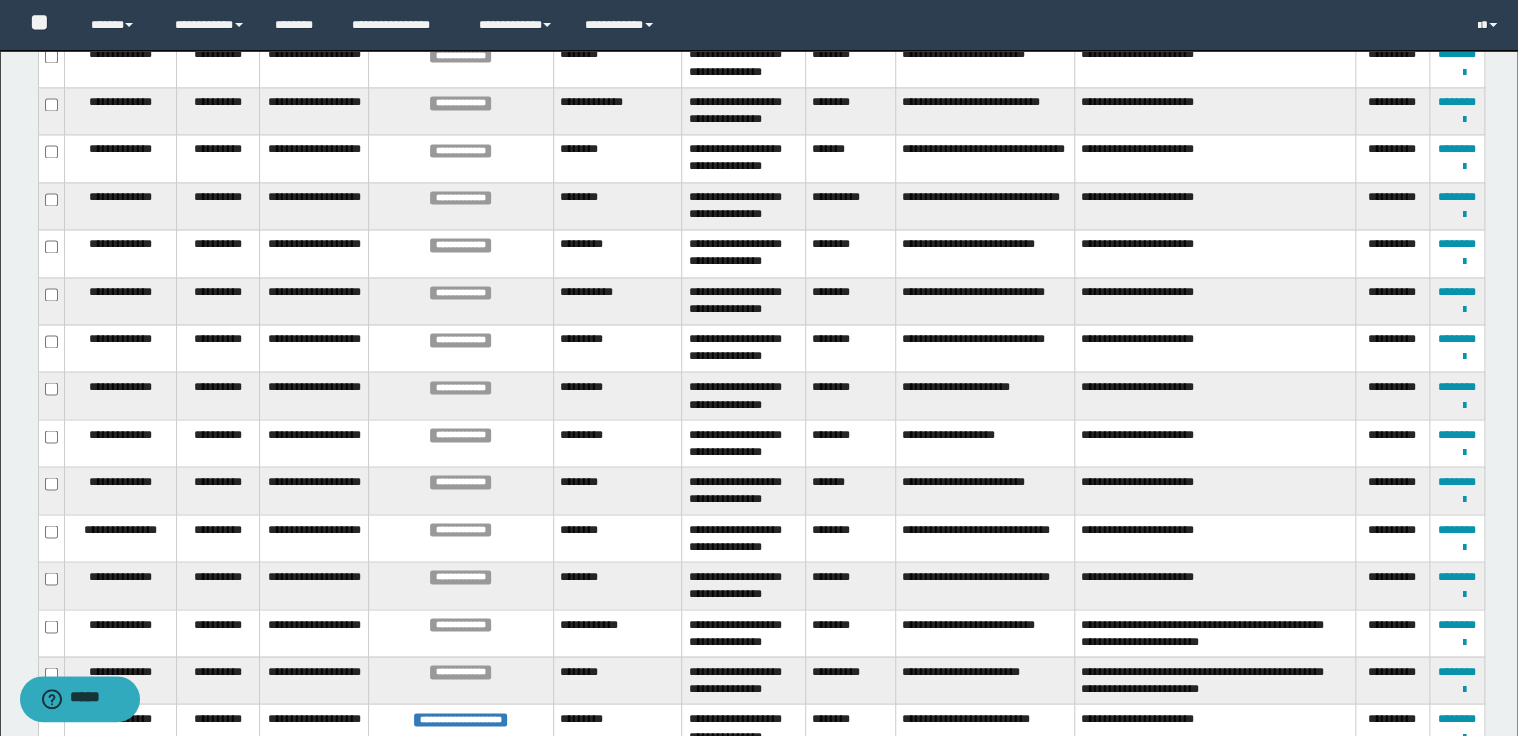 scroll, scrollTop: 1568, scrollLeft: 0, axis: vertical 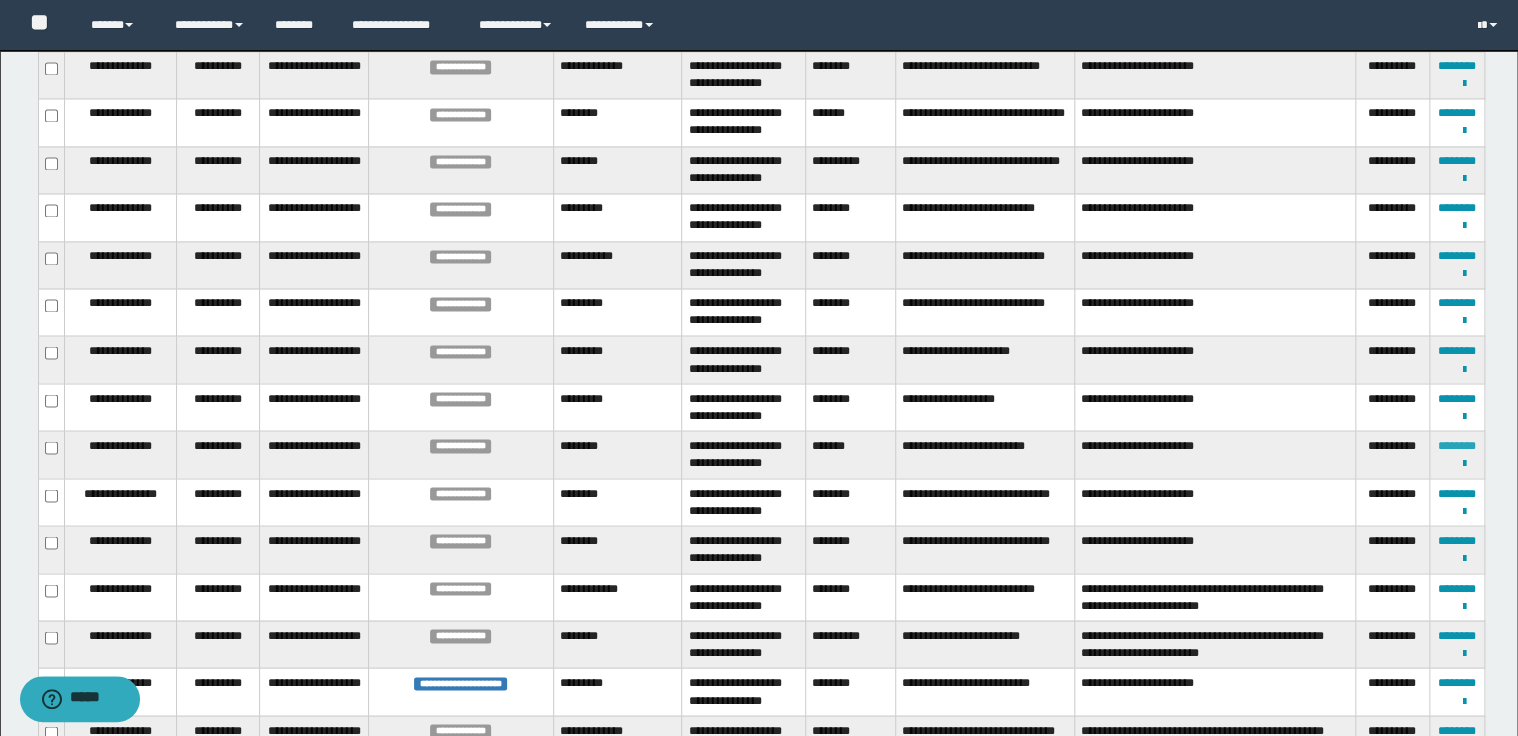 click on "********" at bounding box center (1457, 445) 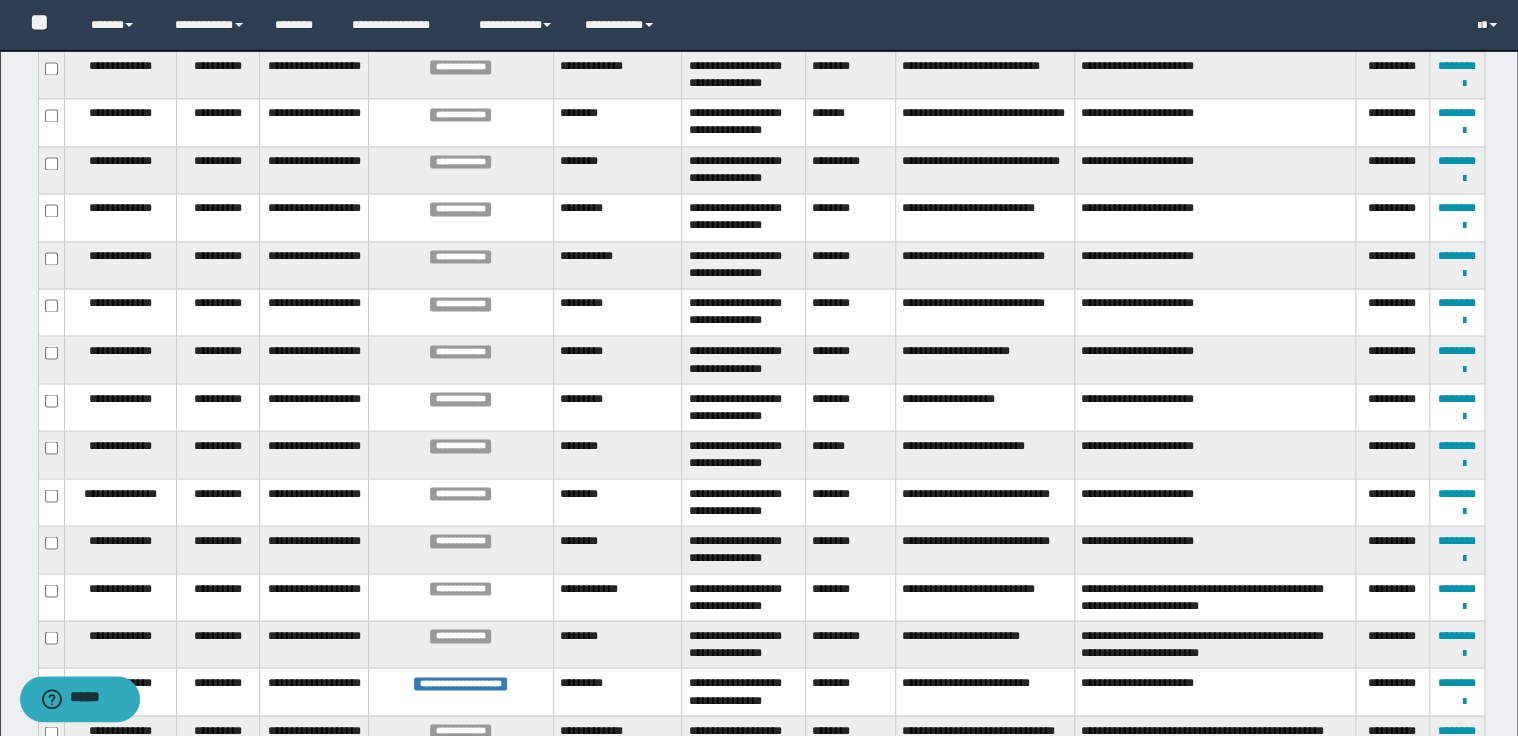 scroll, scrollTop: 0, scrollLeft: 0, axis: both 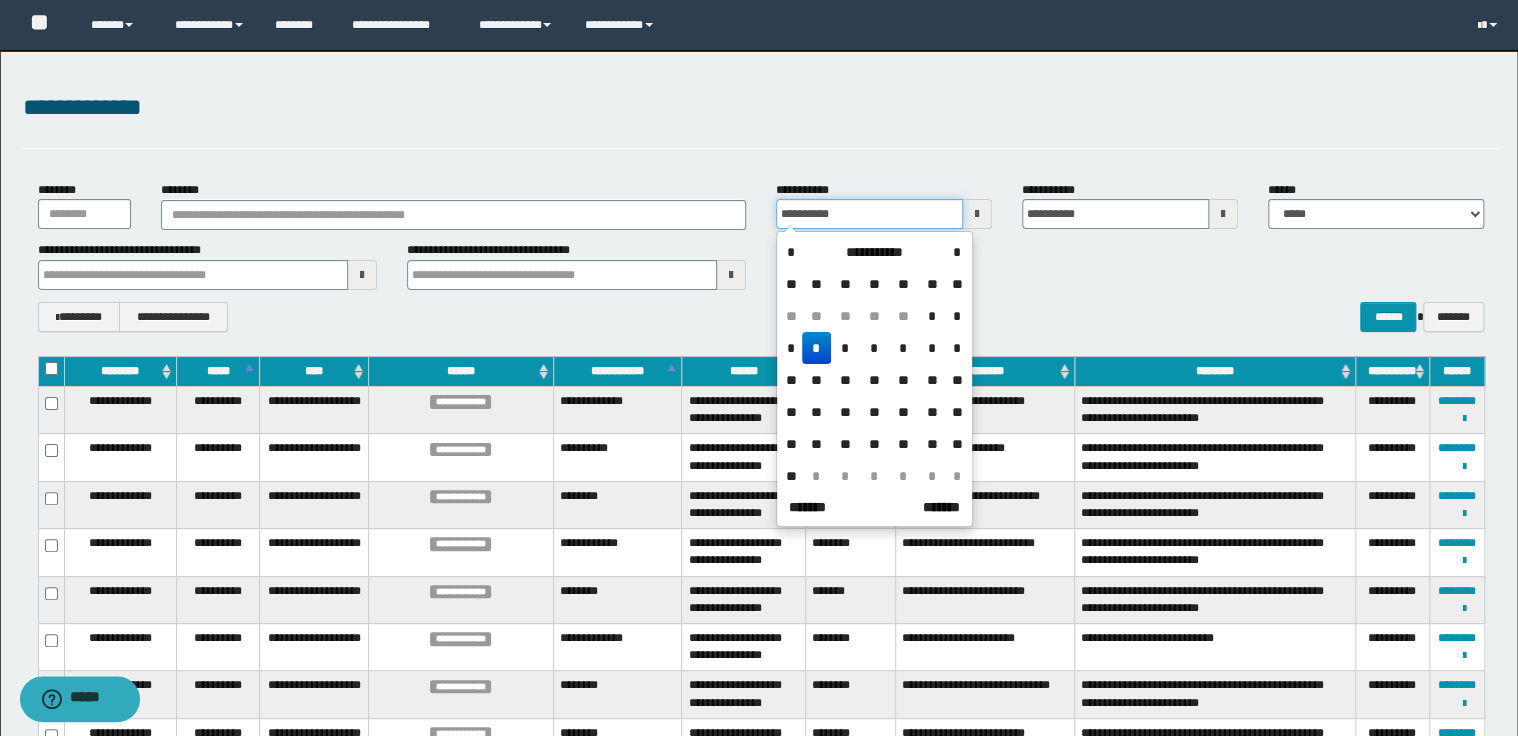 click on "**********" at bounding box center (869, 214) 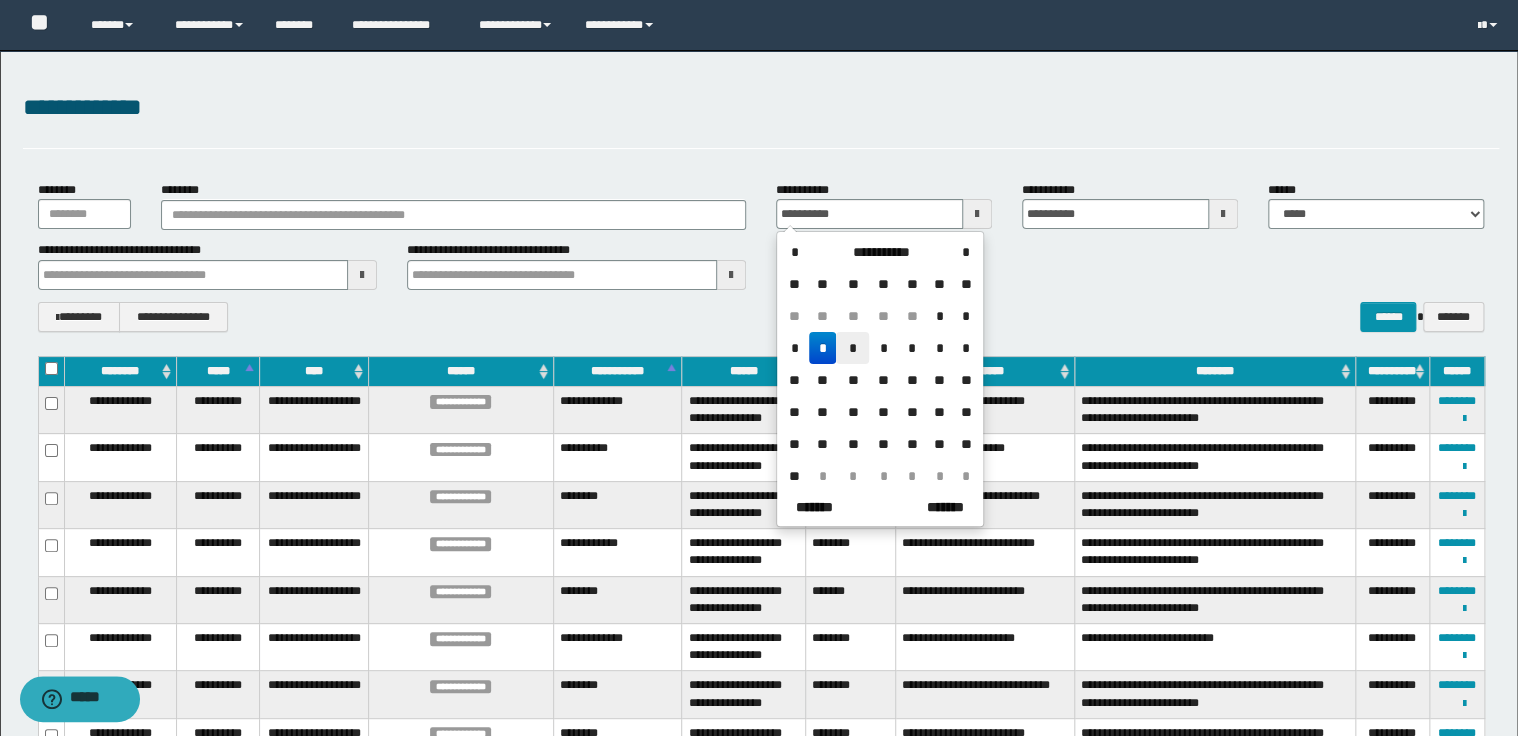 click on "*" at bounding box center (852, 348) 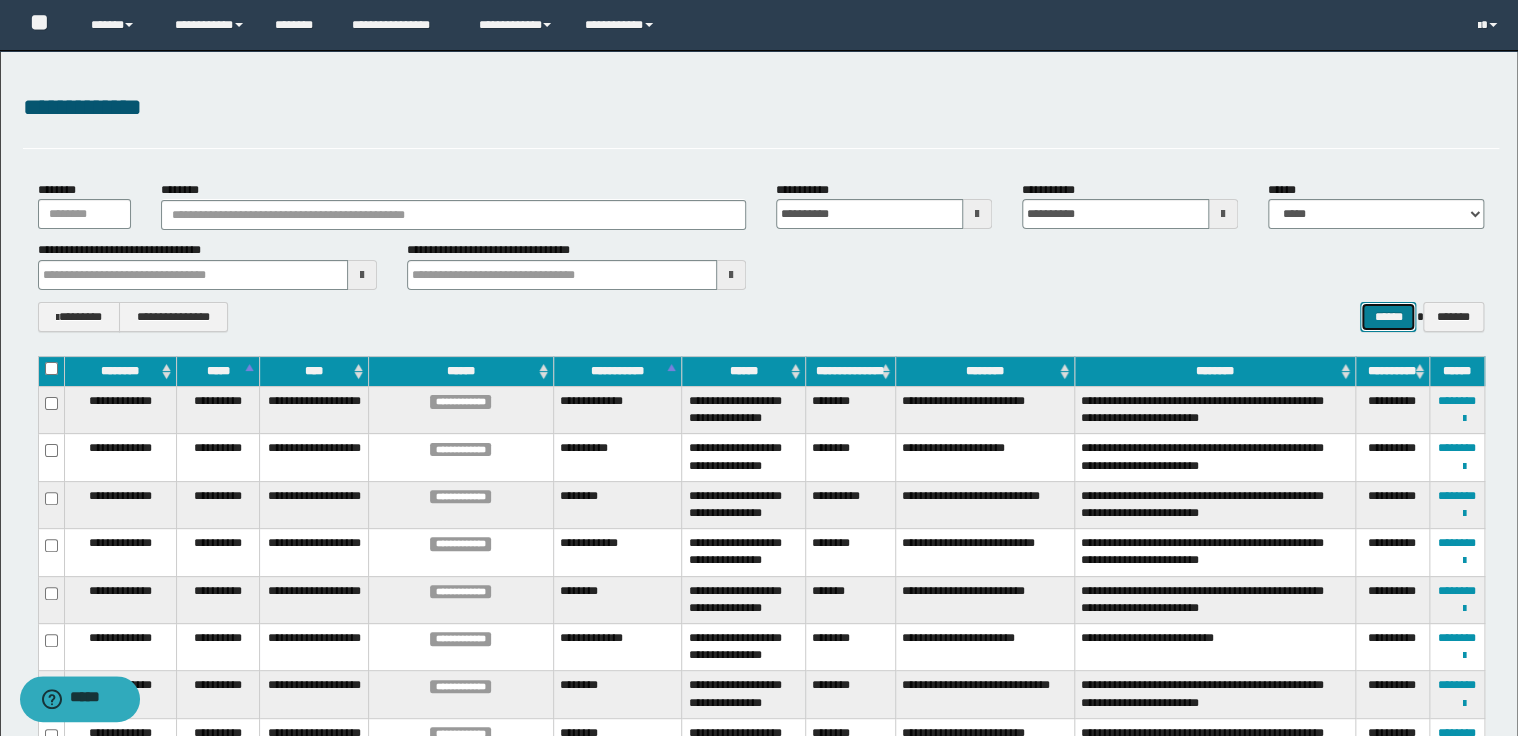 click on "******" at bounding box center [1388, 317] 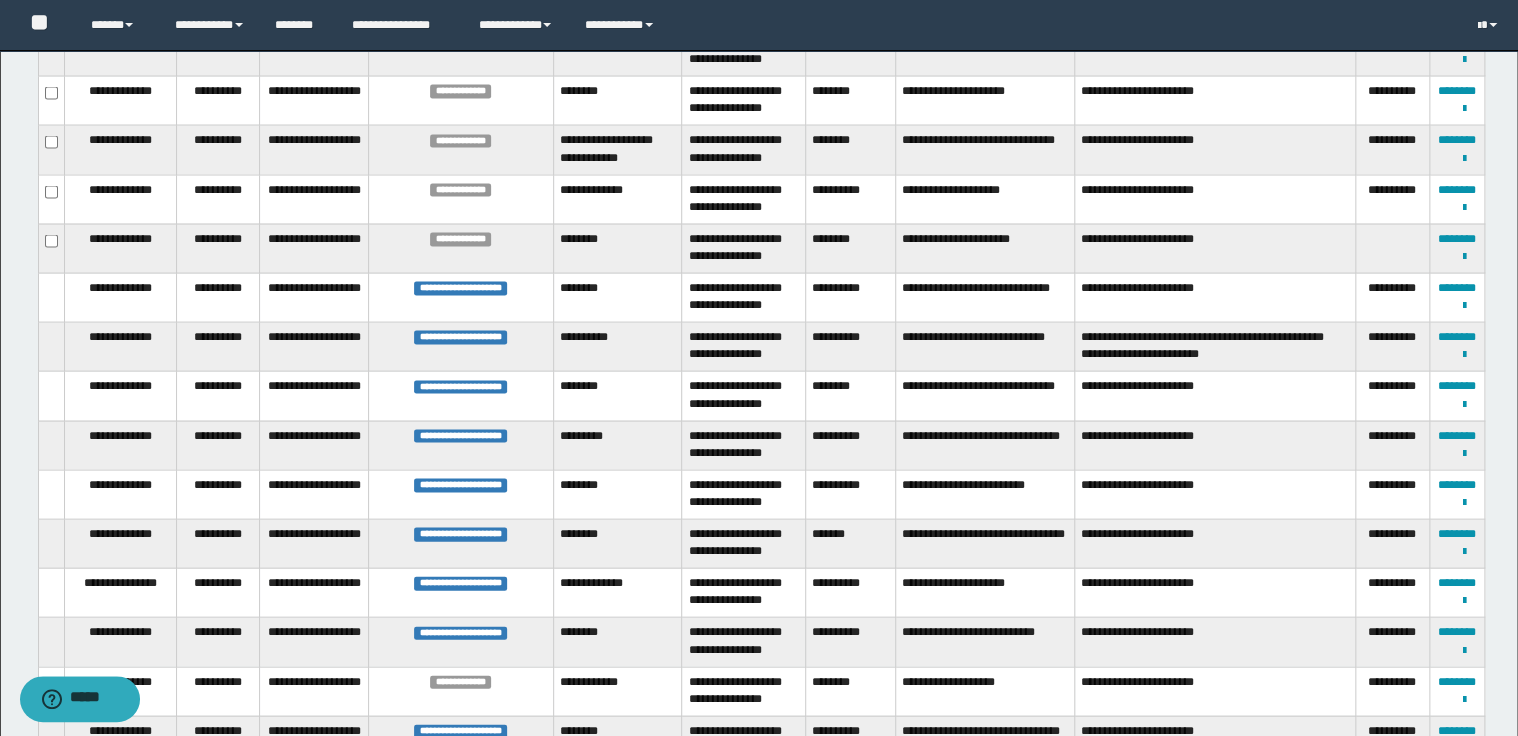 scroll, scrollTop: 1840, scrollLeft: 0, axis: vertical 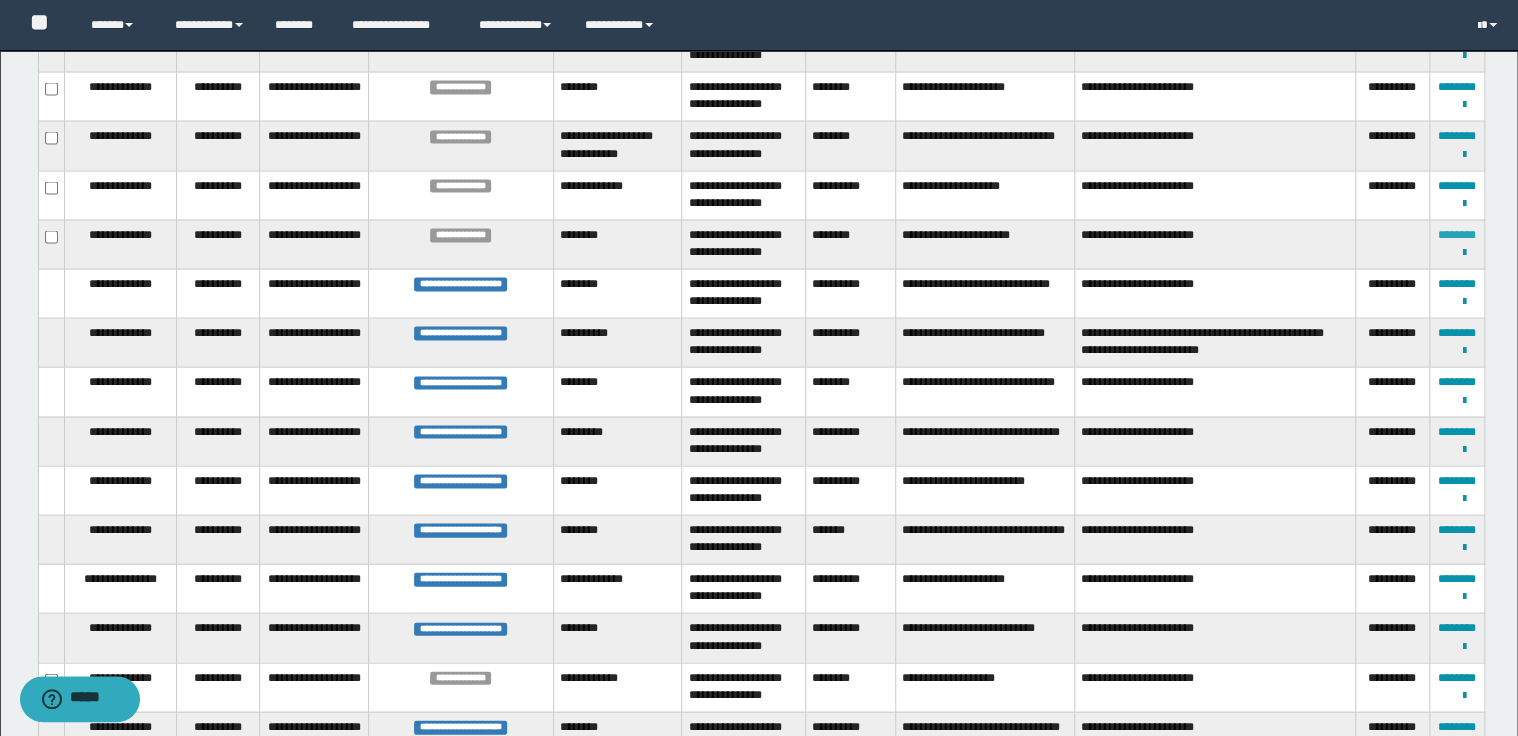 click on "********" at bounding box center (1457, 234) 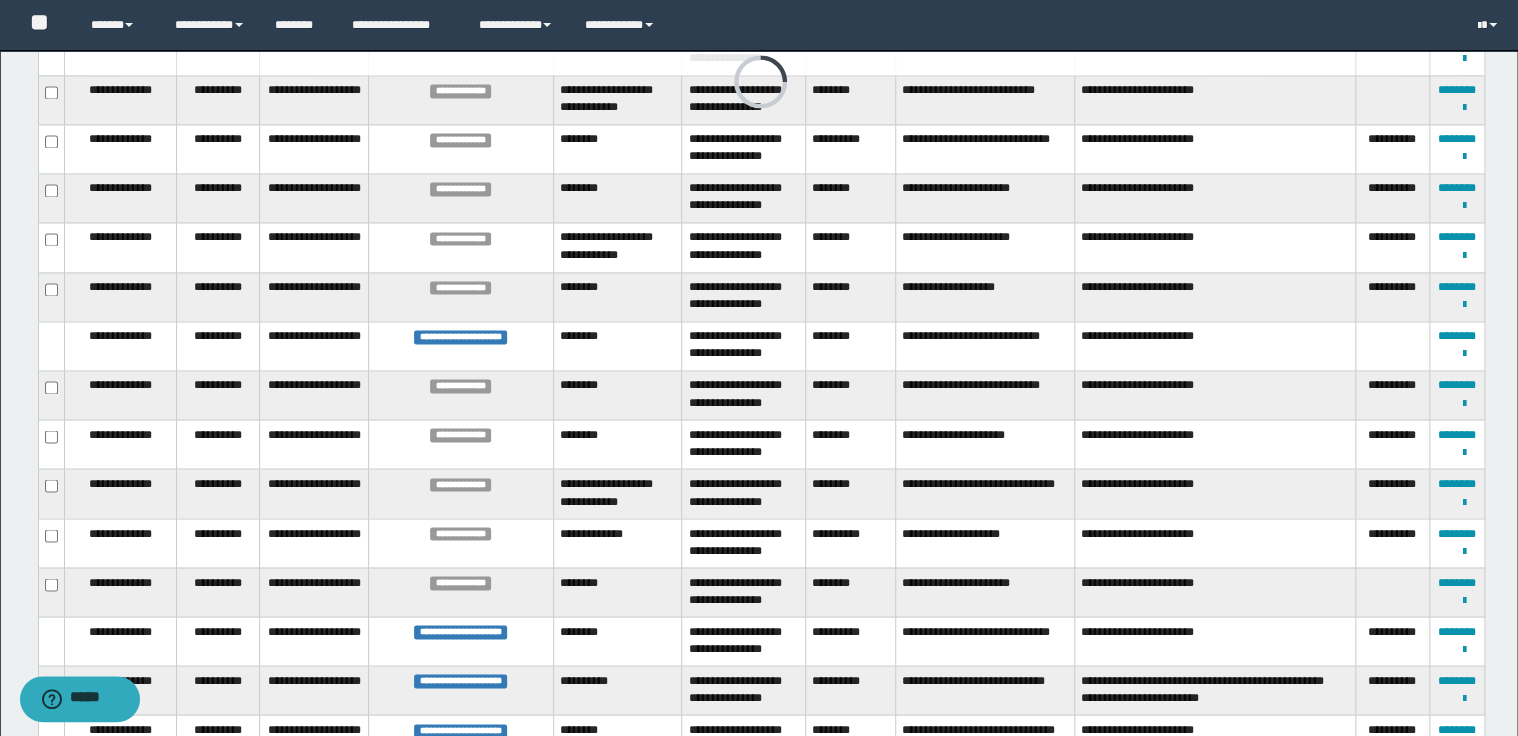 scroll, scrollTop: 1288, scrollLeft: 0, axis: vertical 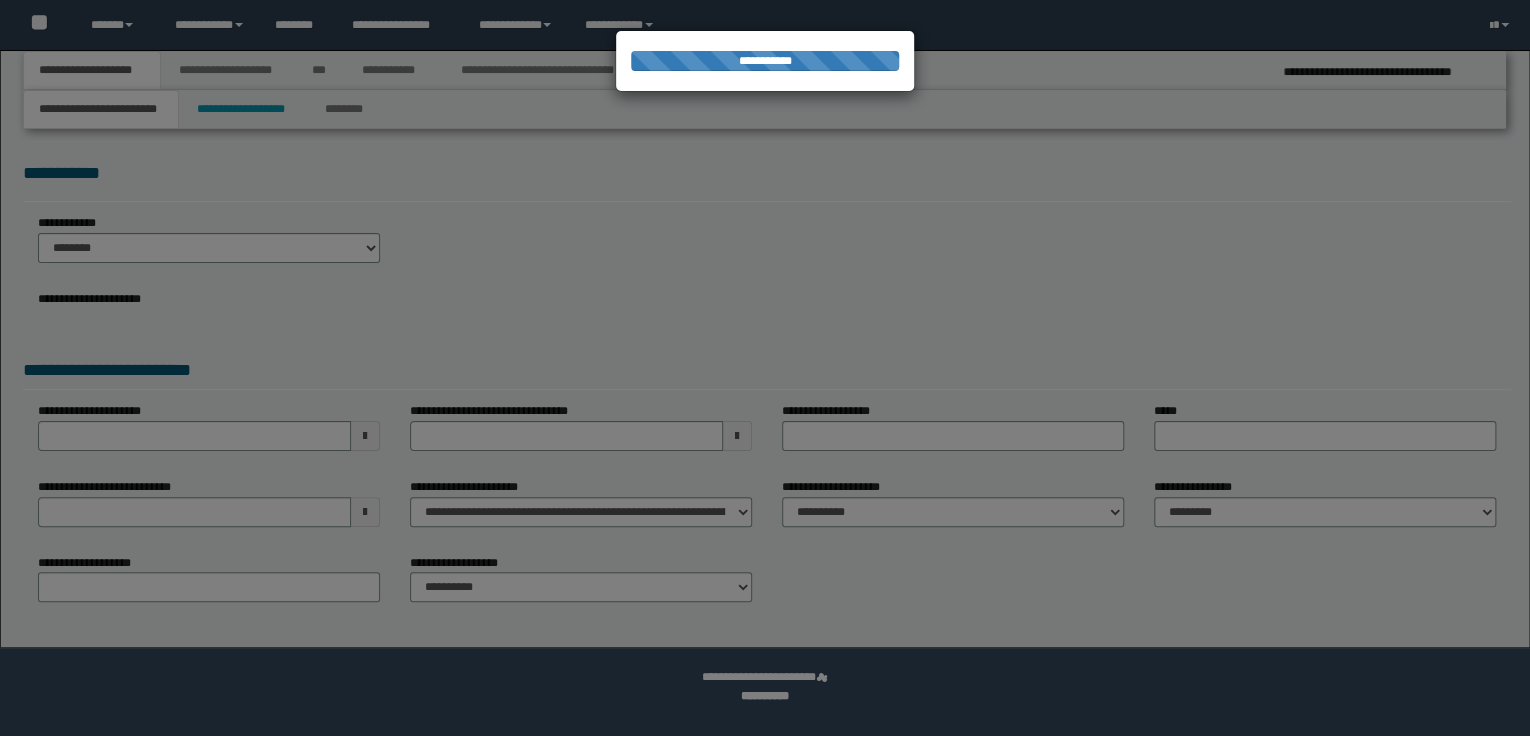 select on "*" 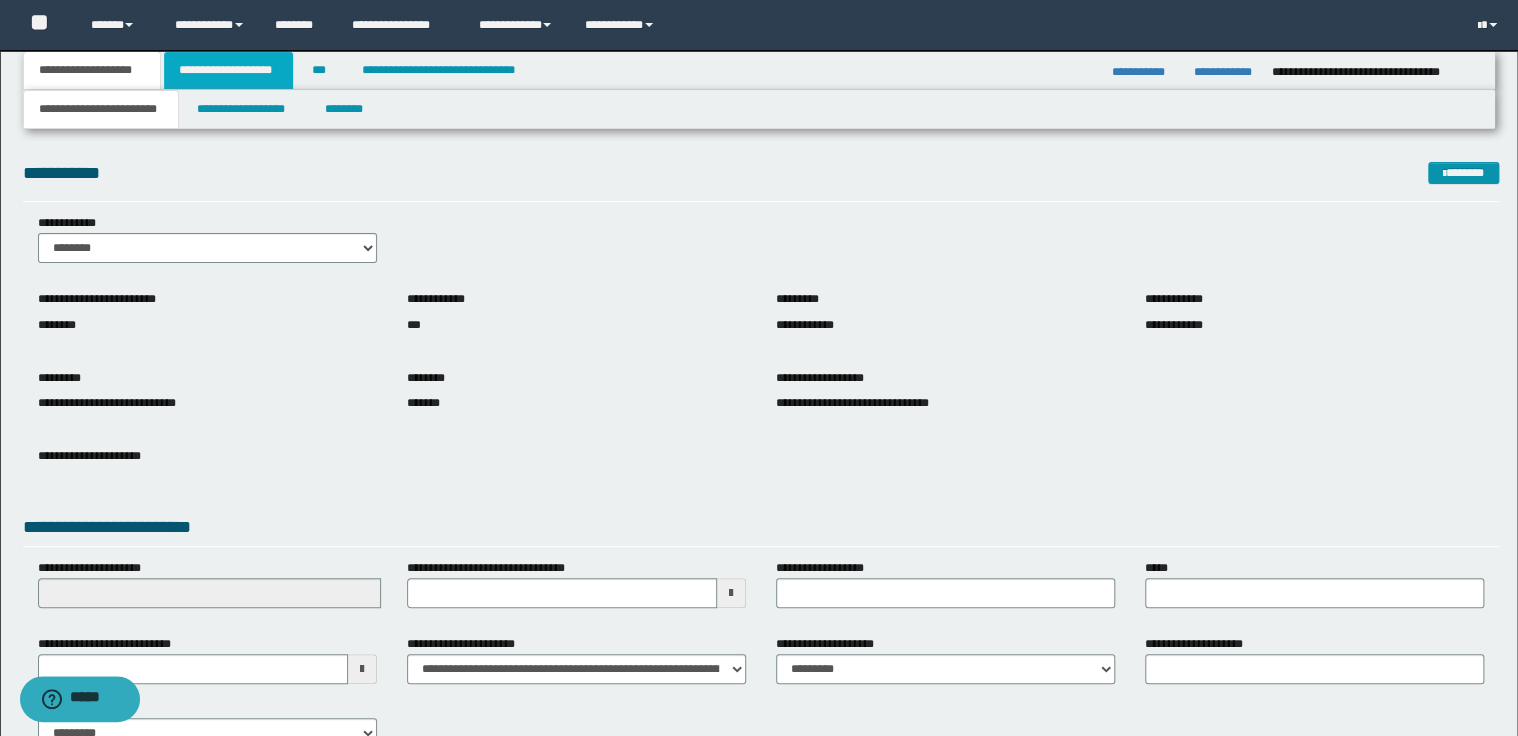 drag, startPoint x: 212, startPoint y: 72, endPoint x: 247, endPoint y: 85, distance: 37.336308 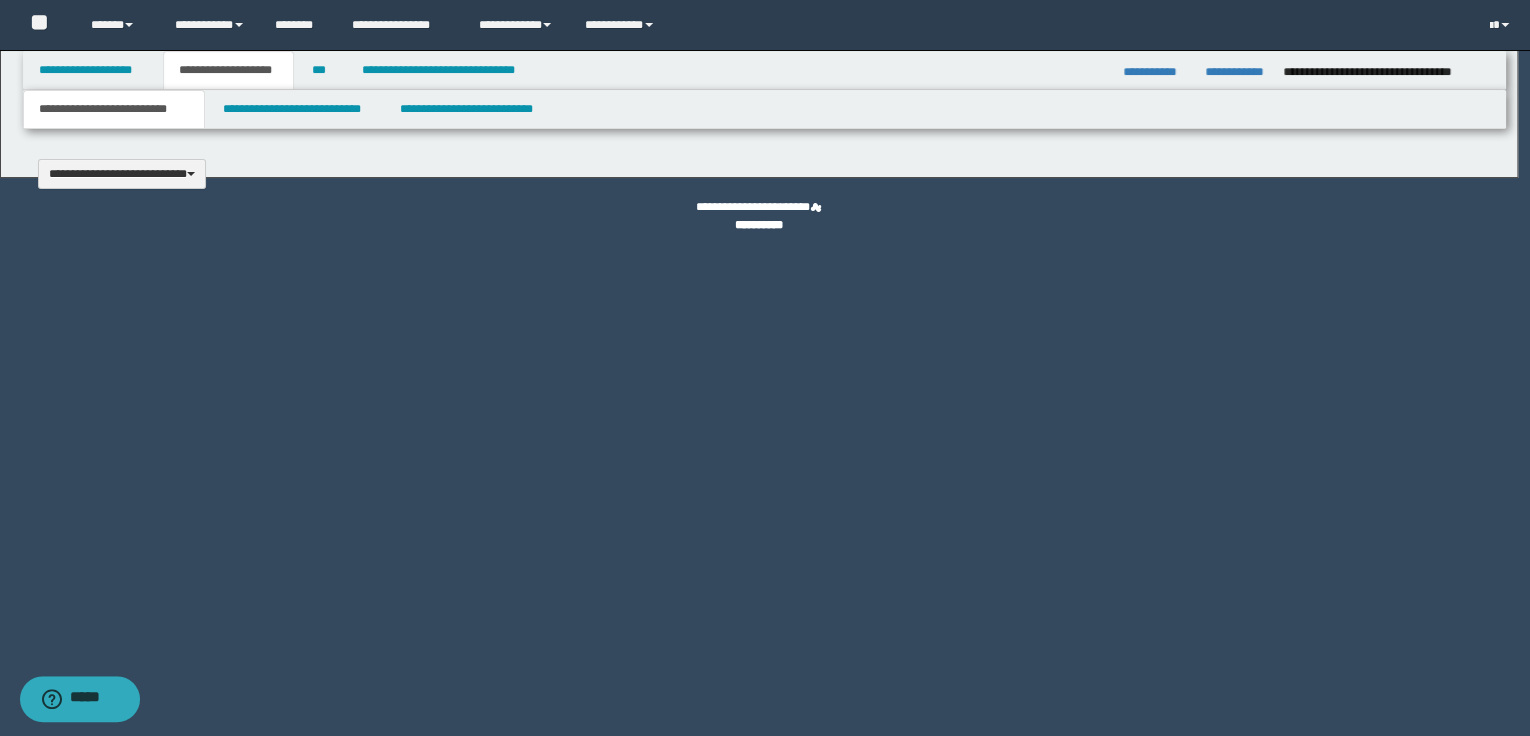type 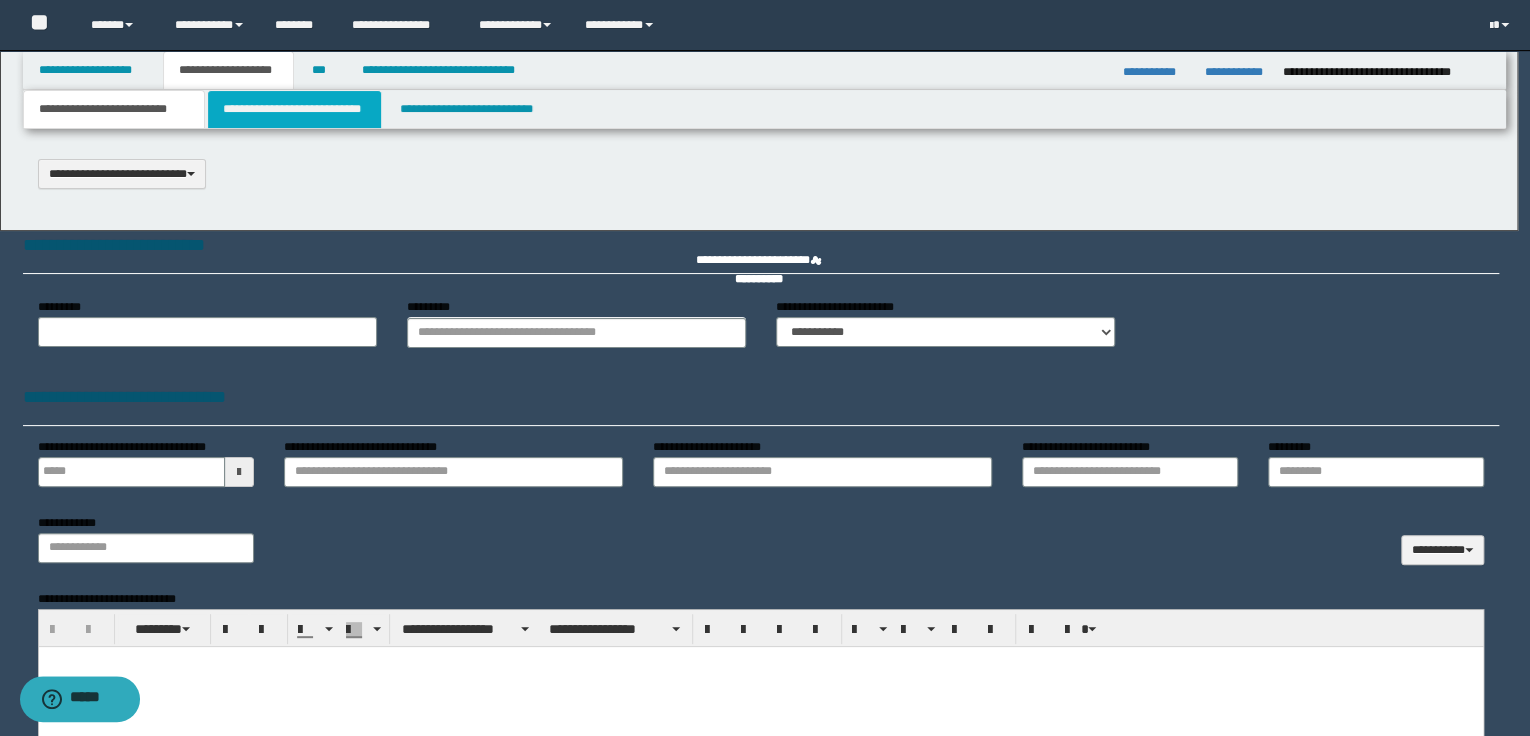 scroll, scrollTop: 0, scrollLeft: 0, axis: both 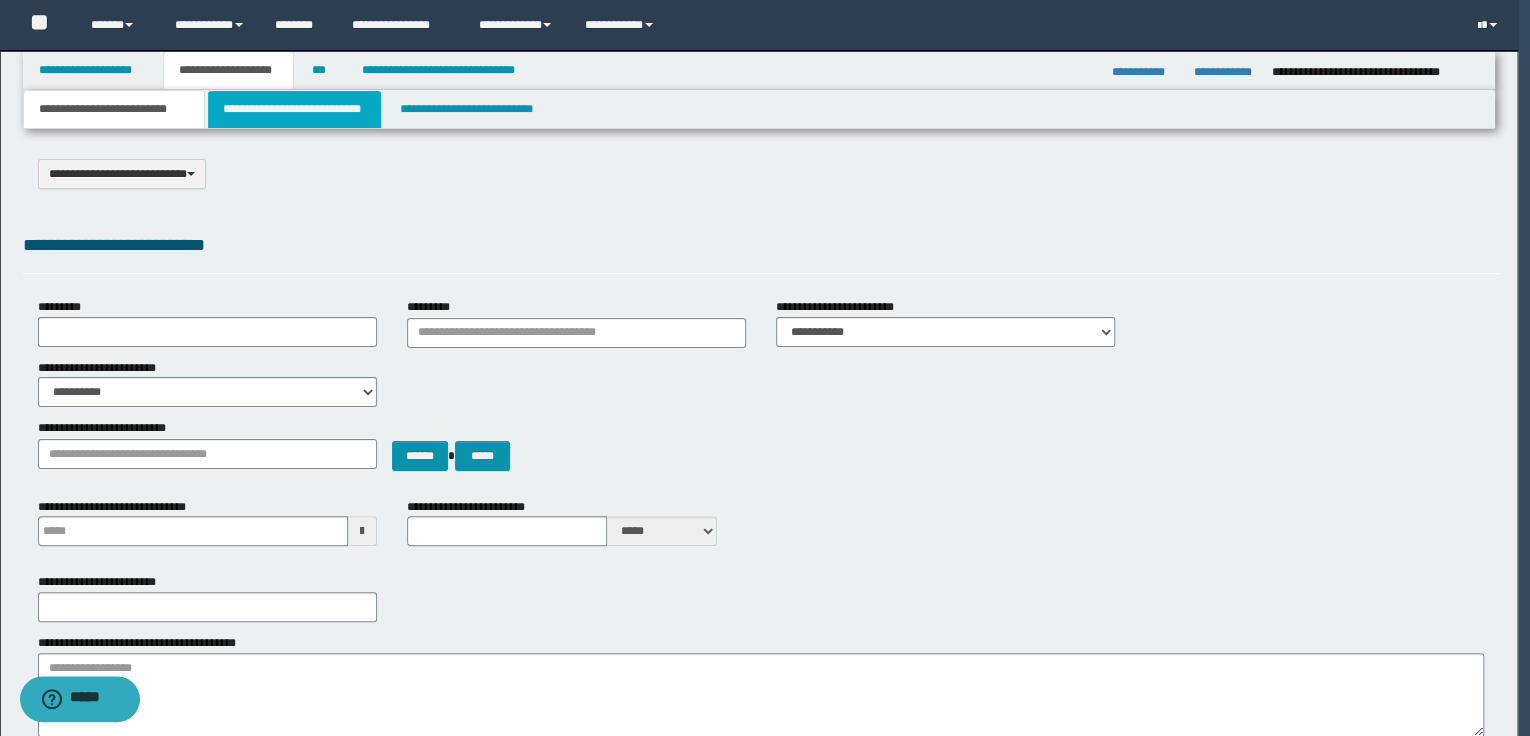 click on "**********" at bounding box center (294, 109) 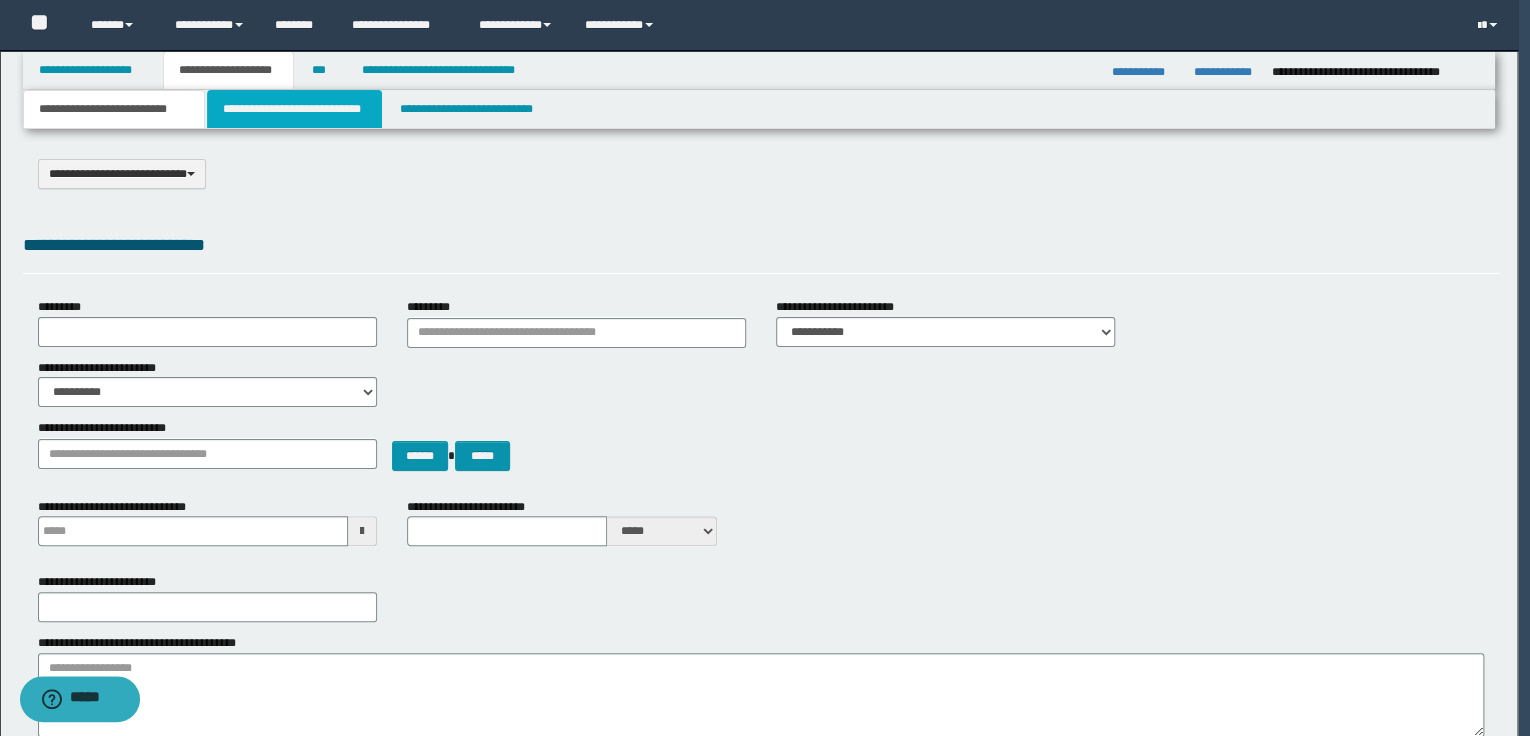 select on "*" 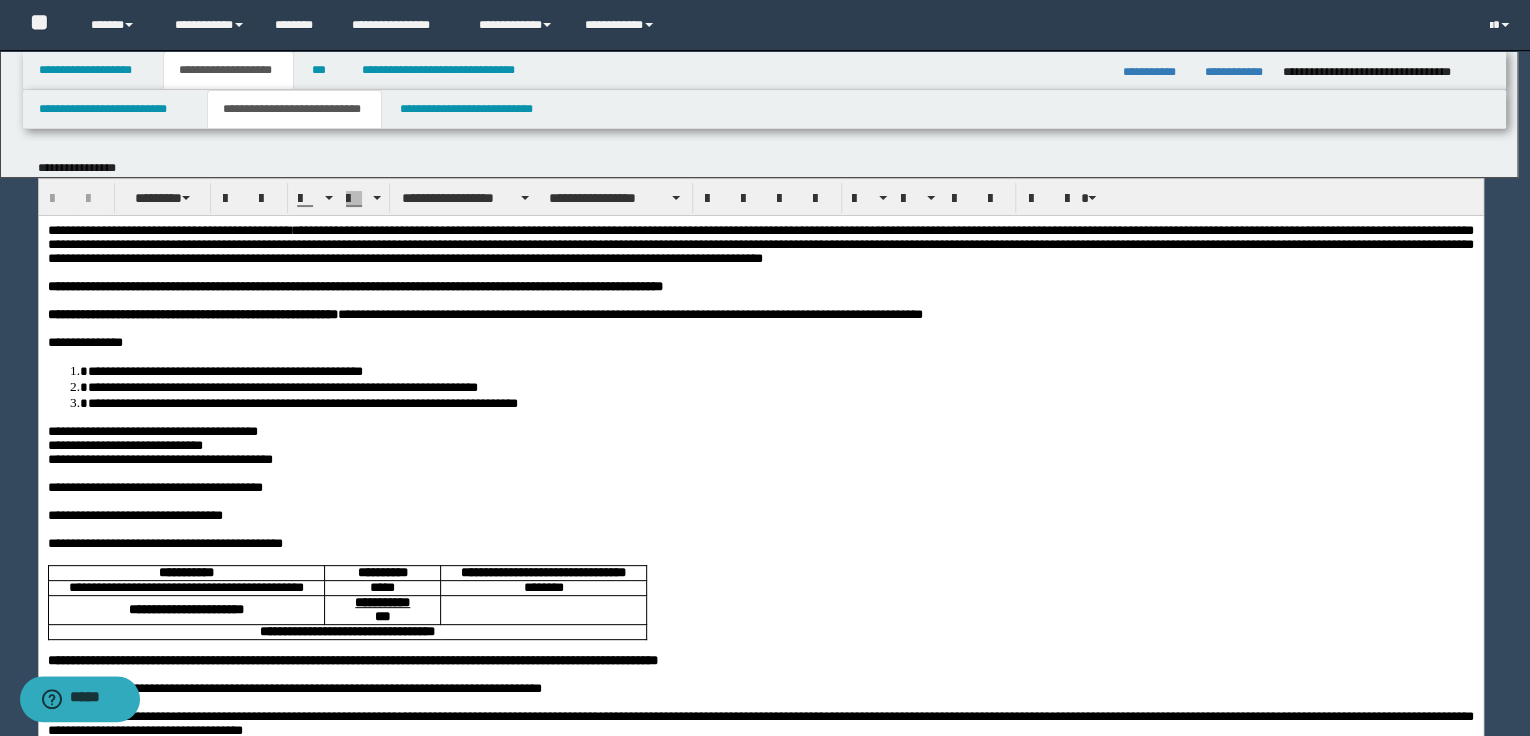 scroll, scrollTop: 0, scrollLeft: 0, axis: both 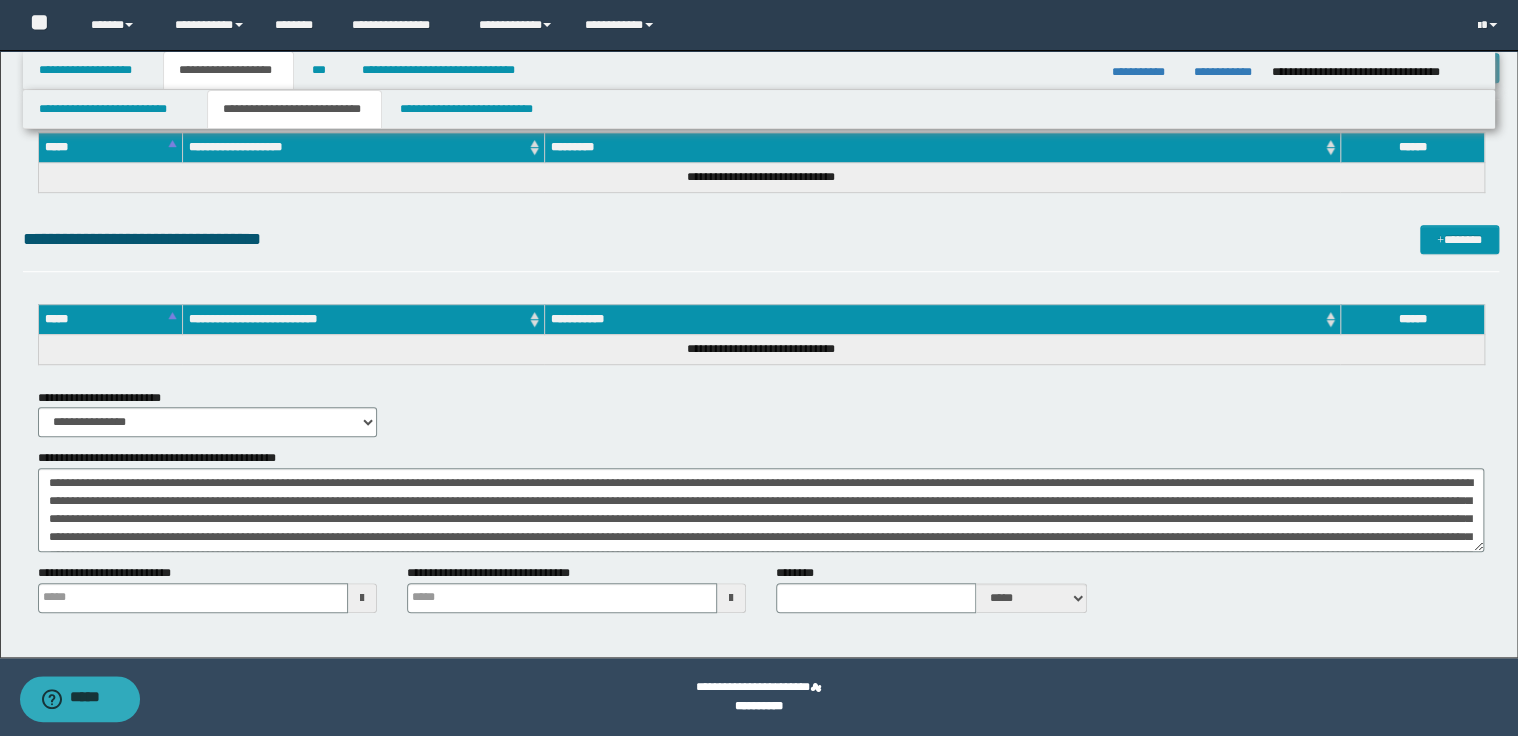type 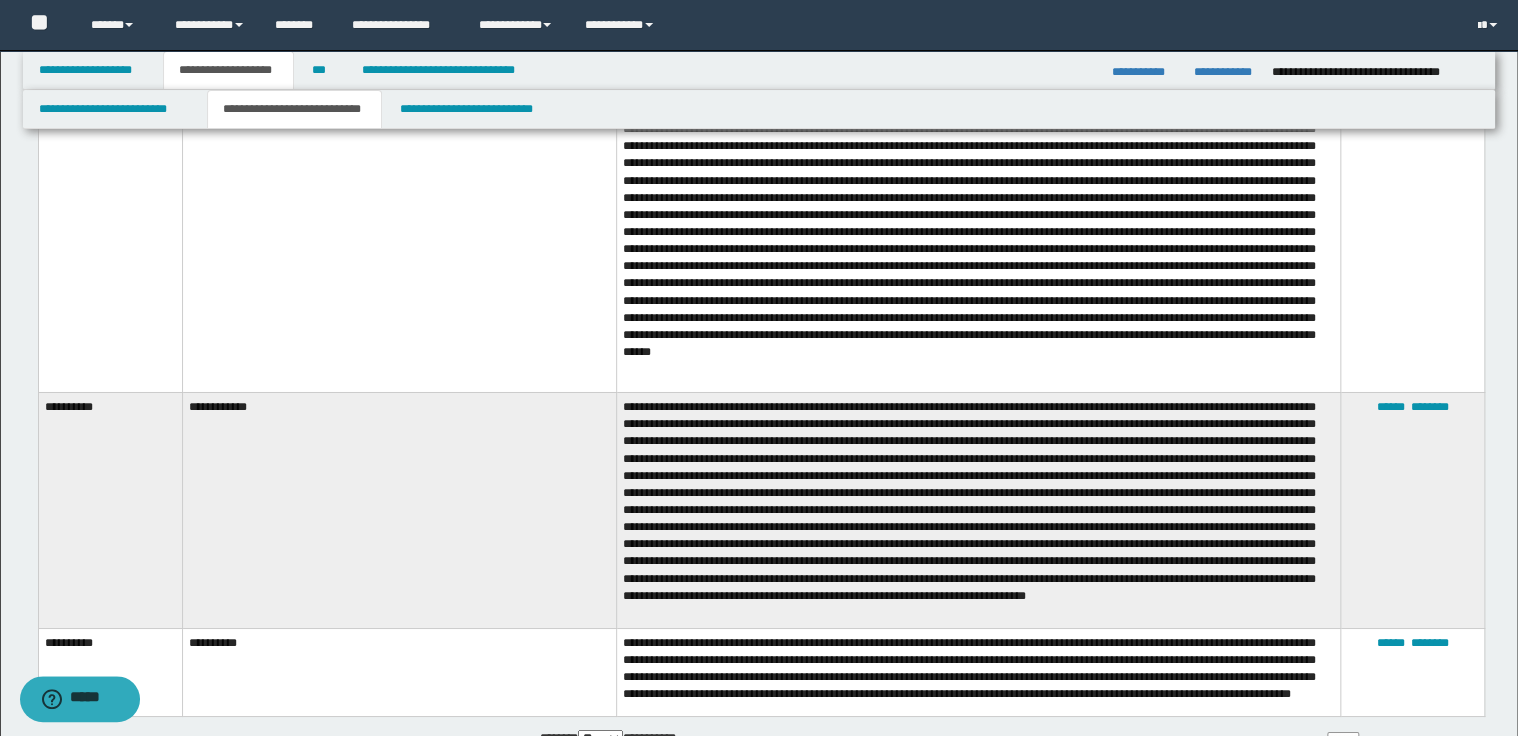 scroll, scrollTop: 3195, scrollLeft: 0, axis: vertical 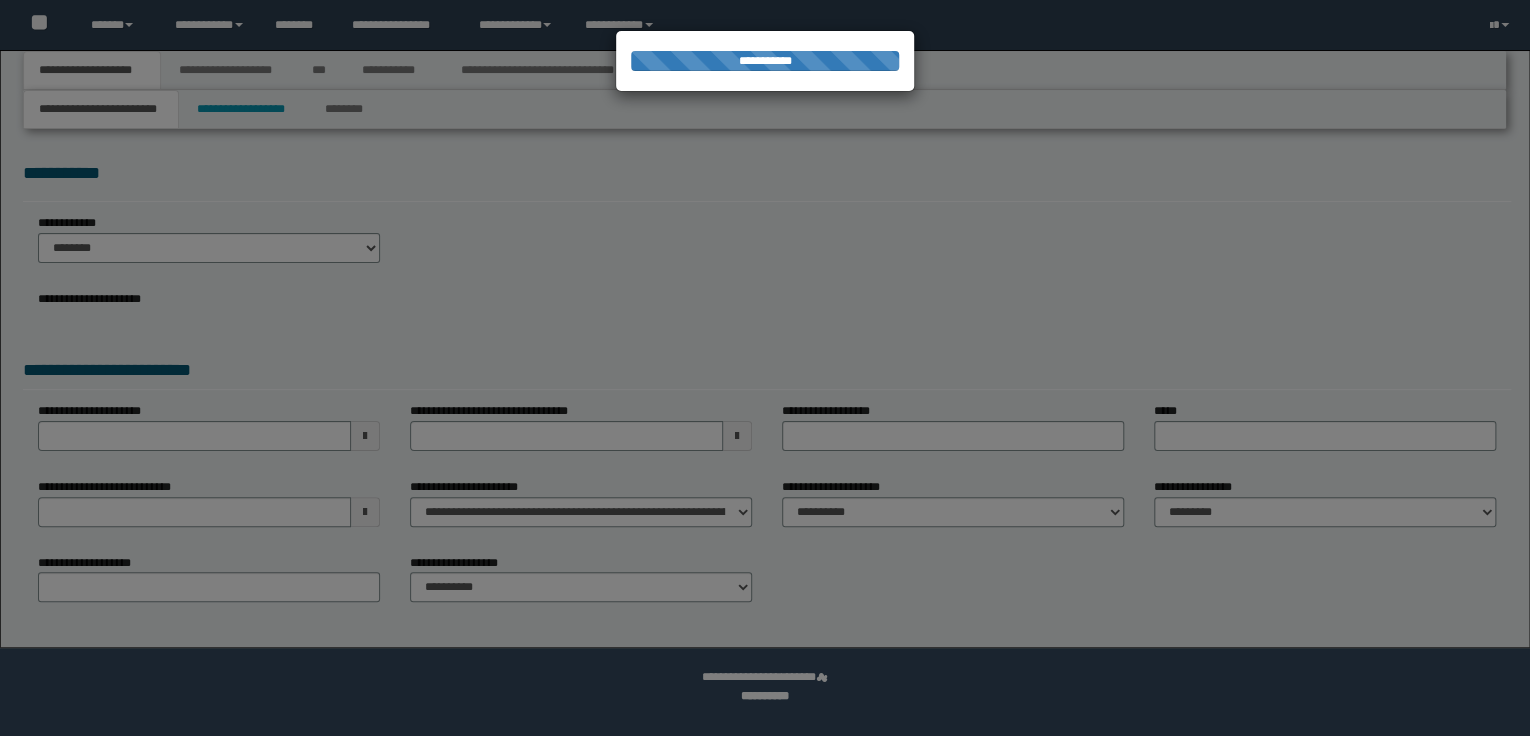 select on "*" 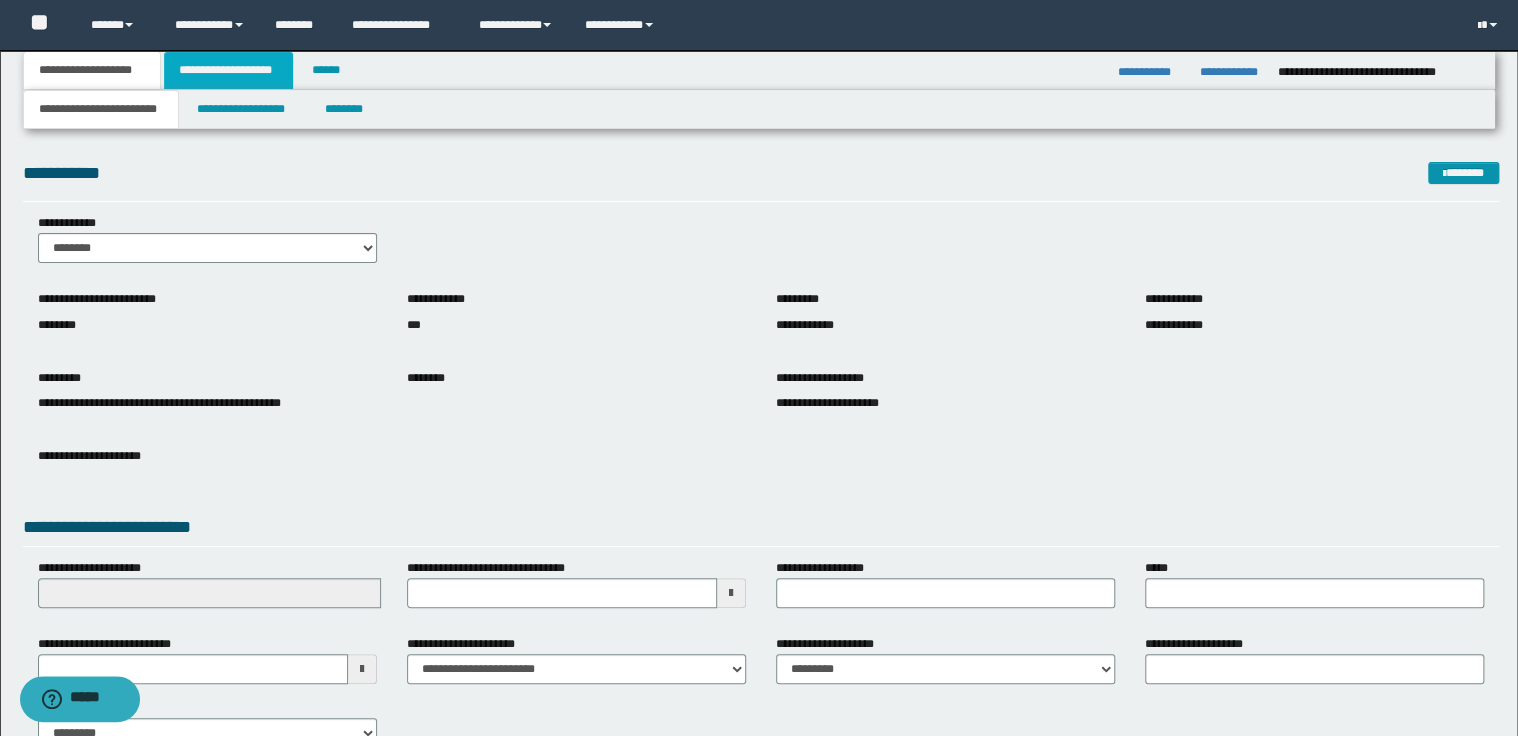 click on "**********" at bounding box center (228, 70) 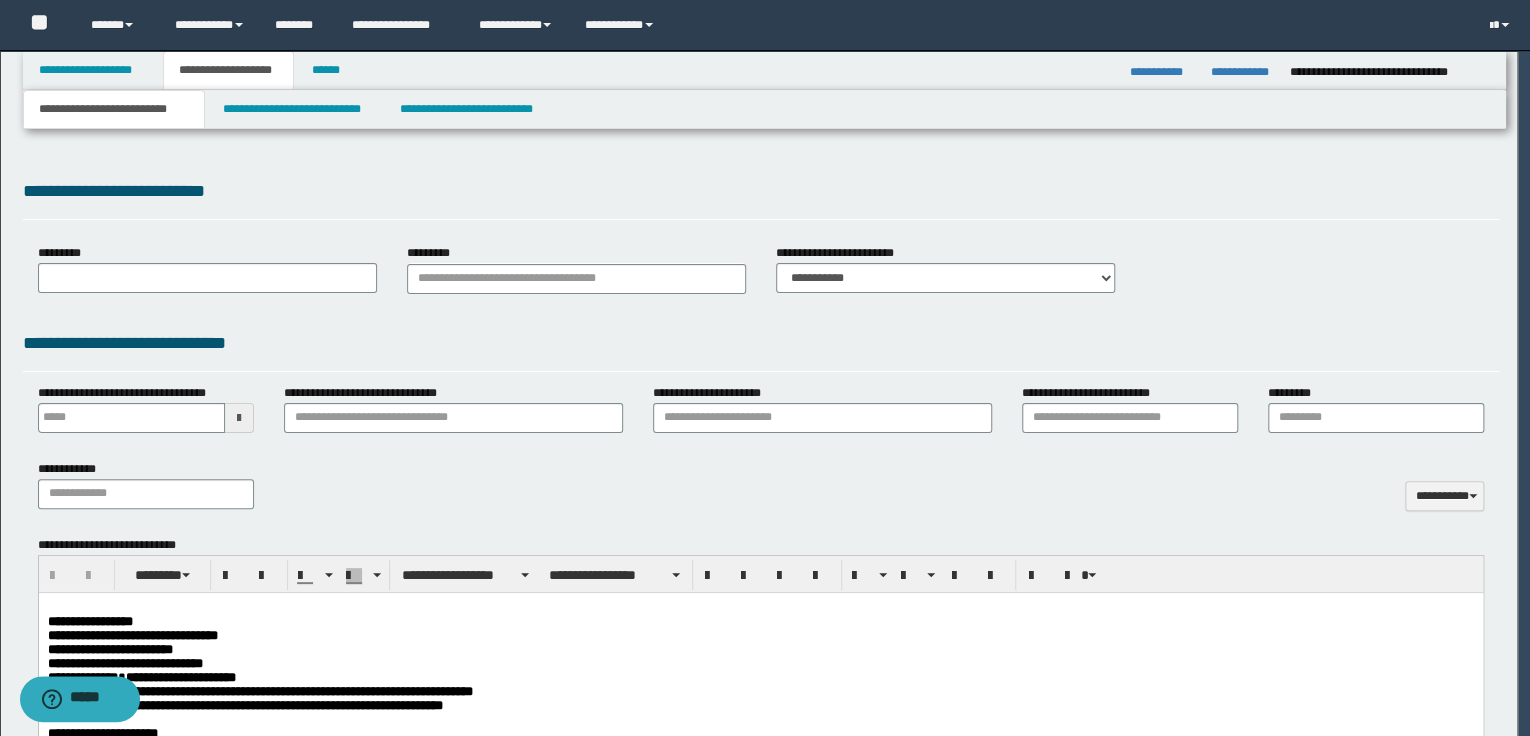 scroll, scrollTop: 0, scrollLeft: 0, axis: both 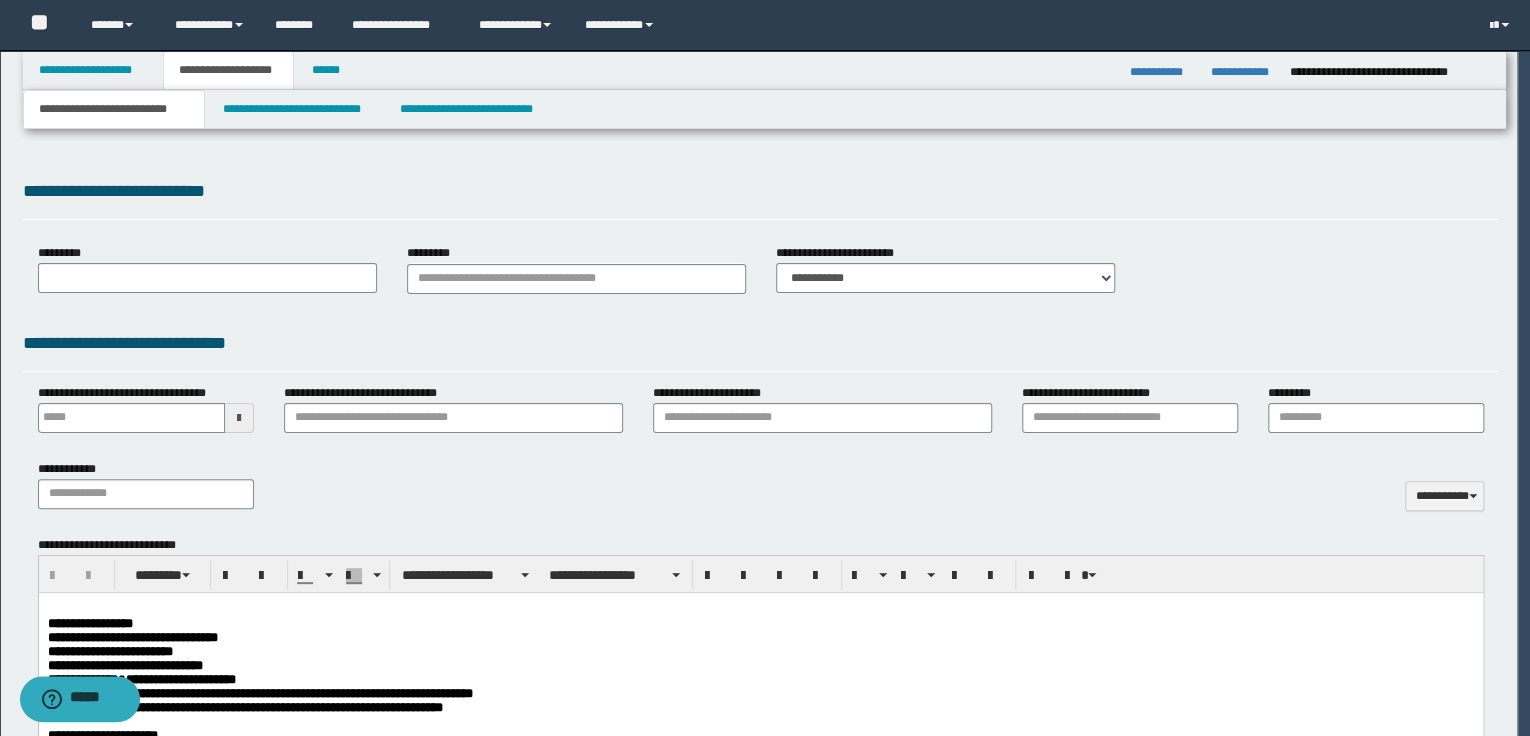 select on "*" 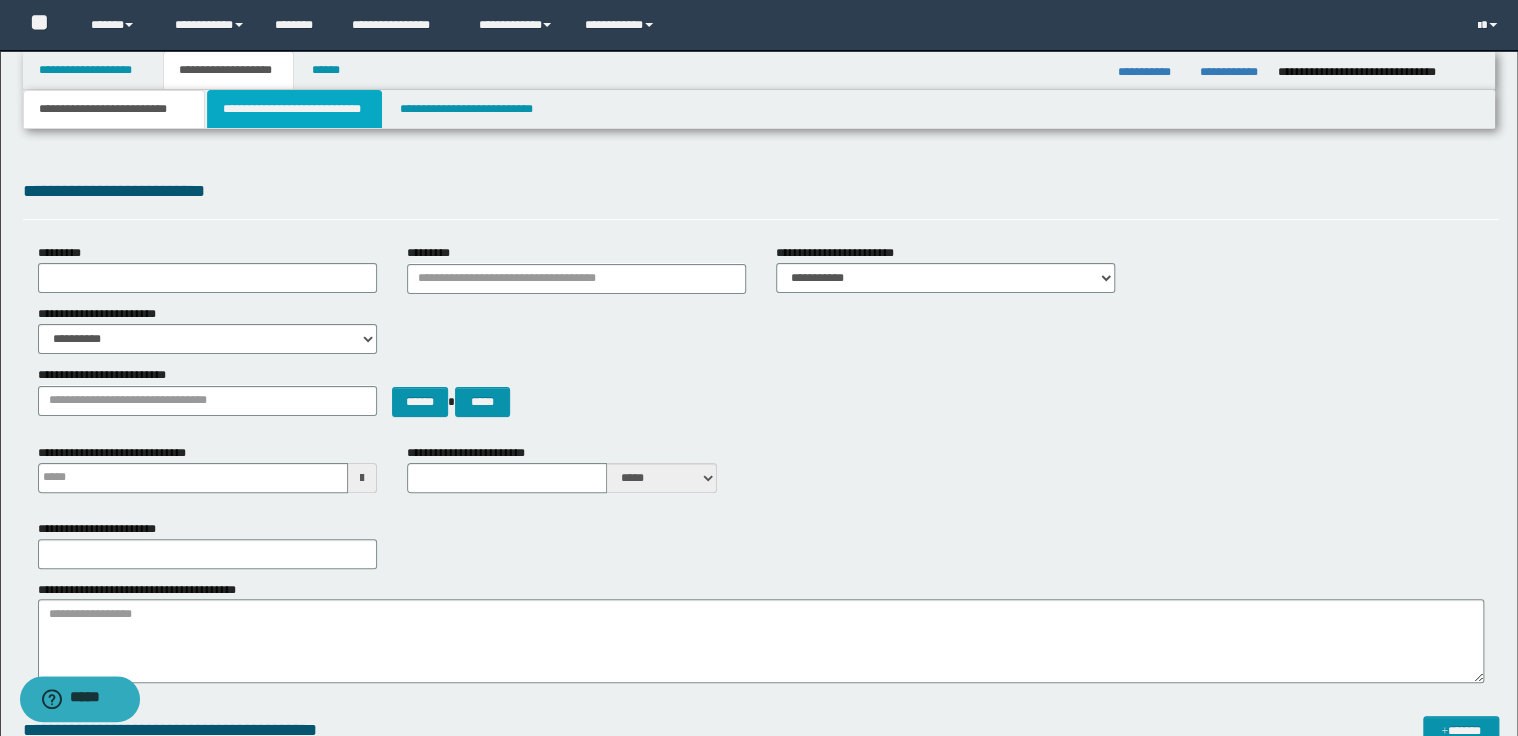 click on "**********" at bounding box center (294, 109) 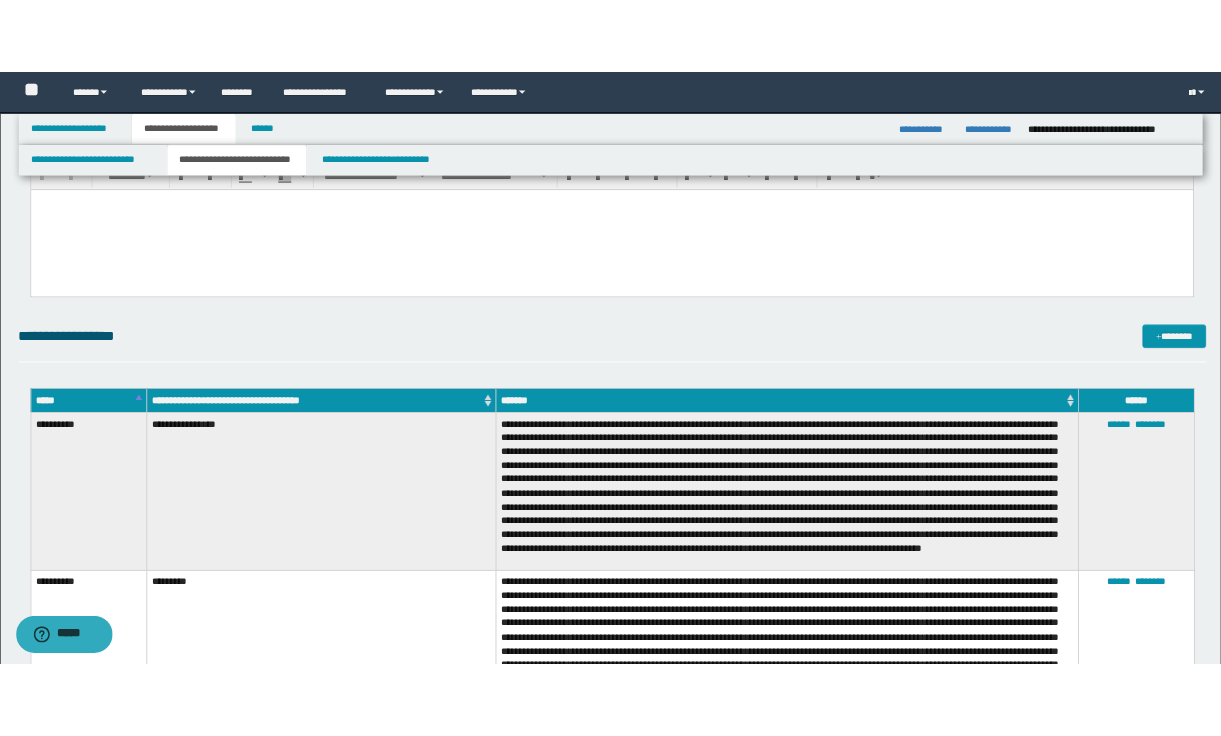 scroll, scrollTop: 2480, scrollLeft: 0, axis: vertical 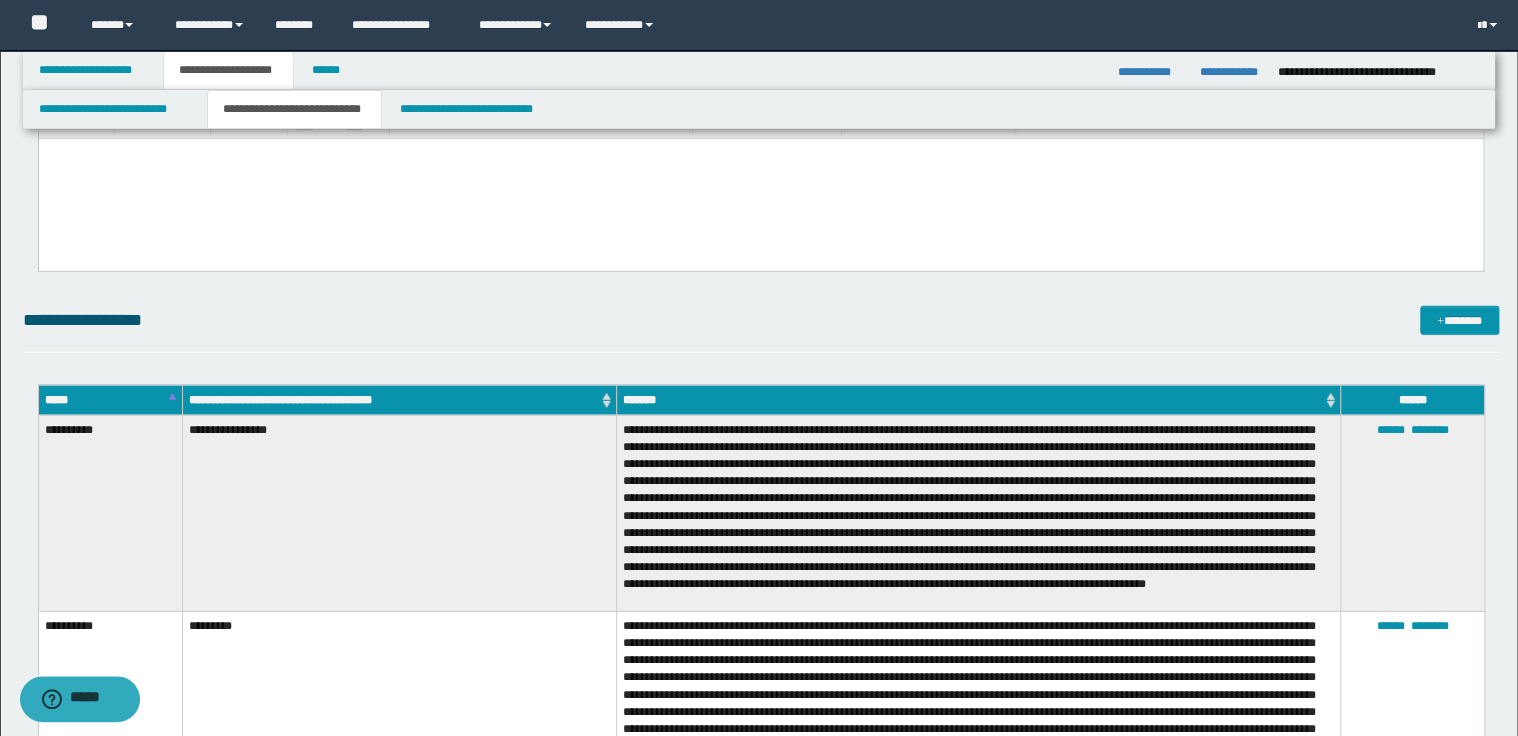 click on "*****" at bounding box center (110, 400) 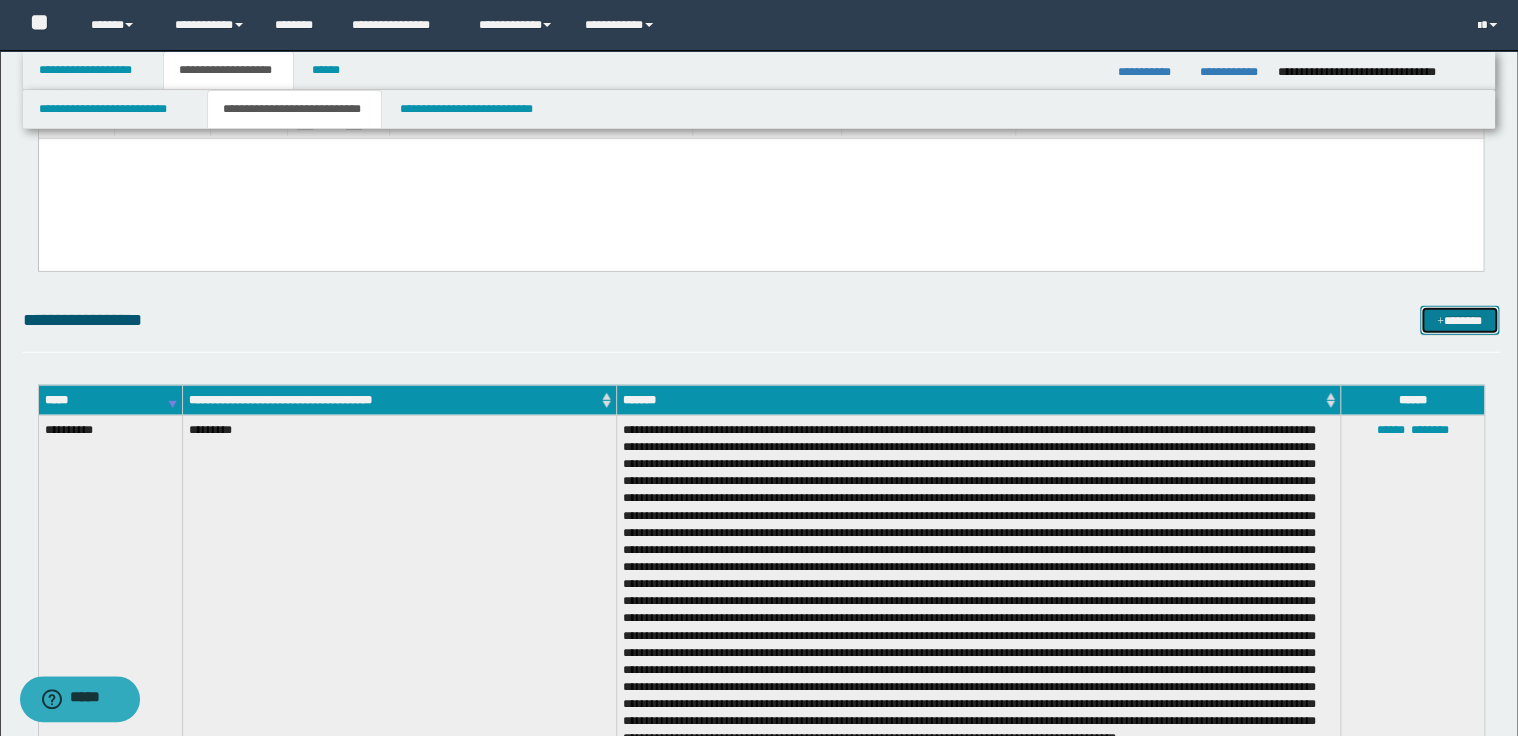click on "*******" at bounding box center [1459, 321] 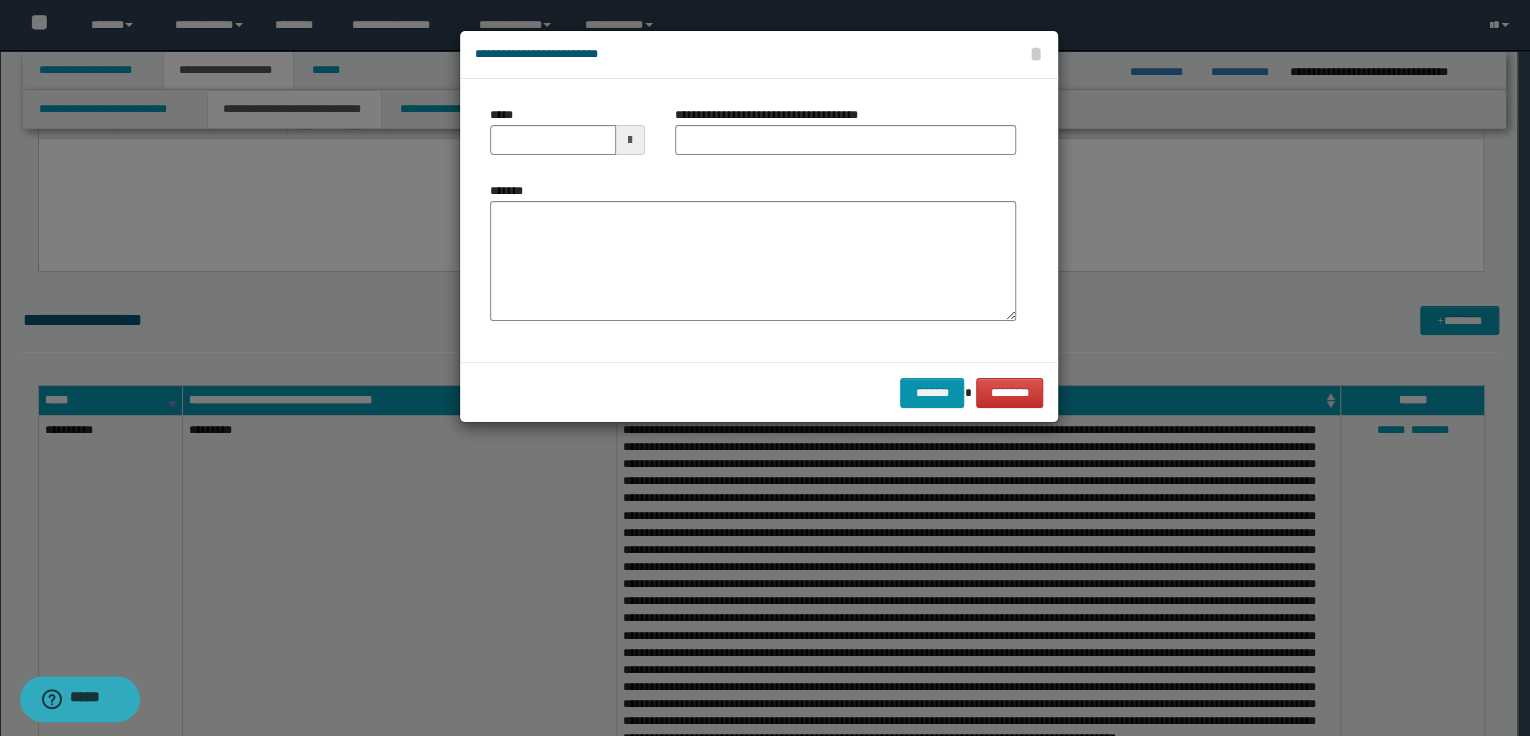 type 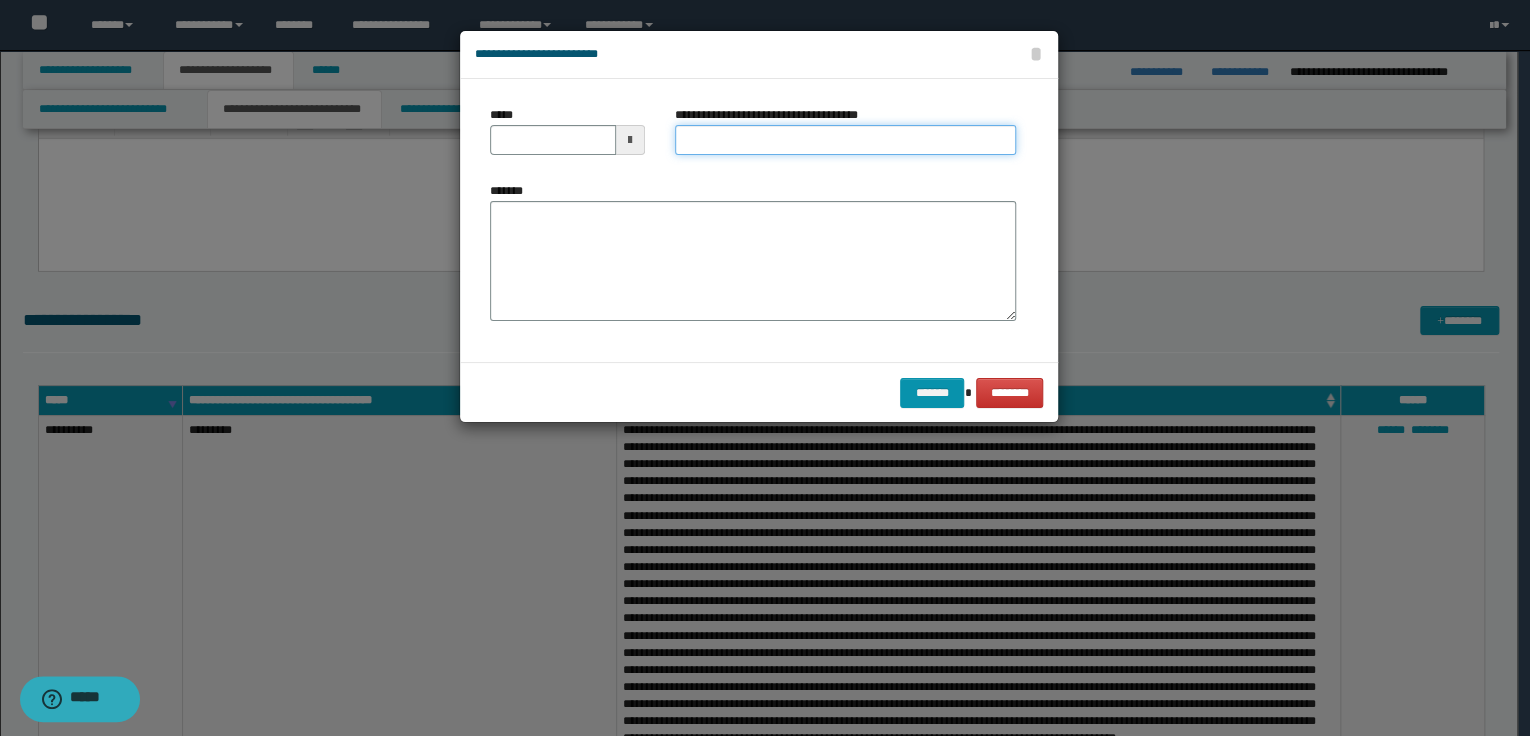click on "**********" at bounding box center (845, 140) 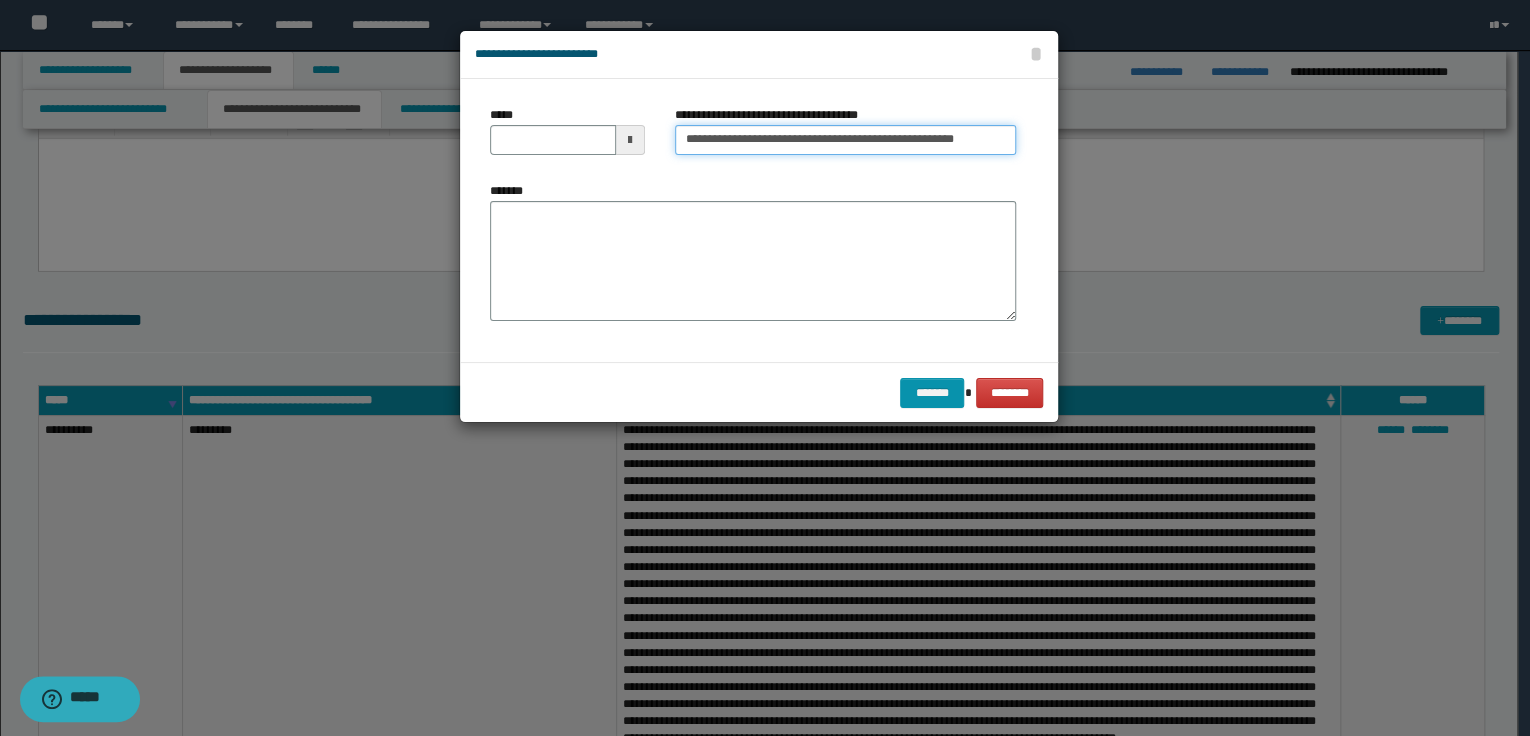 type on "**********" 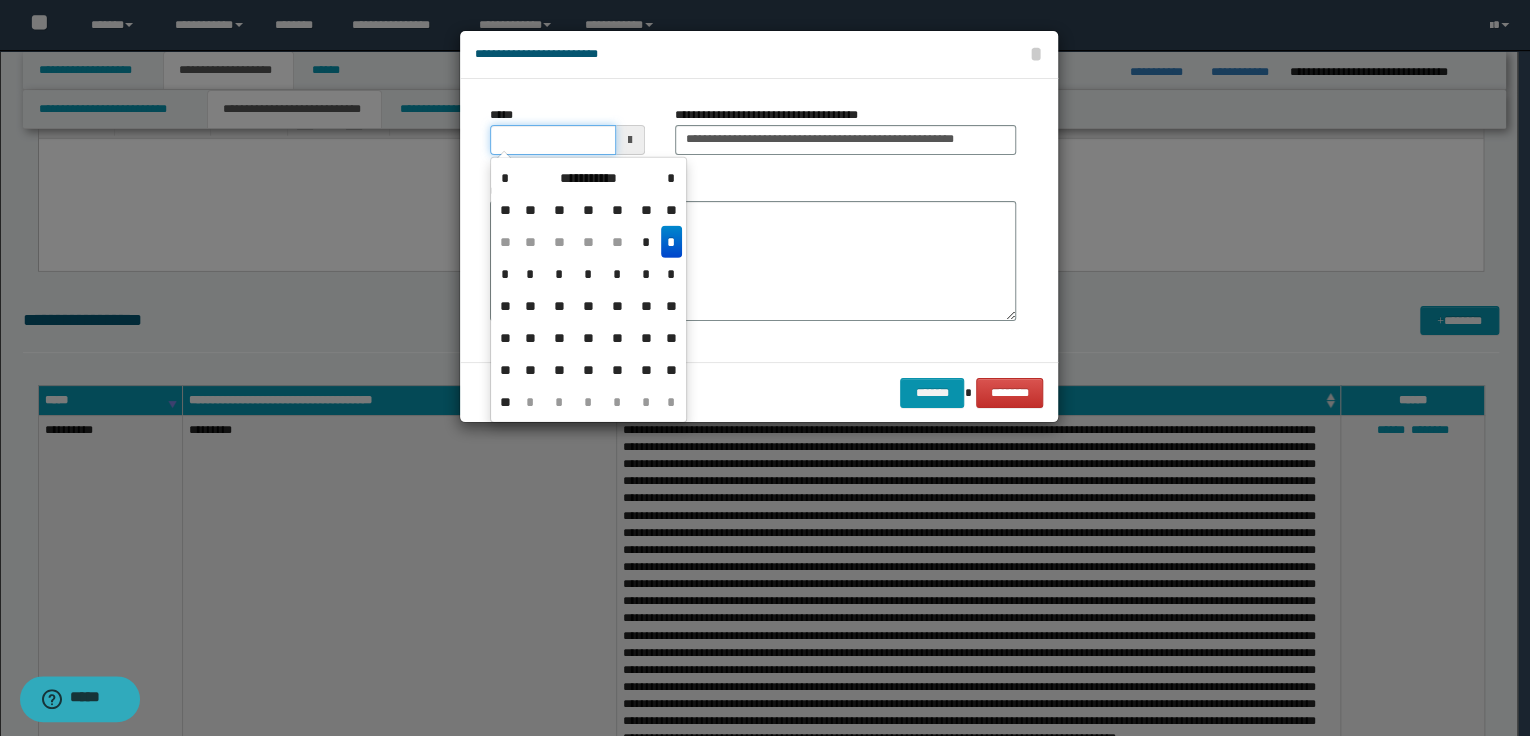 click on "*****" at bounding box center [553, 140] 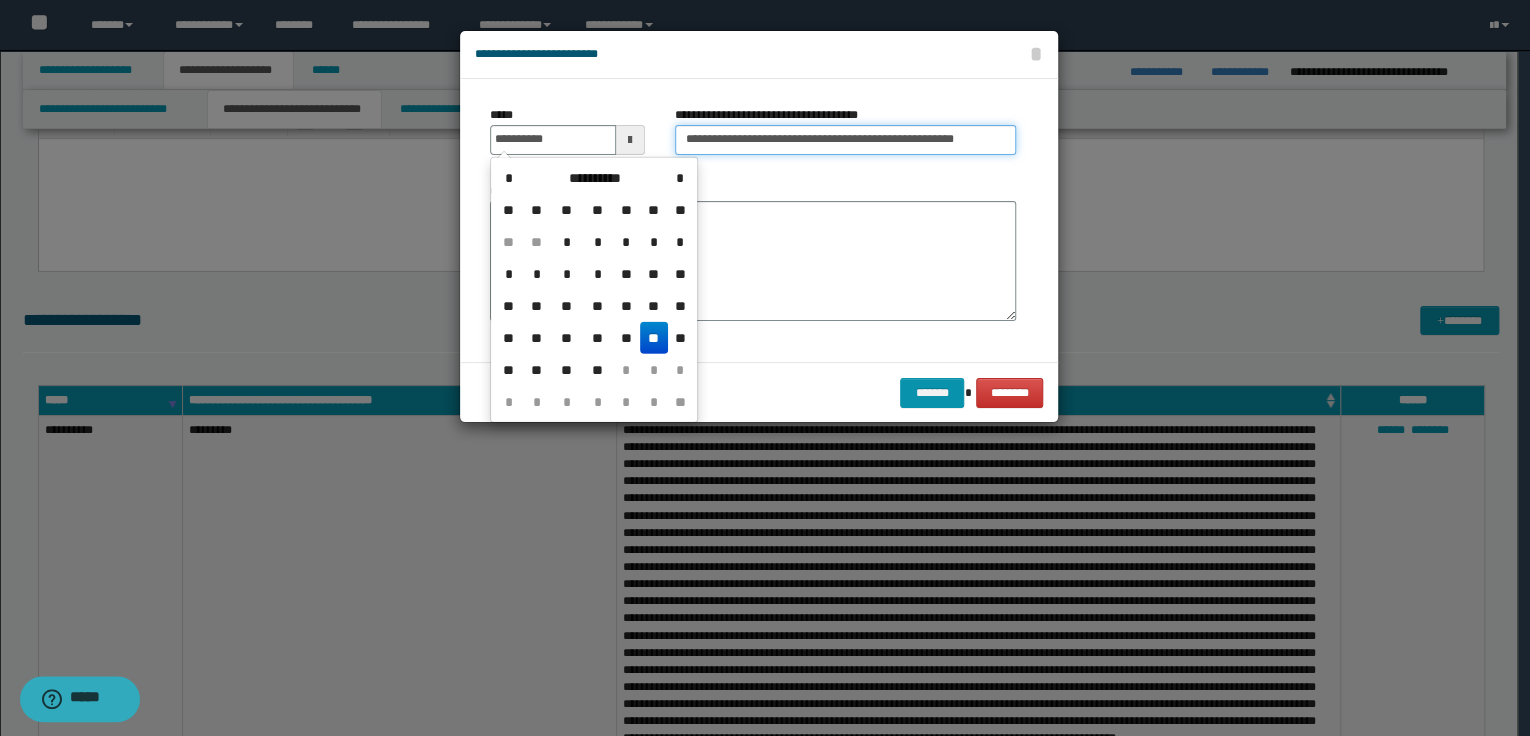 type on "**********" 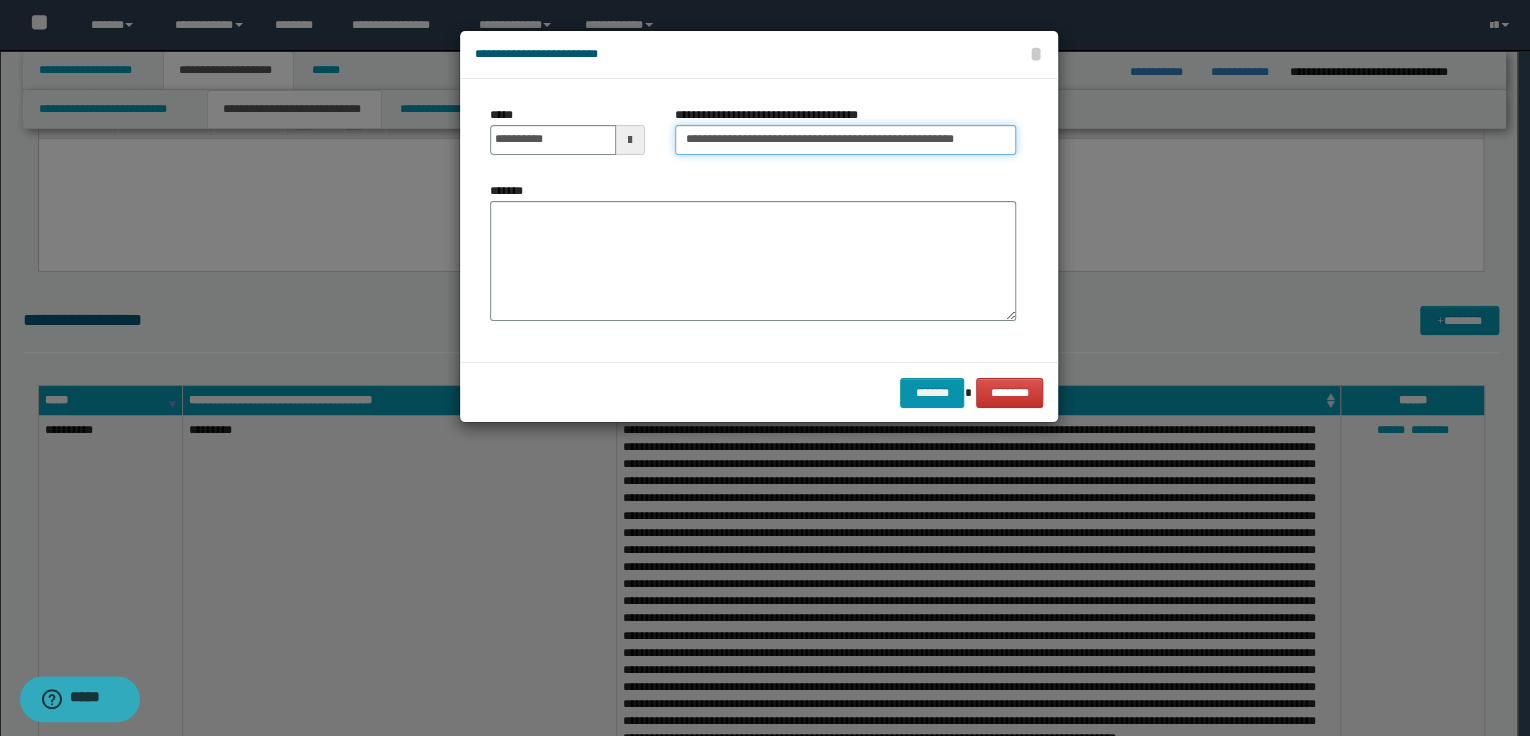 drag, startPoint x: 682, startPoint y: 136, endPoint x: 981, endPoint y: 136, distance: 299 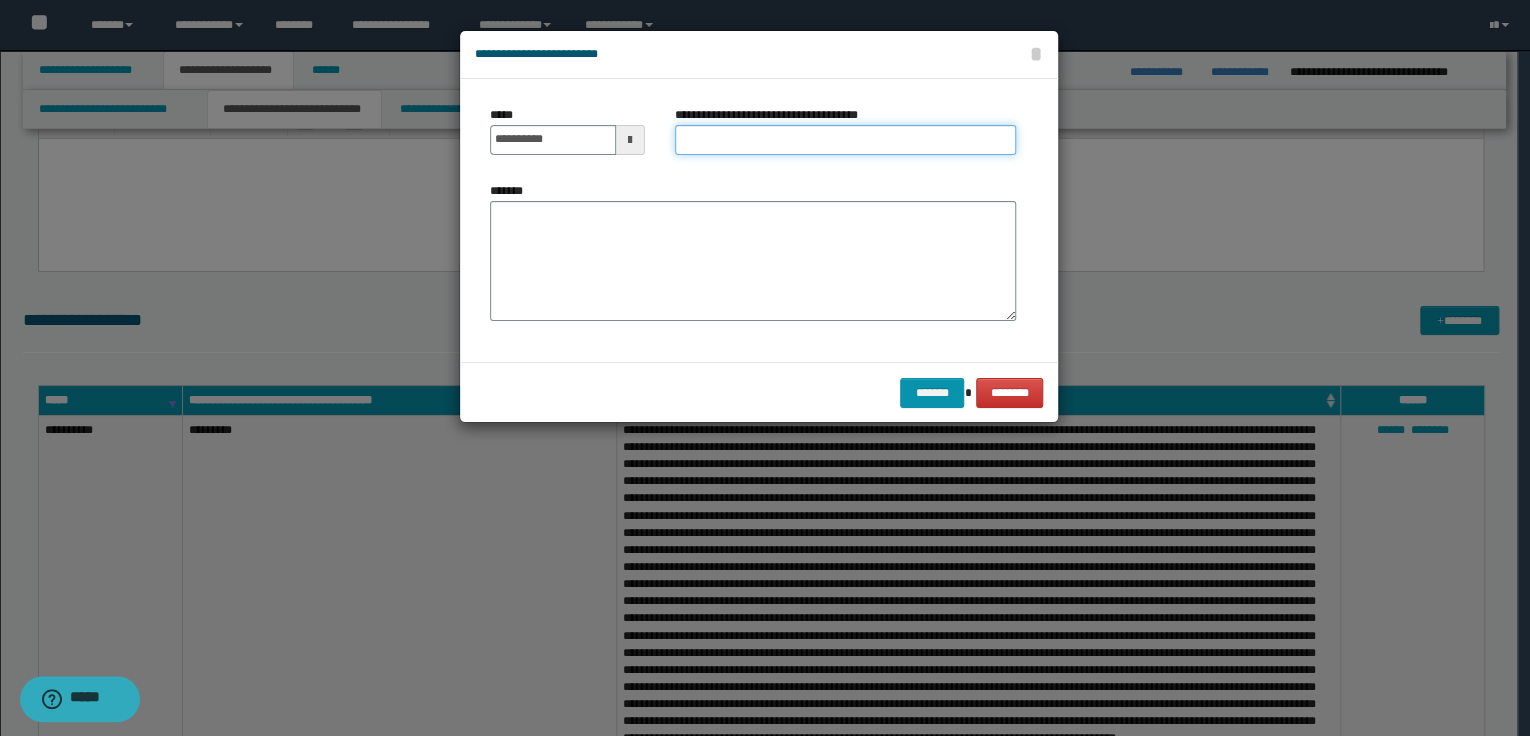 type 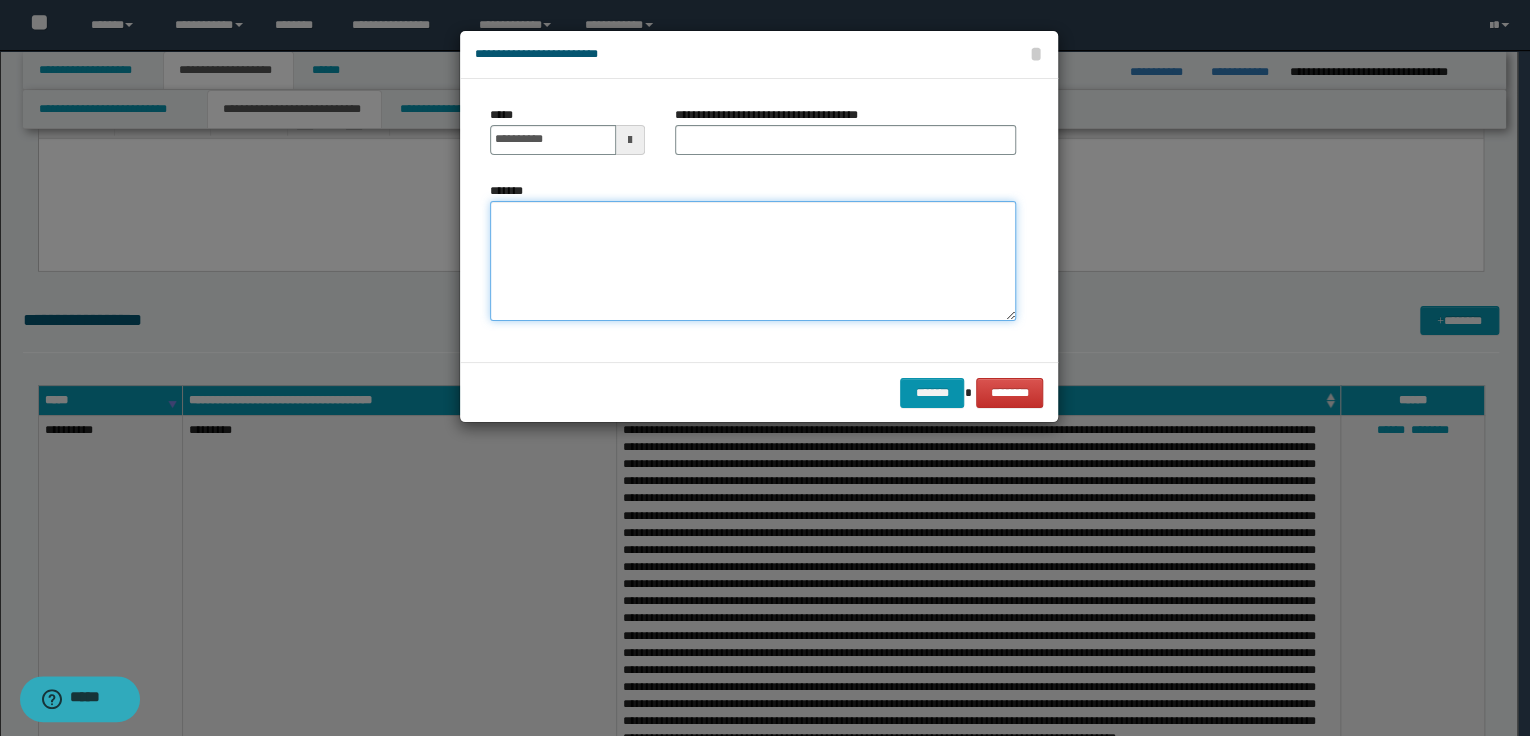 click on "*******" at bounding box center [753, 261] 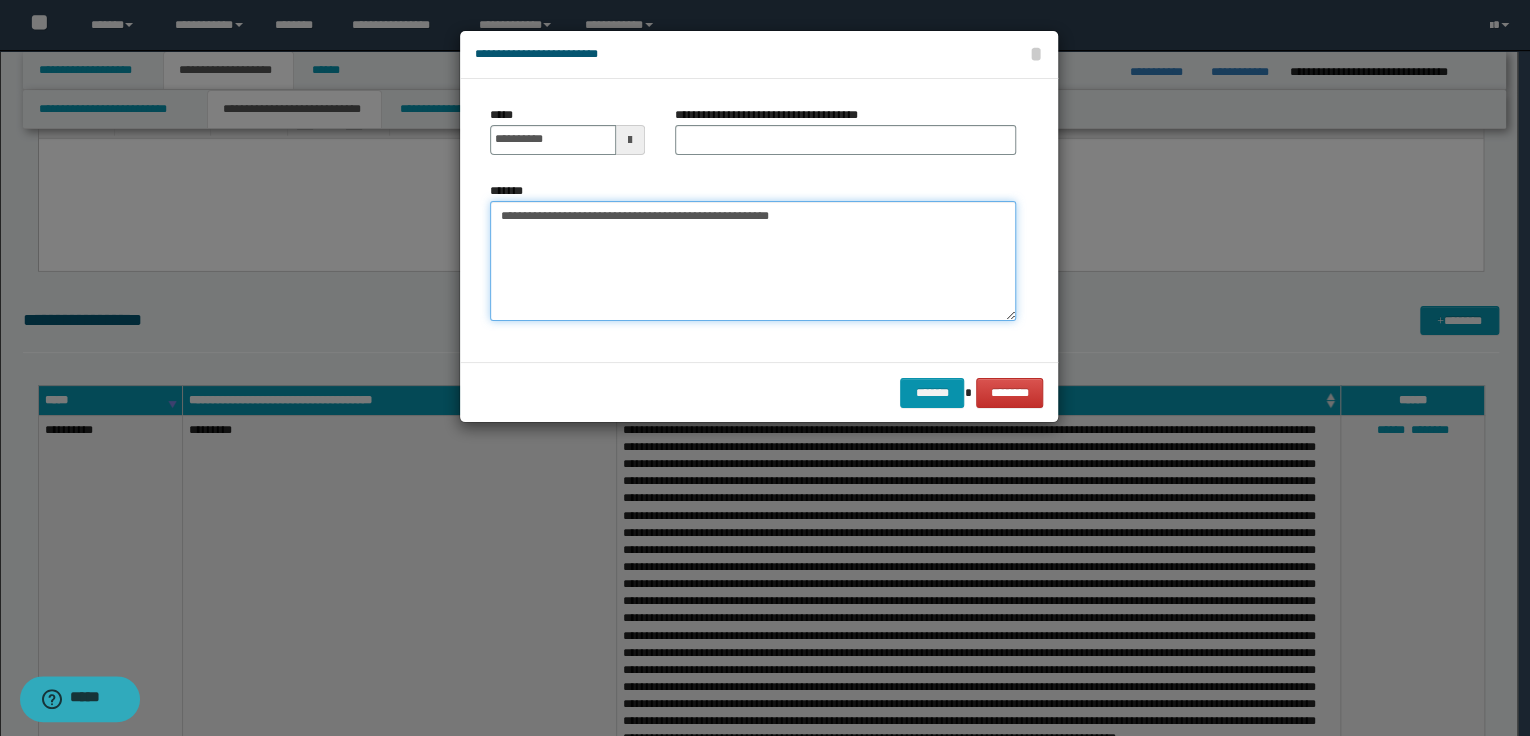 type on "**********" 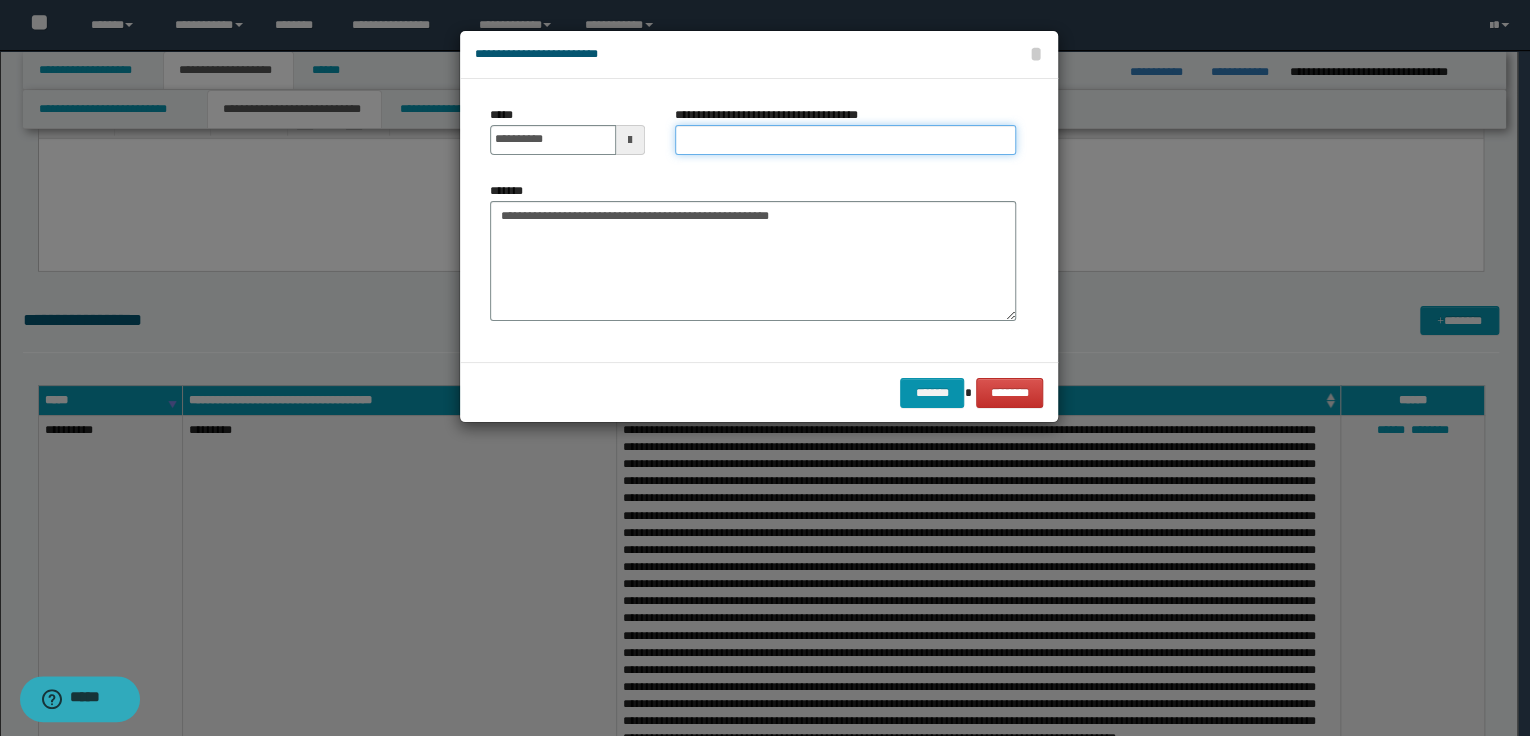 click on "**********" at bounding box center (845, 140) 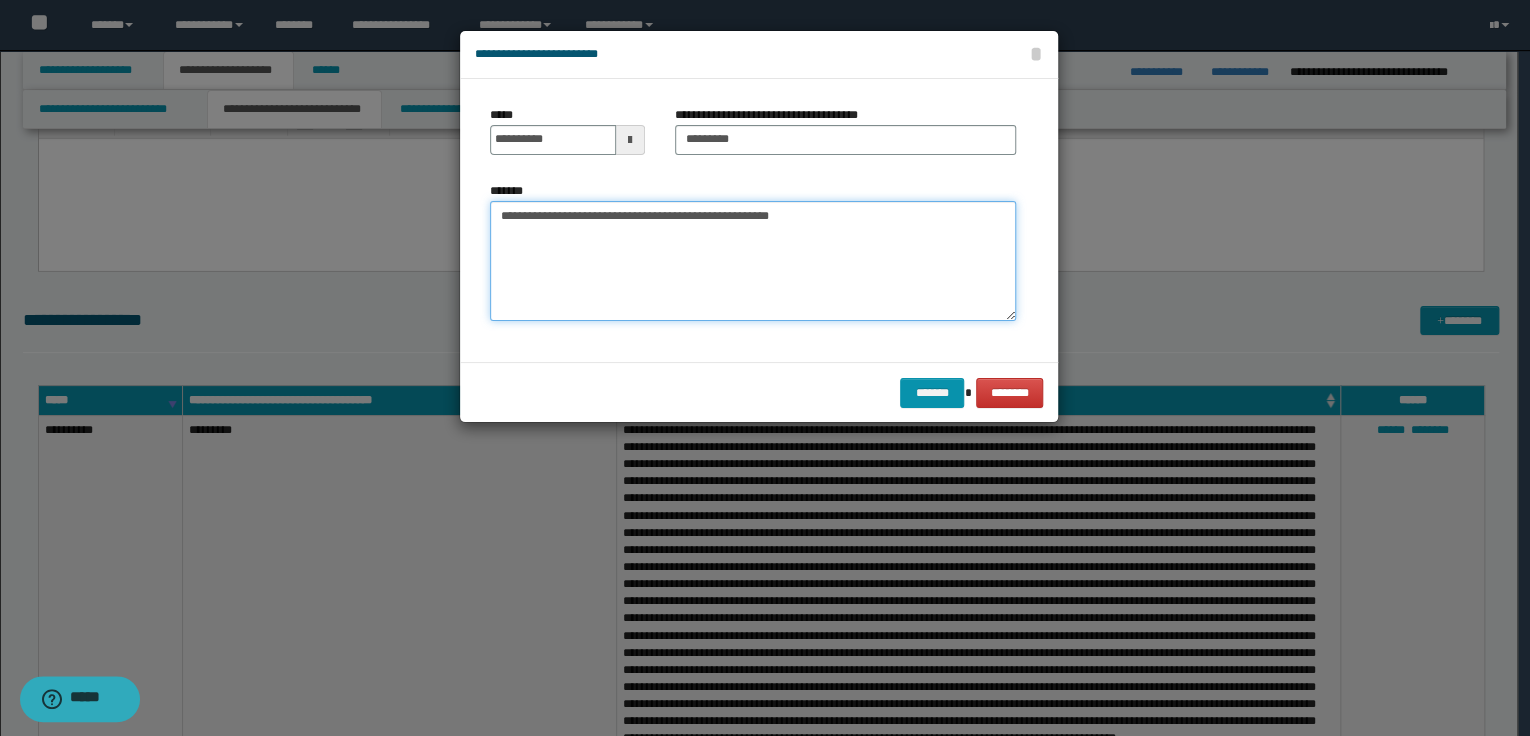 click on "**********" at bounding box center [753, 261] 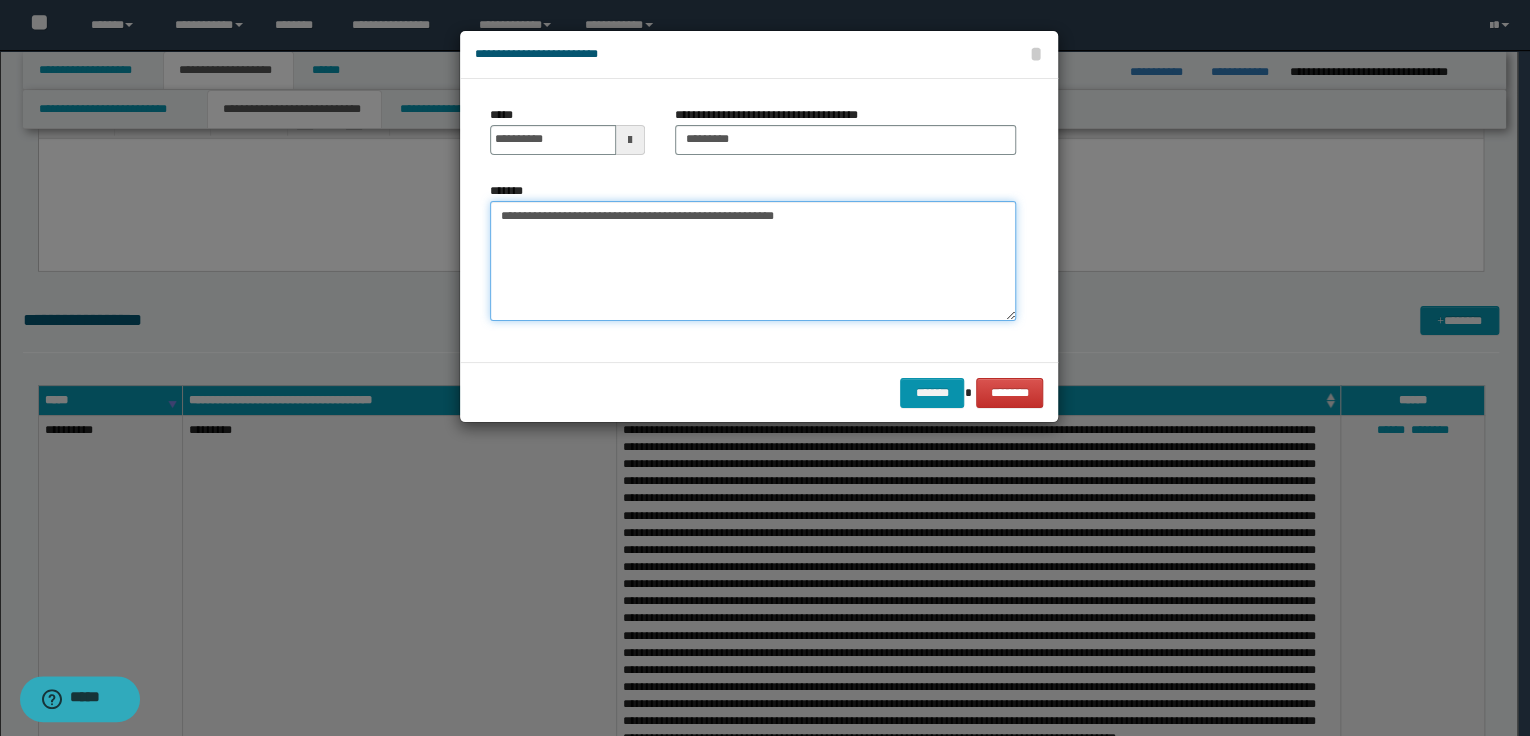 paste on "**********" 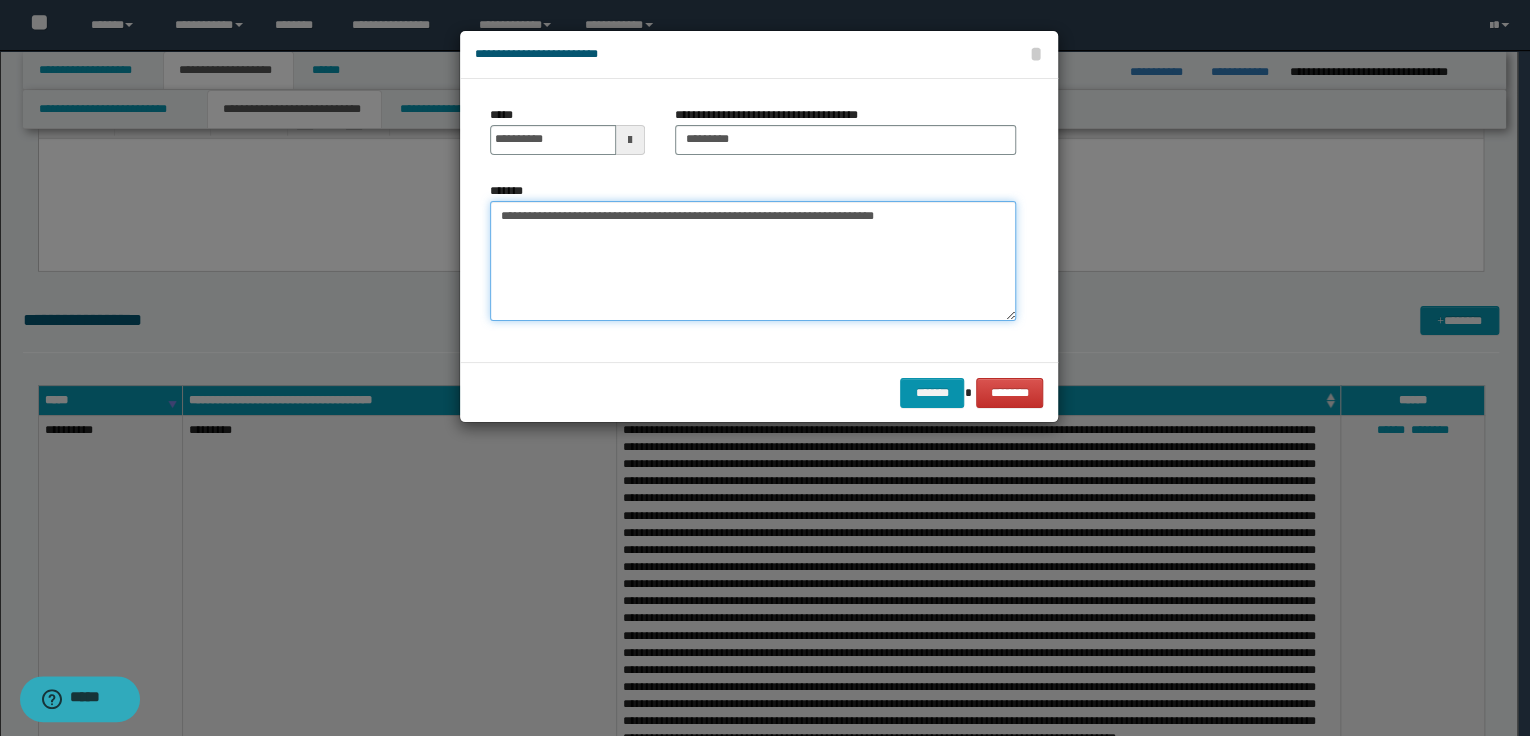 paste on "**********" 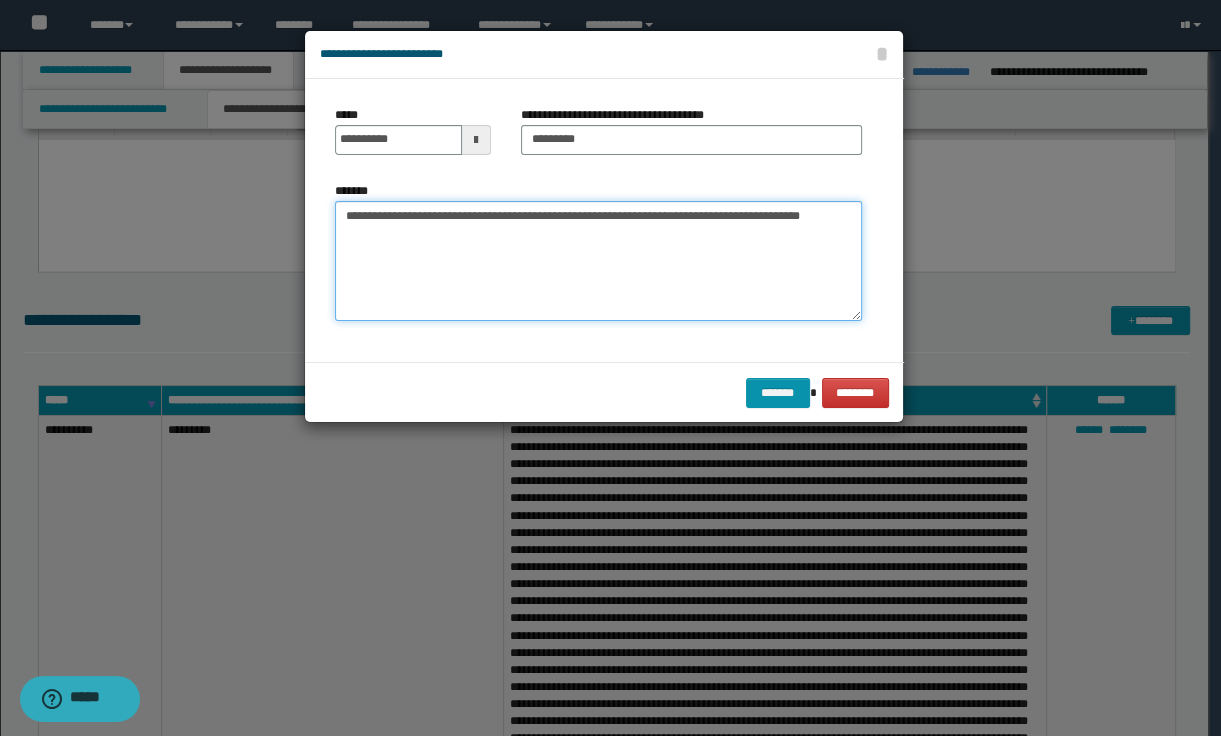 click on "**********" at bounding box center [598, 261] 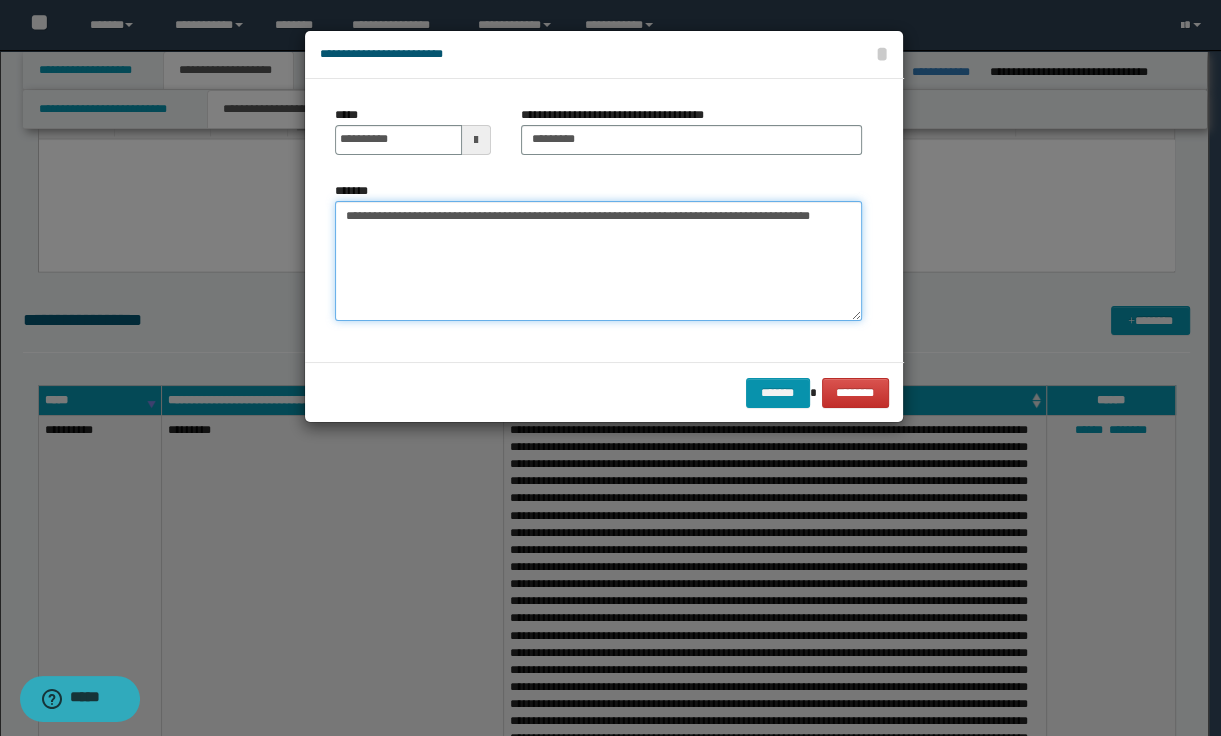 paste on "**********" 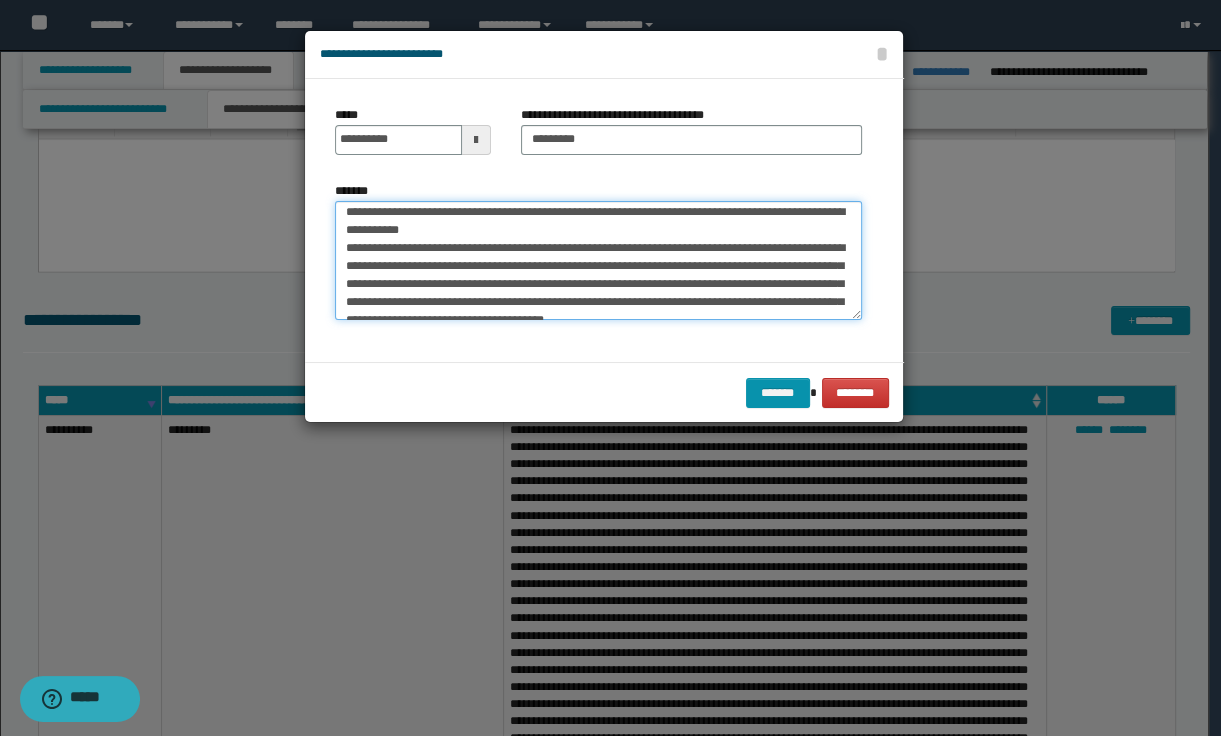 scroll, scrollTop: 0, scrollLeft: 0, axis: both 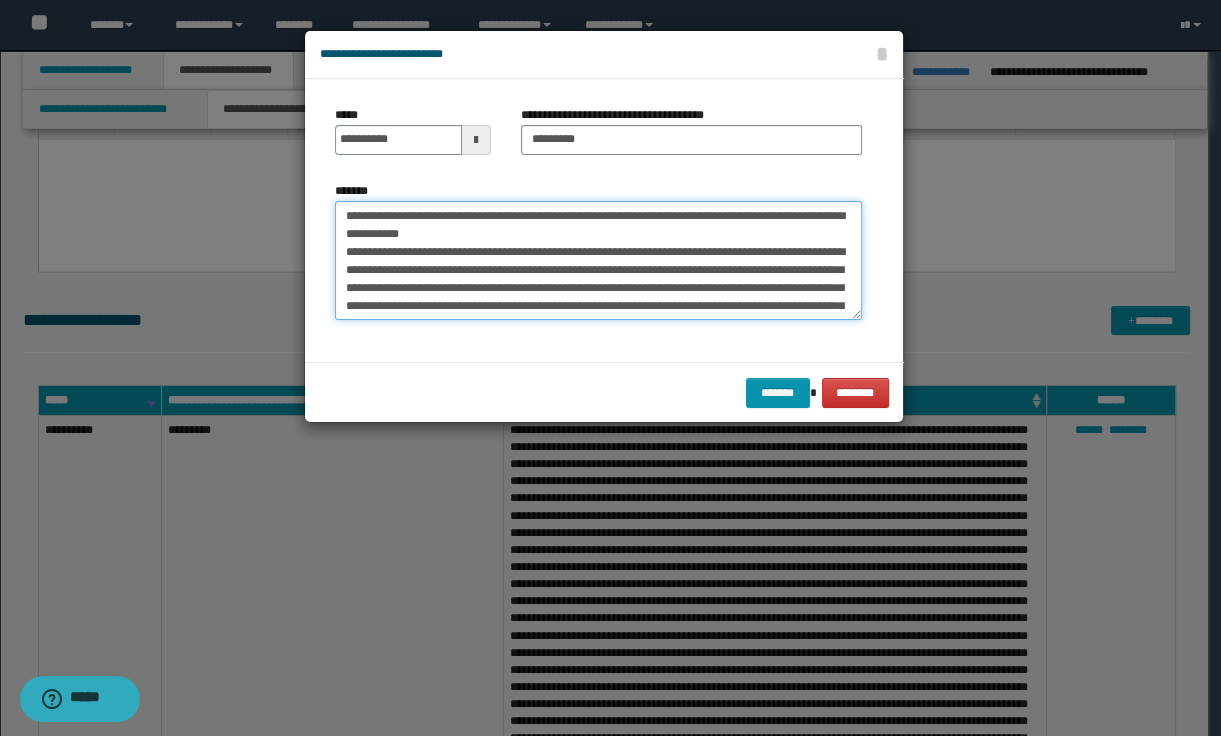 click on "*******" at bounding box center [598, 261] 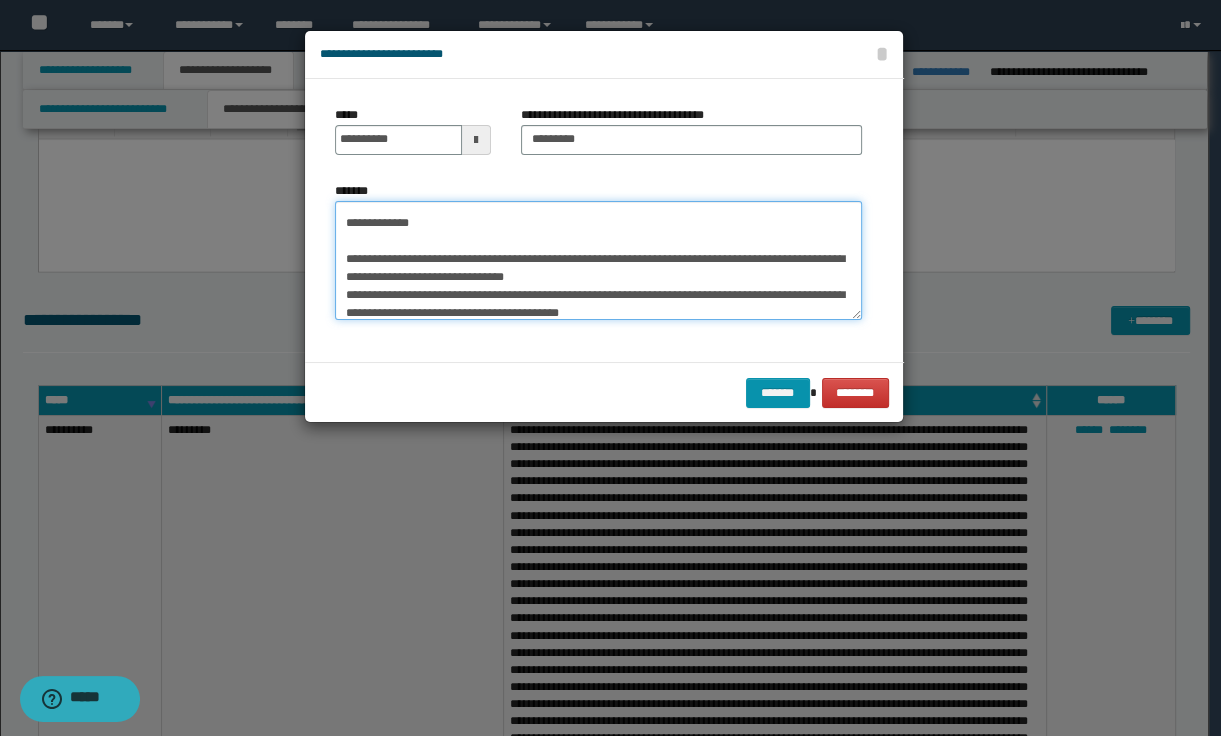 scroll, scrollTop: 160, scrollLeft: 0, axis: vertical 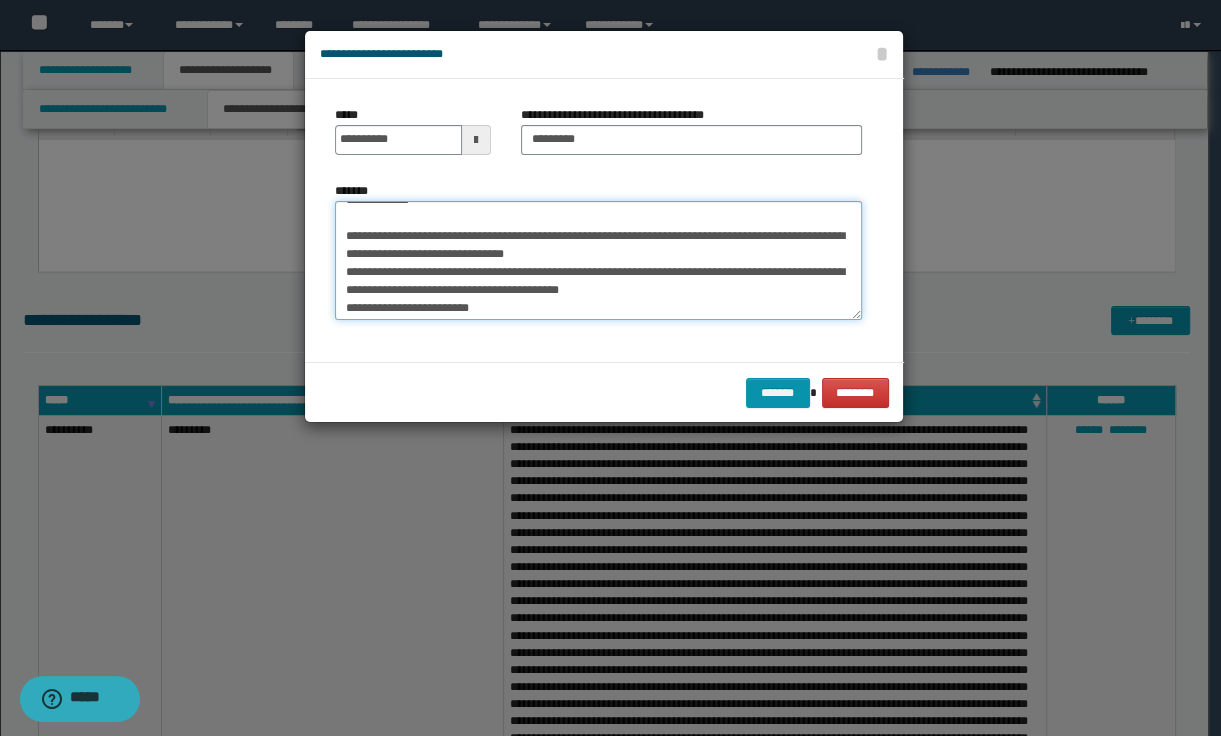 click on "*******" at bounding box center [598, 261] 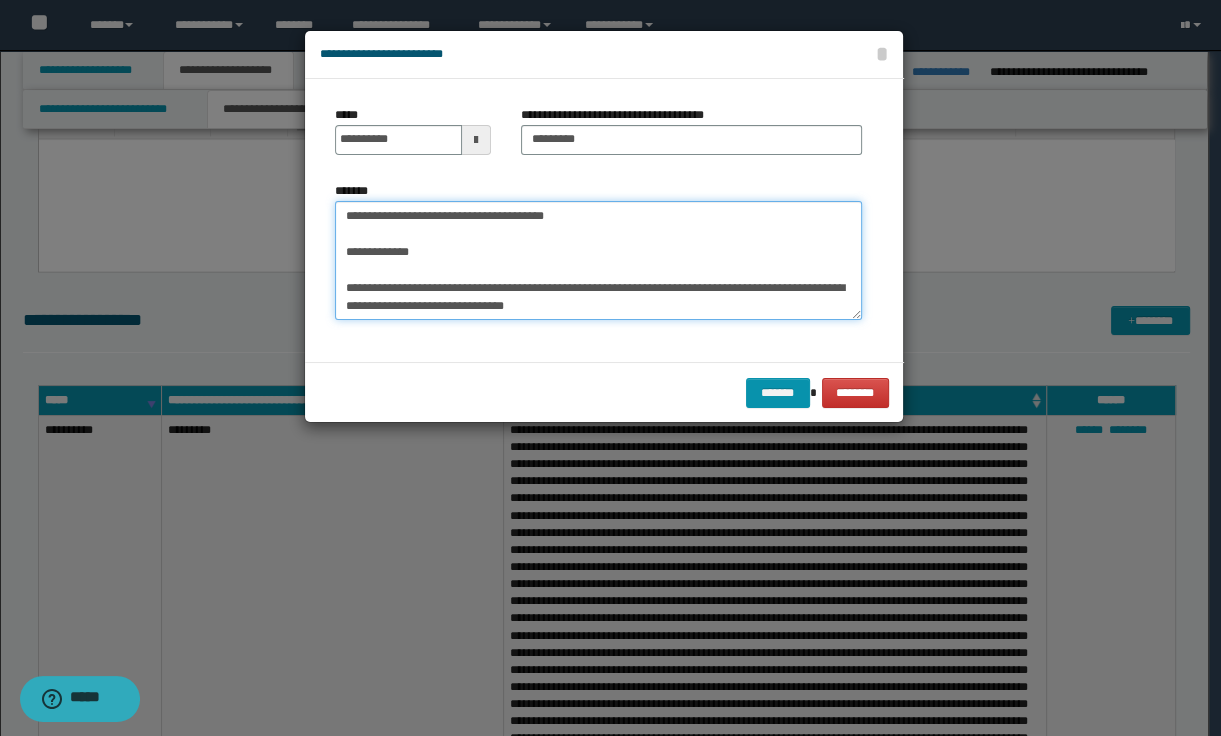 scroll, scrollTop: 80, scrollLeft: 0, axis: vertical 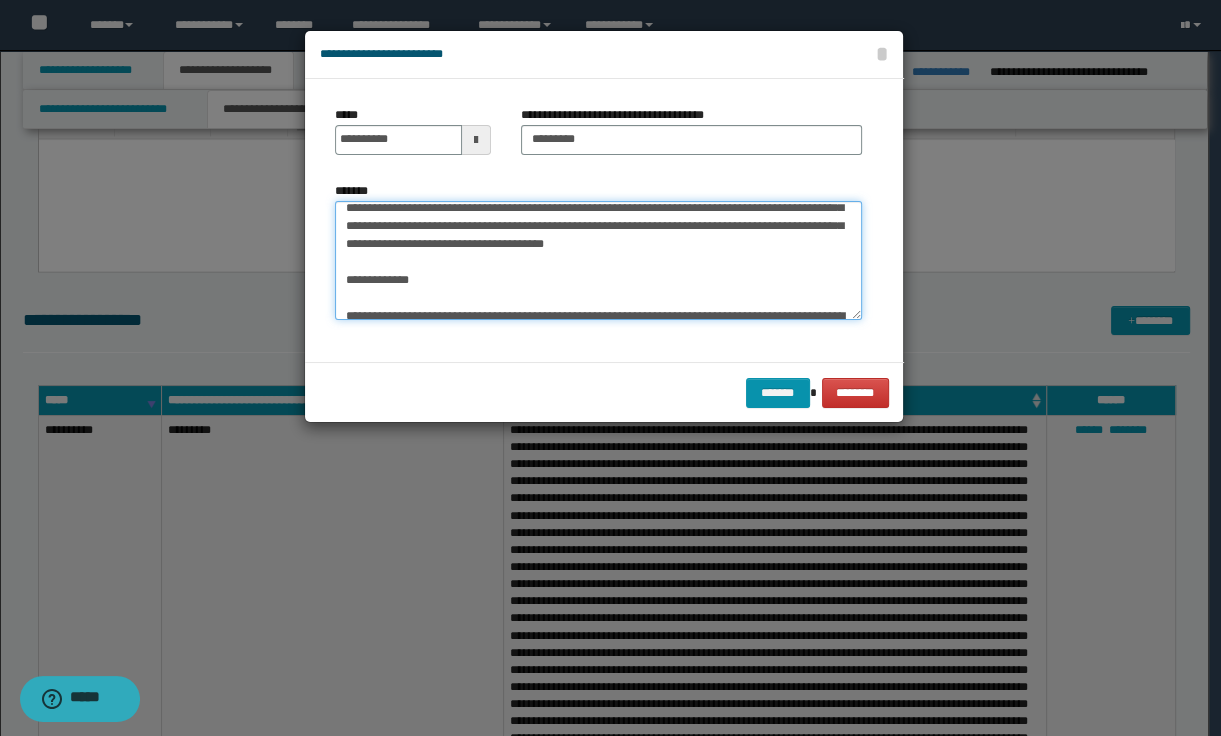 click on "*******" at bounding box center [598, 261] 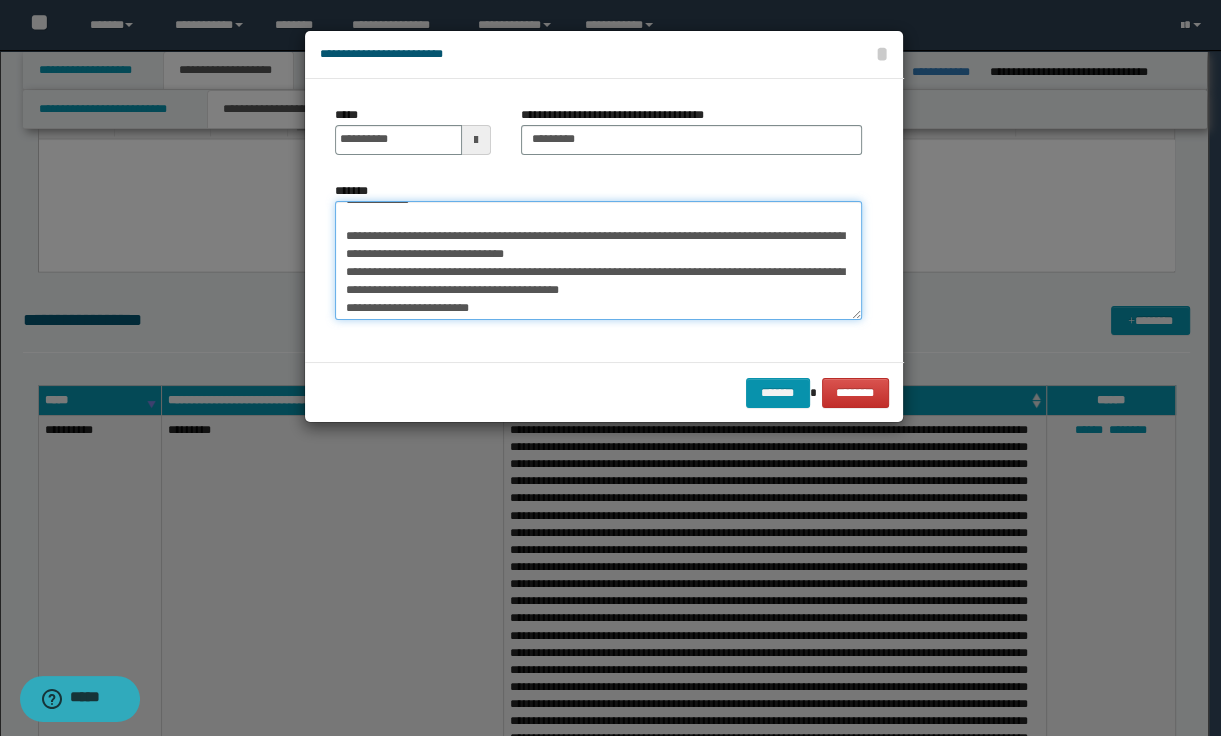 scroll, scrollTop: 240, scrollLeft: 0, axis: vertical 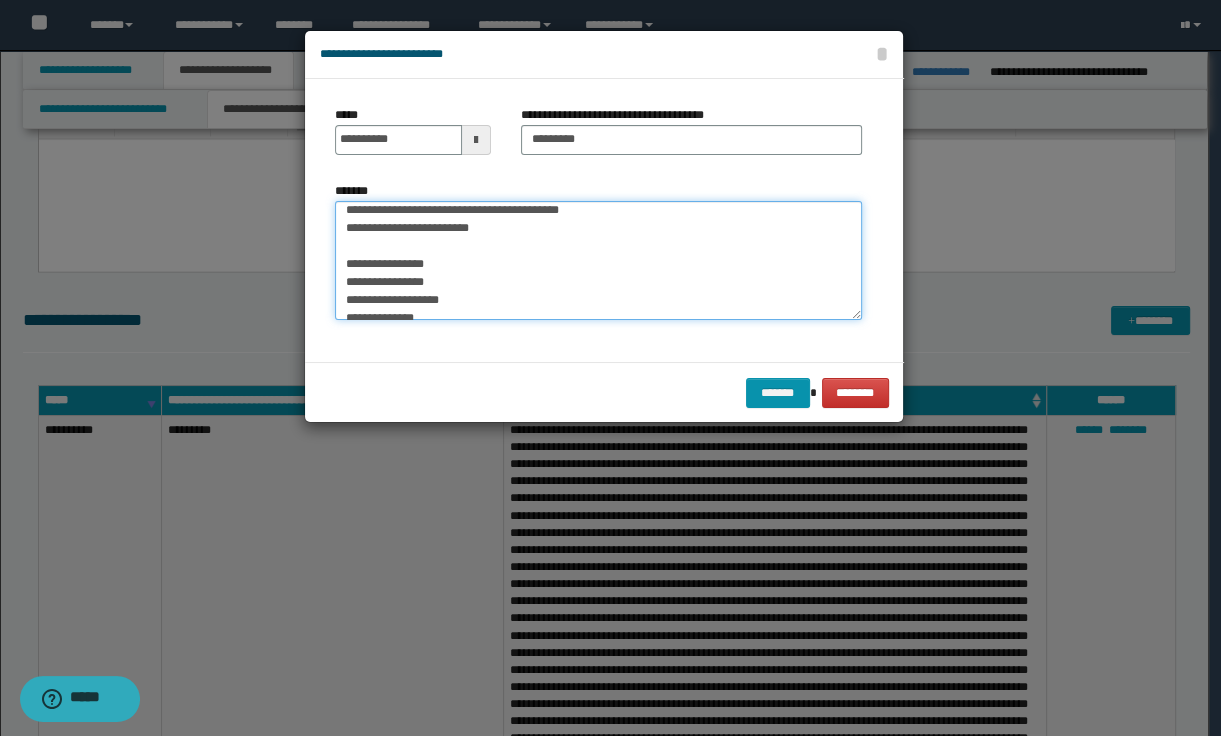 click on "*******" at bounding box center (598, 261) 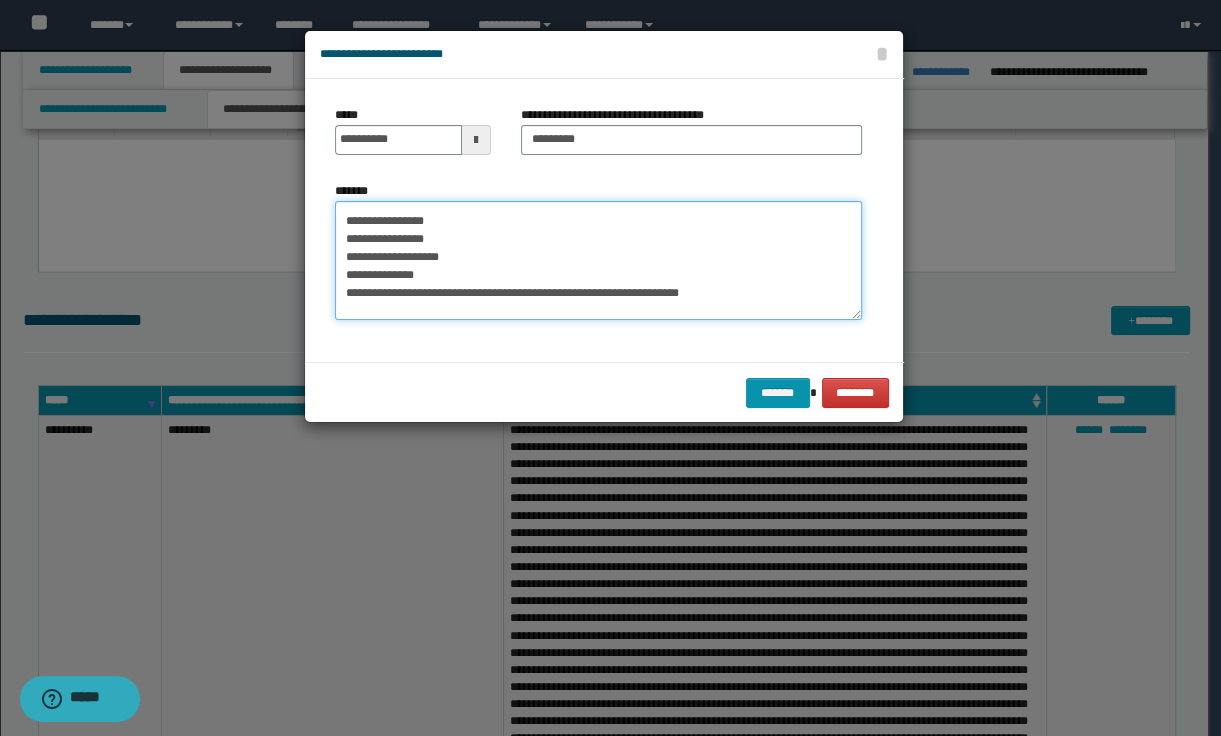 scroll, scrollTop: 320, scrollLeft: 0, axis: vertical 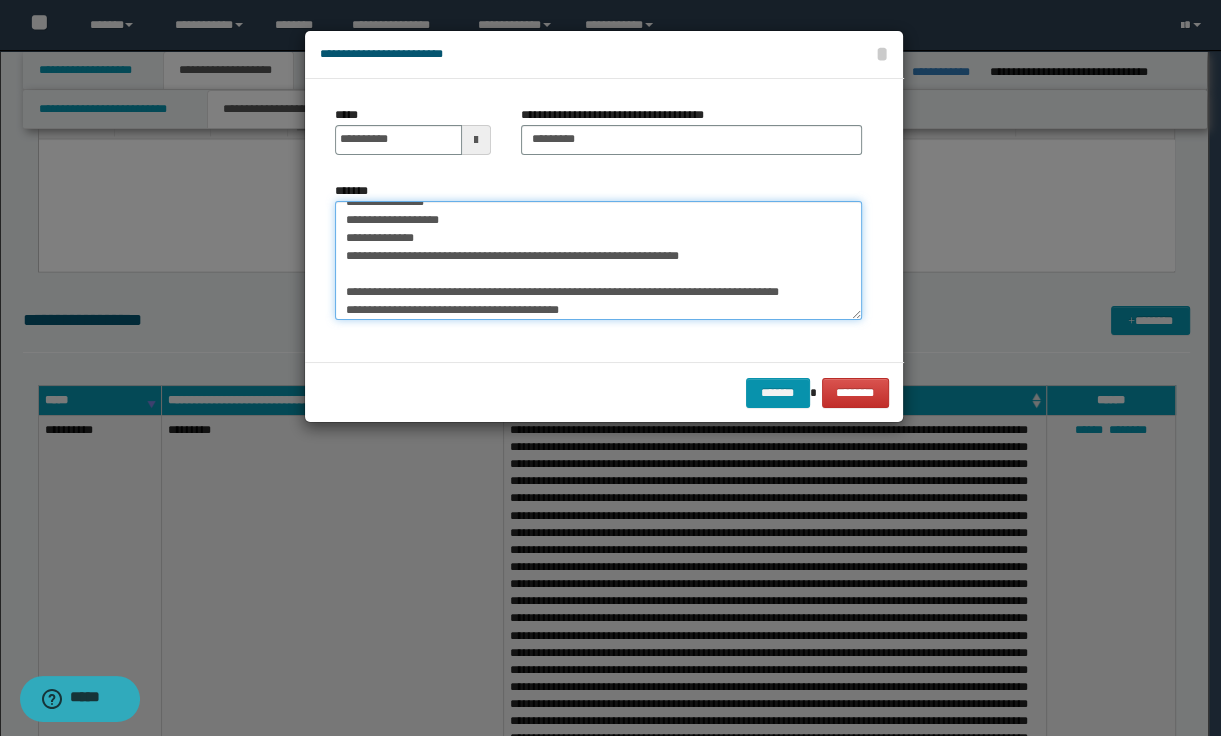 click on "*******" at bounding box center [598, 261] 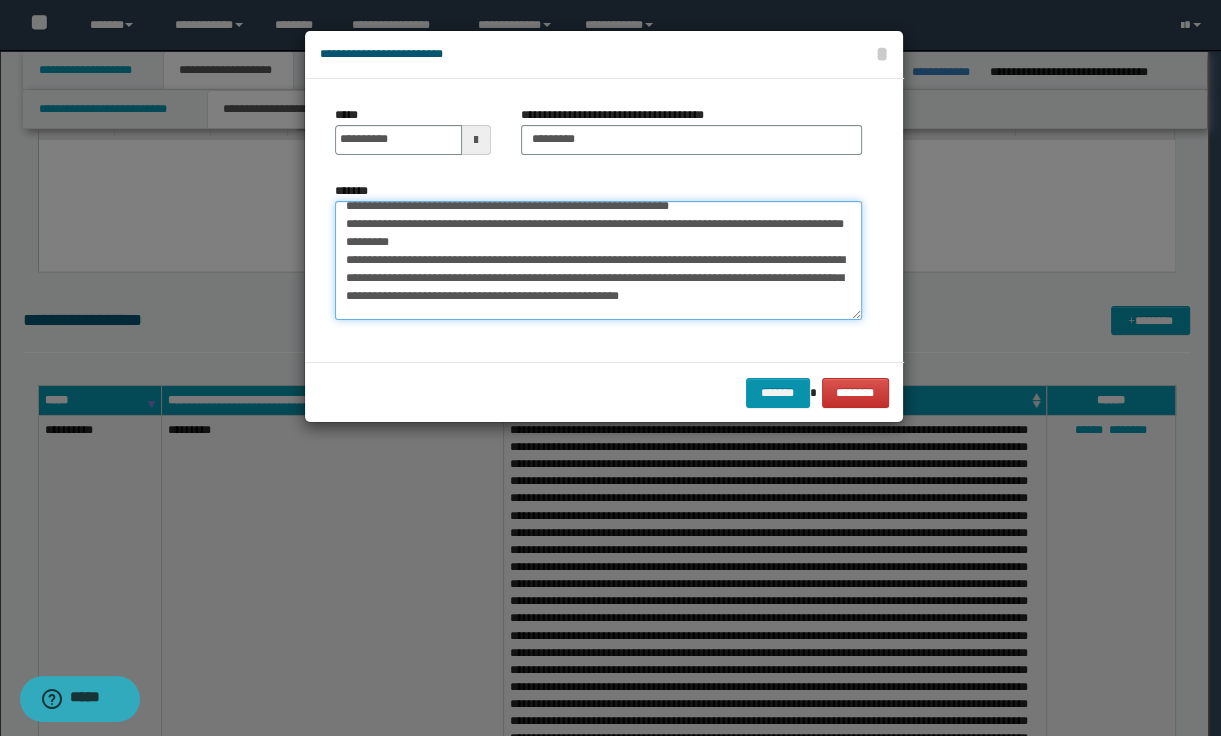 scroll, scrollTop: 560, scrollLeft: 0, axis: vertical 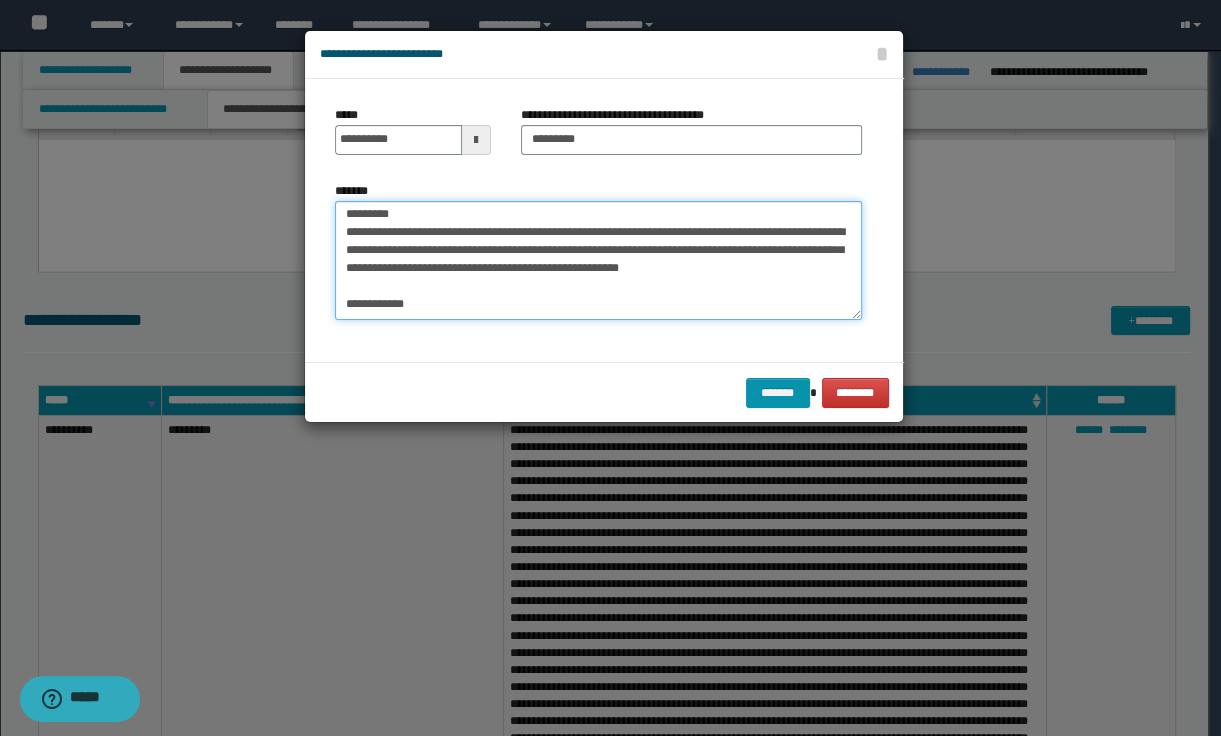 drag, startPoint x: 341, startPoint y: 248, endPoint x: 389, endPoint y: 251, distance: 48.09366 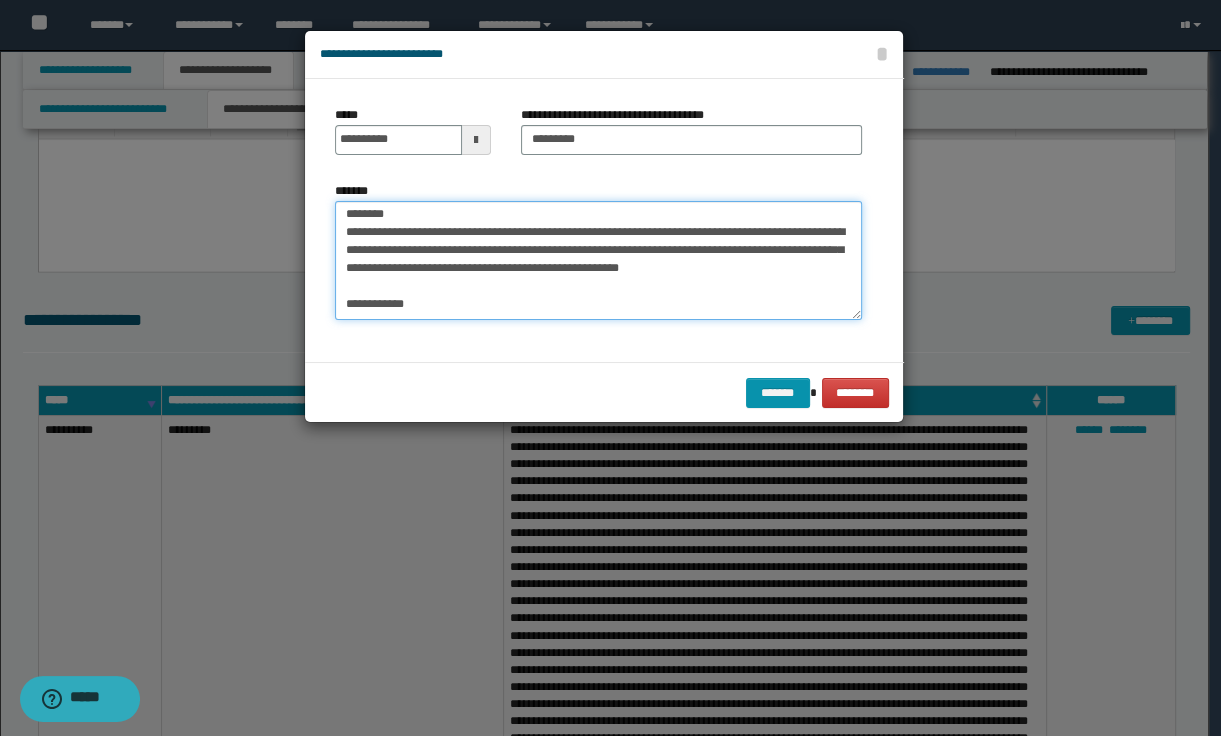 click on "*******" at bounding box center (598, 261) 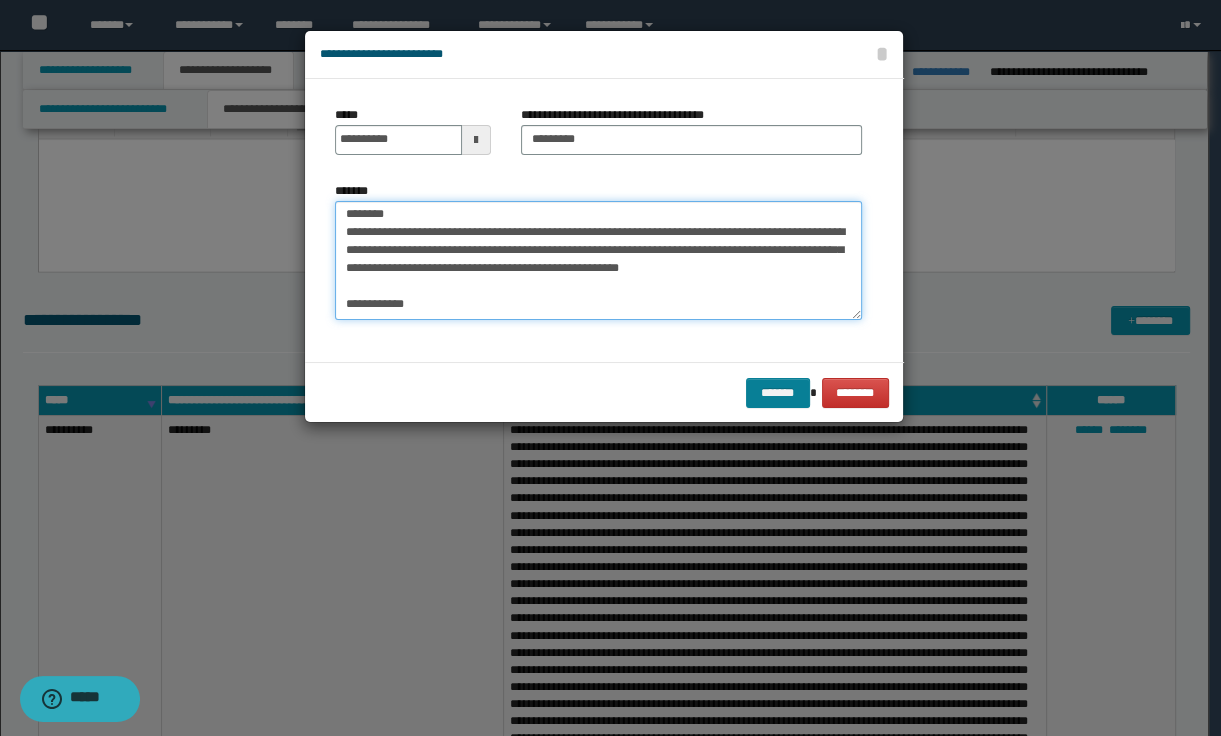 type on "**********" 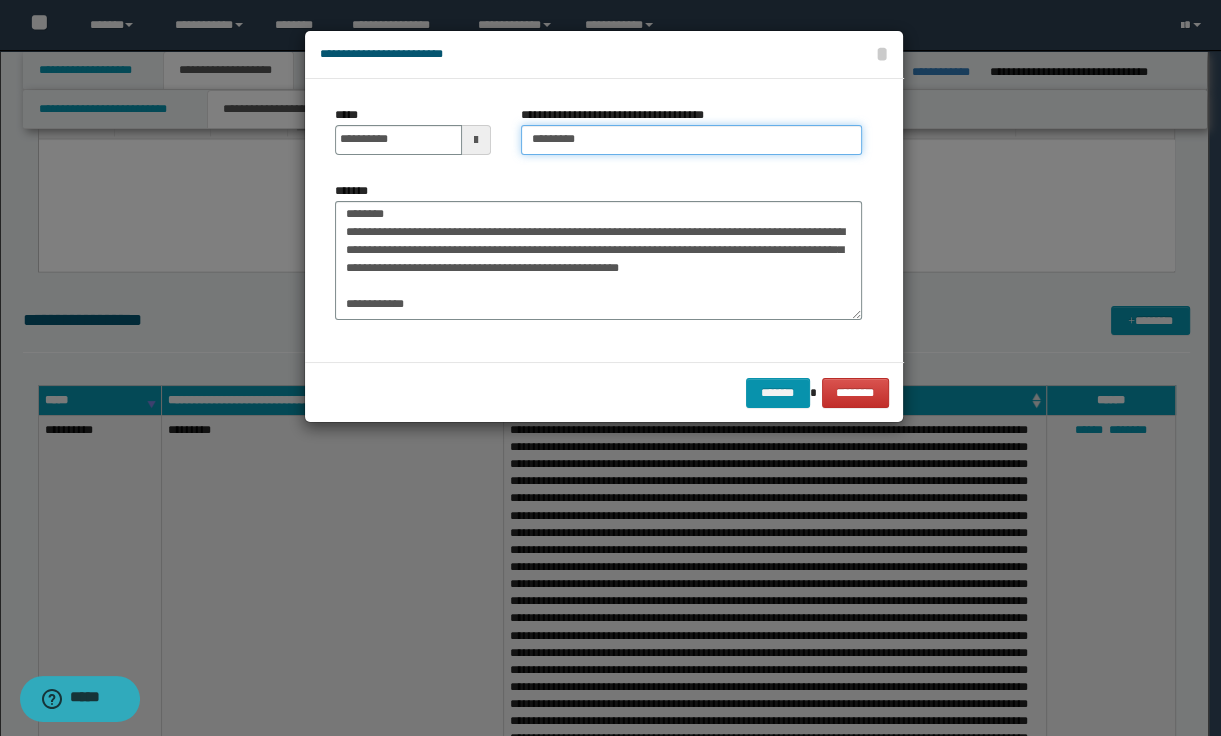 click on "*********" at bounding box center (691, 140) 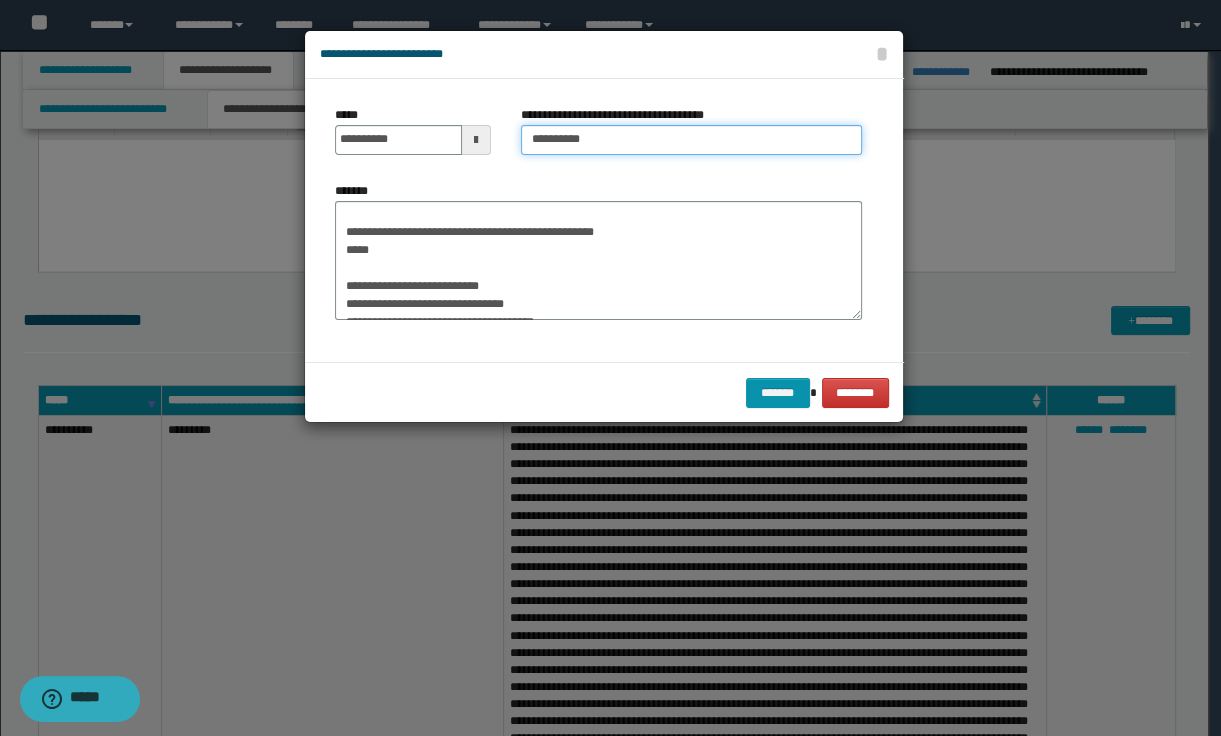 scroll, scrollTop: 668, scrollLeft: 0, axis: vertical 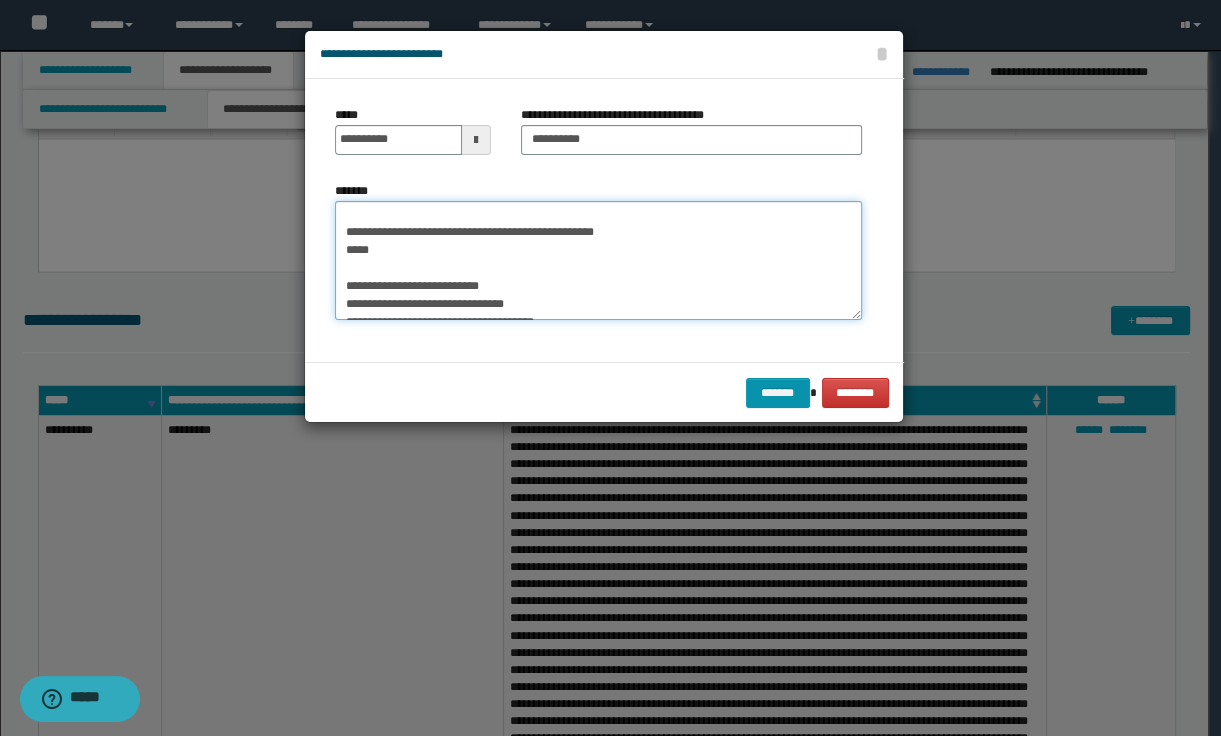 click on "*******" at bounding box center (598, 261) 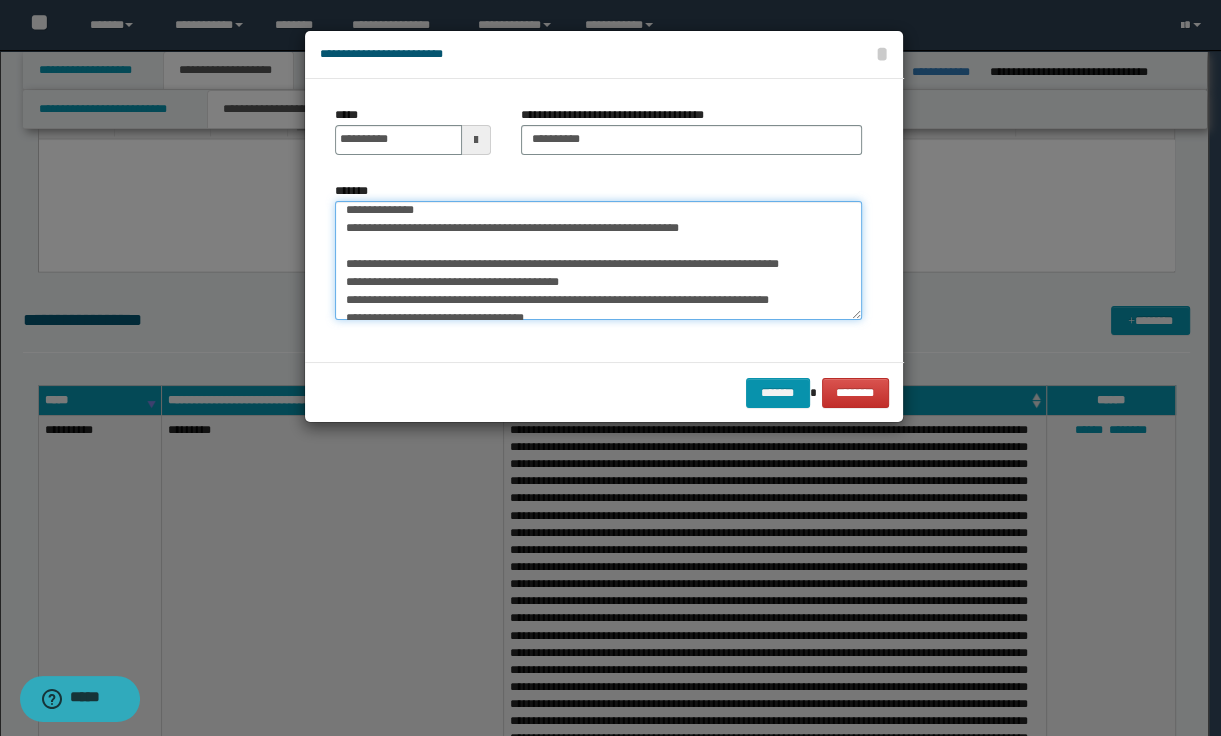 scroll, scrollTop: 268, scrollLeft: 0, axis: vertical 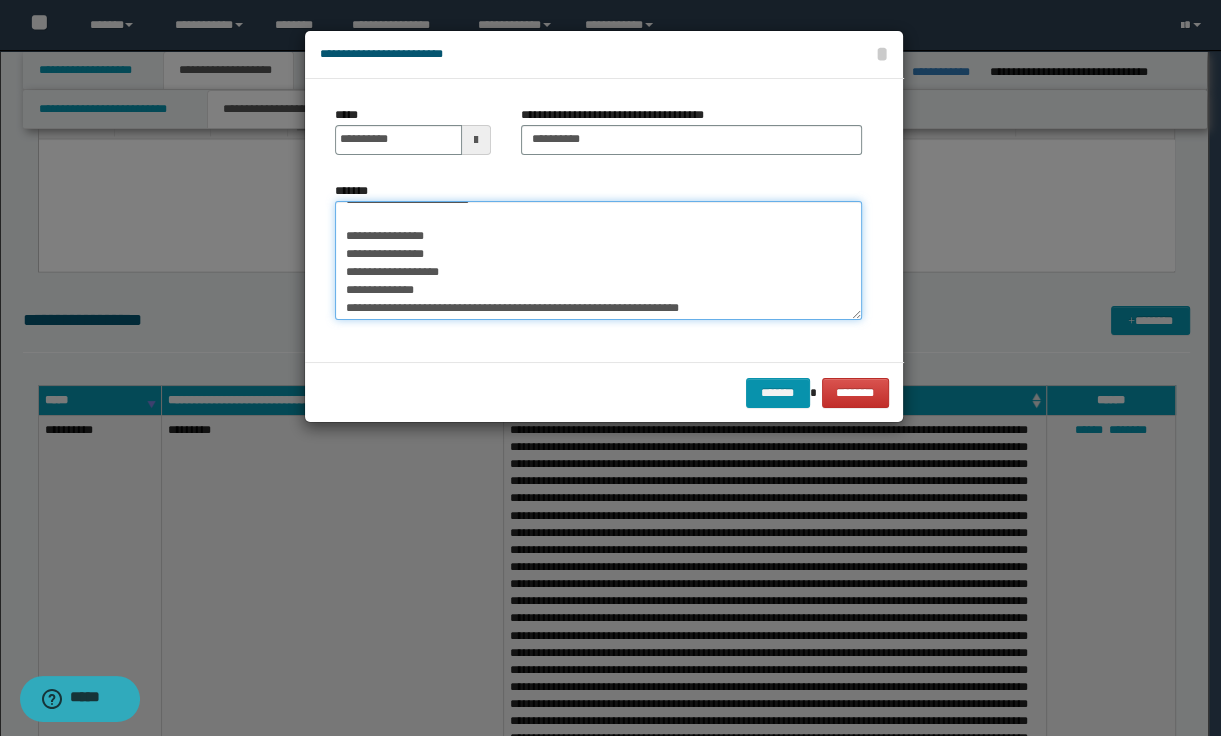 drag, startPoint x: 344, startPoint y: 288, endPoint x: 416, endPoint y: 289, distance: 72.00694 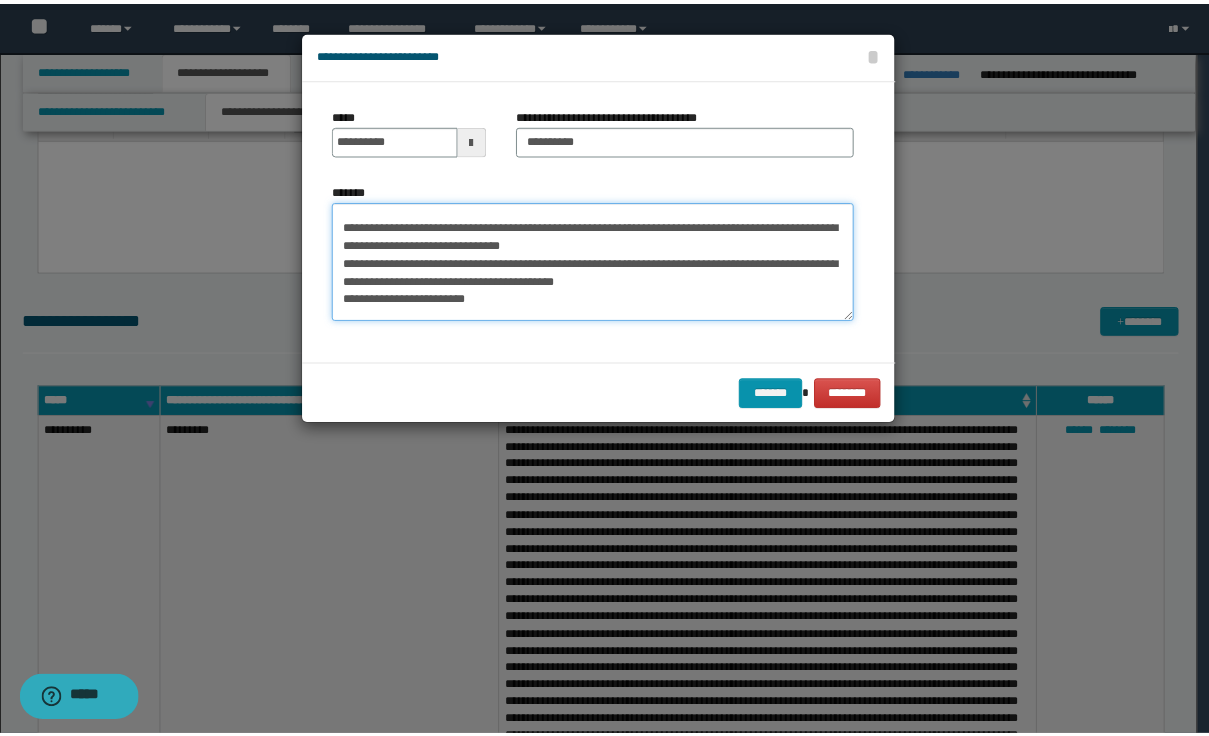 scroll, scrollTop: 0, scrollLeft: 0, axis: both 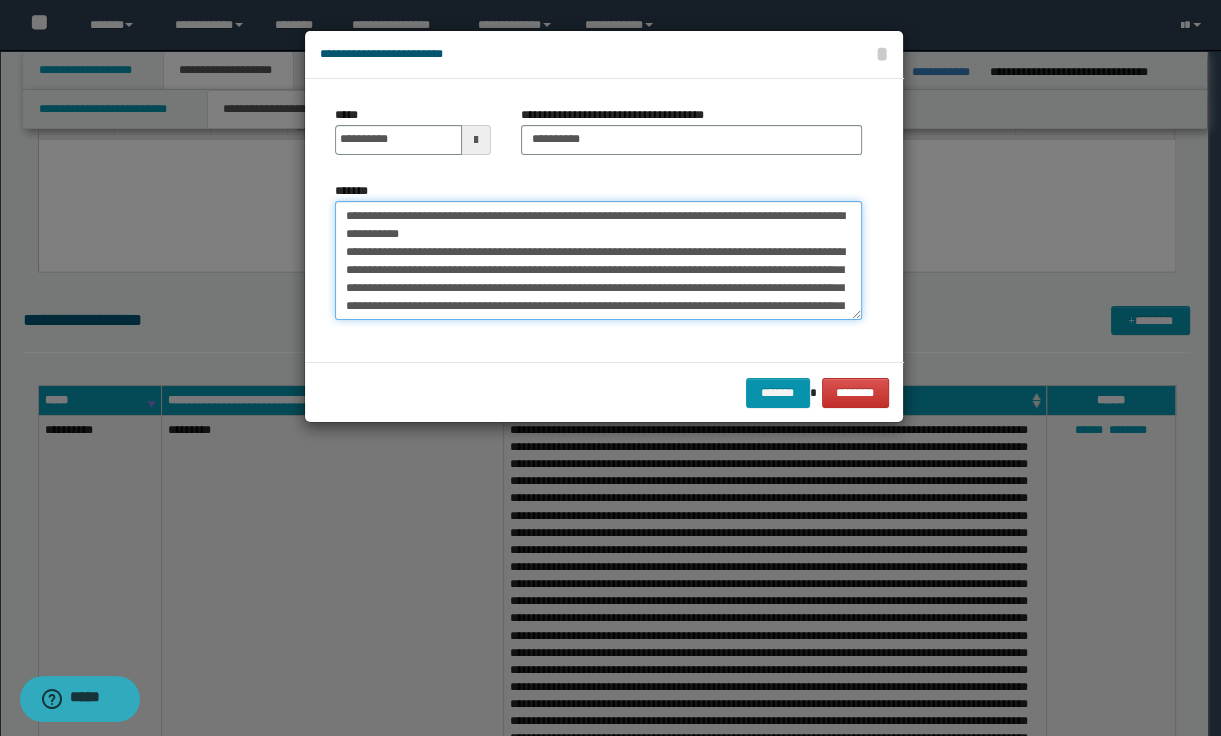 drag, startPoint x: 412, startPoint y: 231, endPoint x: 507, endPoint y: 234, distance: 95.047356 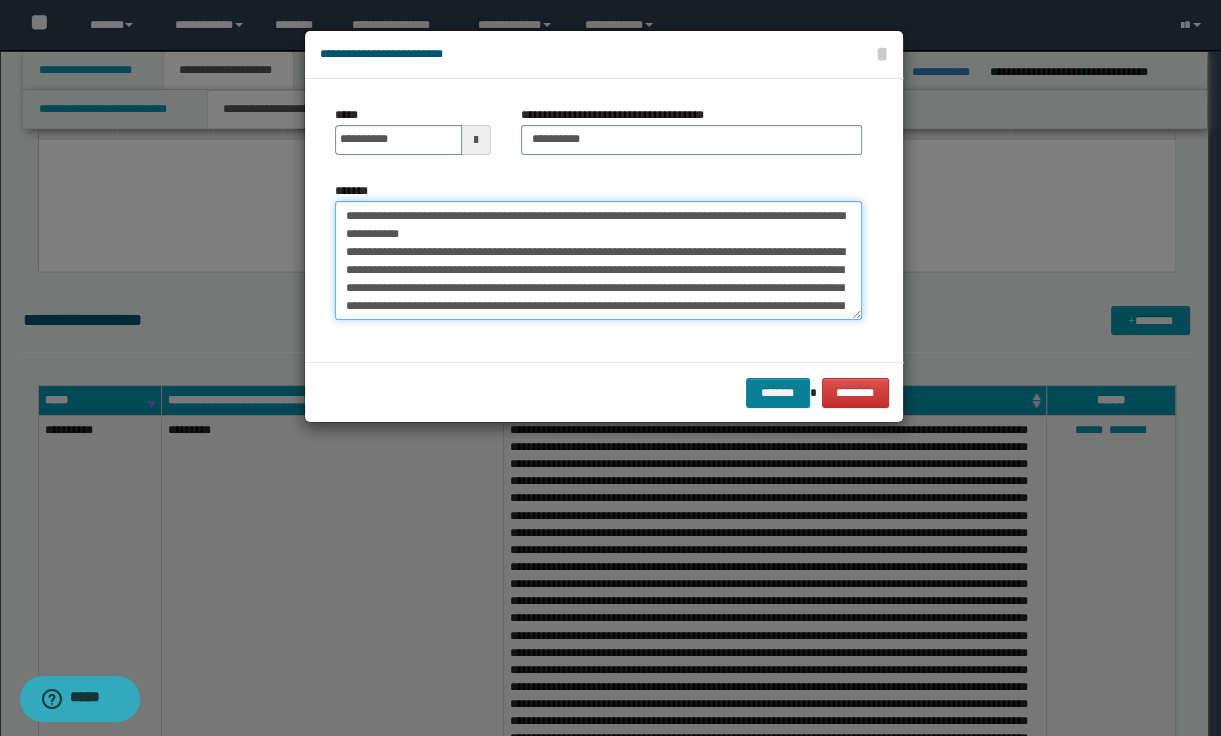 type on "**********" 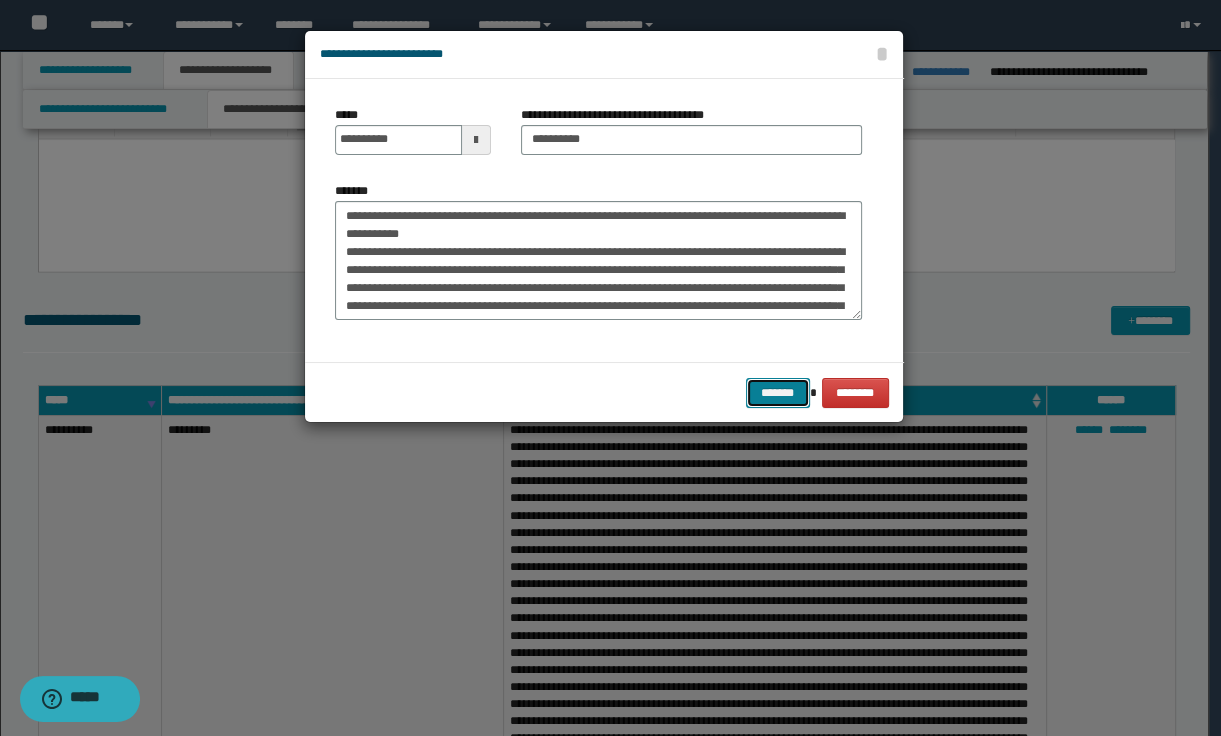 click on "*******" at bounding box center [778, 393] 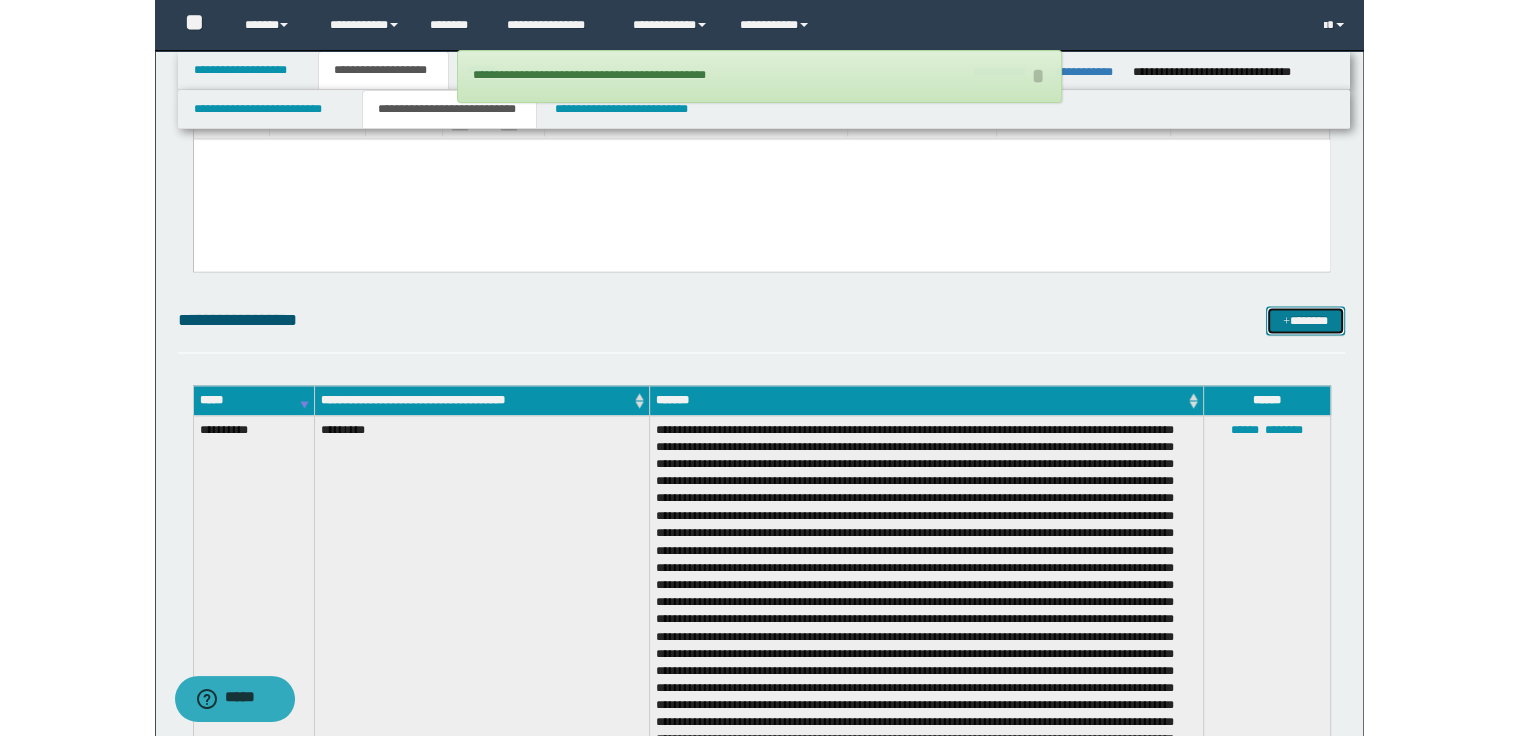 scroll, scrollTop: 2640, scrollLeft: 0, axis: vertical 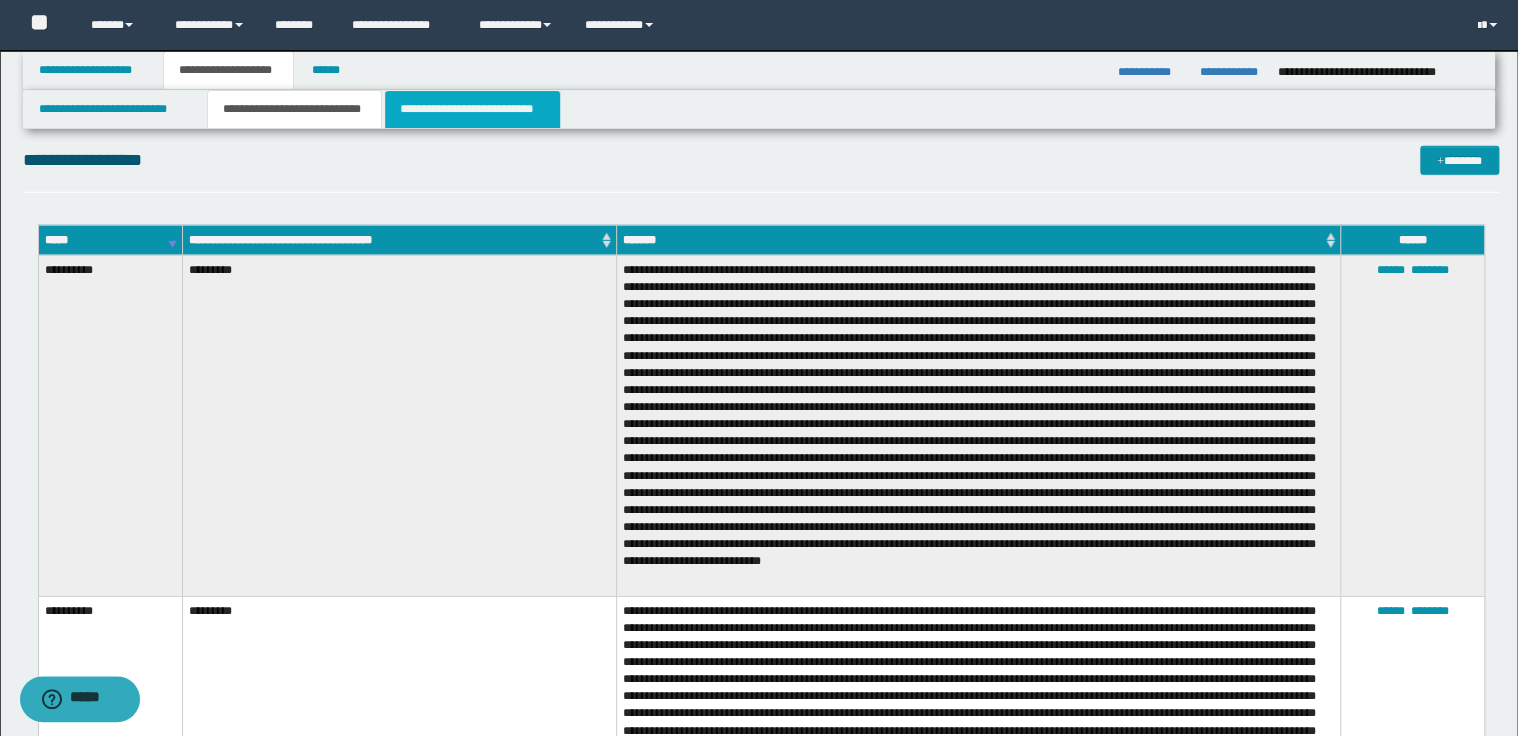 click on "**********" at bounding box center (472, 109) 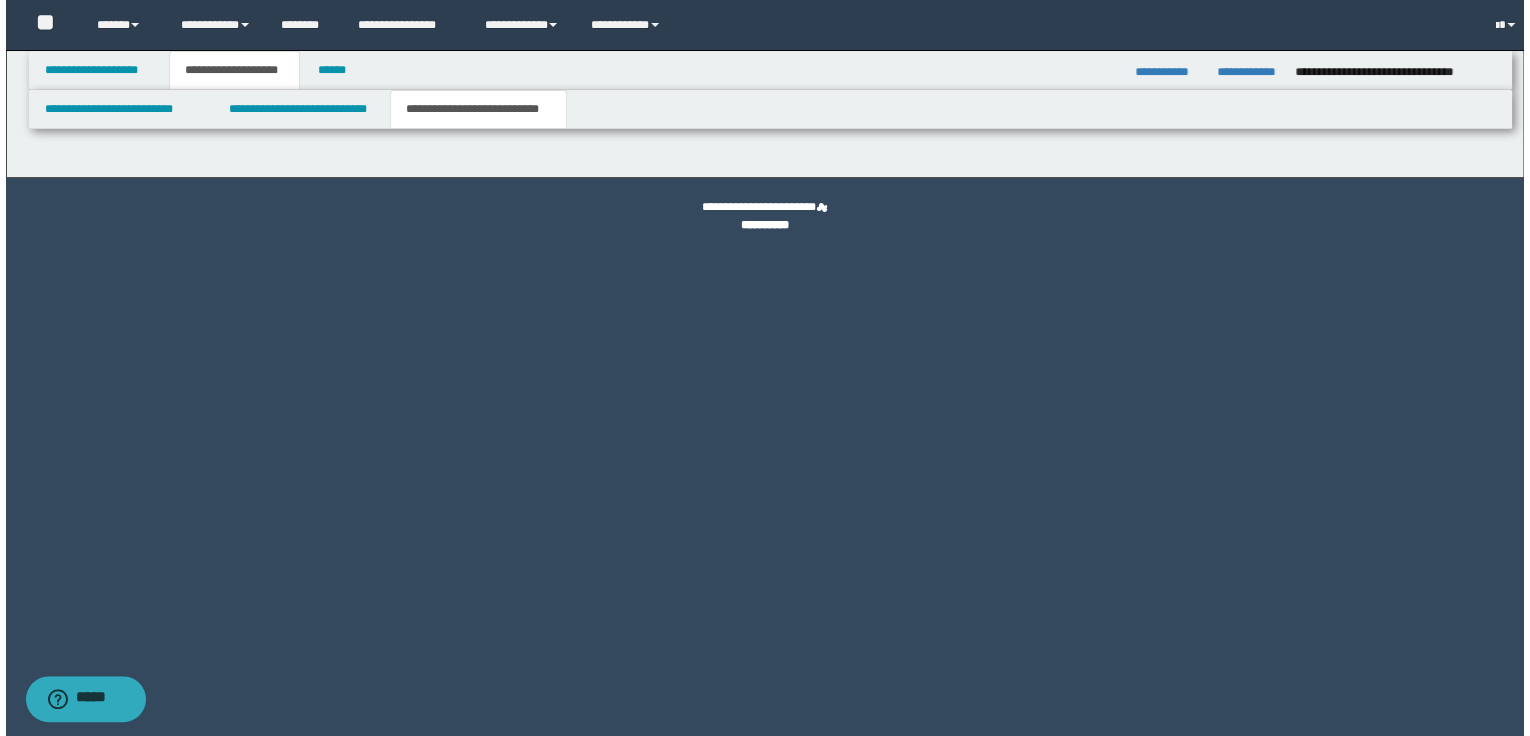 scroll, scrollTop: 0, scrollLeft: 0, axis: both 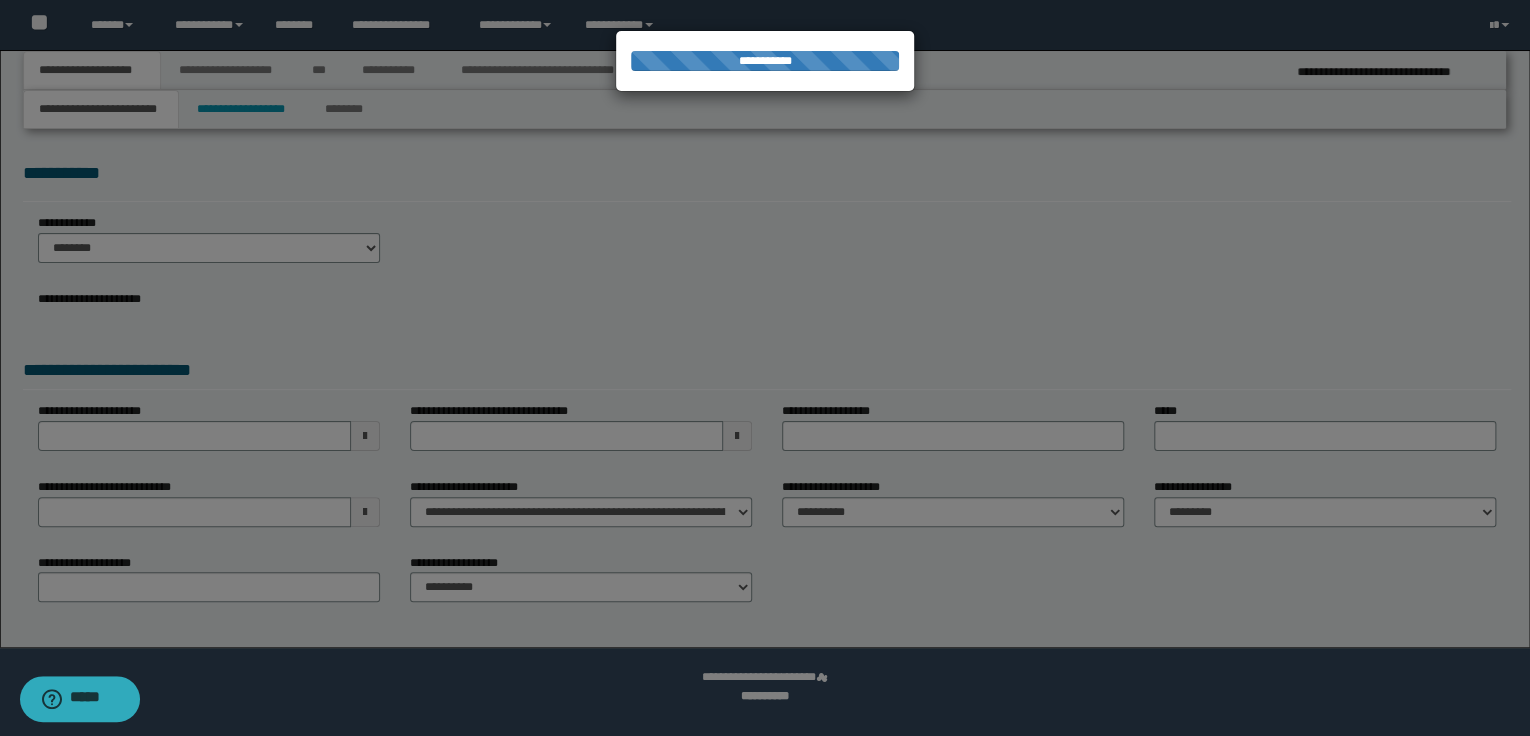 select on "*" 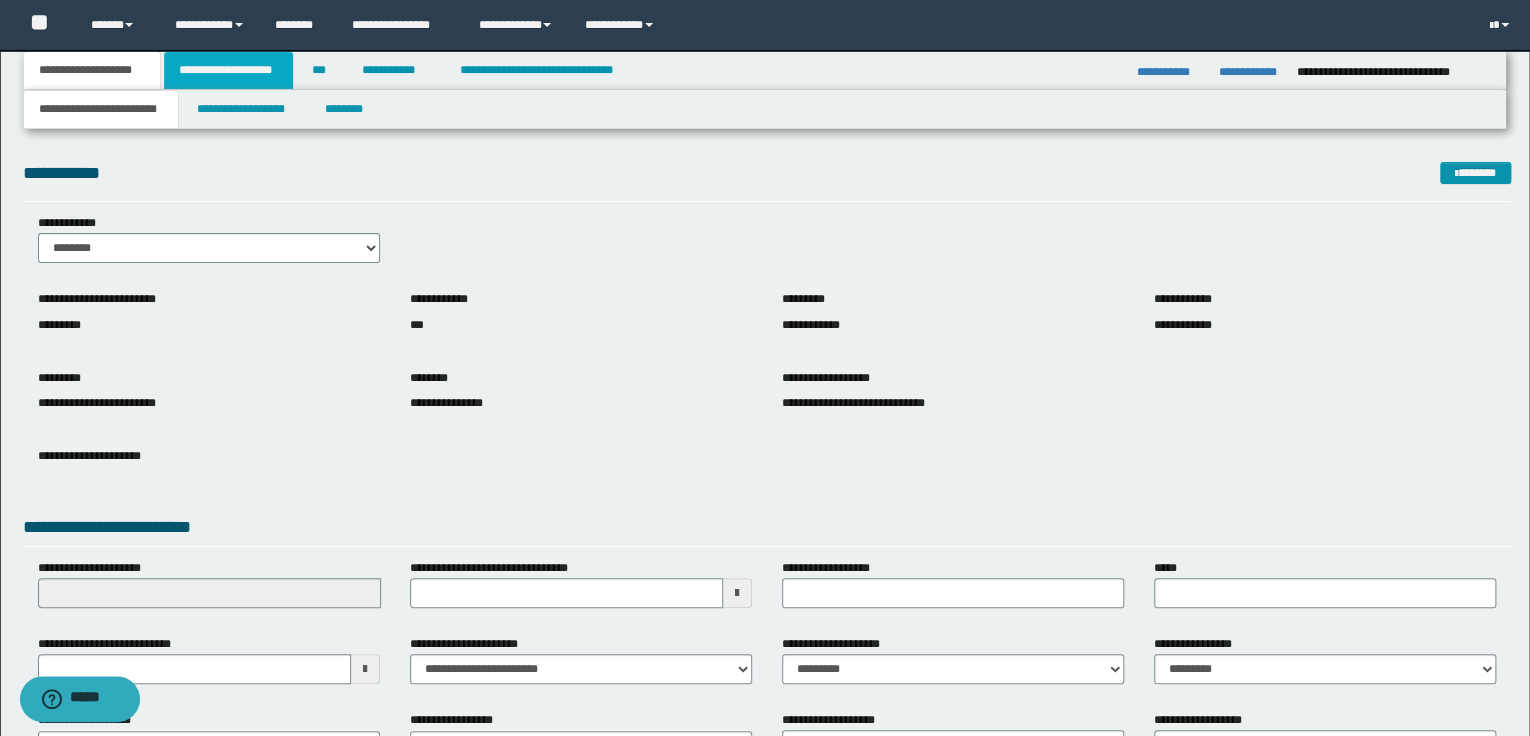 click on "**********" at bounding box center [765, 368] 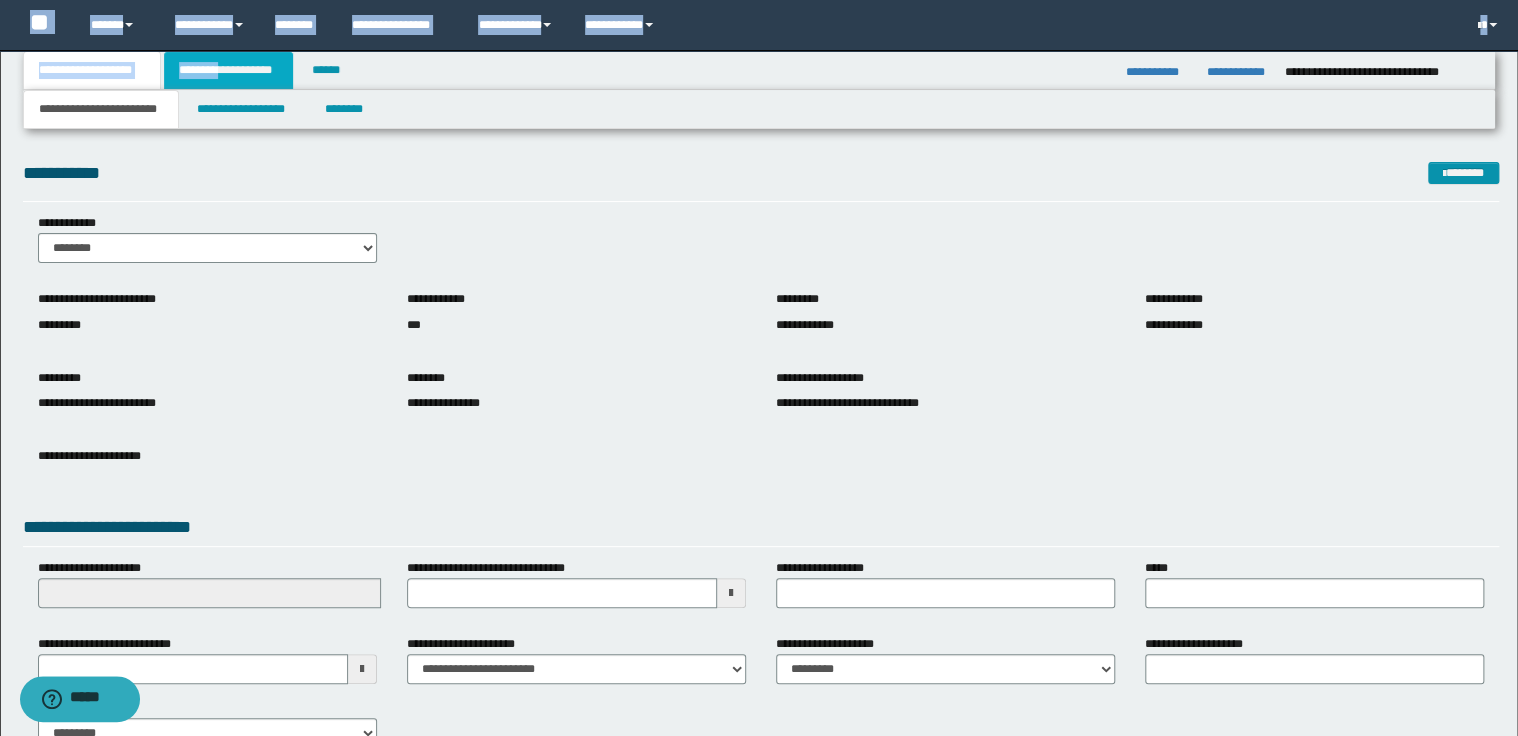 drag, startPoint x: 224, startPoint y: 55, endPoint x: 203, endPoint y: 76, distance: 29.698484 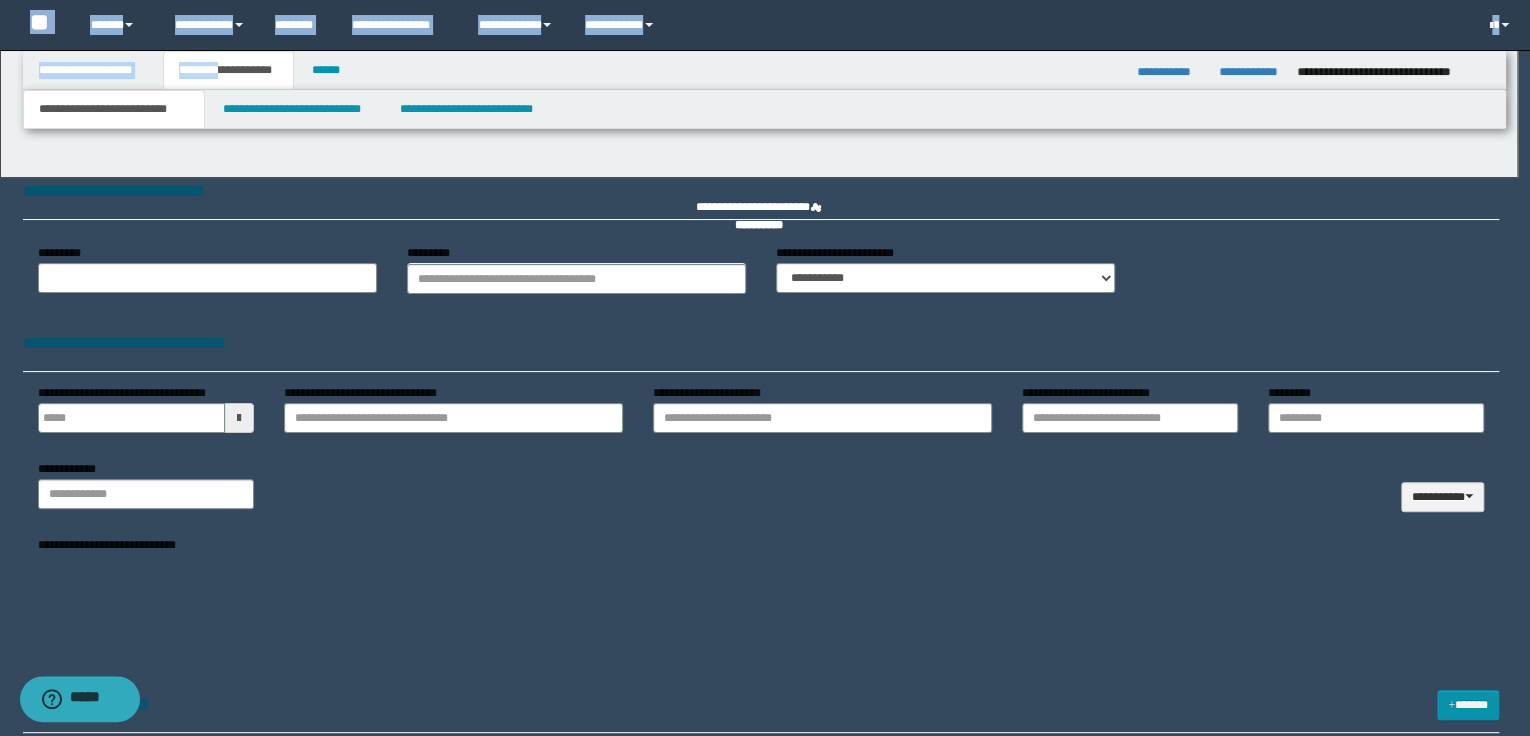 click at bounding box center [765, 368] 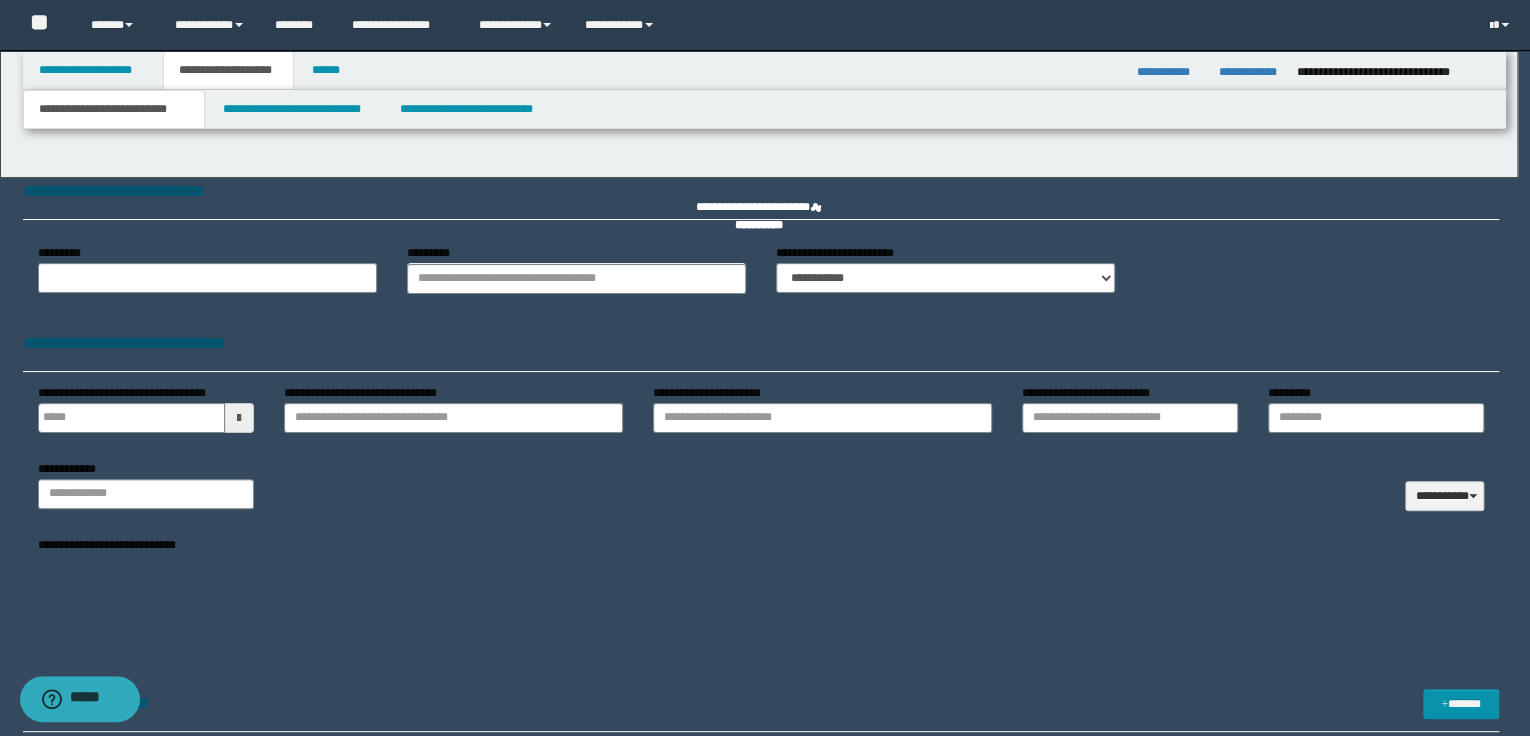 type 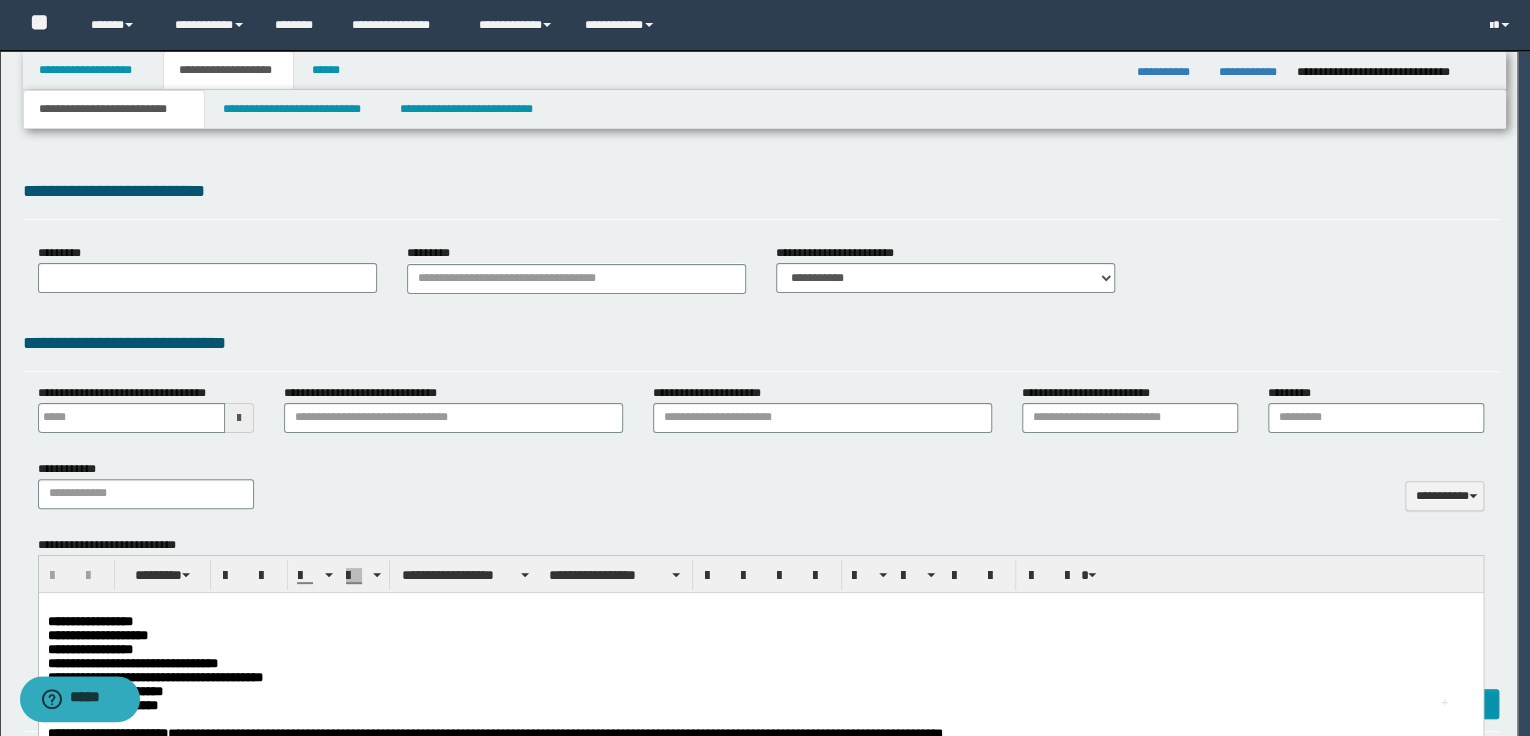 scroll, scrollTop: 0, scrollLeft: 0, axis: both 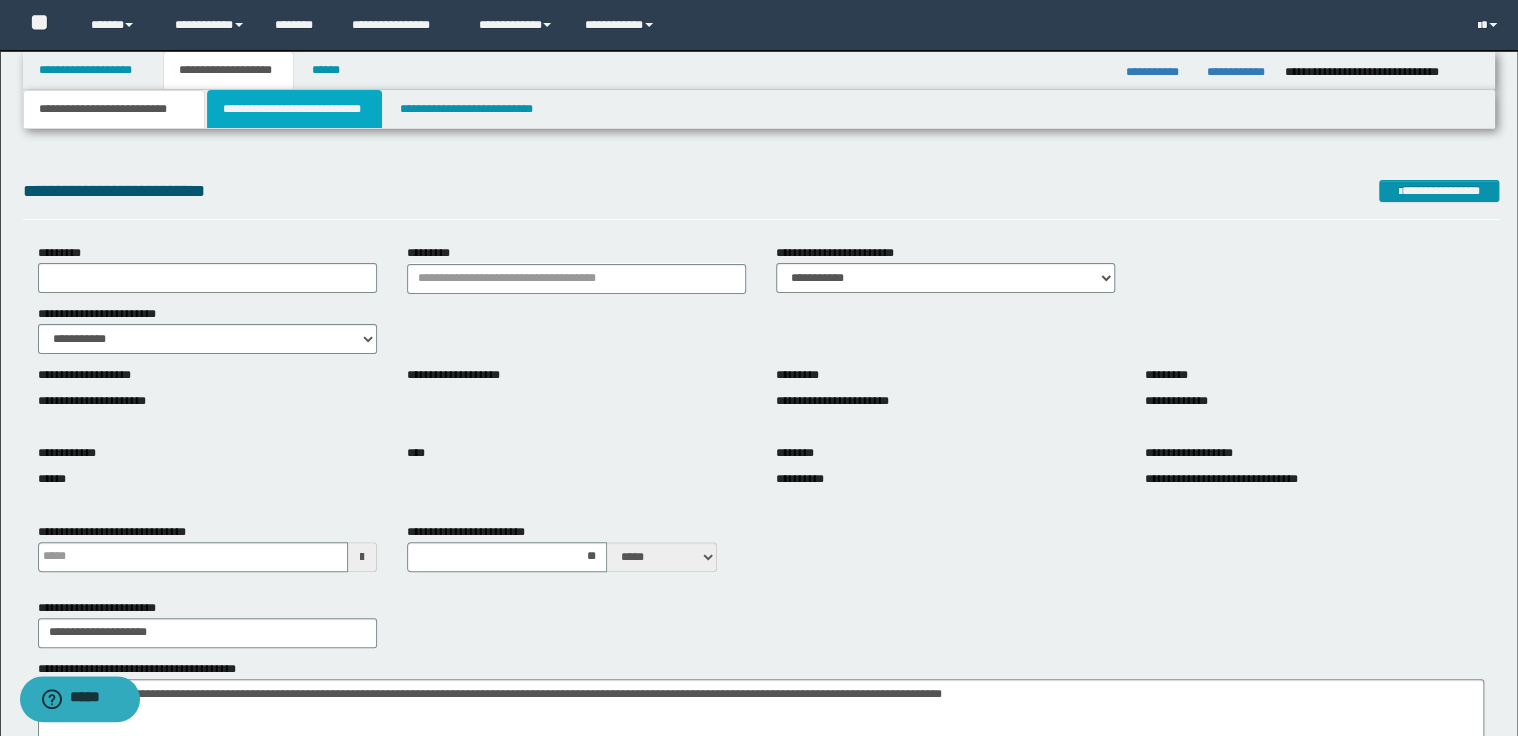 click on "**********" at bounding box center (294, 109) 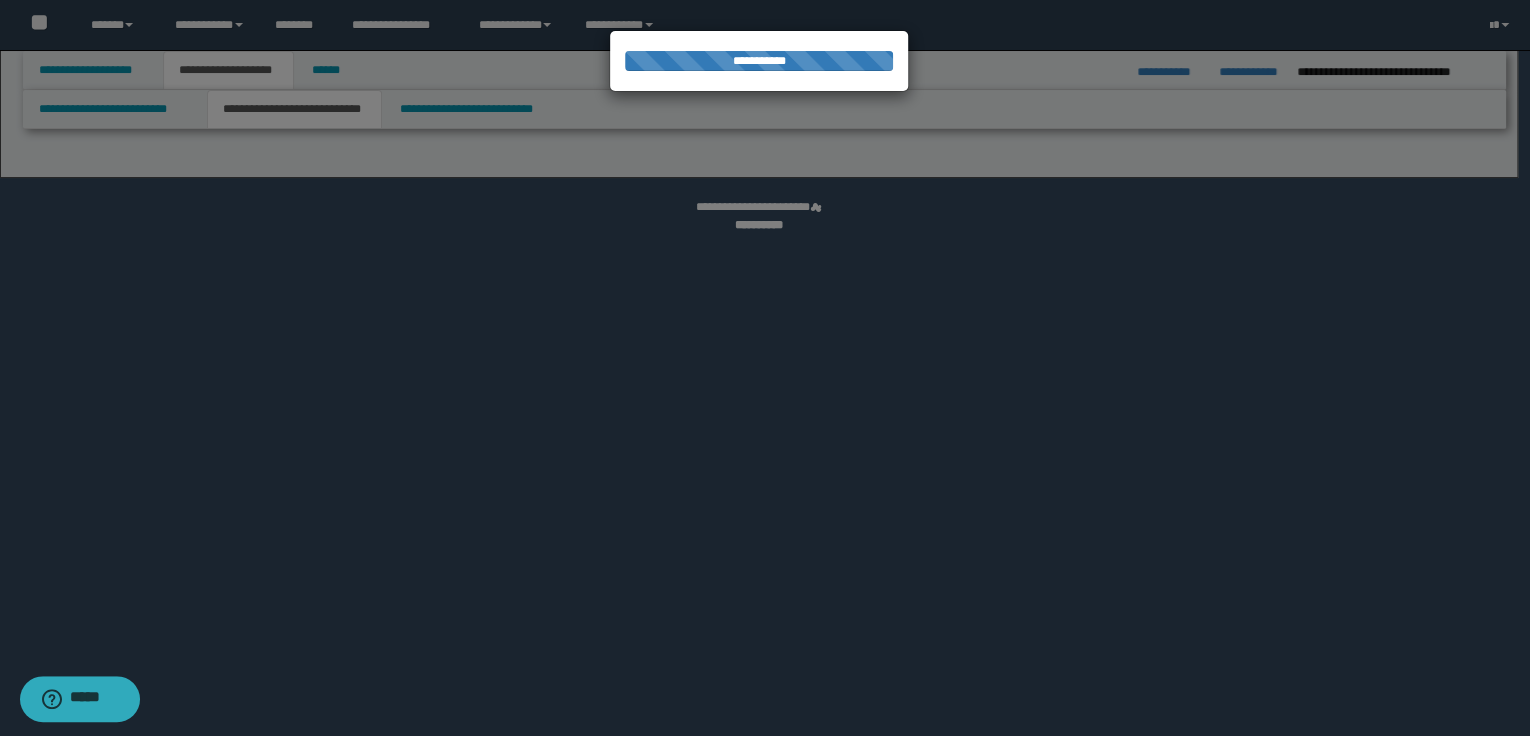 select on "*" 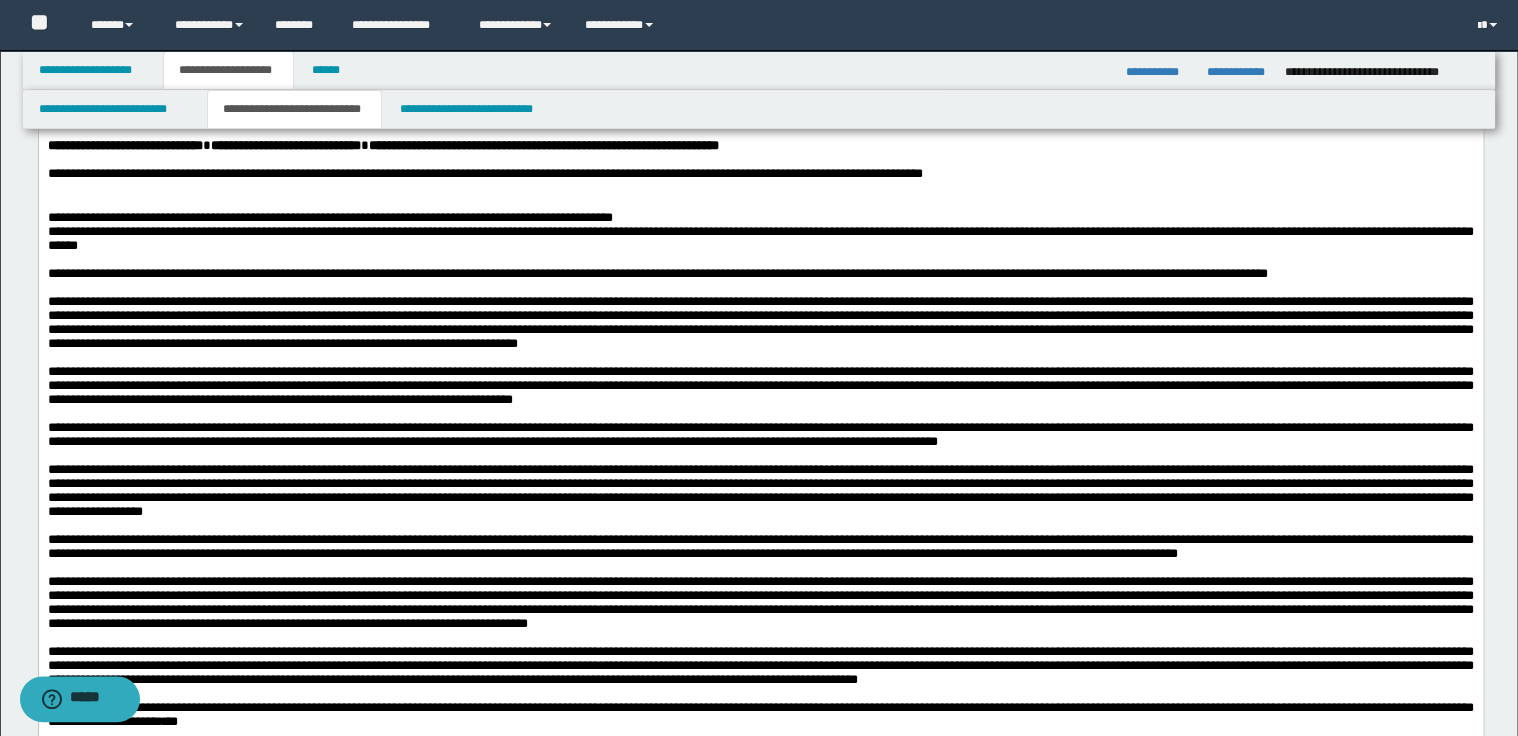 scroll, scrollTop: 640, scrollLeft: 0, axis: vertical 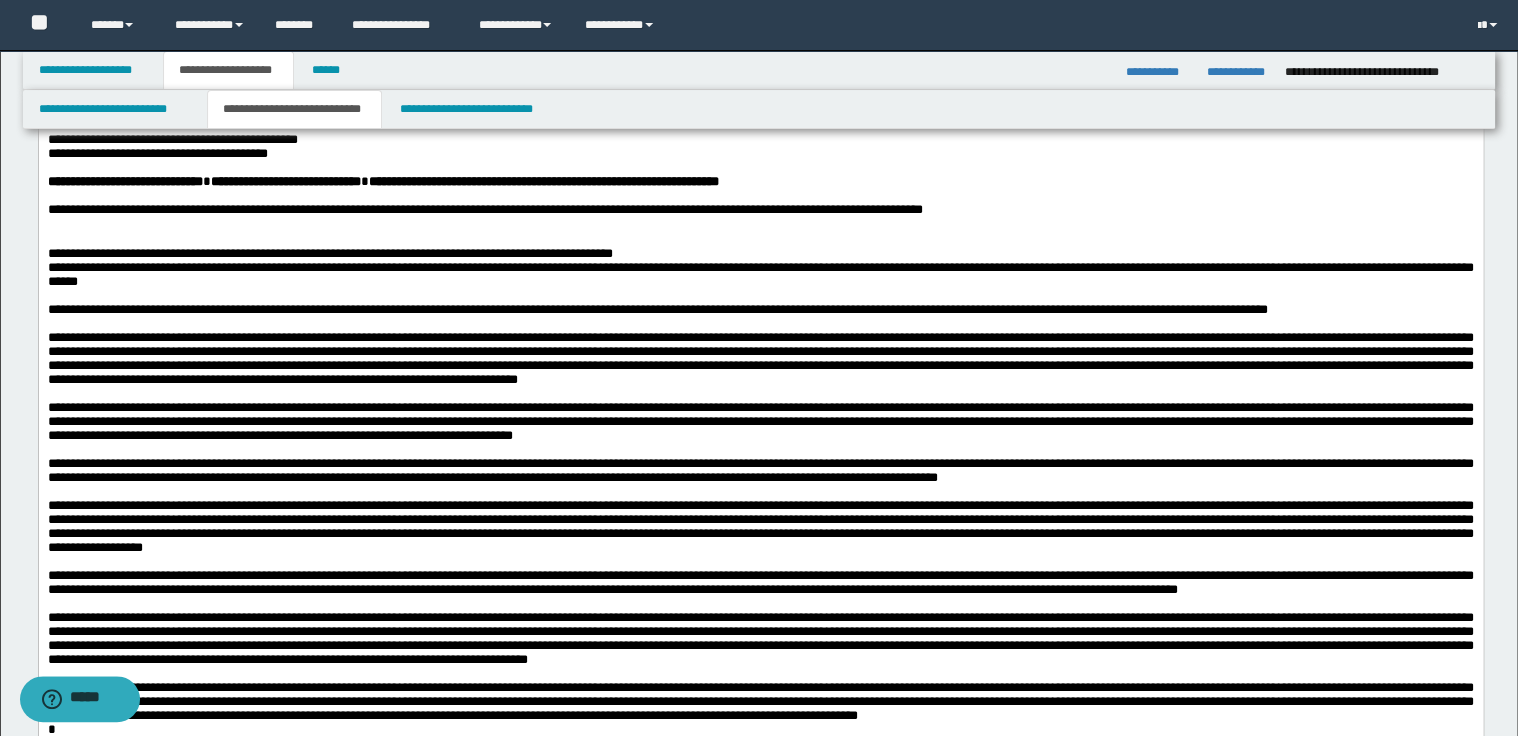 click at bounding box center (760, 240) 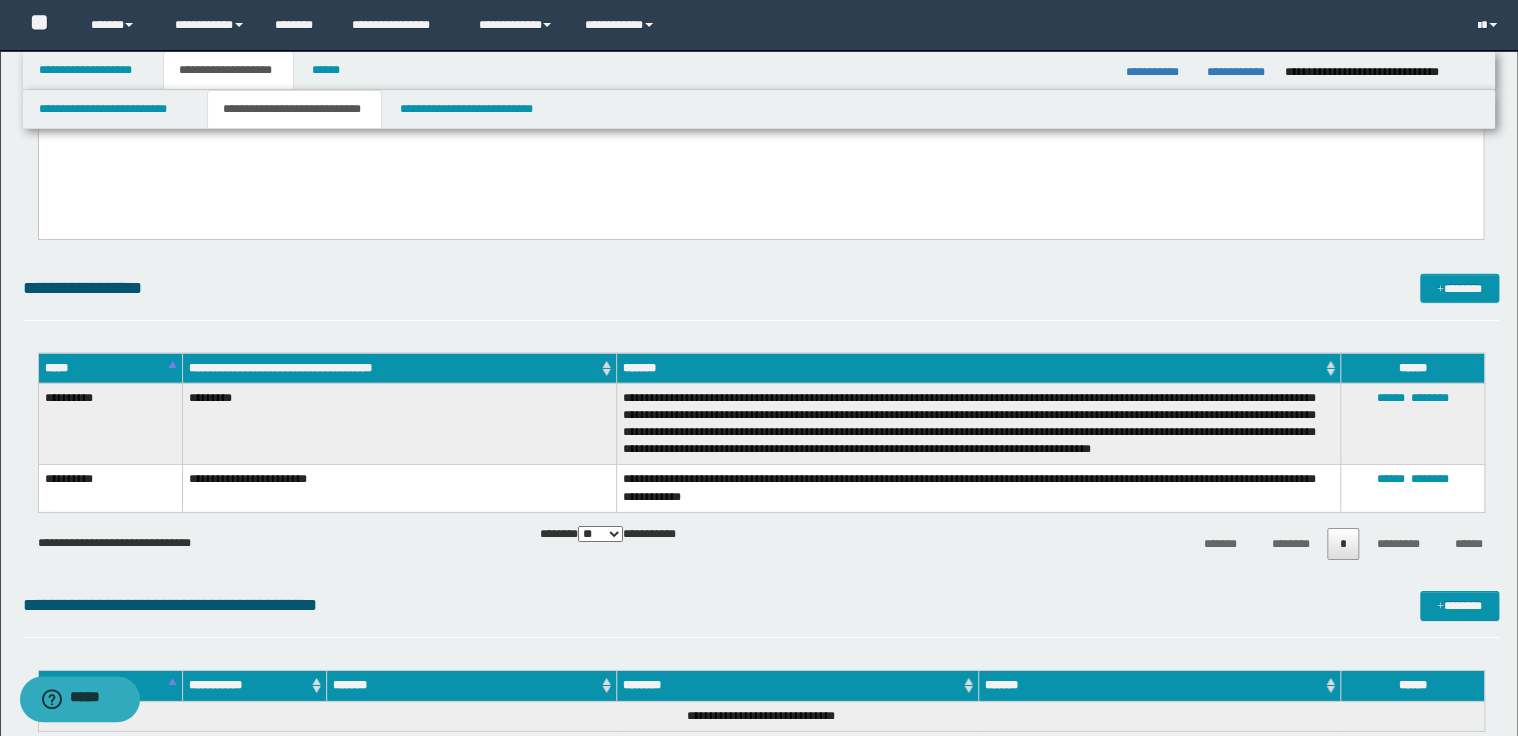 scroll, scrollTop: 3040, scrollLeft: 0, axis: vertical 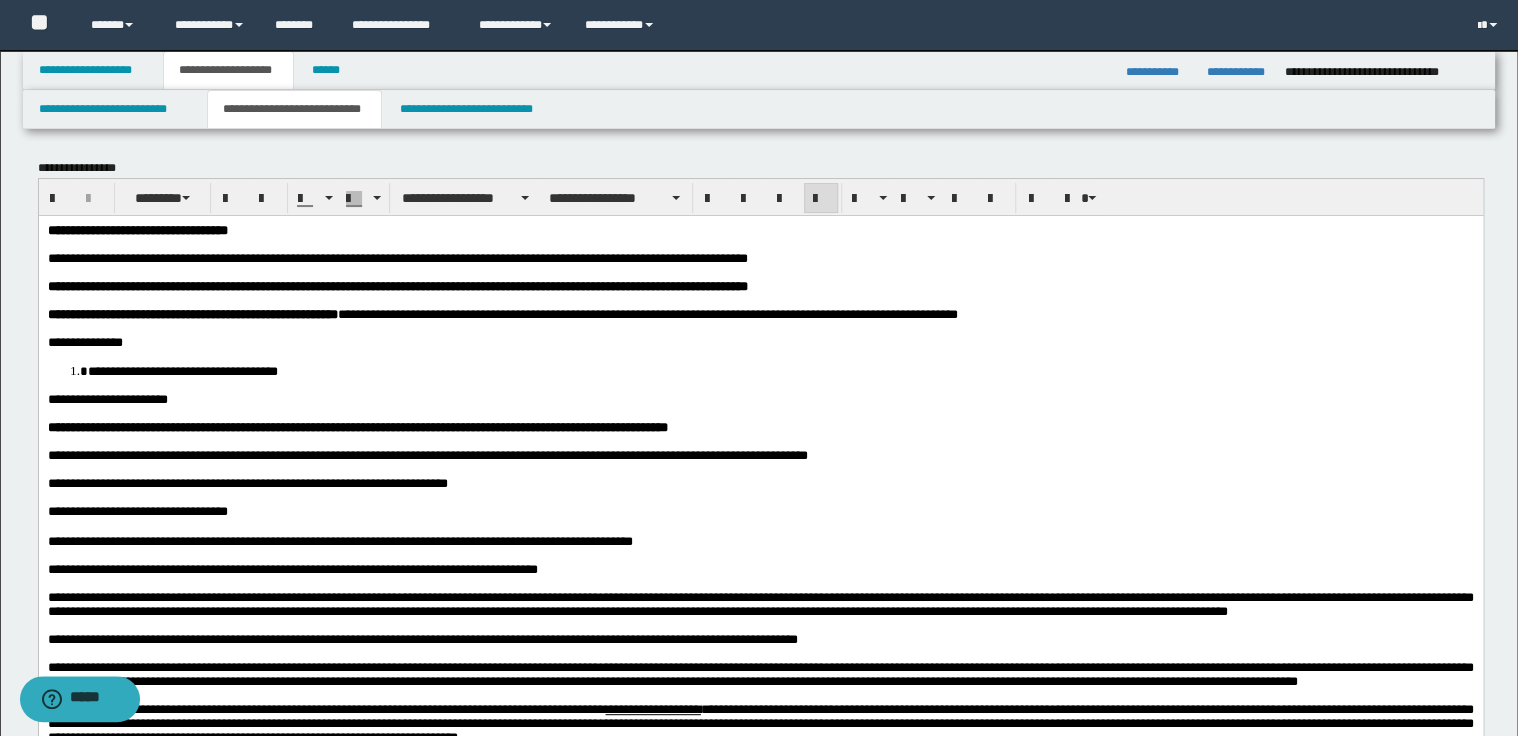 click on "**********" at bounding box center (432, 454) 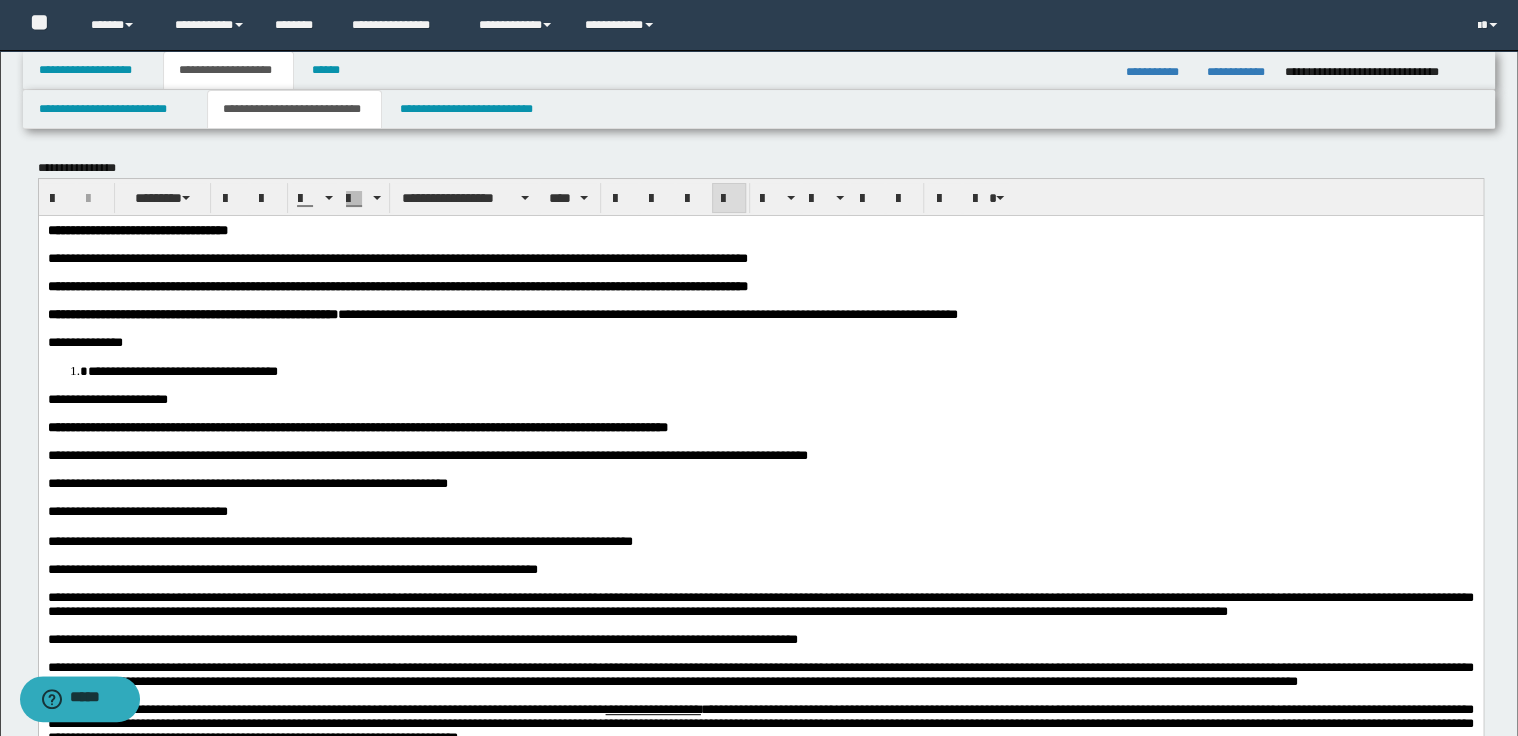 type 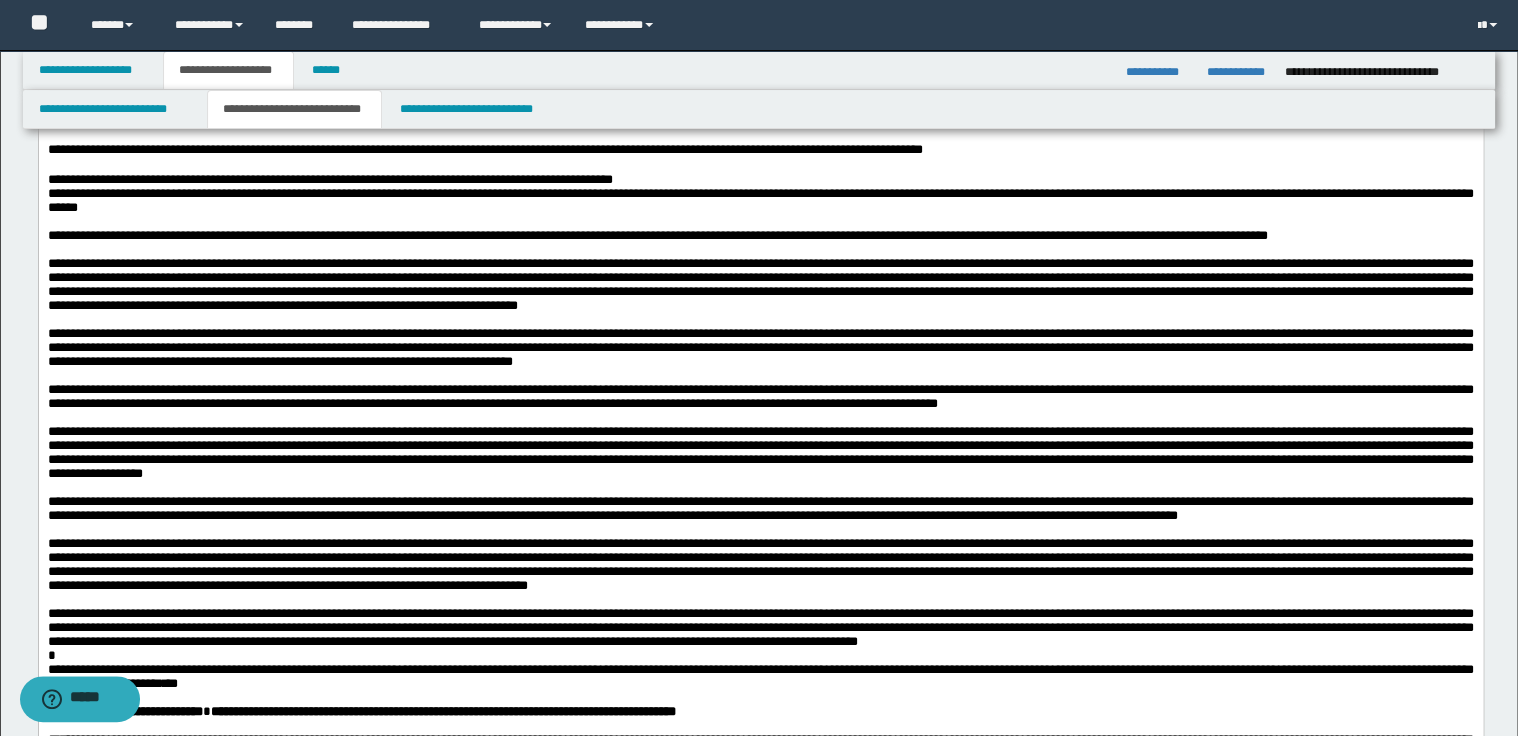 scroll, scrollTop: 720, scrollLeft: 0, axis: vertical 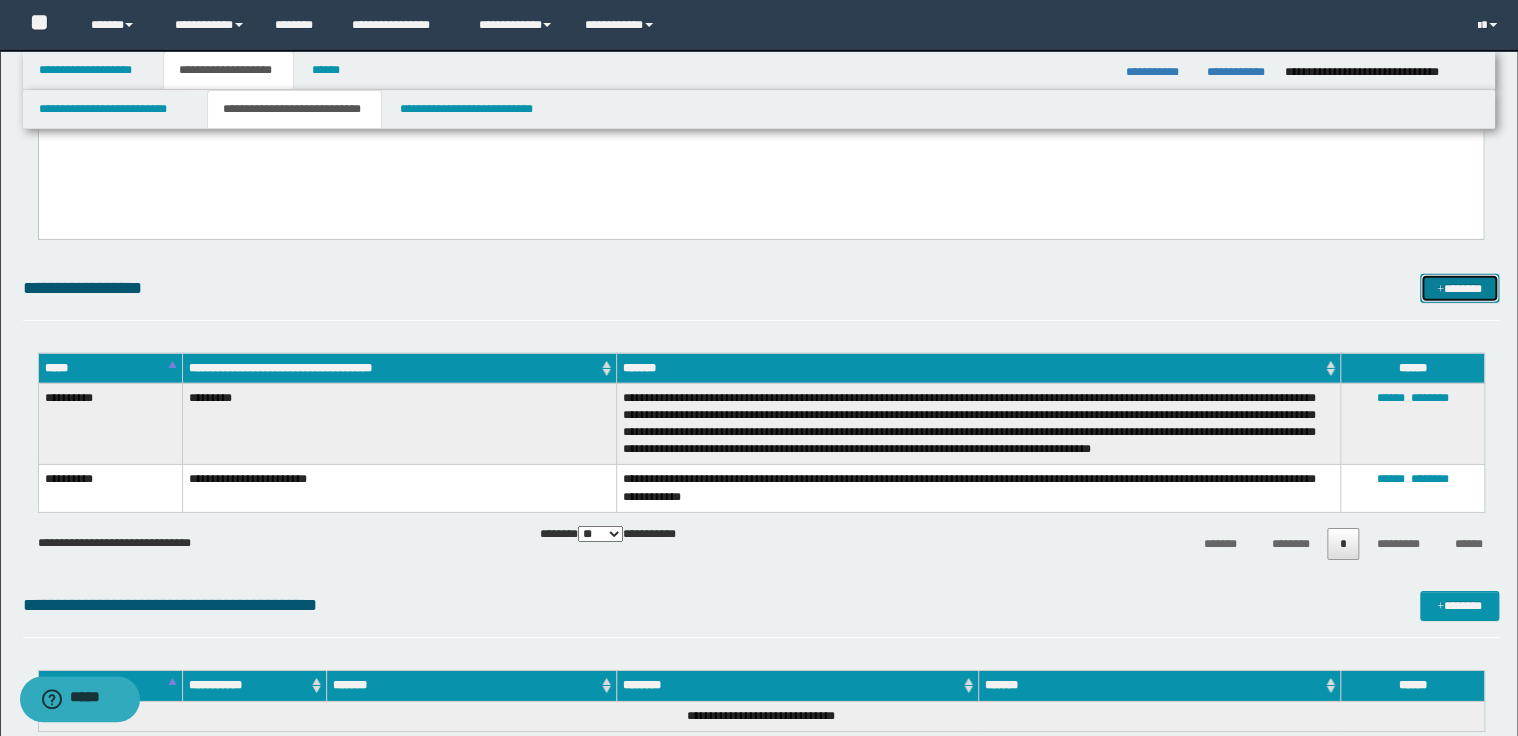 click on "*******" at bounding box center (1459, 289) 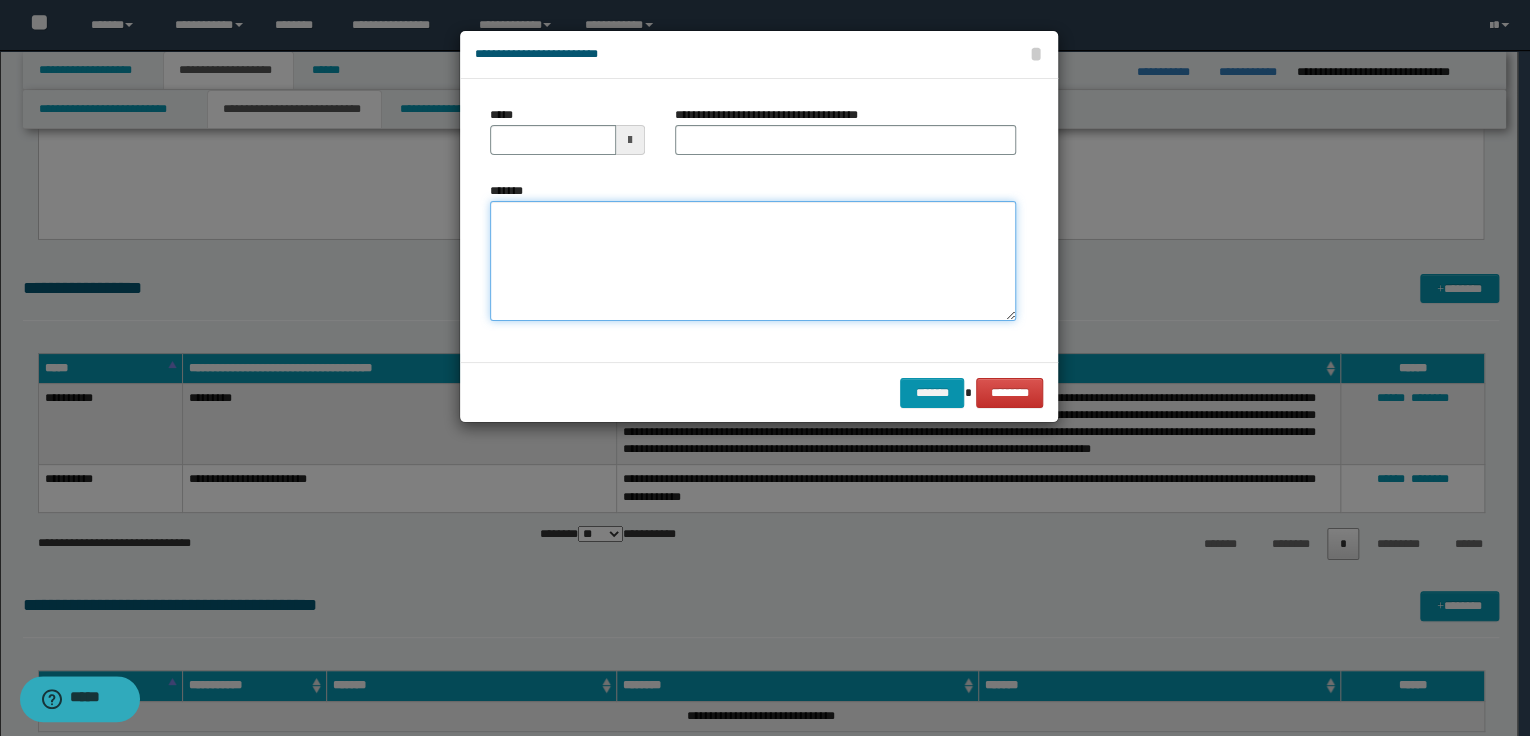 click on "*******" at bounding box center (753, 261) 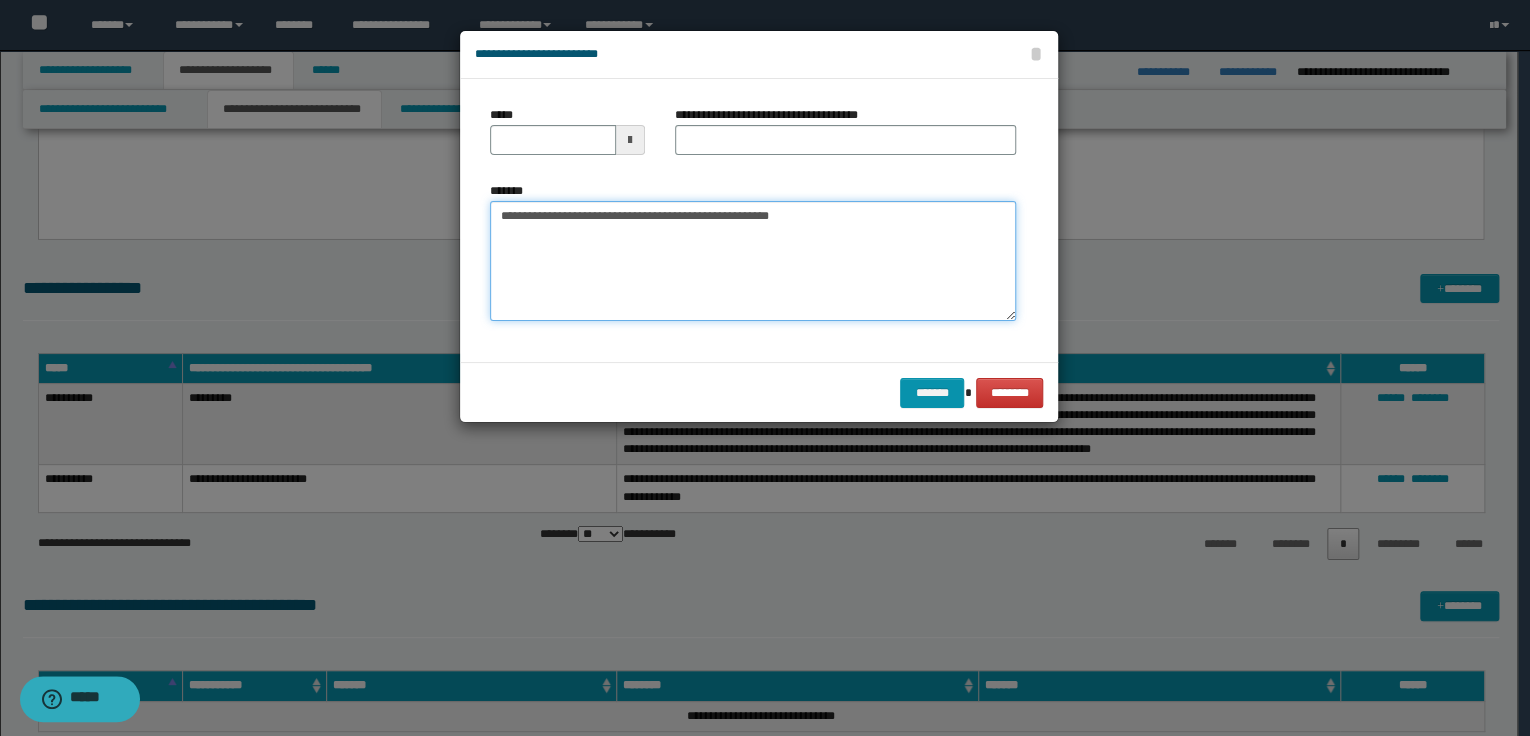 type on "**********" 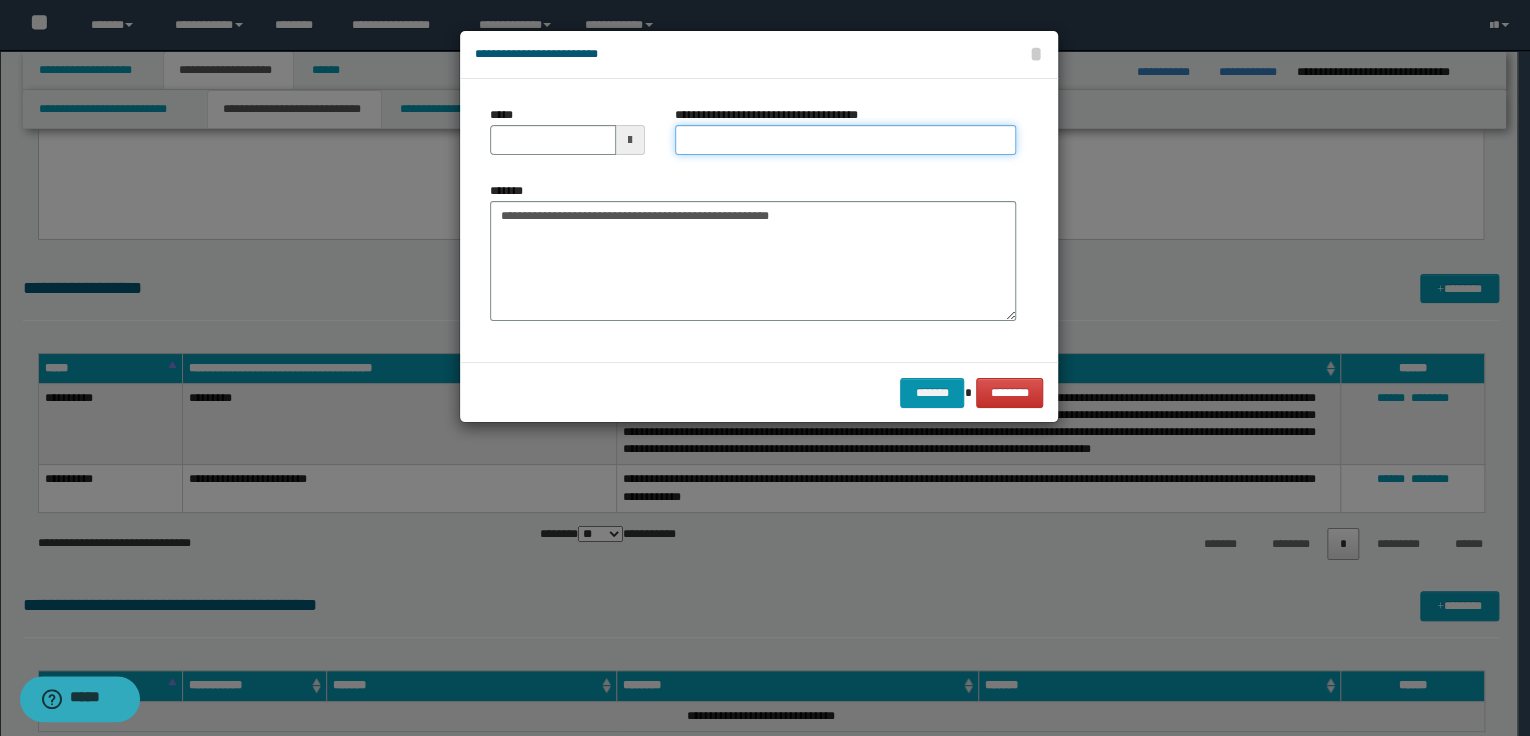 click on "**********" at bounding box center (845, 140) 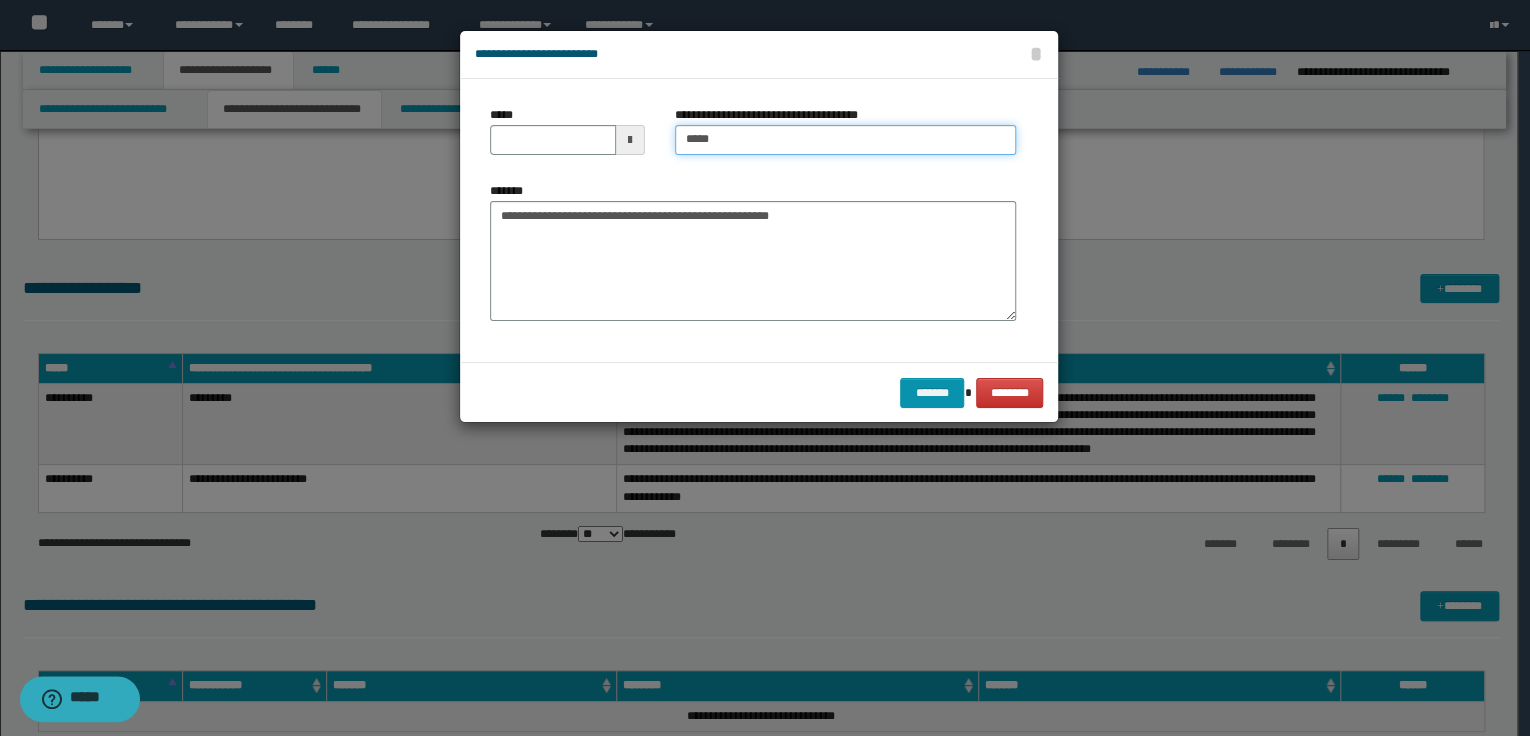 type on "**********" 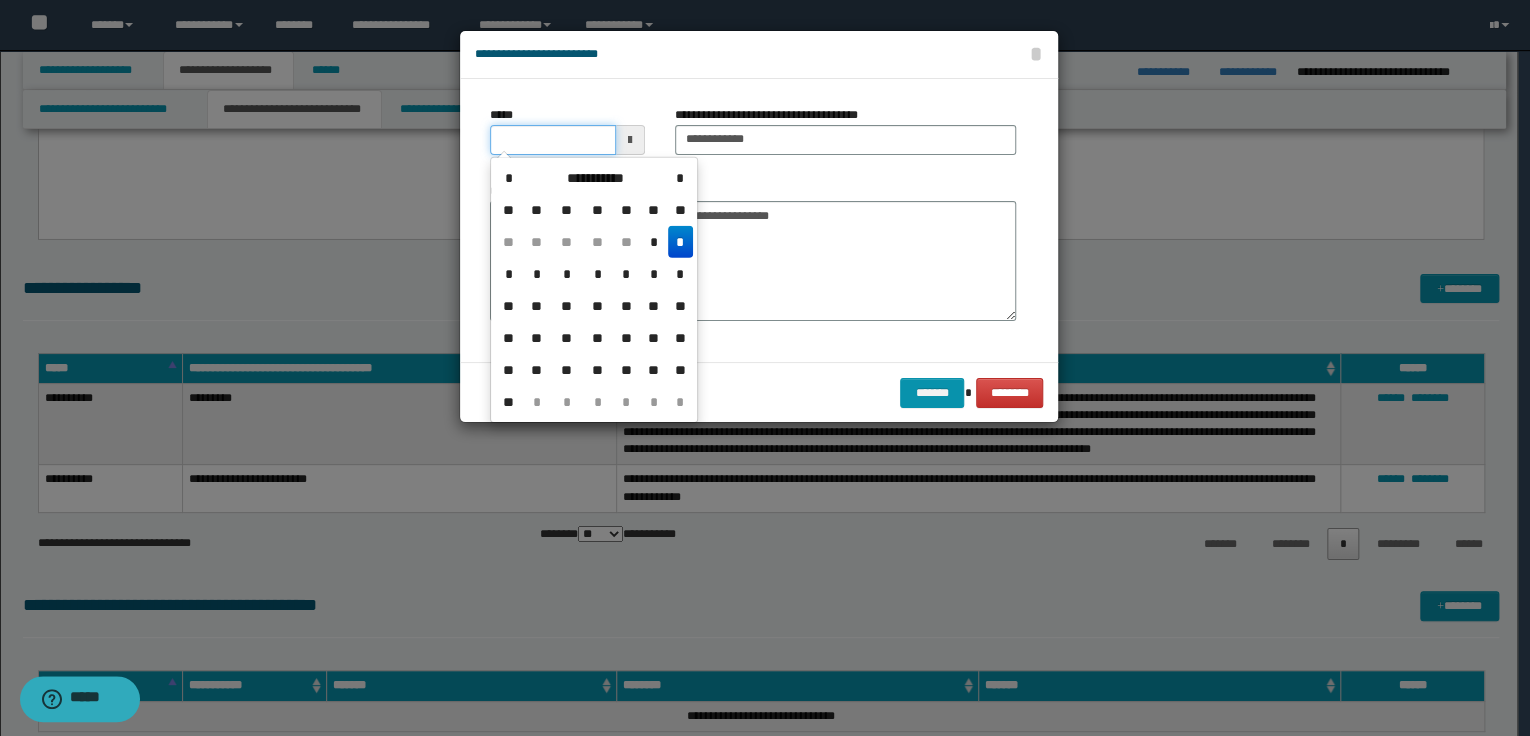 click on "*****" at bounding box center (553, 140) 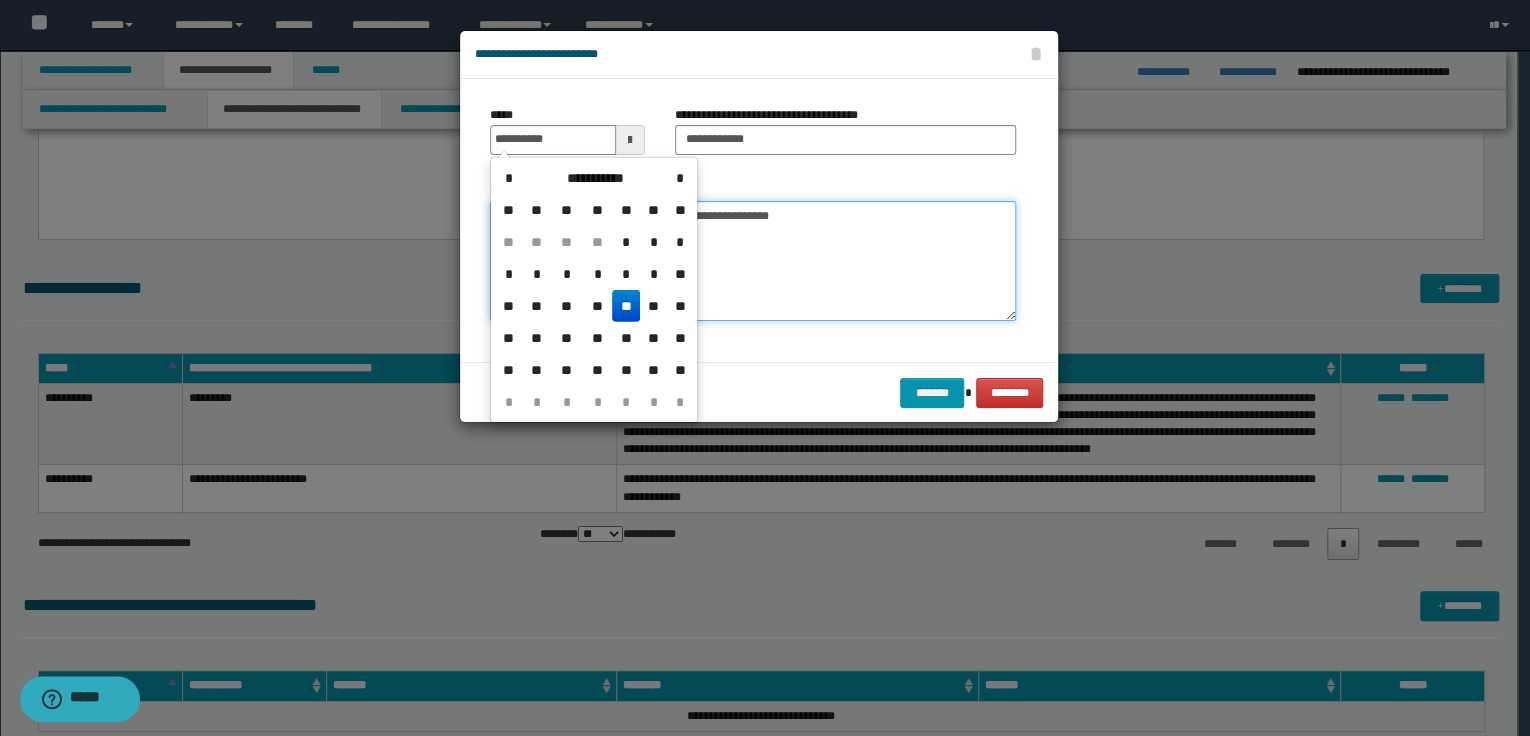 type on "**********" 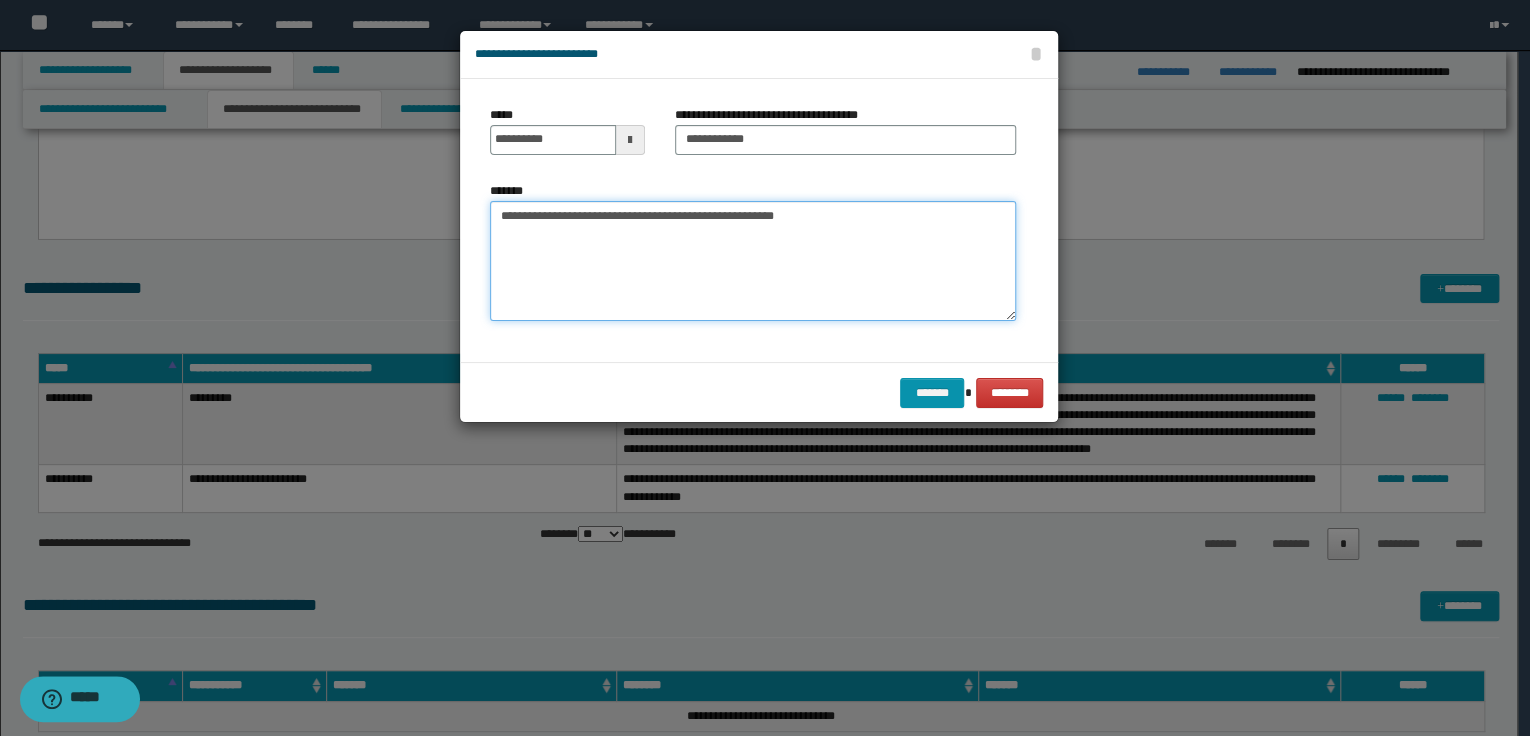 paste on "**********" 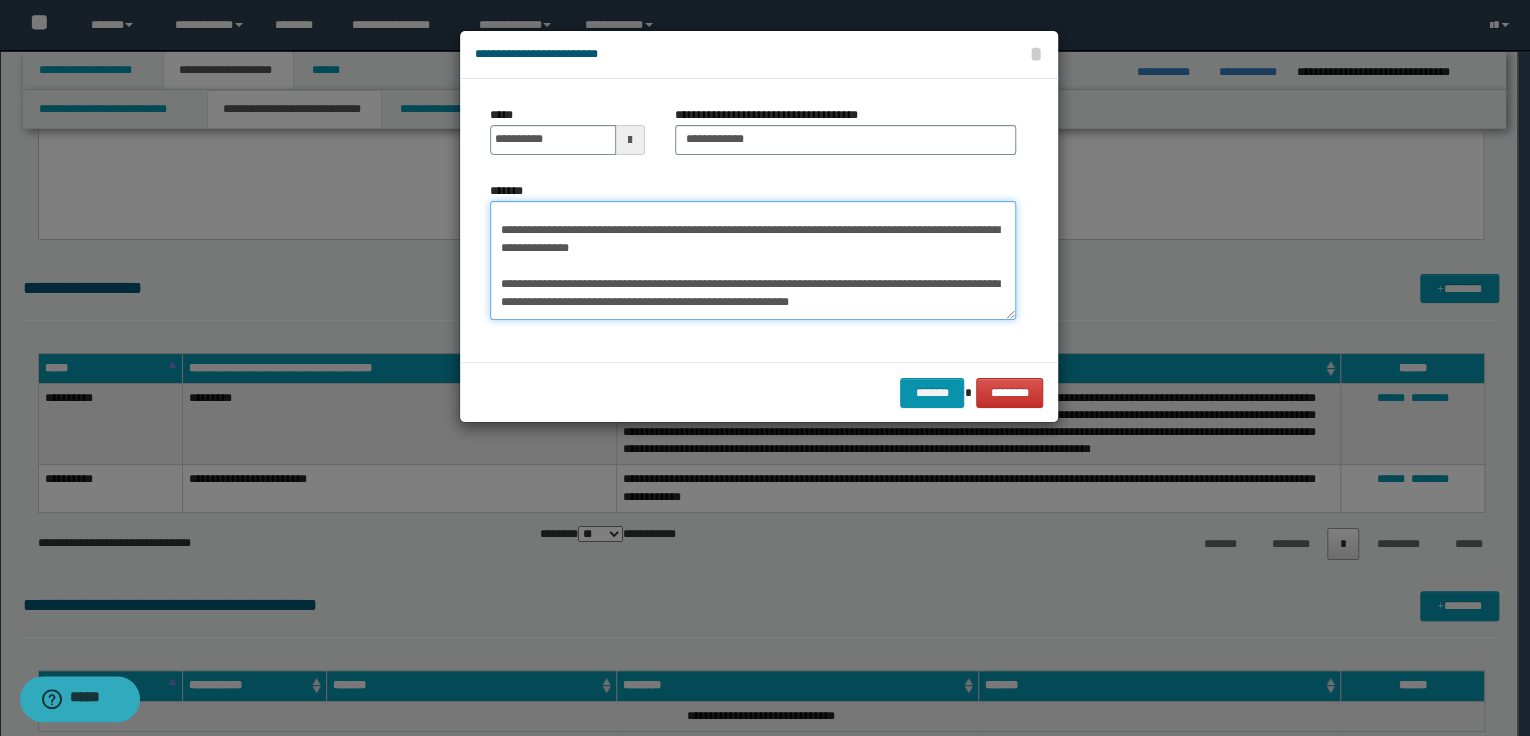scroll, scrollTop: 174, scrollLeft: 0, axis: vertical 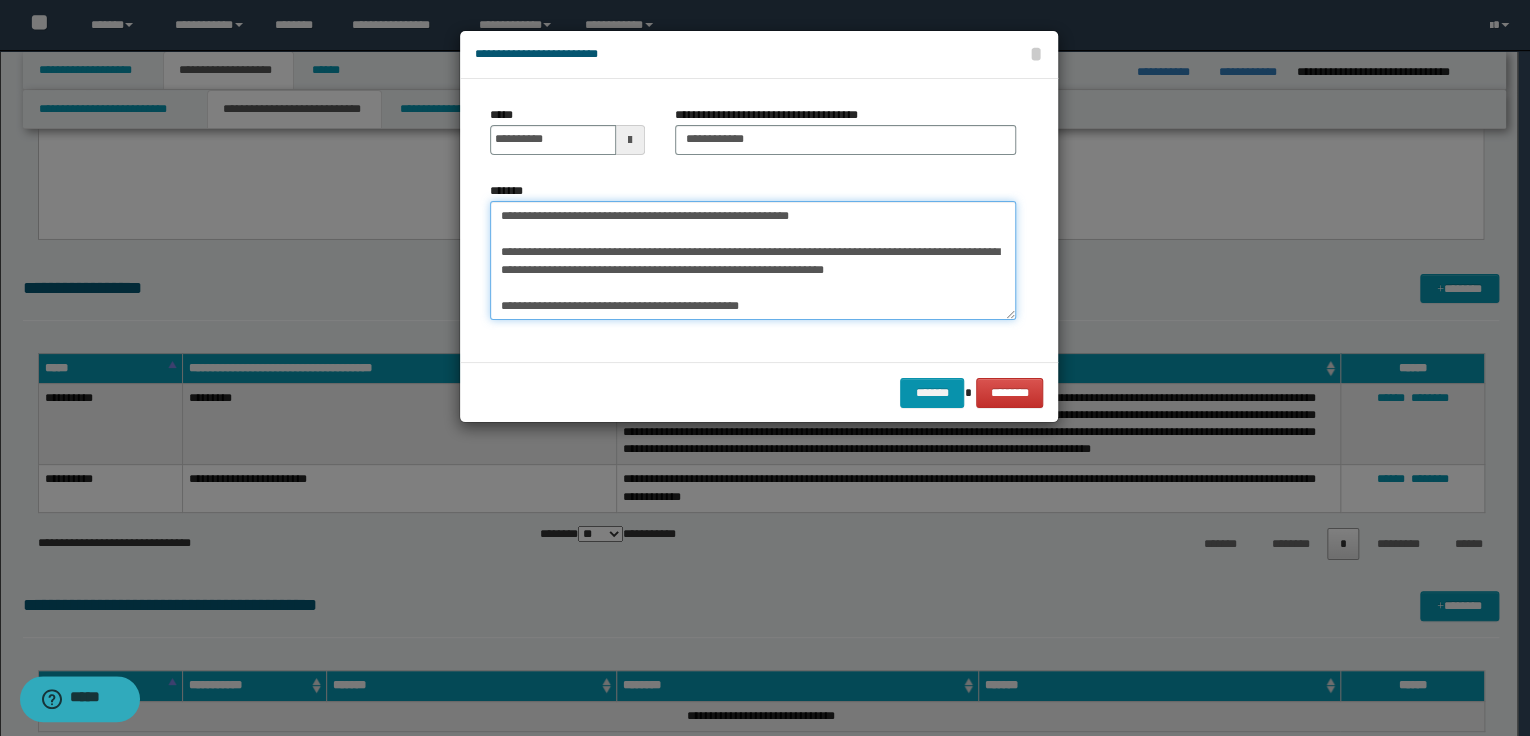click on "**********" at bounding box center (753, 261) 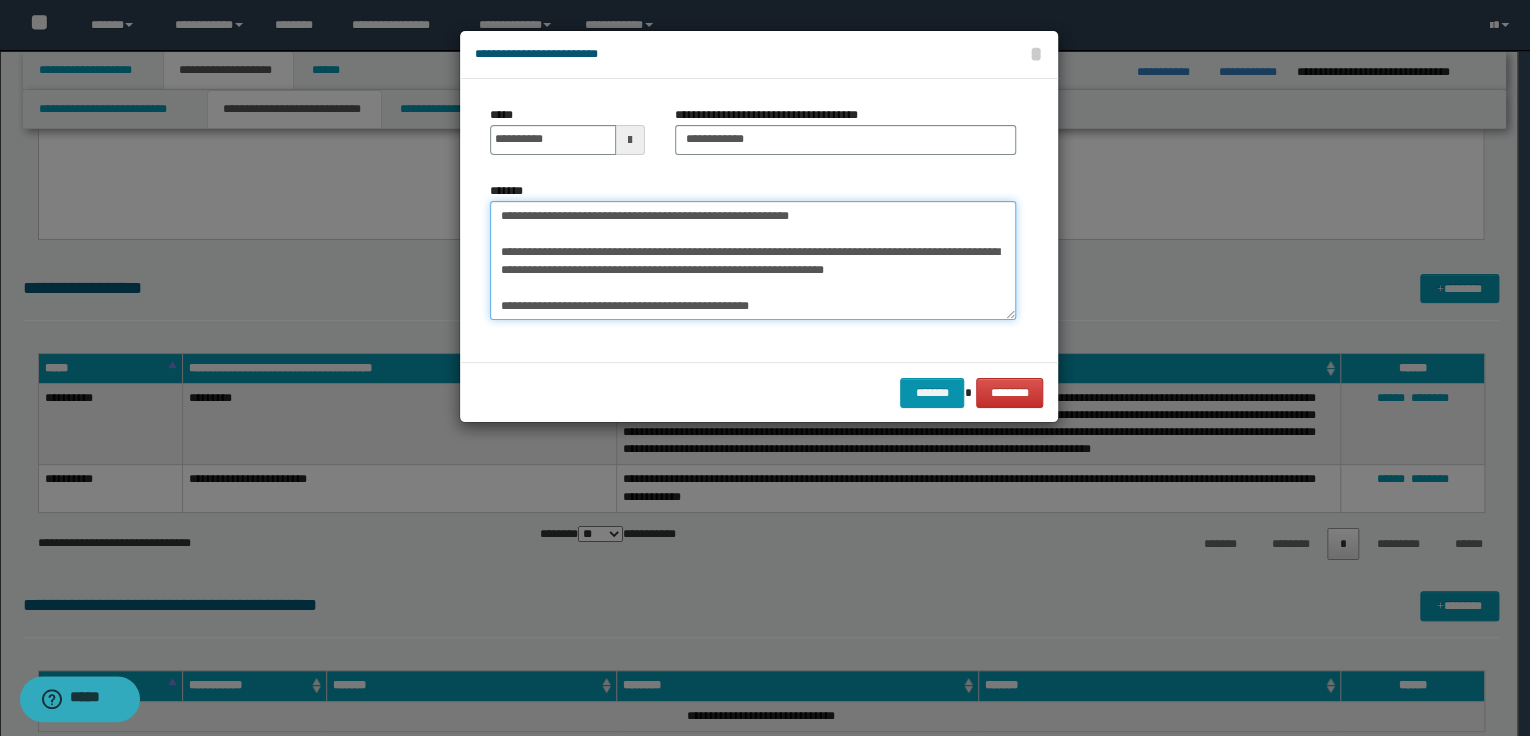 paste on "**********" 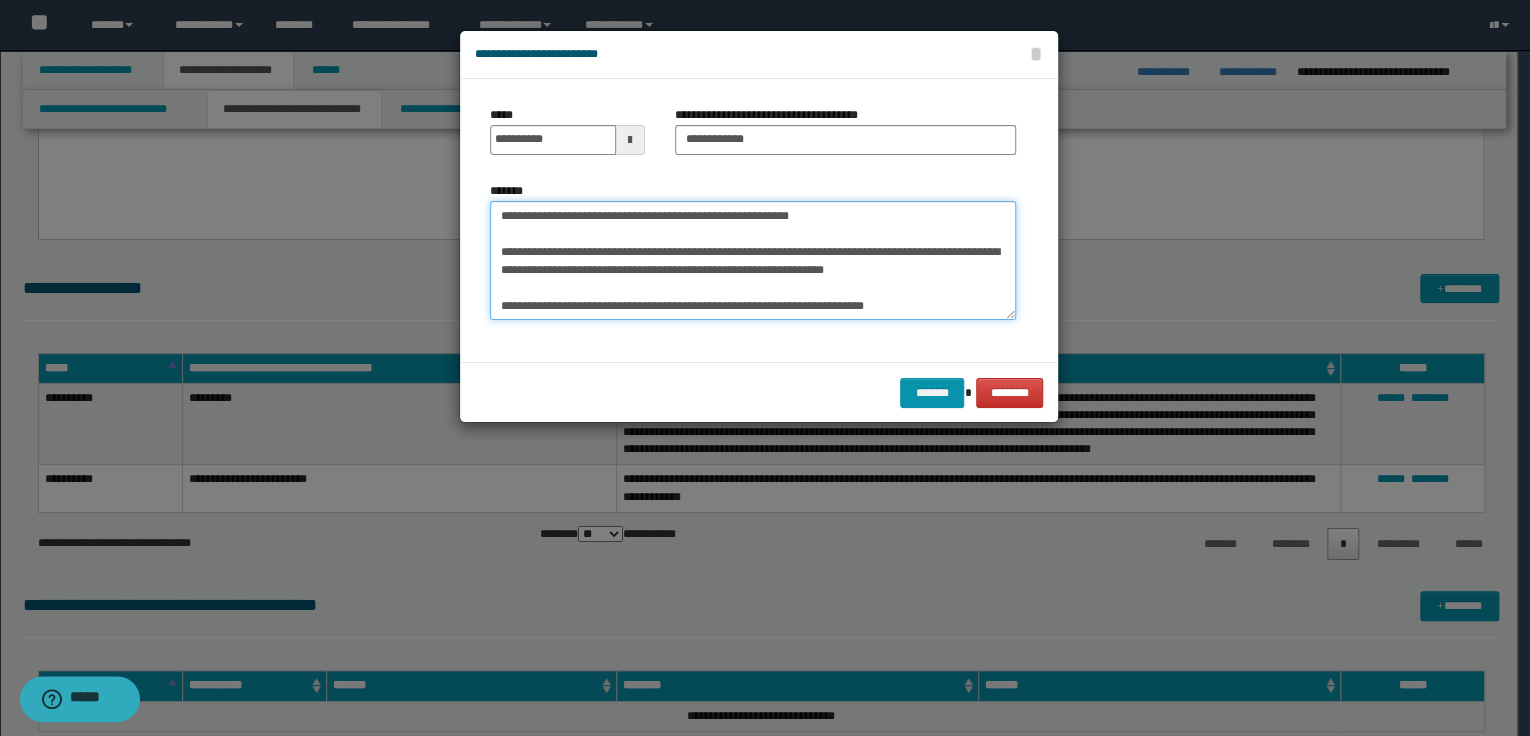 scroll, scrollTop: 462, scrollLeft: 0, axis: vertical 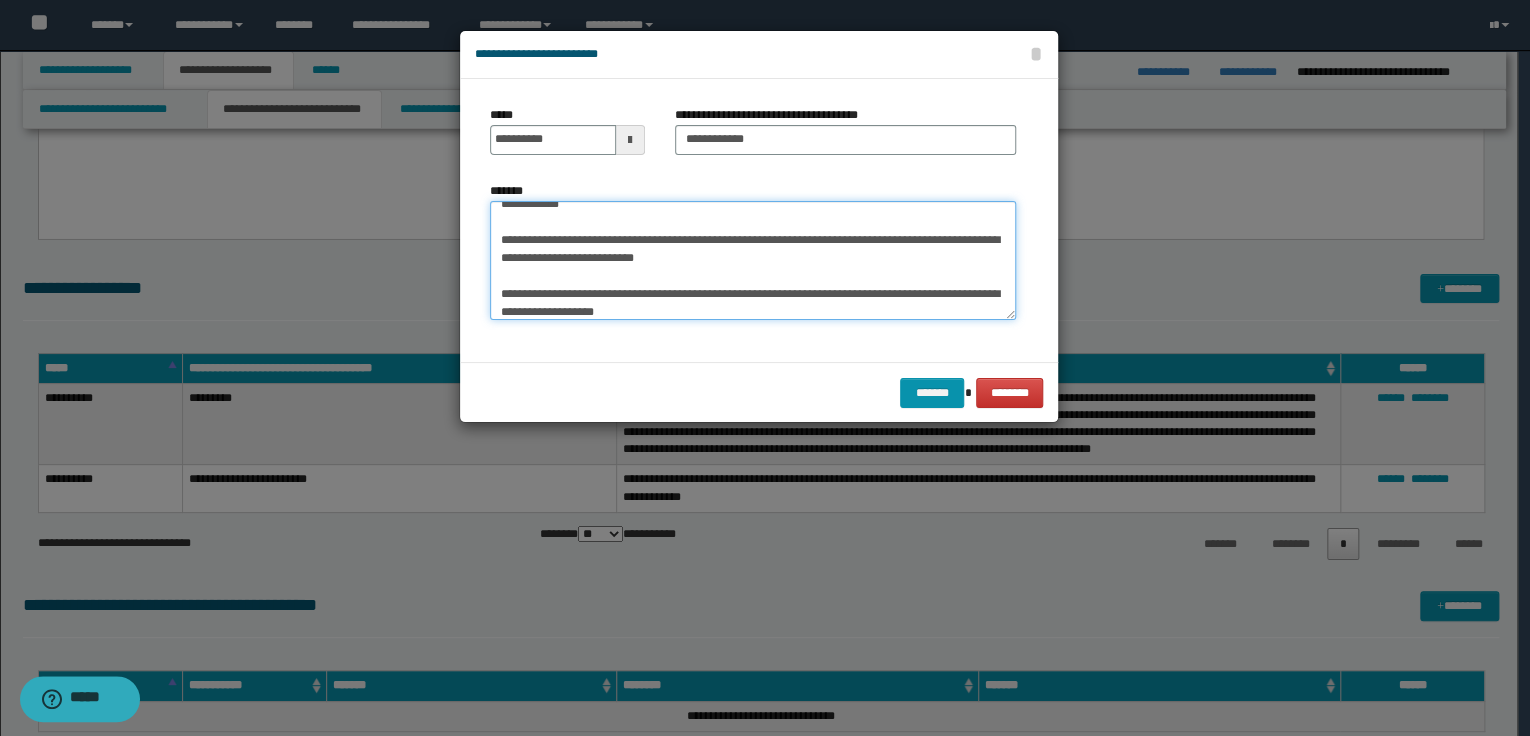 paste on "**********" 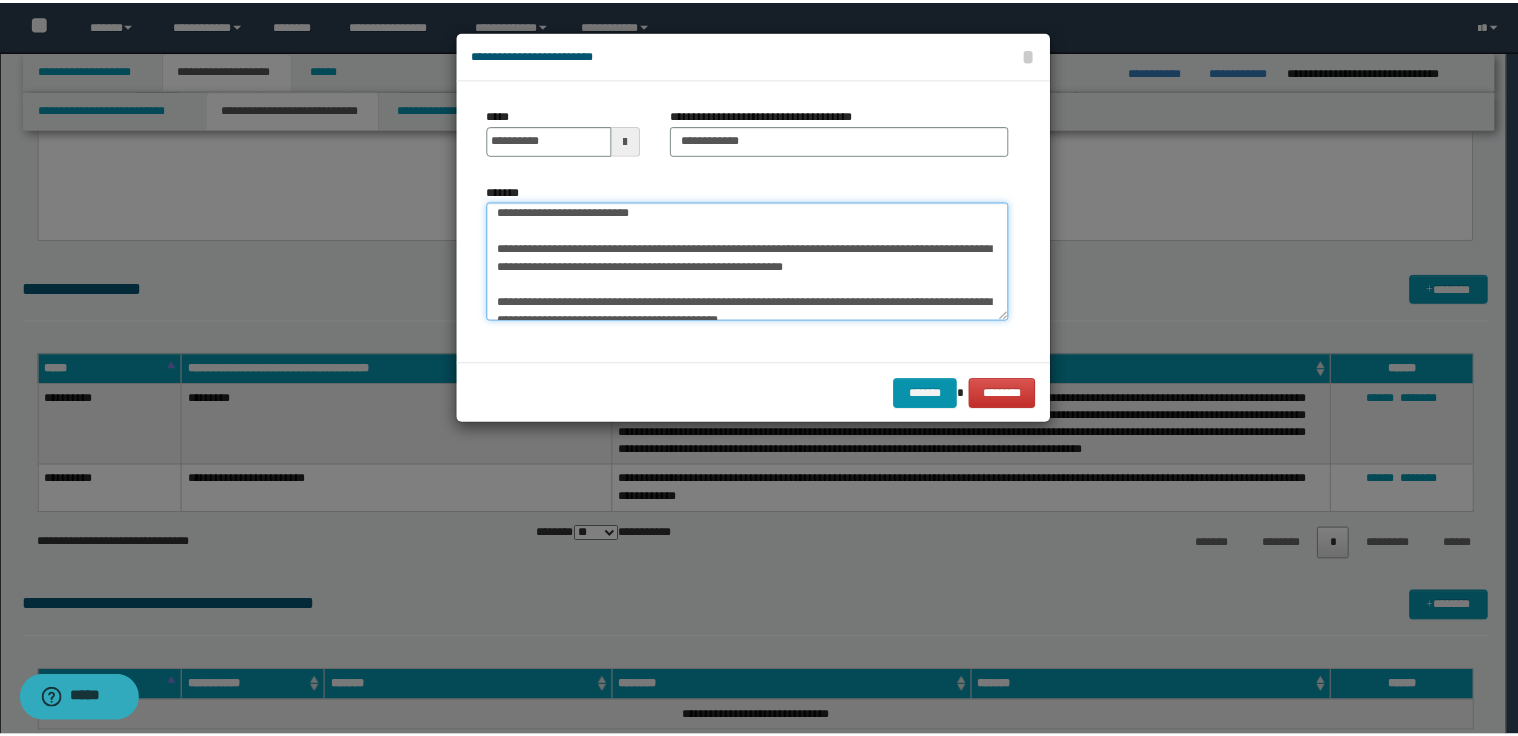 scroll, scrollTop: 588, scrollLeft: 0, axis: vertical 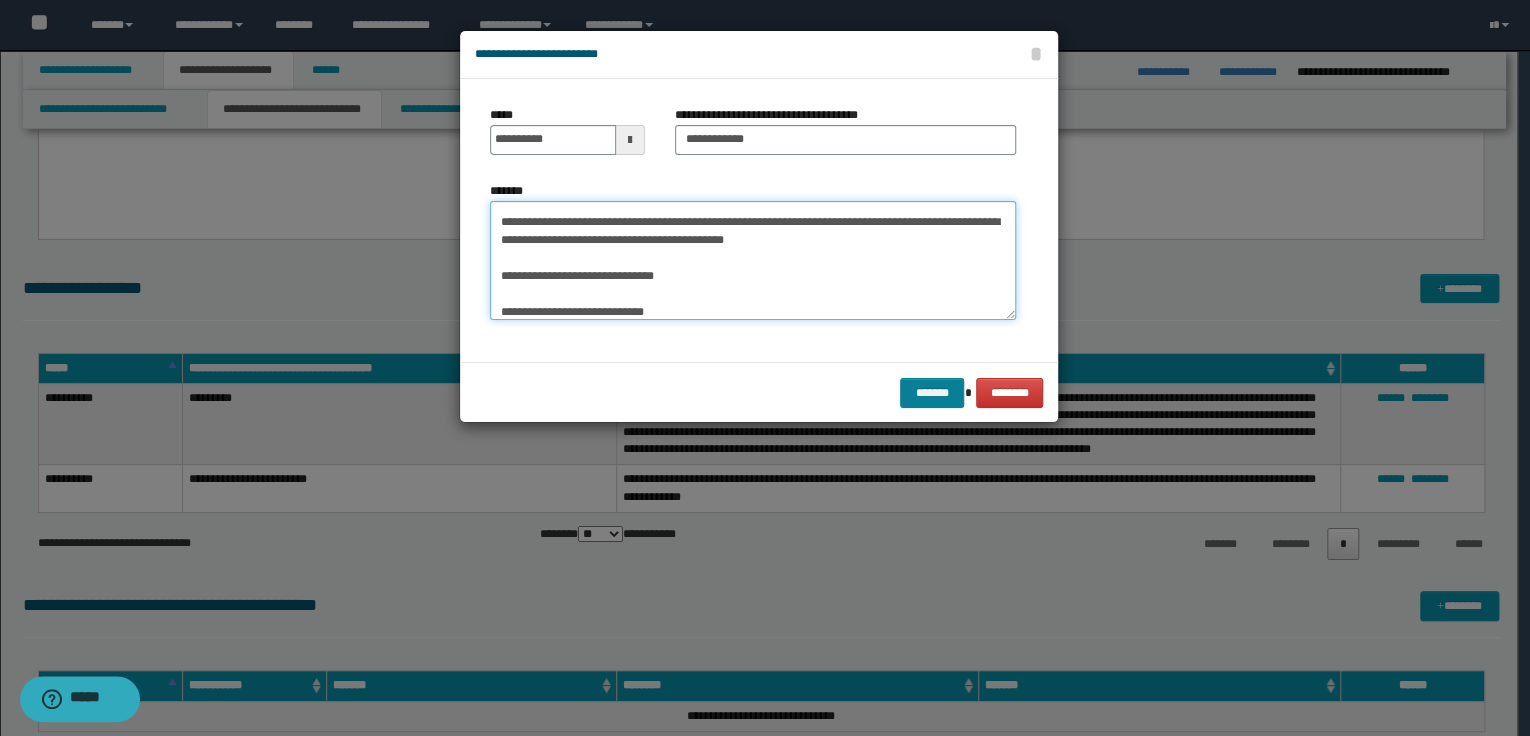type on "**********" 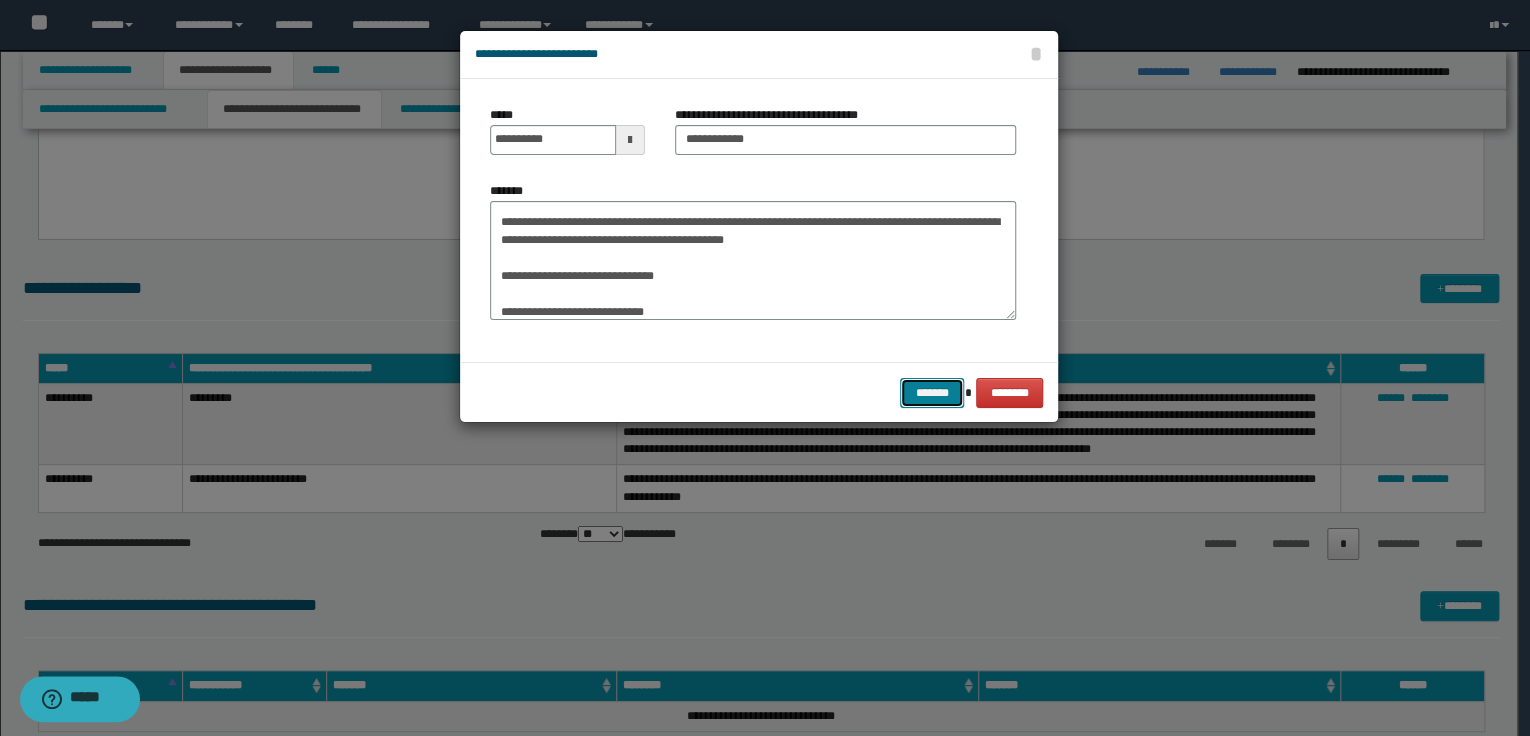 click on "*******" at bounding box center (932, 393) 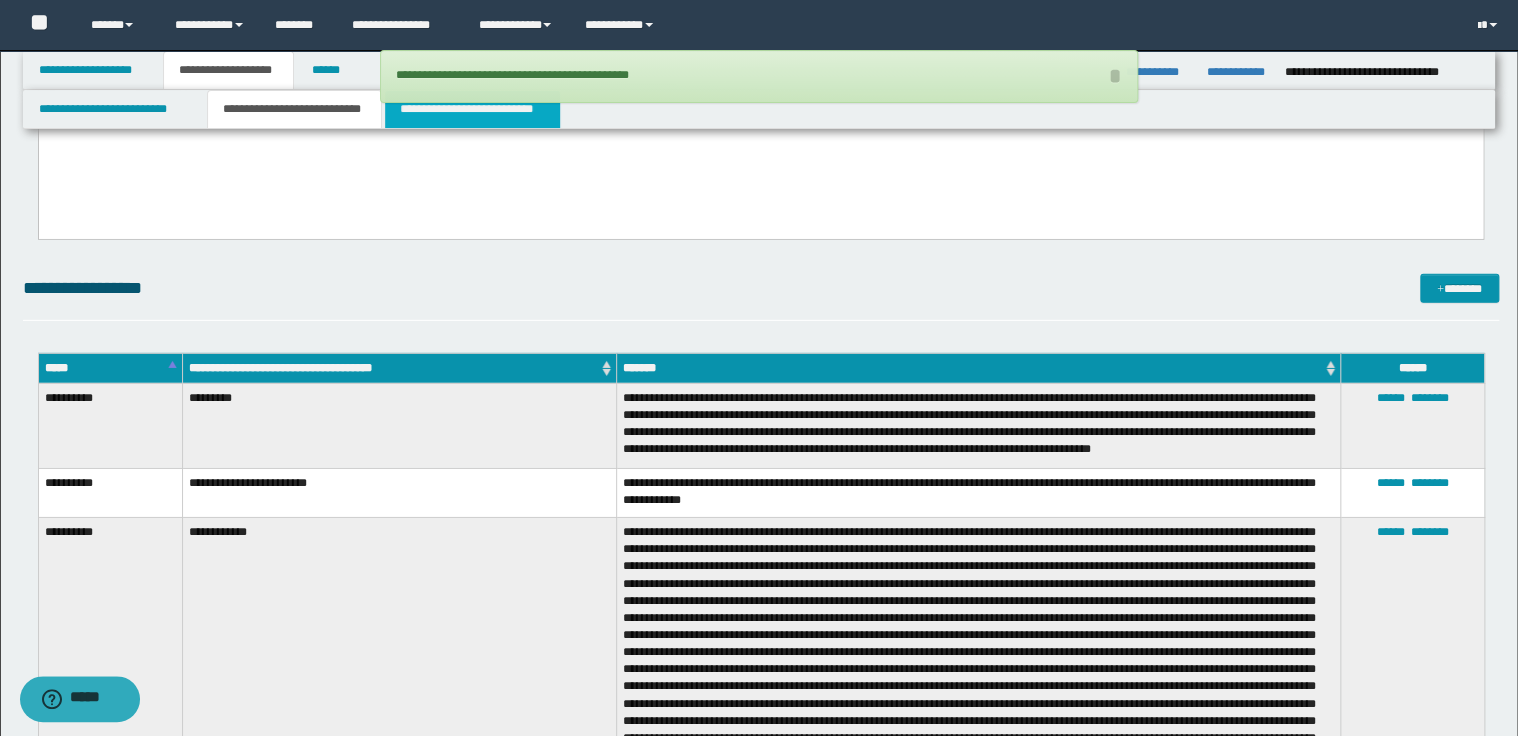 click on "**********" at bounding box center (472, 109) 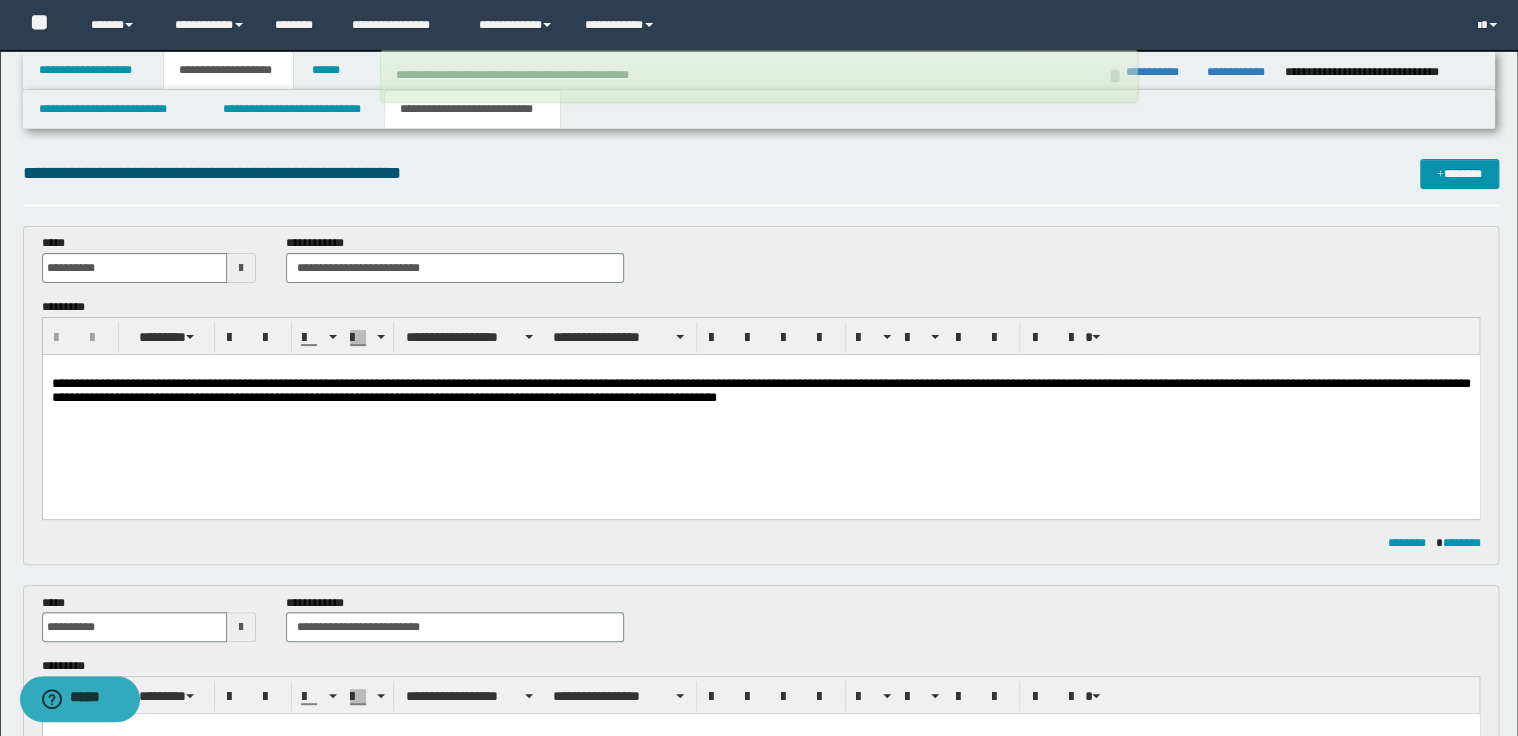 scroll, scrollTop: 0, scrollLeft: 0, axis: both 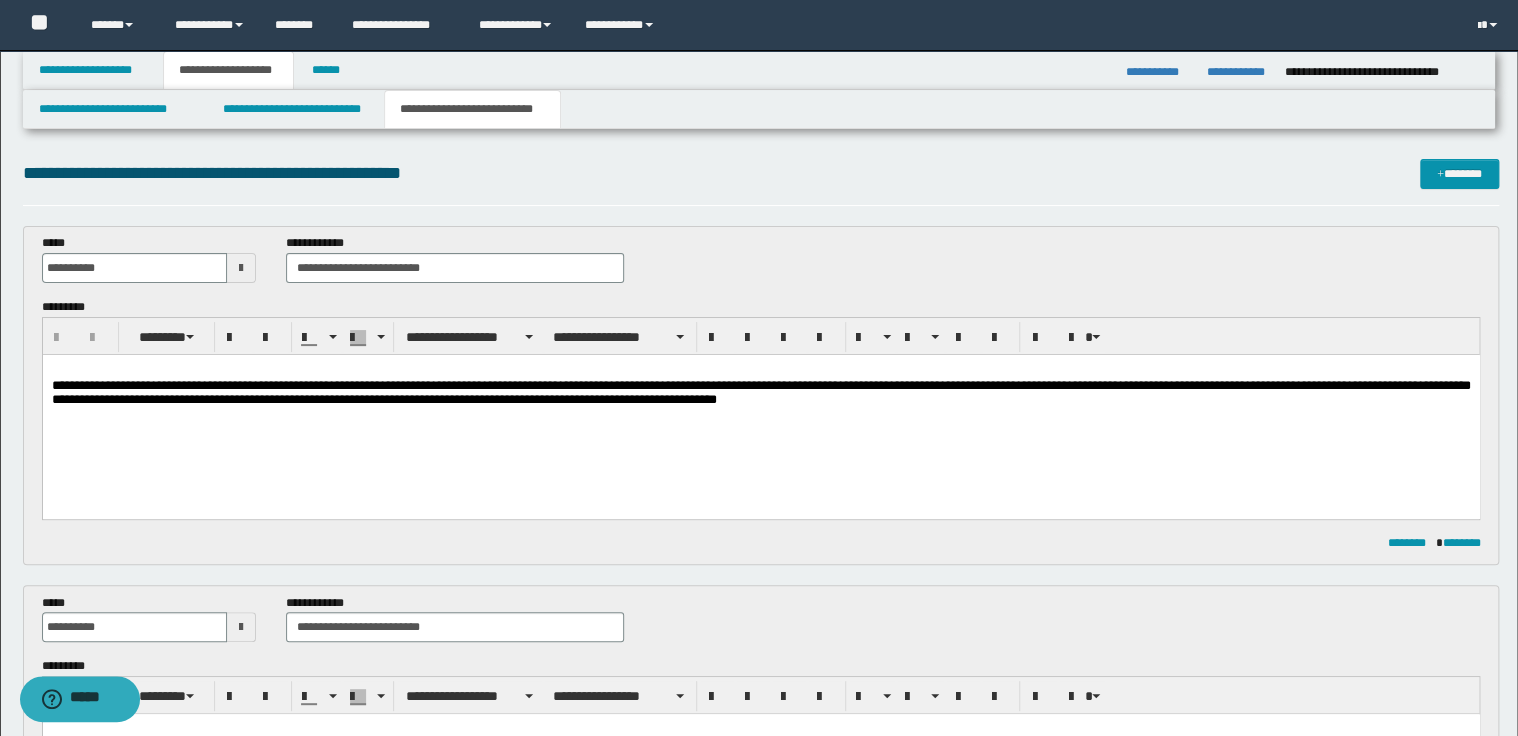 click on "**********" at bounding box center [760, 392] 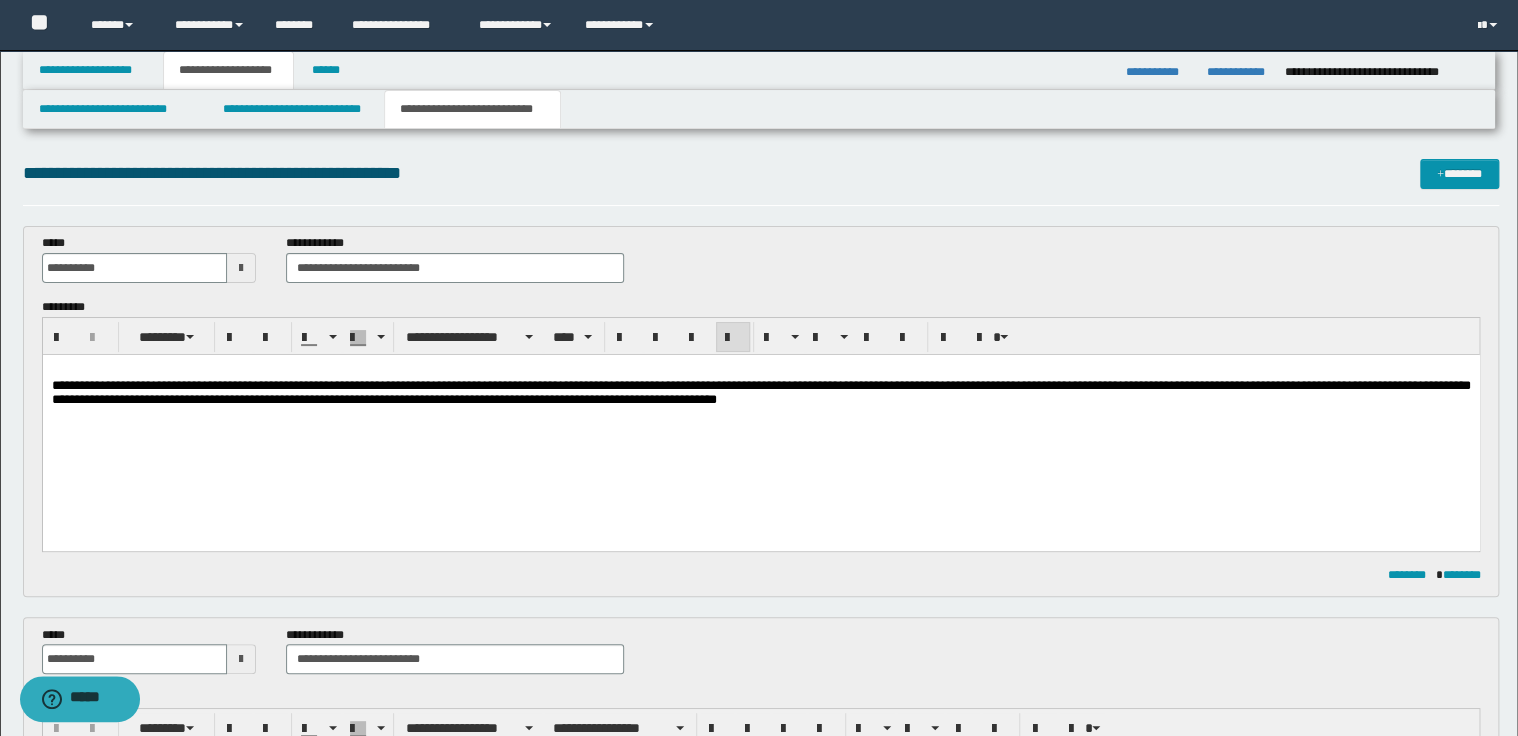 type 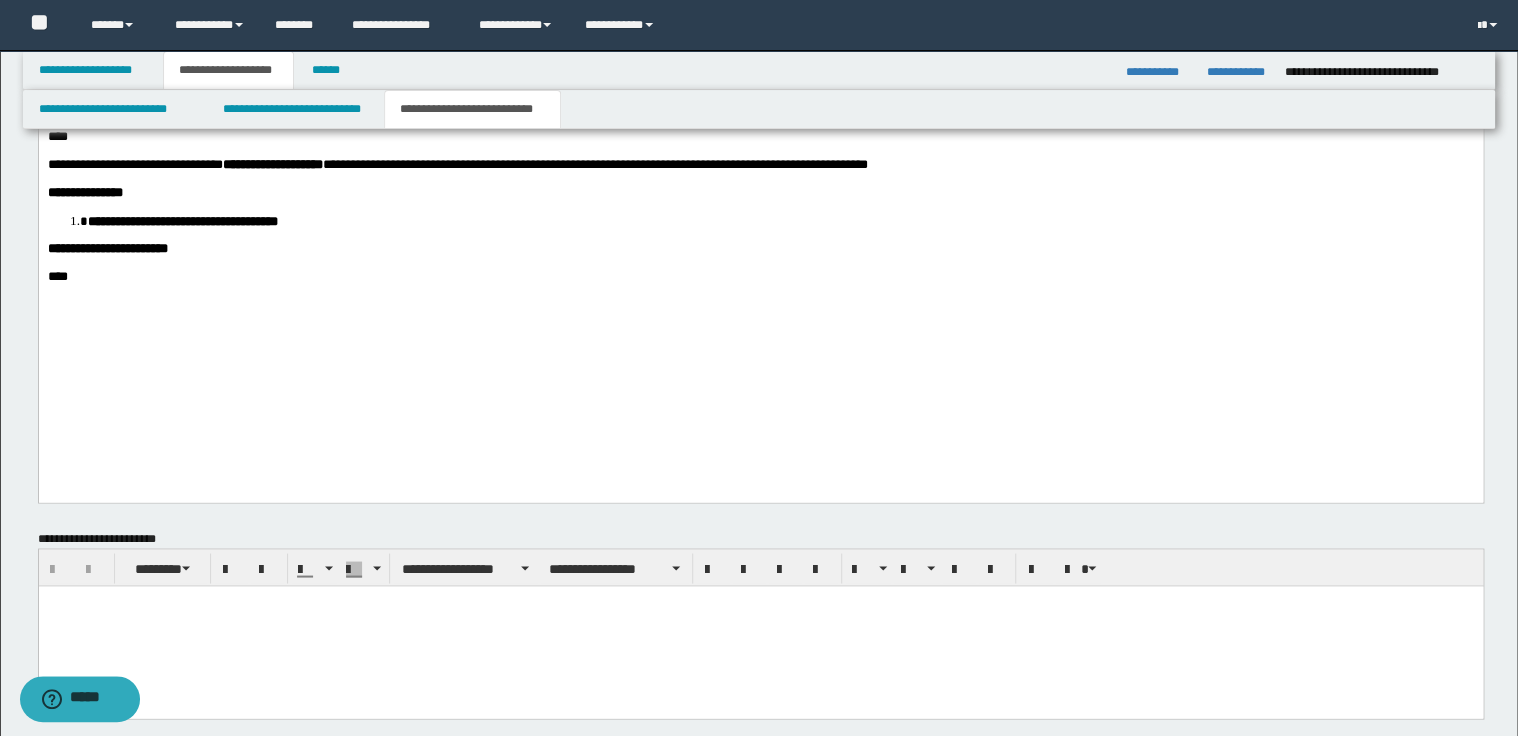 scroll, scrollTop: 1600, scrollLeft: 0, axis: vertical 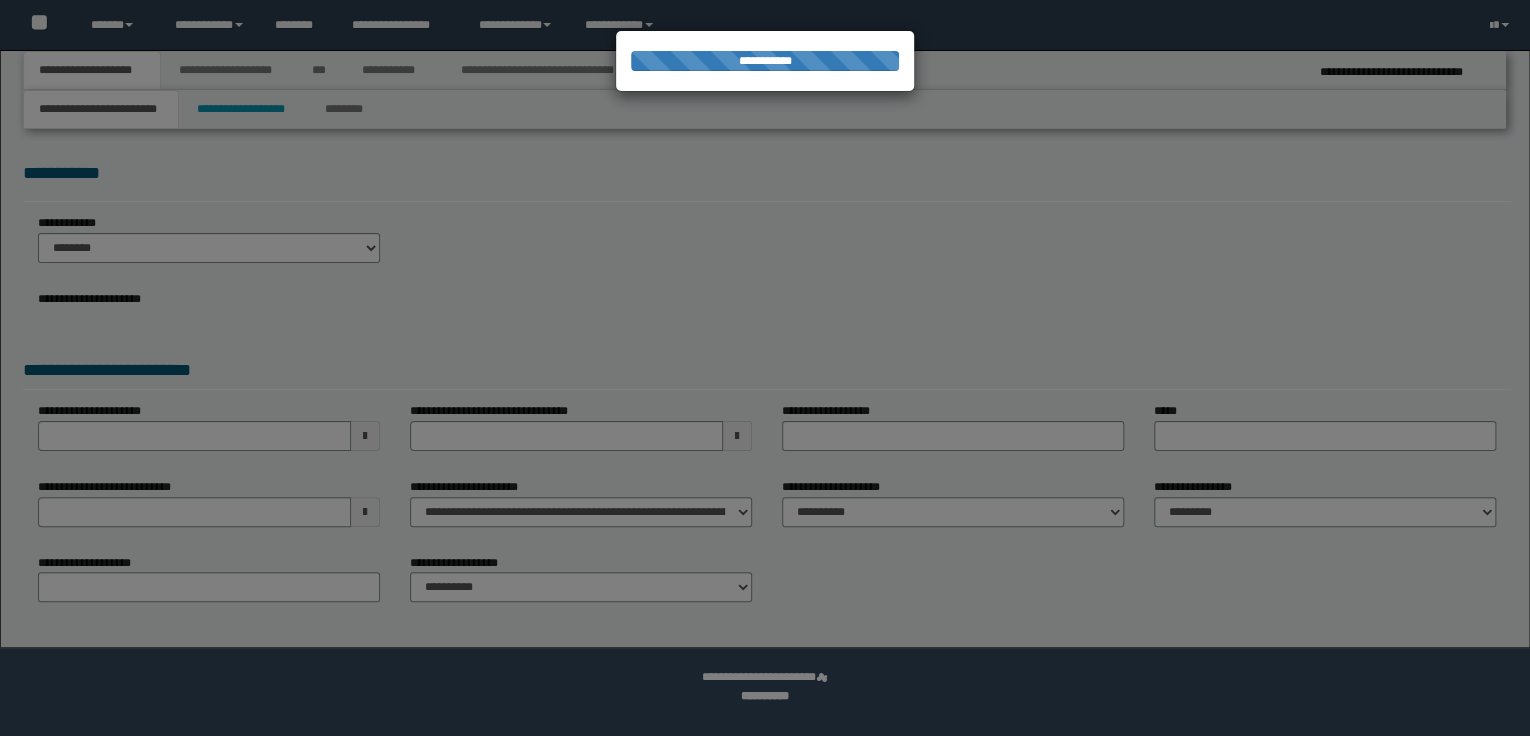 select on "*" 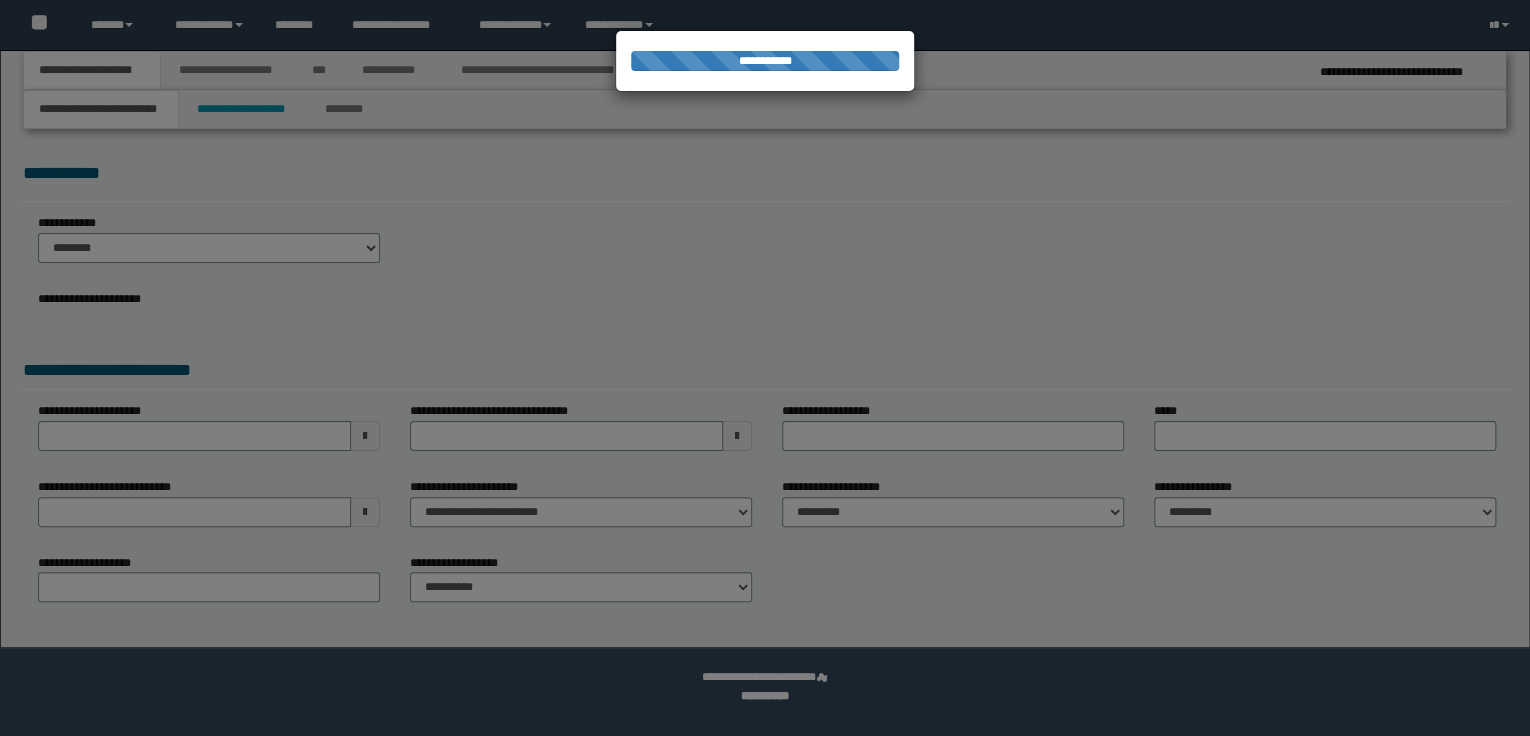 scroll, scrollTop: 0, scrollLeft: 0, axis: both 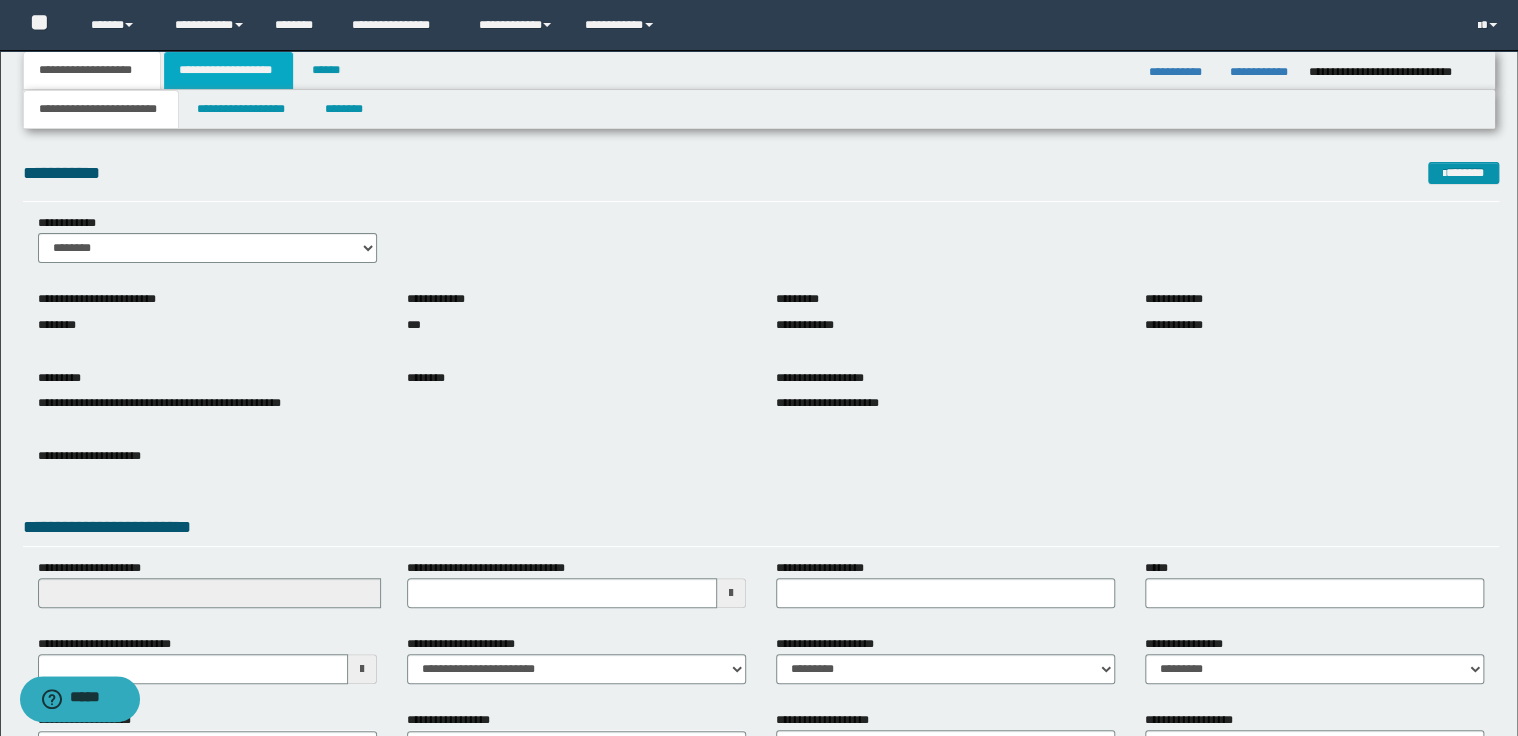 click on "**********" at bounding box center [228, 70] 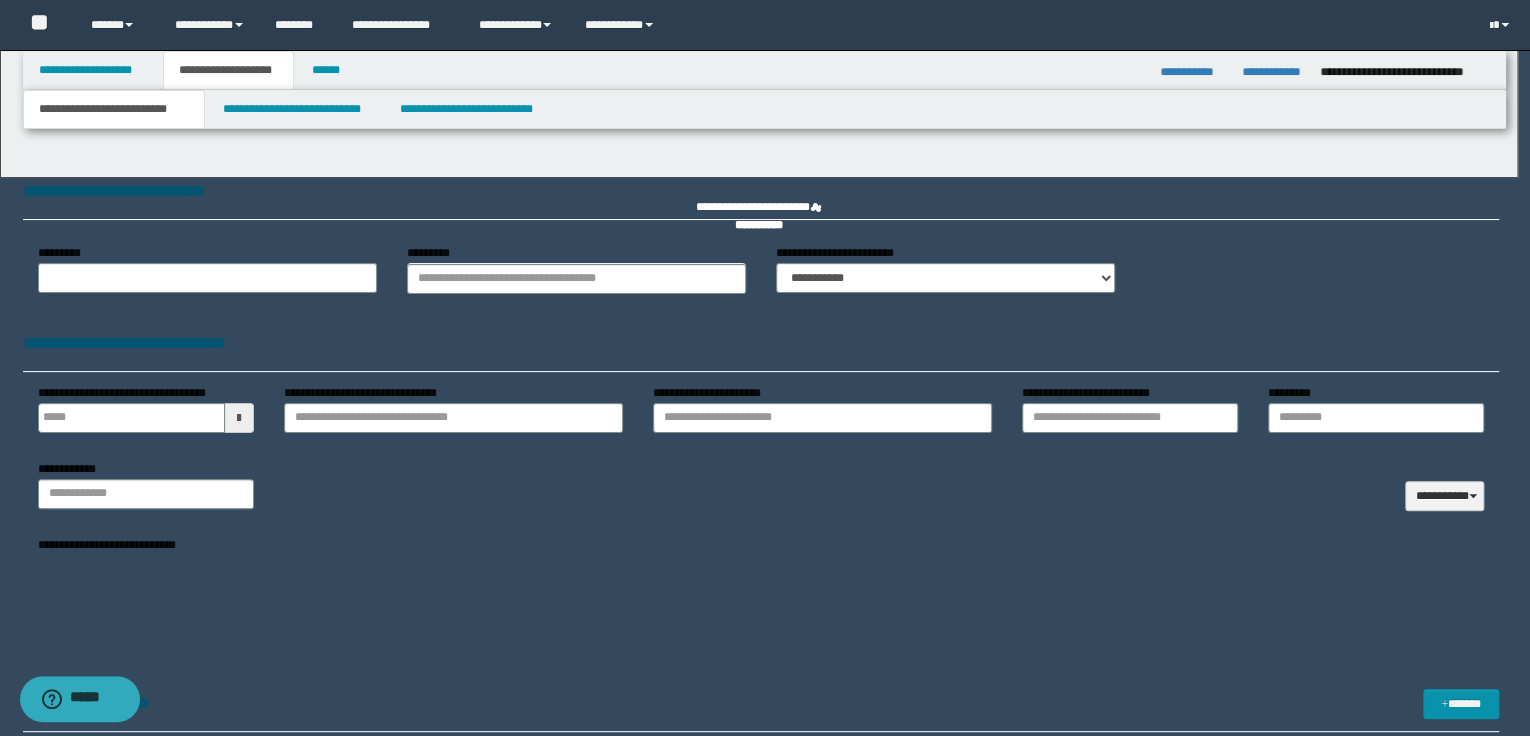 type 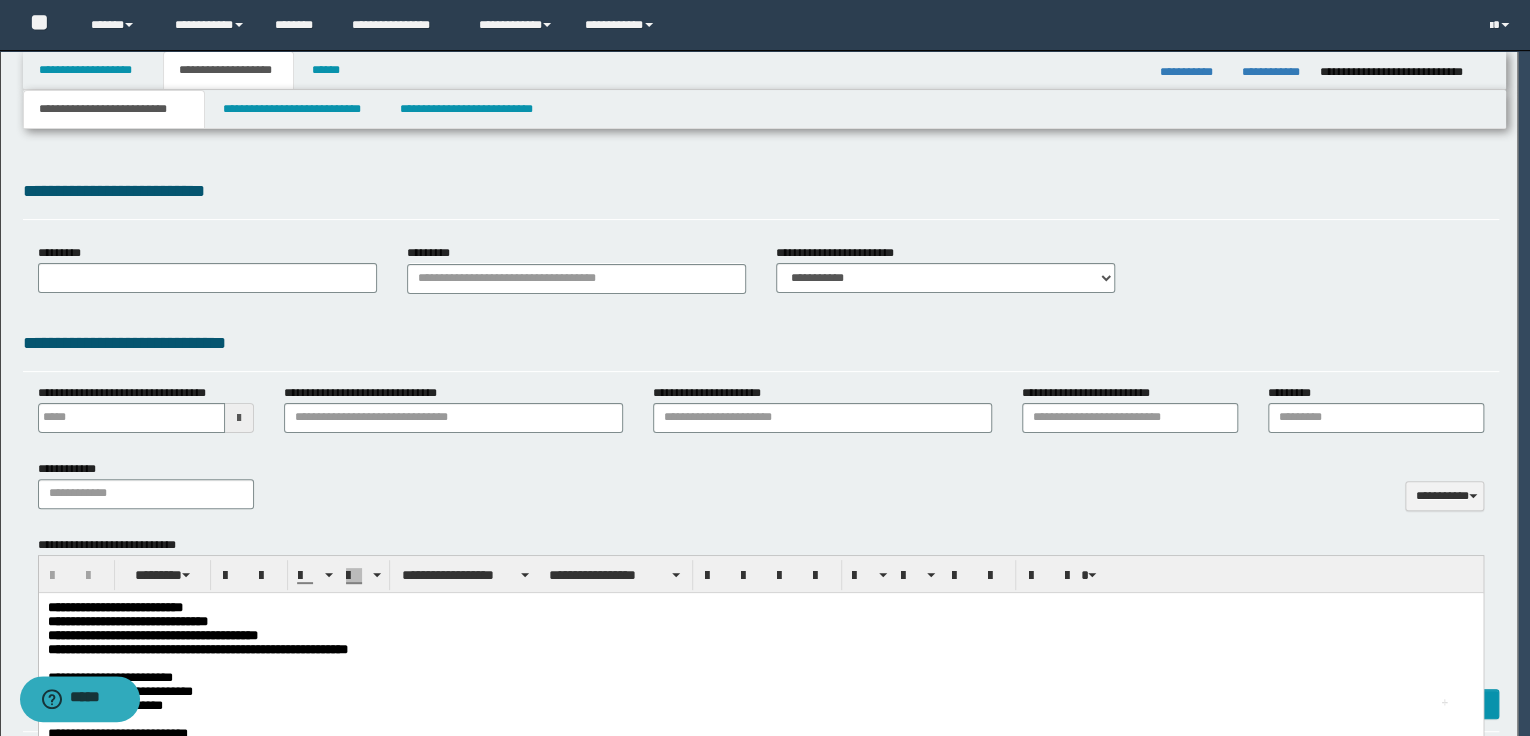 scroll, scrollTop: 0, scrollLeft: 0, axis: both 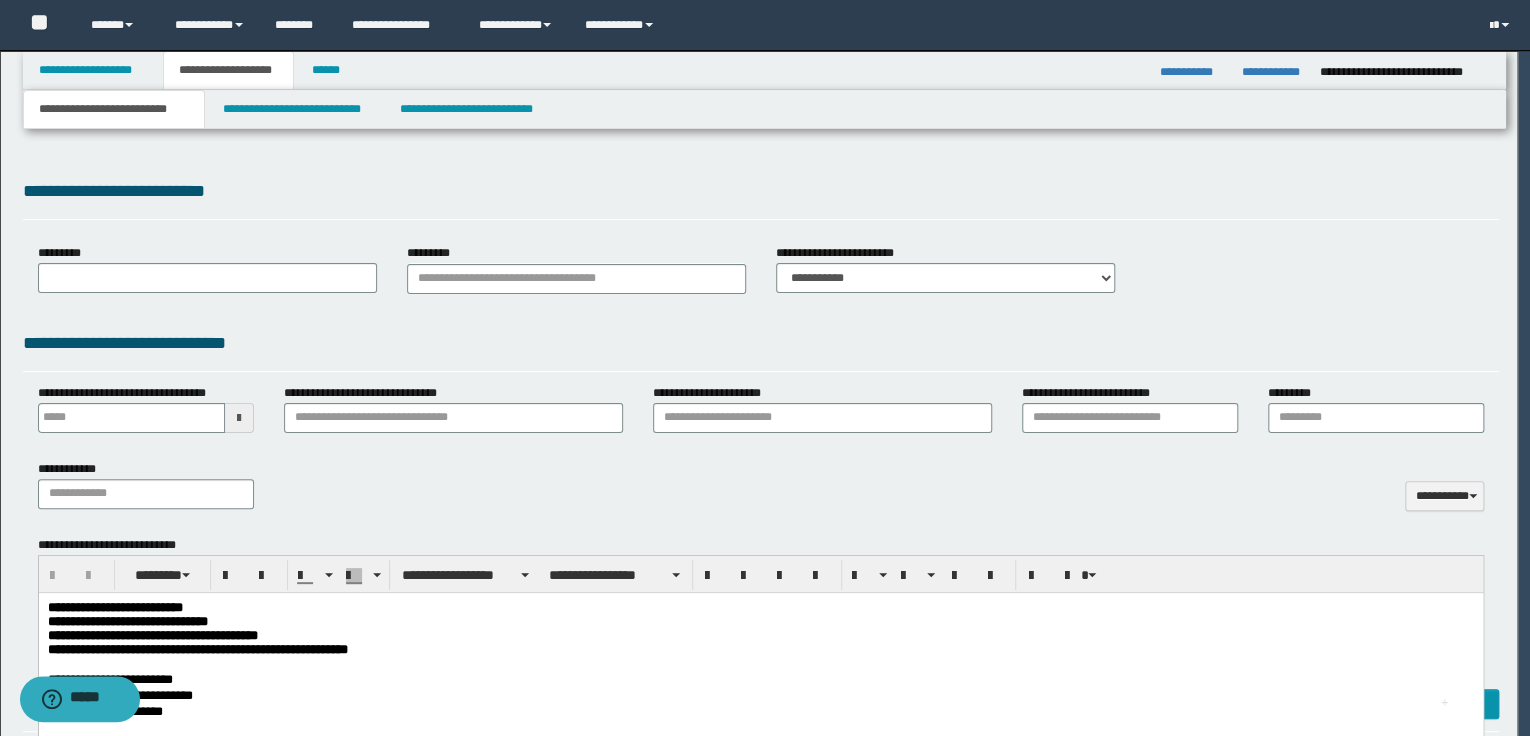 select on "*" 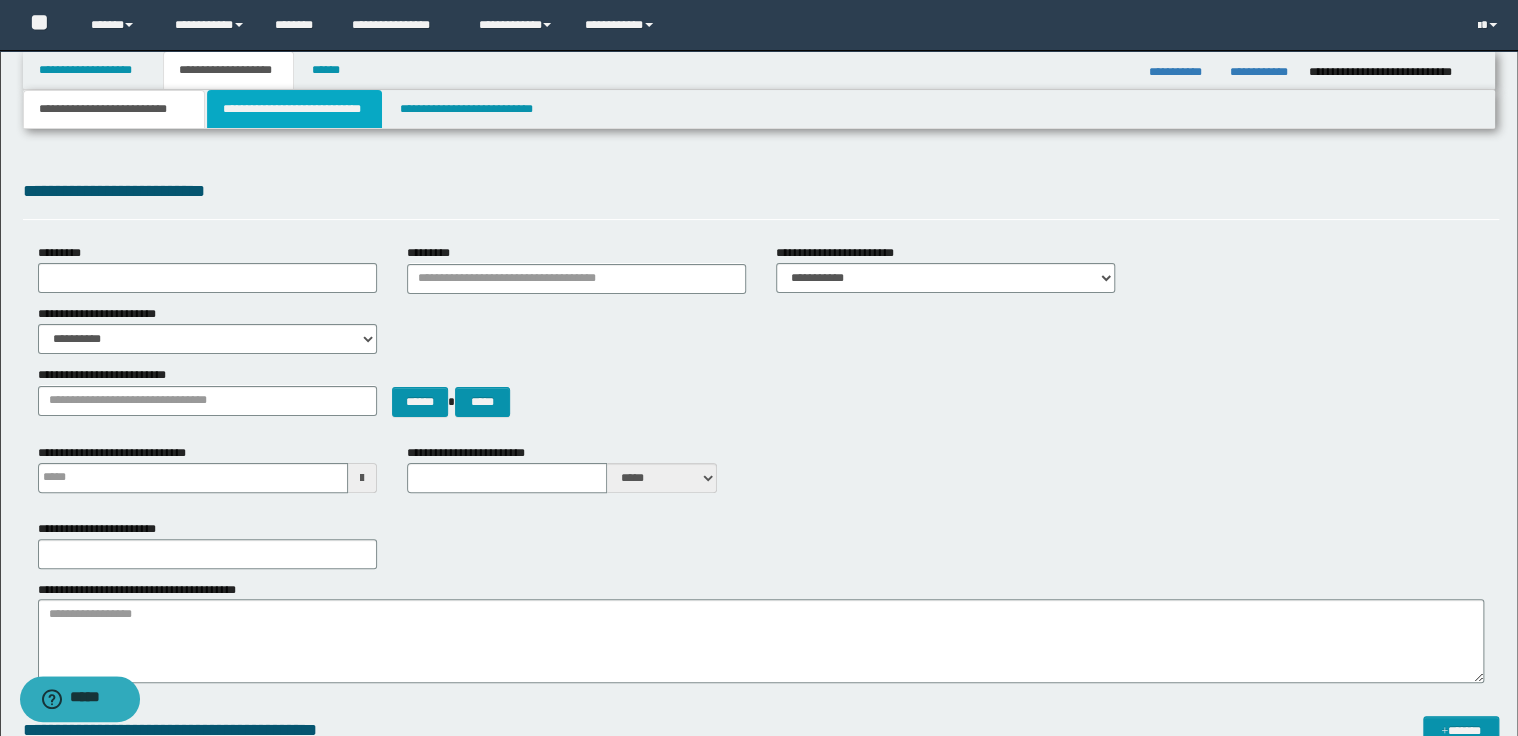 click on "**********" at bounding box center [294, 109] 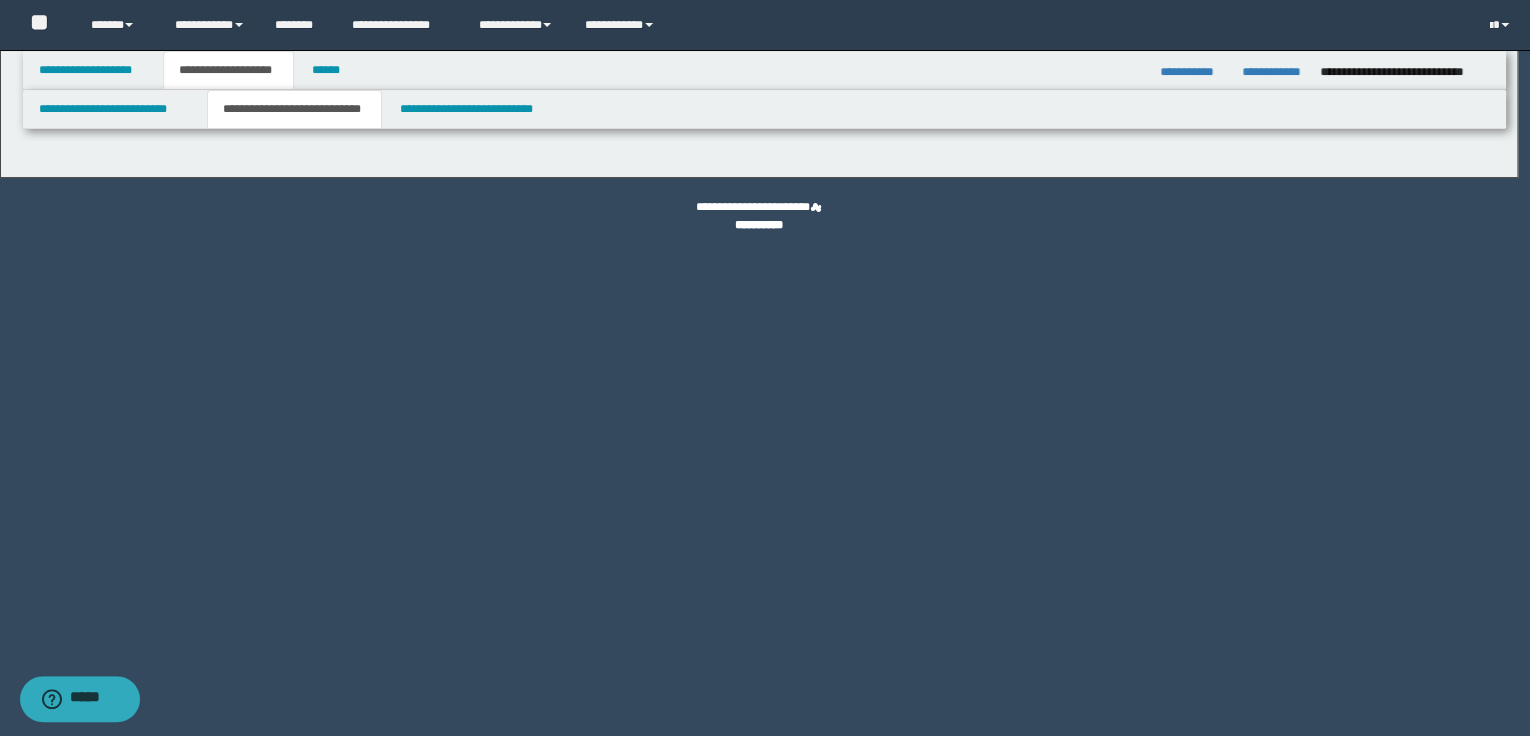 select on "*" 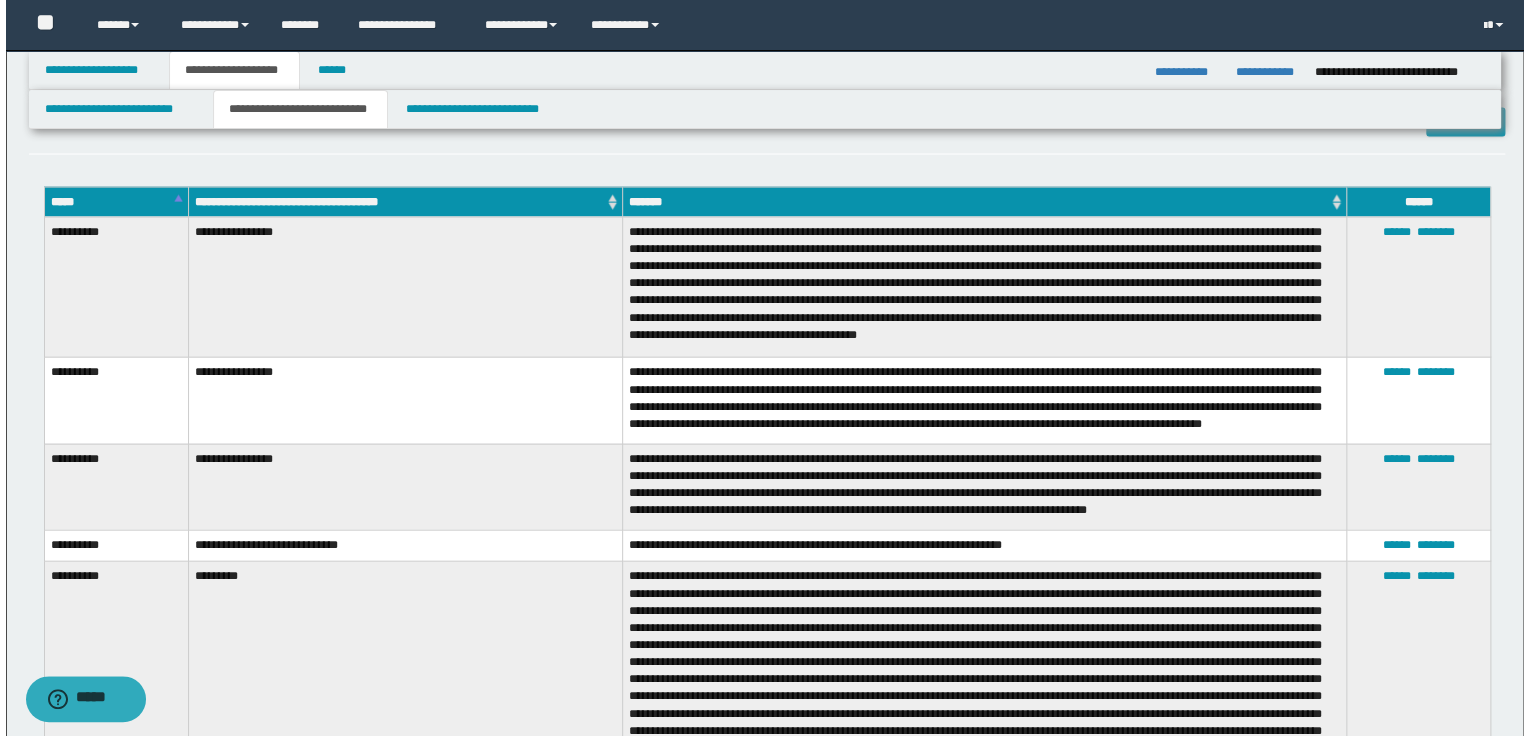 scroll, scrollTop: 1840, scrollLeft: 0, axis: vertical 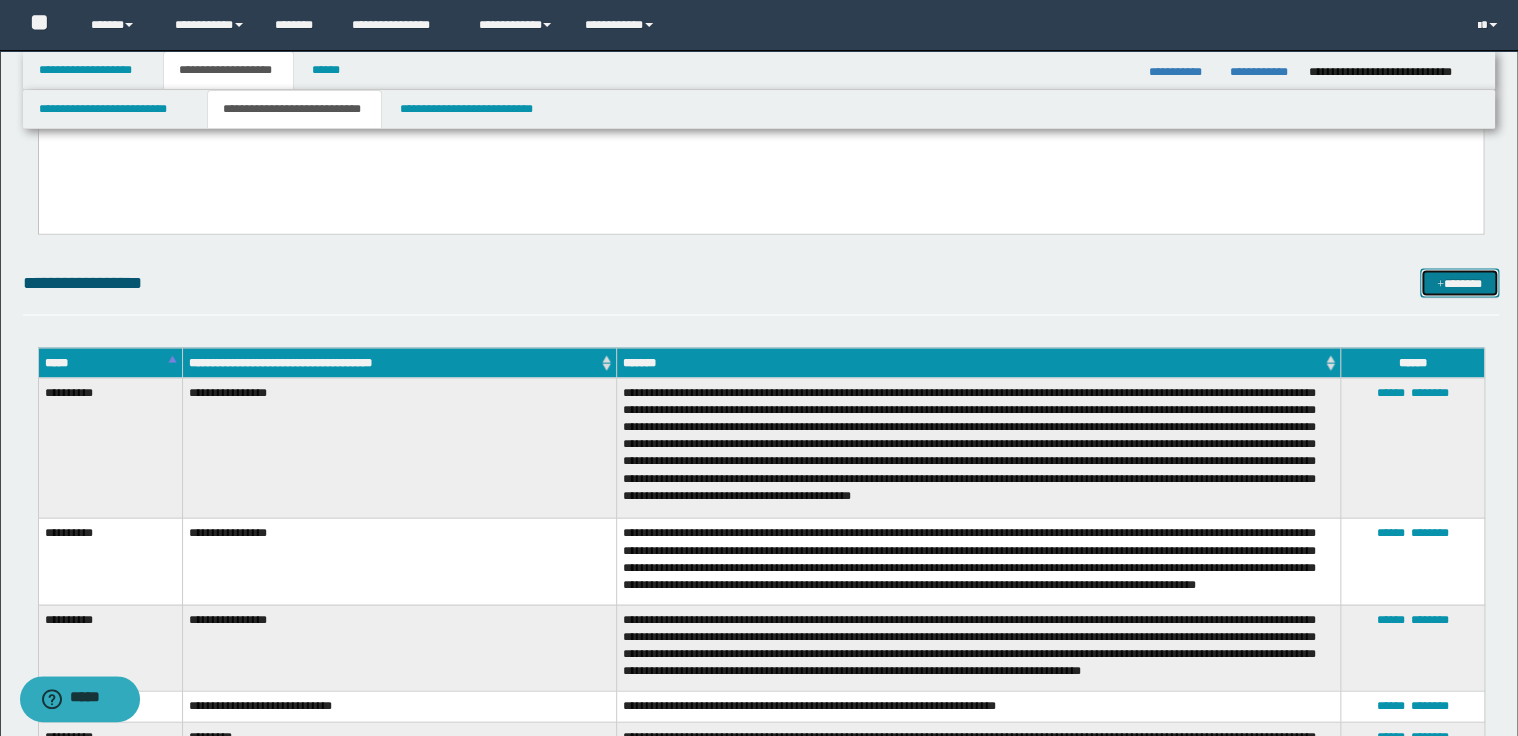 click on "*******" at bounding box center (1459, 283) 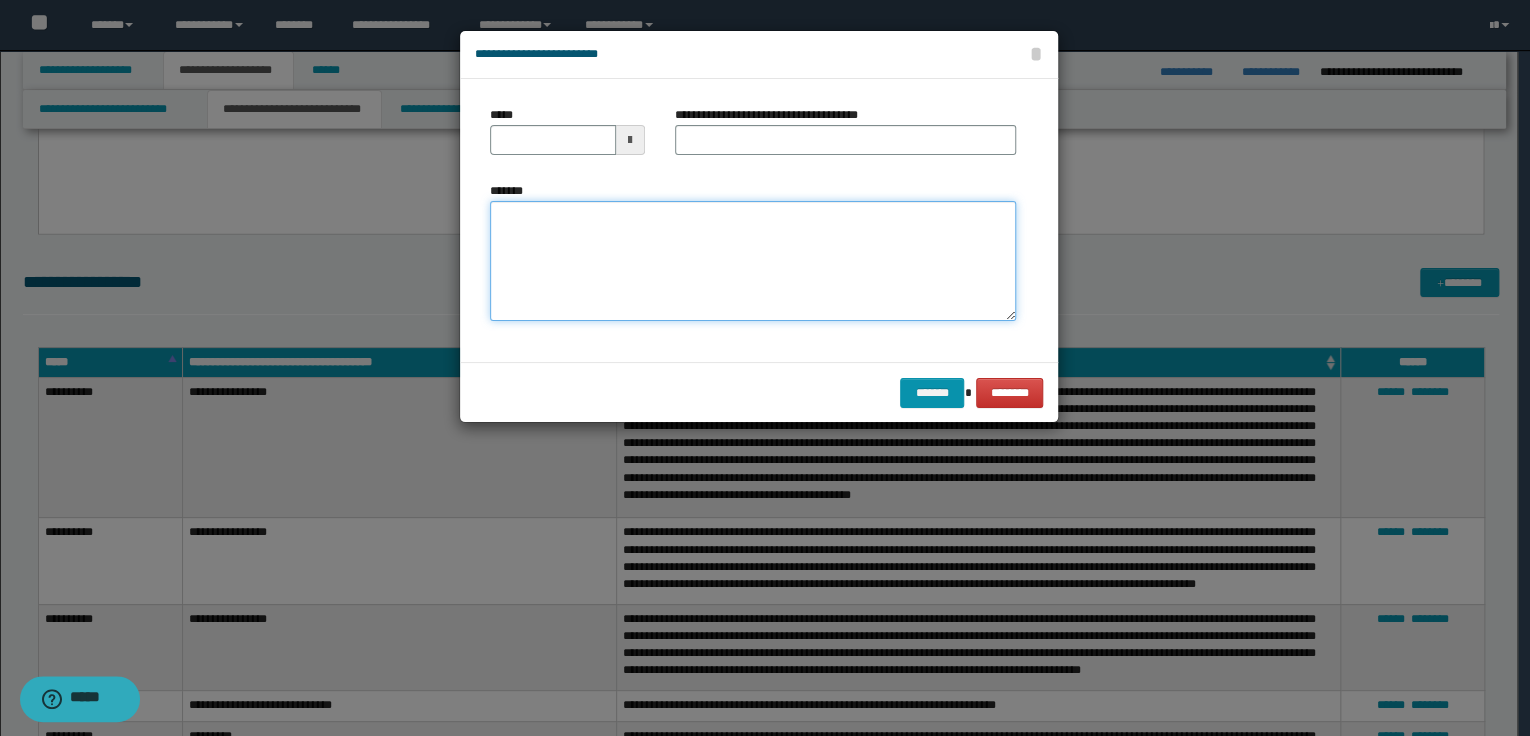 click on "*******" at bounding box center (753, 261) 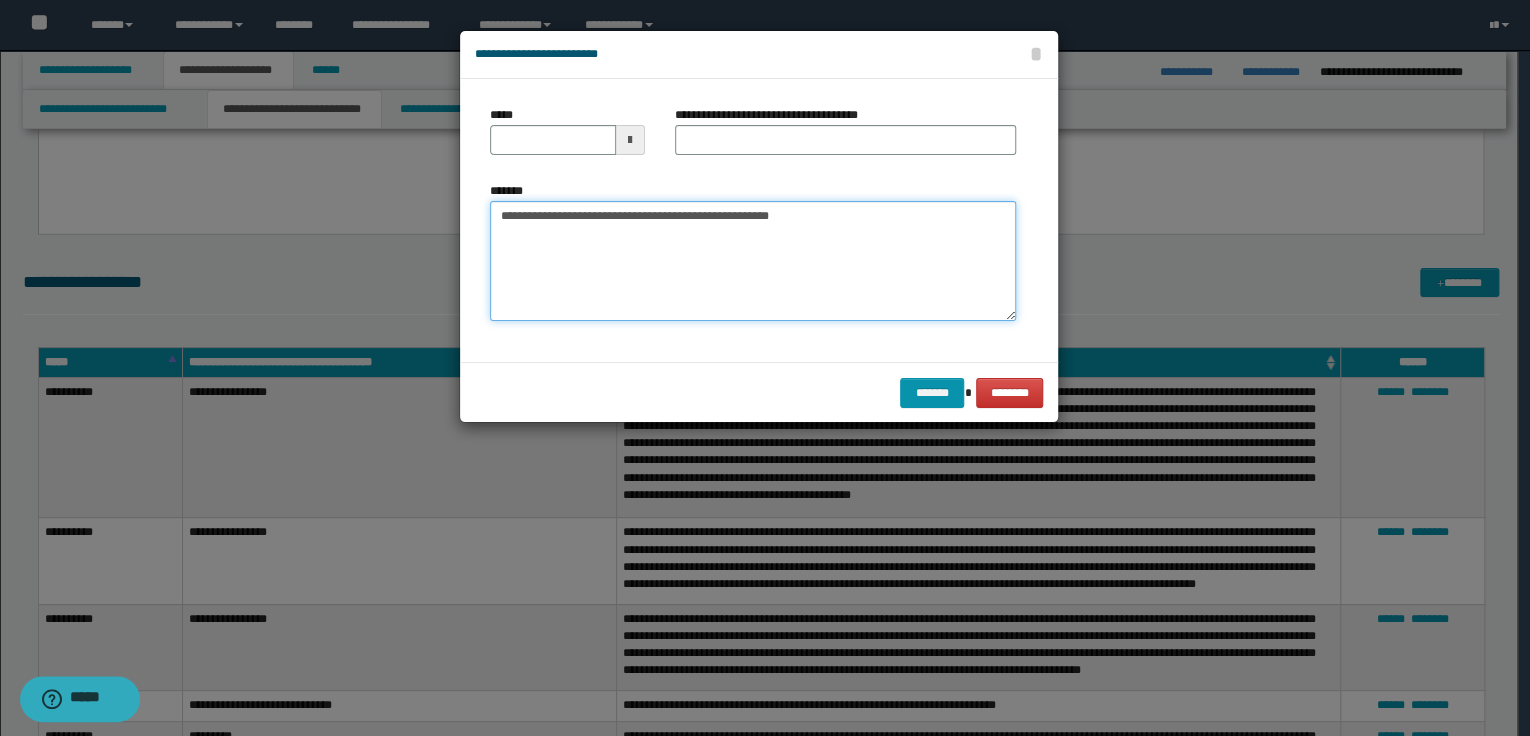 type on "**********" 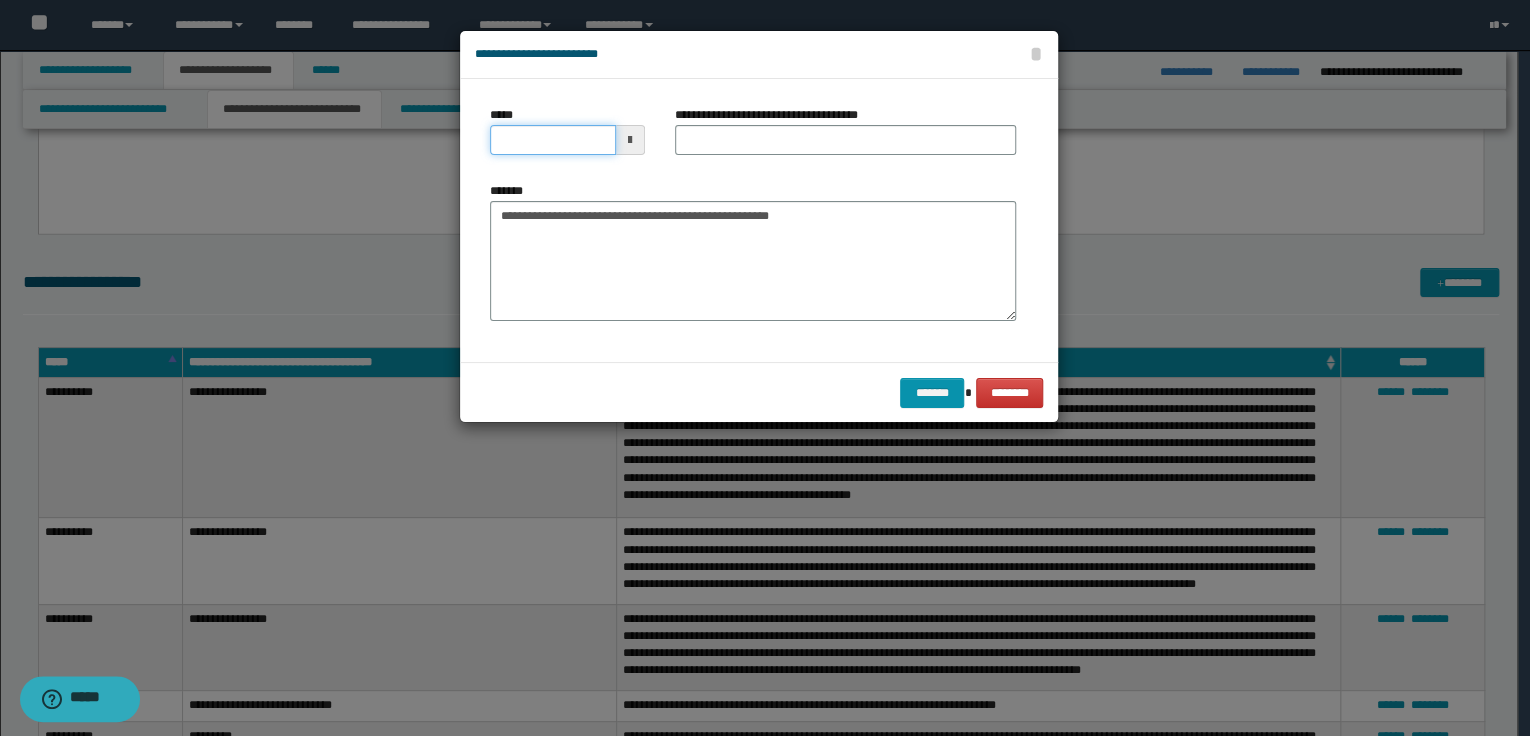 click on "*****" at bounding box center [553, 140] 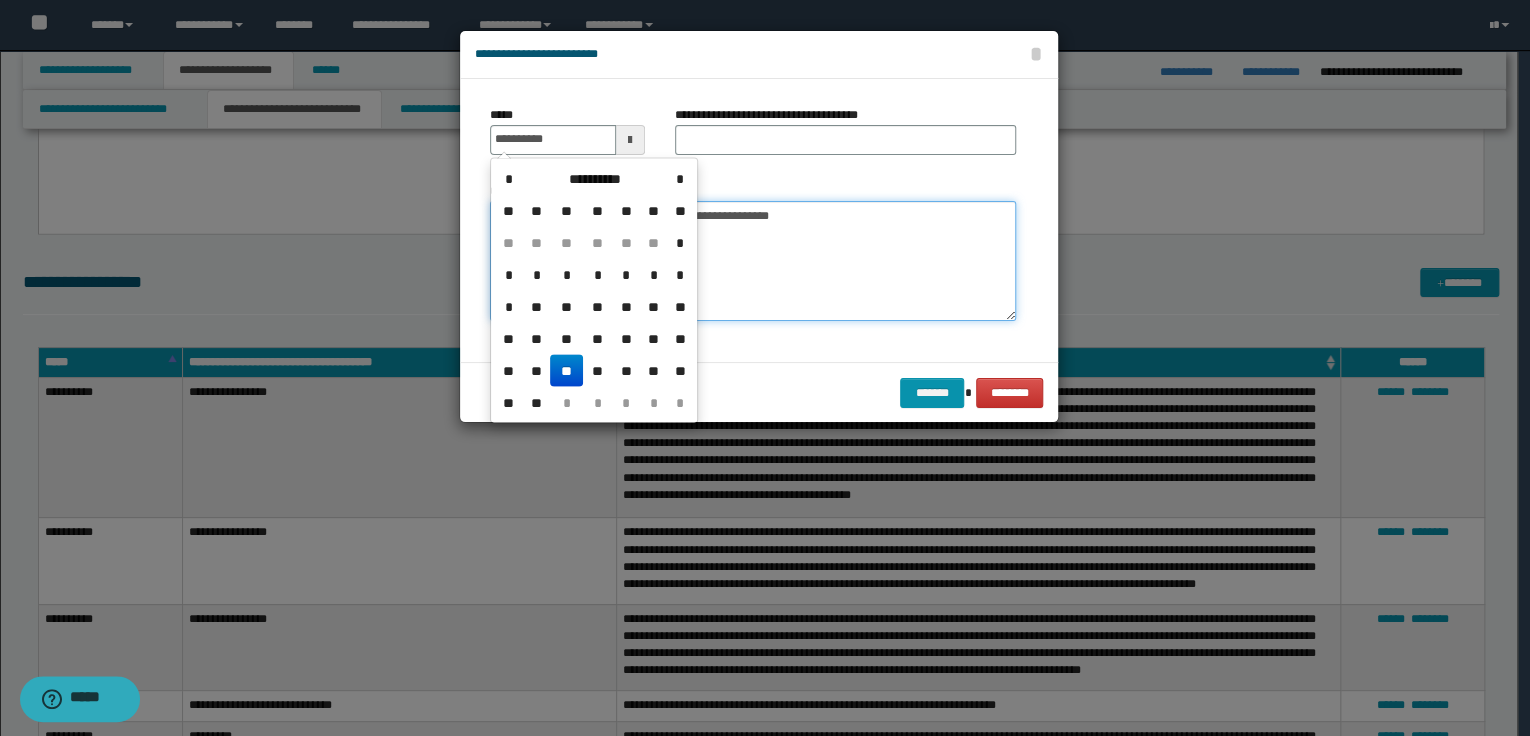 type on "**********" 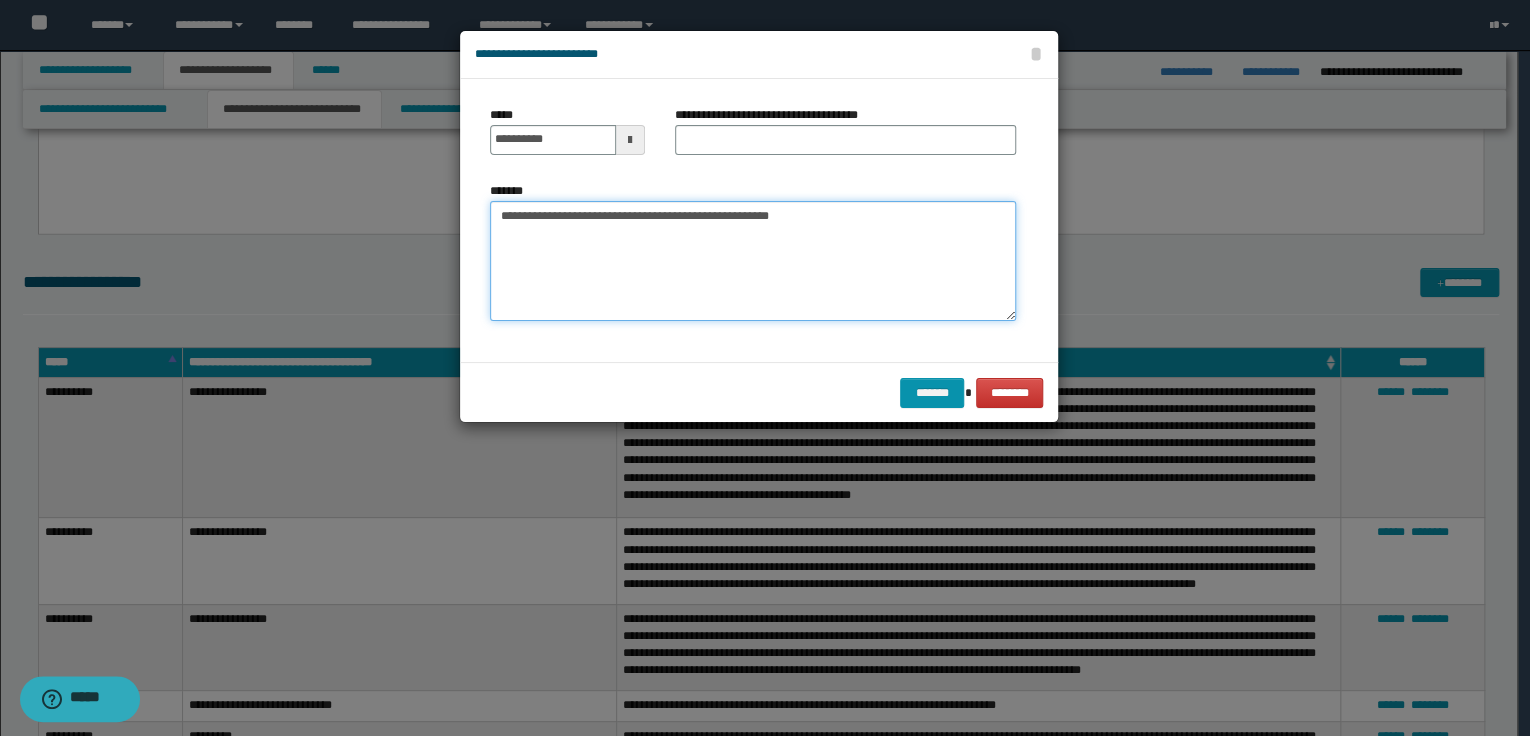 click on "**********" at bounding box center [753, 261] 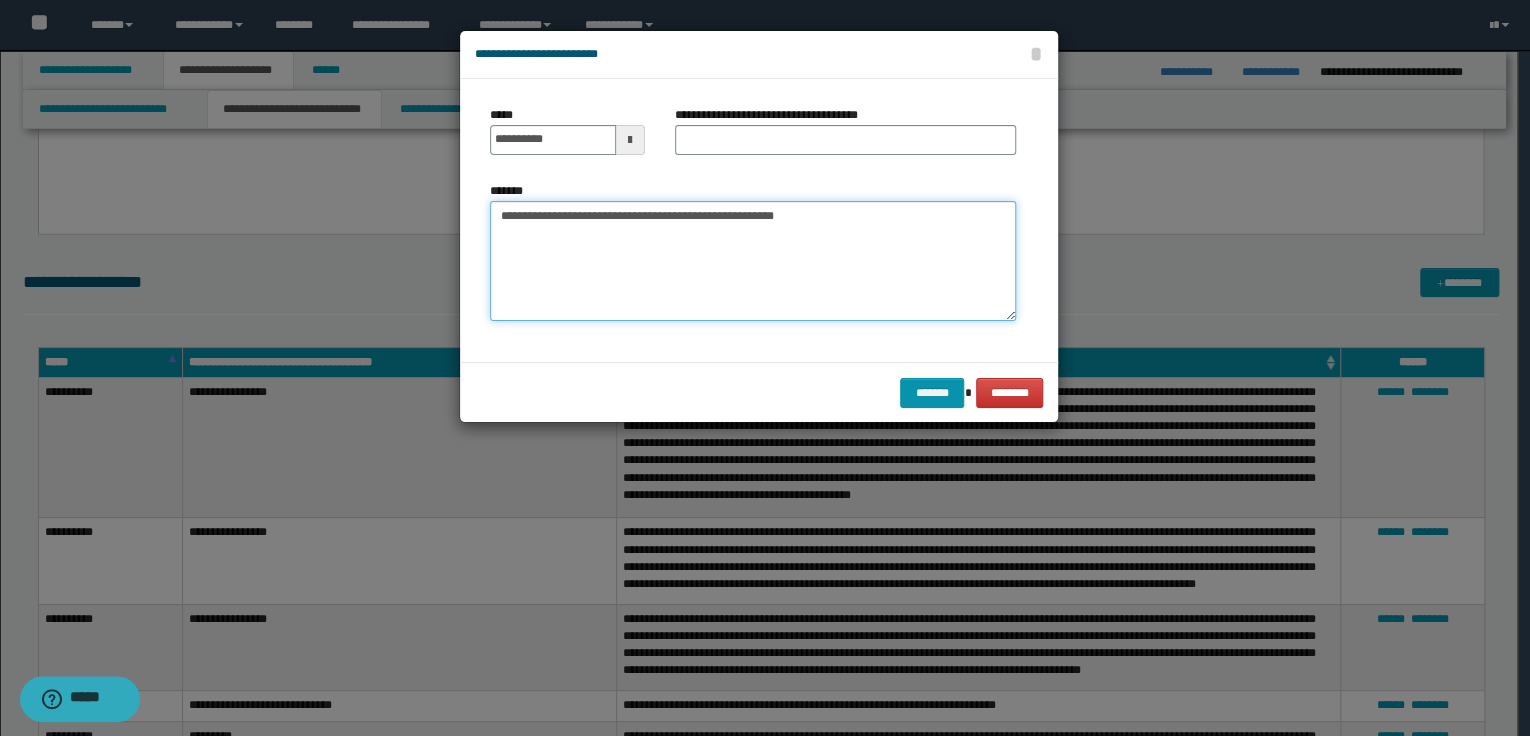 paste on "**********" 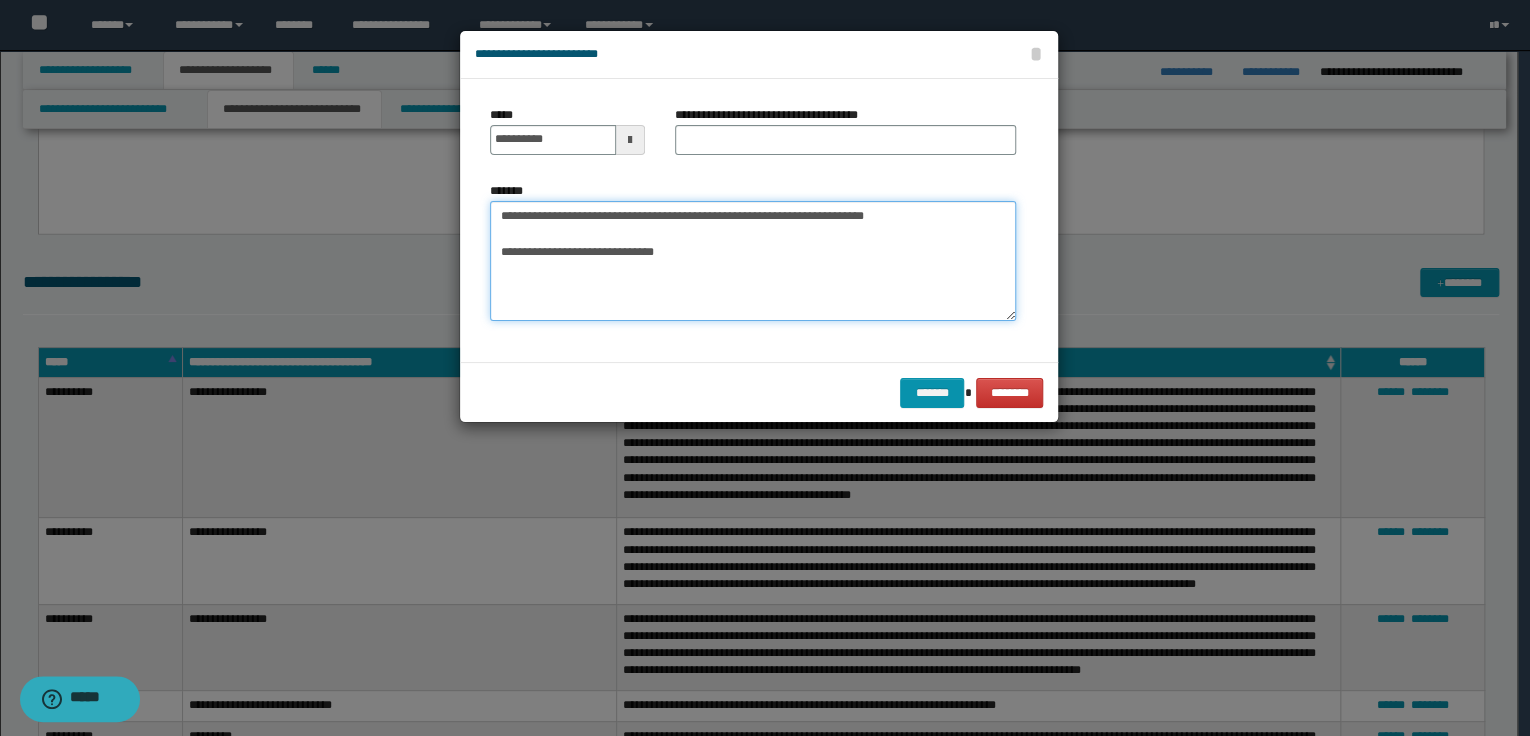 paste on "**********" 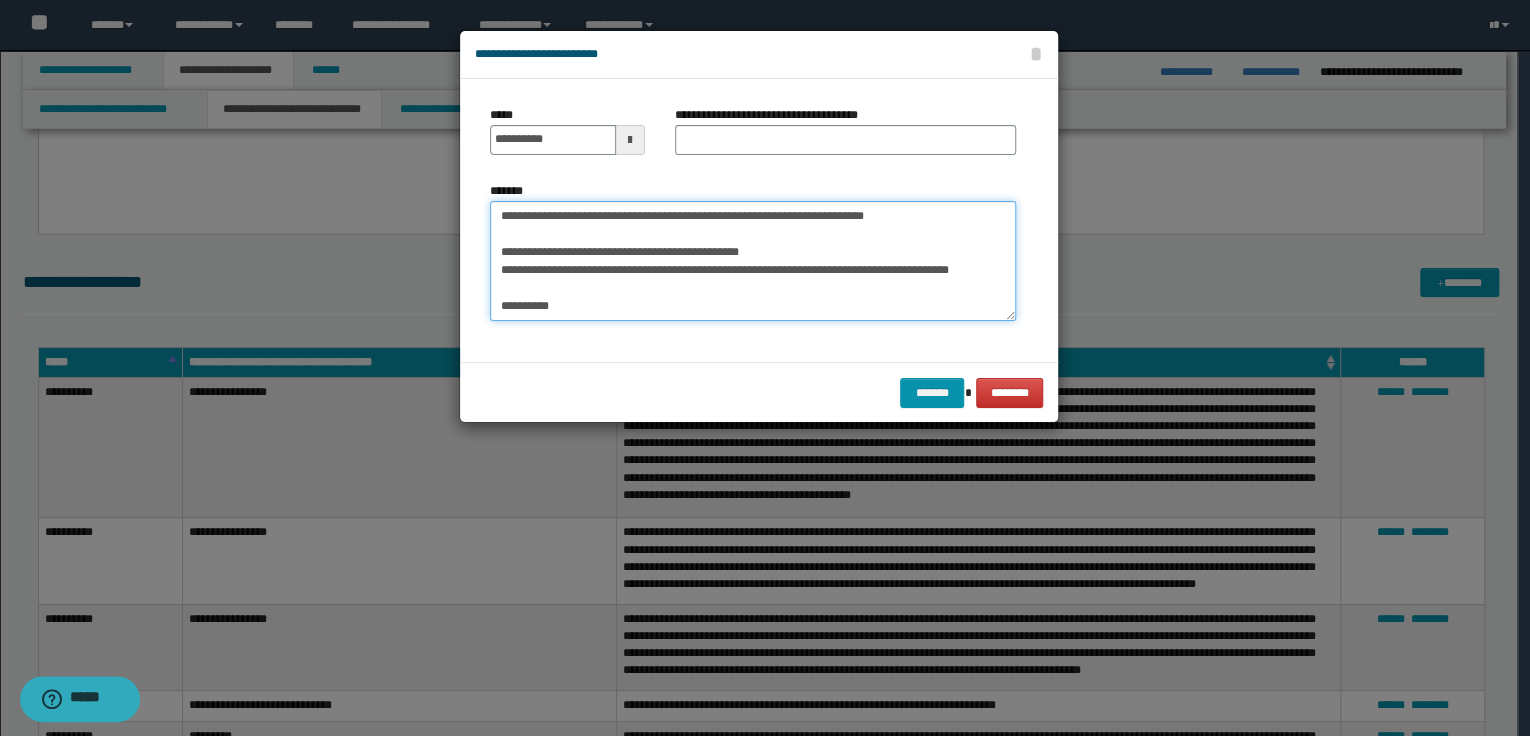 scroll, scrollTop: 156, scrollLeft: 0, axis: vertical 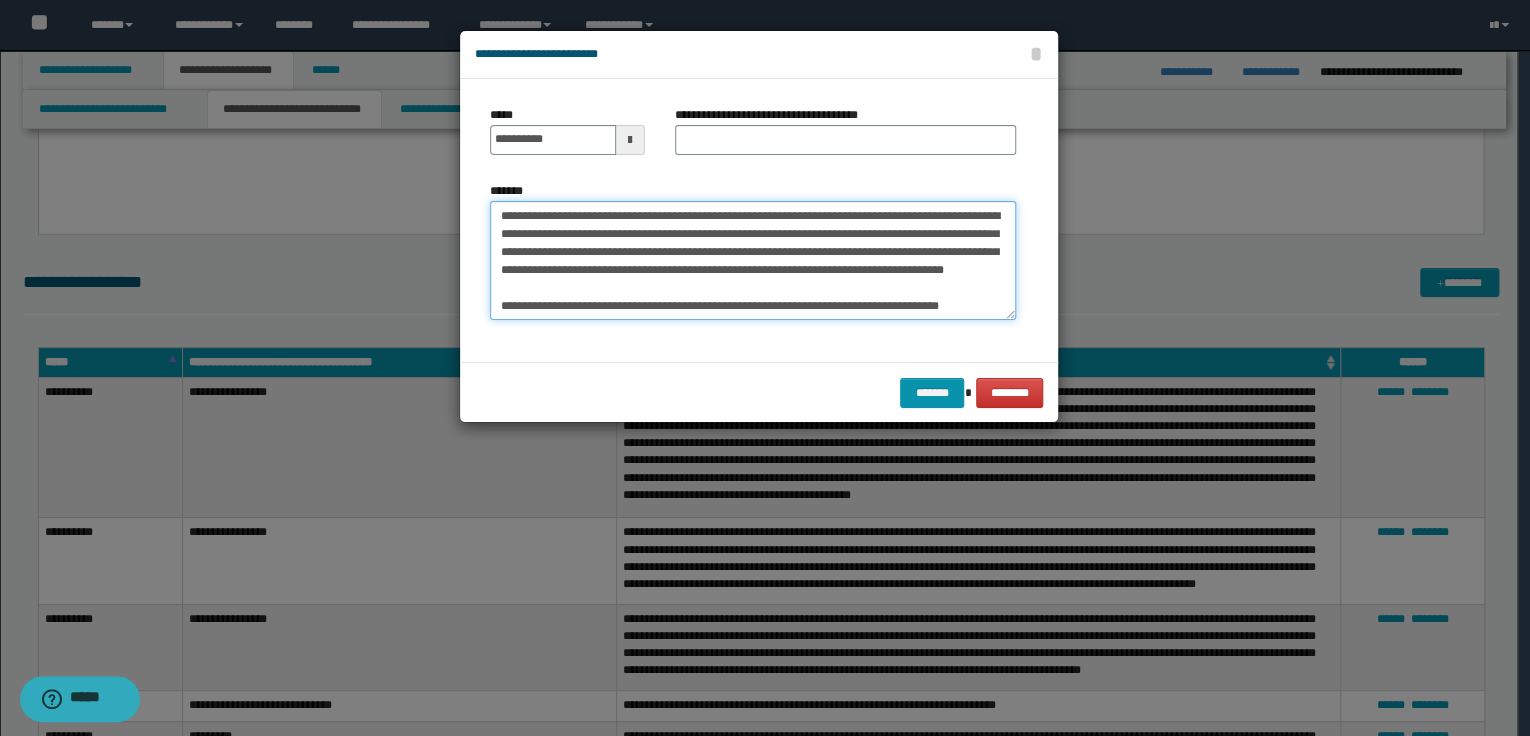 paste on "**********" 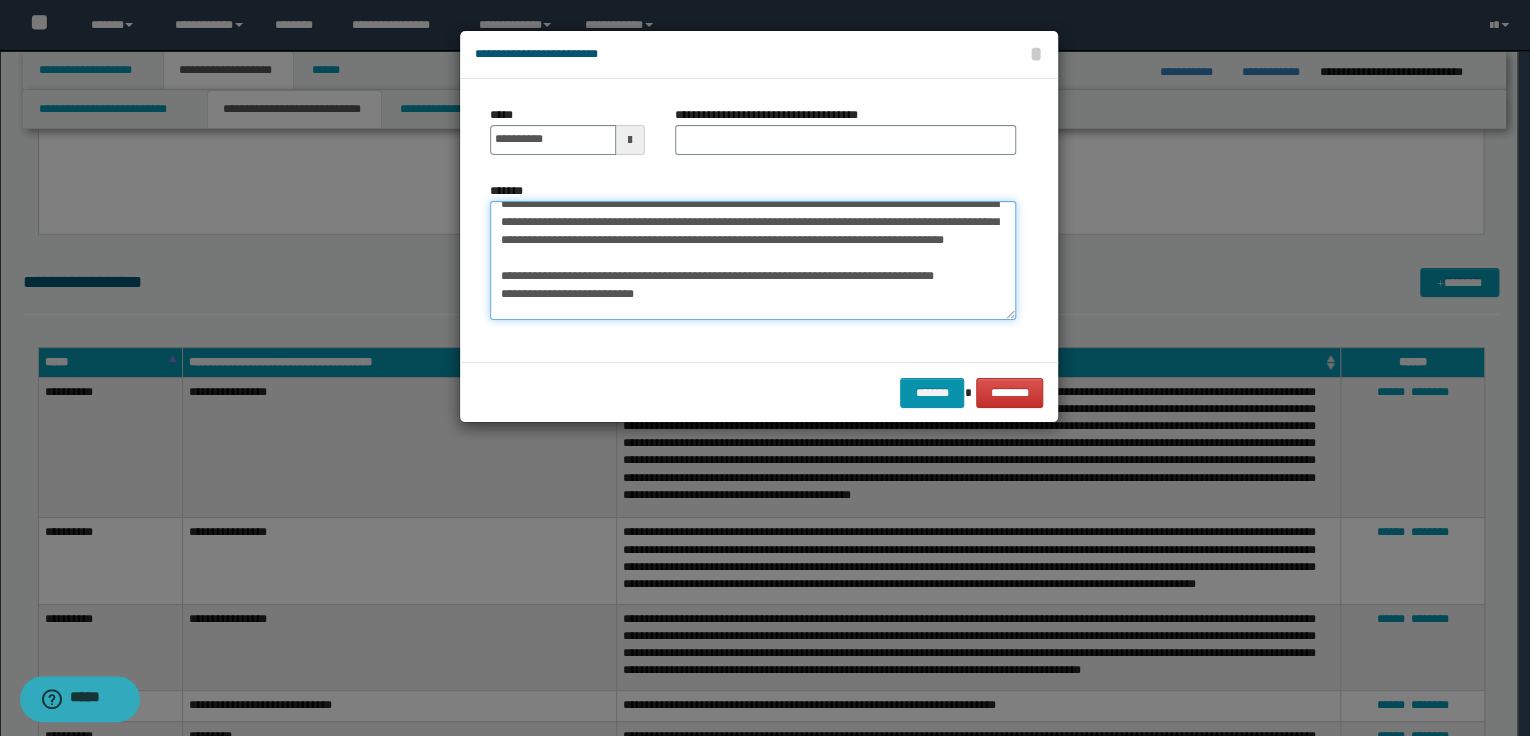 scroll, scrollTop: 318, scrollLeft: 0, axis: vertical 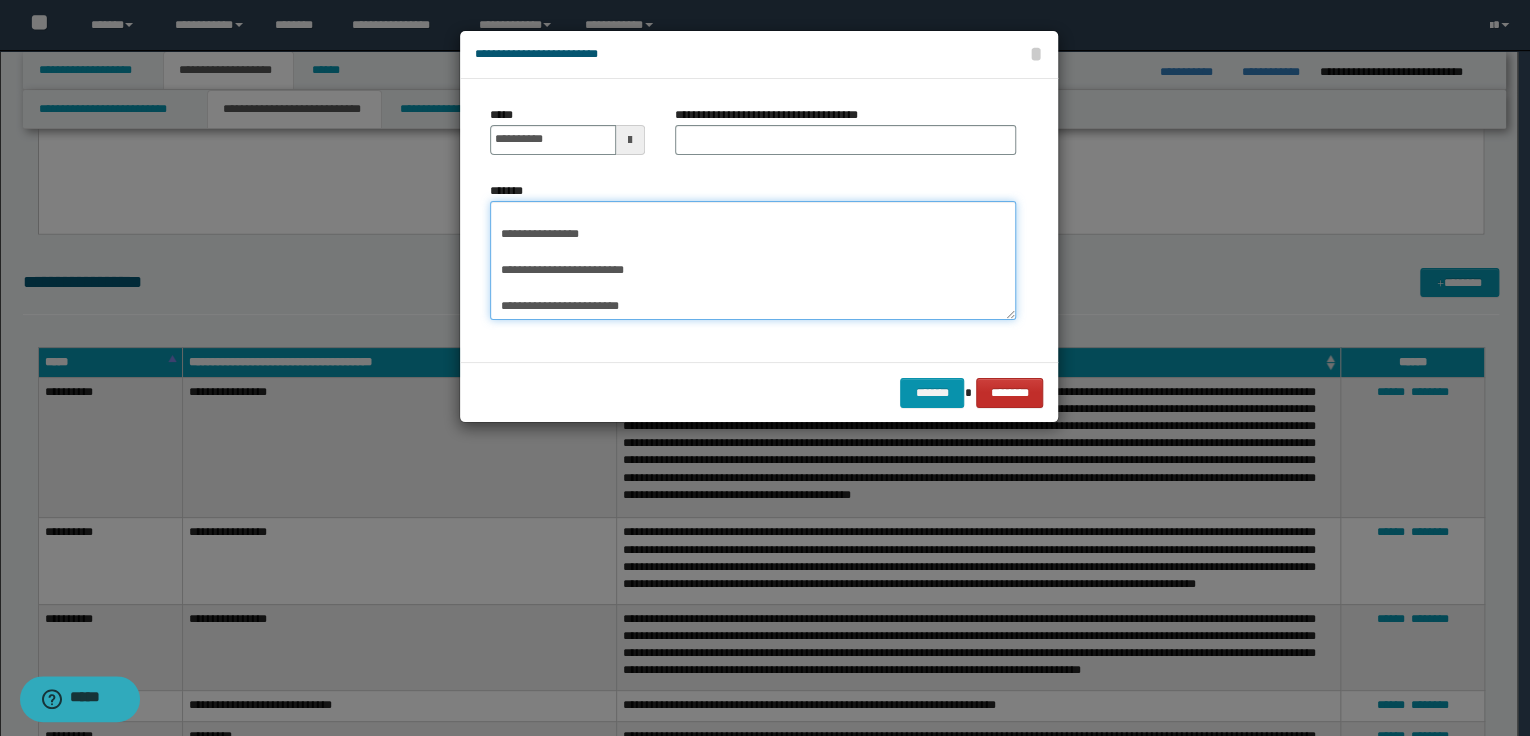 paste on "**********" 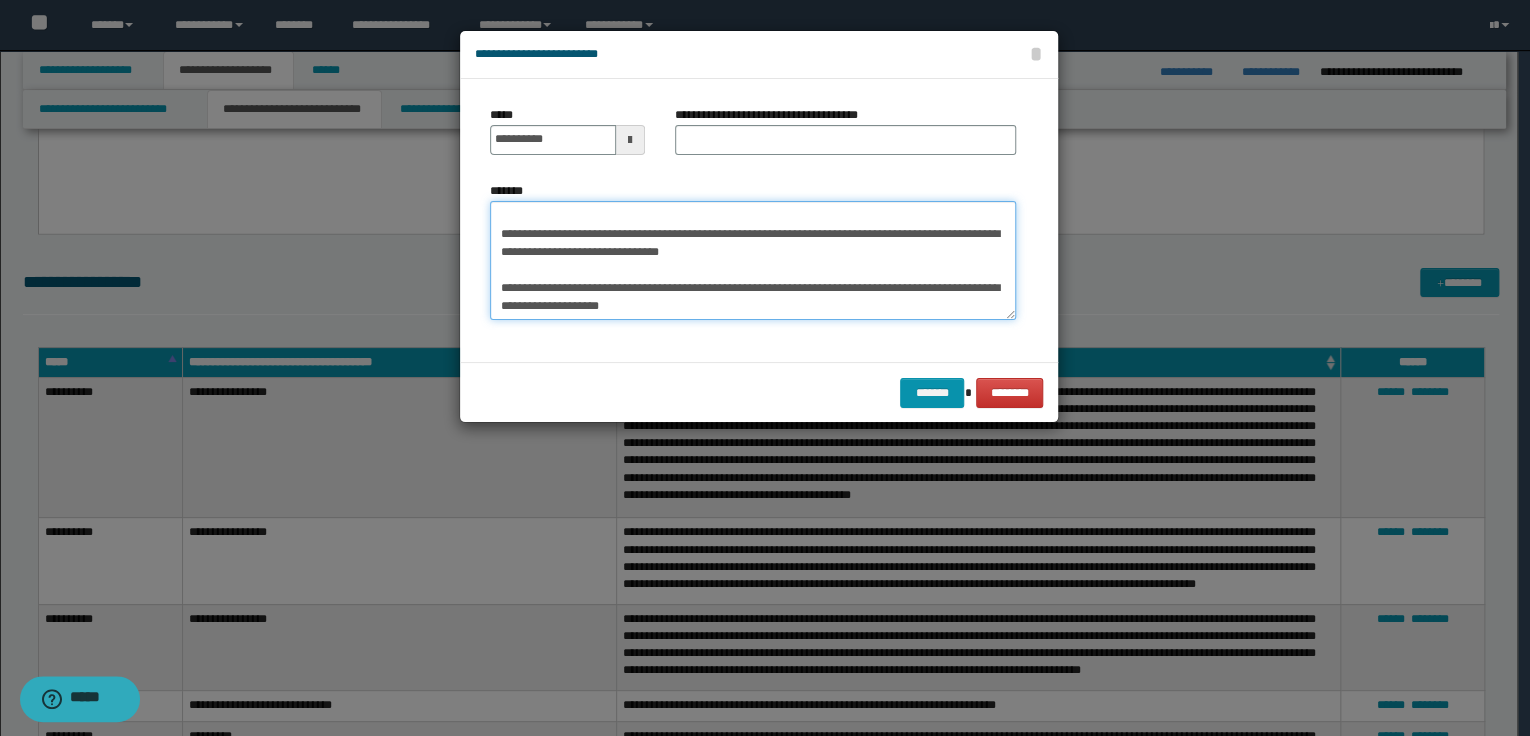 scroll, scrollTop: 576, scrollLeft: 0, axis: vertical 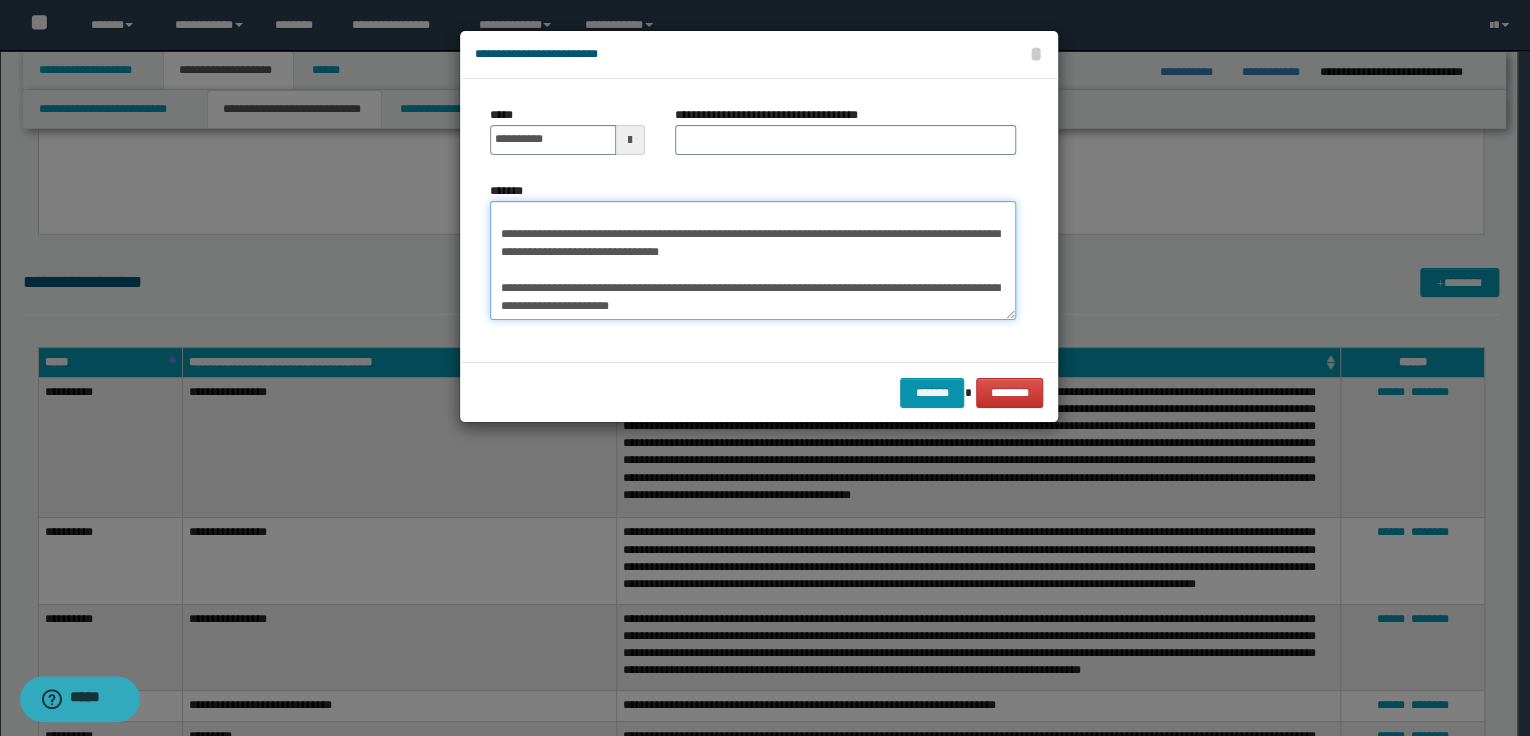 paste on "**********" 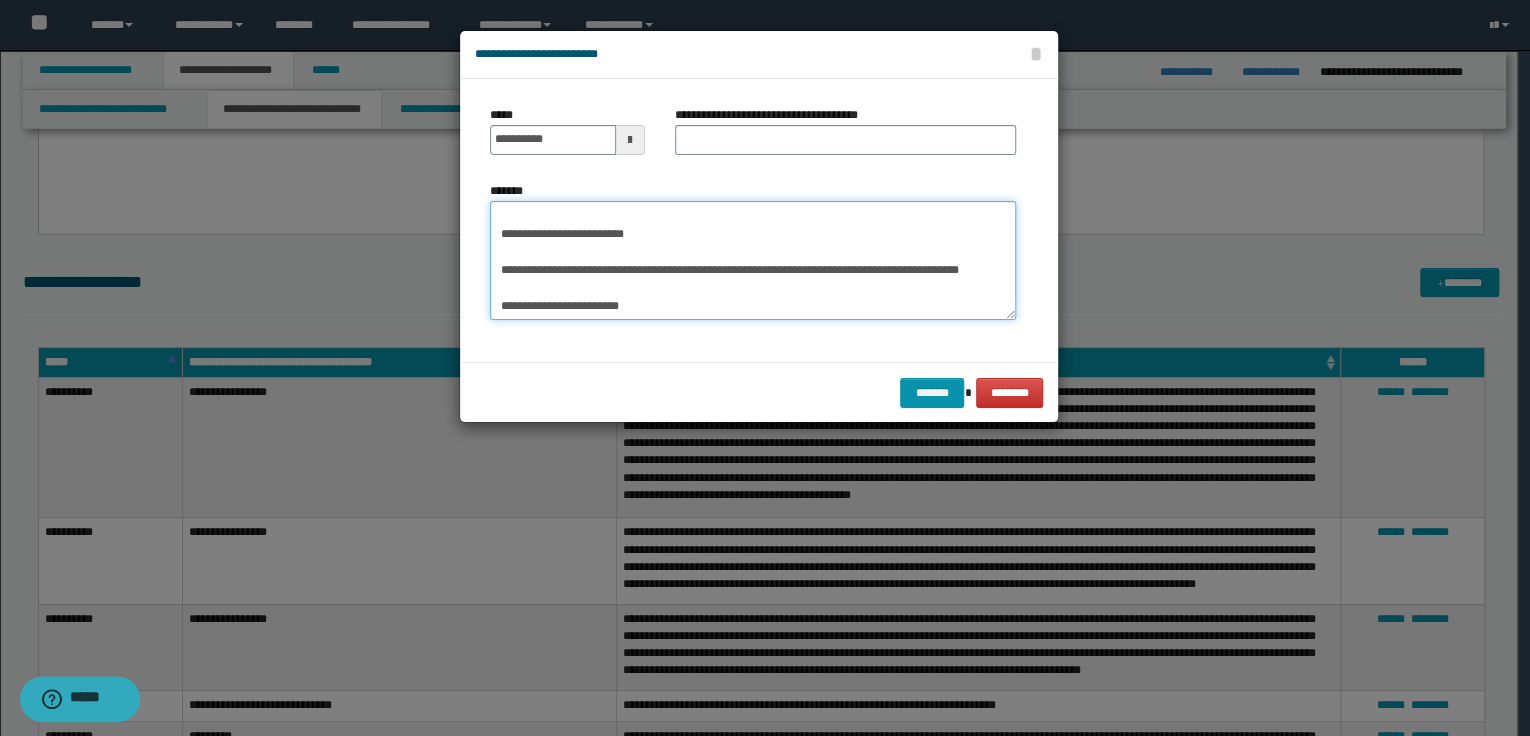scroll, scrollTop: 840, scrollLeft: 0, axis: vertical 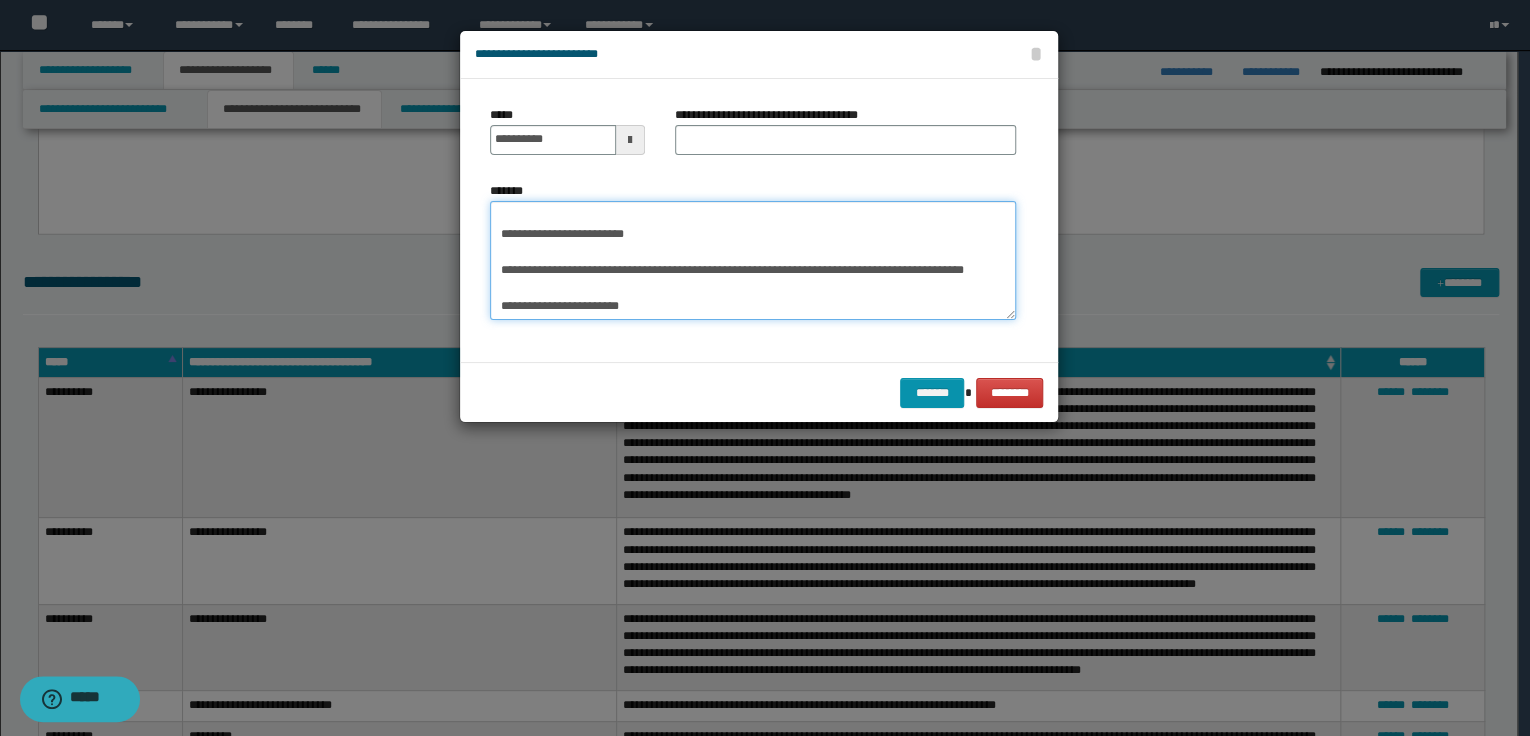 click on "*******" at bounding box center [753, 261] 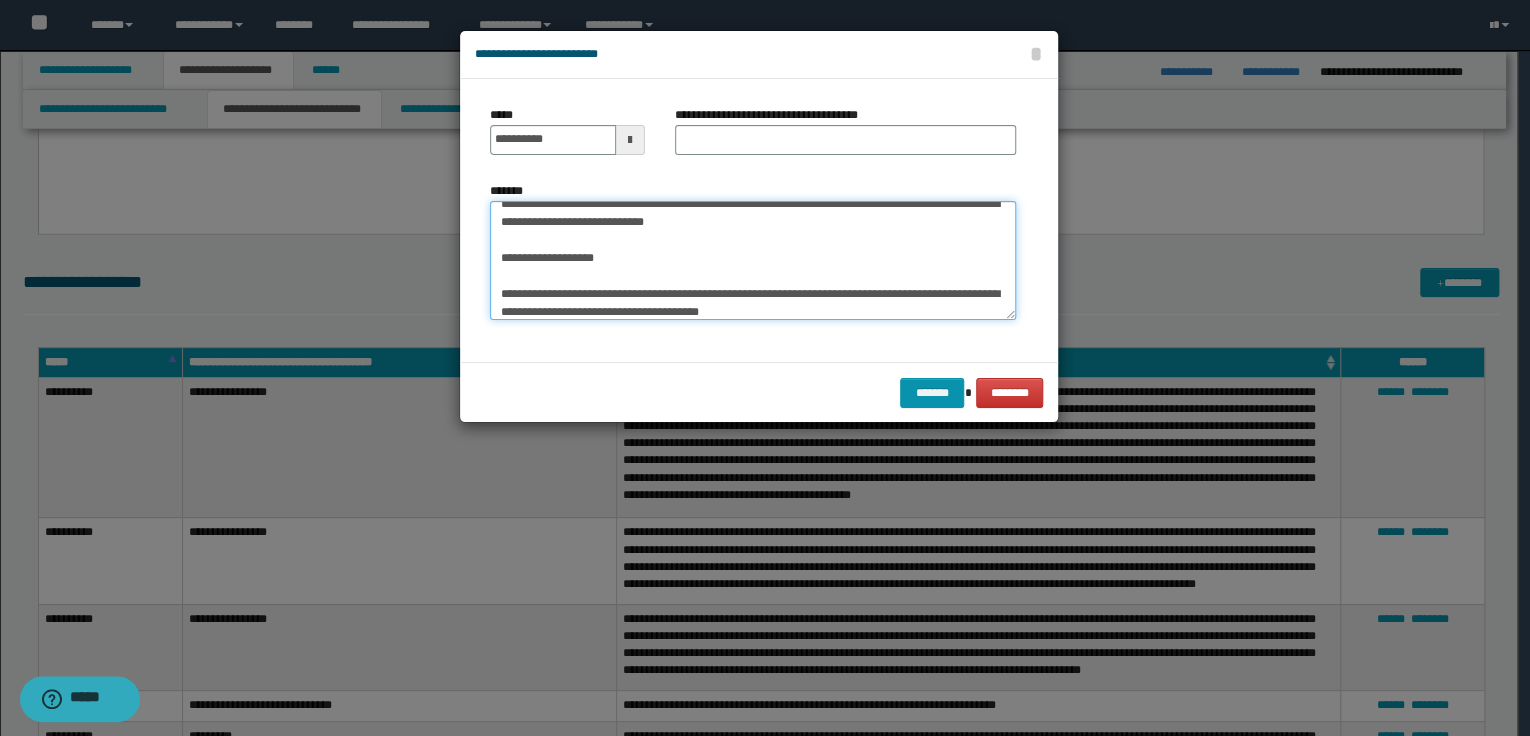 scroll, scrollTop: 624, scrollLeft: 0, axis: vertical 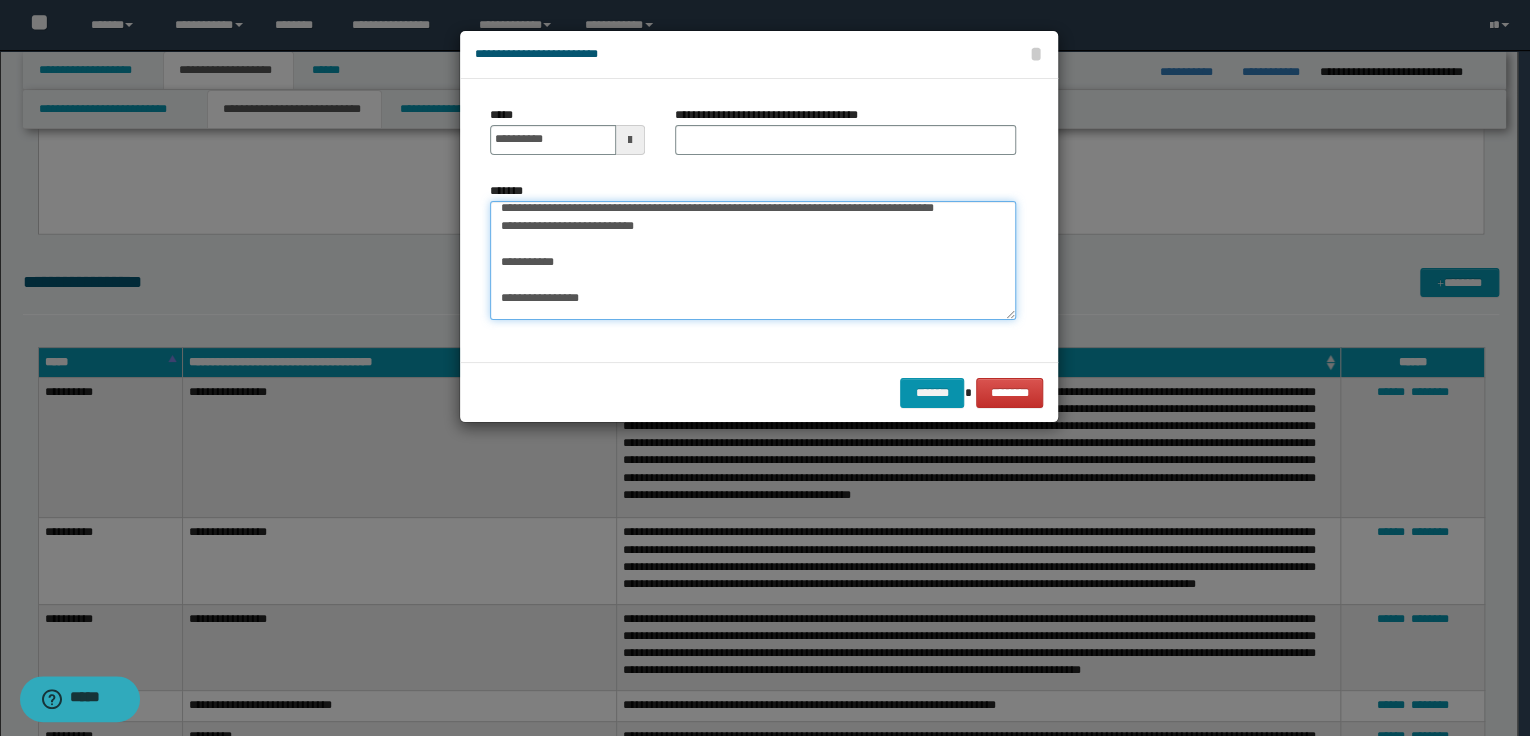 drag, startPoint x: 678, startPoint y: 228, endPoint x: 706, endPoint y: 221, distance: 28.86174 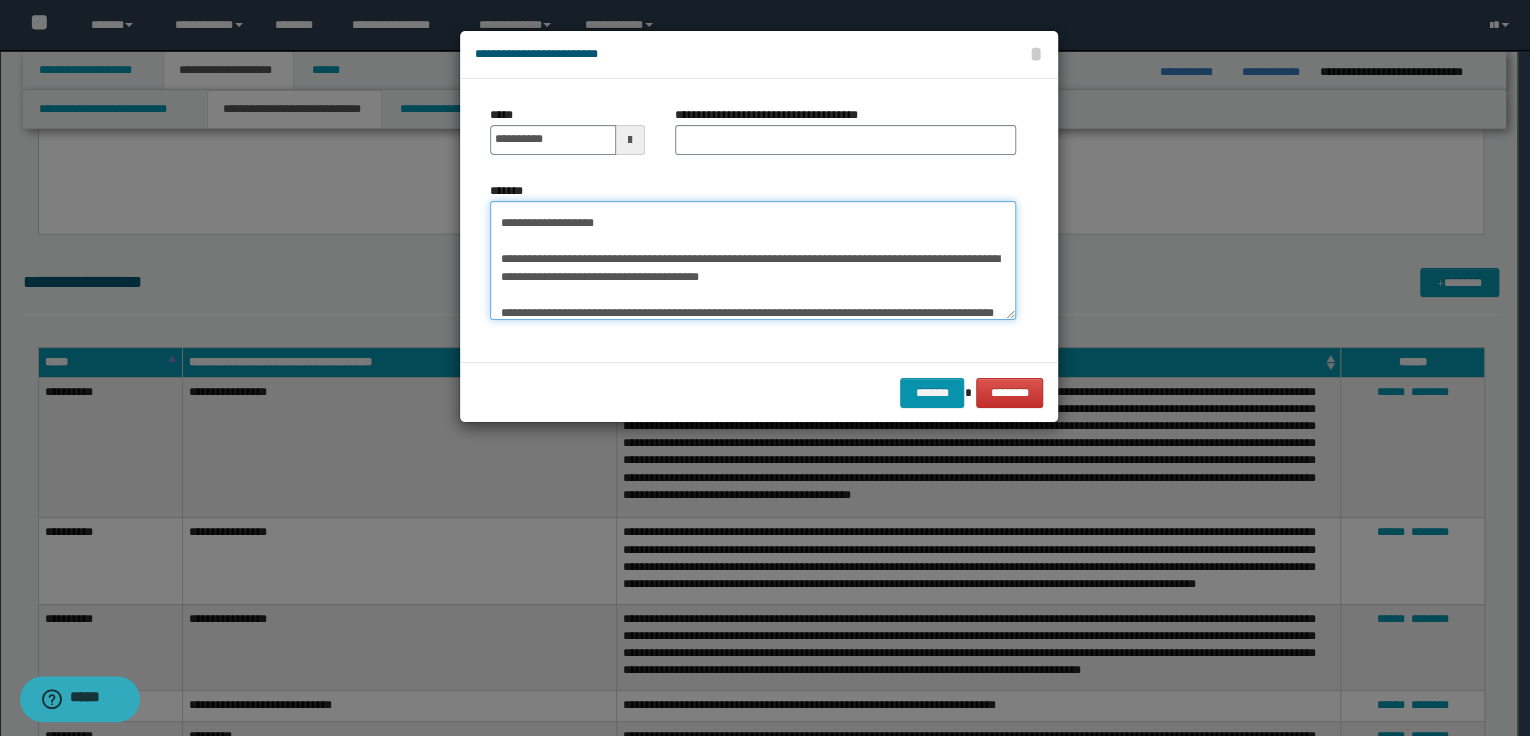 scroll, scrollTop: 800, scrollLeft: 0, axis: vertical 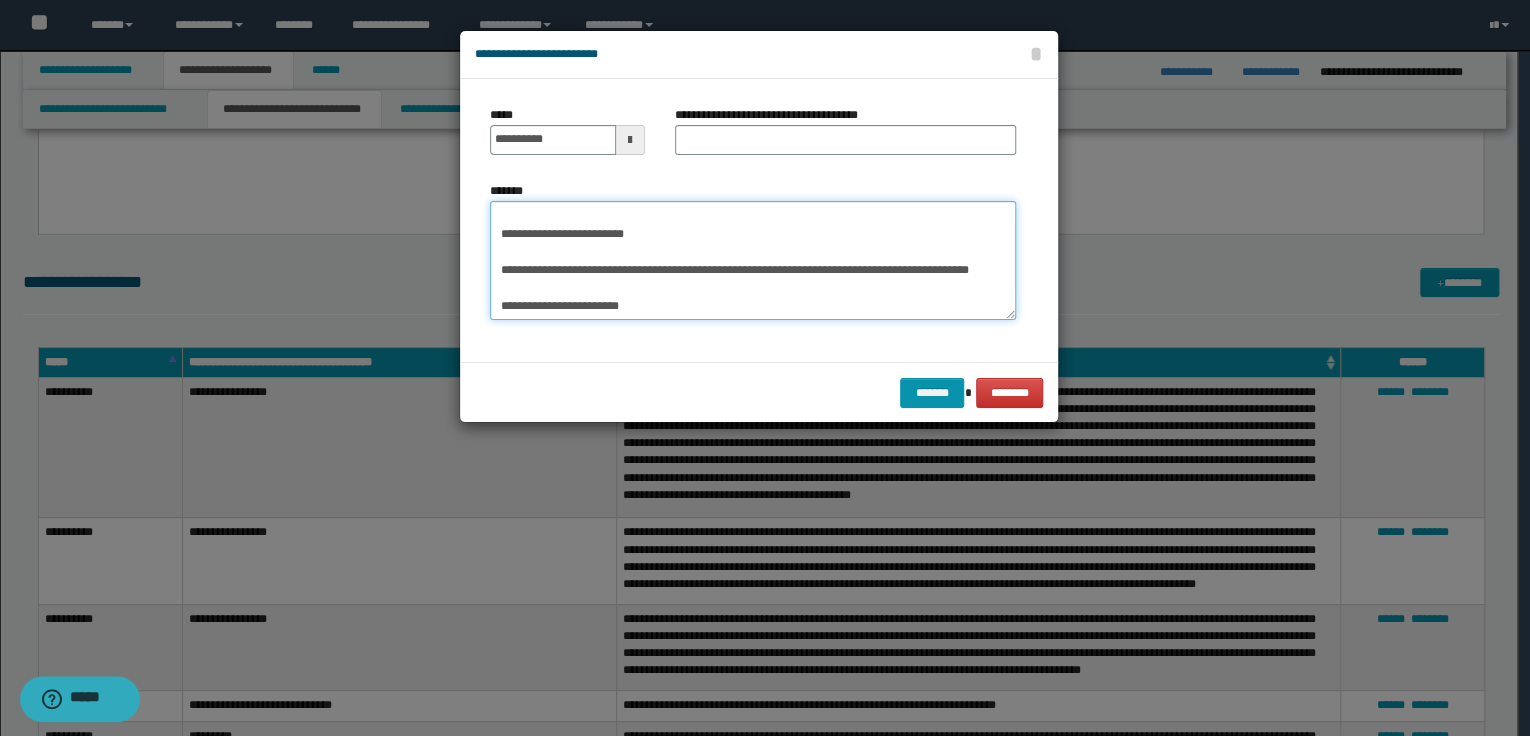 type on "**********" 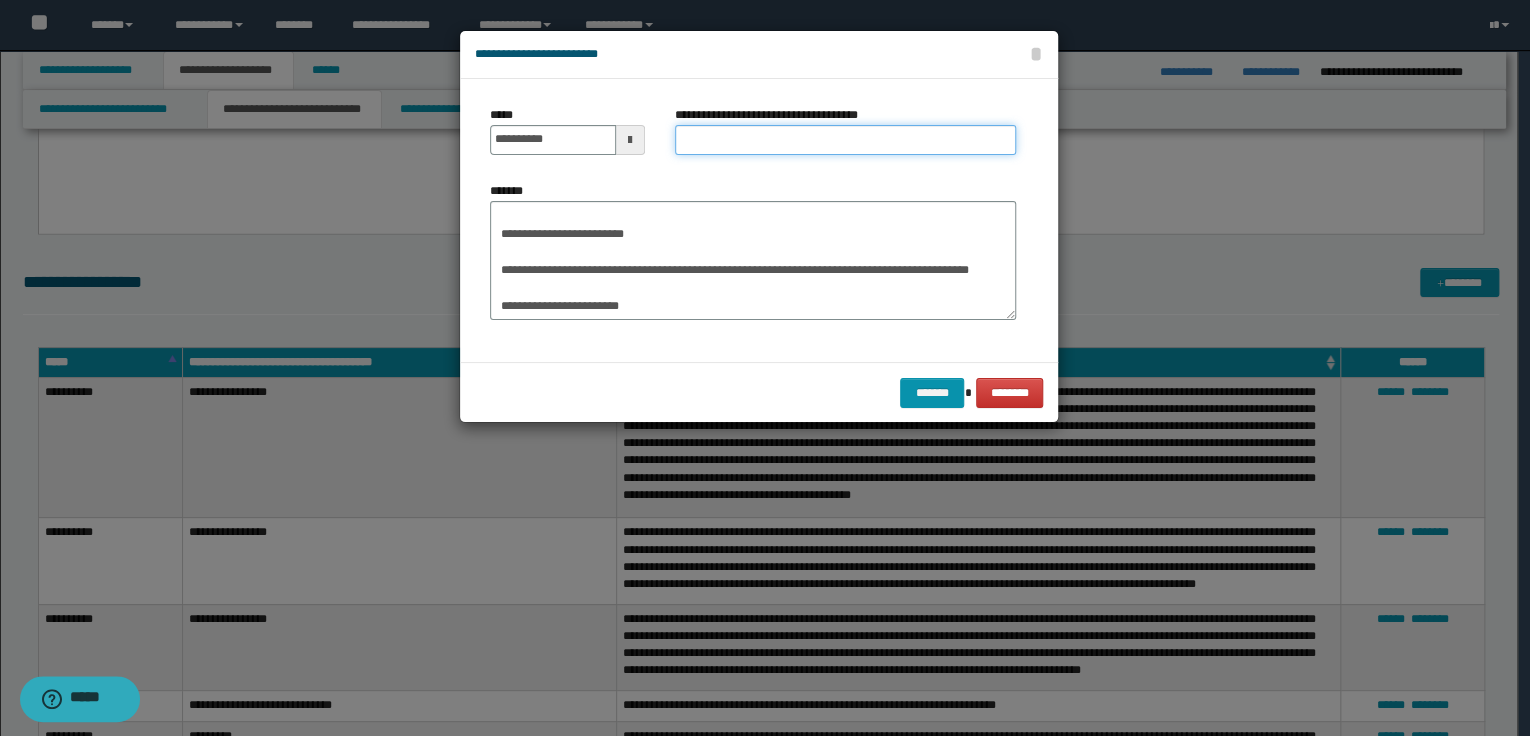 click on "**********" at bounding box center (845, 140) 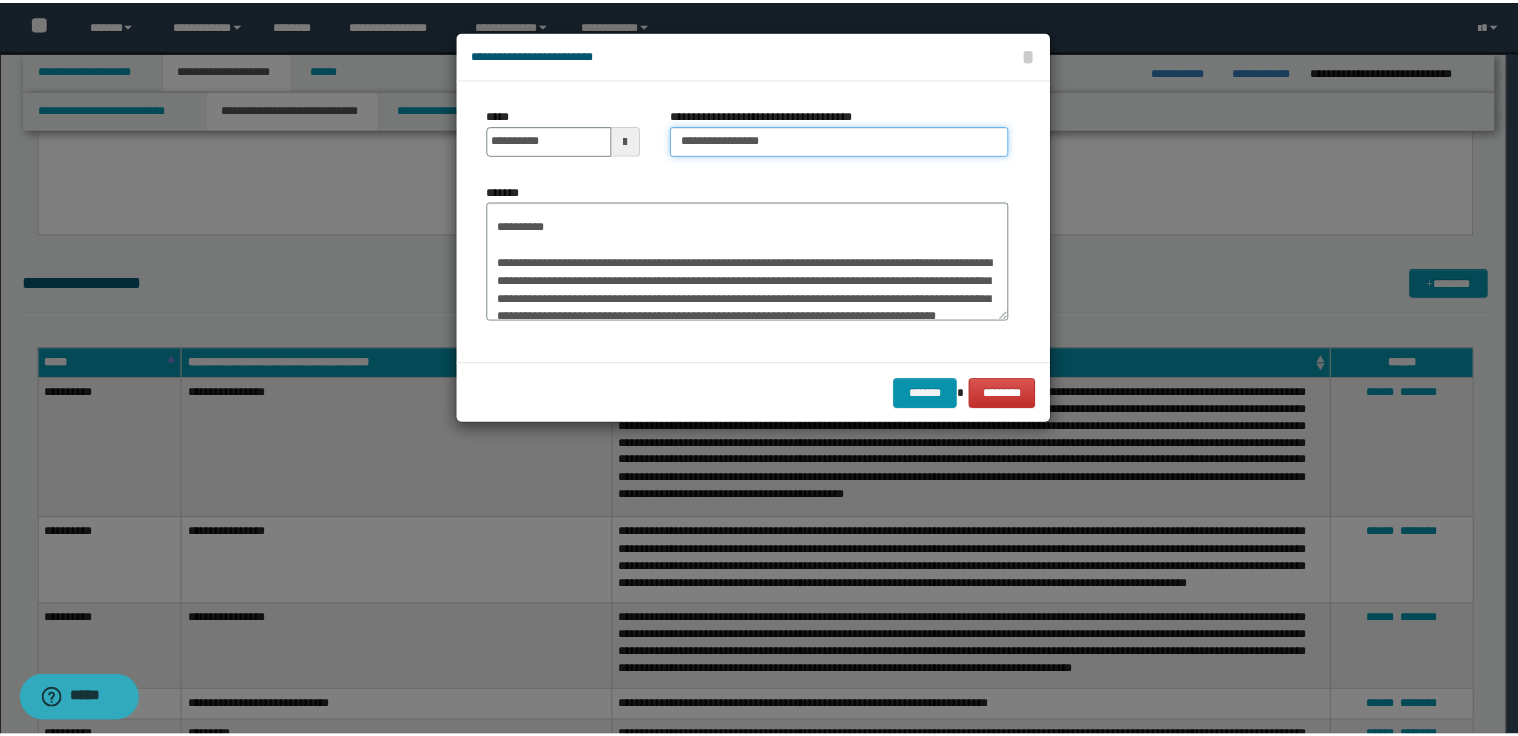 scroll, scrollTop: 0, scrollLeft: 0, axis: both 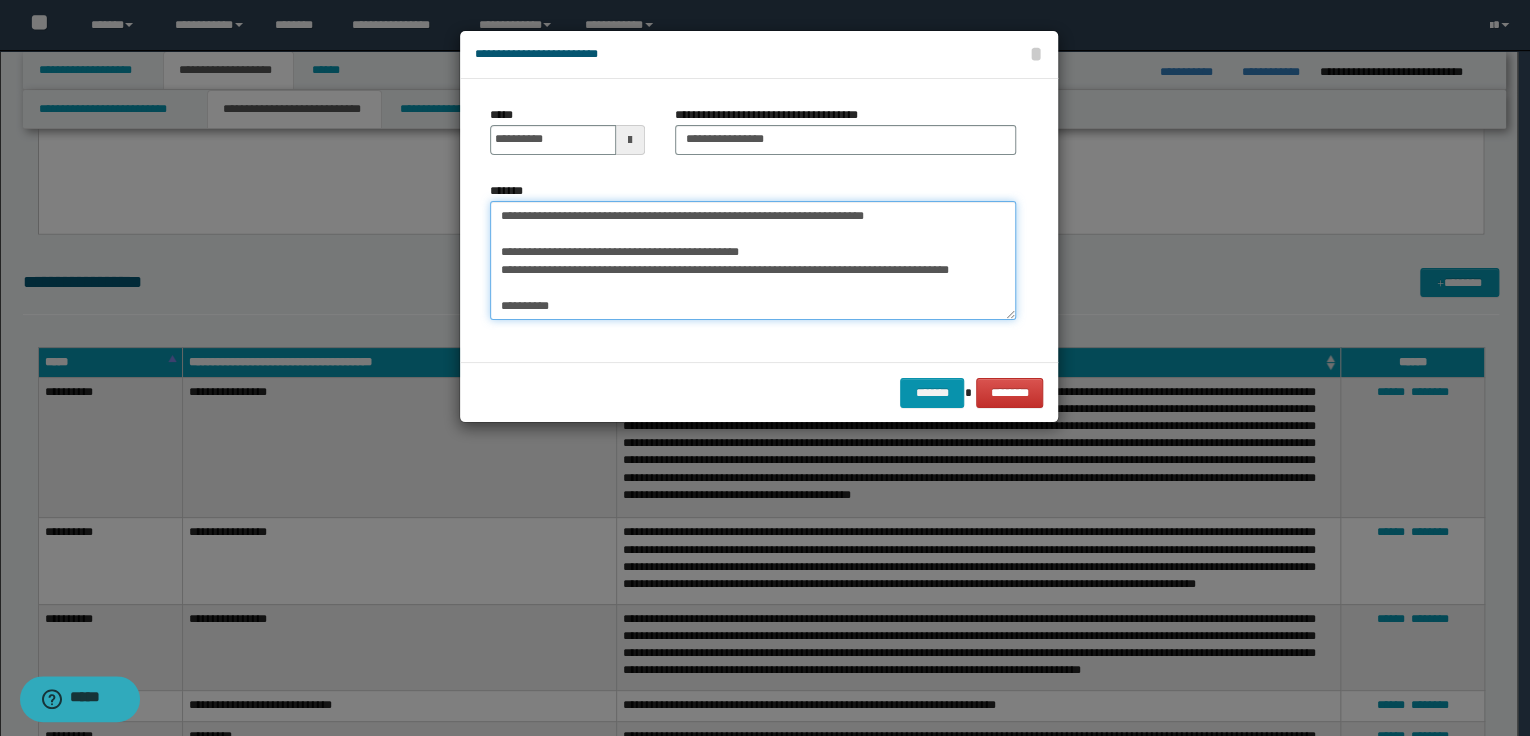 drag, startPoint x: 495, startPoint y: 220, endPoint x: 797, endPoint y: 217, distance: 302.0149 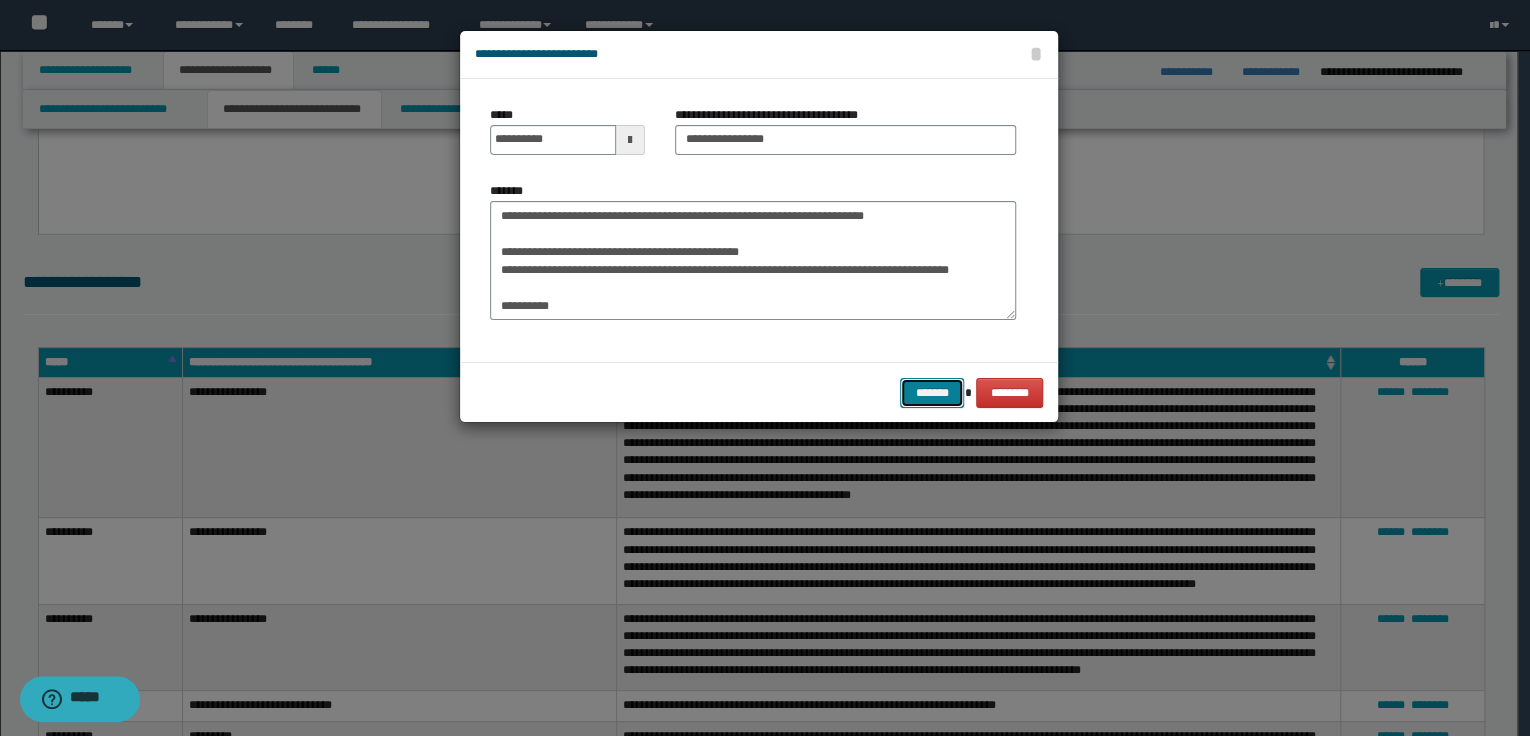 click on "*******" at bounding box center (932, 393) 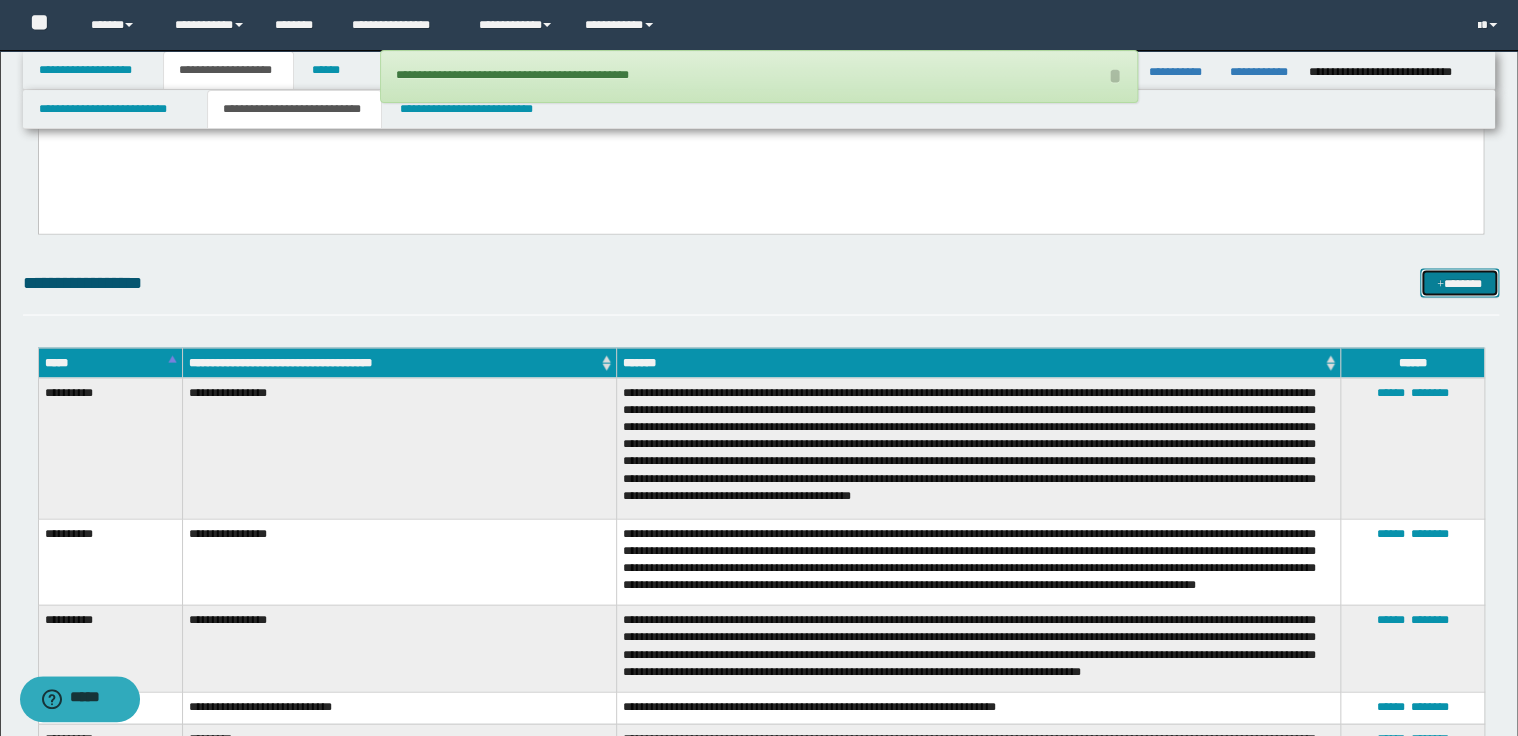 click on "*******" at bounding box center [1459, 283] 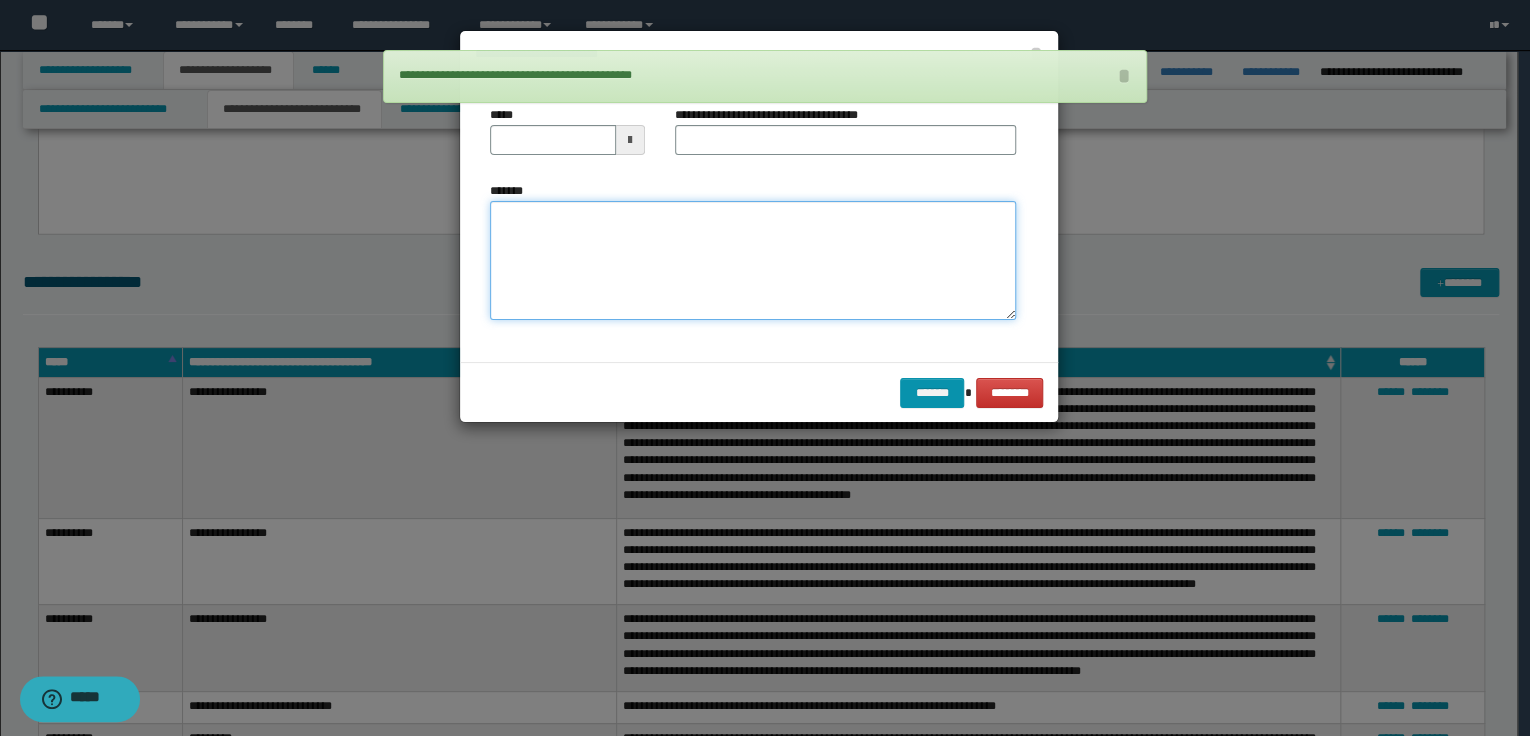 click on "*******" at bounding box center (753, 261) 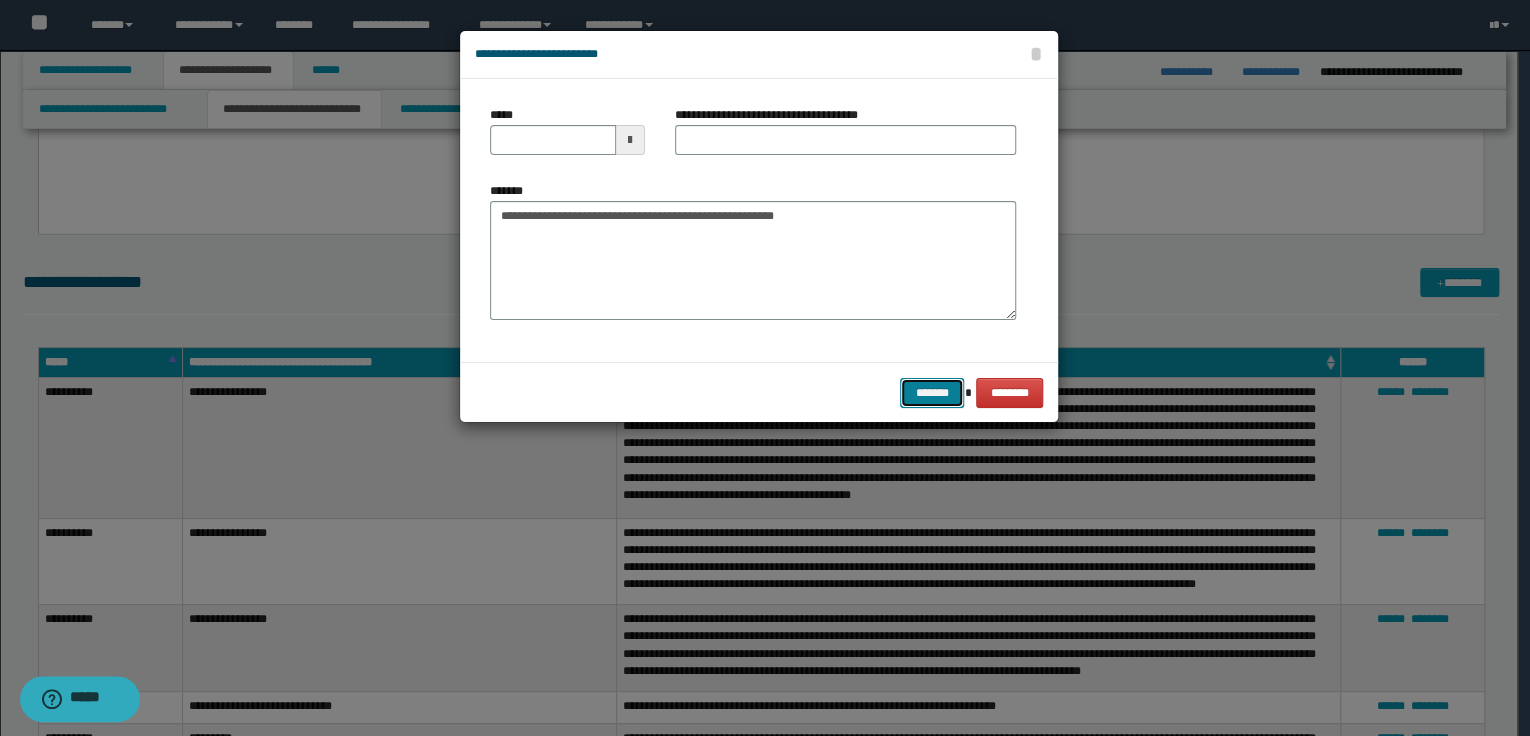click on "*******" at bounding box center [932, 393] 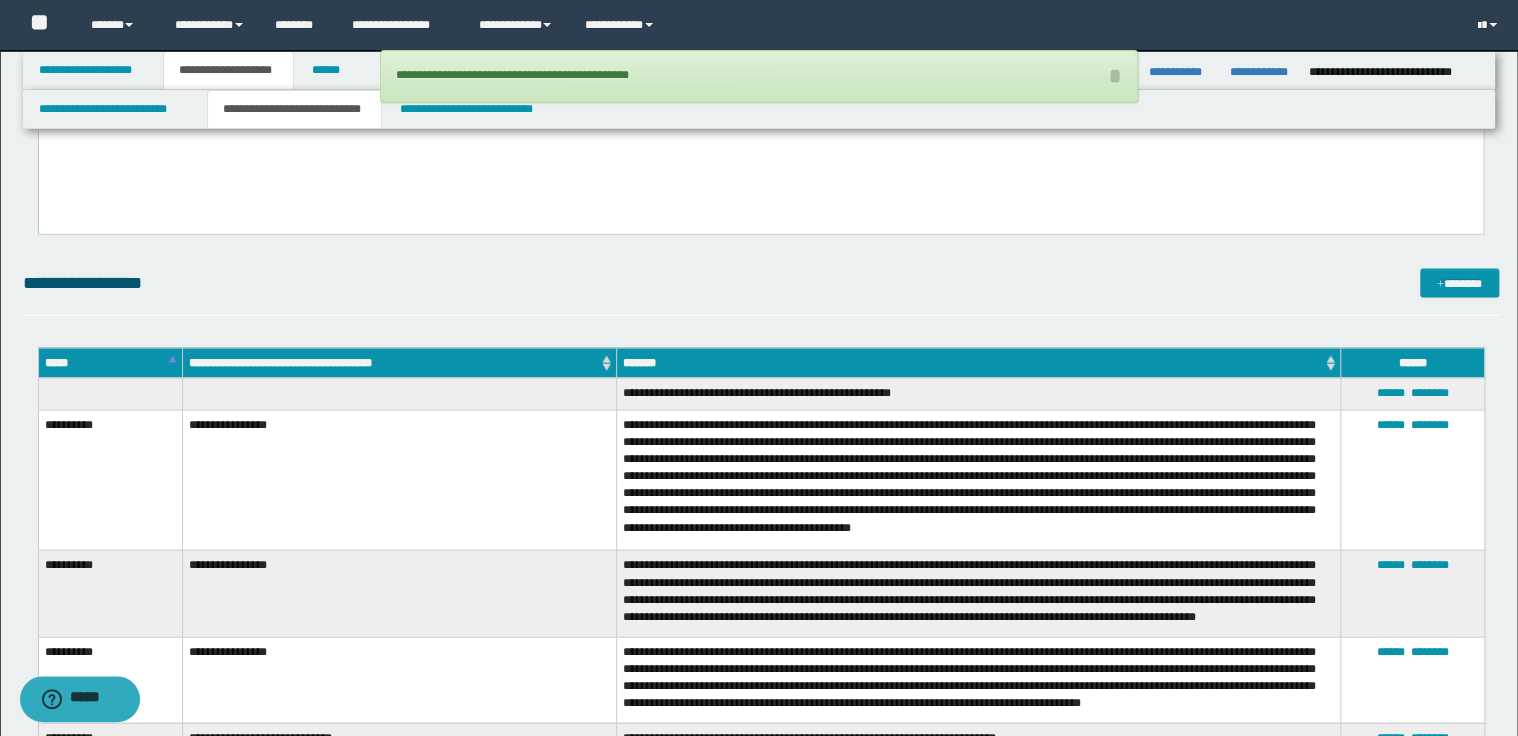 click on "*****" at bounding box center (110, 362) 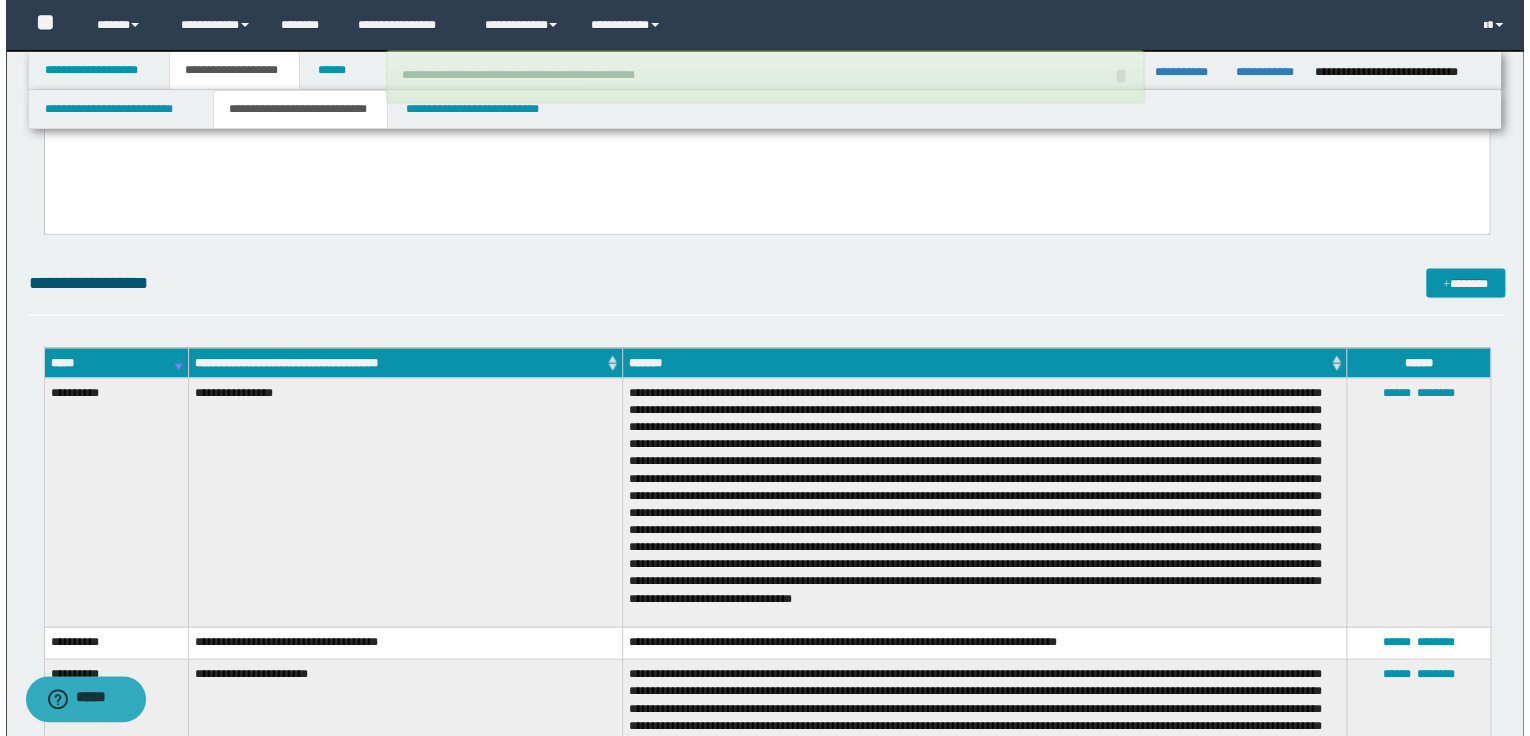 scroll, scrollTop: 2000, scrollLeft: 0, axis: vertical 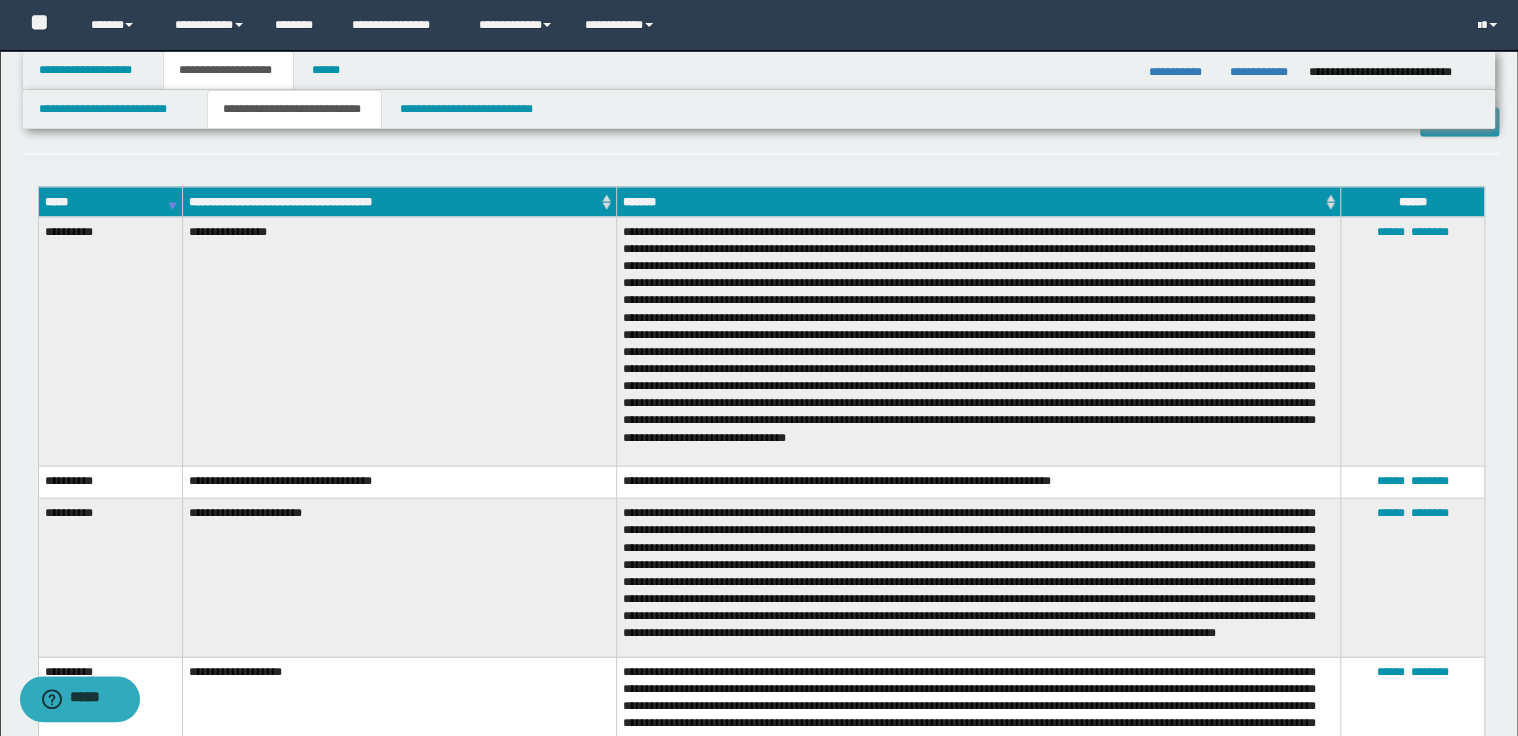 click on "*****" at bounding box center [110, 202] 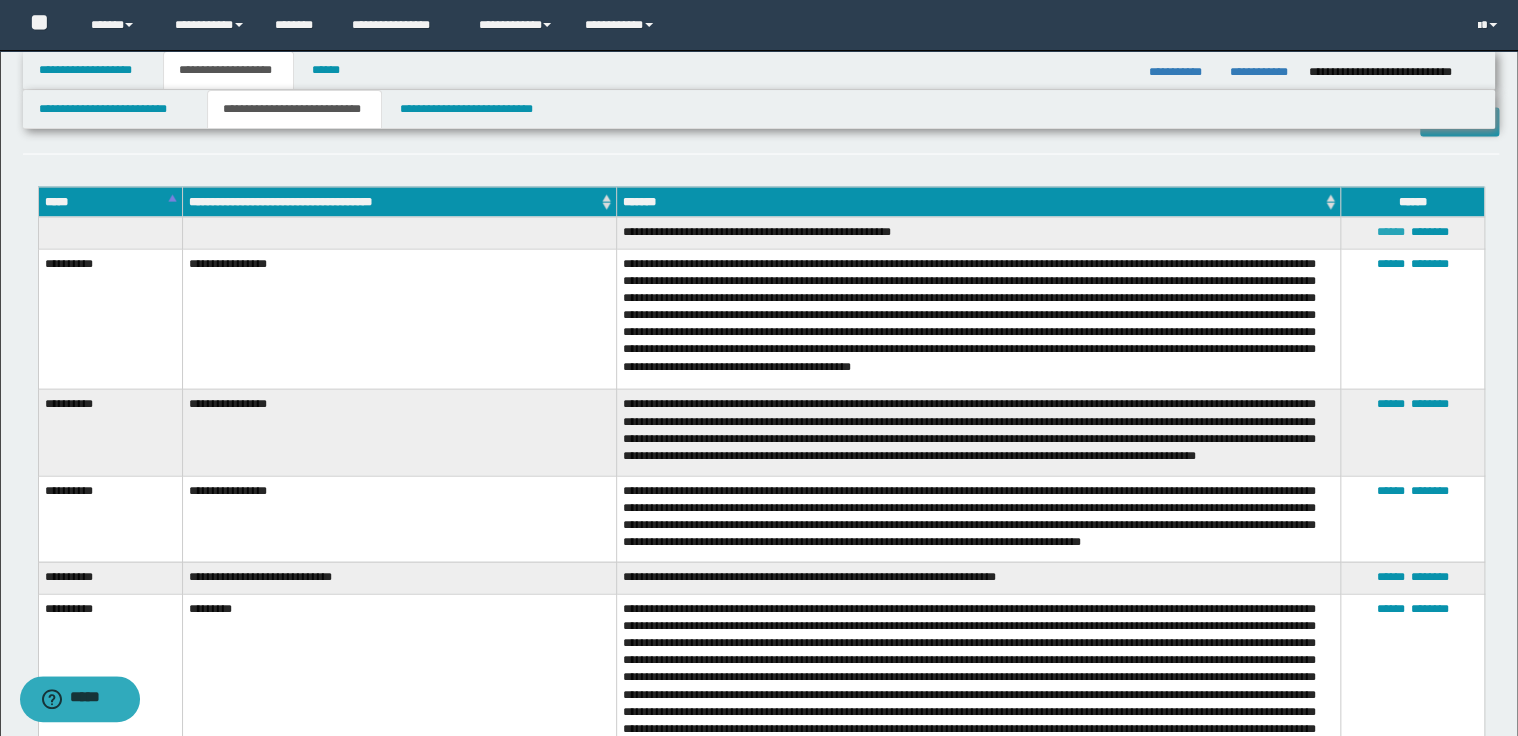 click on "******" at bounding box center (1390, 232) 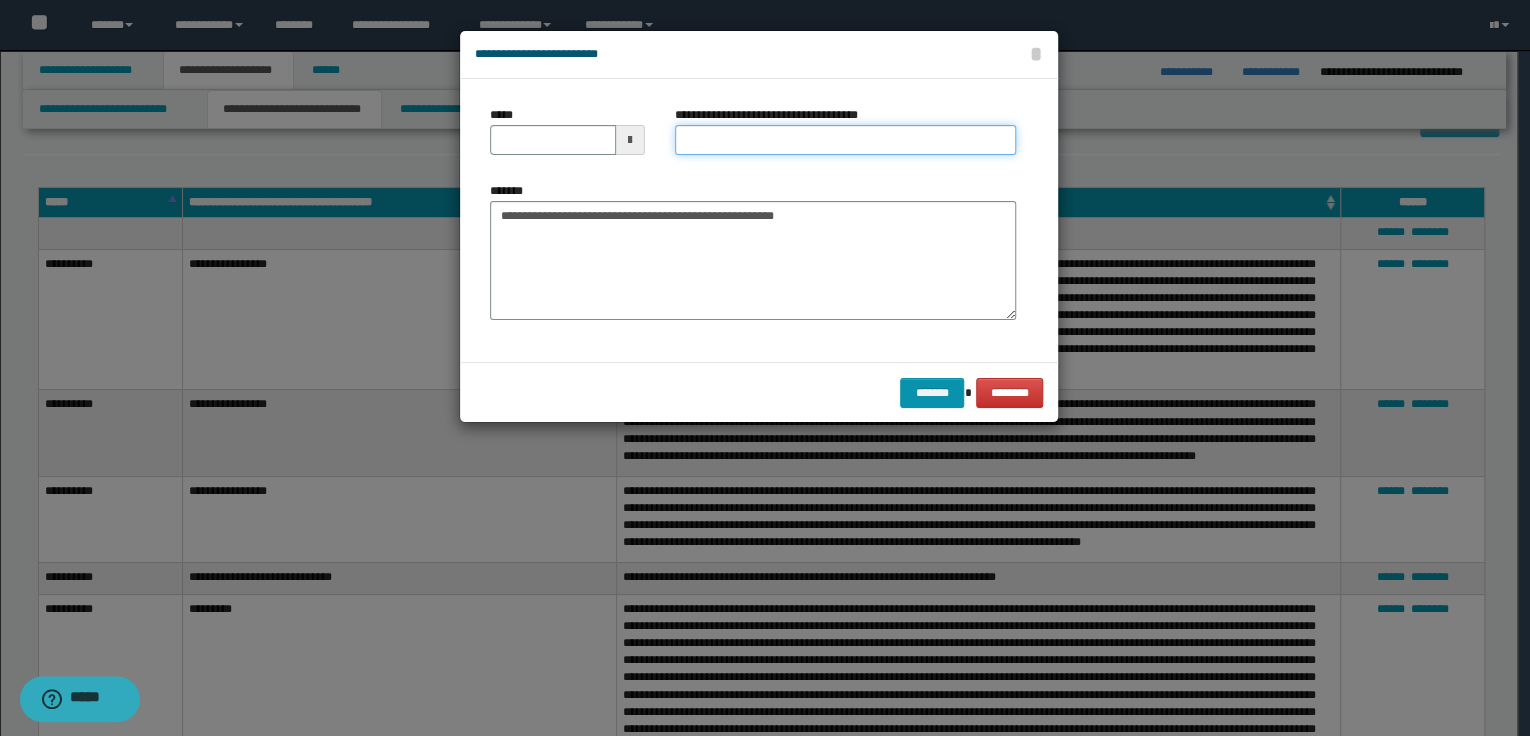 click on "**********" at bounding box center [845, 140] 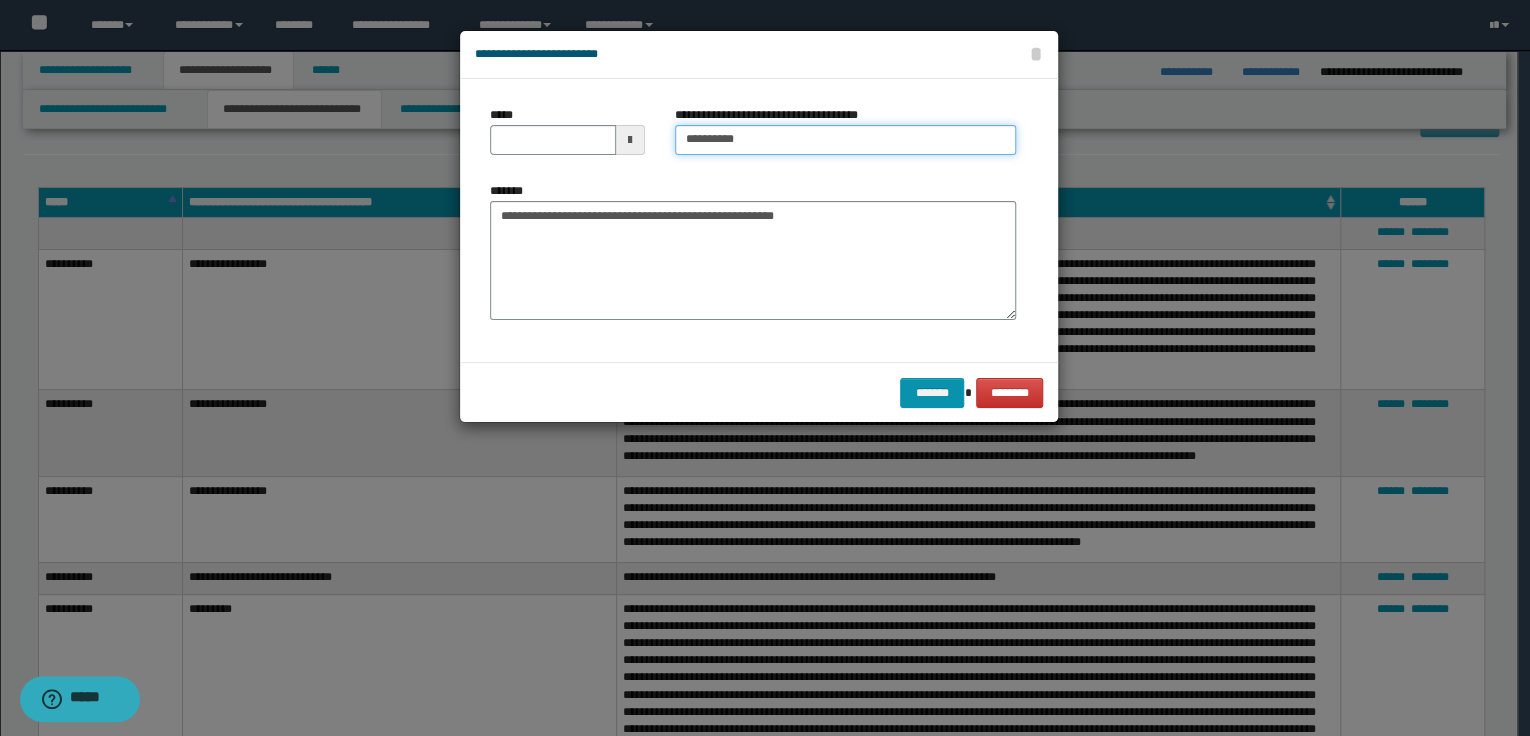 type on "**********" 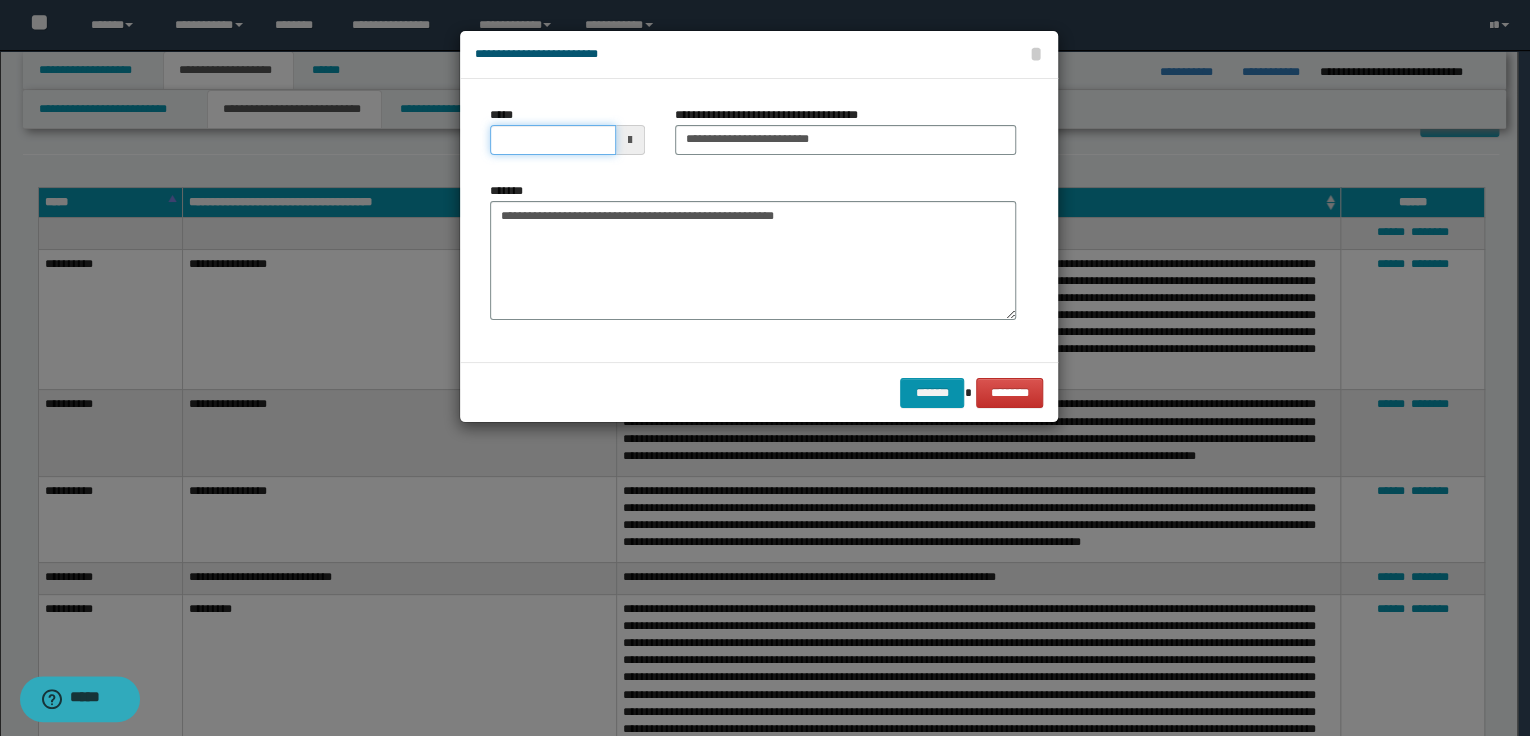 click on "*****" at bounding box center [553, 140] 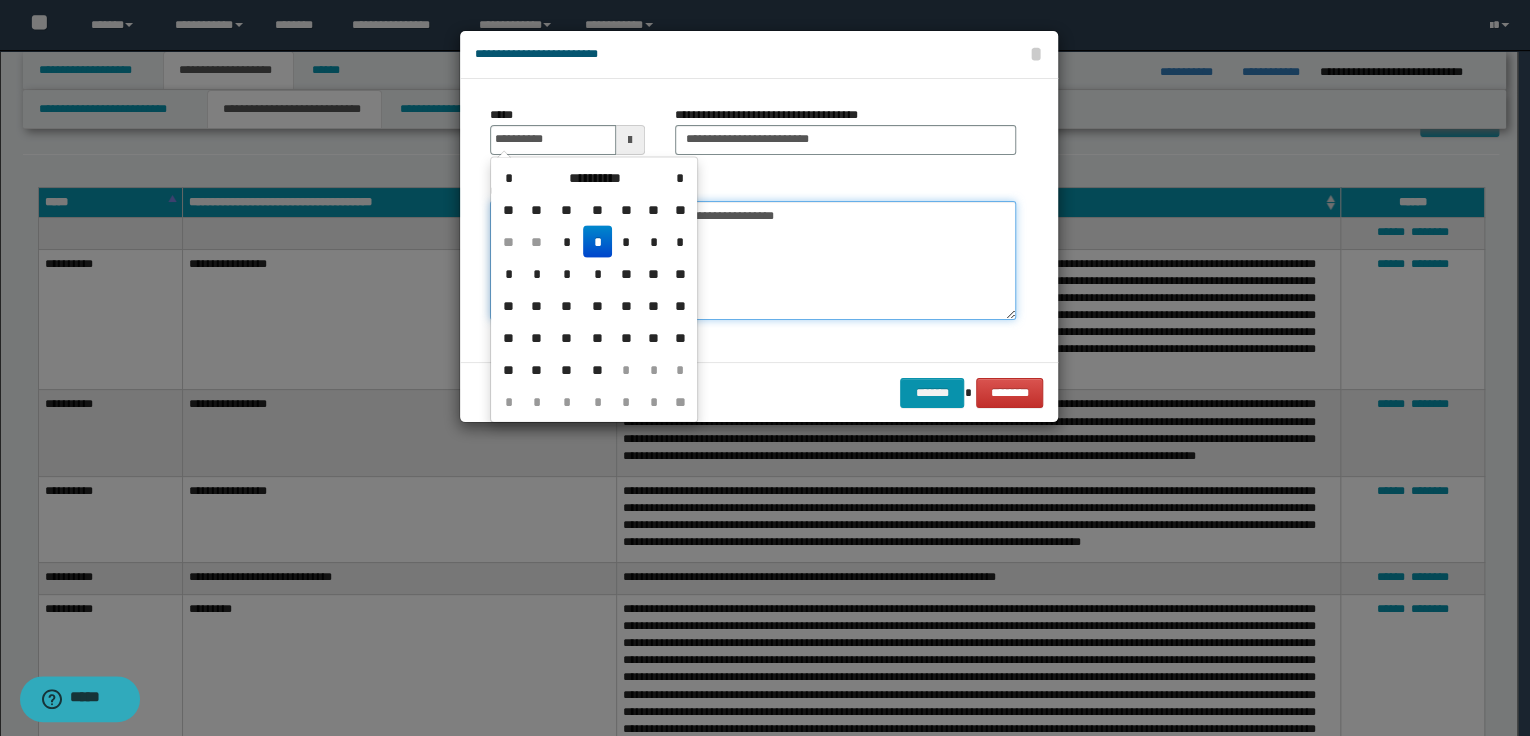 type on "**********" 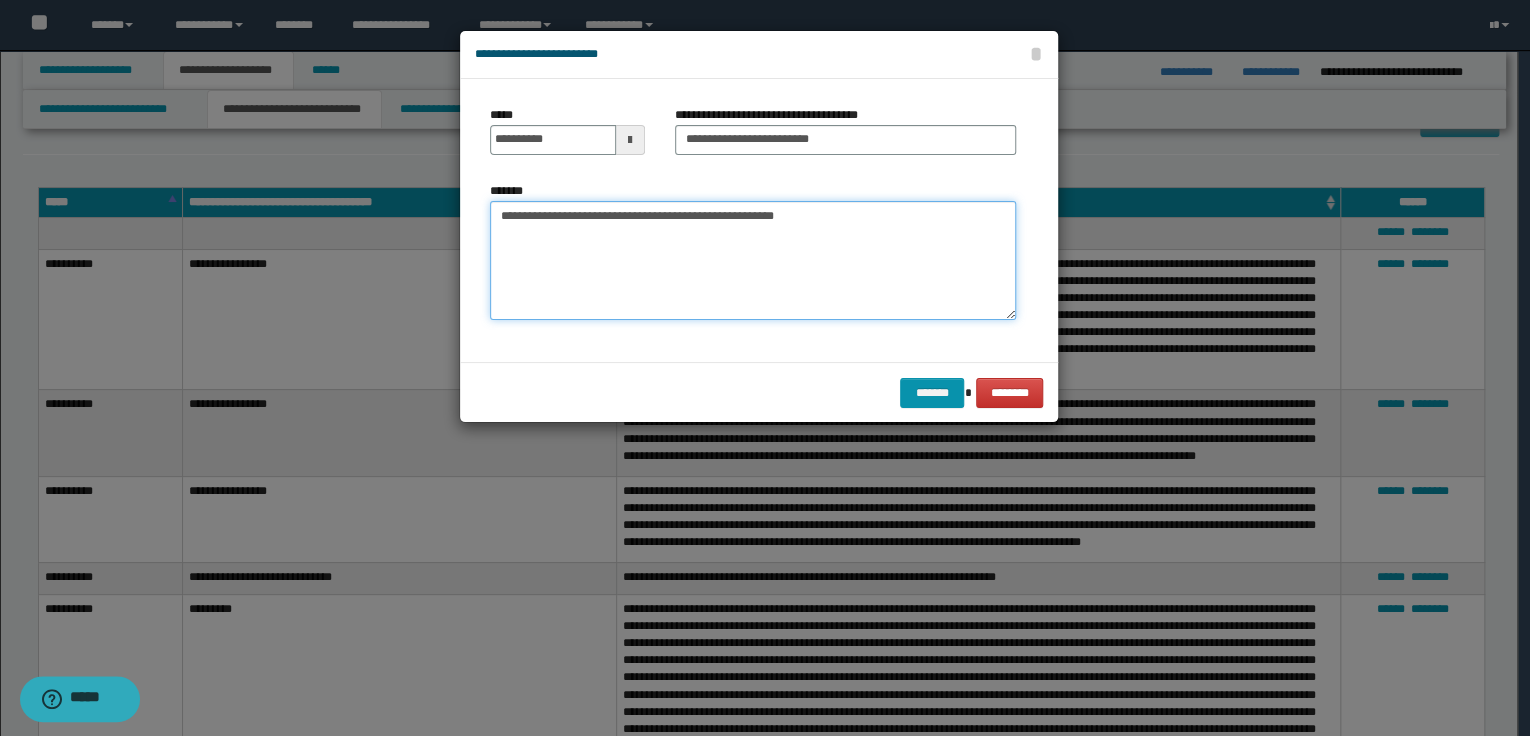click on "**********" at bounding box center (753, 261) 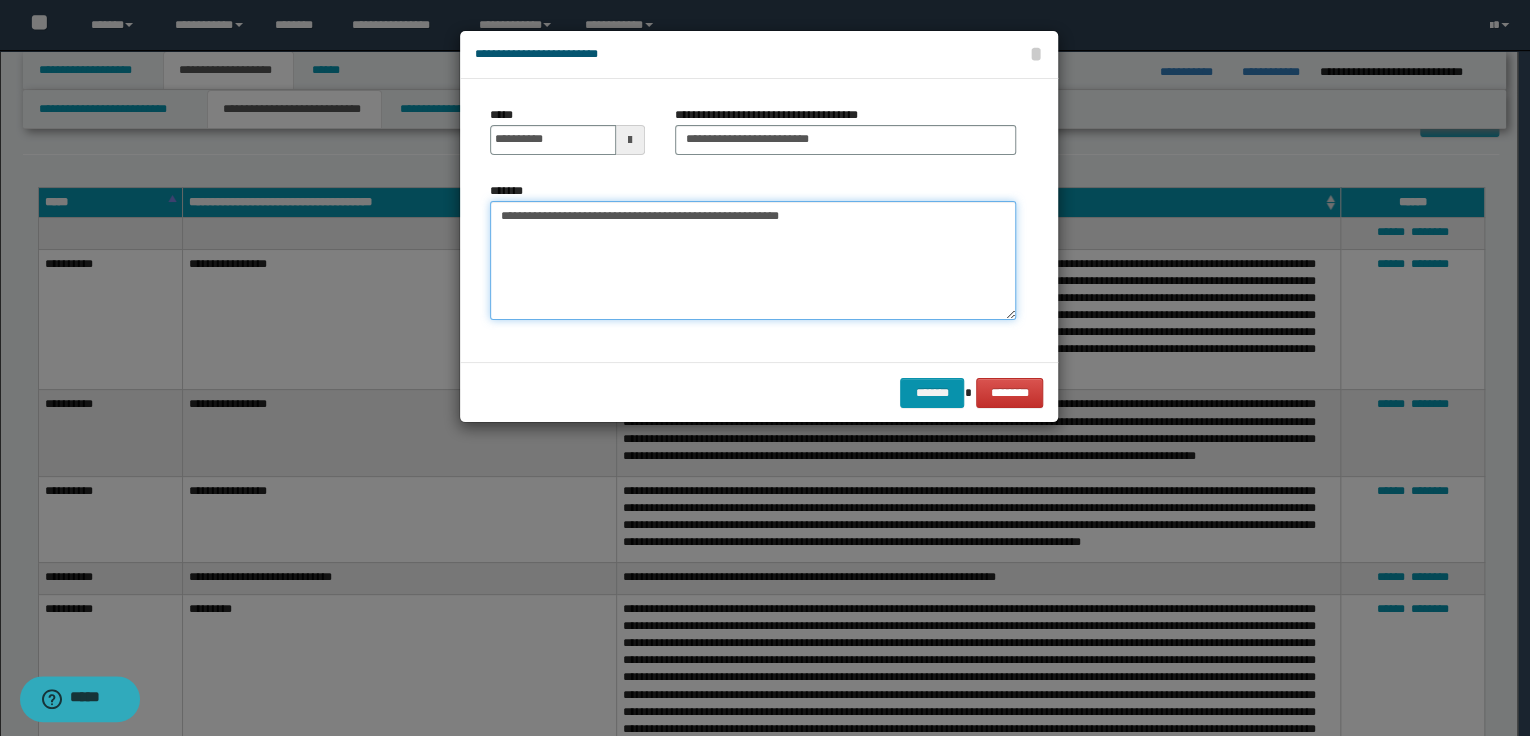 paste on "**********" 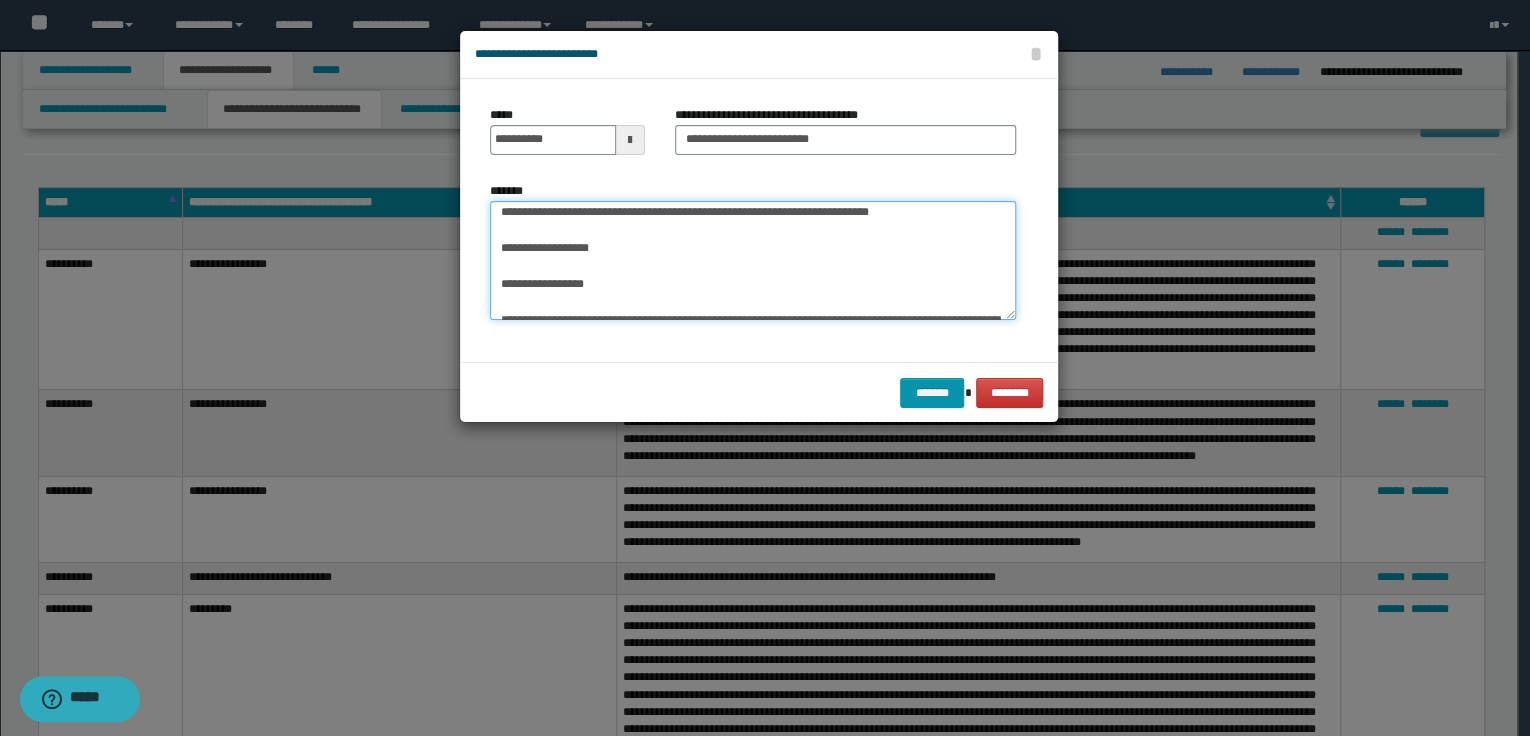 scroll, scrollTop: 0, scrollLeft: 0, axis: both 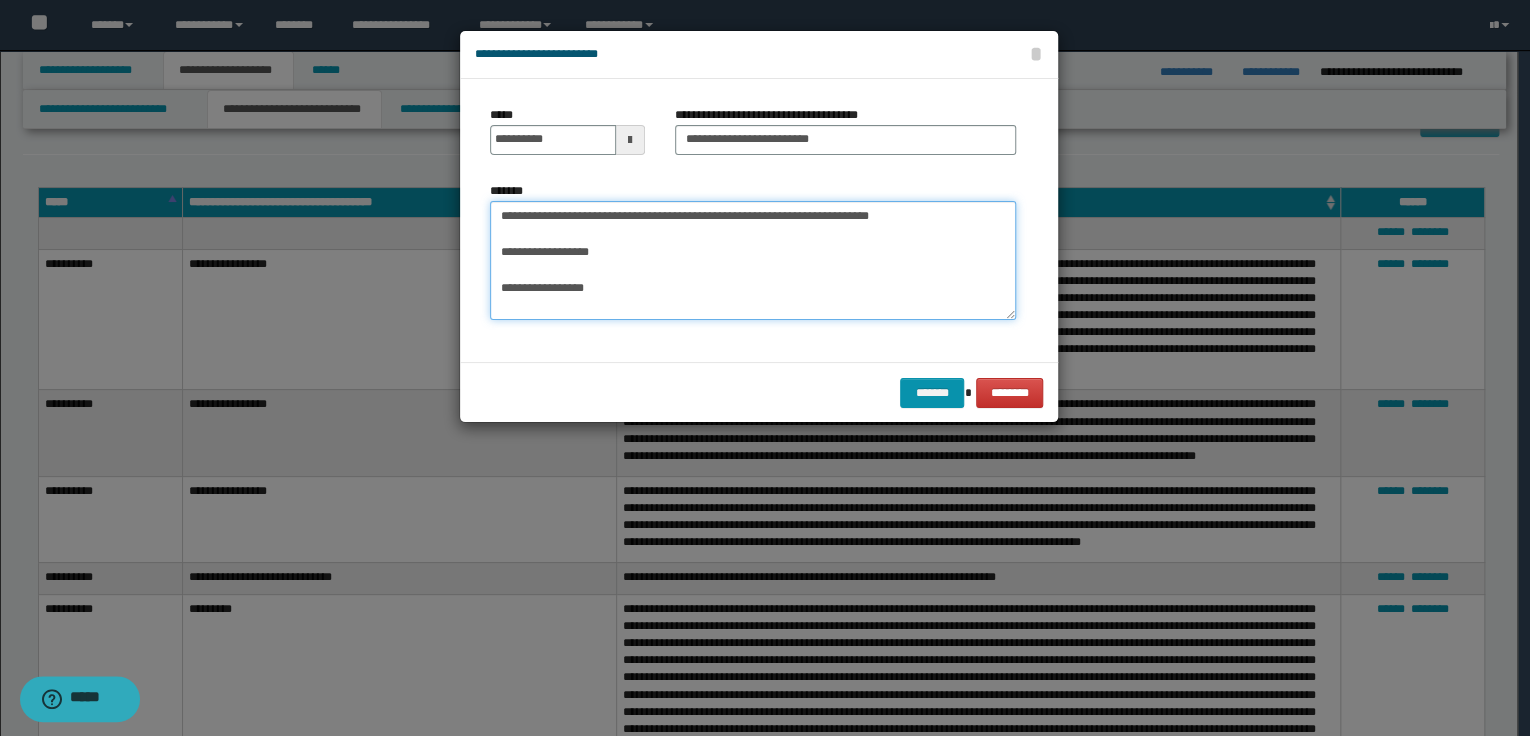 click on "**********" at bounding box center [753, 261] 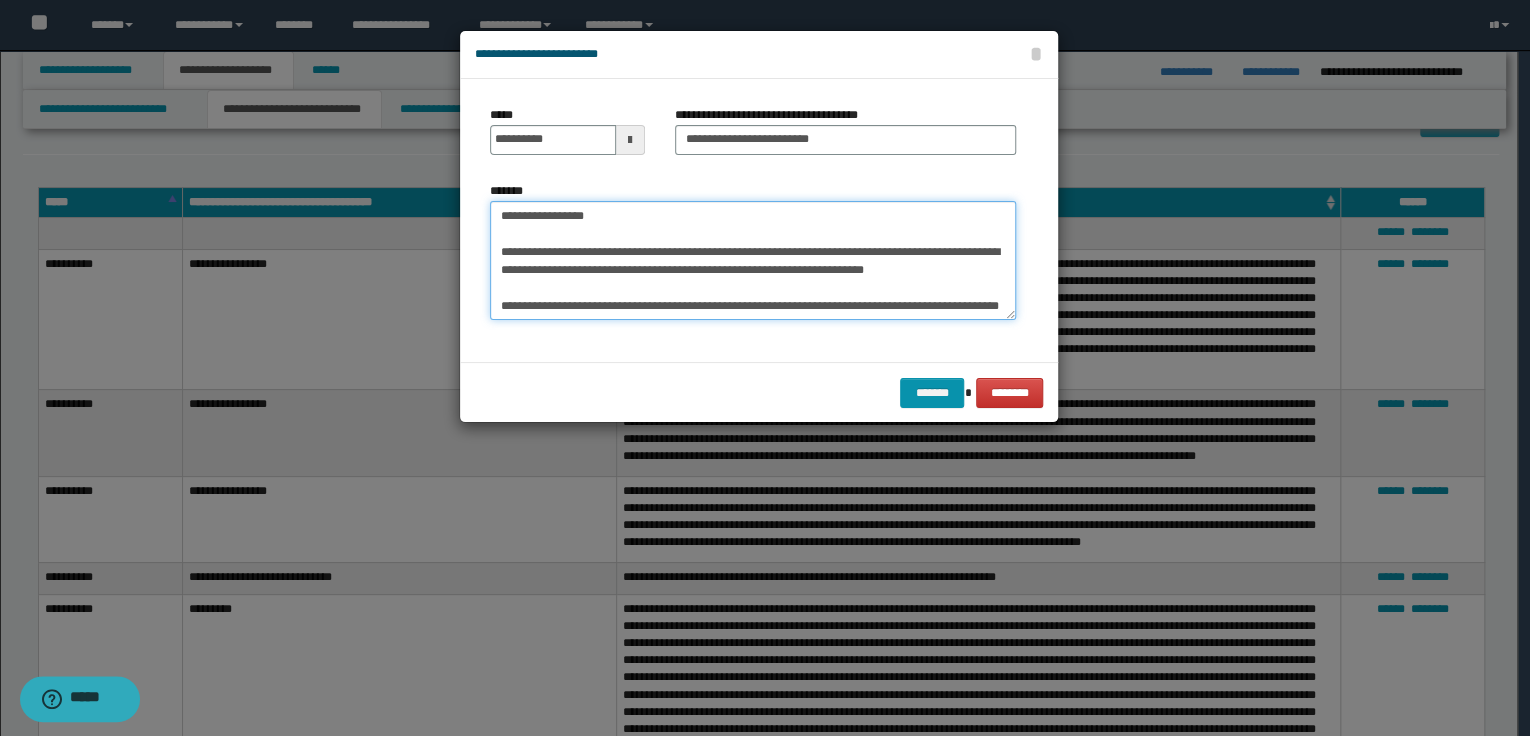 scroll, scrollTop: 108, scrollLeft: 0, axis: vertical 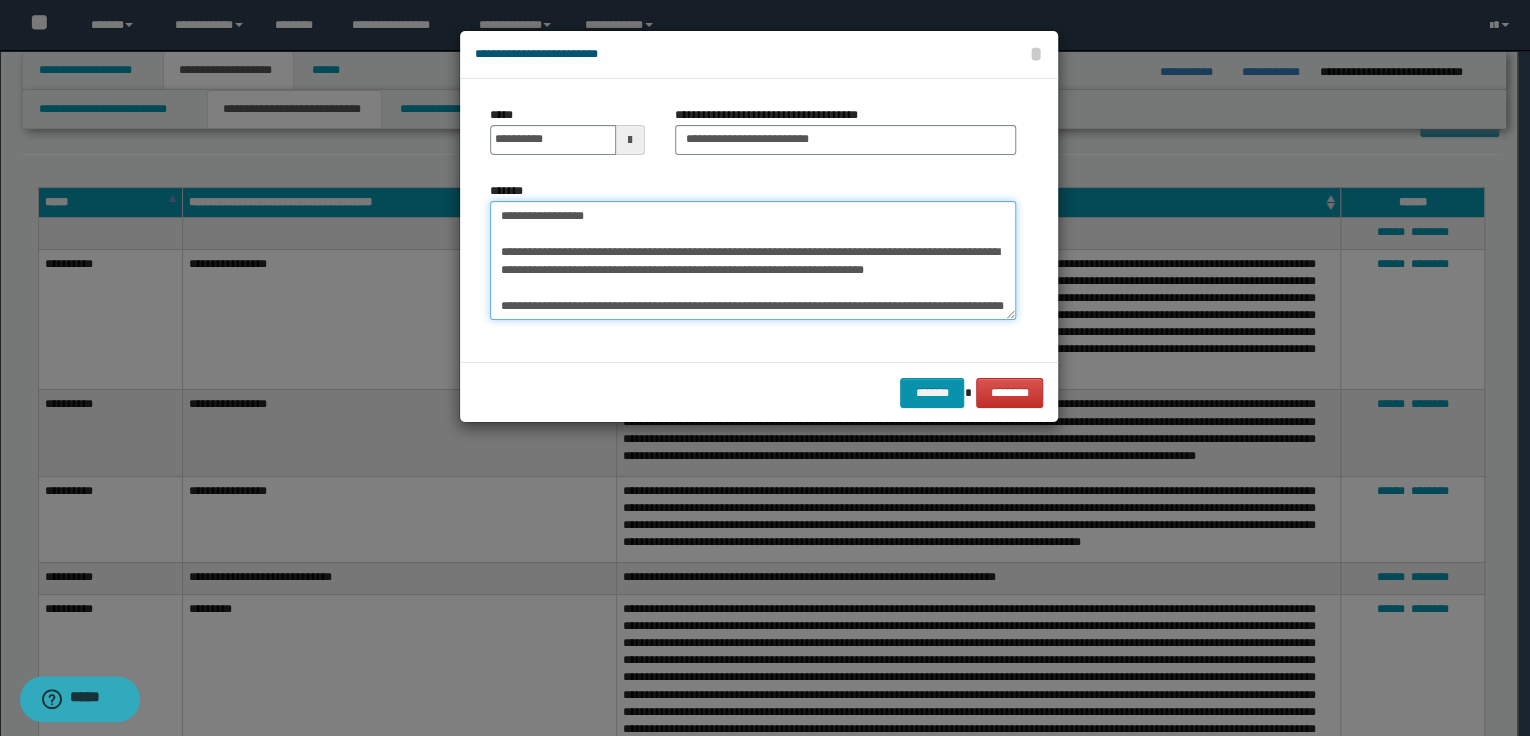 click on "**********" at bounding box center (753, 261) 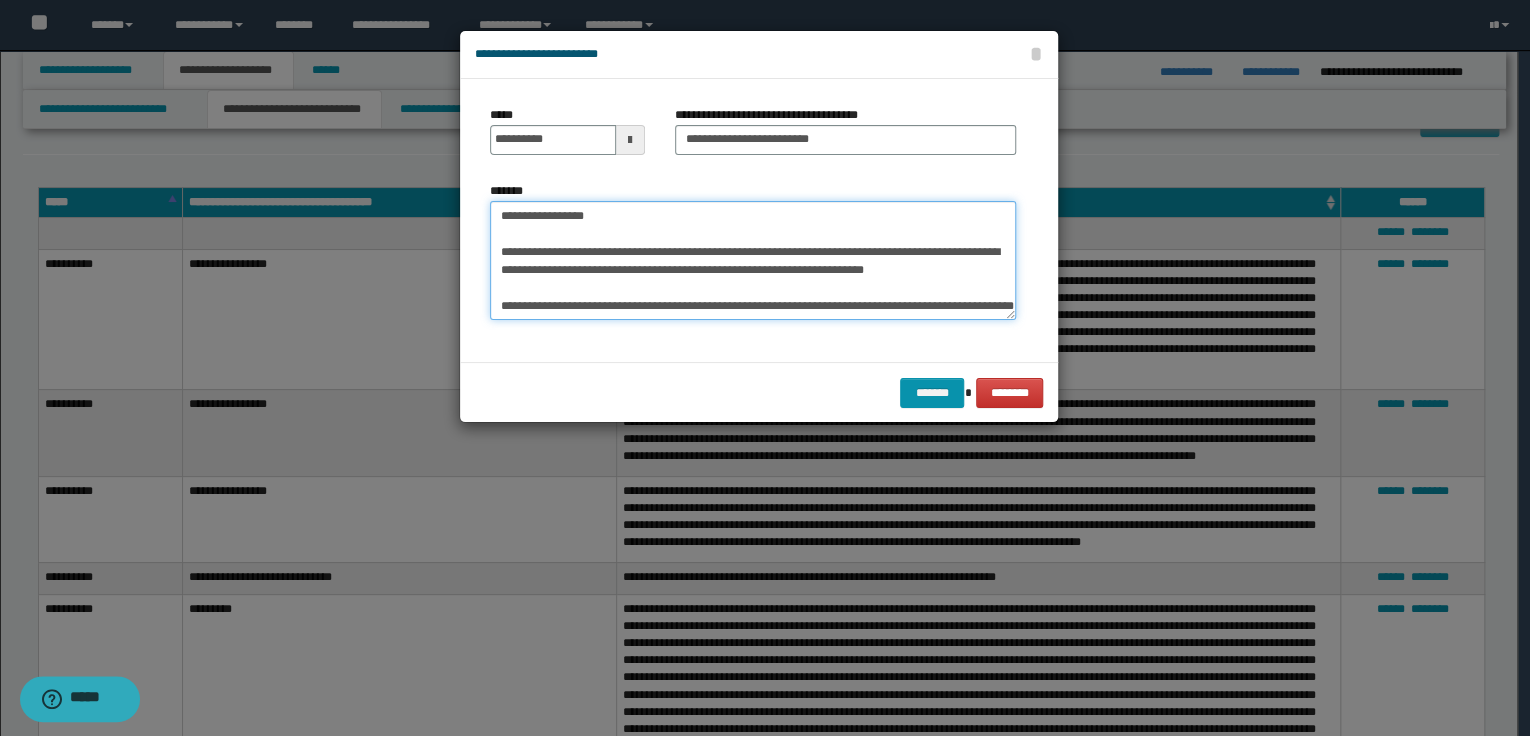 scroll, scrollTop: 120, scrollLeft: 0, axis: vertical 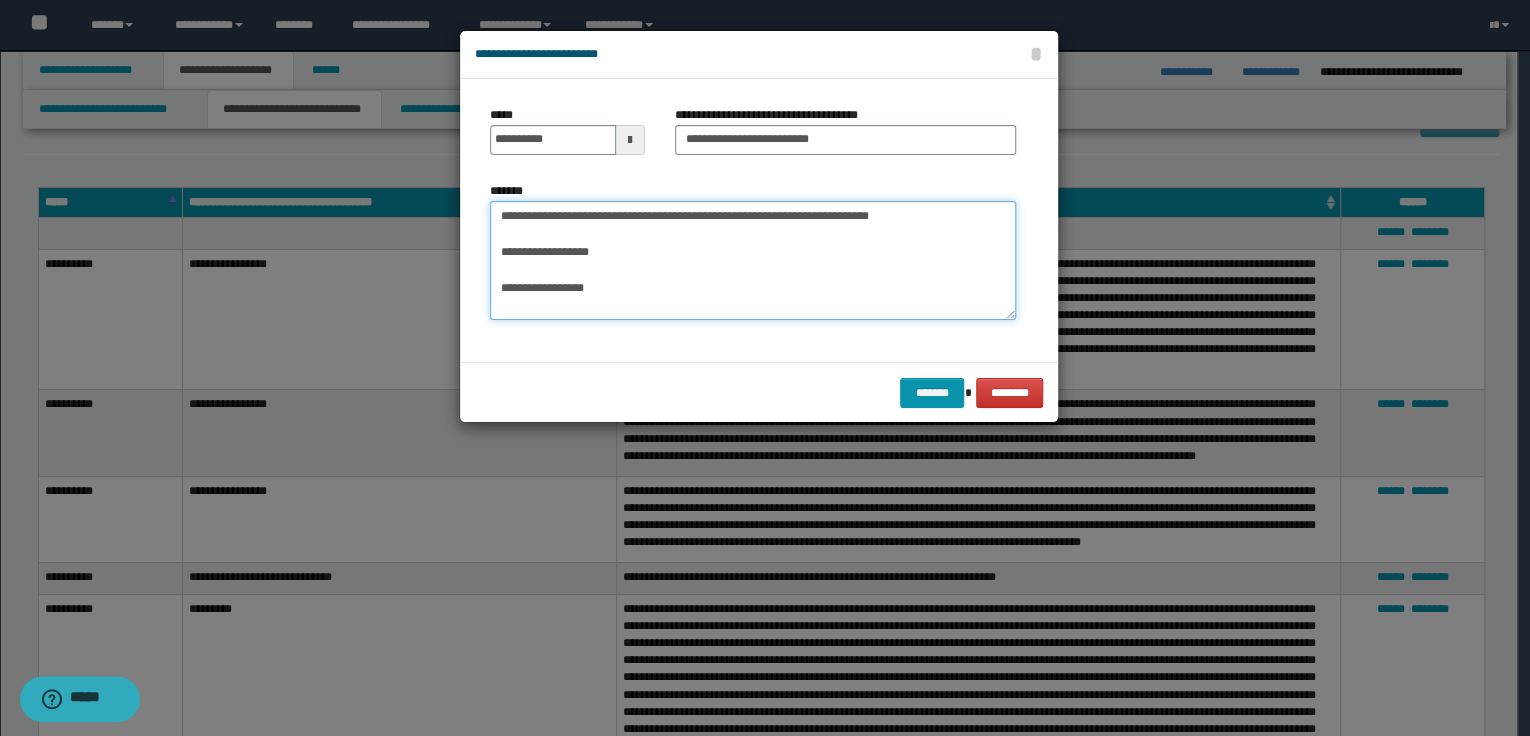 drag, startPoint x: 492, startPoint y: 217, endPoint x: 796, endPoint y: 211, distance: 304.0592 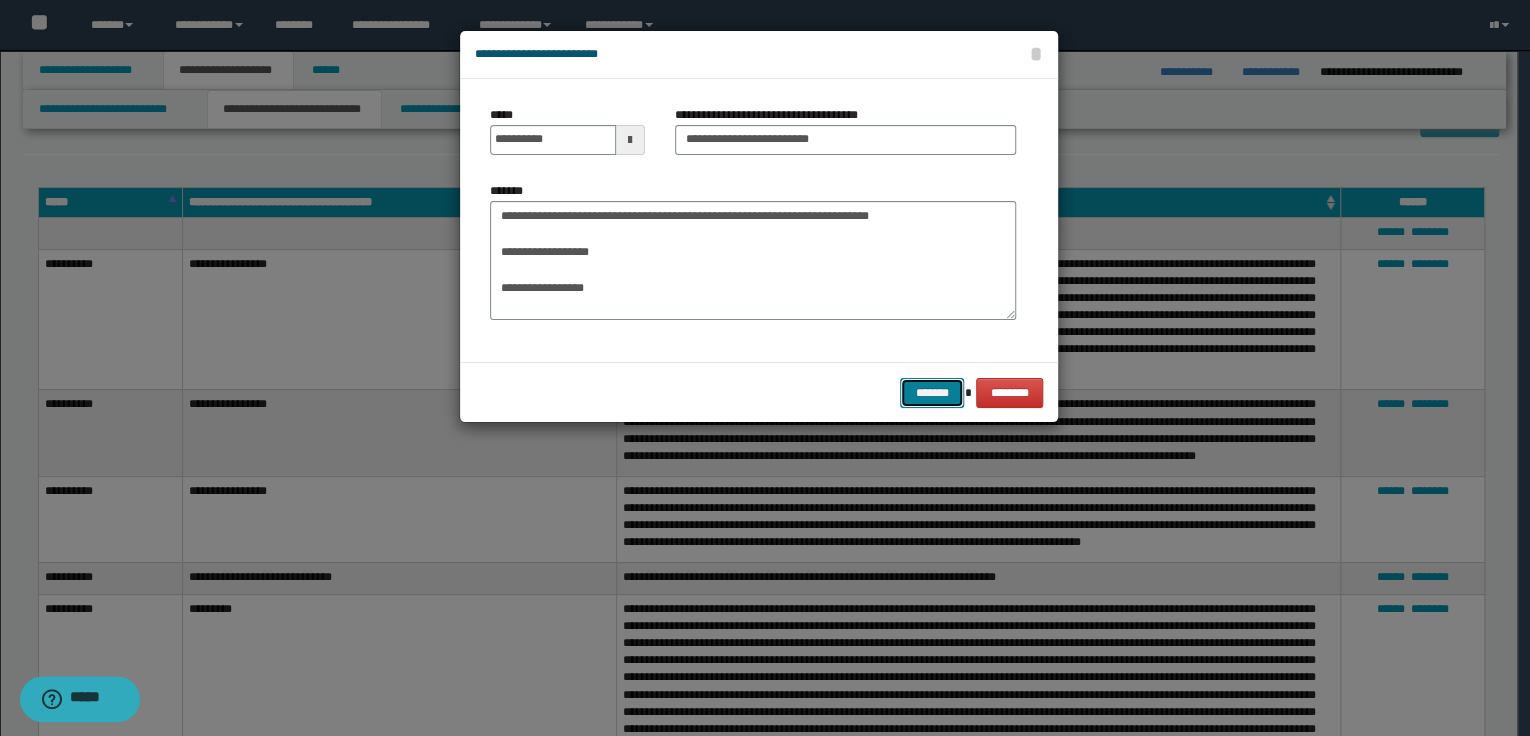 click on "*******" at bounding box center [932, 393] 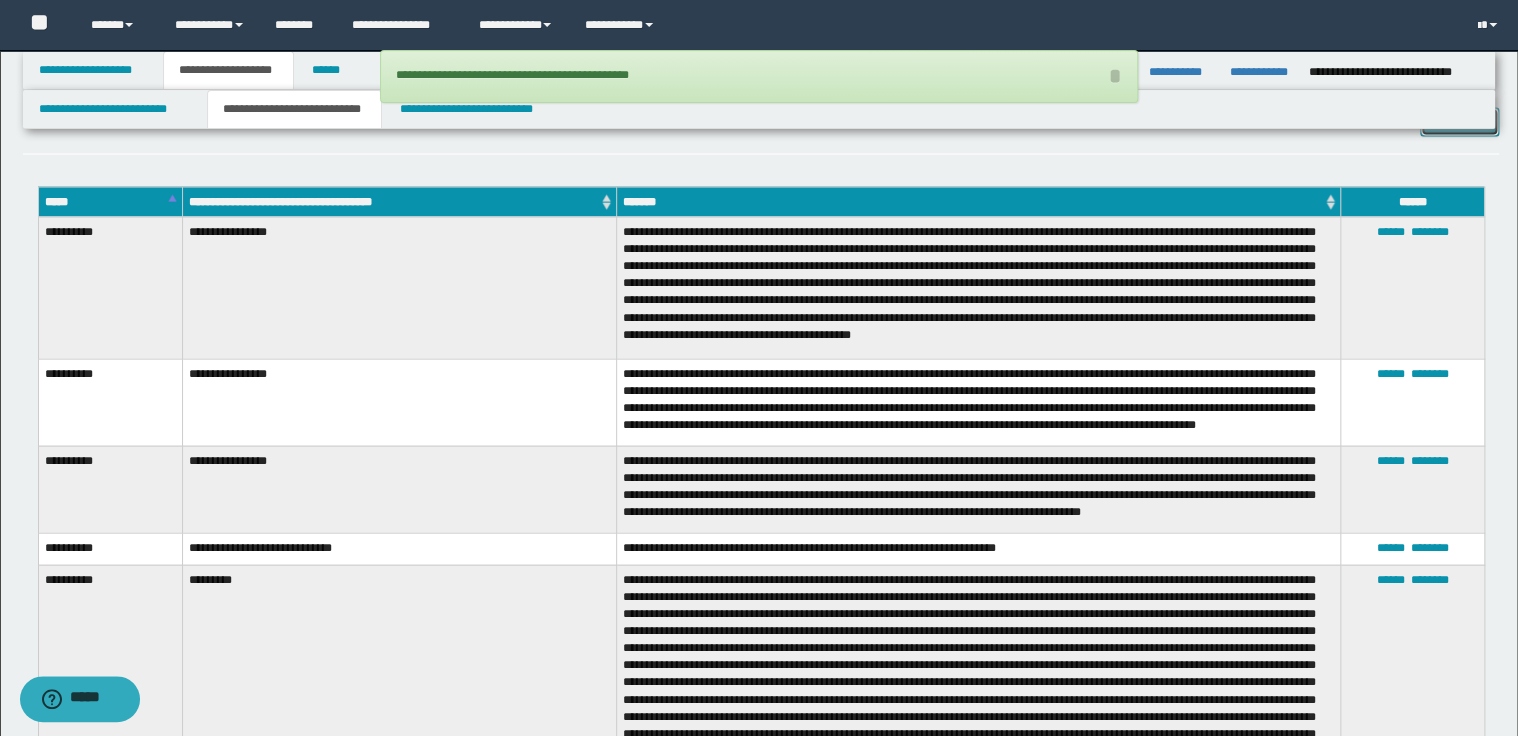 click on "*******" at bounding box center (1459, 123) 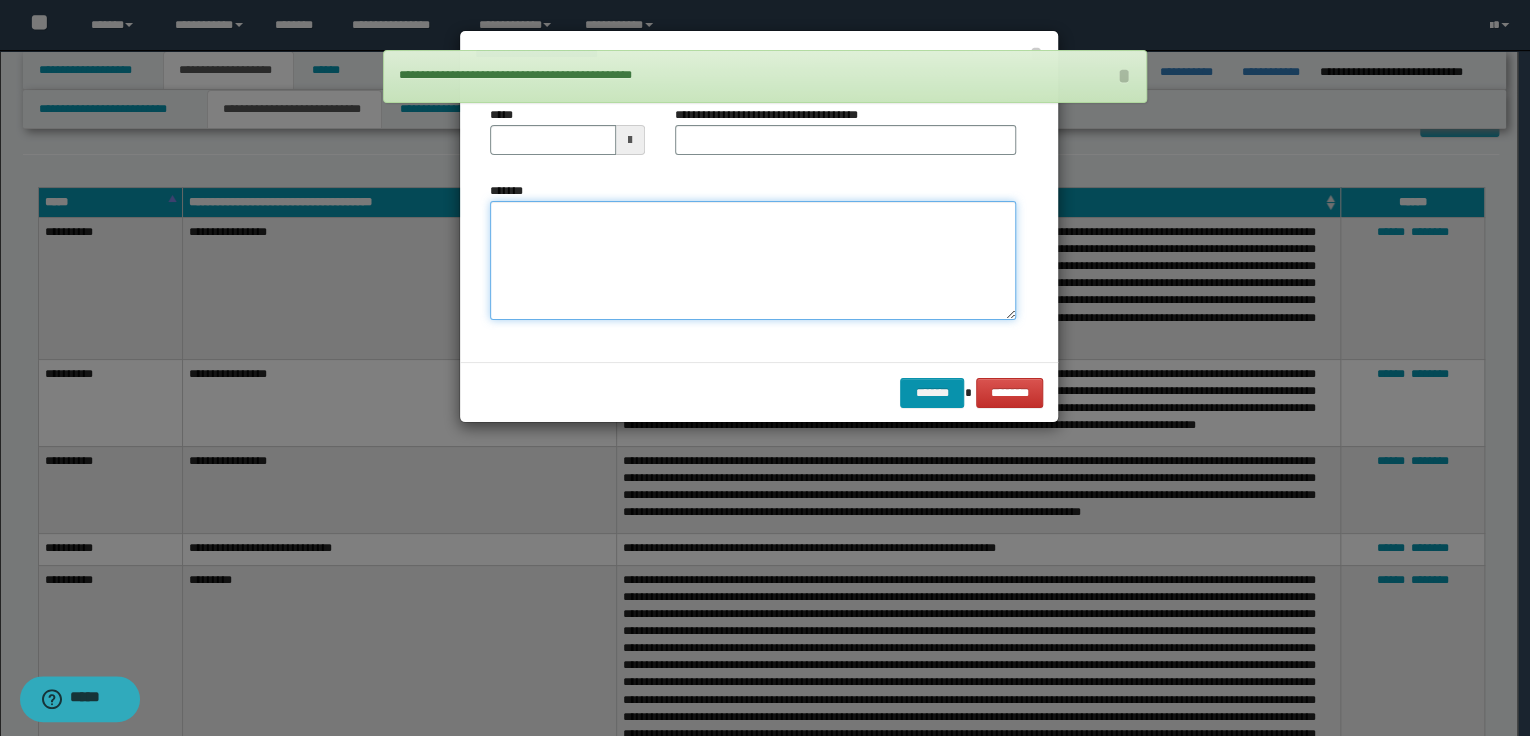 click on "*******" at bounding box center (753, 261) 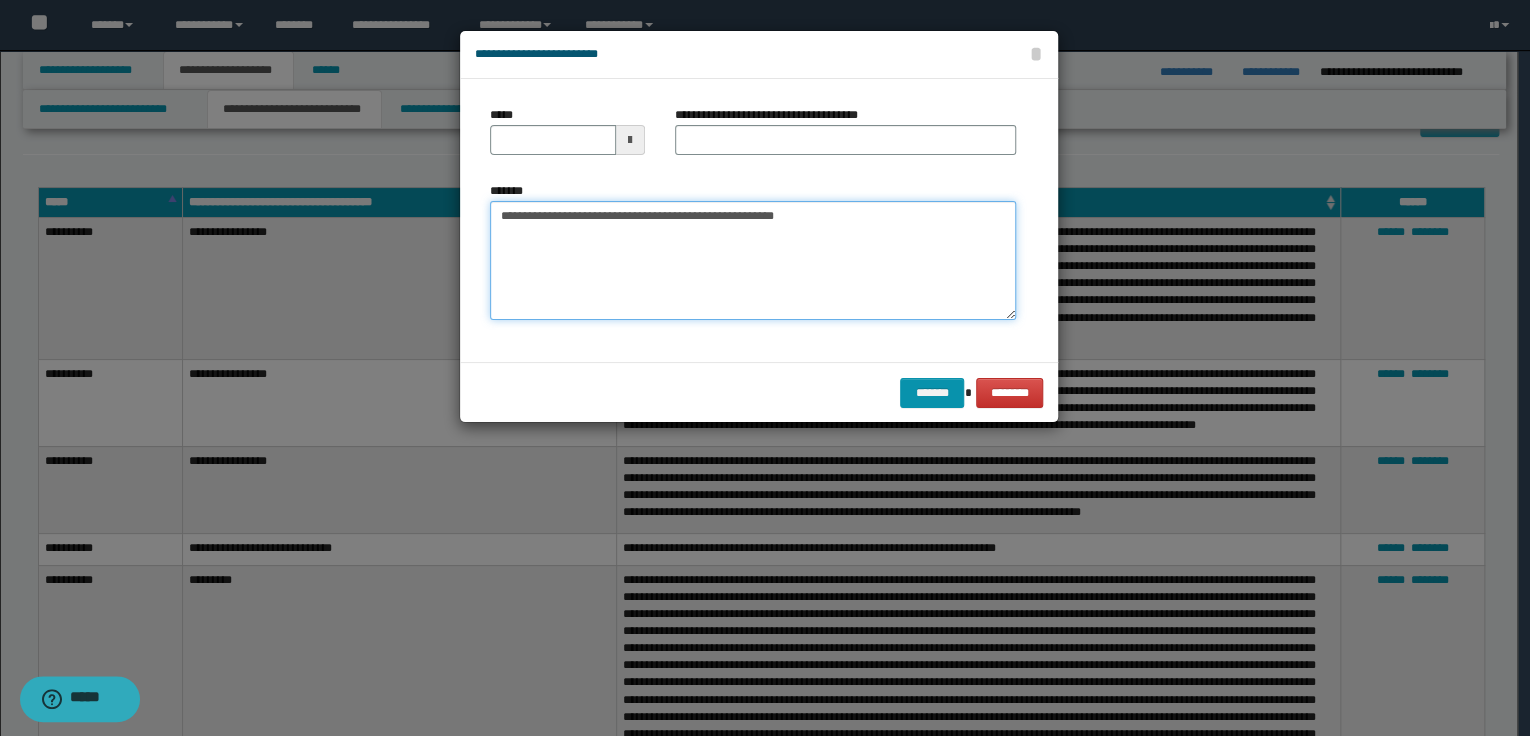 type on "**********" 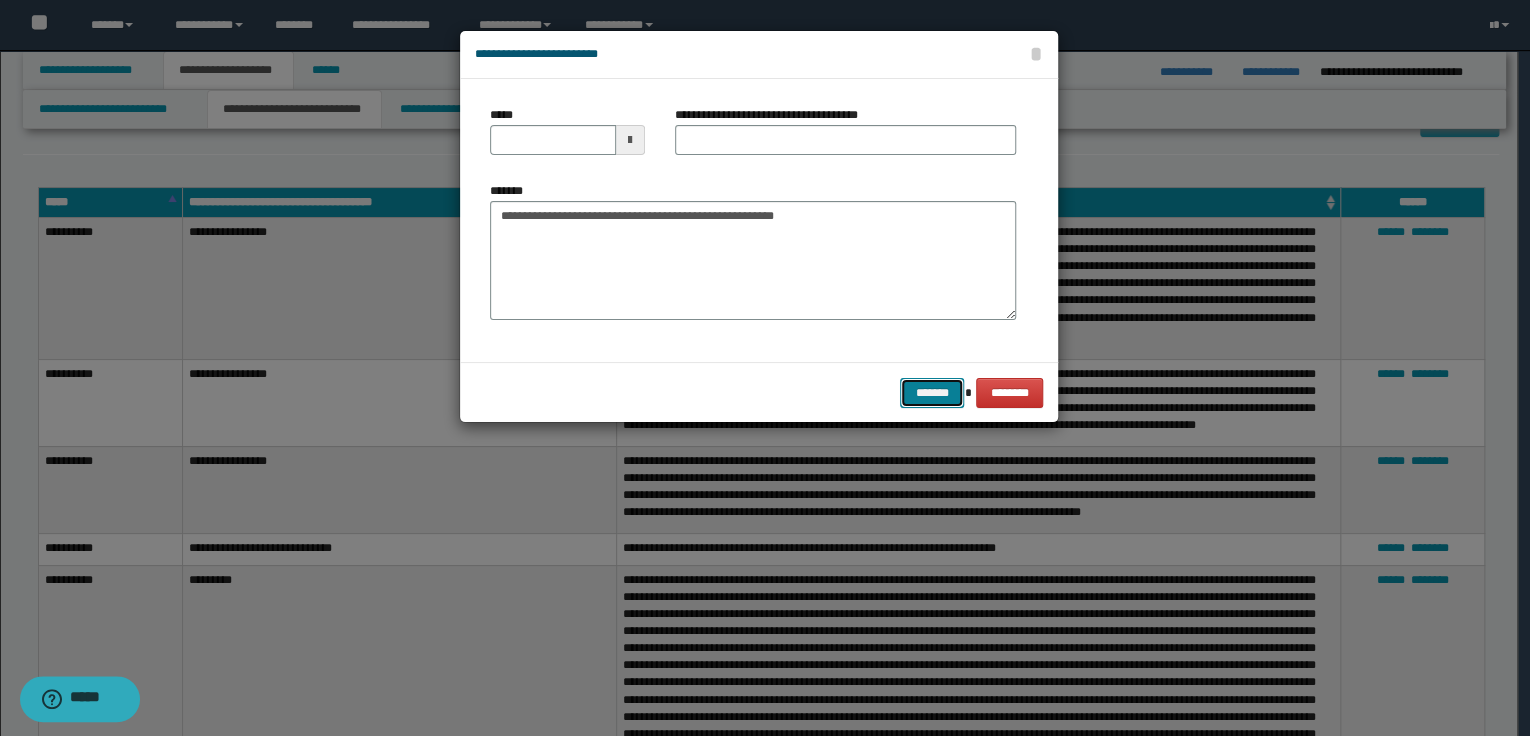 click on "*******" at bounding box center [932, 393] 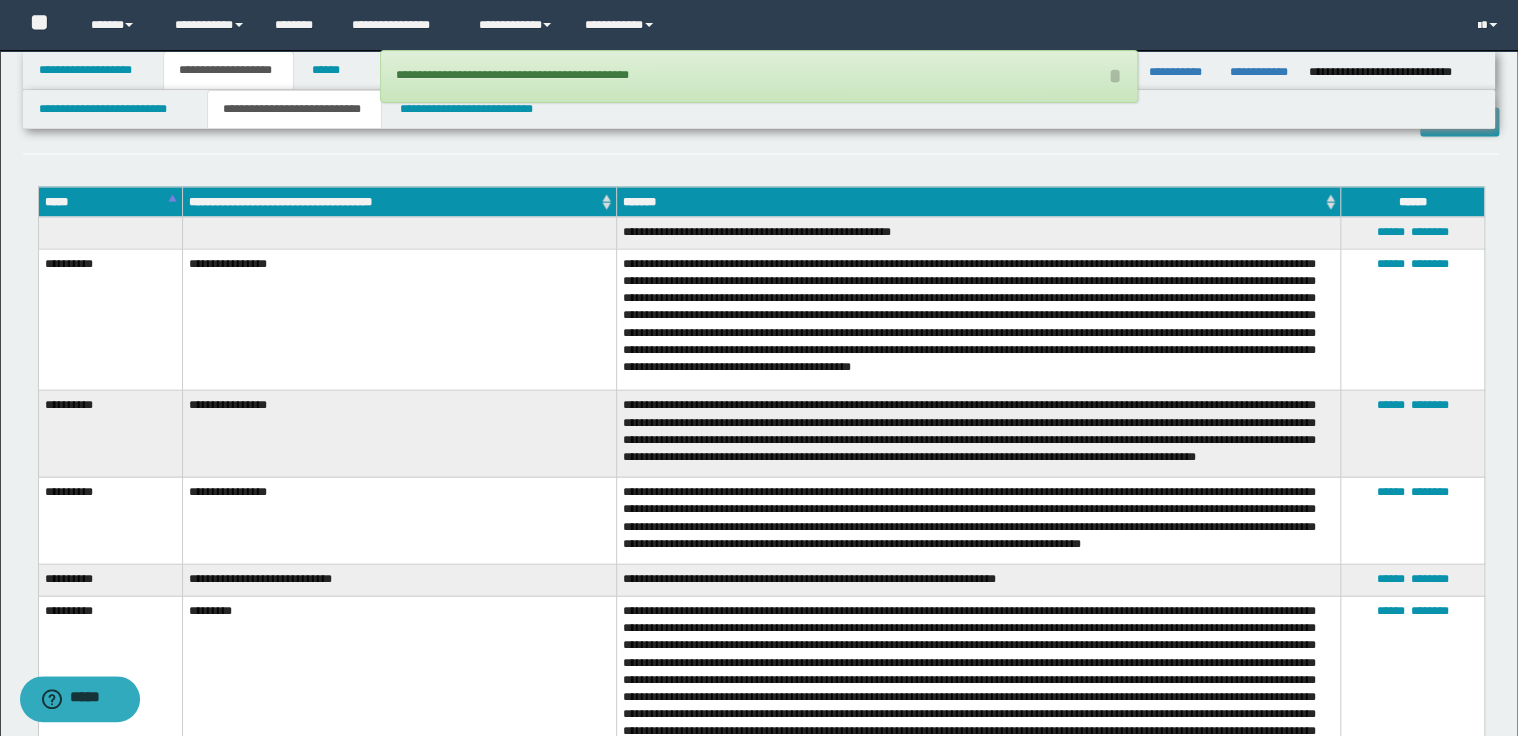 click on "*****" at bounding box center [110, 202] 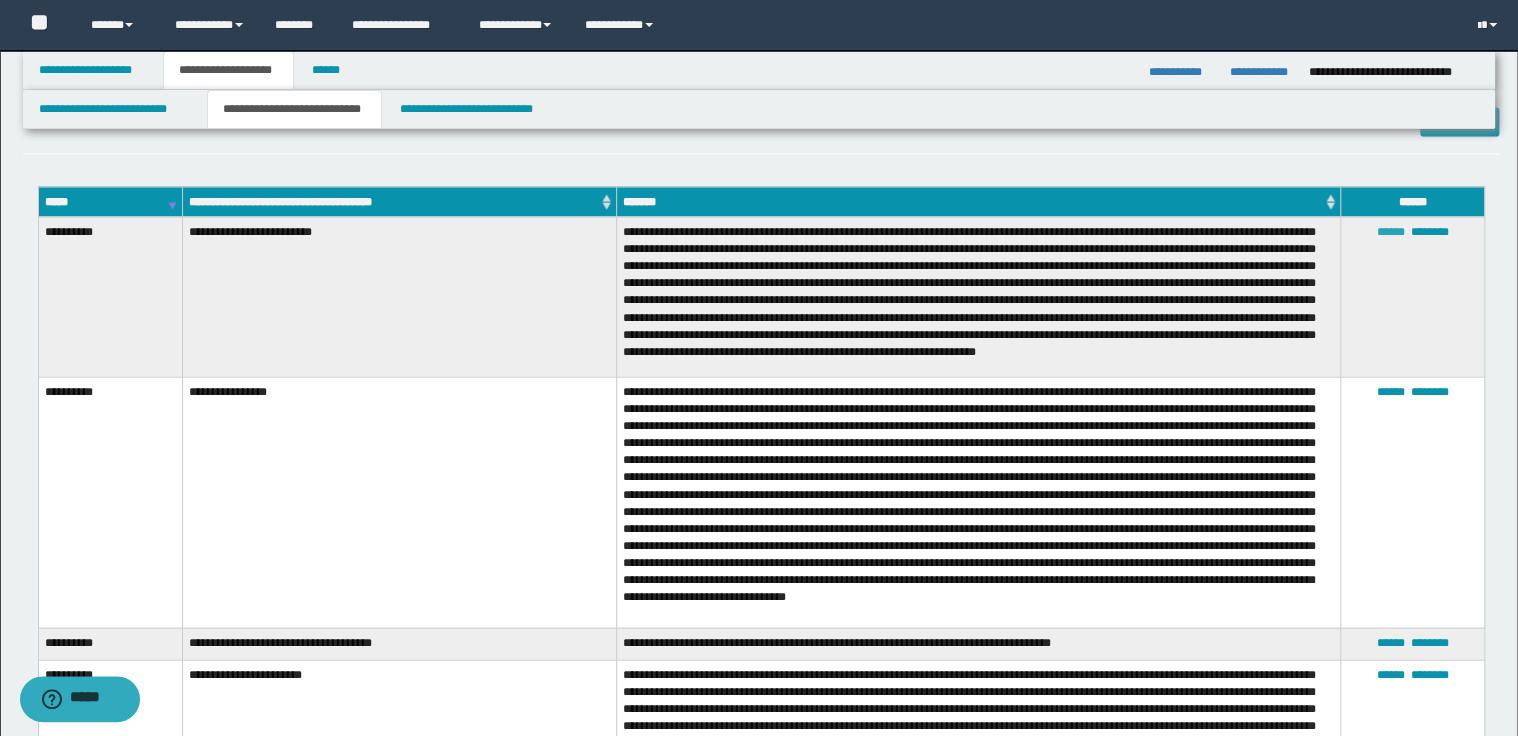 click on "******" at bounding box center (1390, 232) 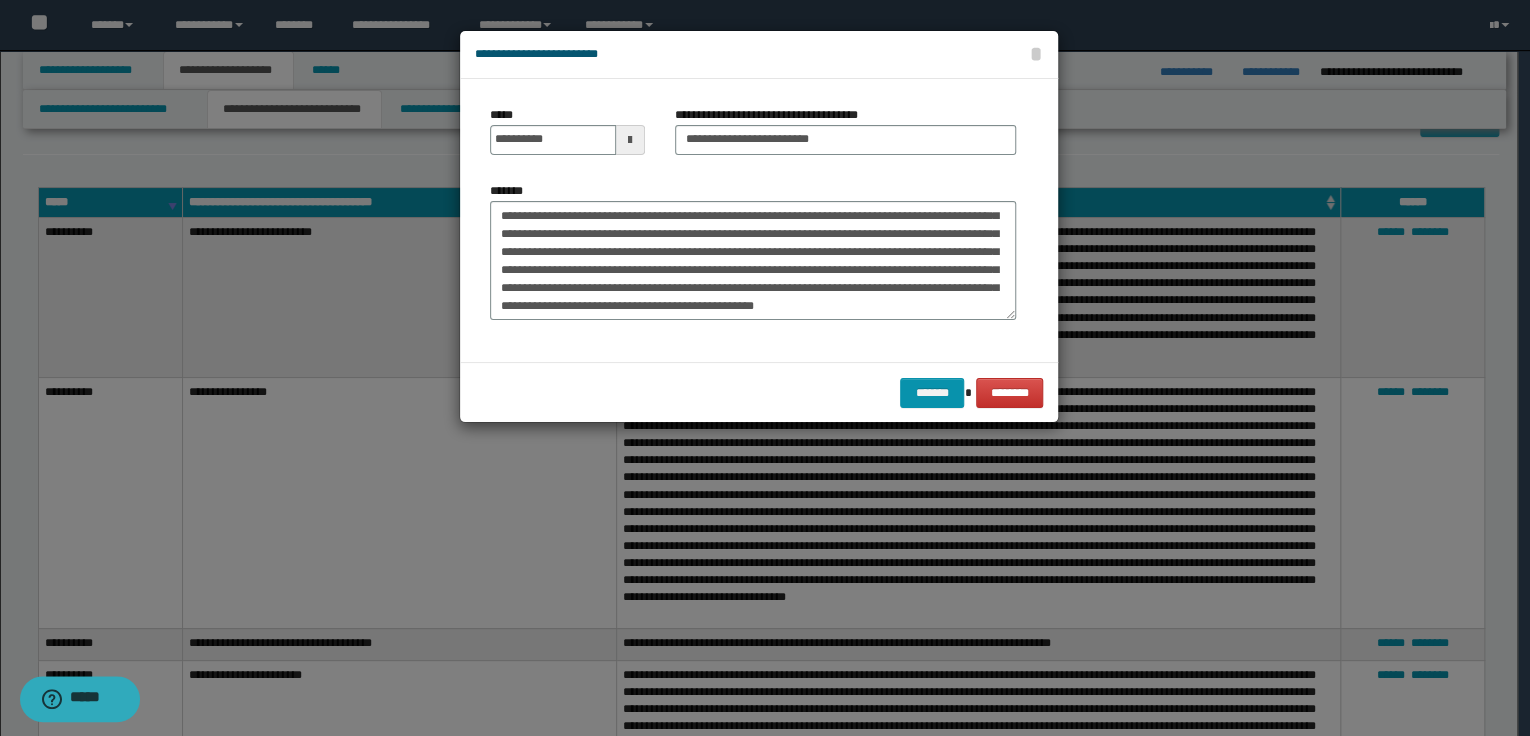 scroll, scrollTop: 125, scrollLeft: 0, axis: vertical 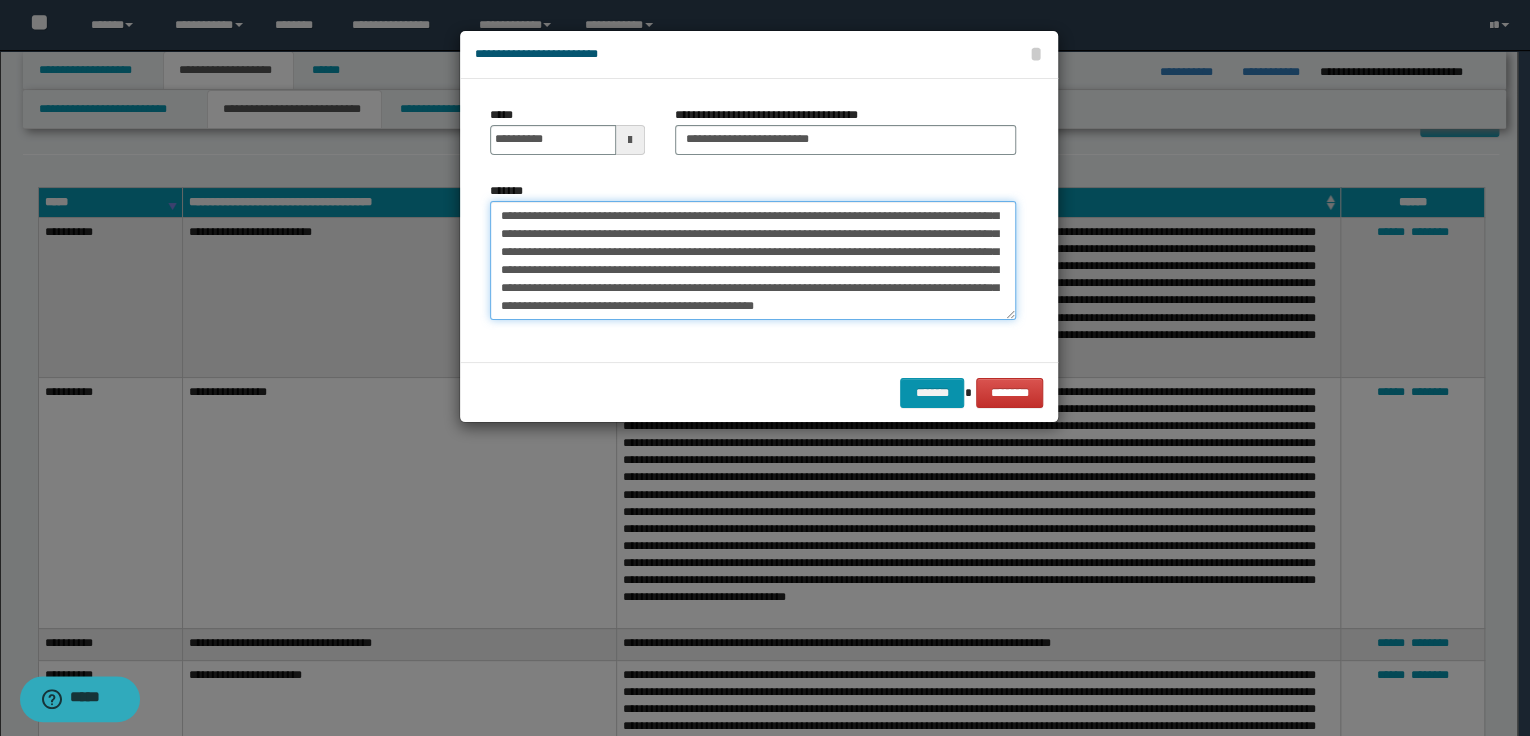 click on "*******" at bounding box center [753, 261] 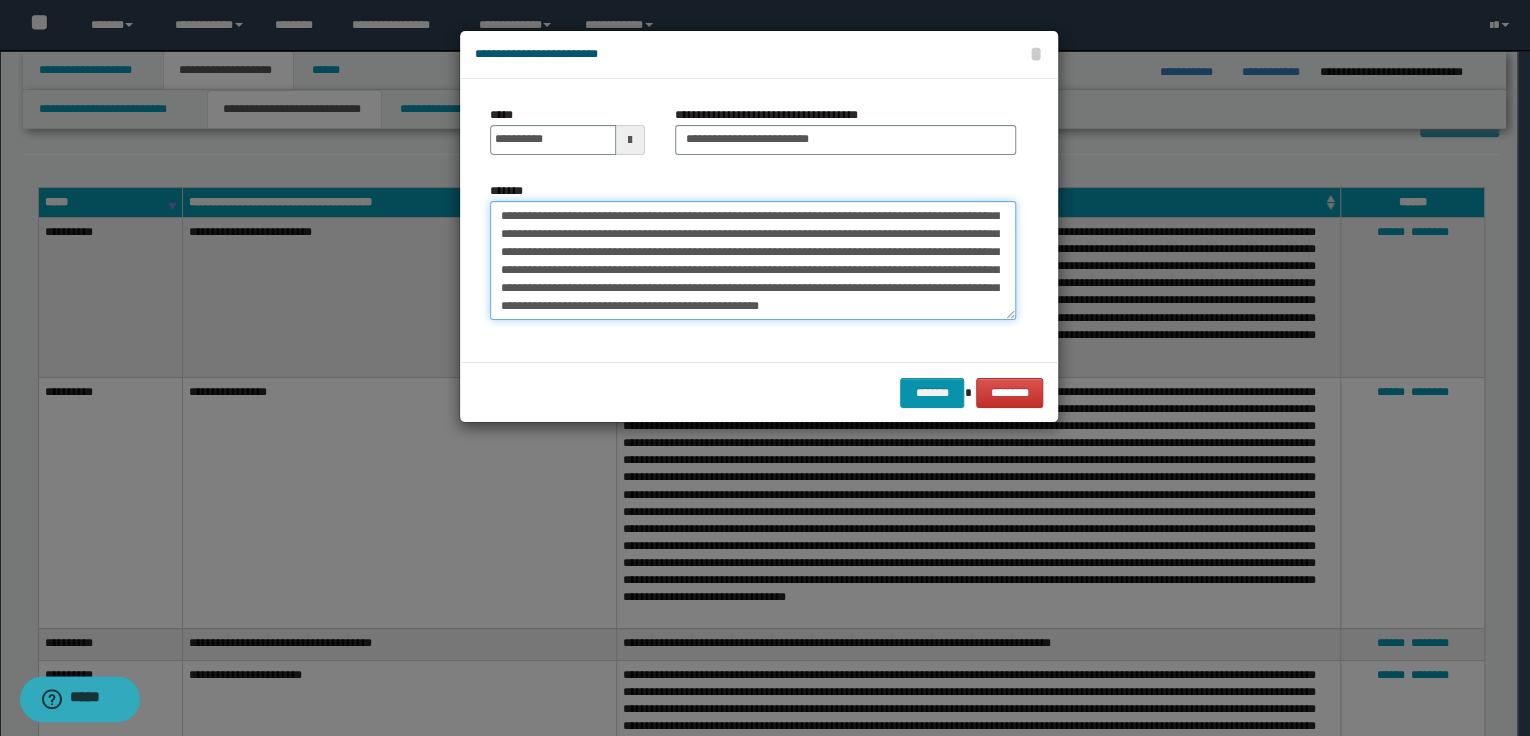 click on "*******" at bounding box center (753, 261) 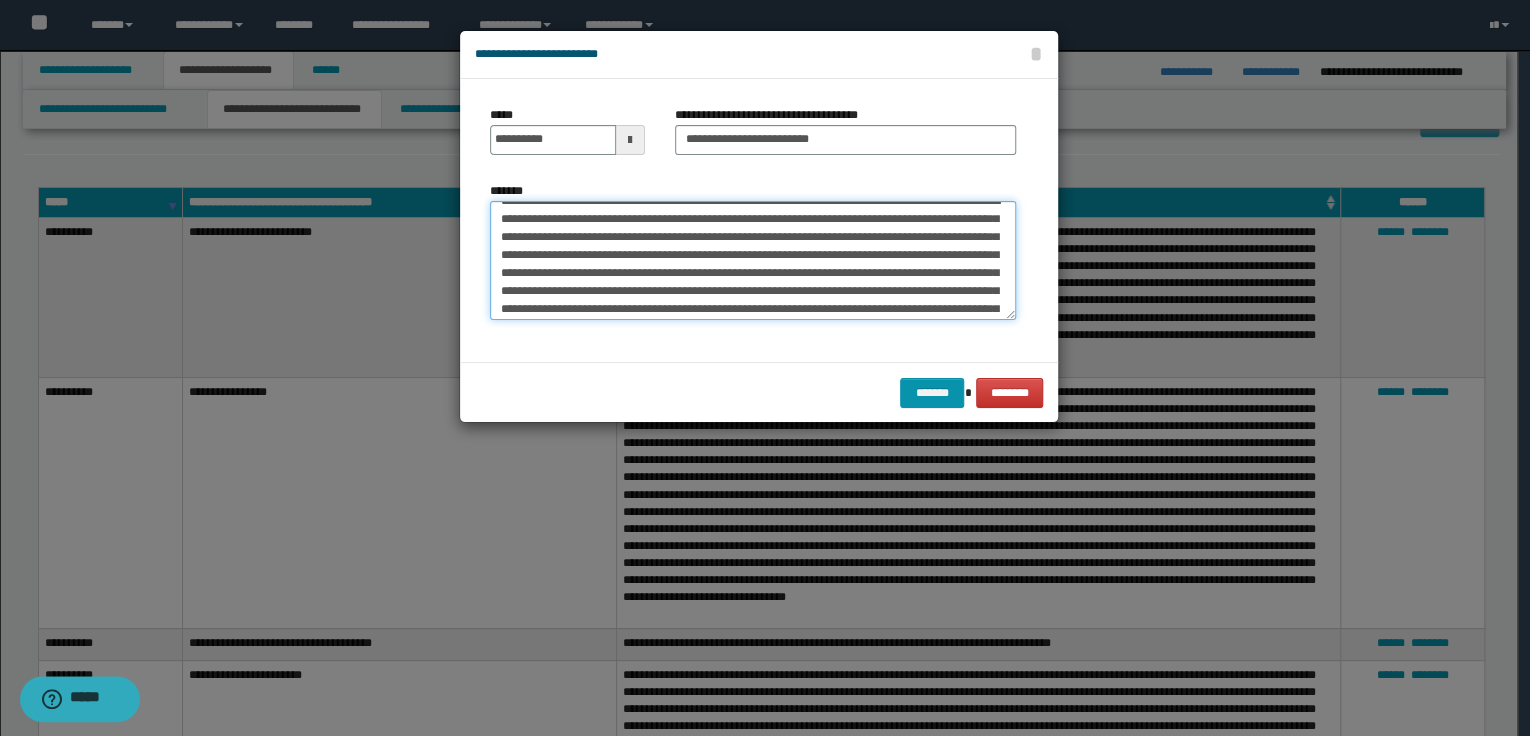 scroll, scrollTop: 0, scrollLeft: 0, axis: both 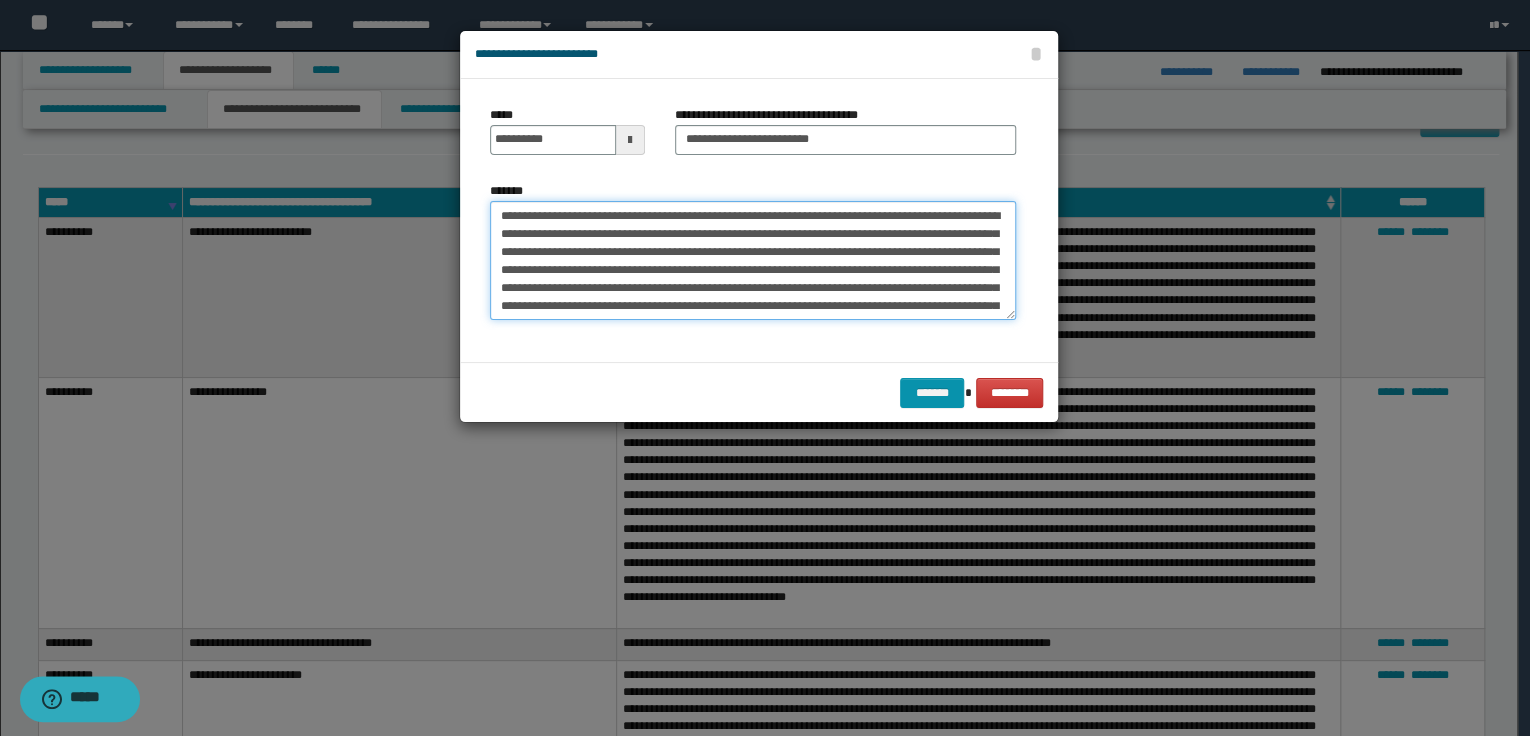 click on "*******" at bounding box center (753, 261) 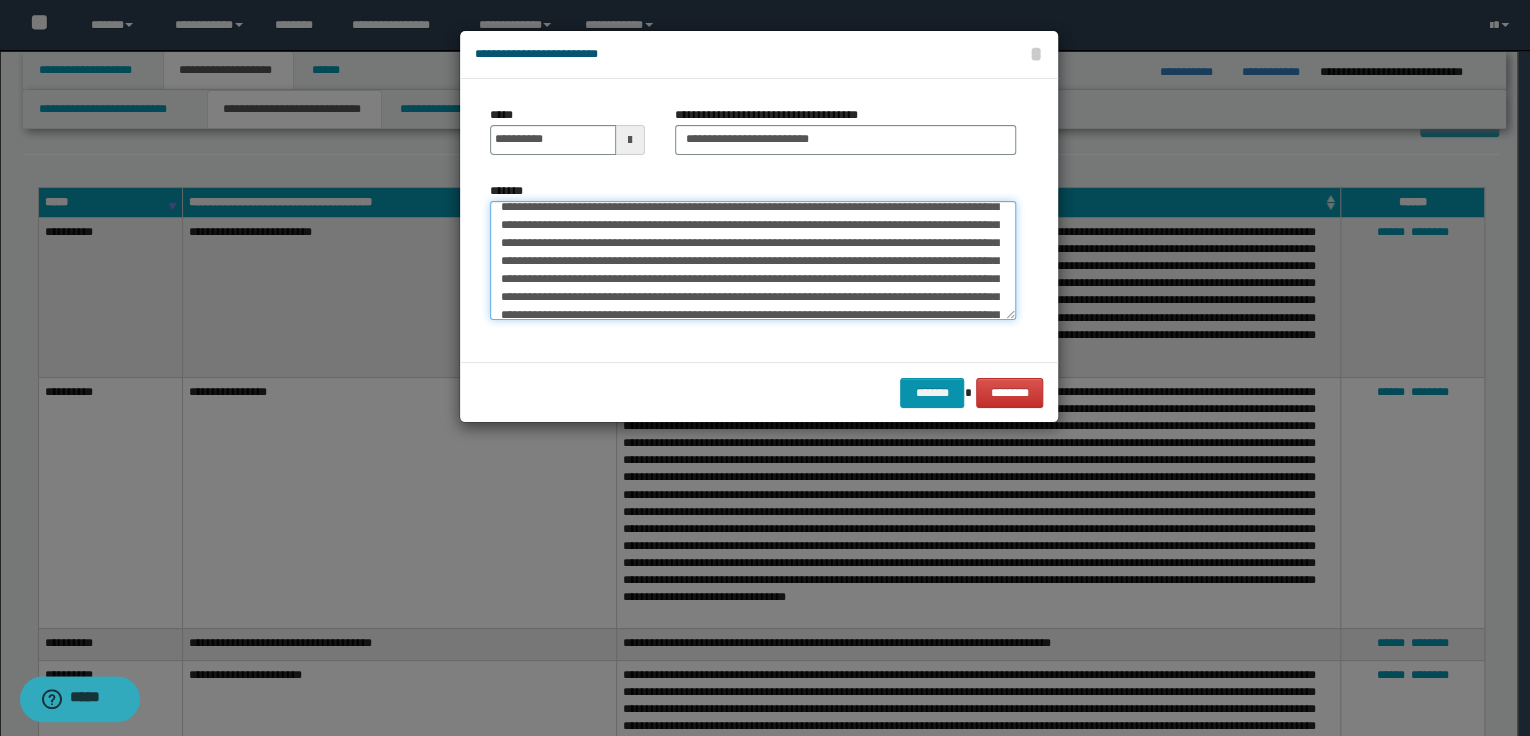 scroll, scrollTop: 125, scrollLeft: 0, axis: vertical 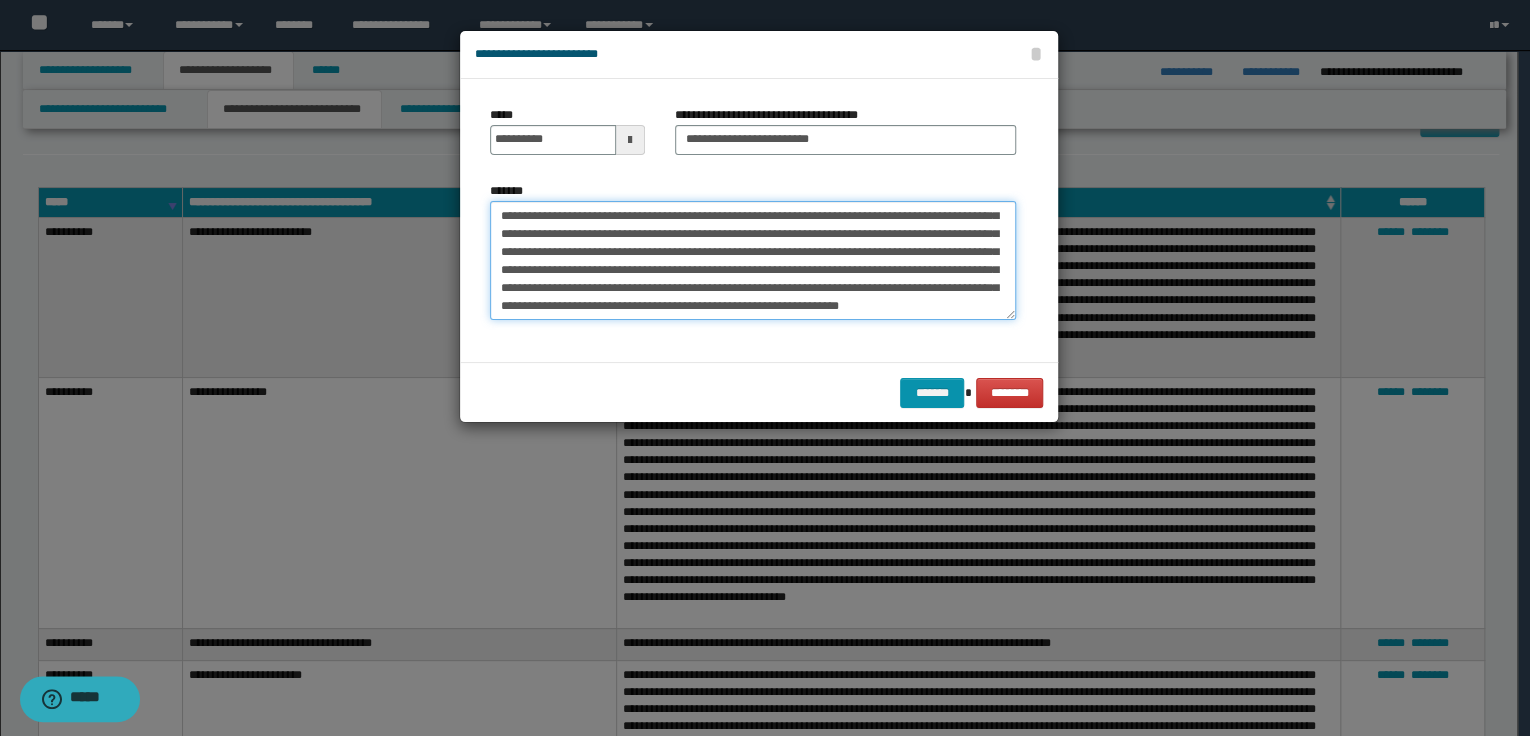 click on "*******" at bounding box center (753, 261) 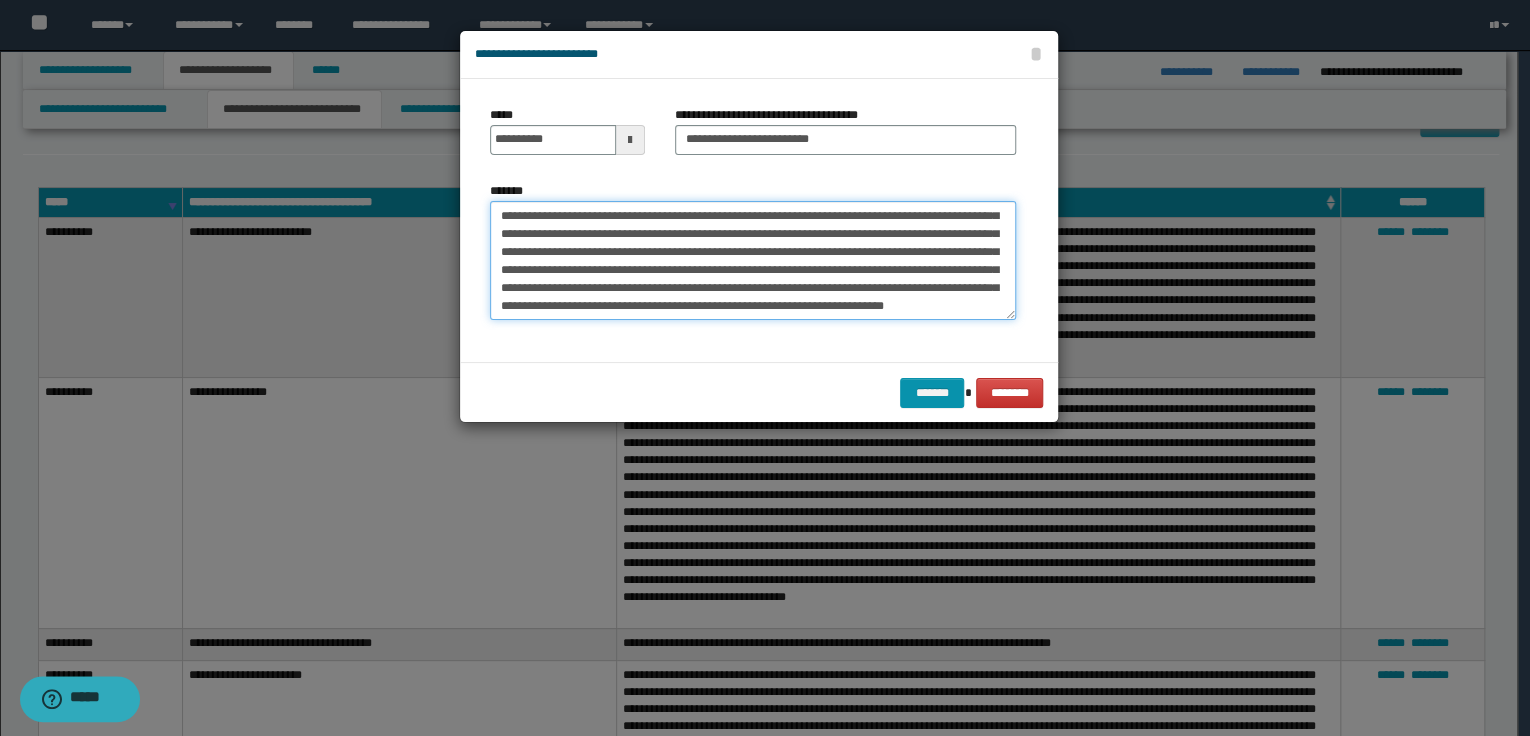 paste on "**********" 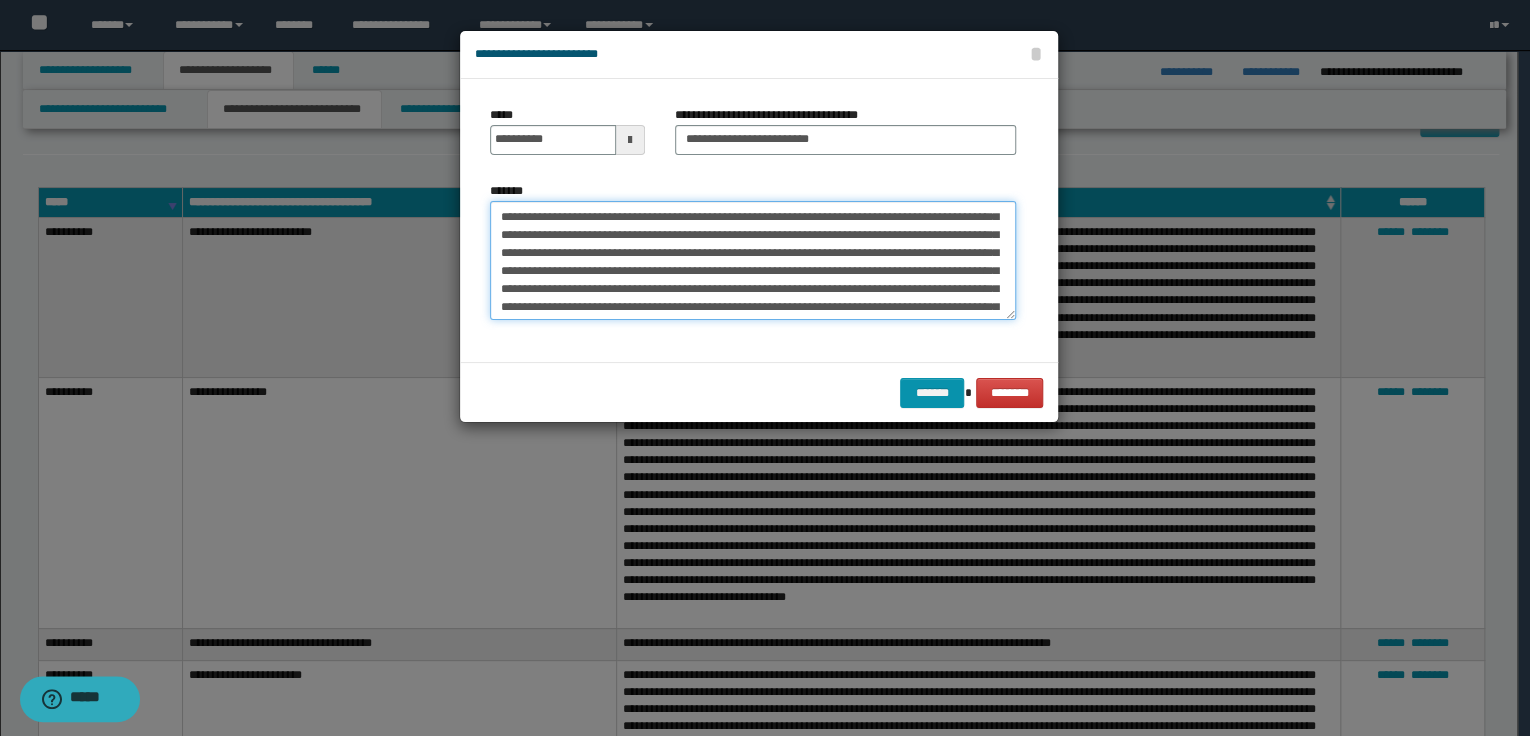 scroll, scrollTop: 192, scrollLeft: 0, axis: vertical 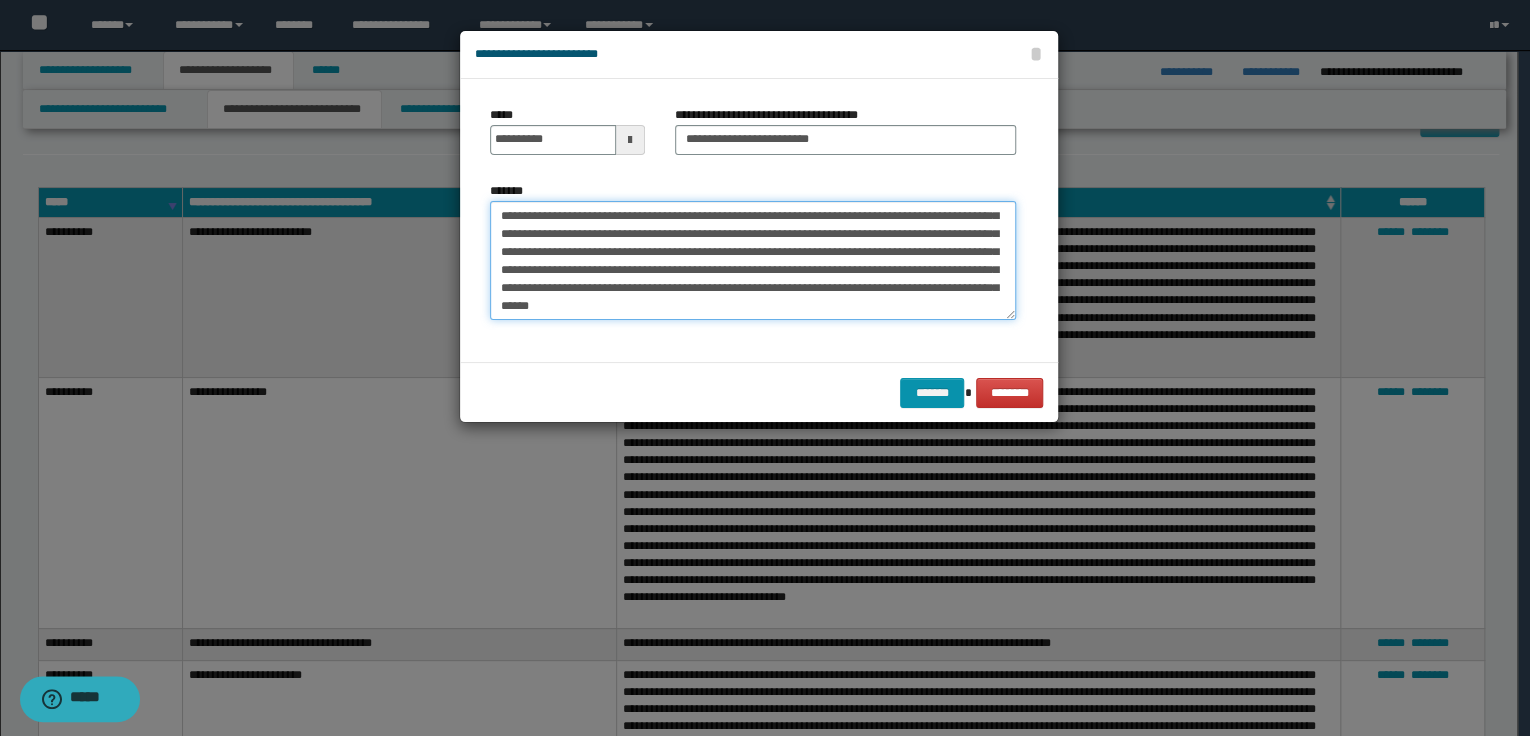 click on "*******" at bounding box center [753, 261] 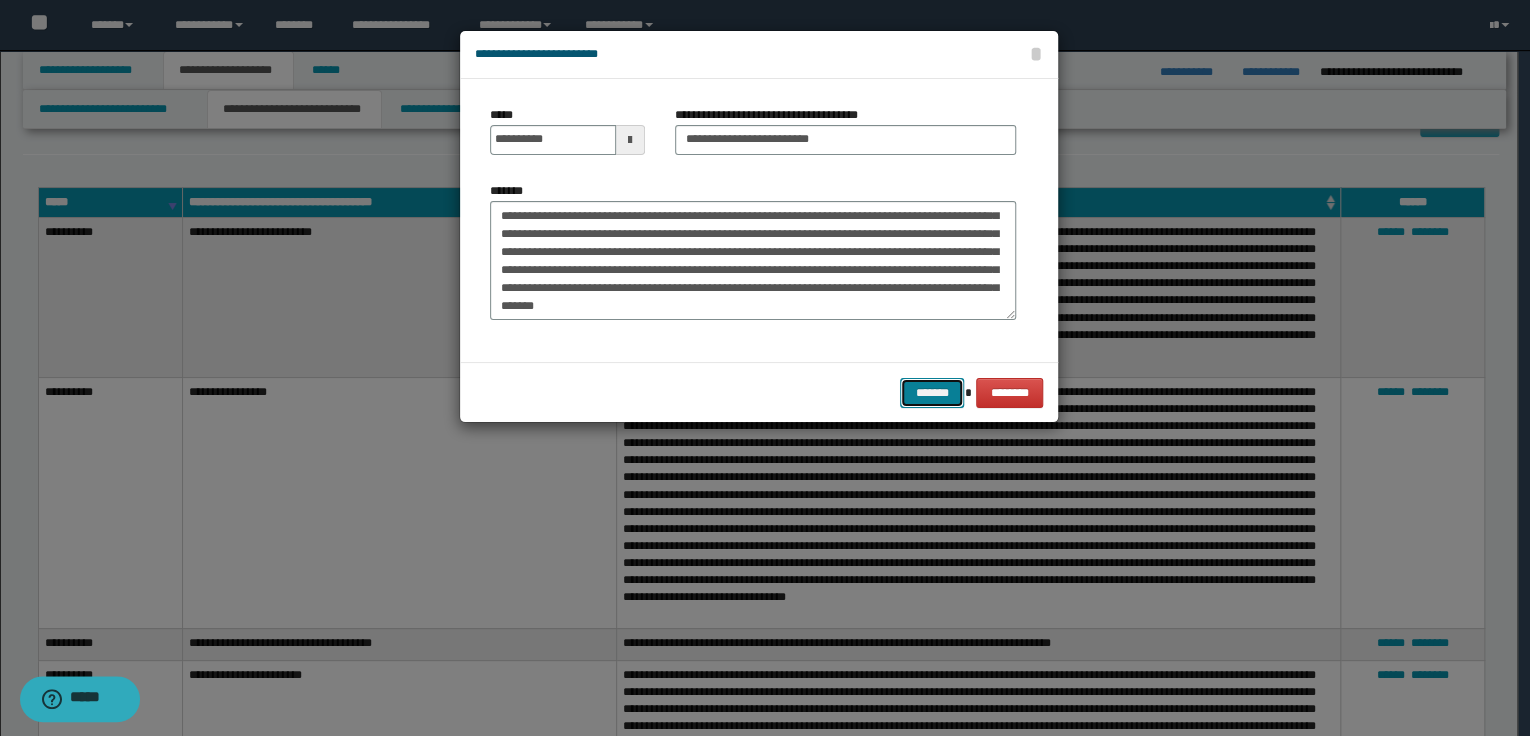 click on "*******" at bounding box center [932, 393] 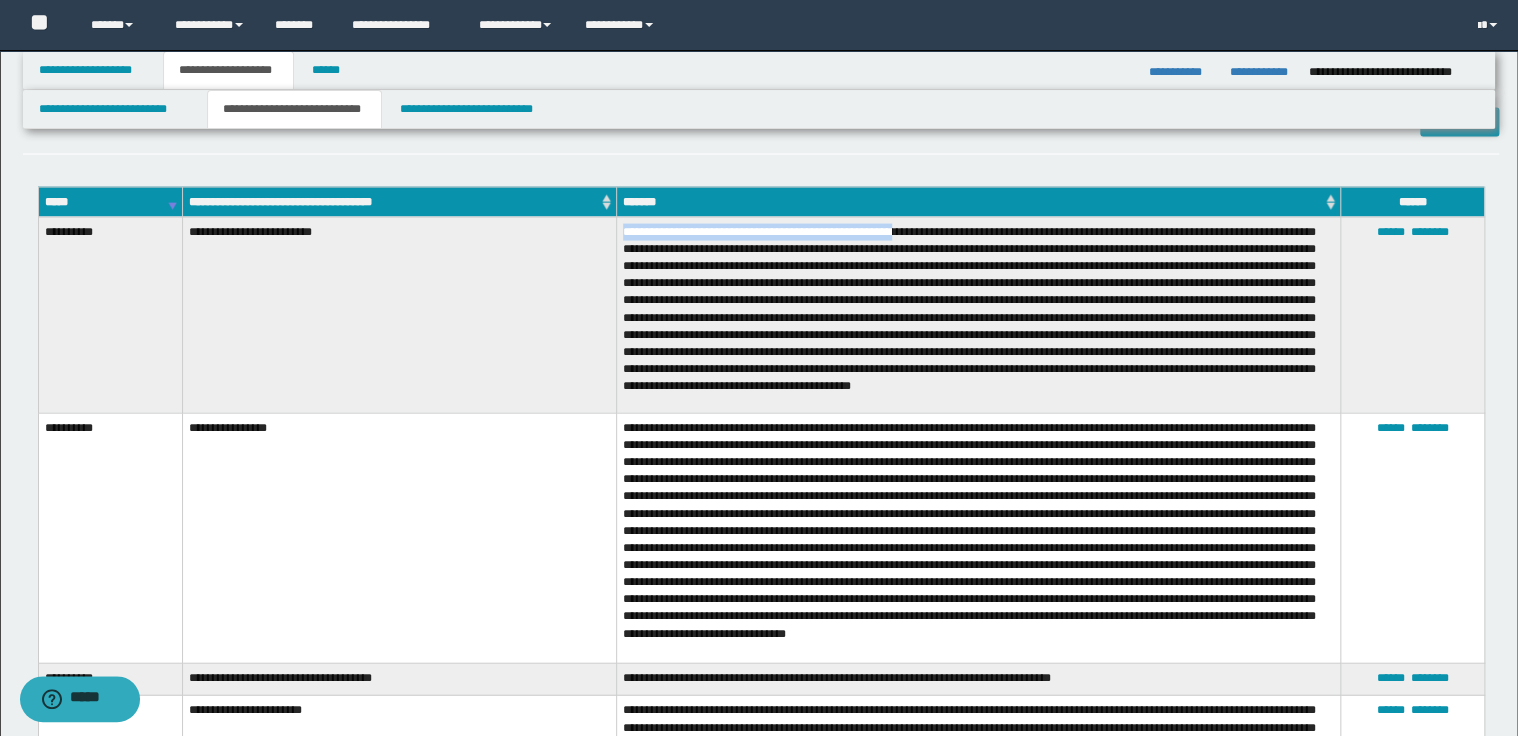 drag, startPoint x: 620, startPoint y: 233, endPoint x: 914, endPoint y: 231, distance: 294.0068 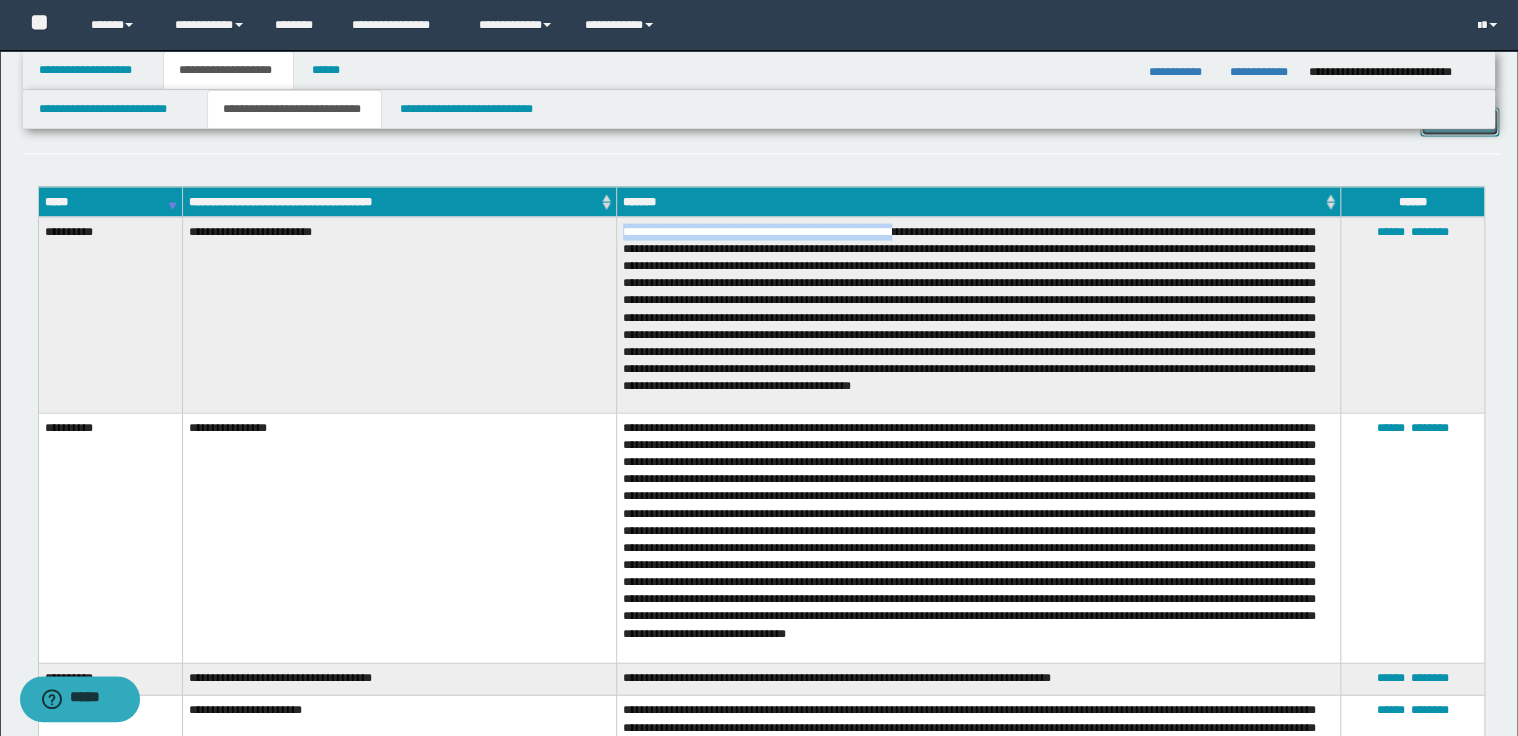 drag, startPoint x: 1440, startPoint y: 132, endPoint x: 1411, endPoint y: 129, distance: 29.15476 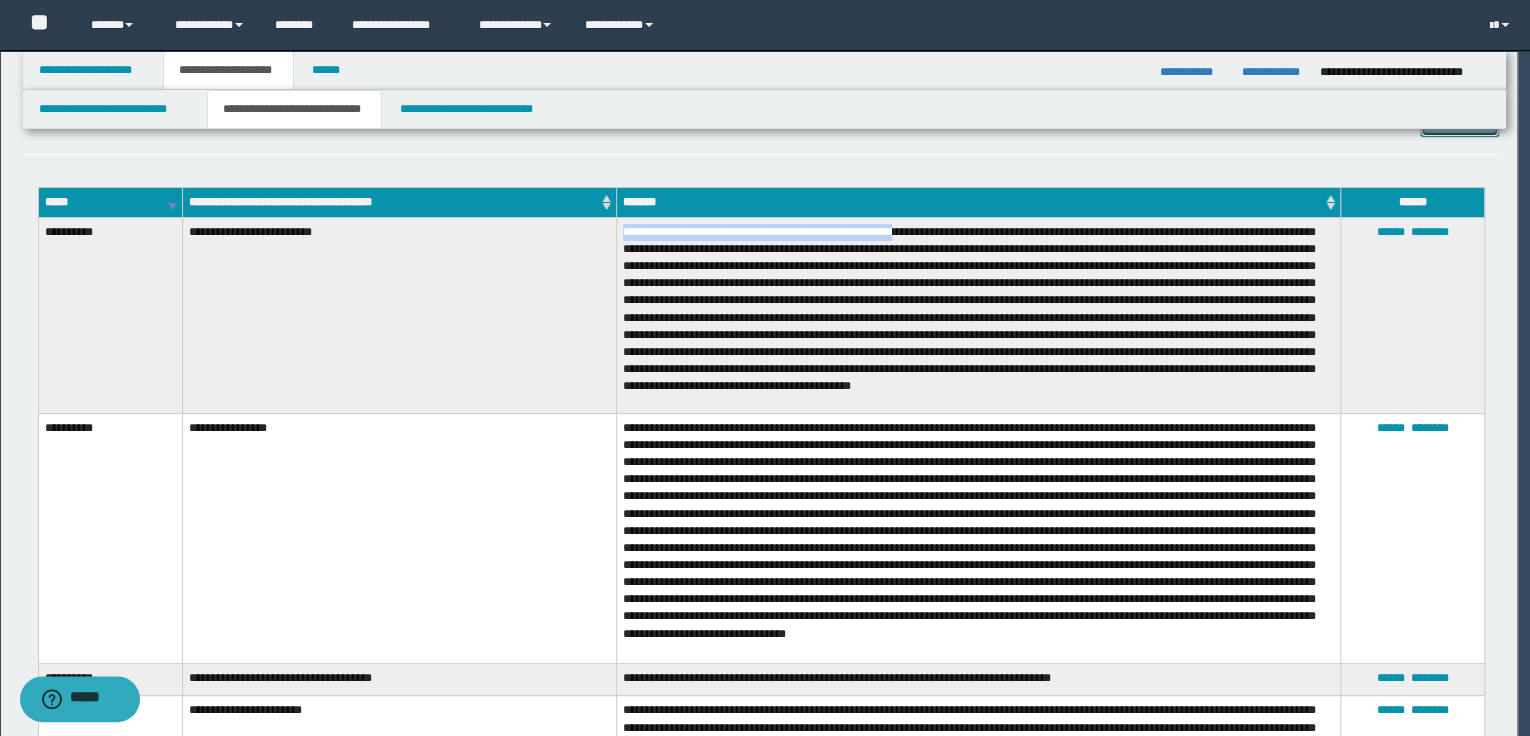scroll, scrollTop: 0, scrollLeft: 0, axis: both 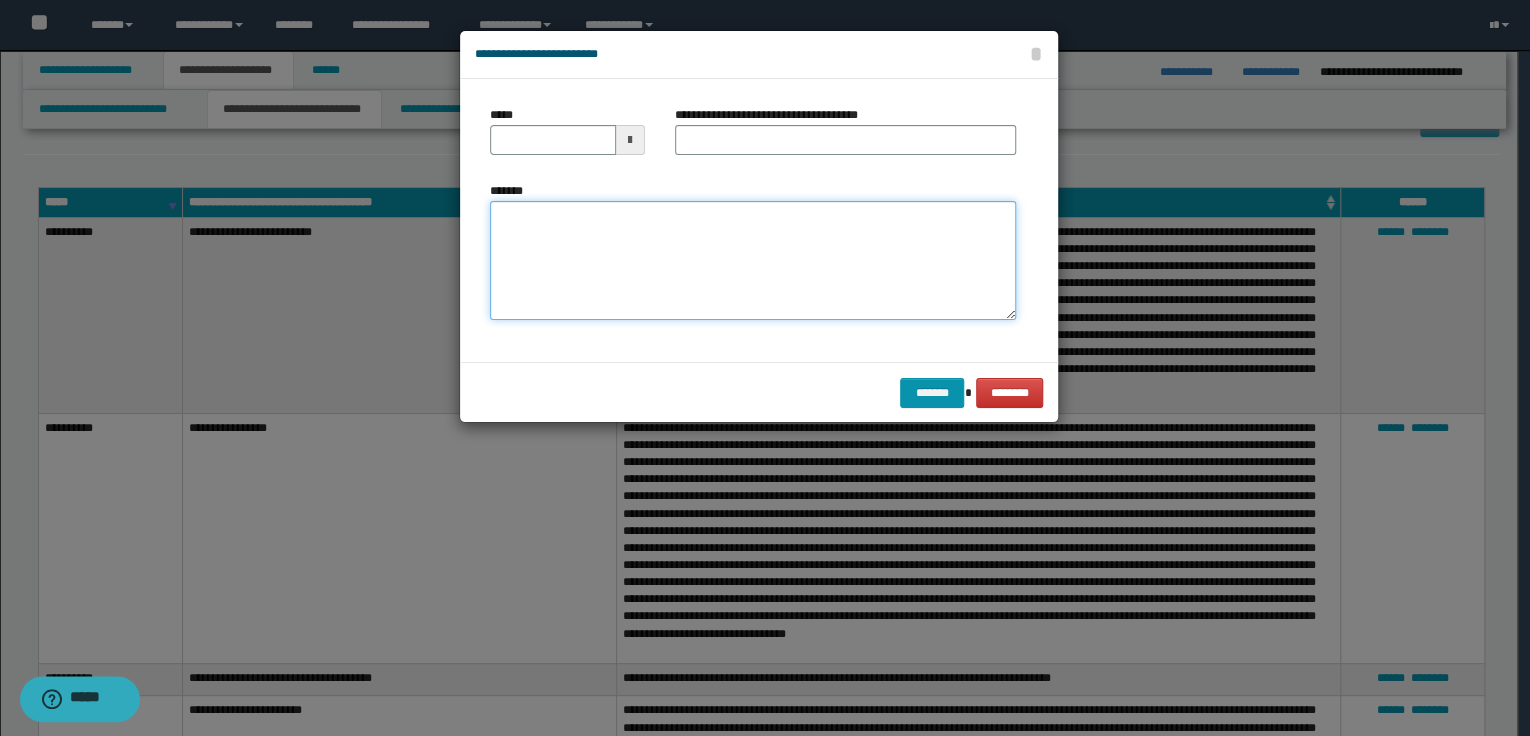 click on "*******" at bounding box center [753, 261] 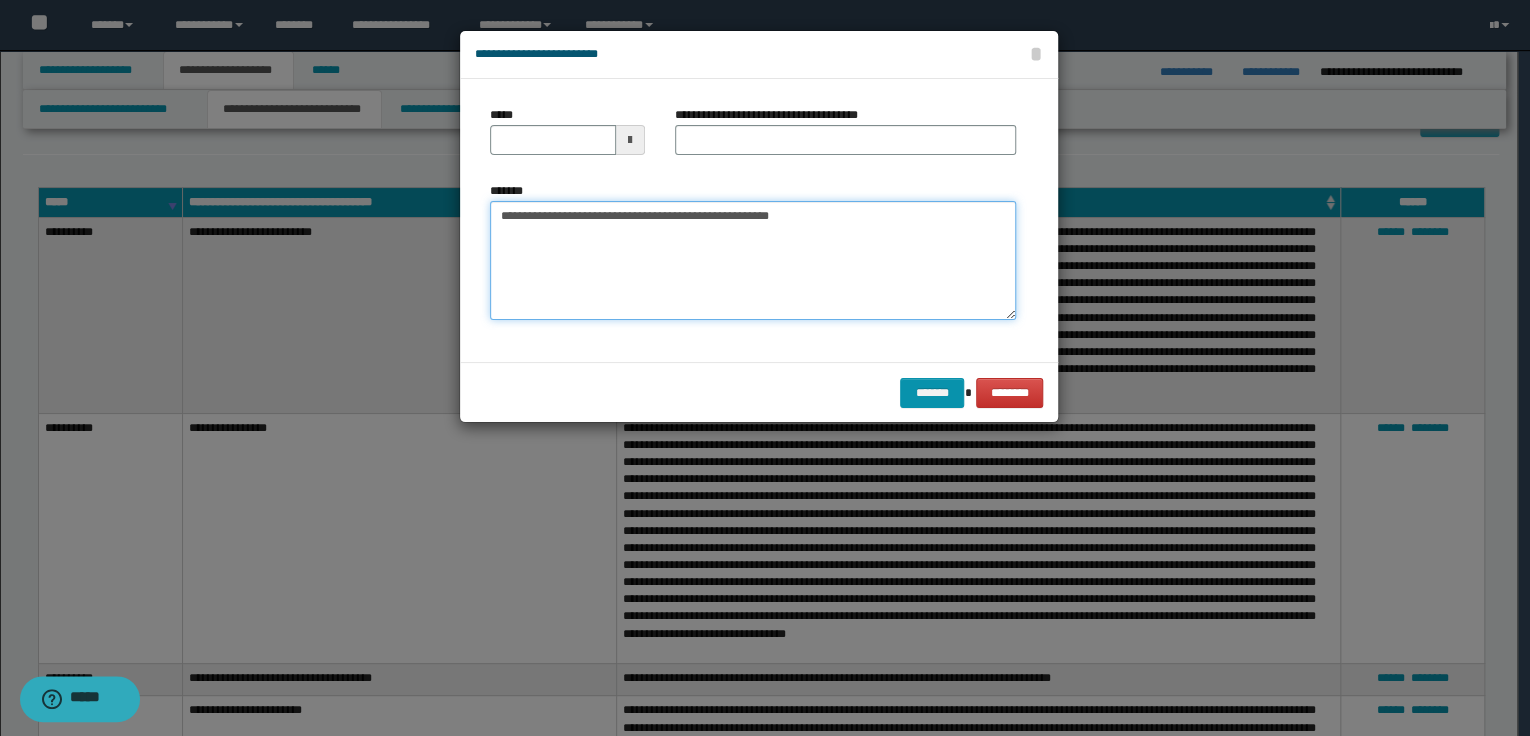 type on "**********" 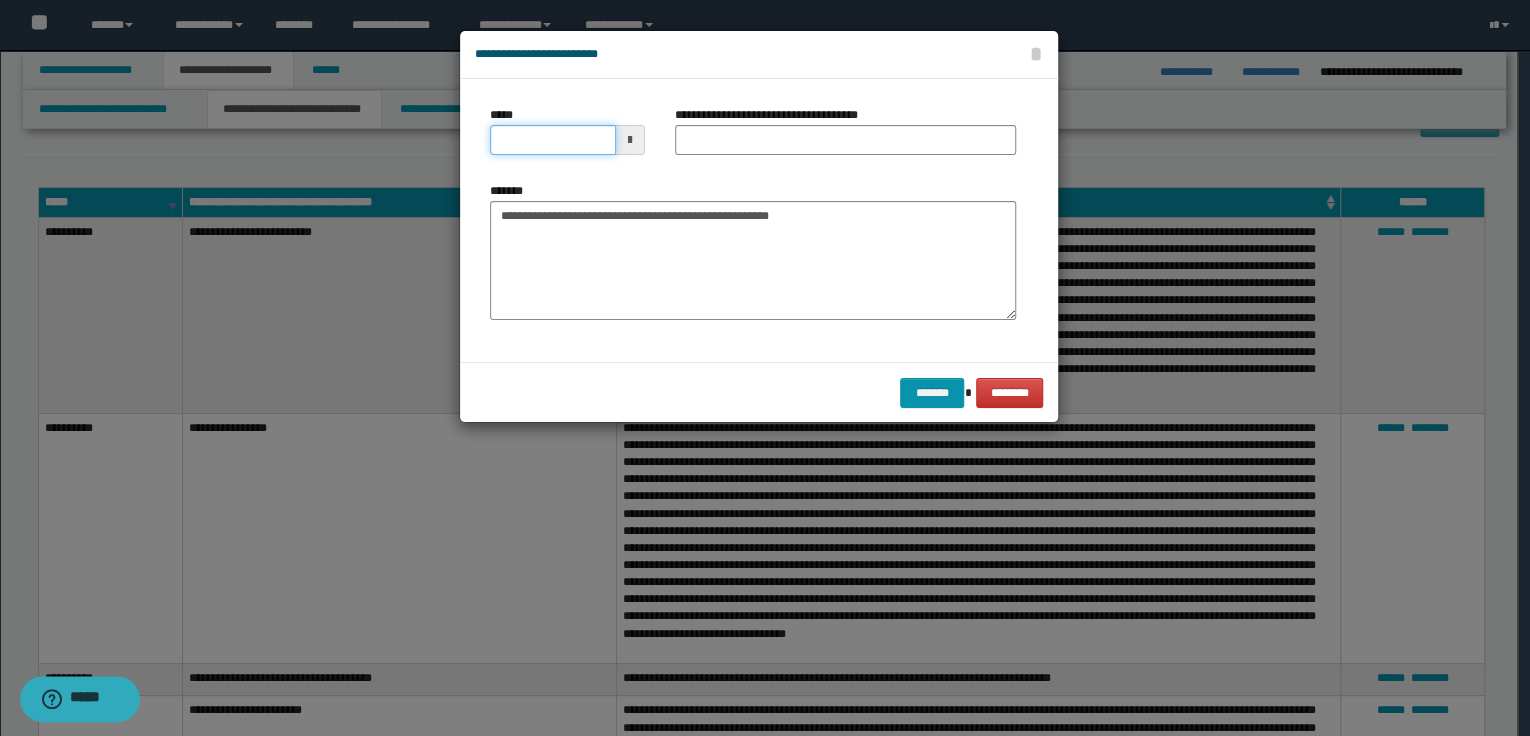 click on "*****" at bounding box center (553, 140) 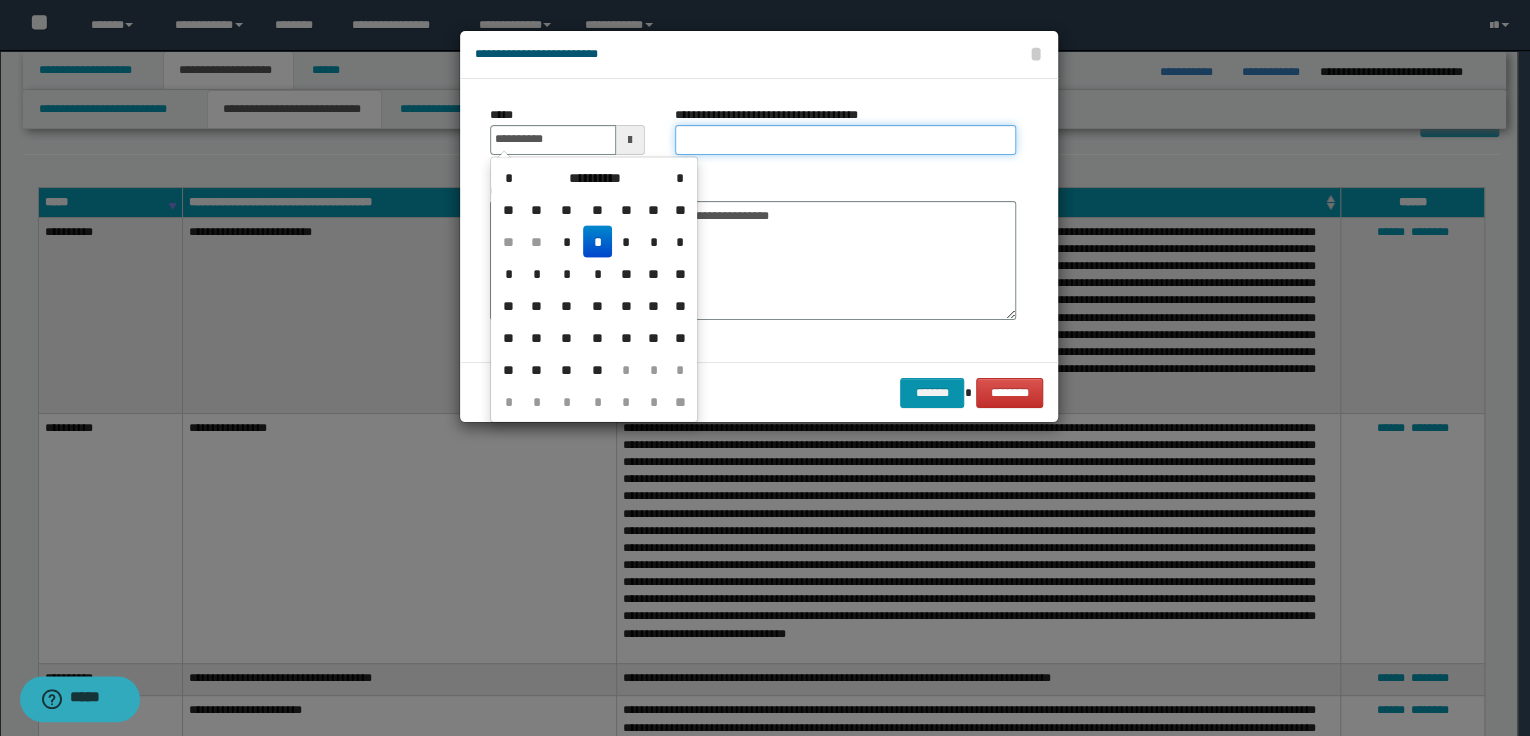 type on "**********" 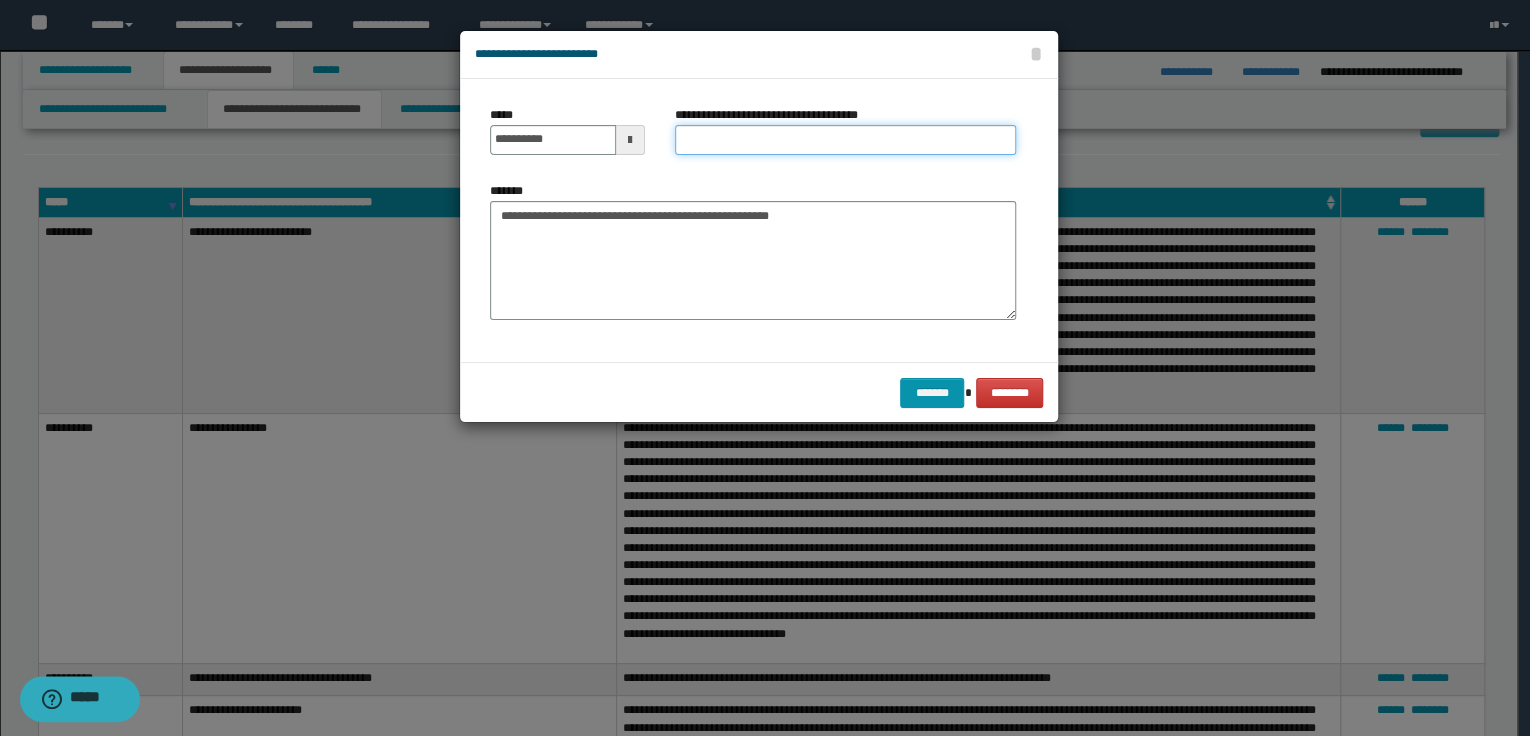 type on "**********" 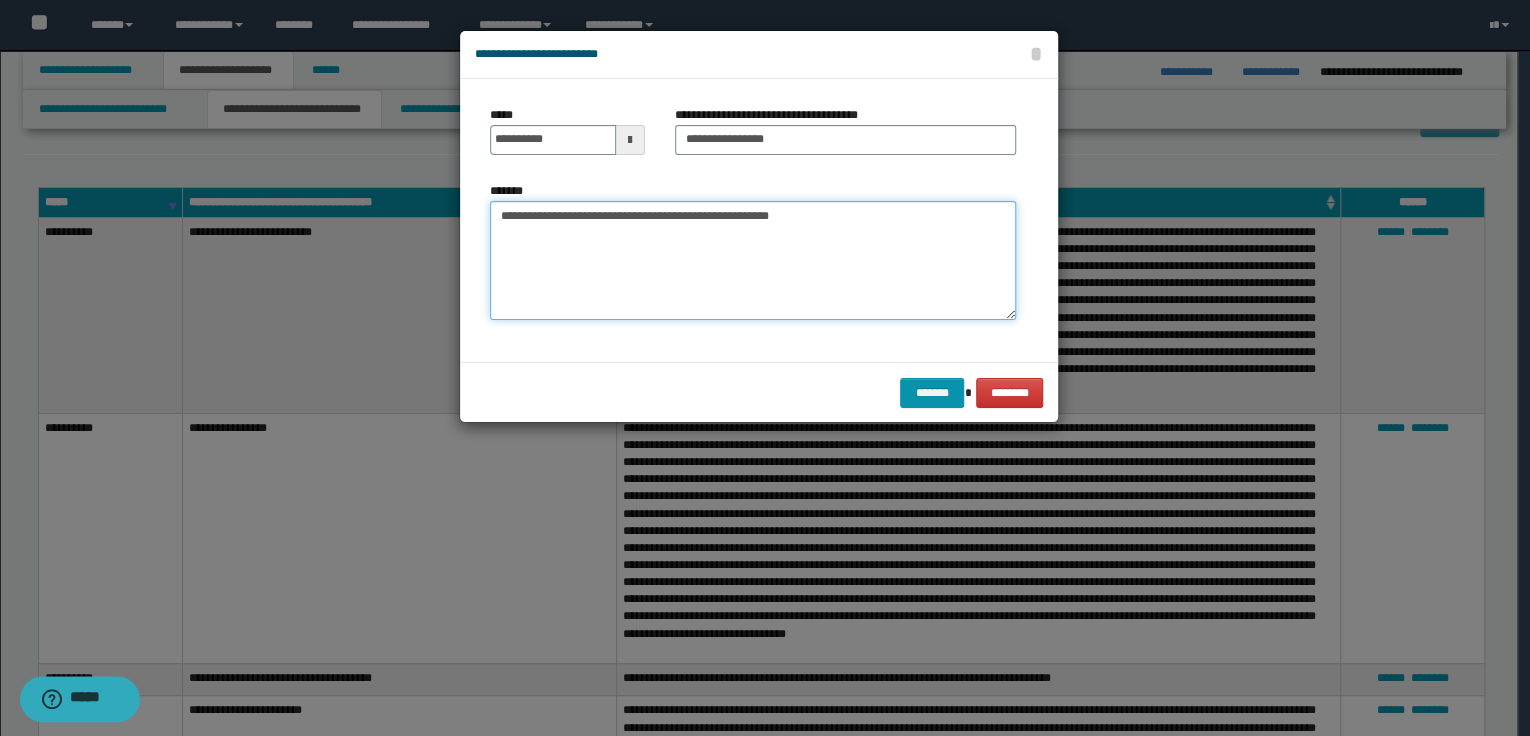 click on "**********" at bounding box center (753, 261) 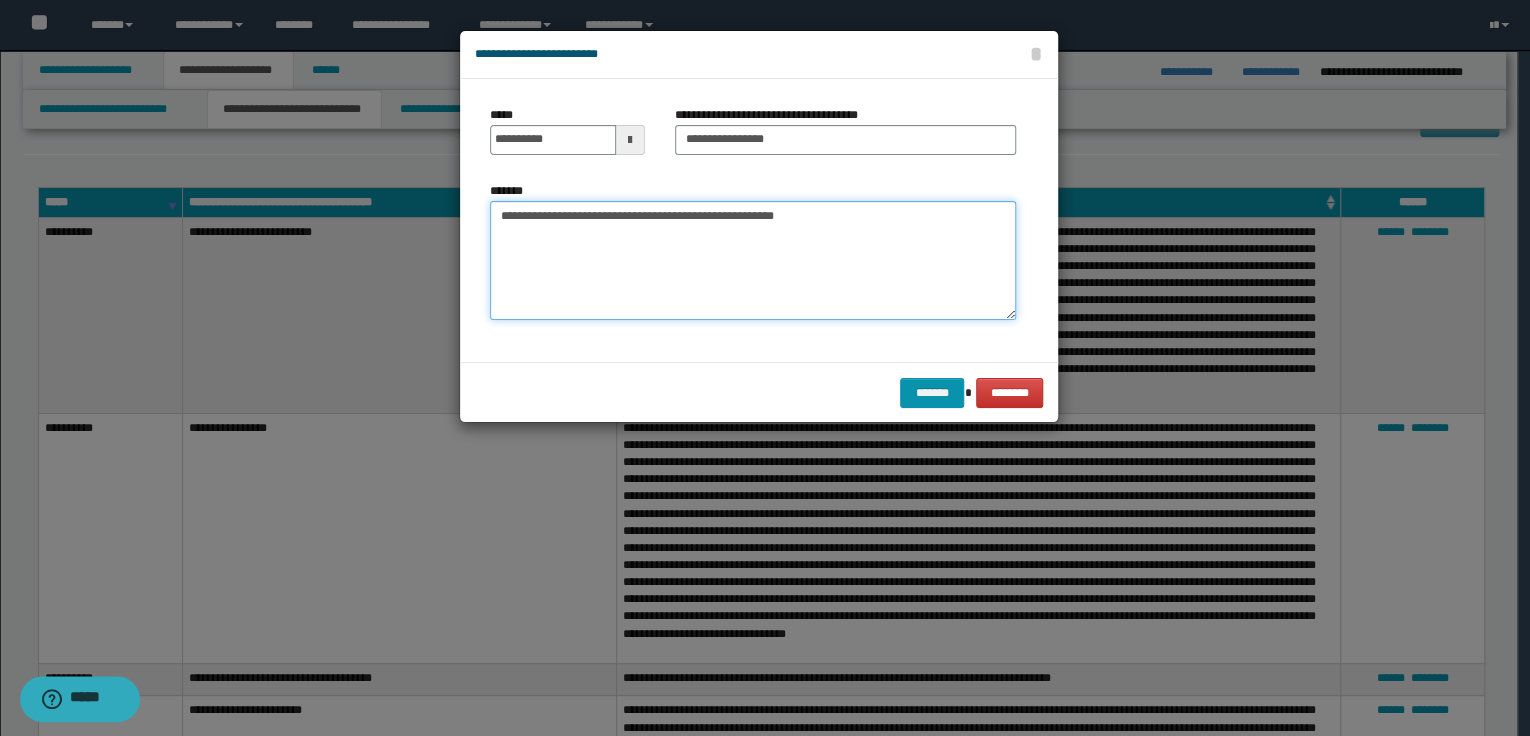 paste on "**********" 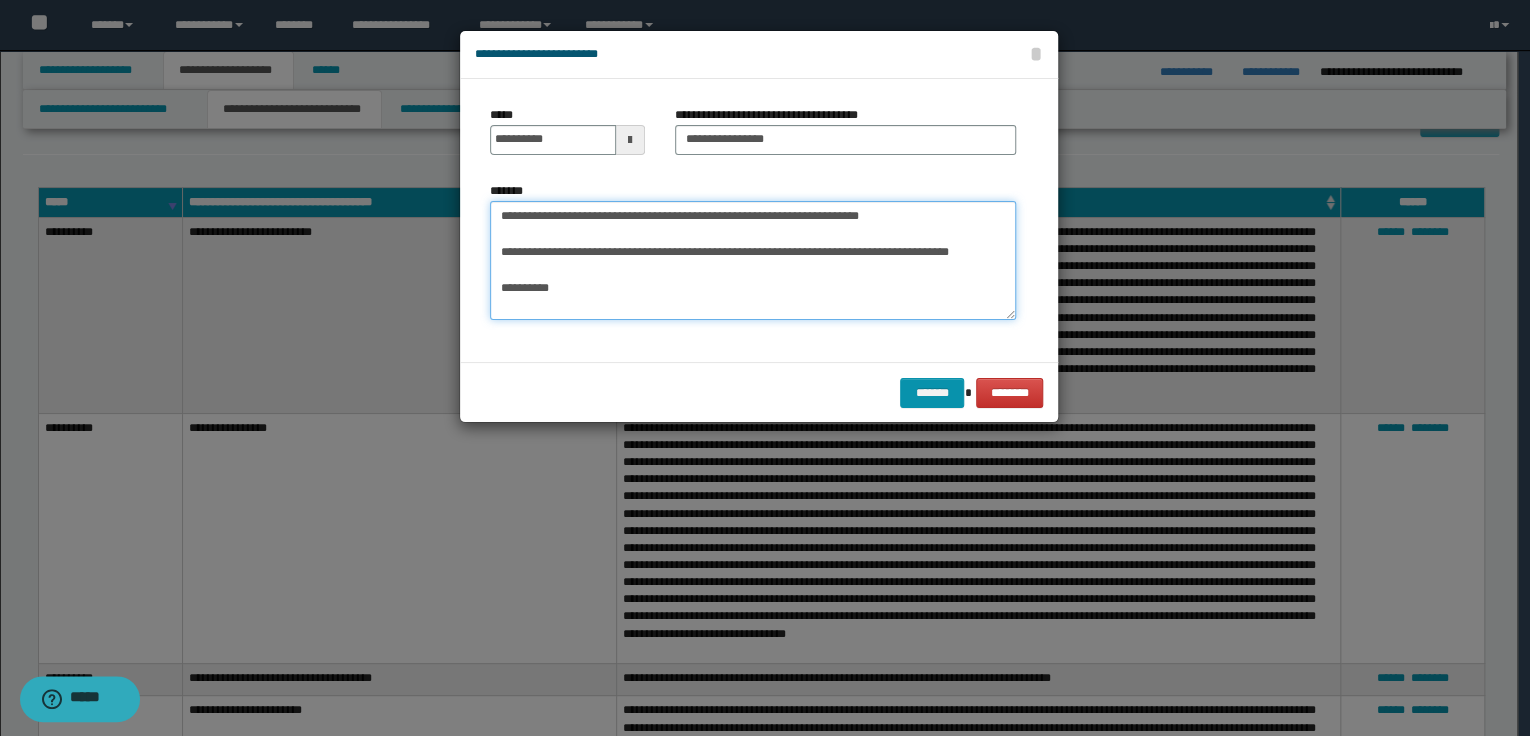 scroll, scrollTop: 498, scrollLeft: 0, axis: vertical 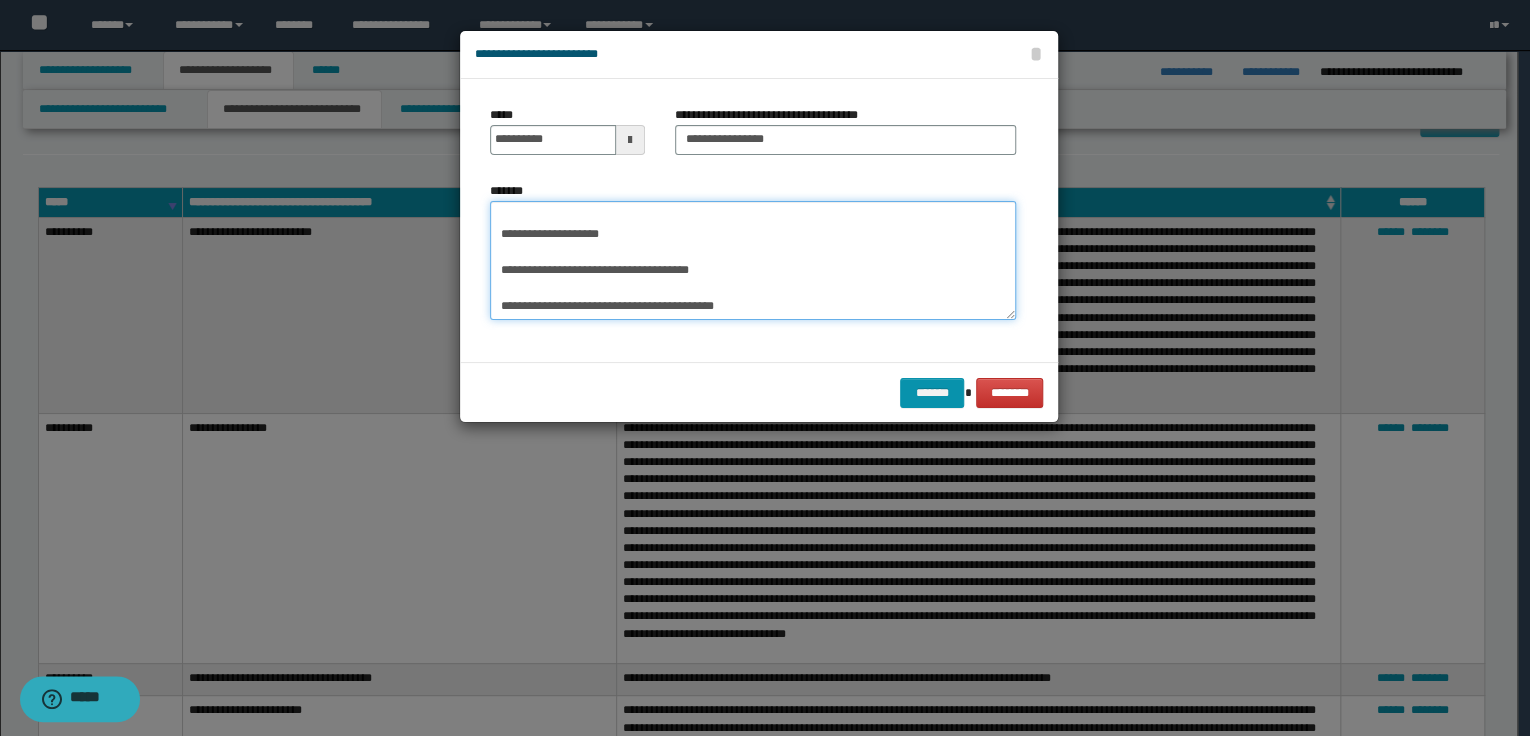 paste on "**********" 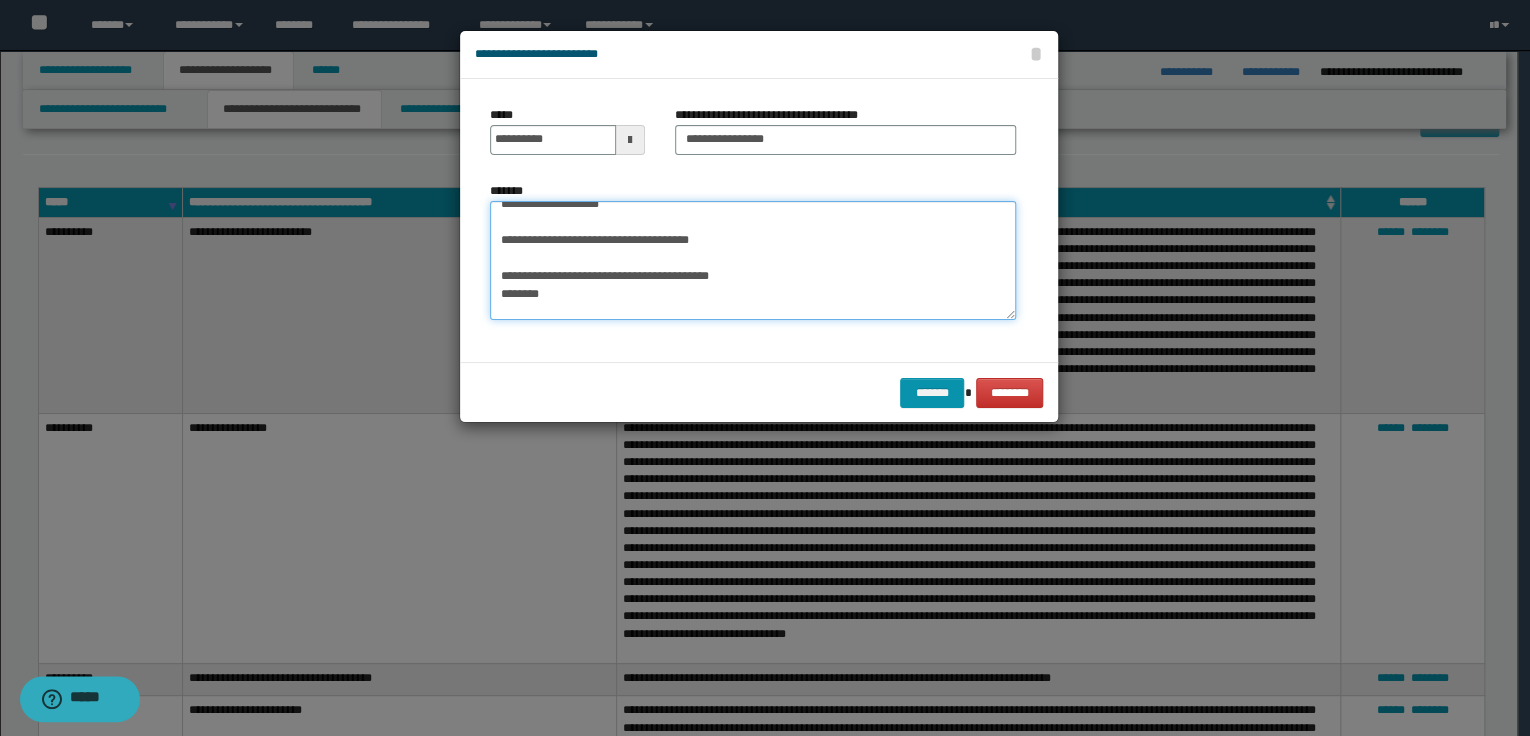 scroll, scrollTop: 822, scrollLeft: 0, axis: vertical 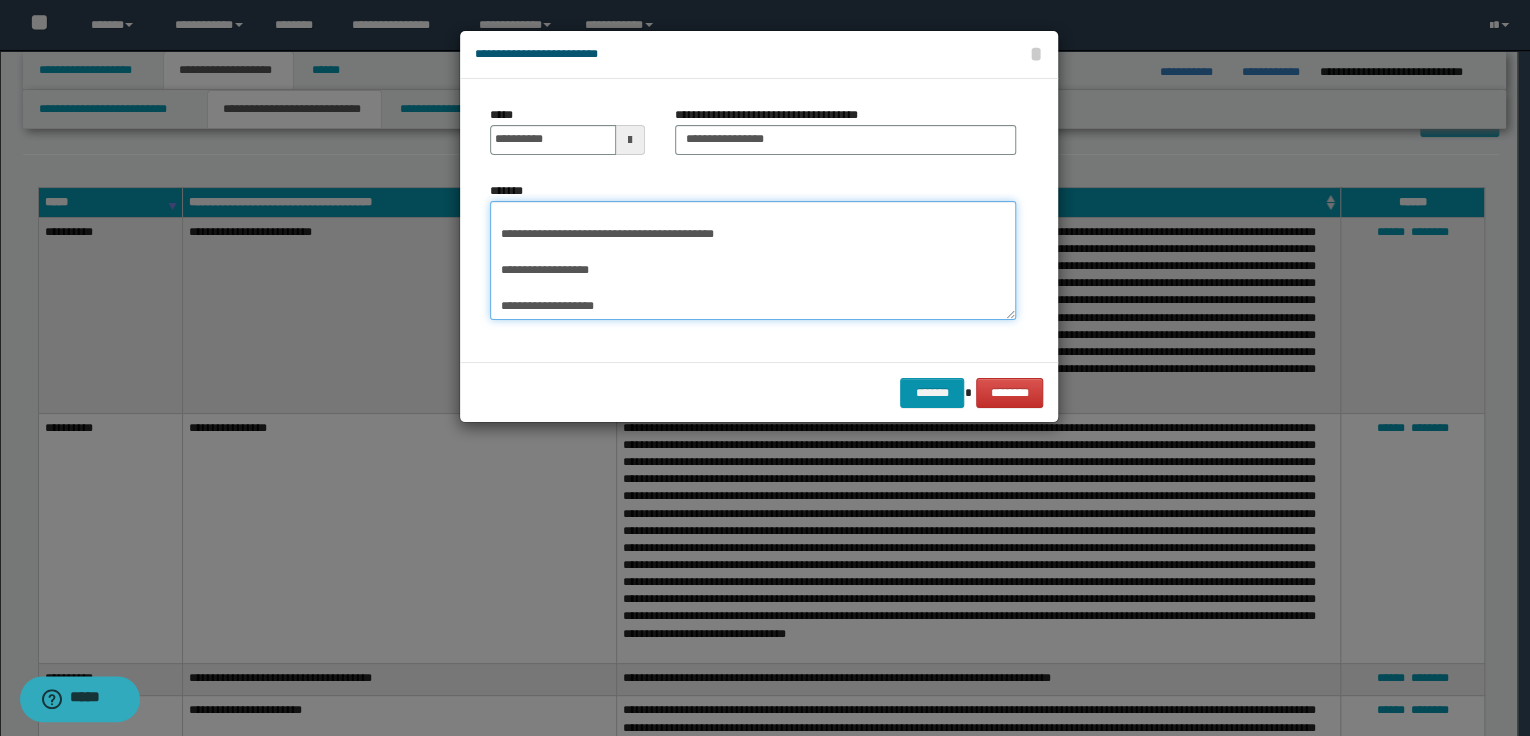 click on "*******" at bounding box center (753, 261) 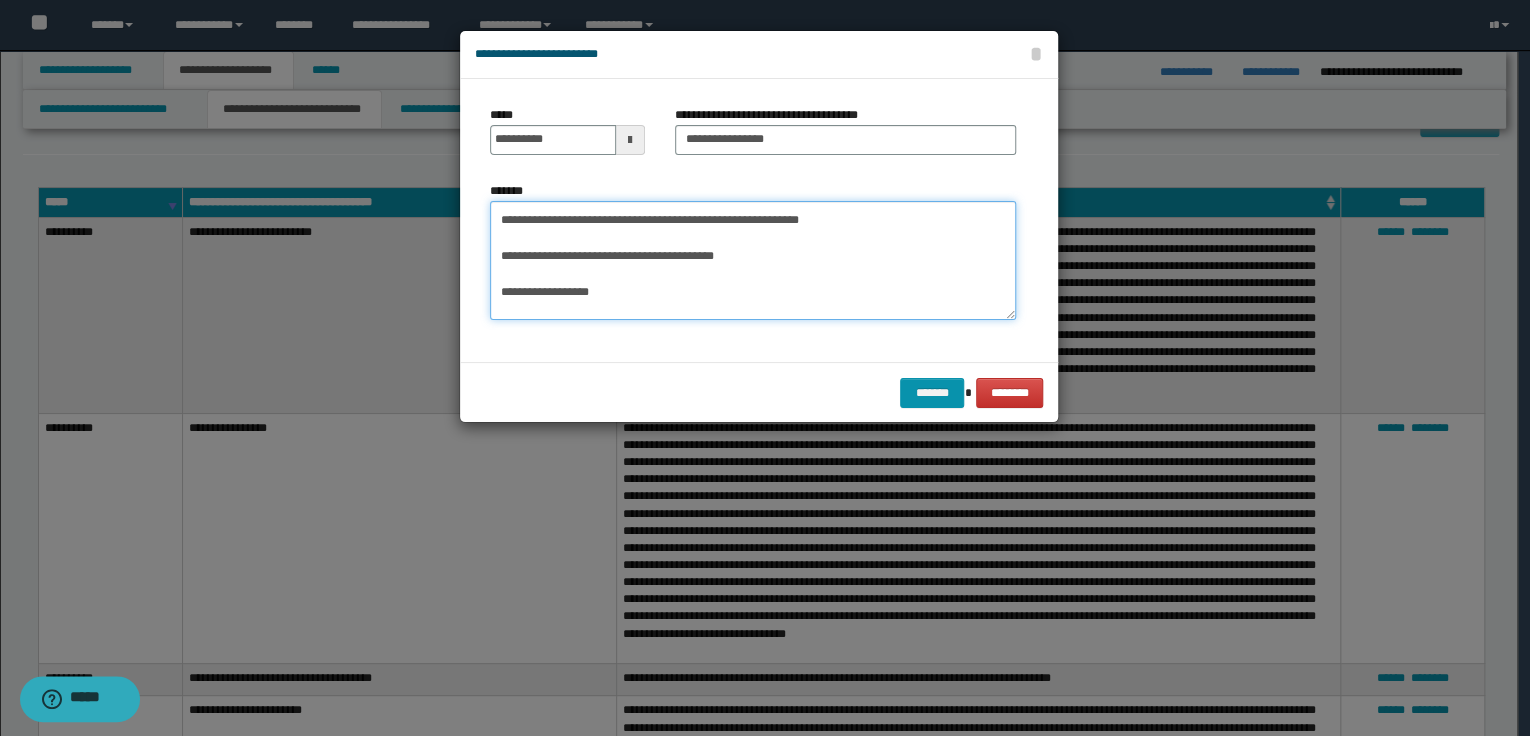 scroll, scrollTop: 742, scrollLeft: 0, axis: vertical 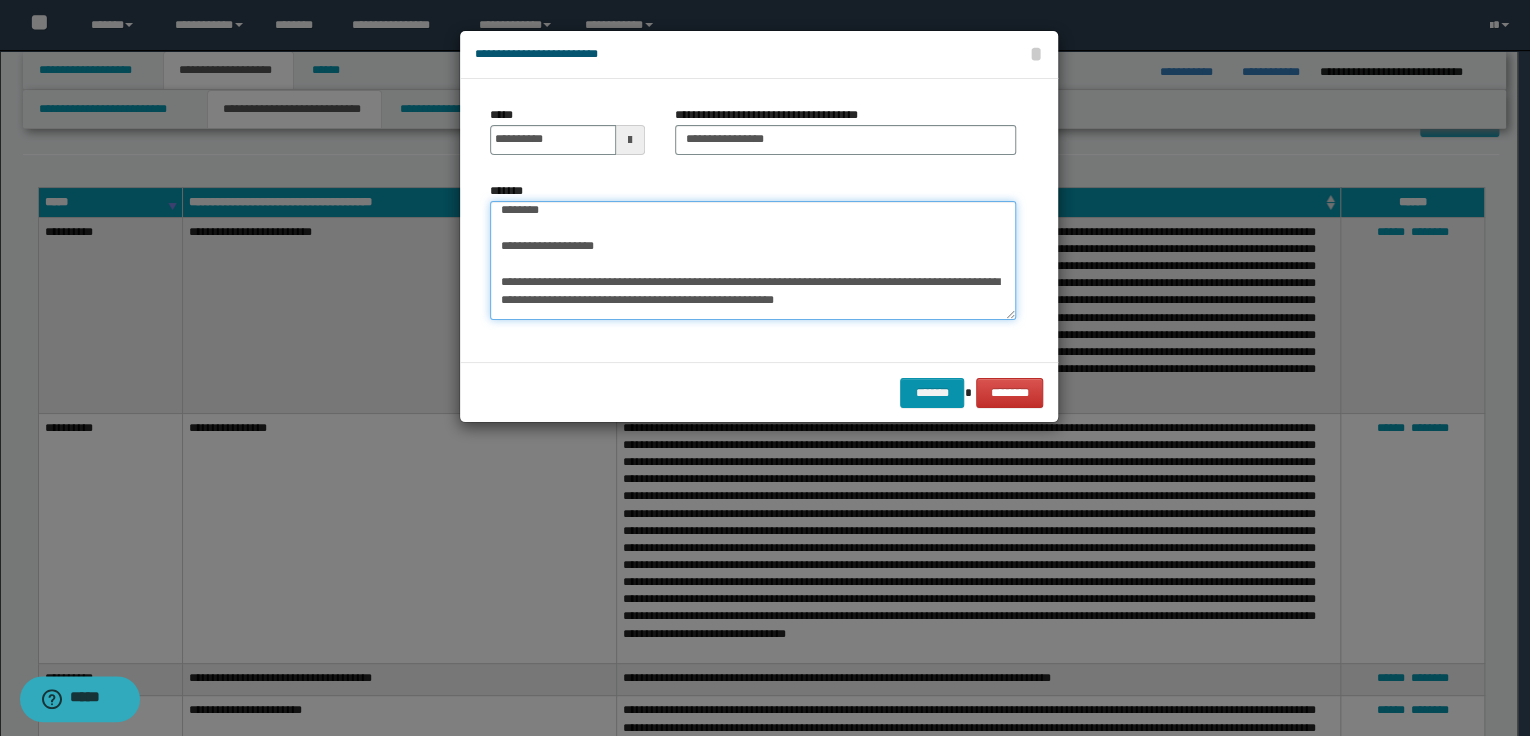 drag, startPoint x: 501, startPoint y: 225, endPoint x: 552, endPoint y: 226, distance: 51.009804 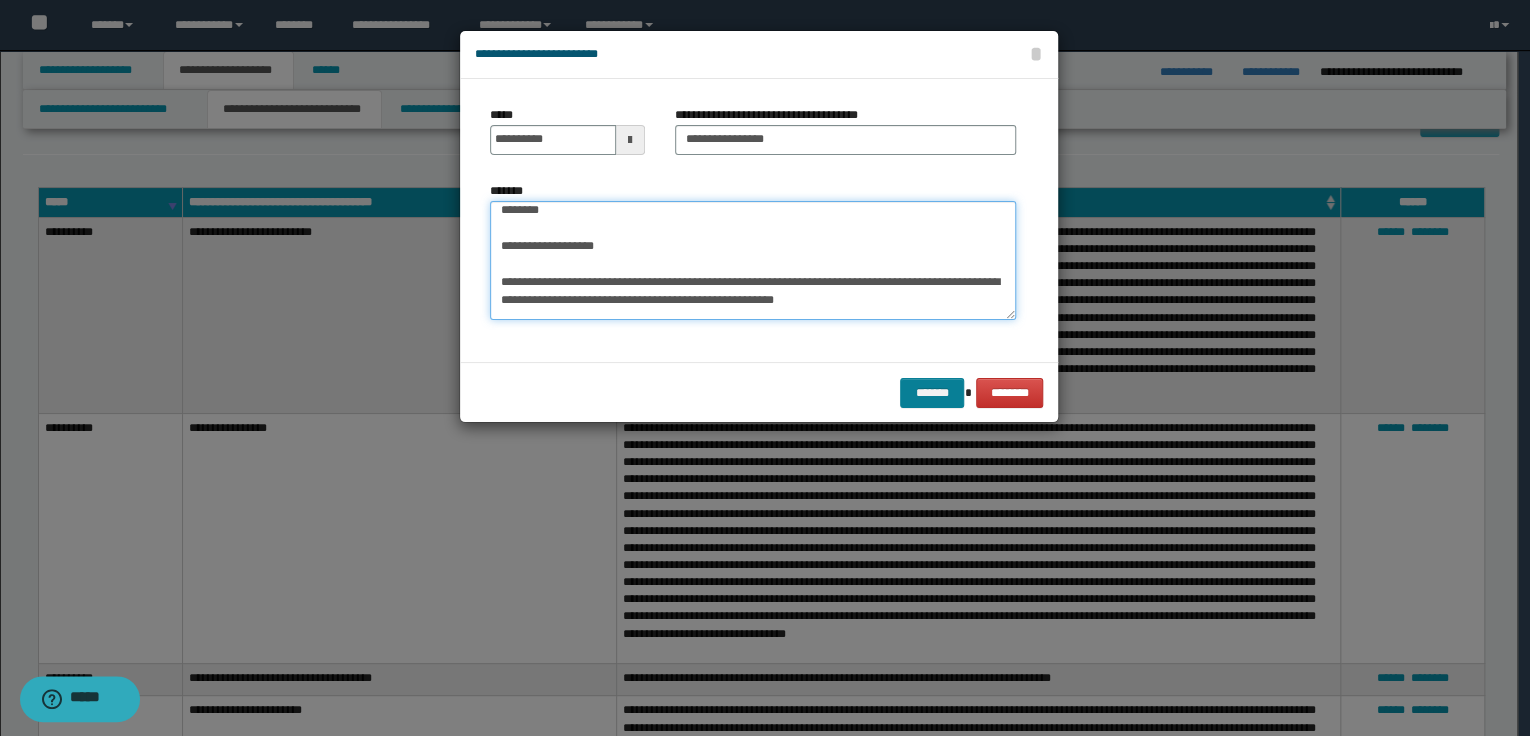 type on "**********" 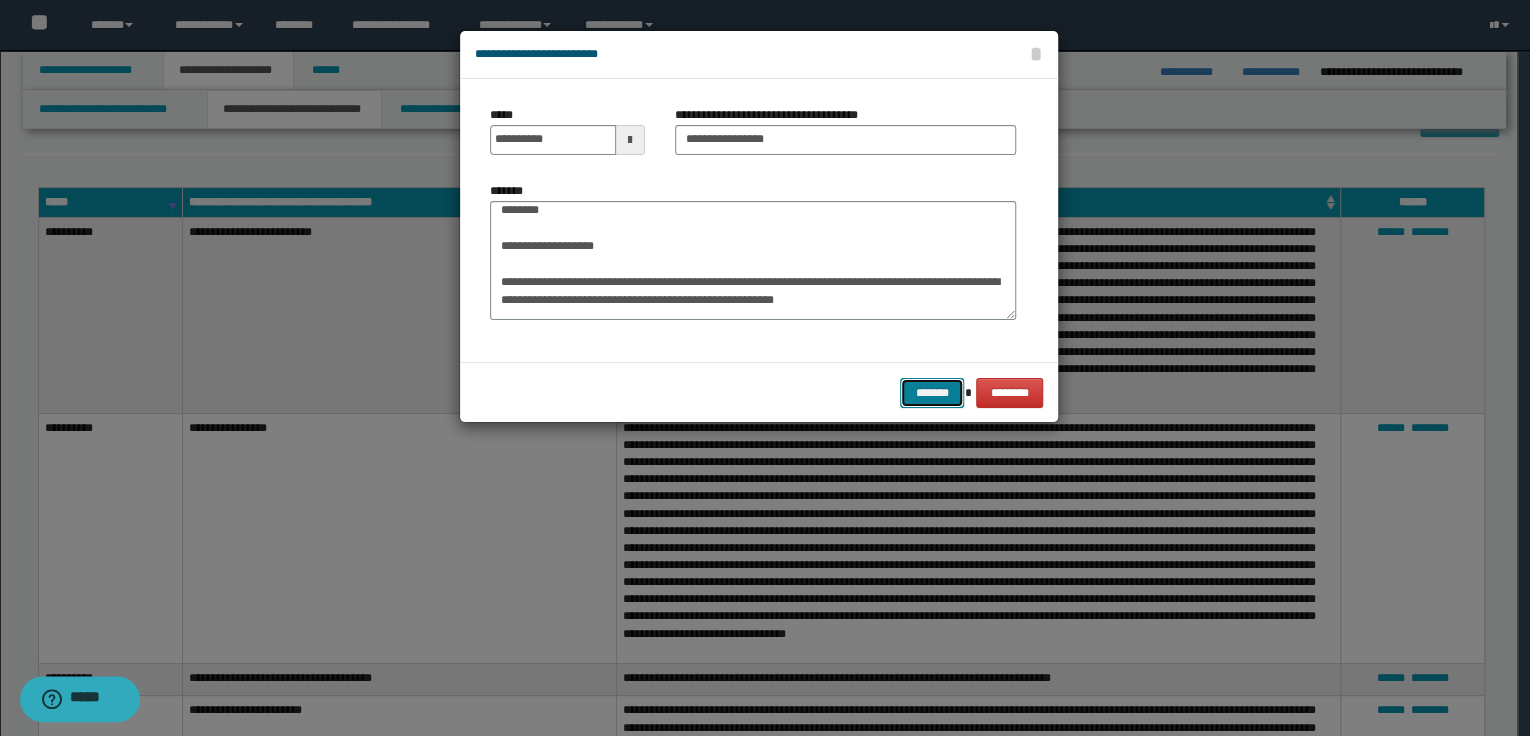 click on "*******" at bounding box center (932, 393) 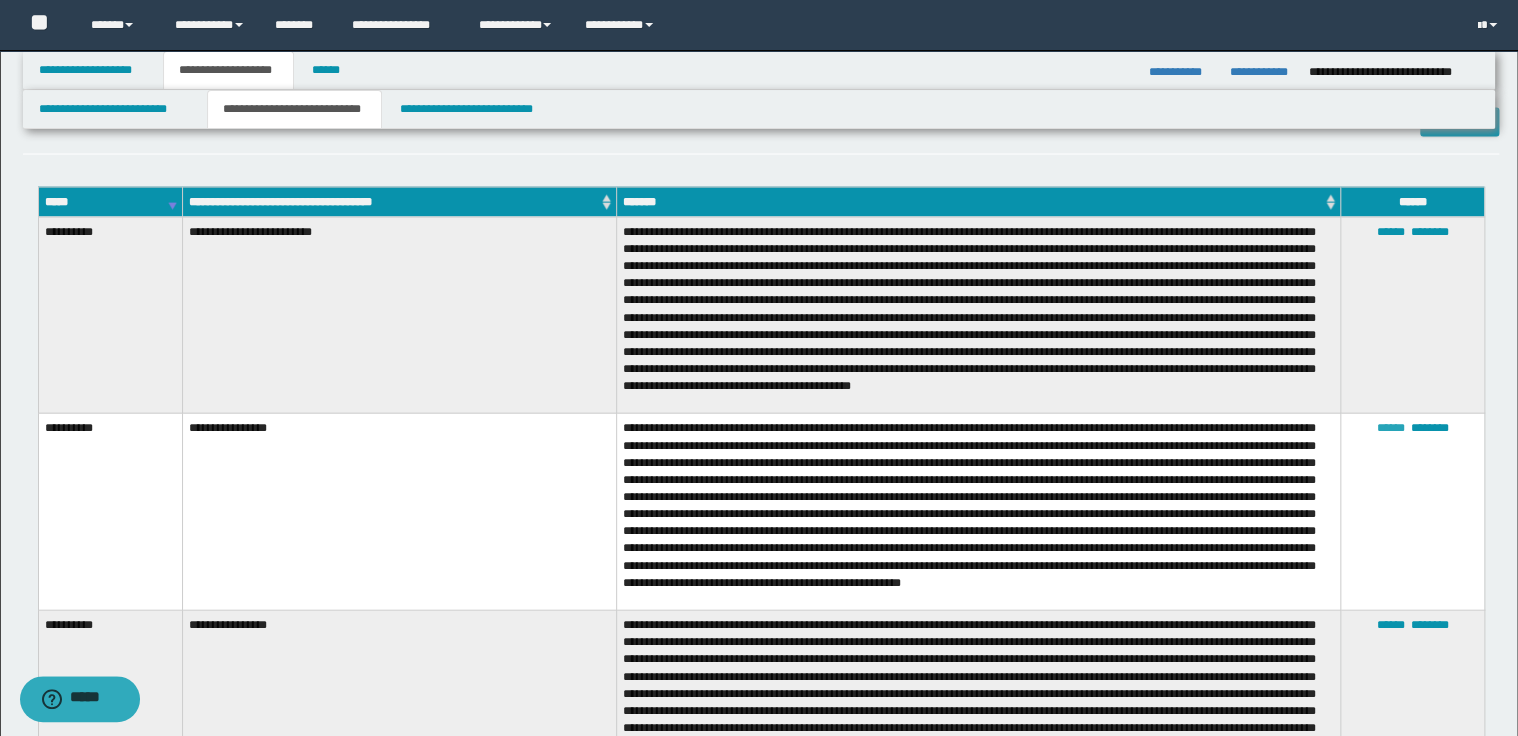 click on "******" at bounding box center [1390, 428] 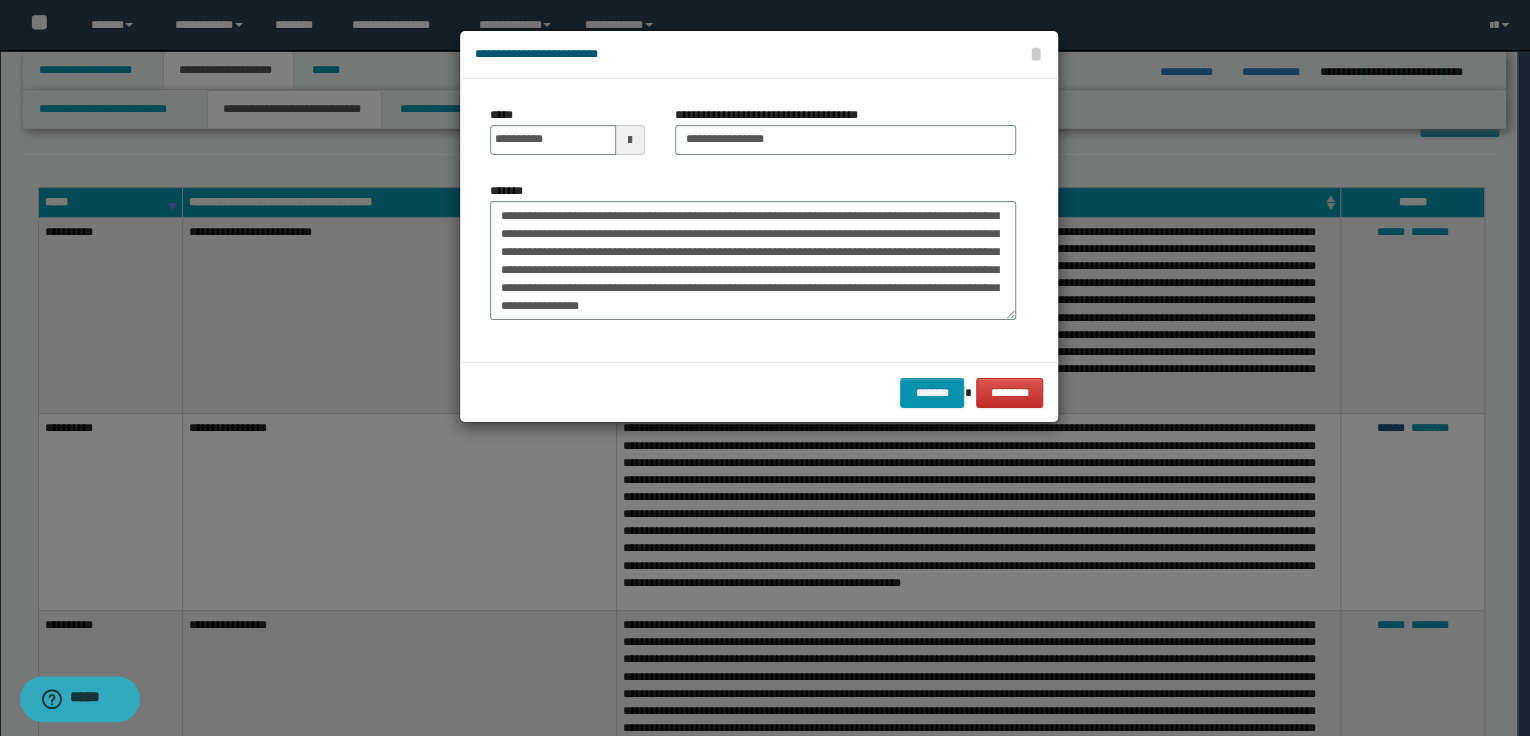 scroll, scrollTop: 180, scrollLeft: 0, axis: vertical 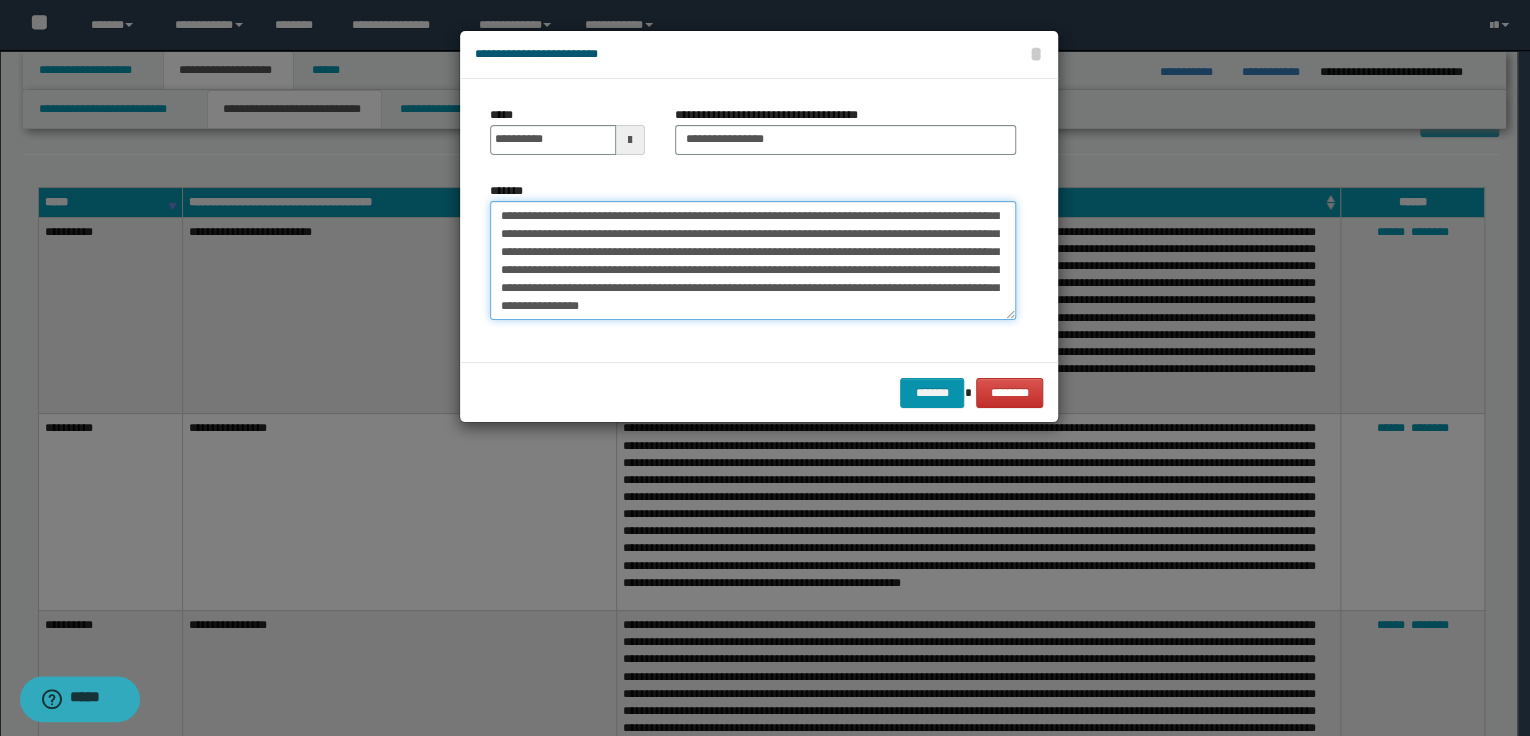click on "*******" at bounding box center [753, 261] 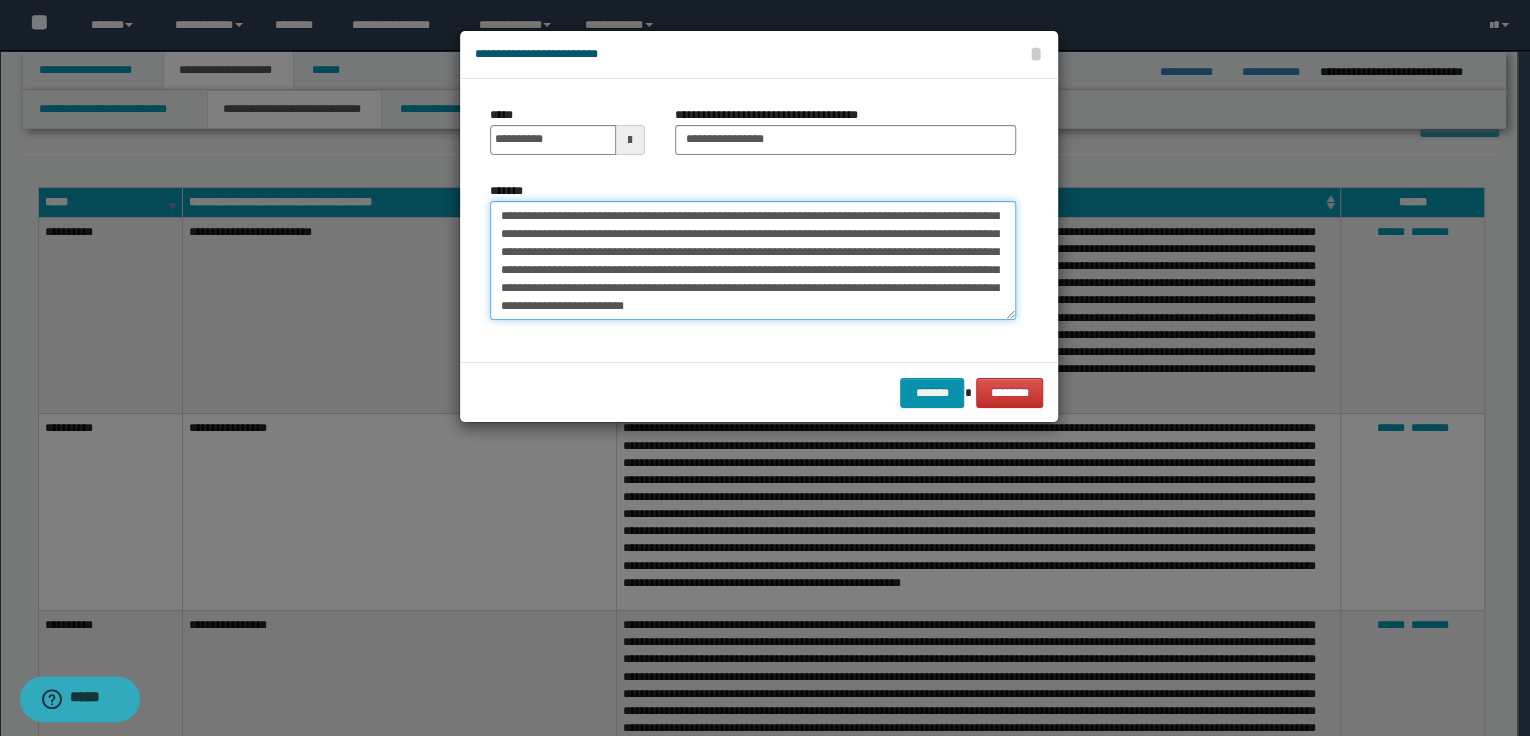 scroll, scrollTop: 20, scrollLeft: 0, axis: vertical 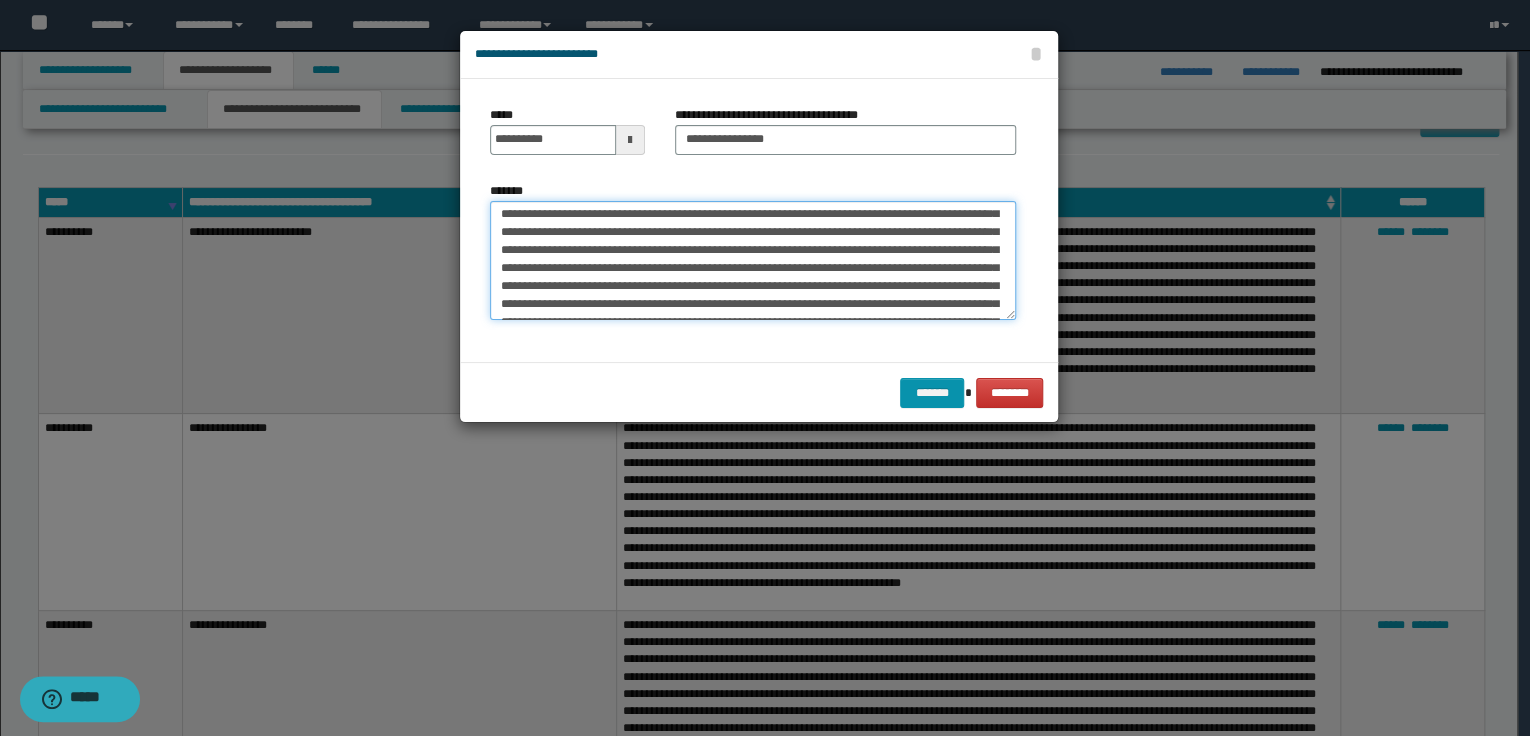 click on "*******" at bounding box center (753, 261) 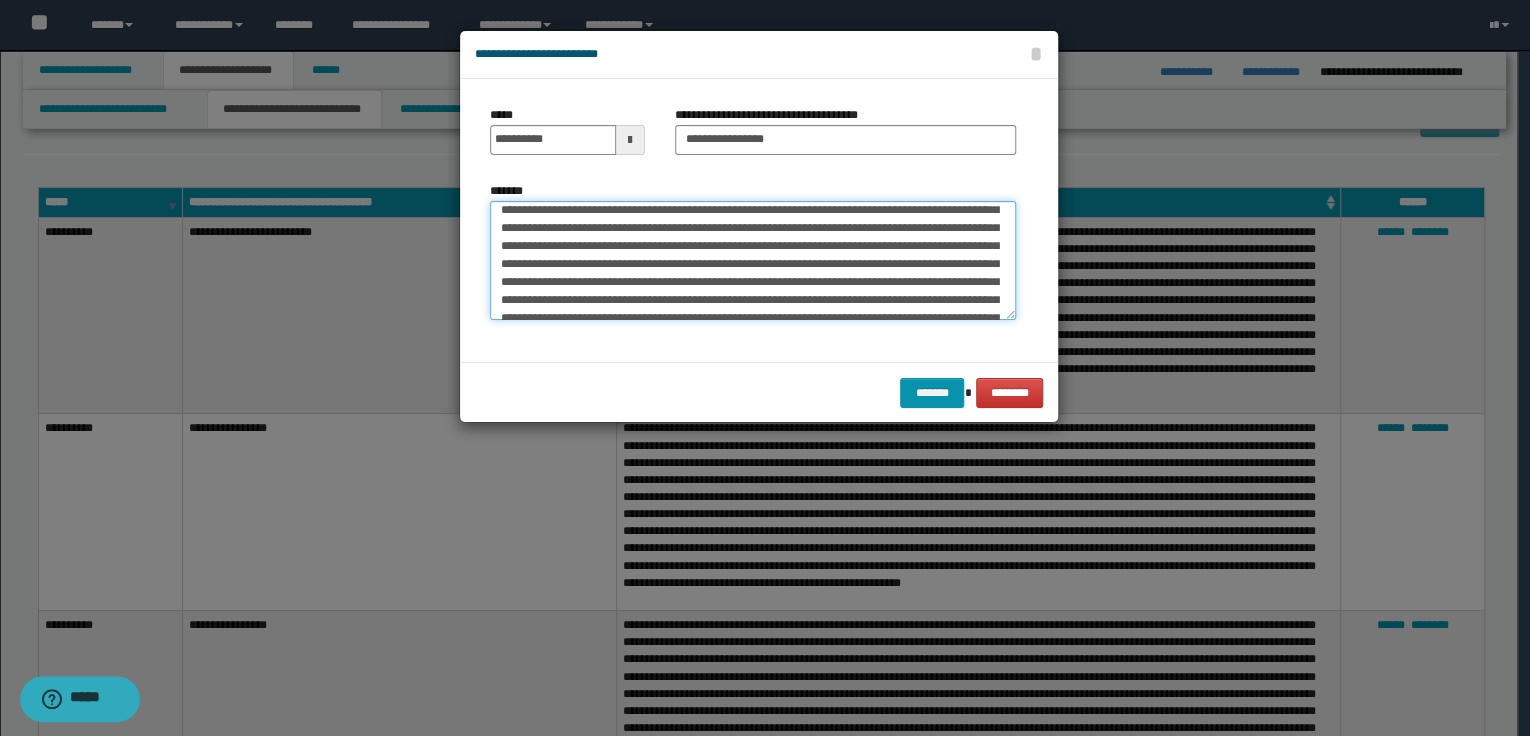 scroll, scrollTop: 100, scrollLeft: 0, axis: vertical 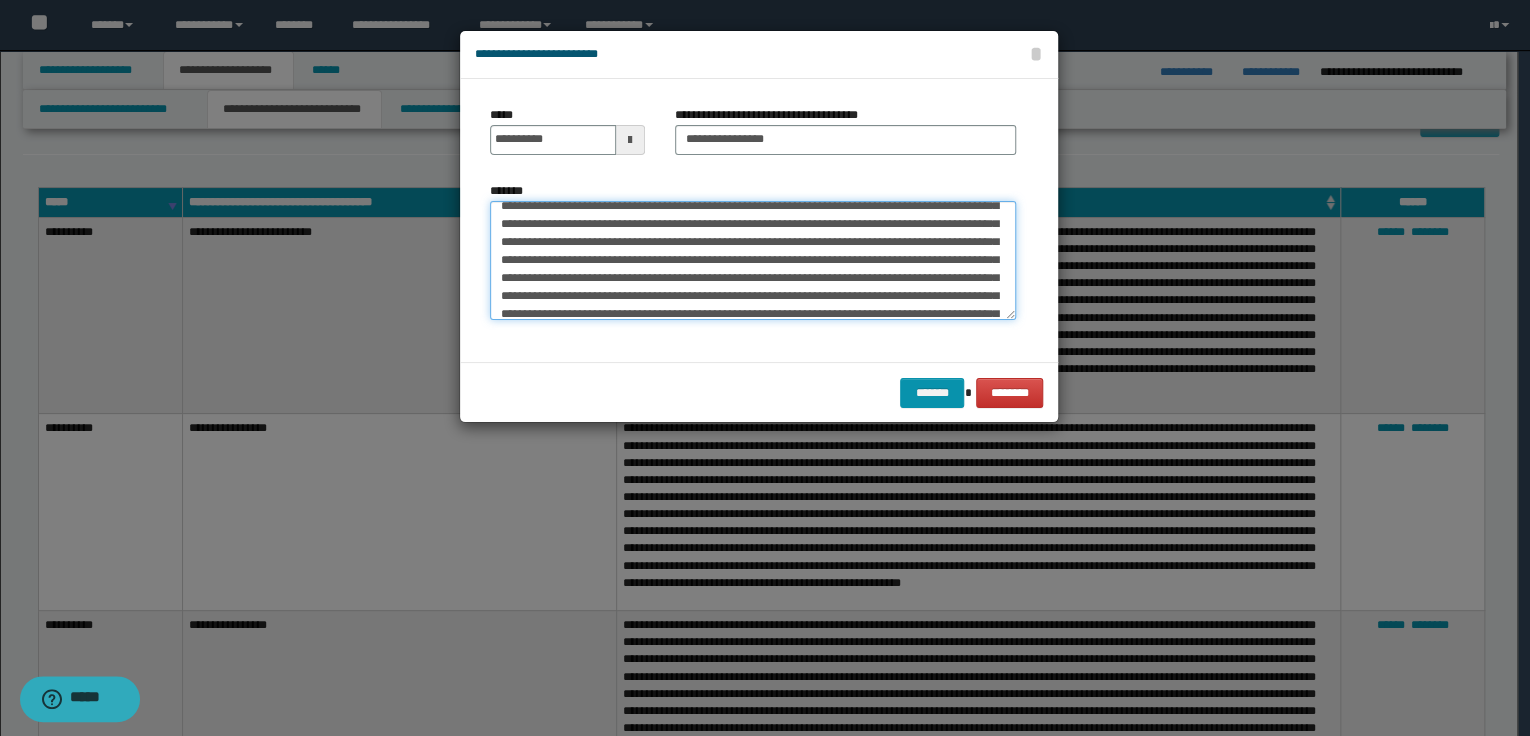 click on "*******" at bounding box center (753, 261) 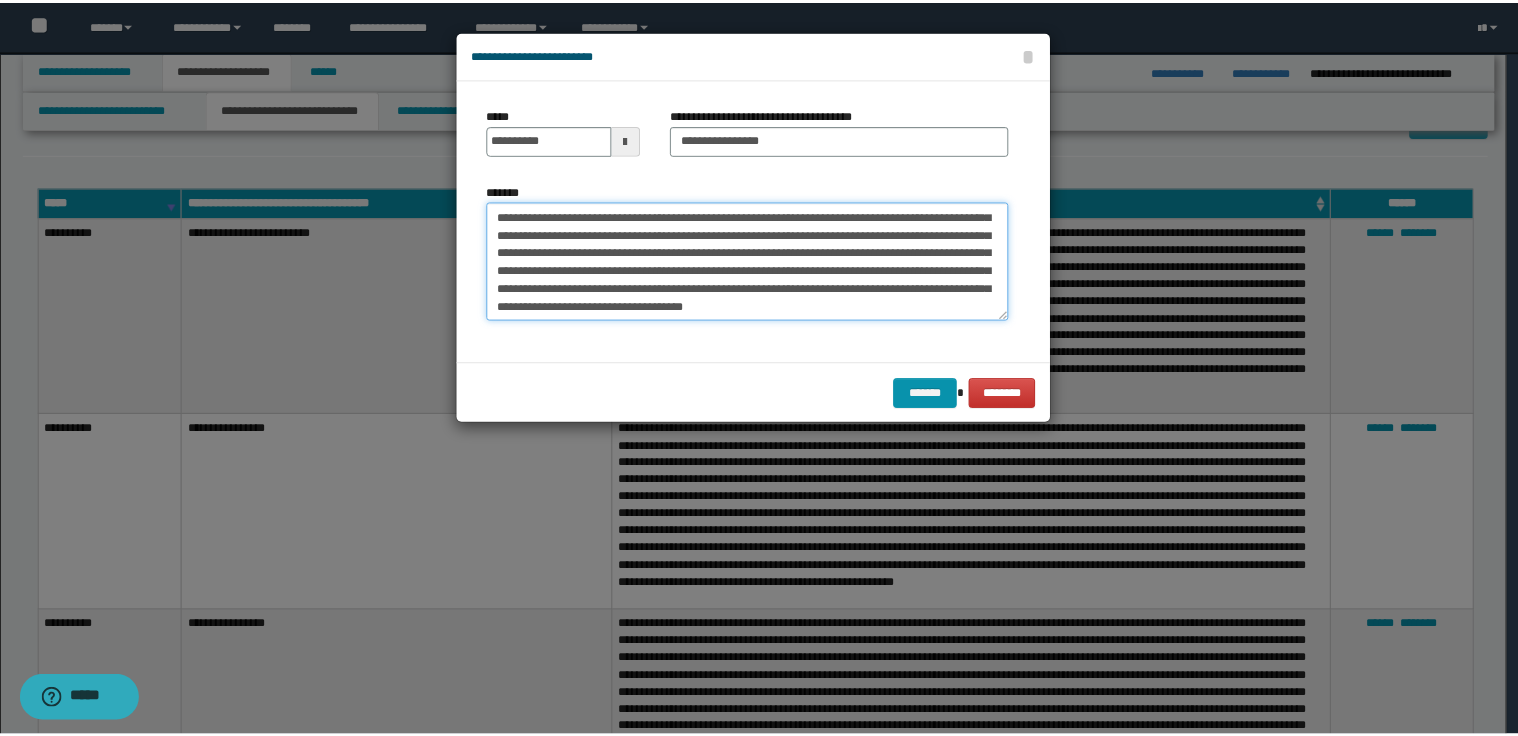 scroll, scrollTop: 180, scrollLeft: 0, axis: vertical 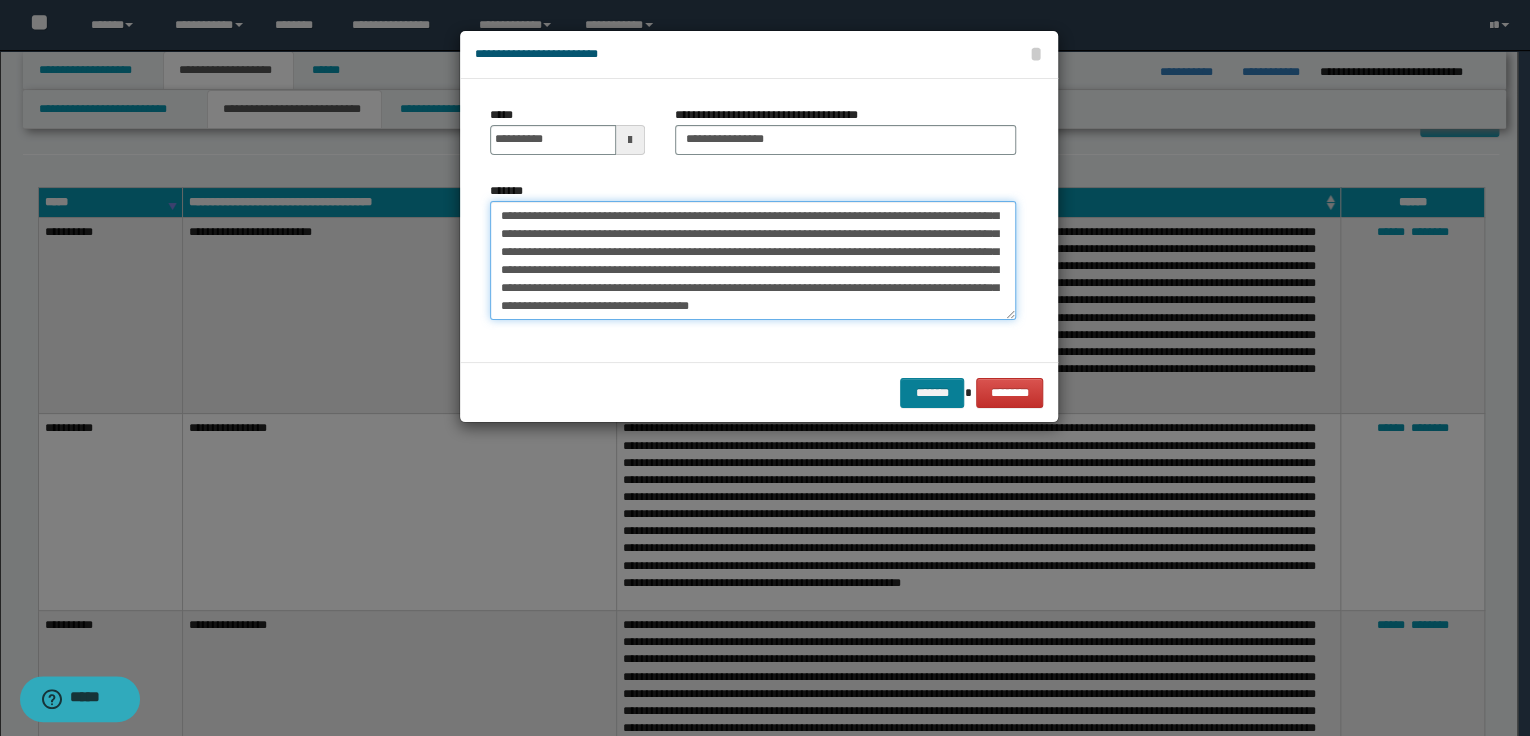 type on "**********" 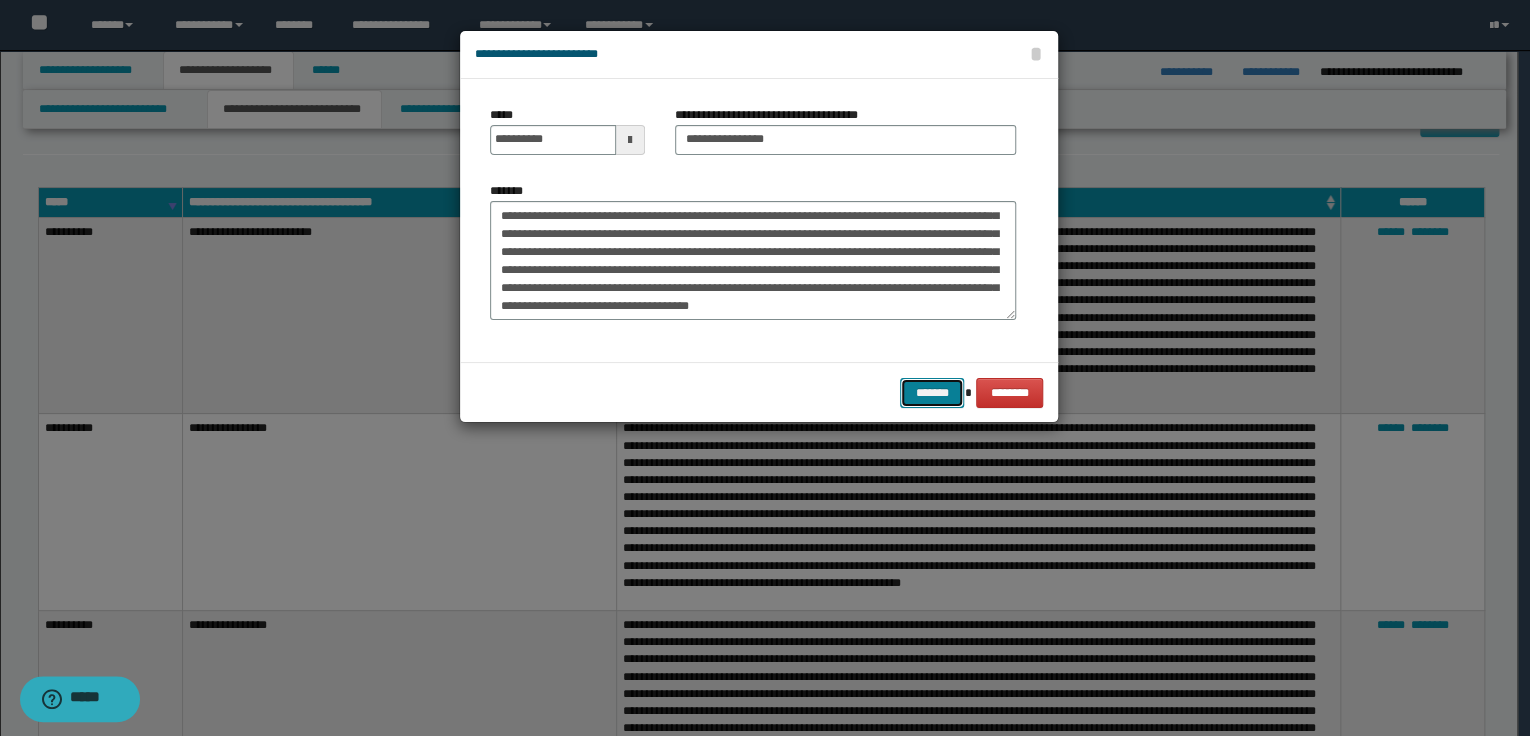 click on "*******" at bounding box center (932, 393) 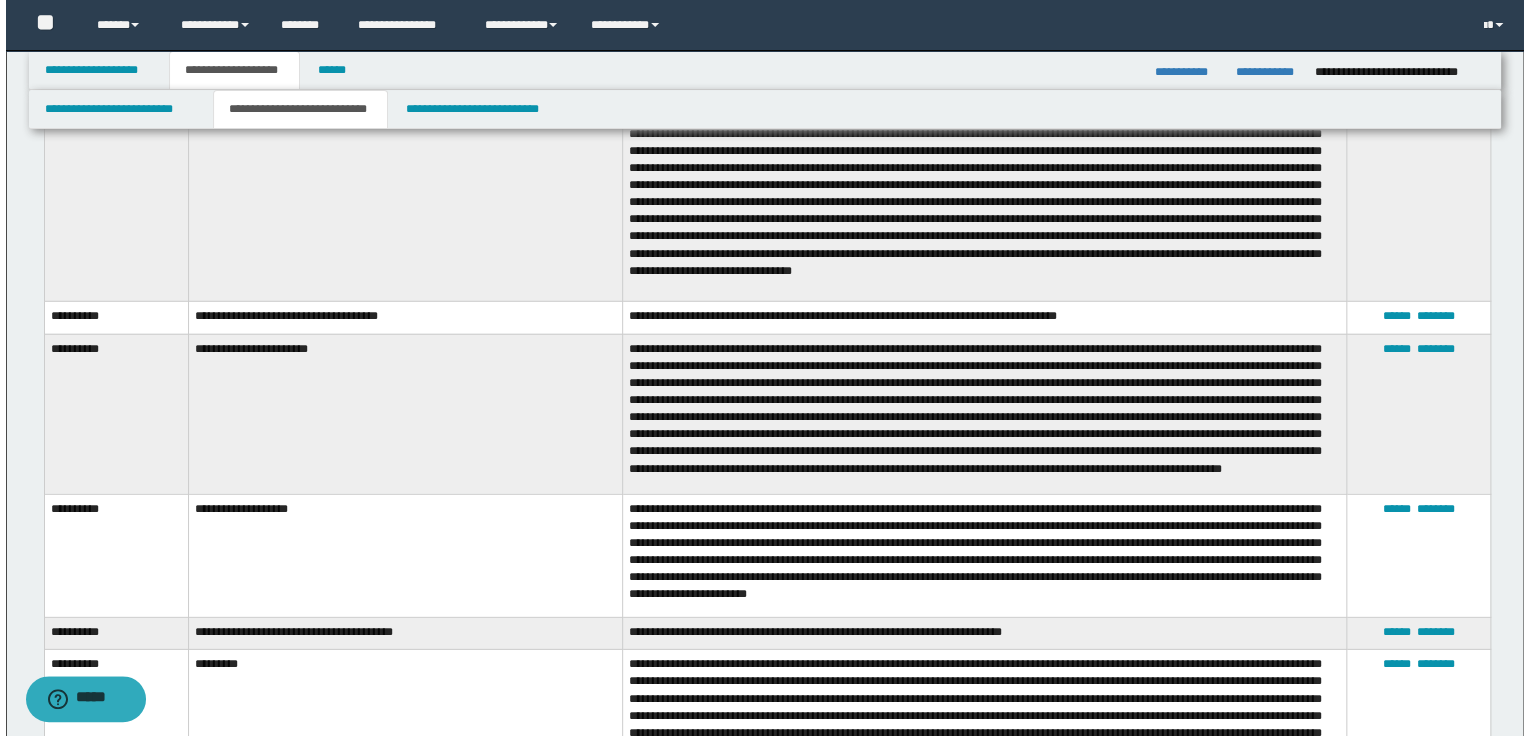 scroll, scrollTop: 2480, scrollLeft: 0, axis: vertical 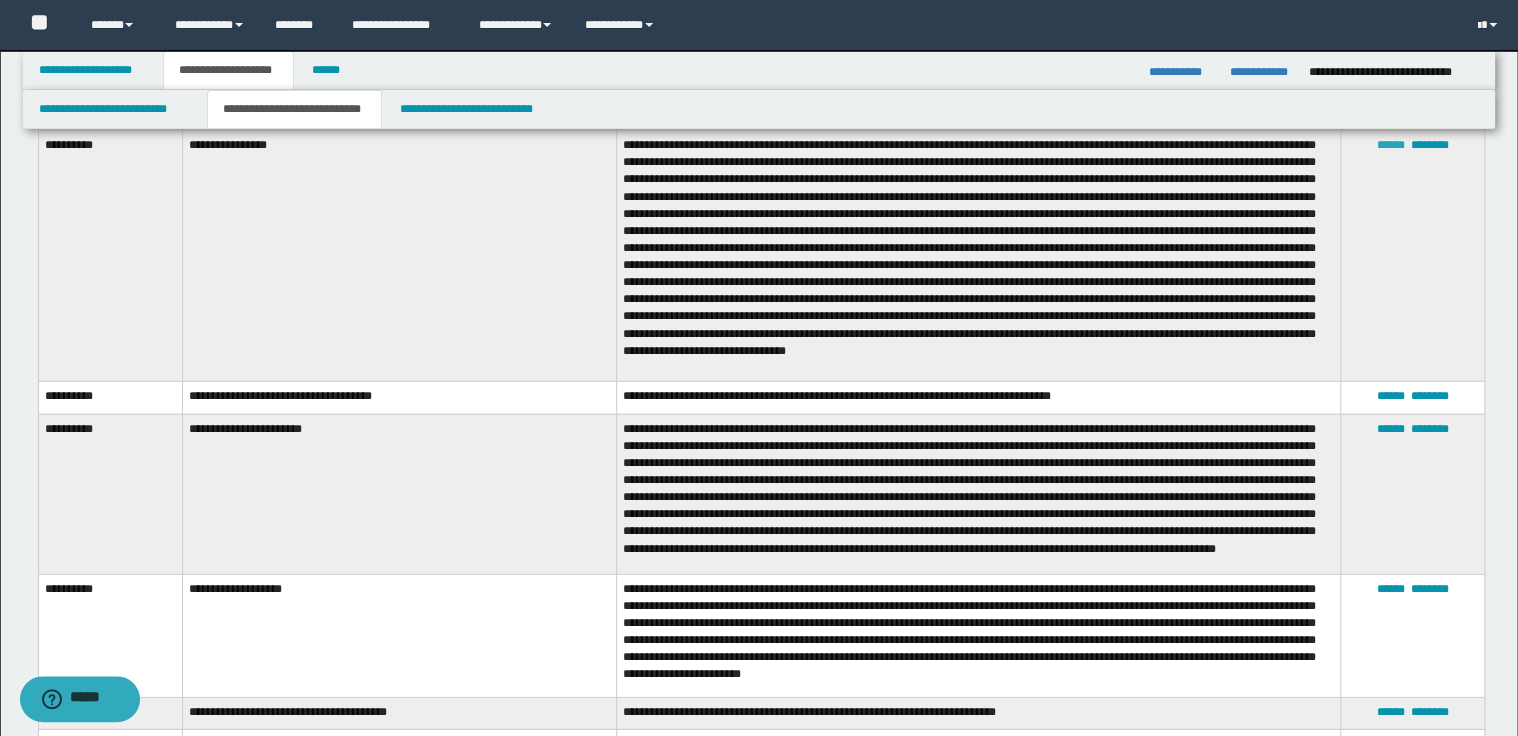 click on "******" at bounding box center (1390, 145) 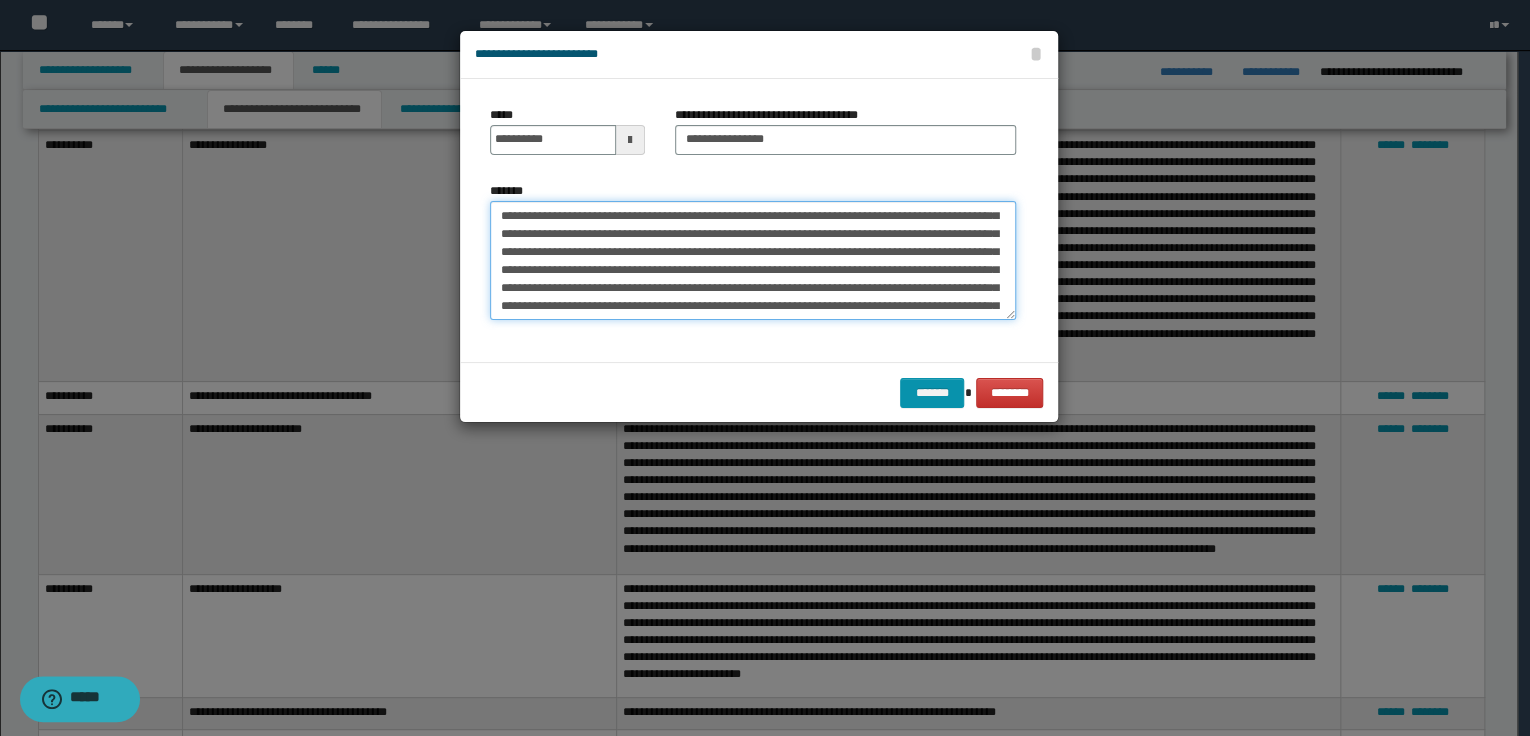 click on "*******" at bounding box center (753, 261) 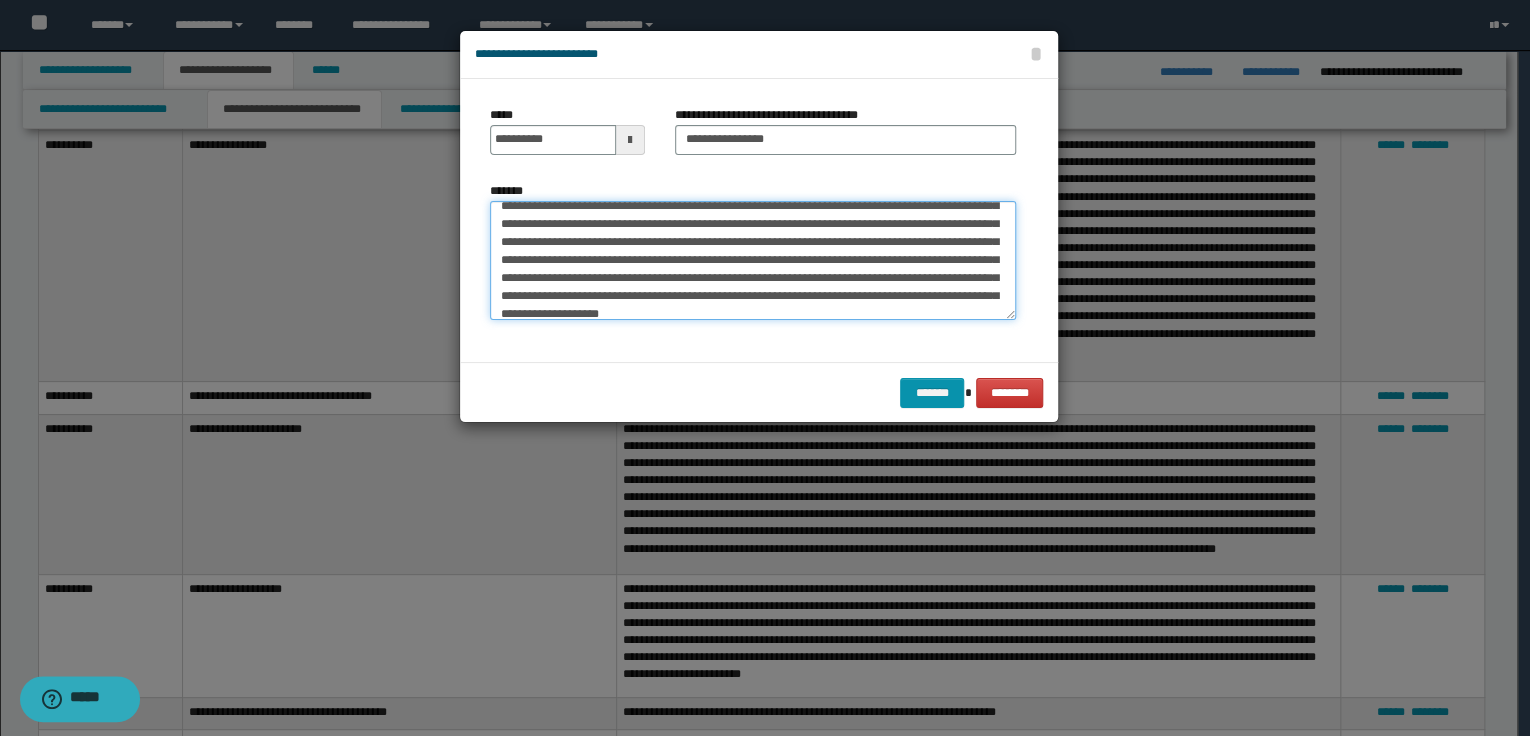 scroll, scrollTop: 252, scrollLeft: 0, axis: vertical 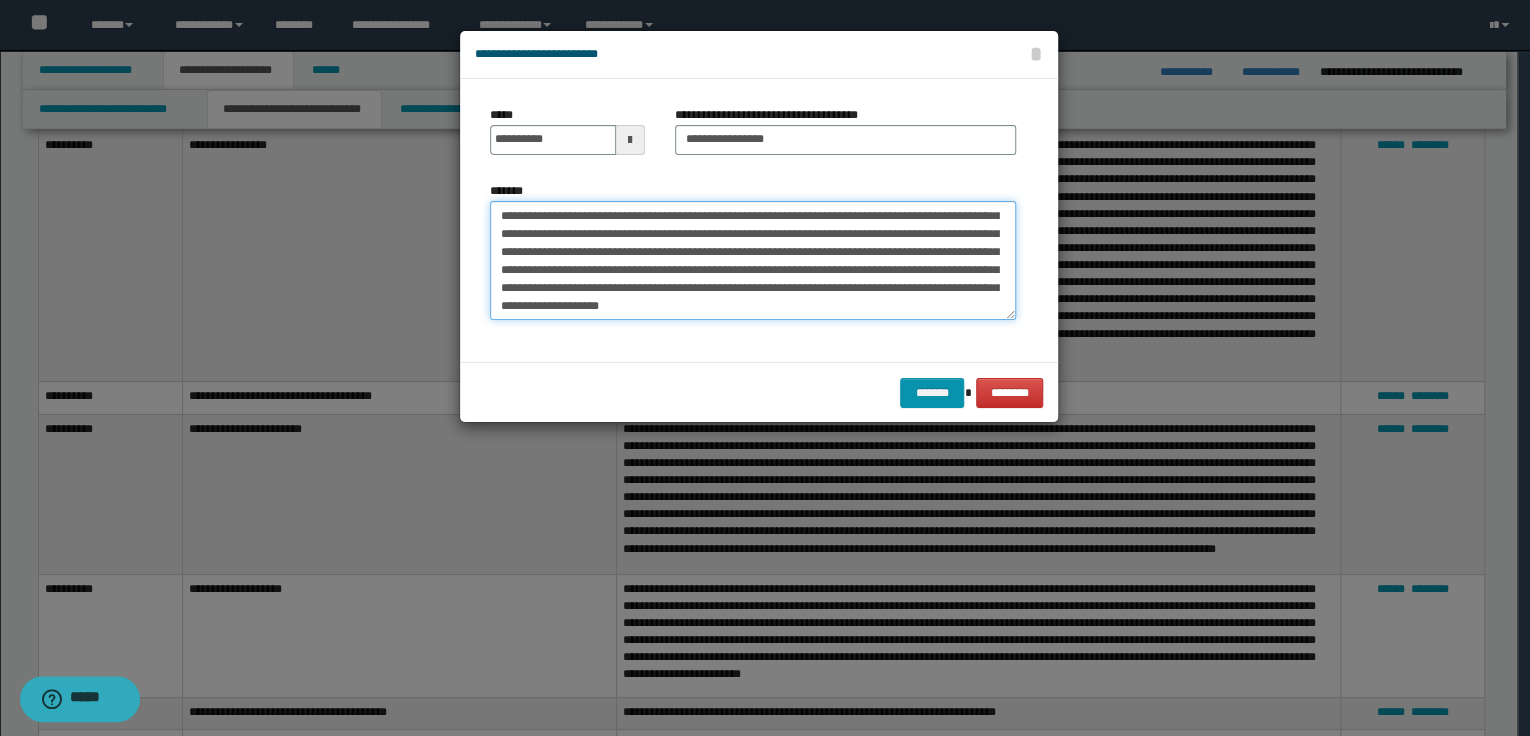 drag, startPoint x: 500, startPoint y: 304, endPoint x: 502, endPoint y: 236, distance: 68.0294 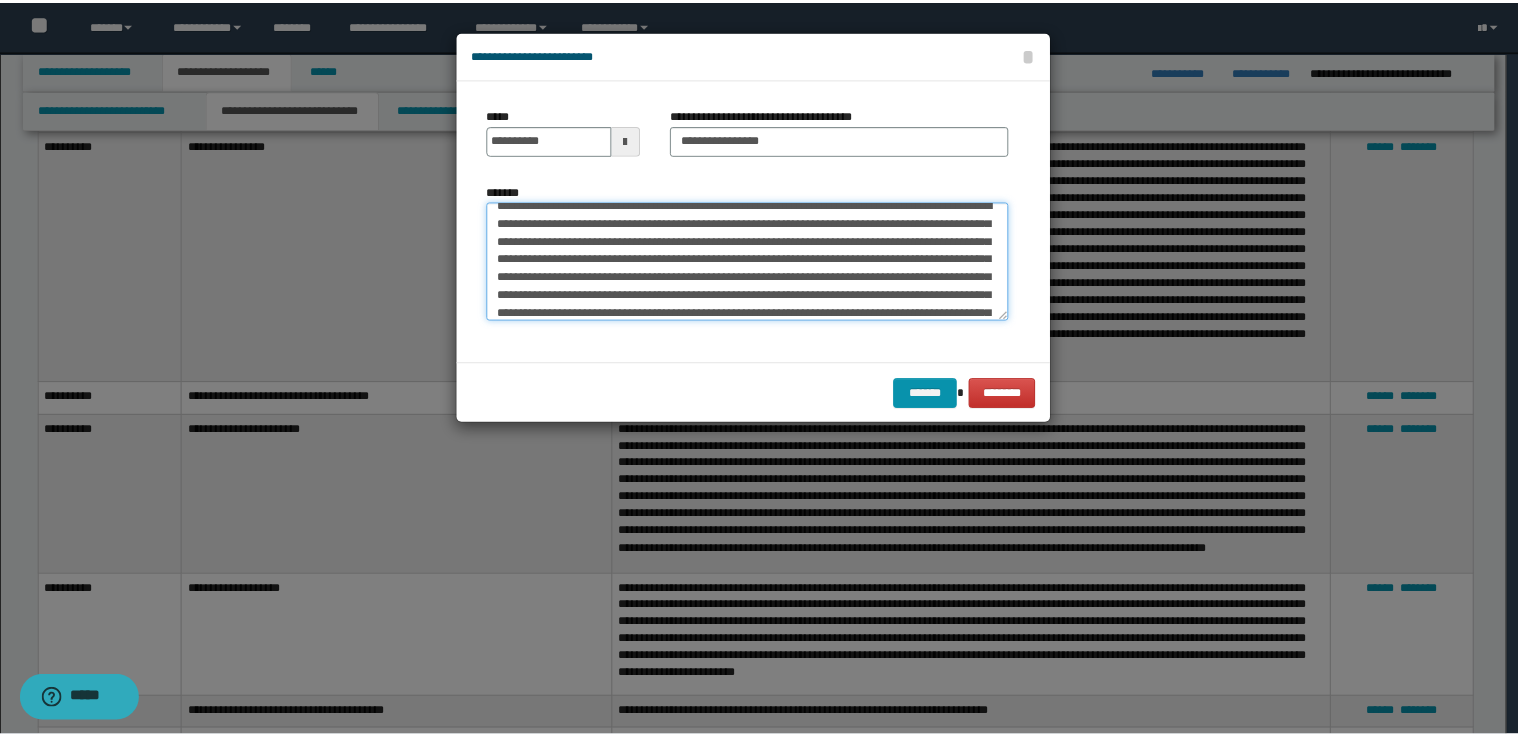 scroll, scrollTop: 0, scrollLeft: 0, axis: both 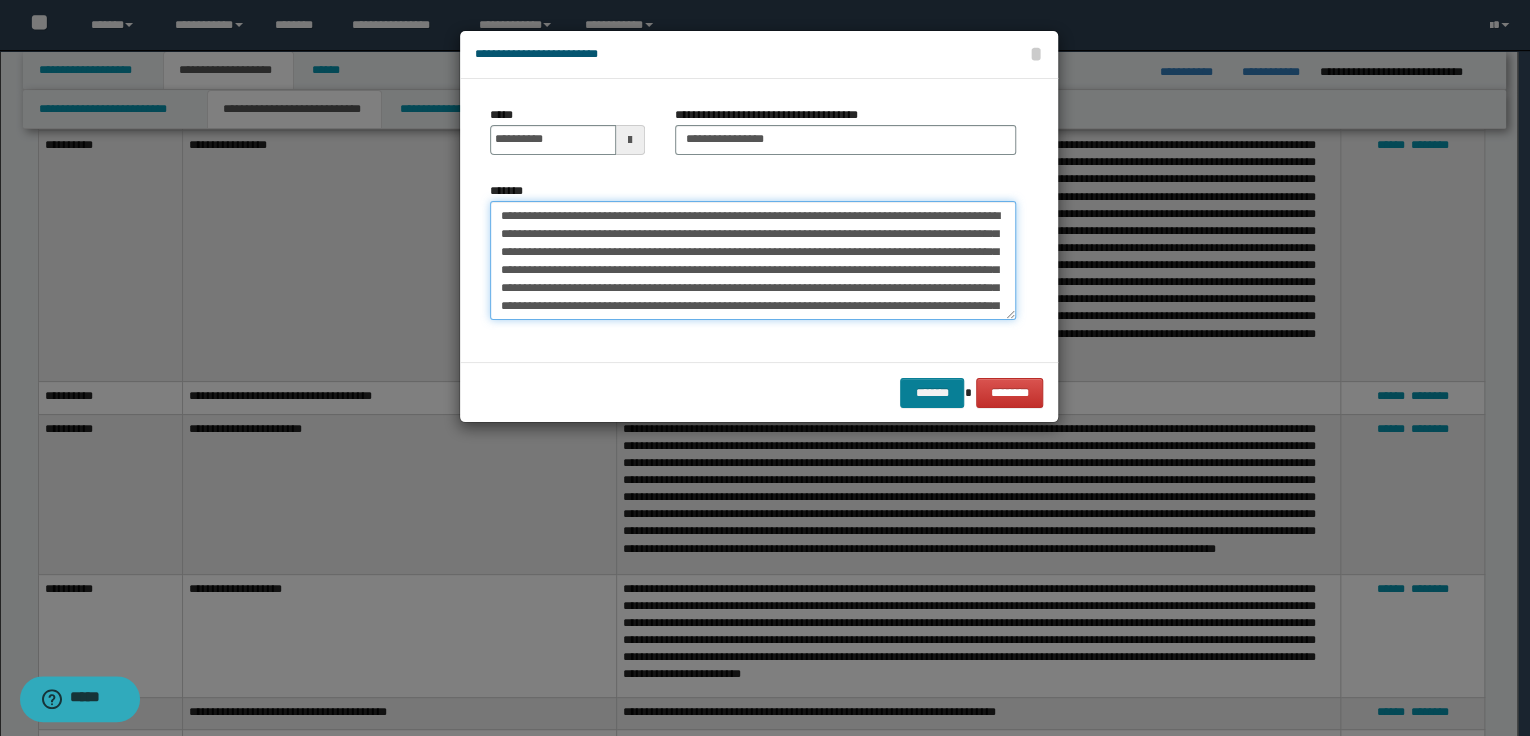 type on "**********" 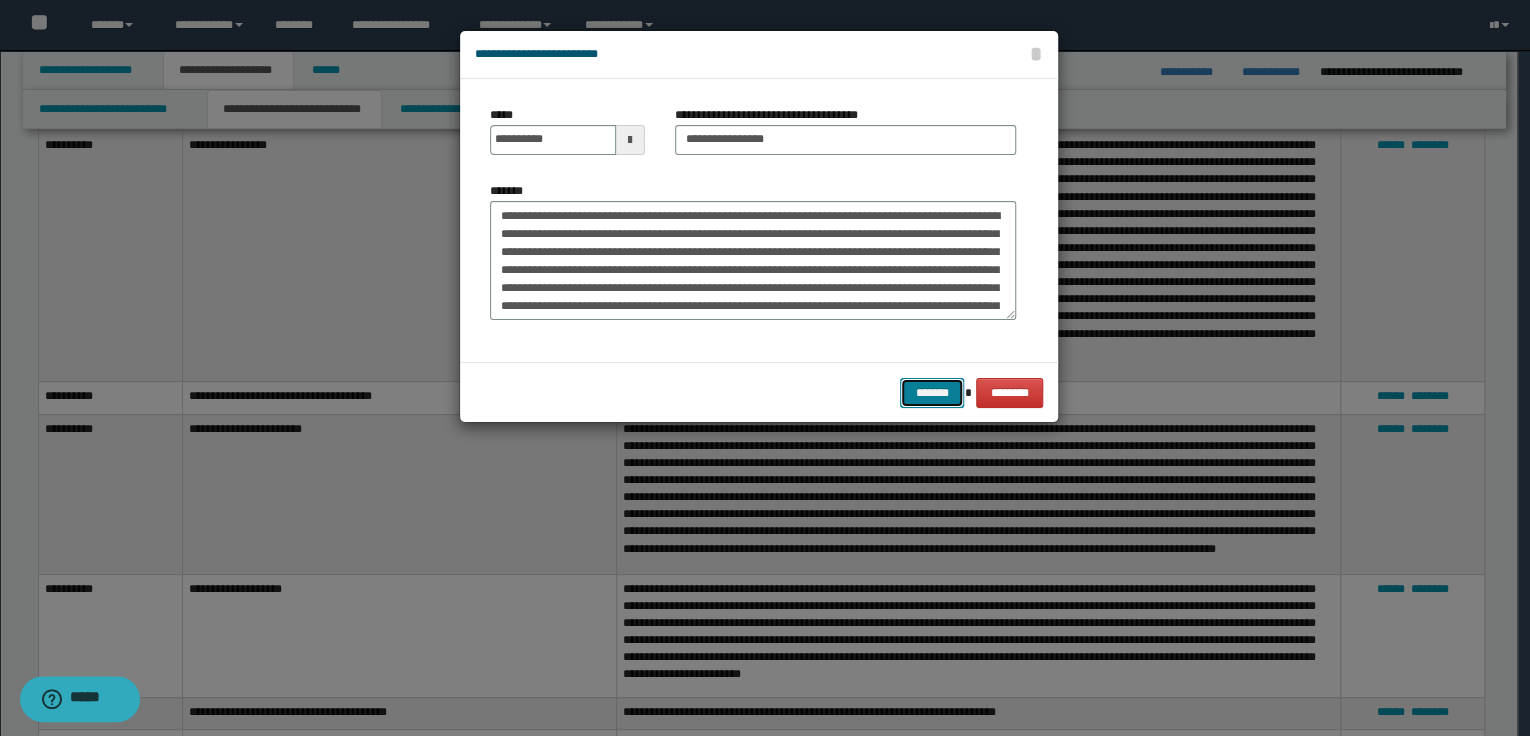 click on "*******" at bounding box center (932, 393) 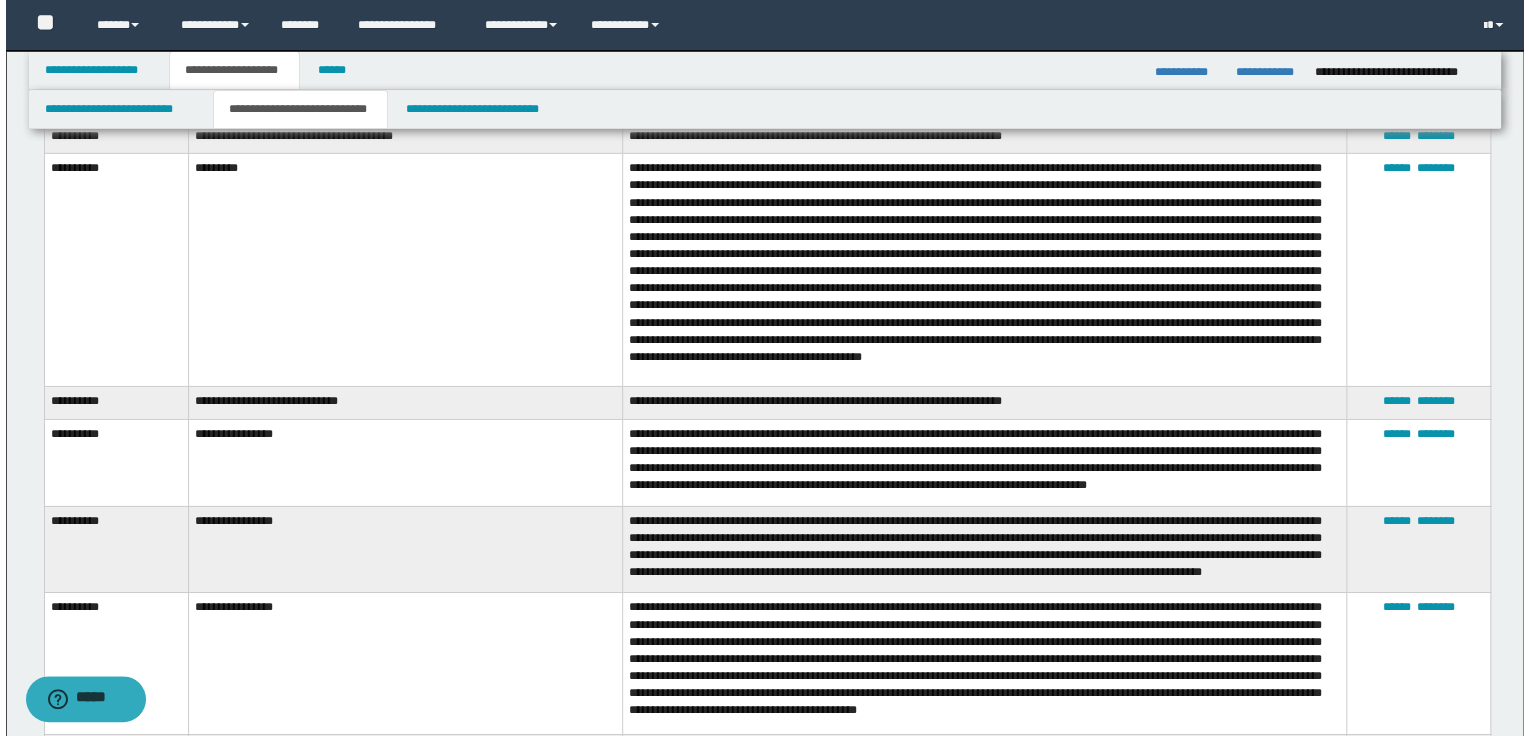 scroll, scrollTop: 2960, scrollLeft: 0, axis: vertical 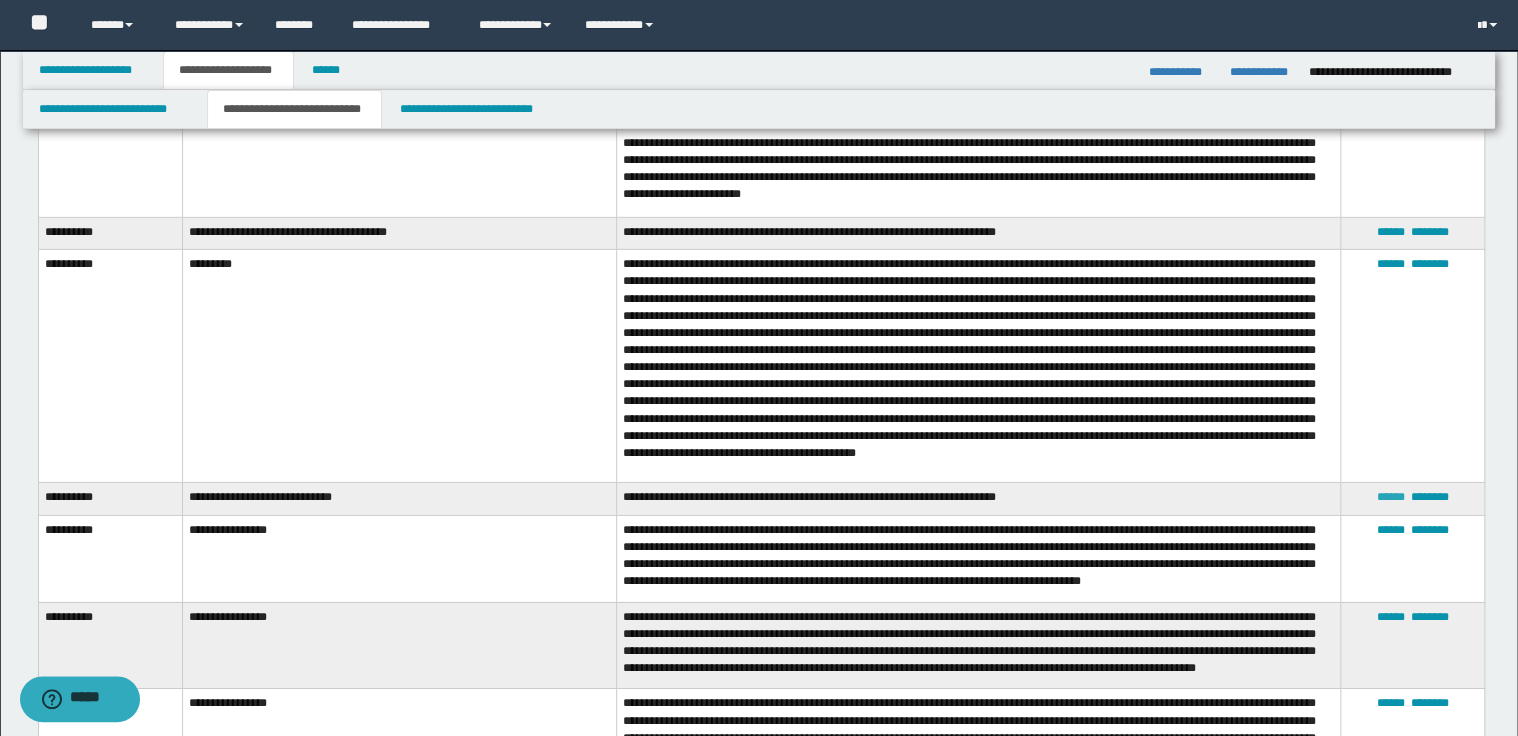 click on "******" at bounding box center [1390, 497] 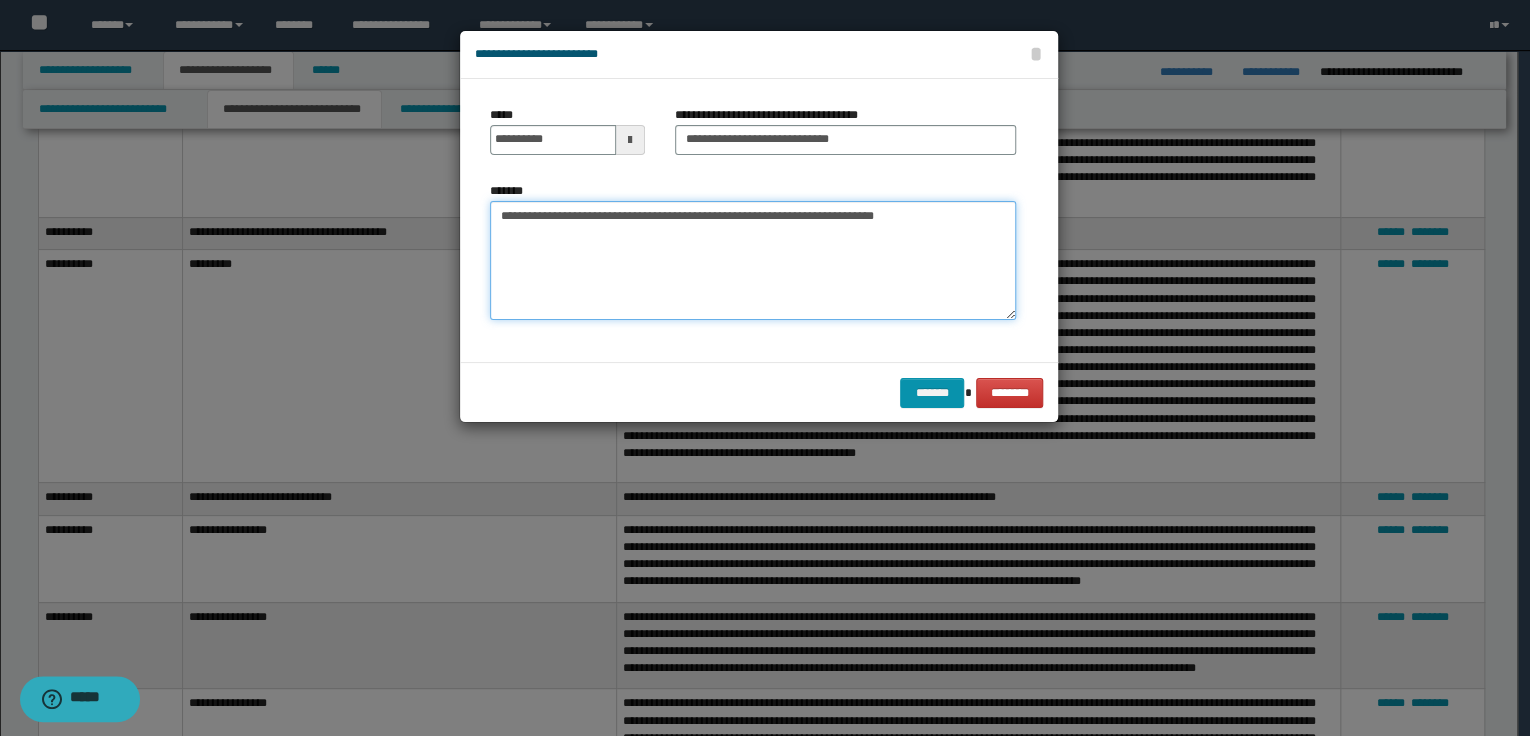 click on "**********" at bounding box center [753, 261] 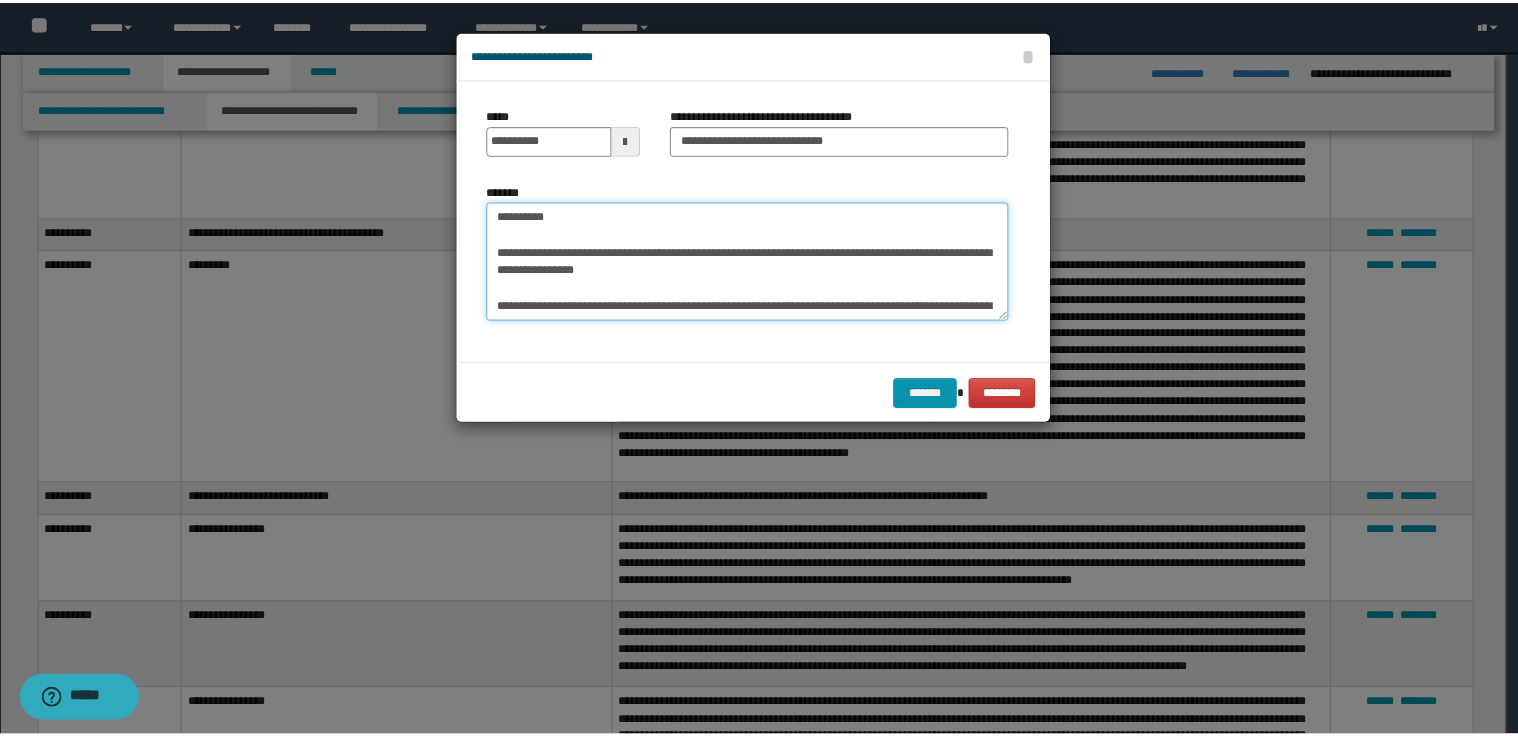 scroll, scrollTop: 0, scrollLeft: 0, axis: both 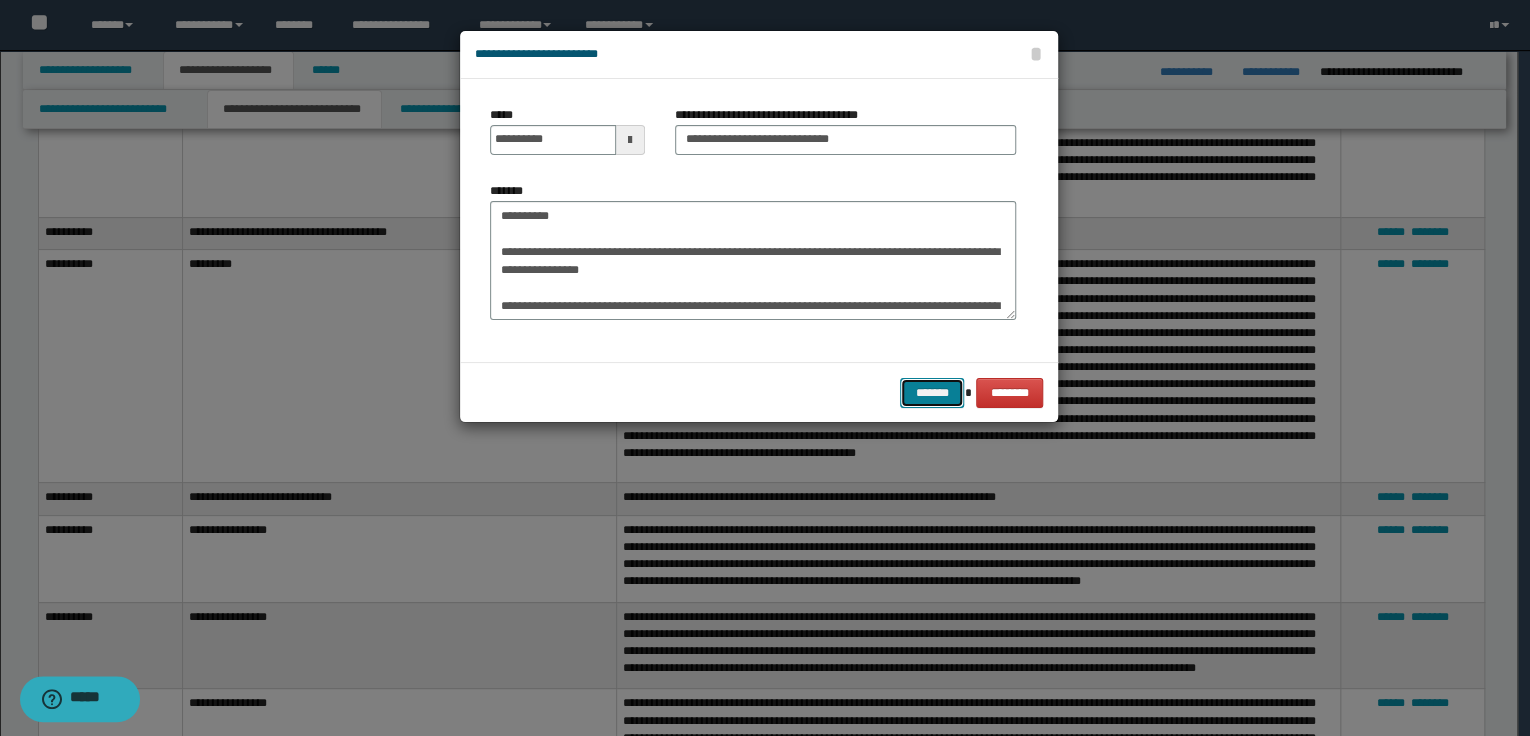 click on "*******" at bounding box center (932, 393) 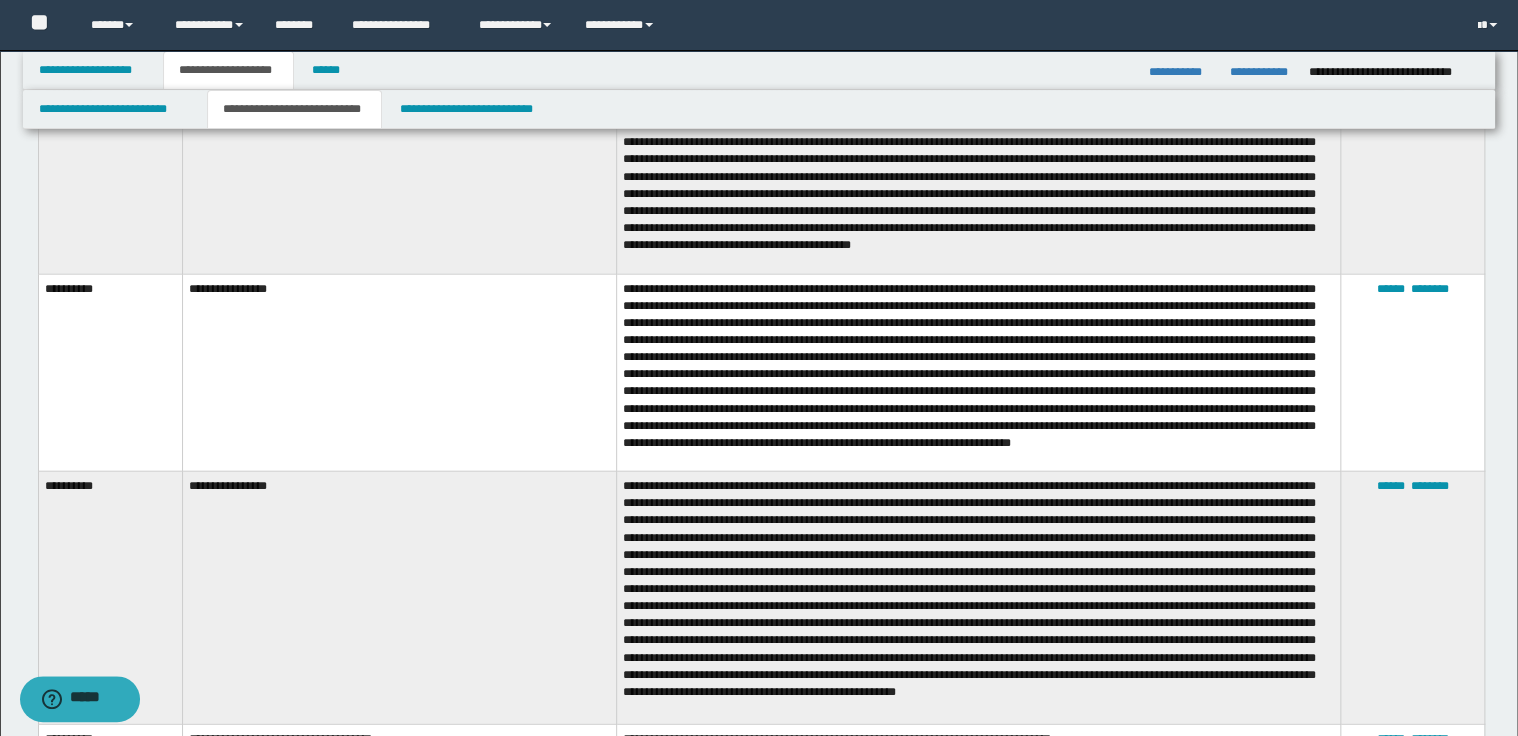 scroll, scrollTop: 2000, scrollLeft: 0, axis: vertical 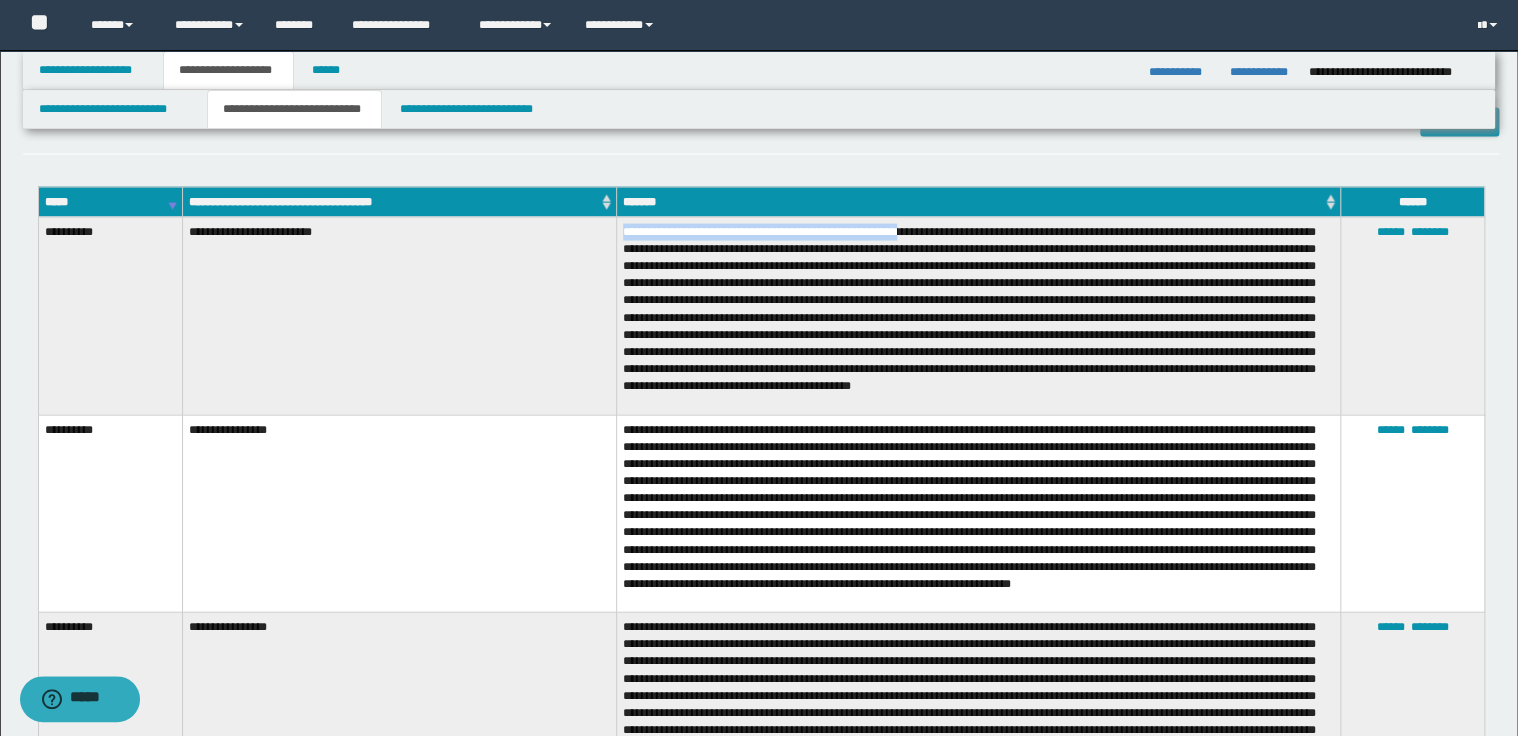 drag, startPoint x: 621, startPoint y: 234, endPoint x: 916, endPoint y: 233, distance: 295.0017 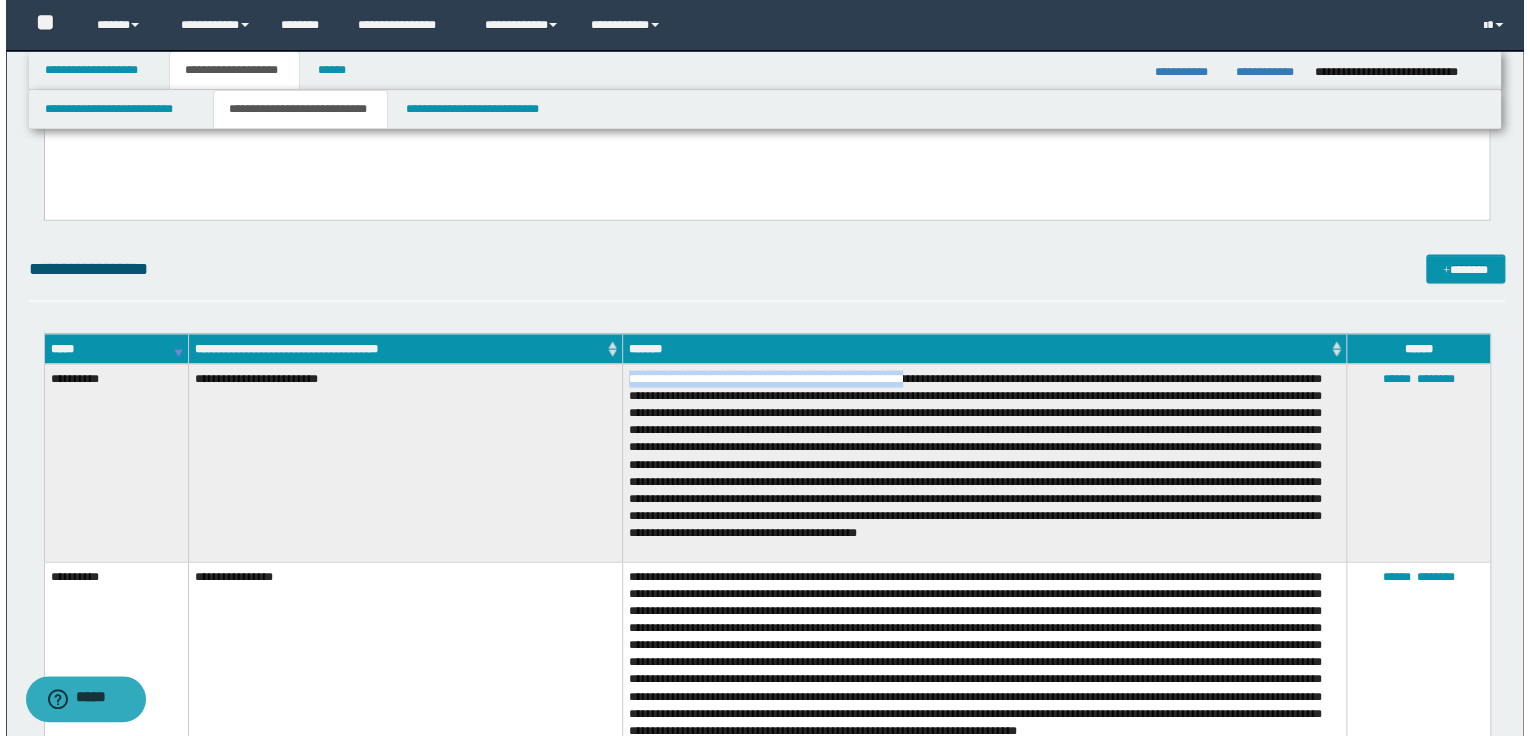 scroll, scrollTop: 1840, scrollLeft: 0, axis: vertical 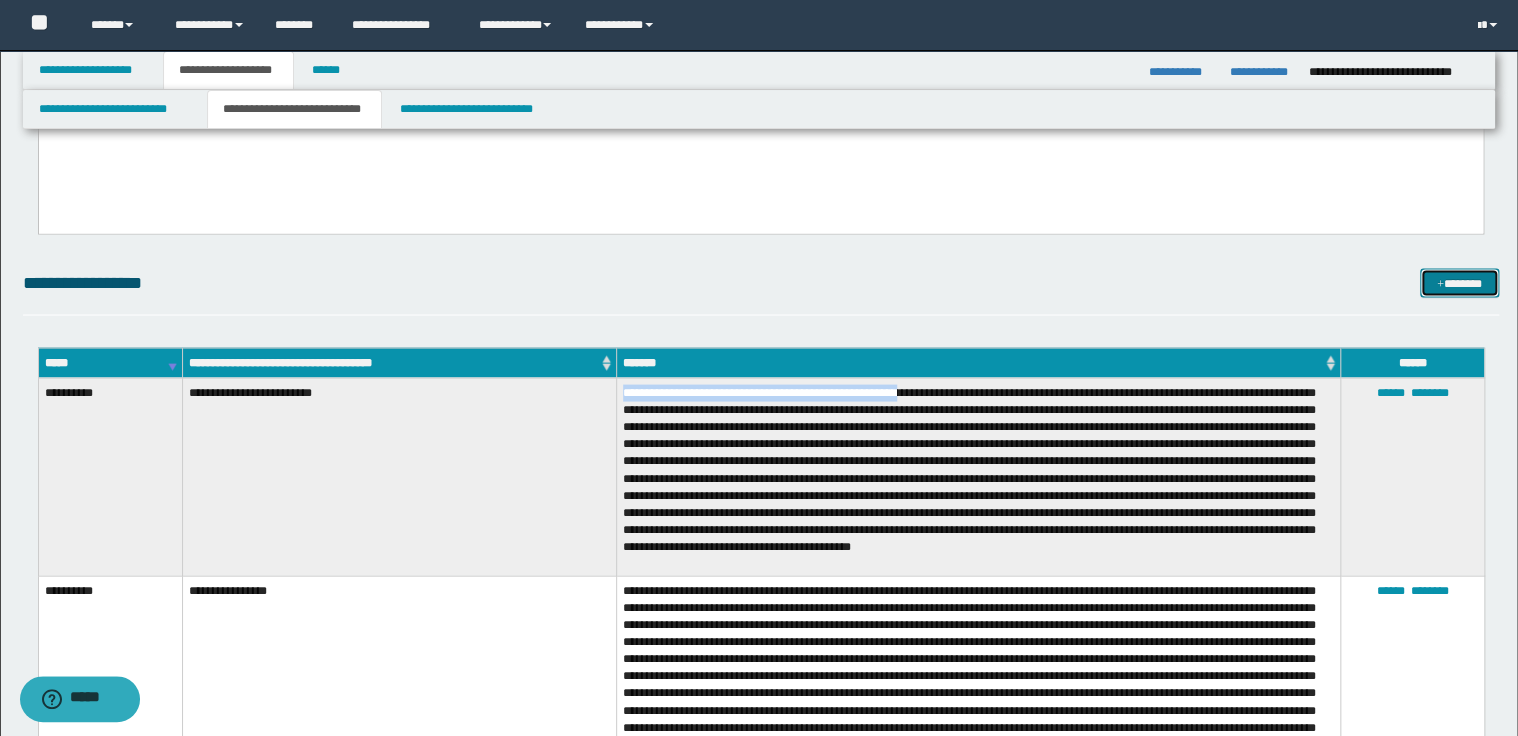 click on "*******" at bounding box center [1459, 283] 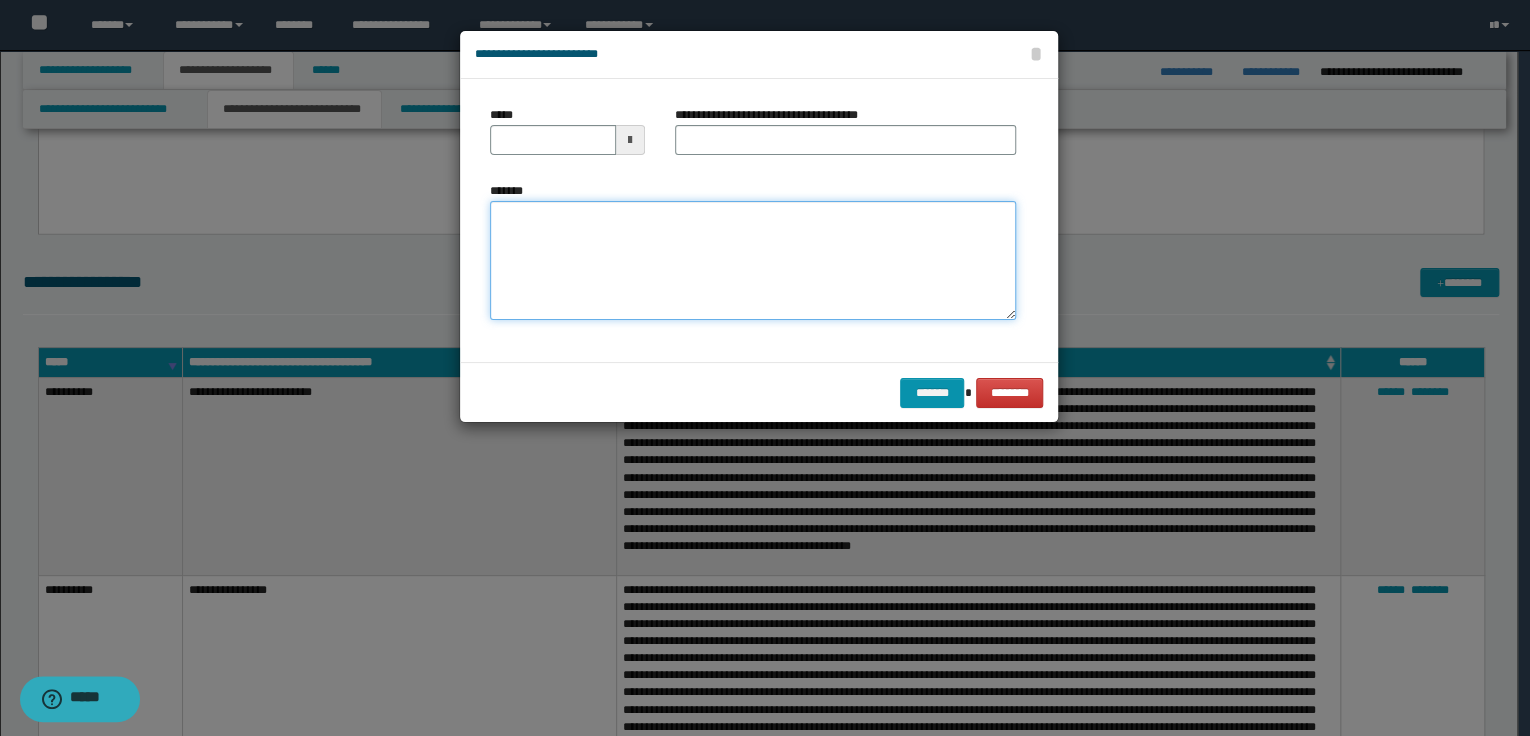 click on "*******" at bounding box center (753, 261) 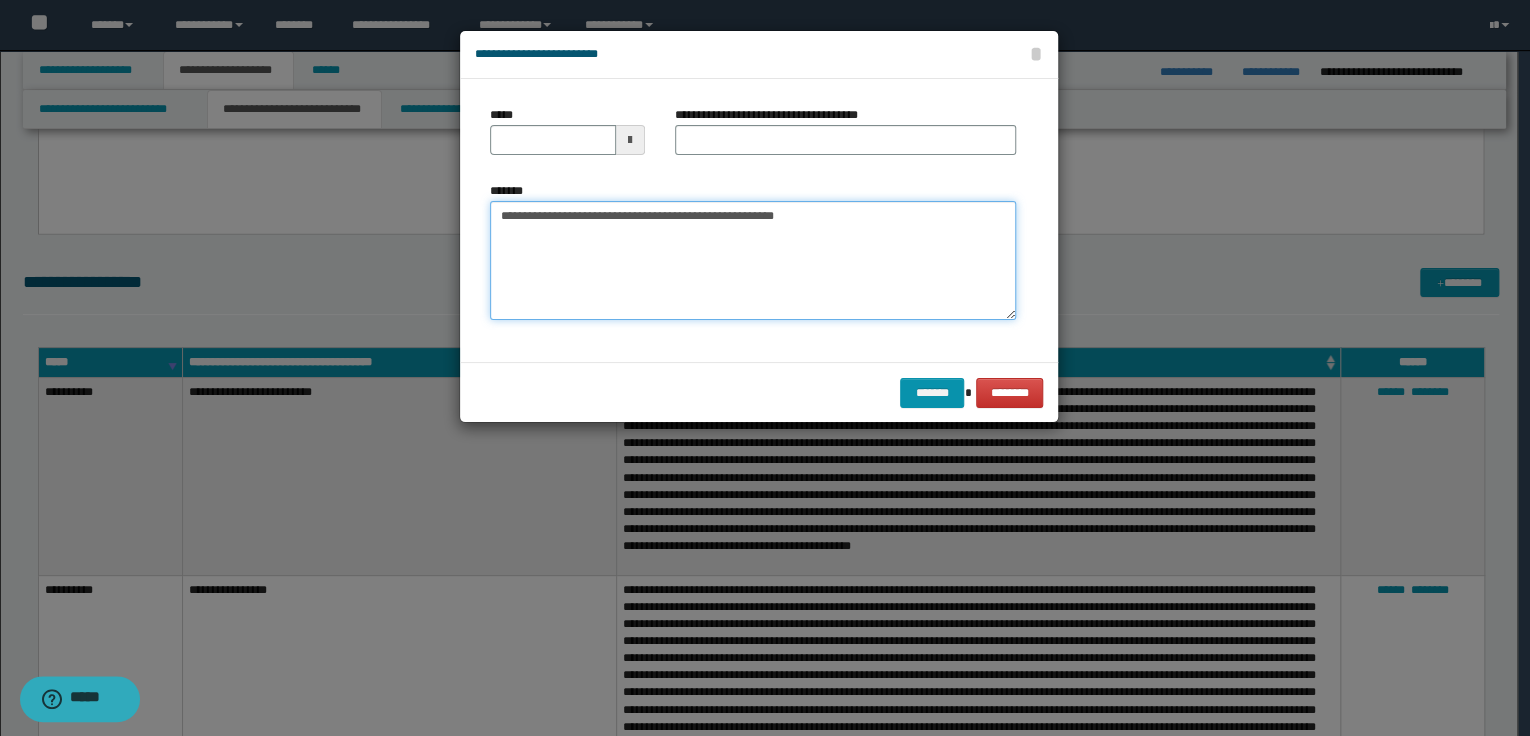 type 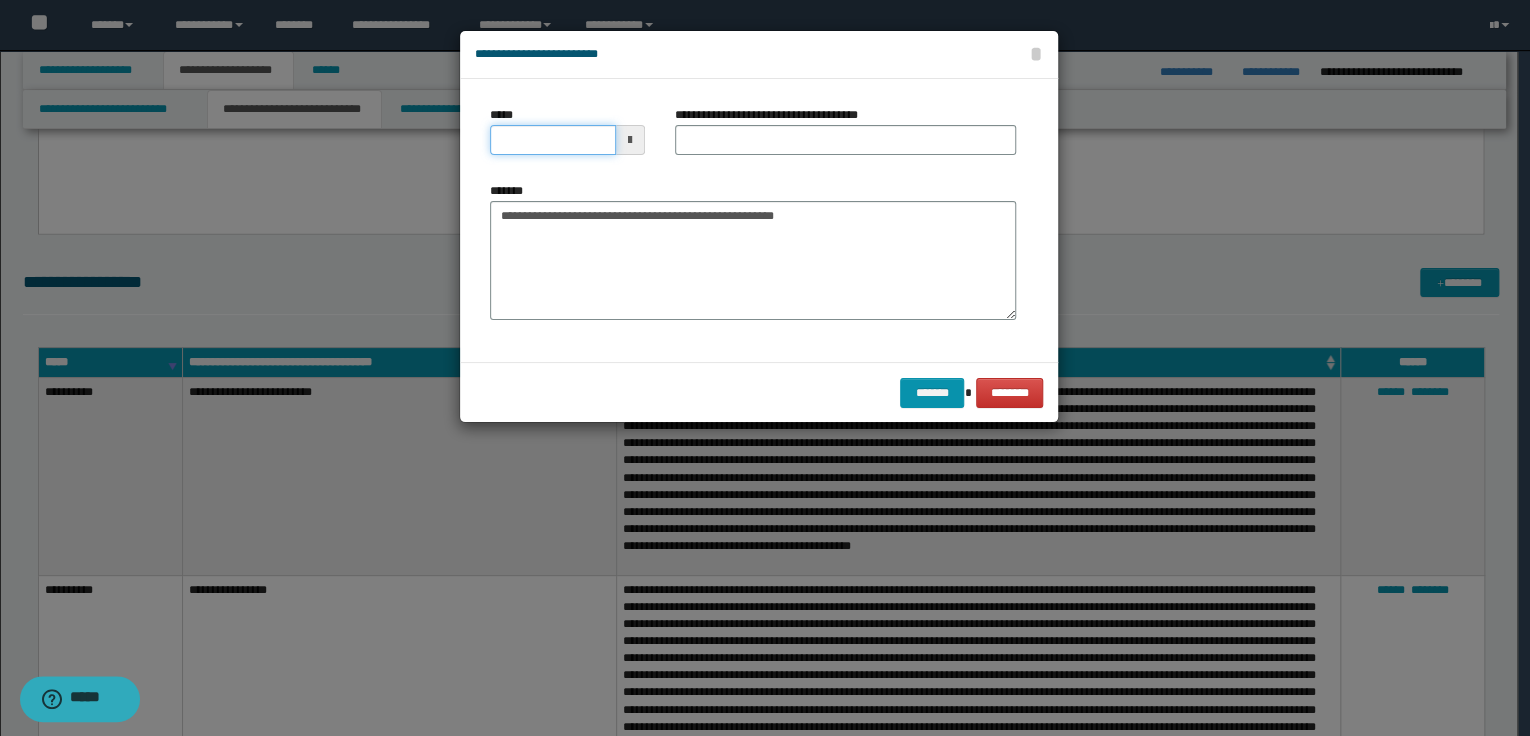 click on "*****" at bounding box center (553, 140) 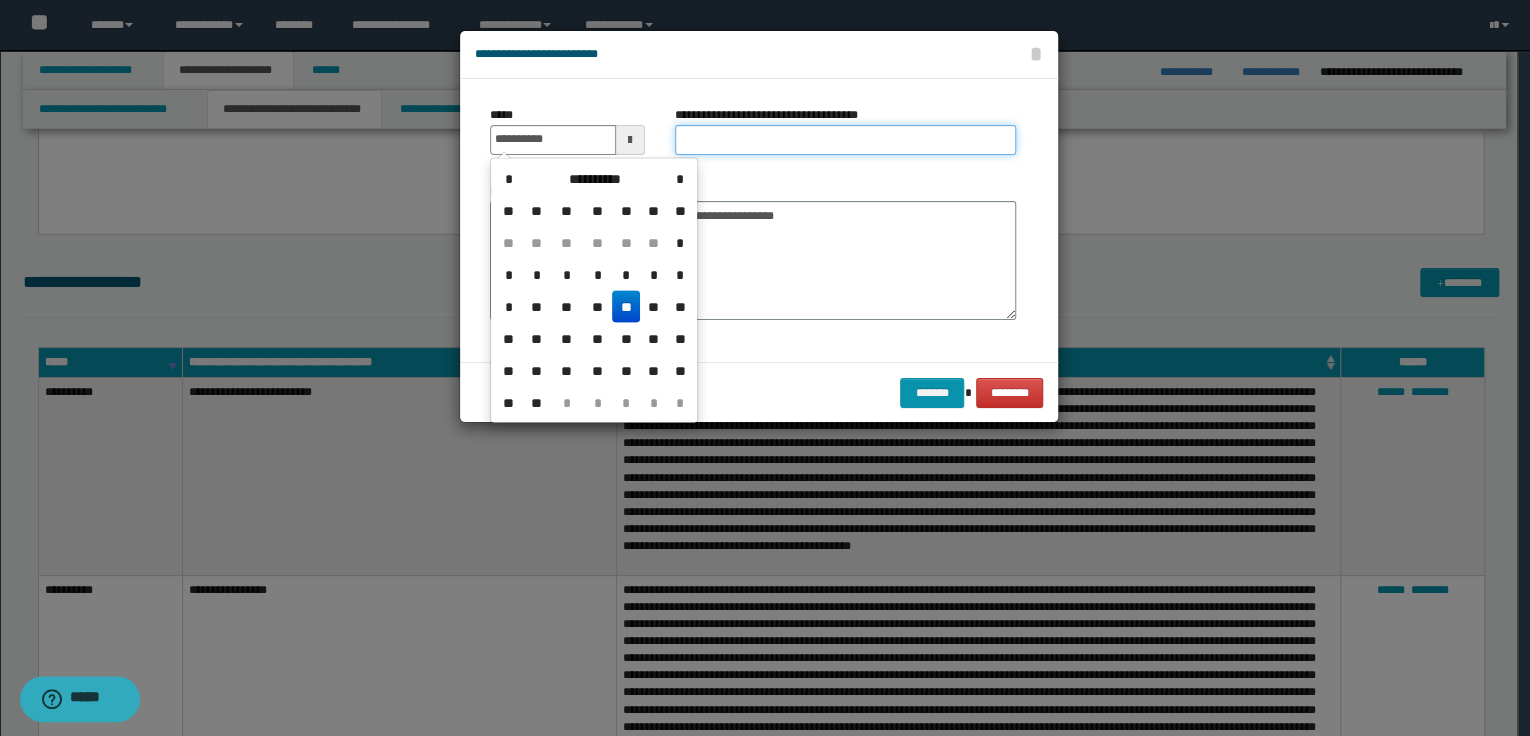 type on "**********" 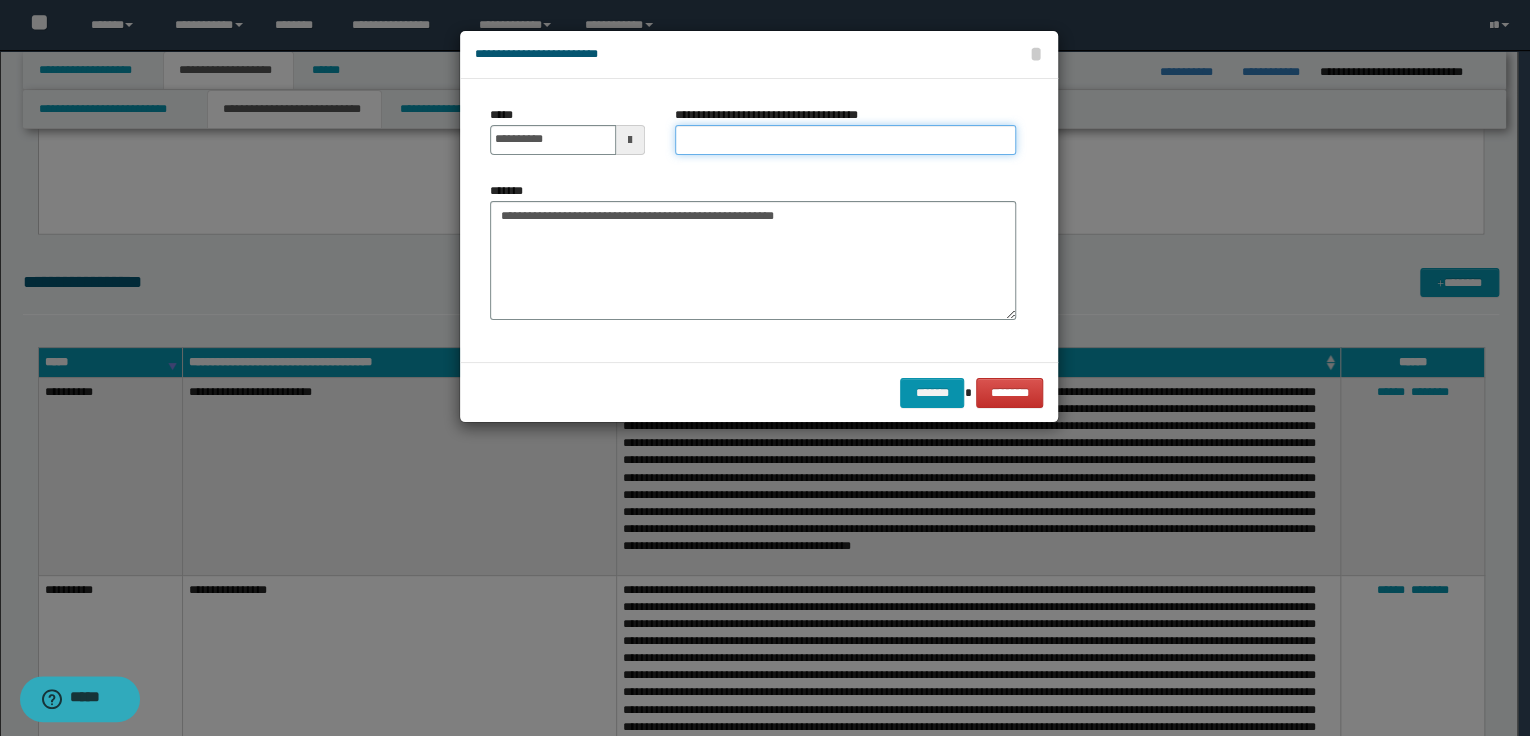 click on "**********" at bounding box center [845, 140] 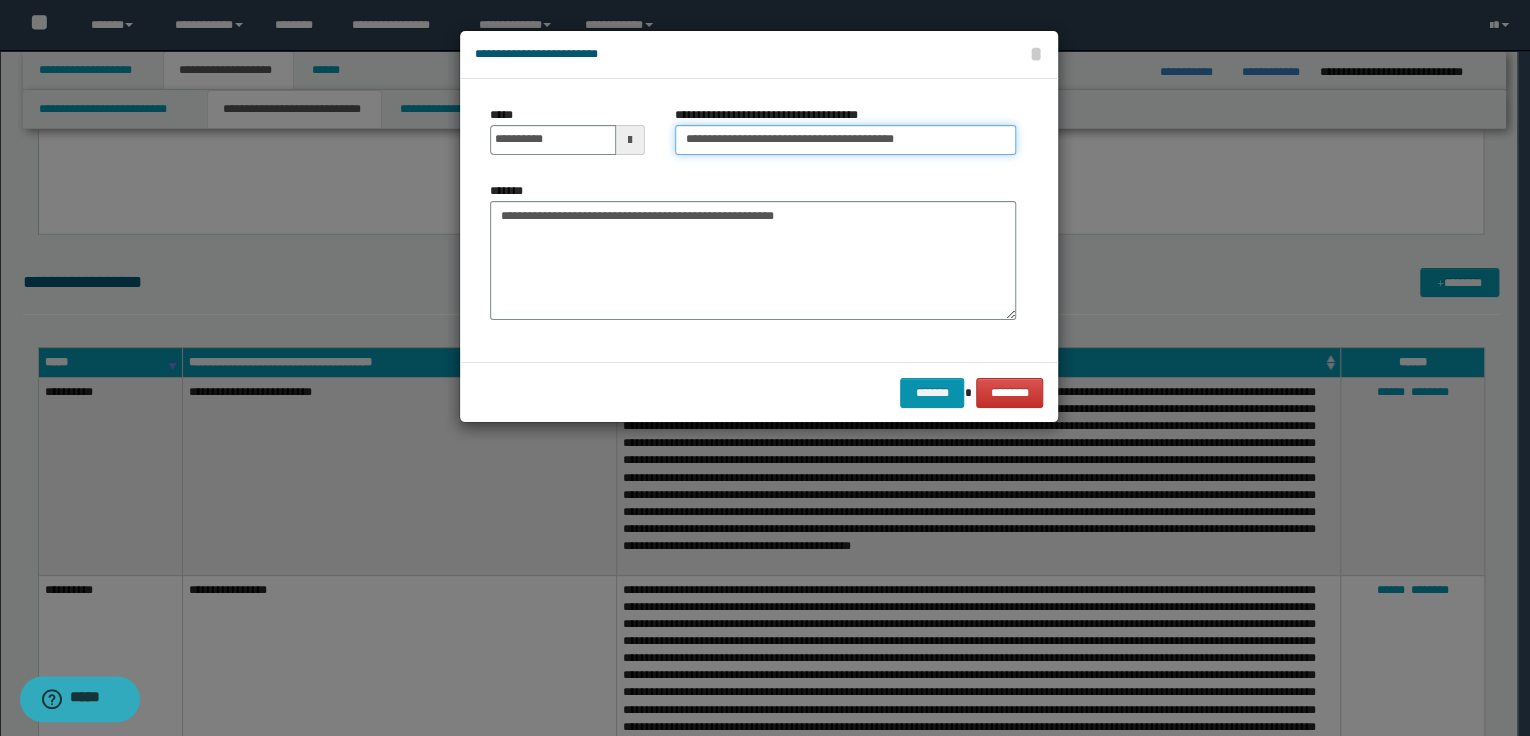 type on "**********" 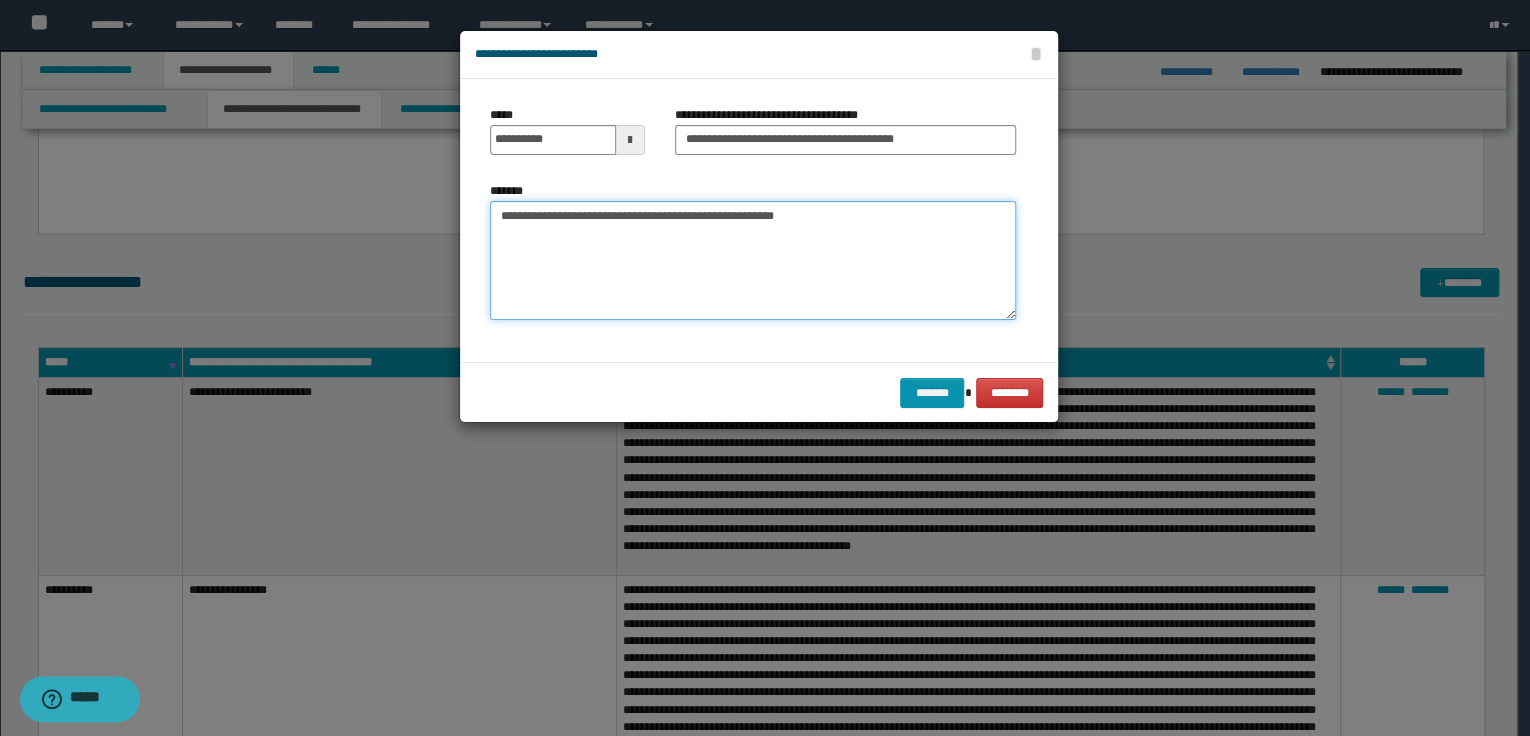 click on "**********" at bounding box center (753, 261) 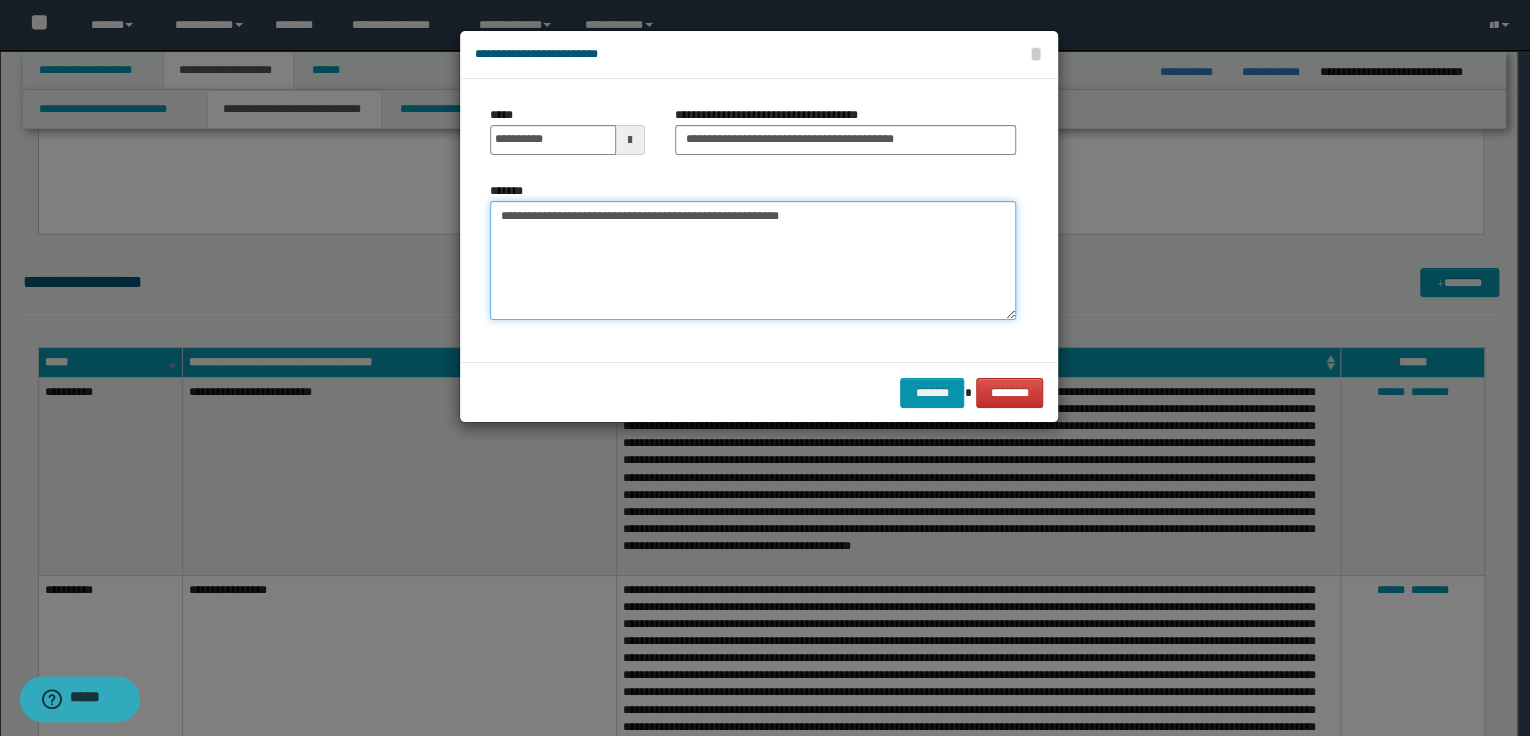 paste on "**********" 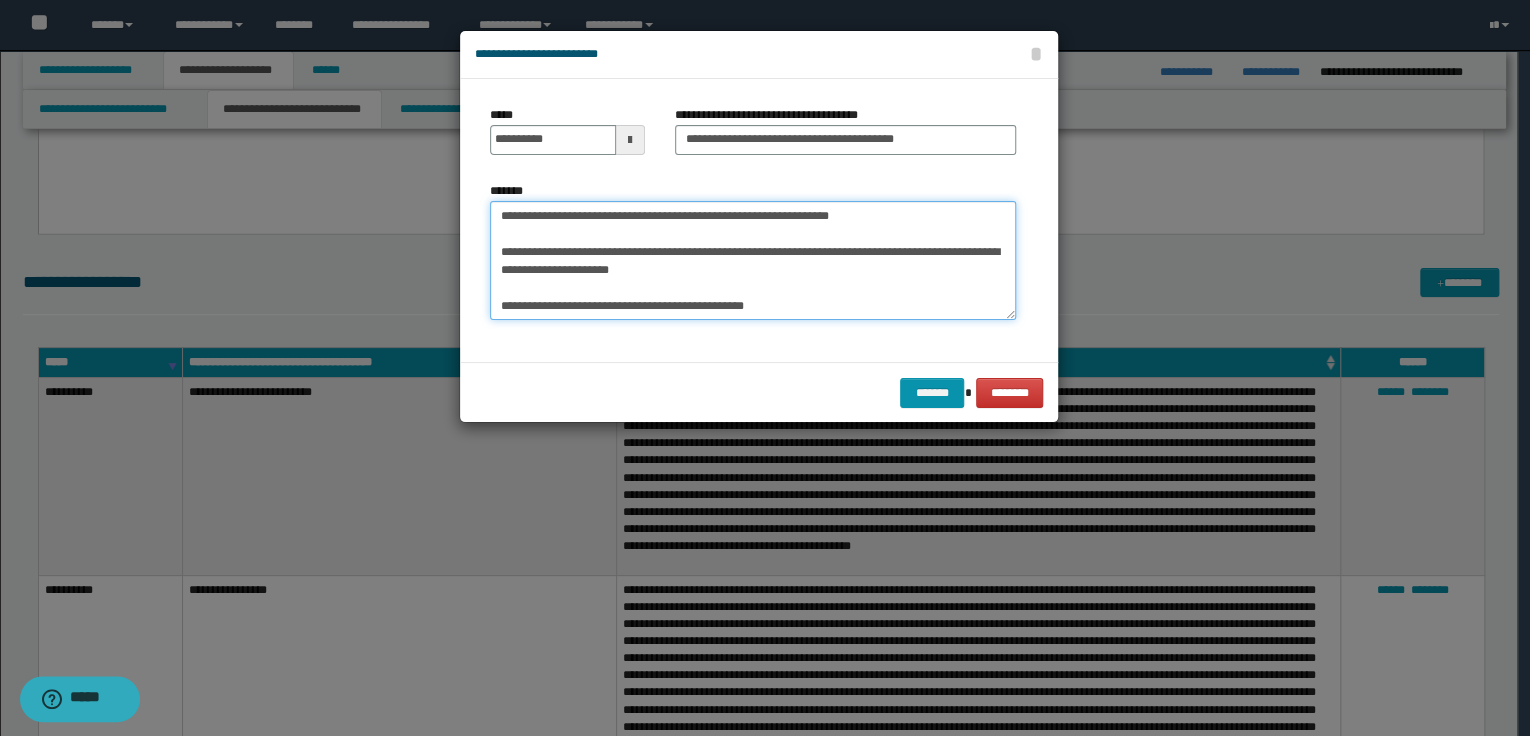 scroll, scrollTop: 264, scrollLeft: 0, axis: vertical 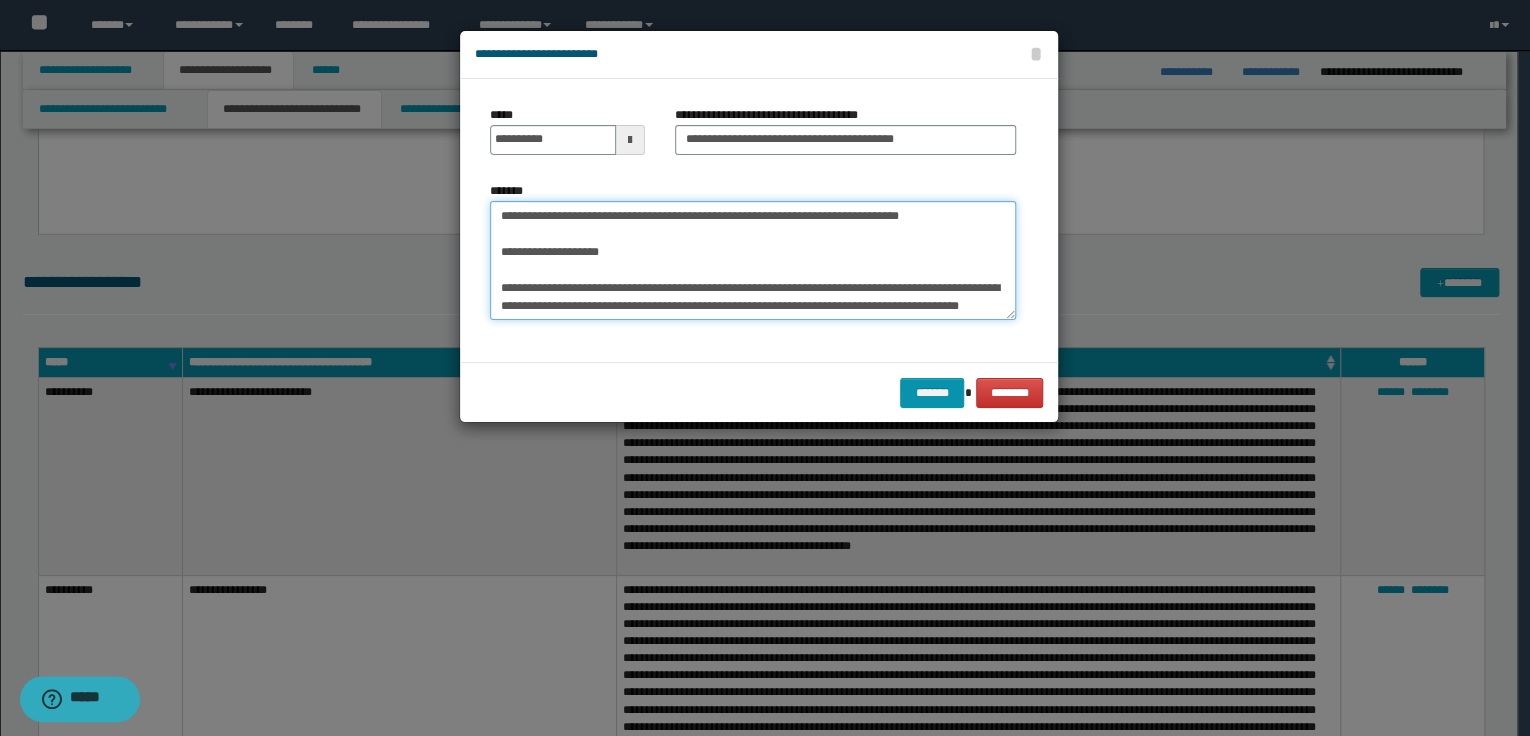 click on "**********" at bounding box center [753, 261] 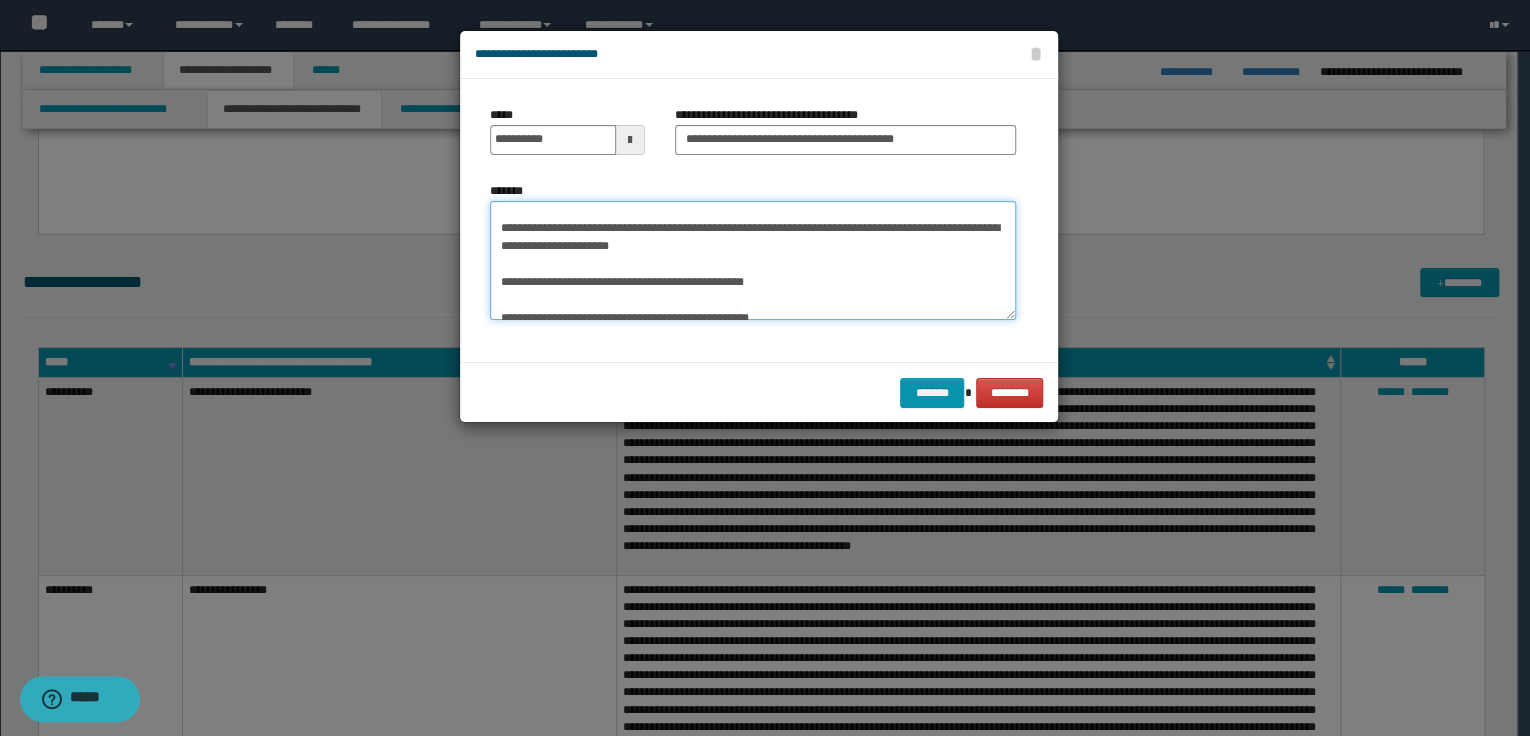 scroll, scrollTop: 0, scrollLeft: 0, axis: both 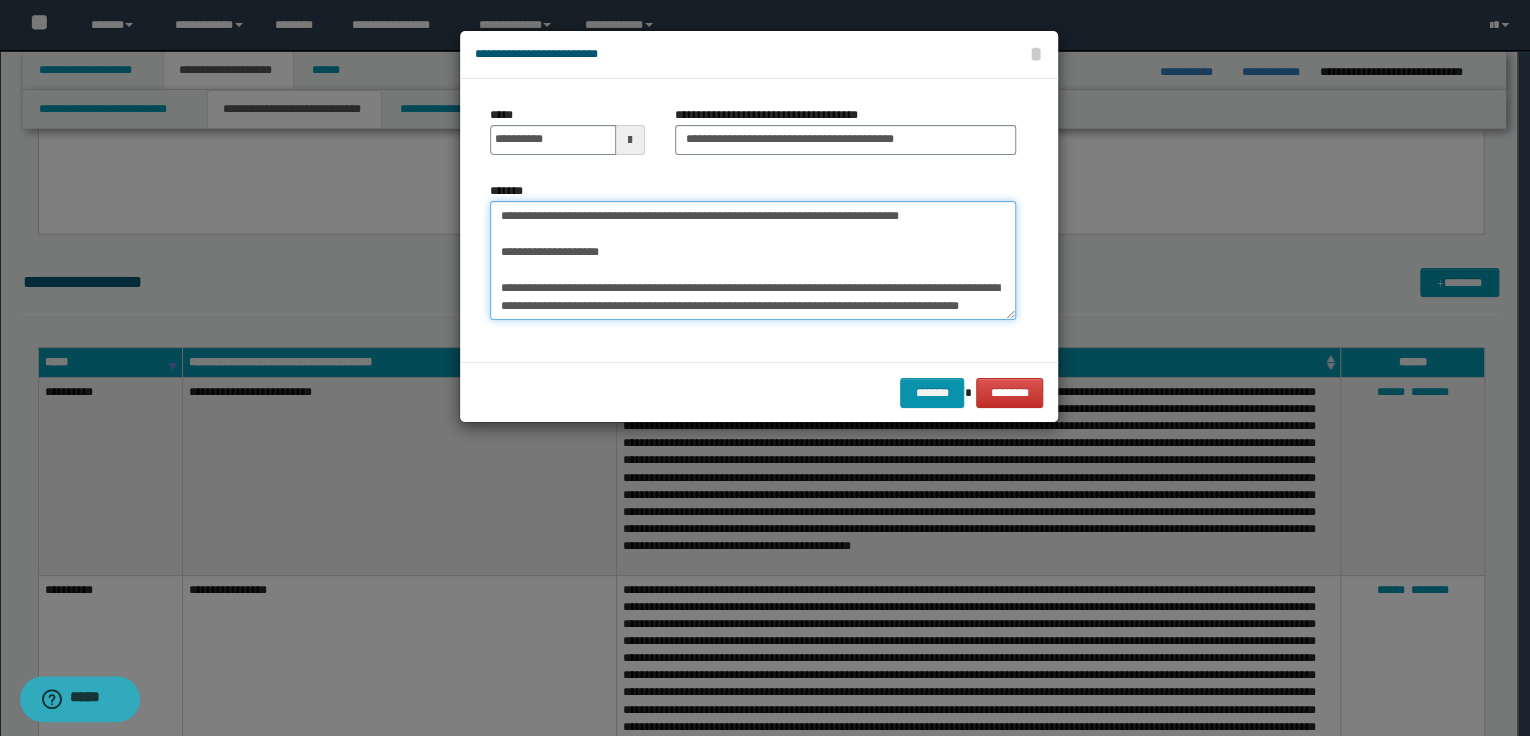 click on "**********" at bounding box center (753, 261) 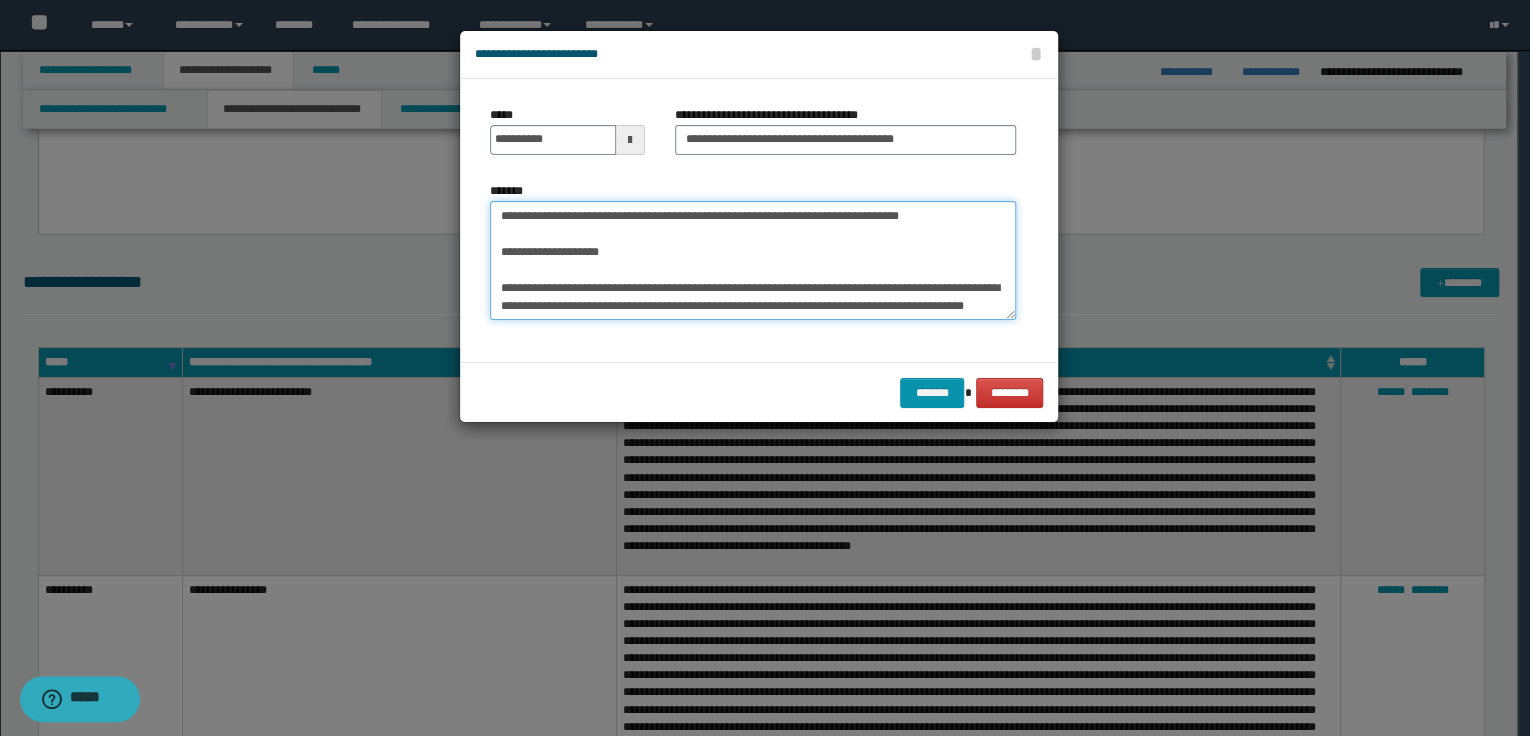 paste on "**********" 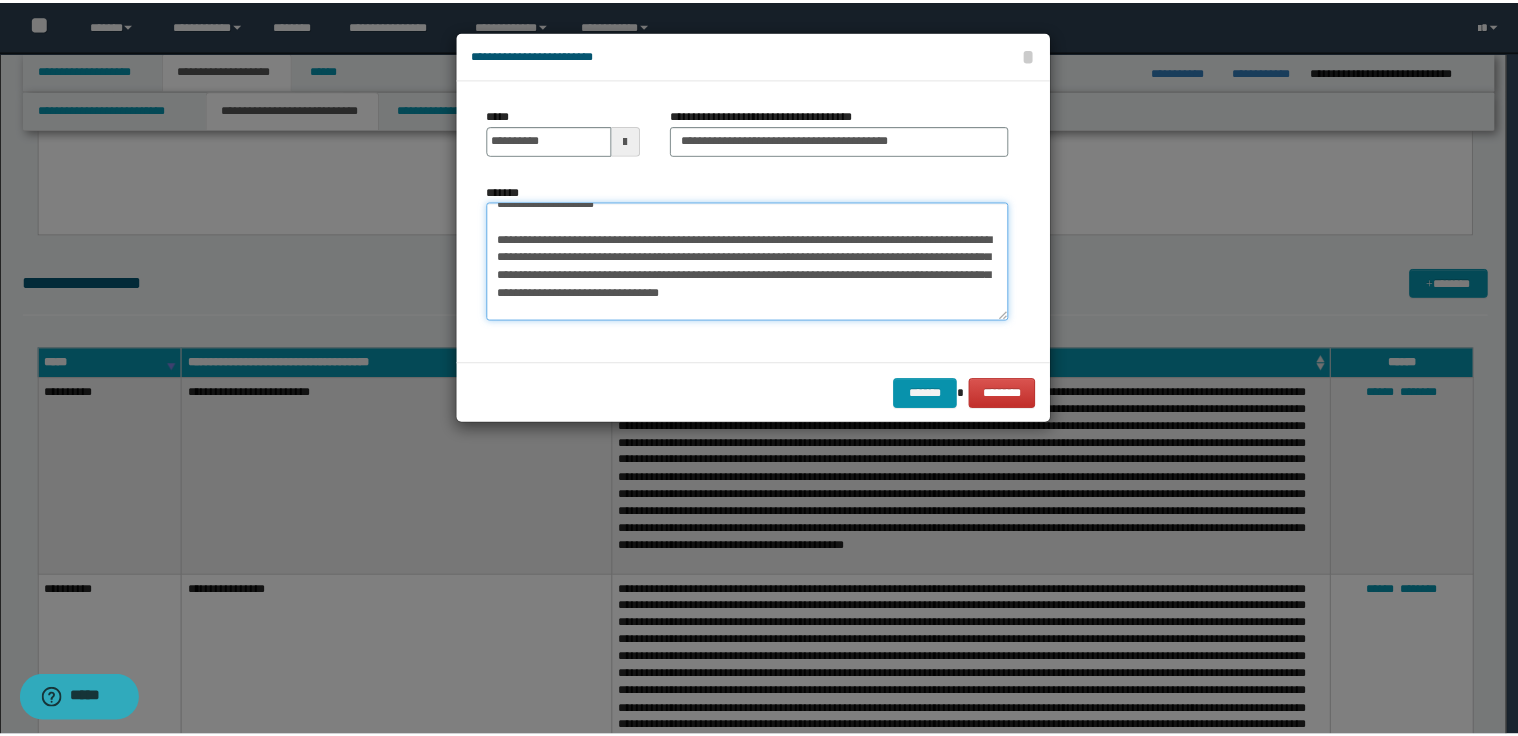 scroll, scrollTop: 364, scrollLeft: 0, axis: vertical 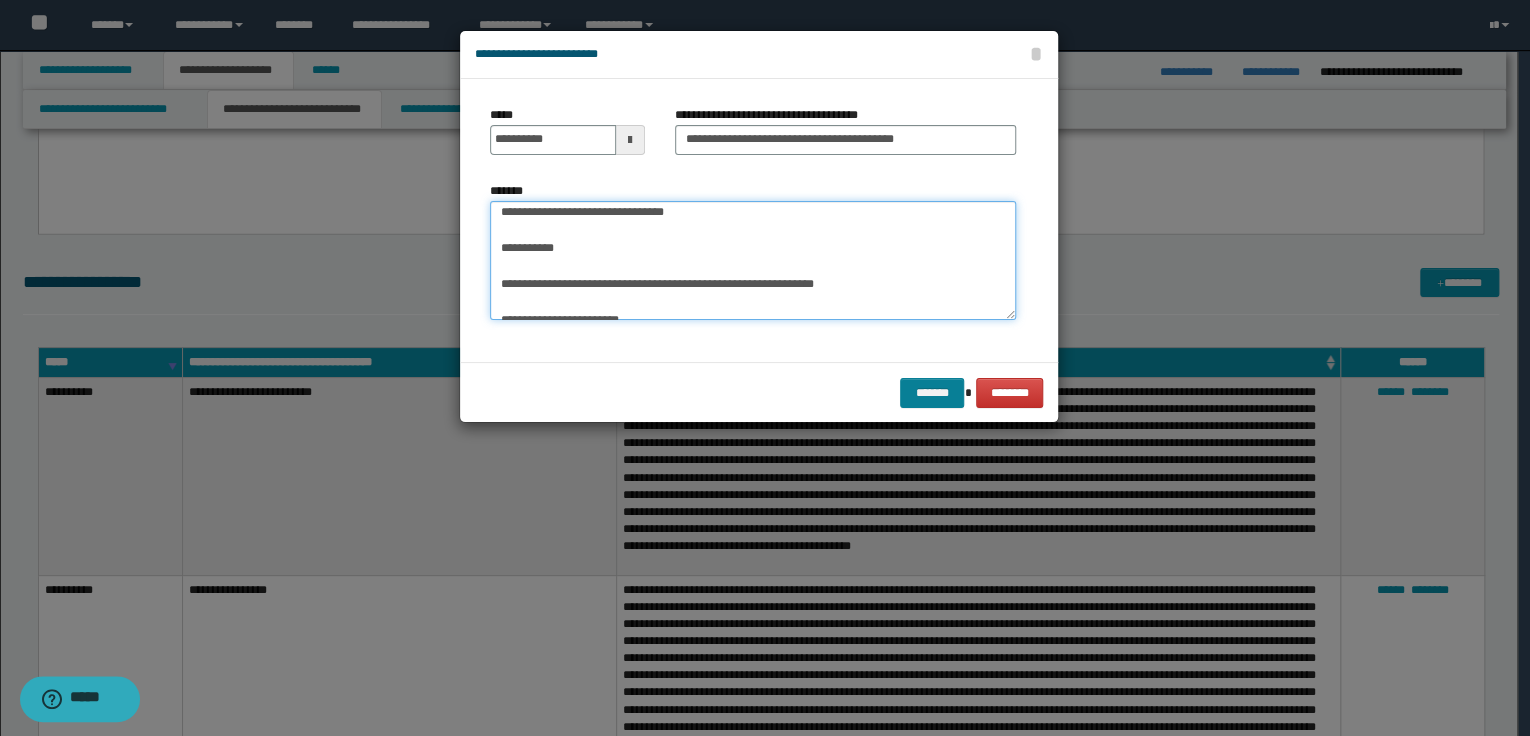 type on "**********" 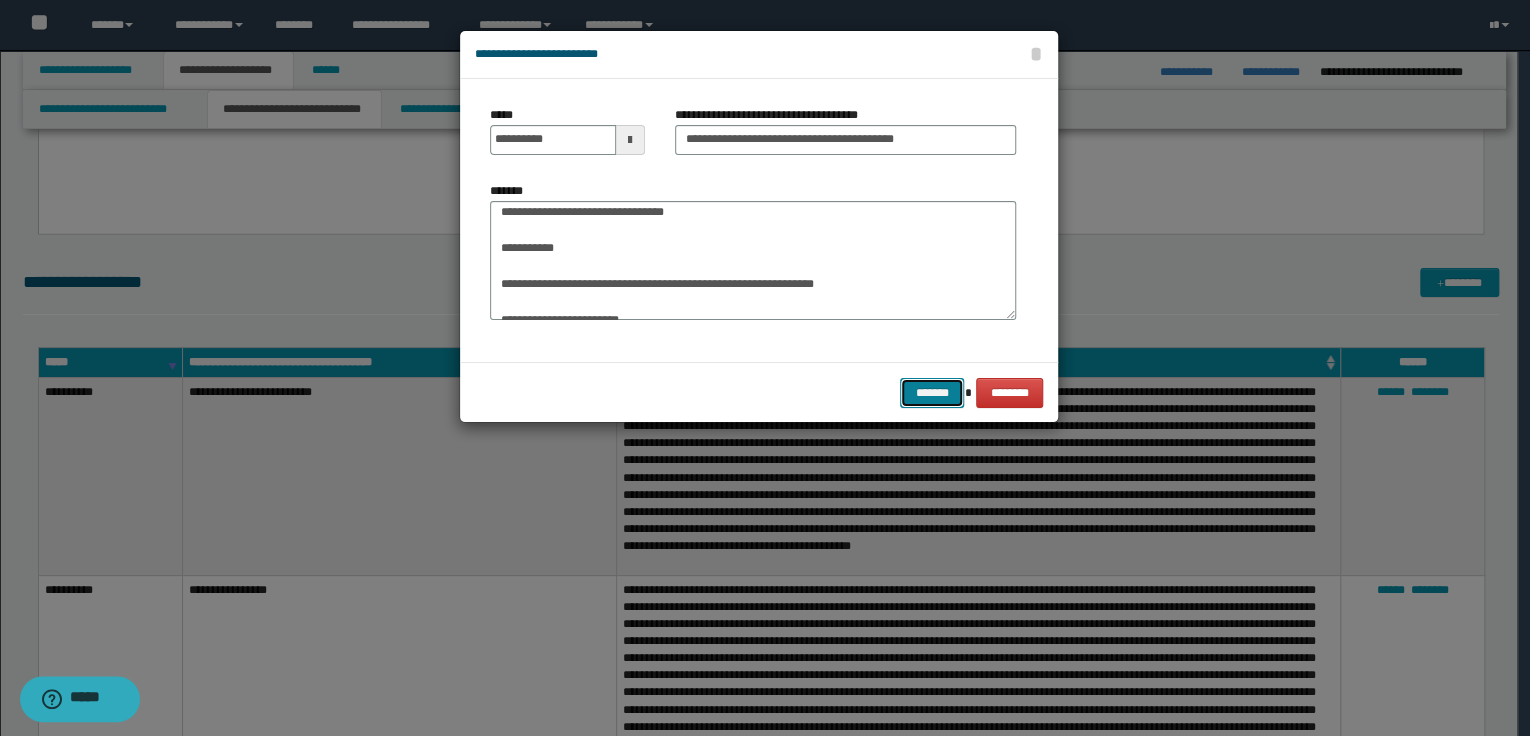 click on "*******" at bounding box center (932, 393) 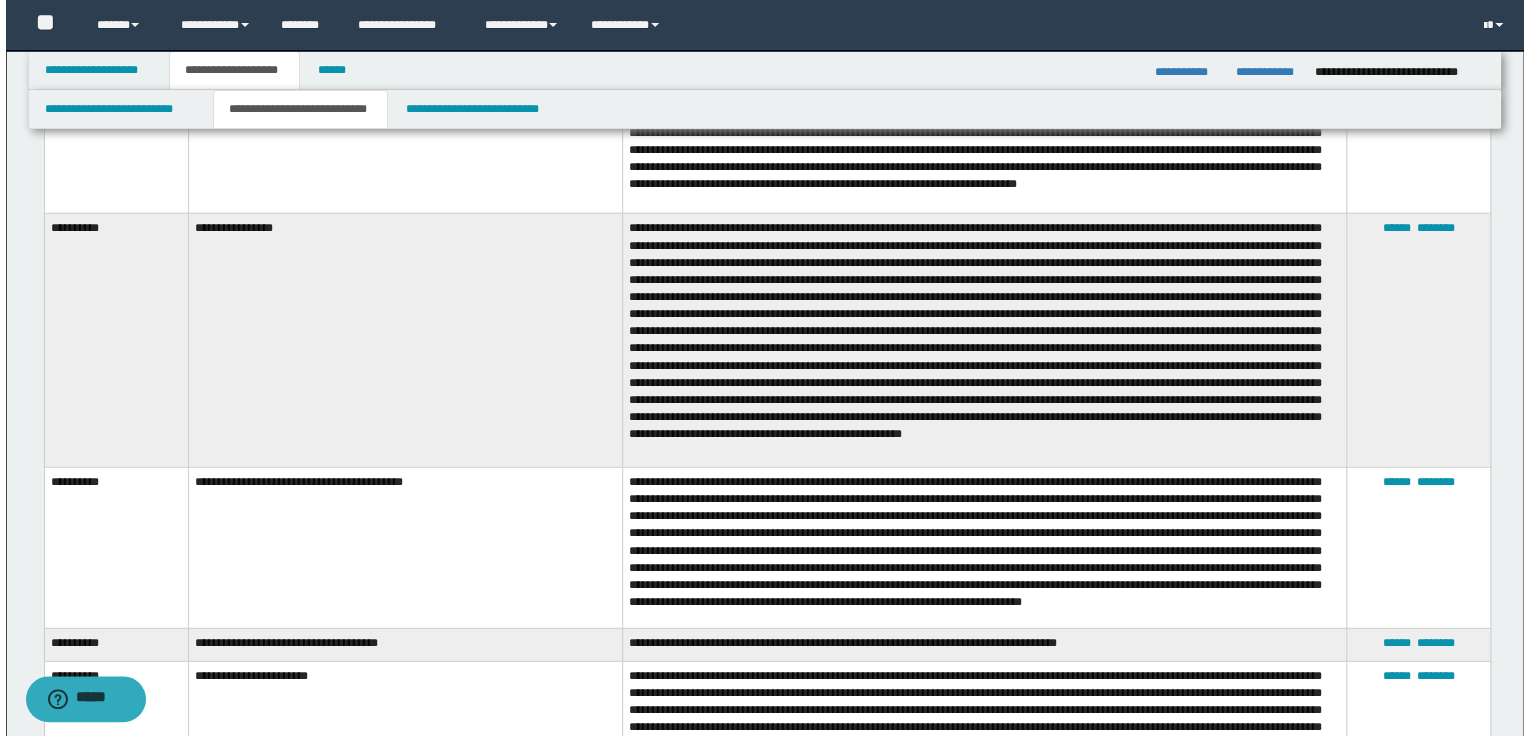 scroll, scrollTop: 2480, scrollLeft: 0, axis: vertical 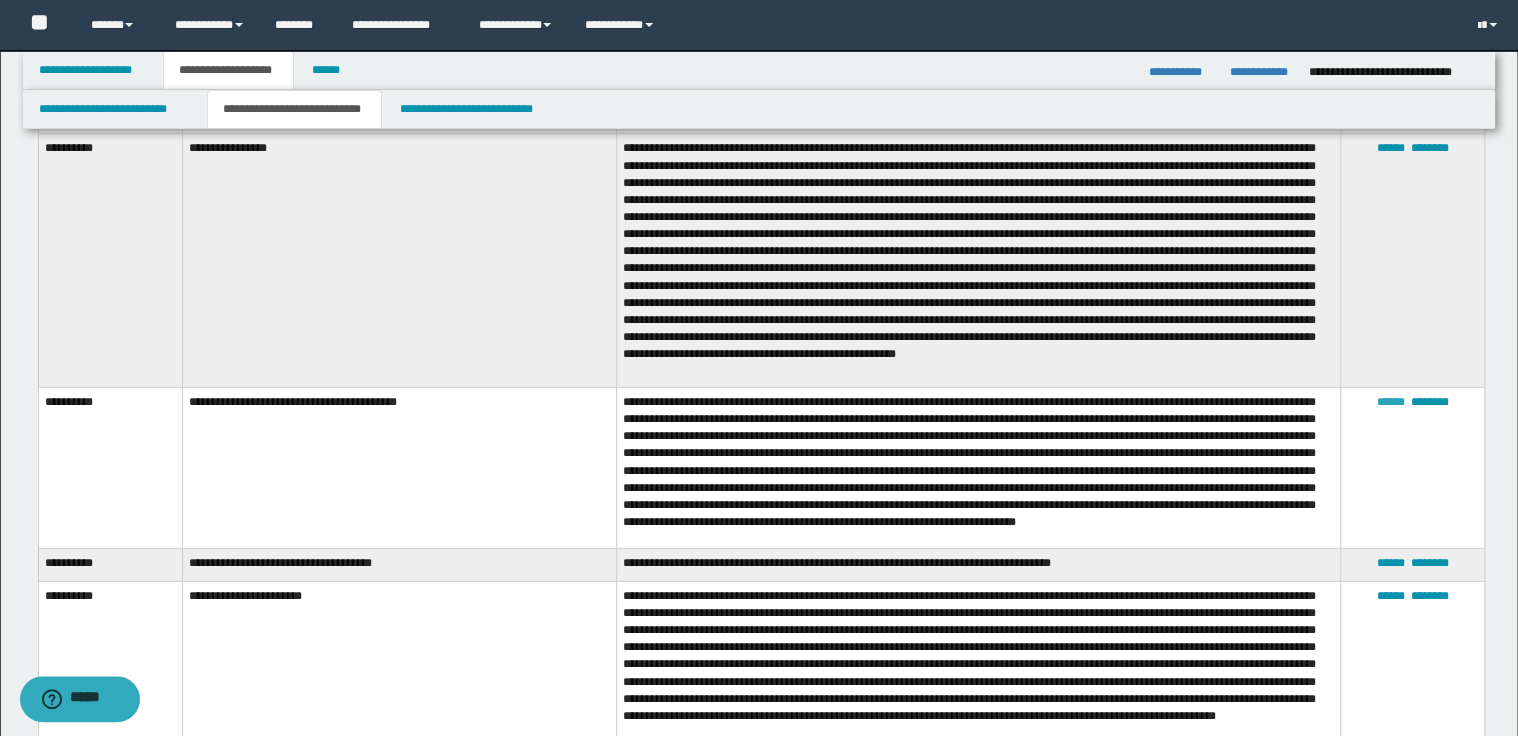 click on "******" at bounding box center [1390, 402] 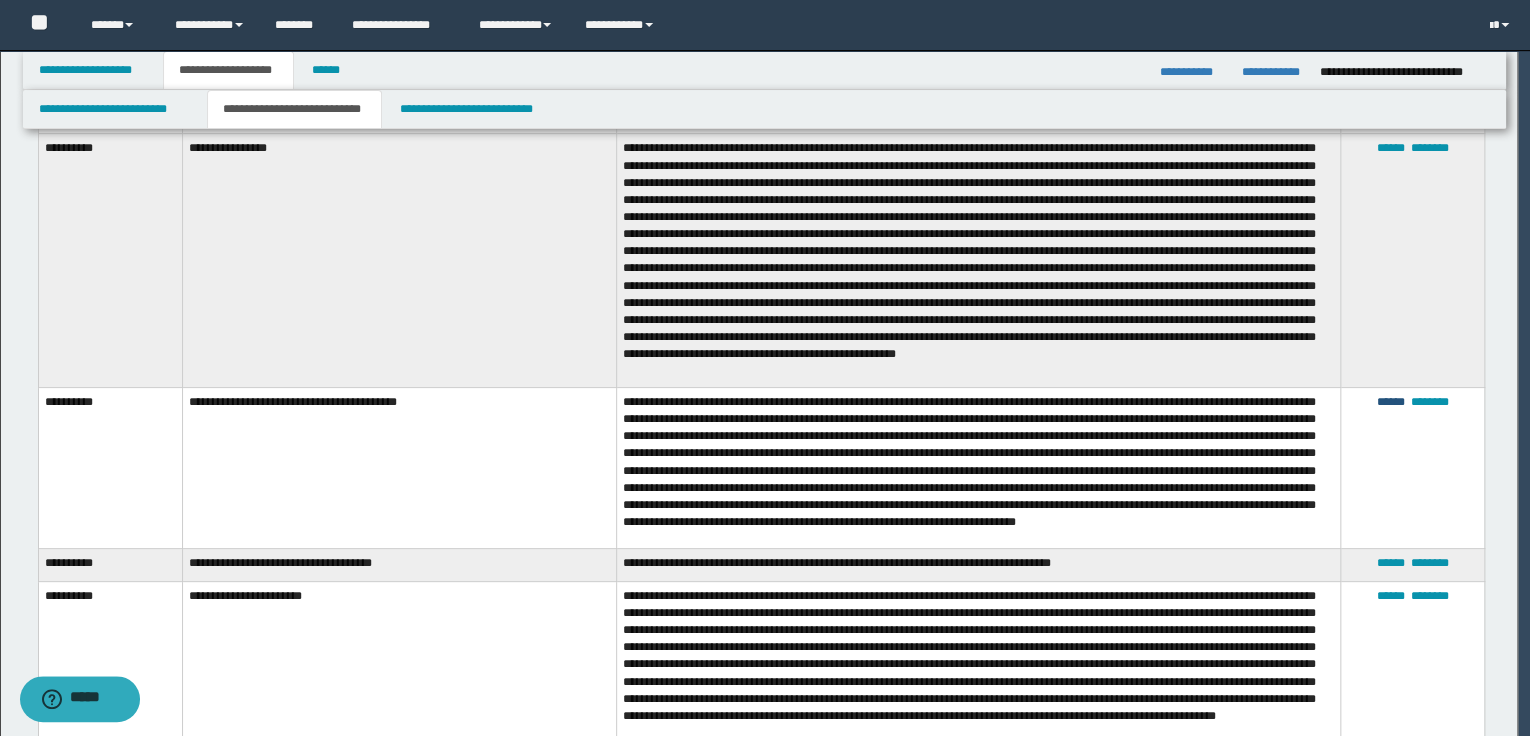scroll, scrollTop: 108, scrollLeft: 0, axis: vertical 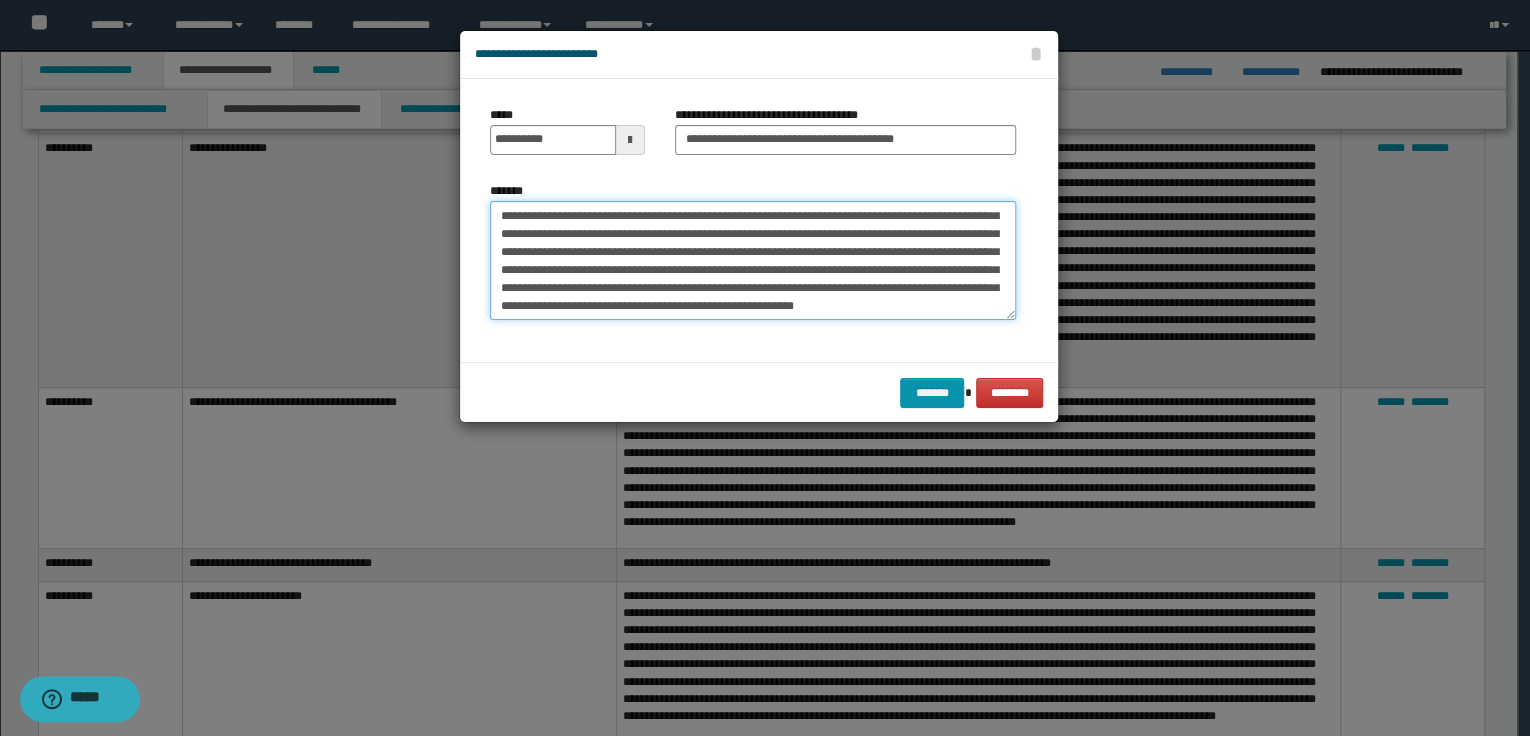 click on "*******" at bounding box center [753, 261] 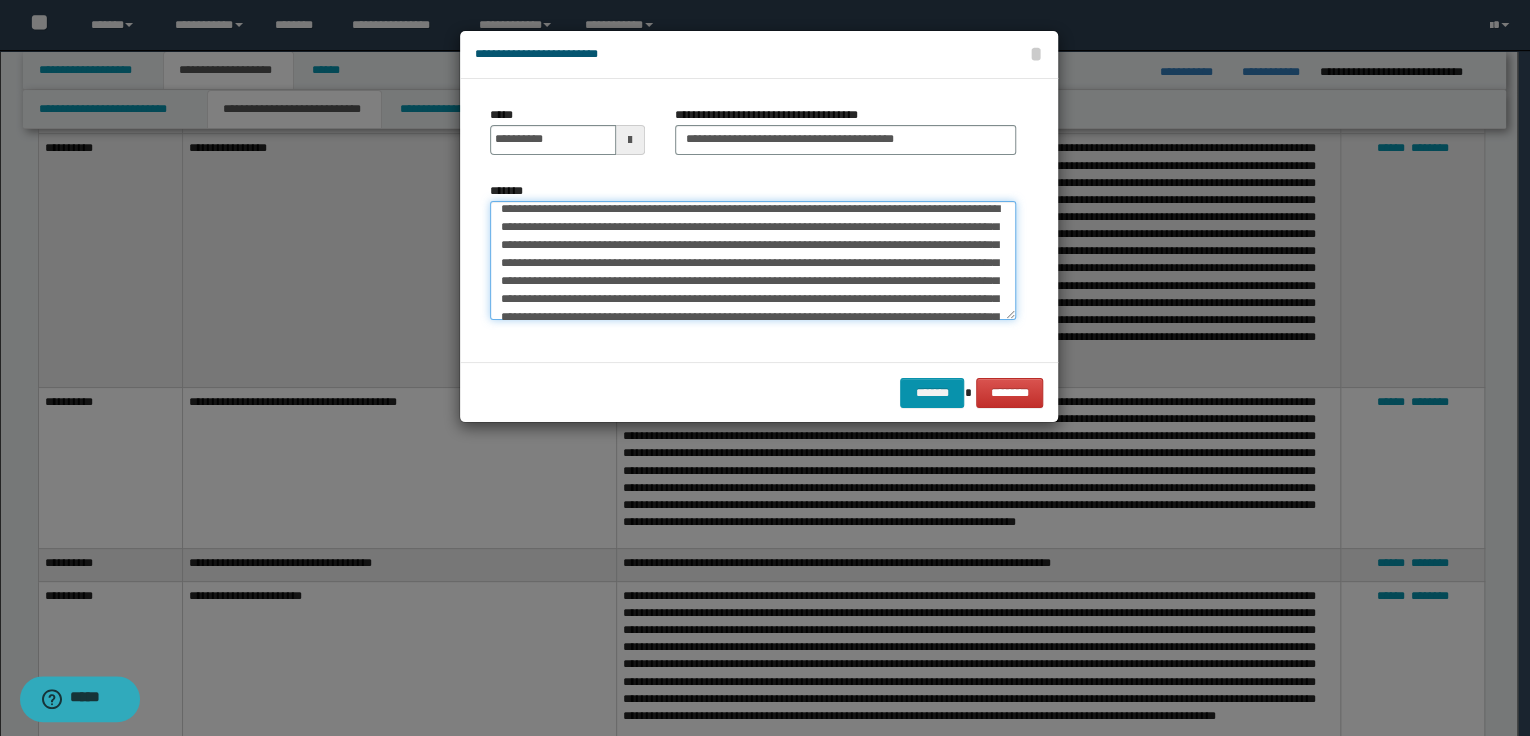 scroll, scrollTop: 0, scrollLeft: 0, axis: both 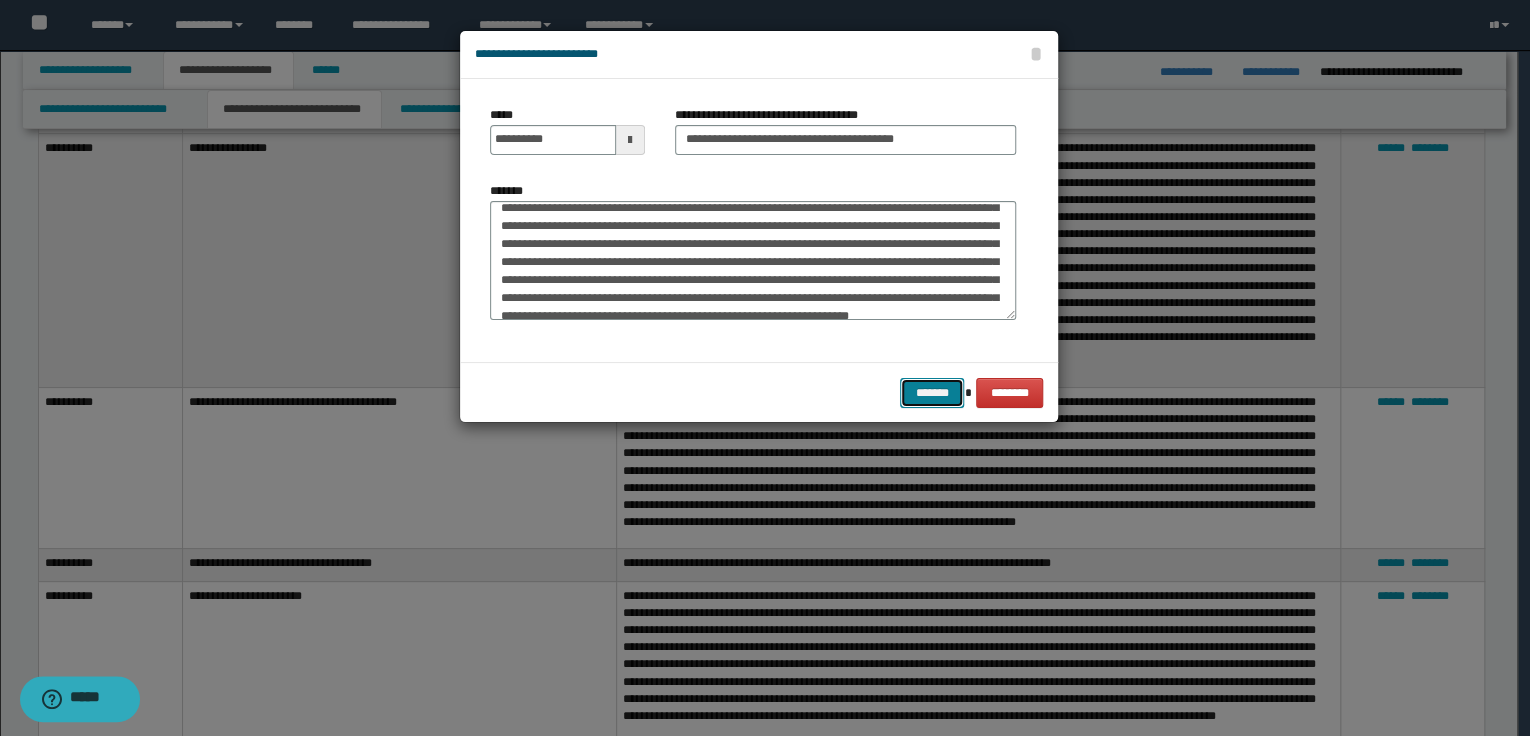 click on "*******" at bounding box center (932, 393) 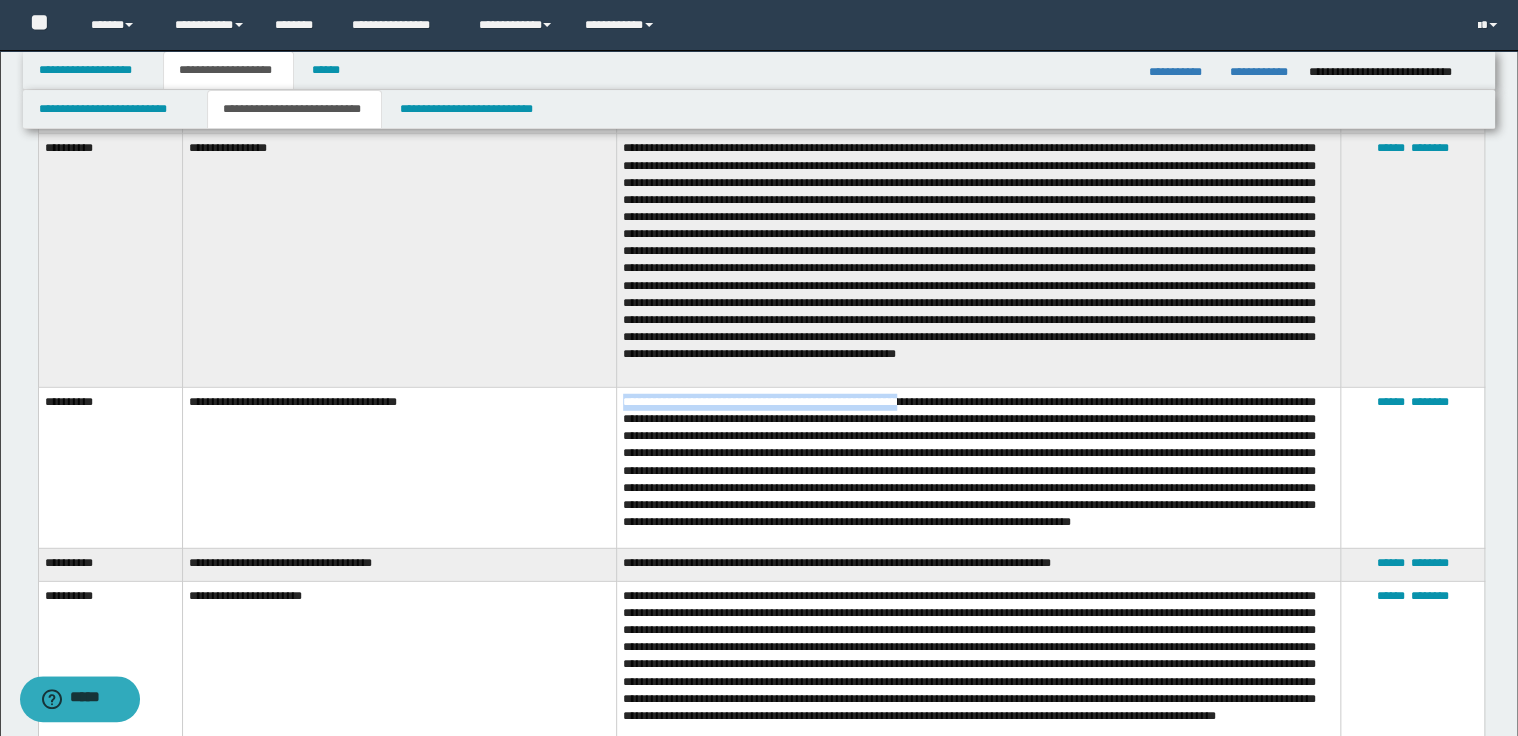 drag, startPoint x: 620, startPoint y: 407, endPoint x: 917, endPoint y: 405, distance: 297.00674 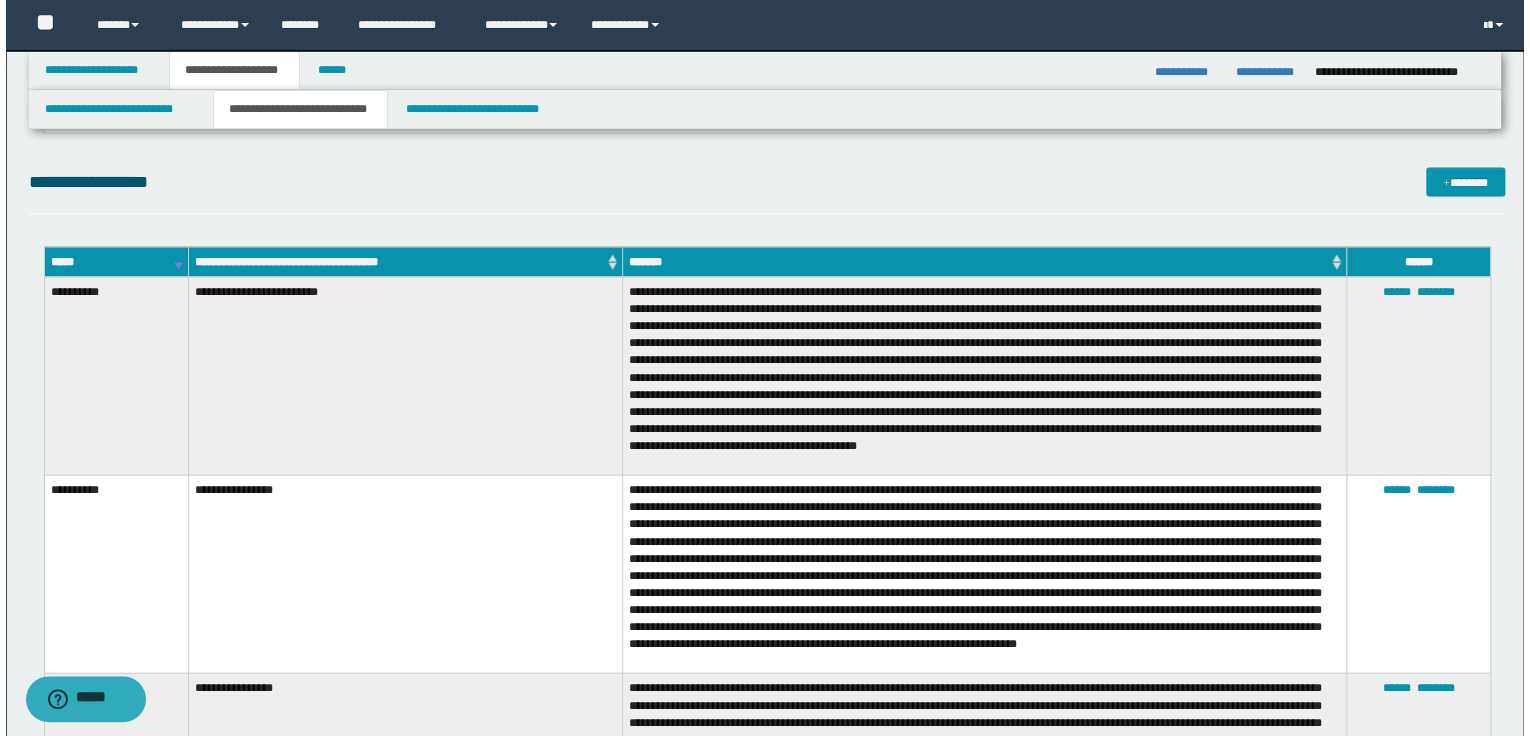 scroll, scrollTop: 1840, scrollLeft: 0, axis: vertical 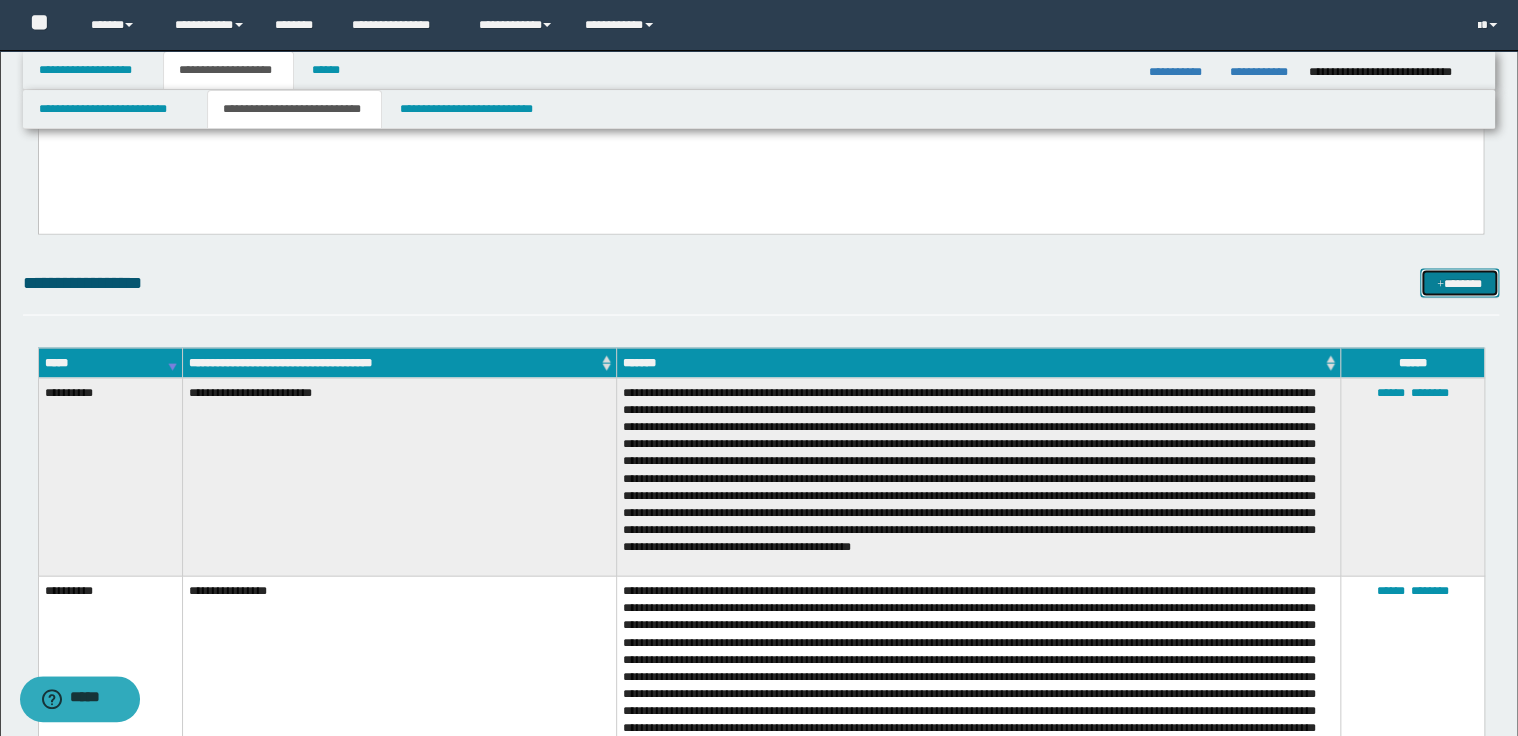 click at bounding box center (1440, 284) 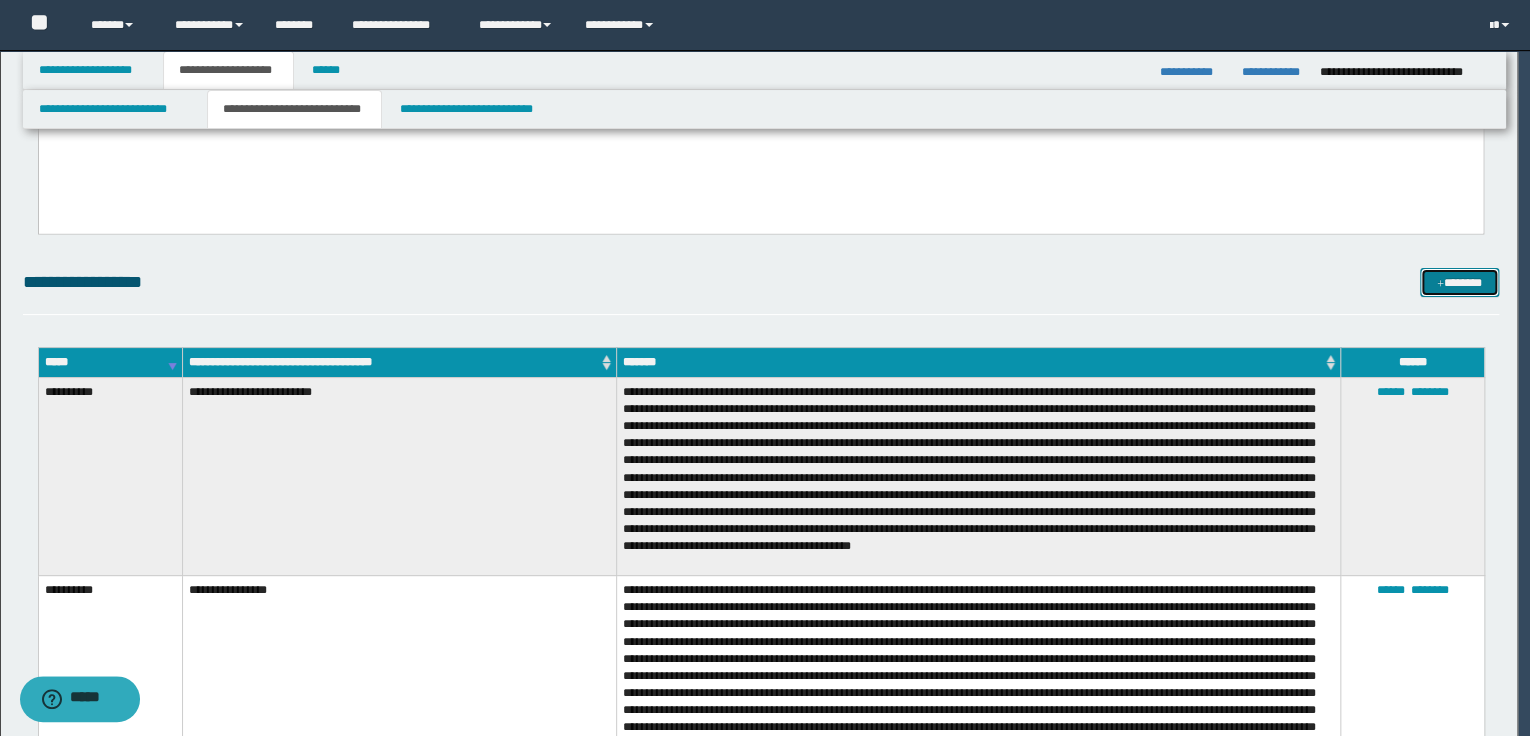 scroll, scrollTop: 0, scrollLeft: 0, axis: both 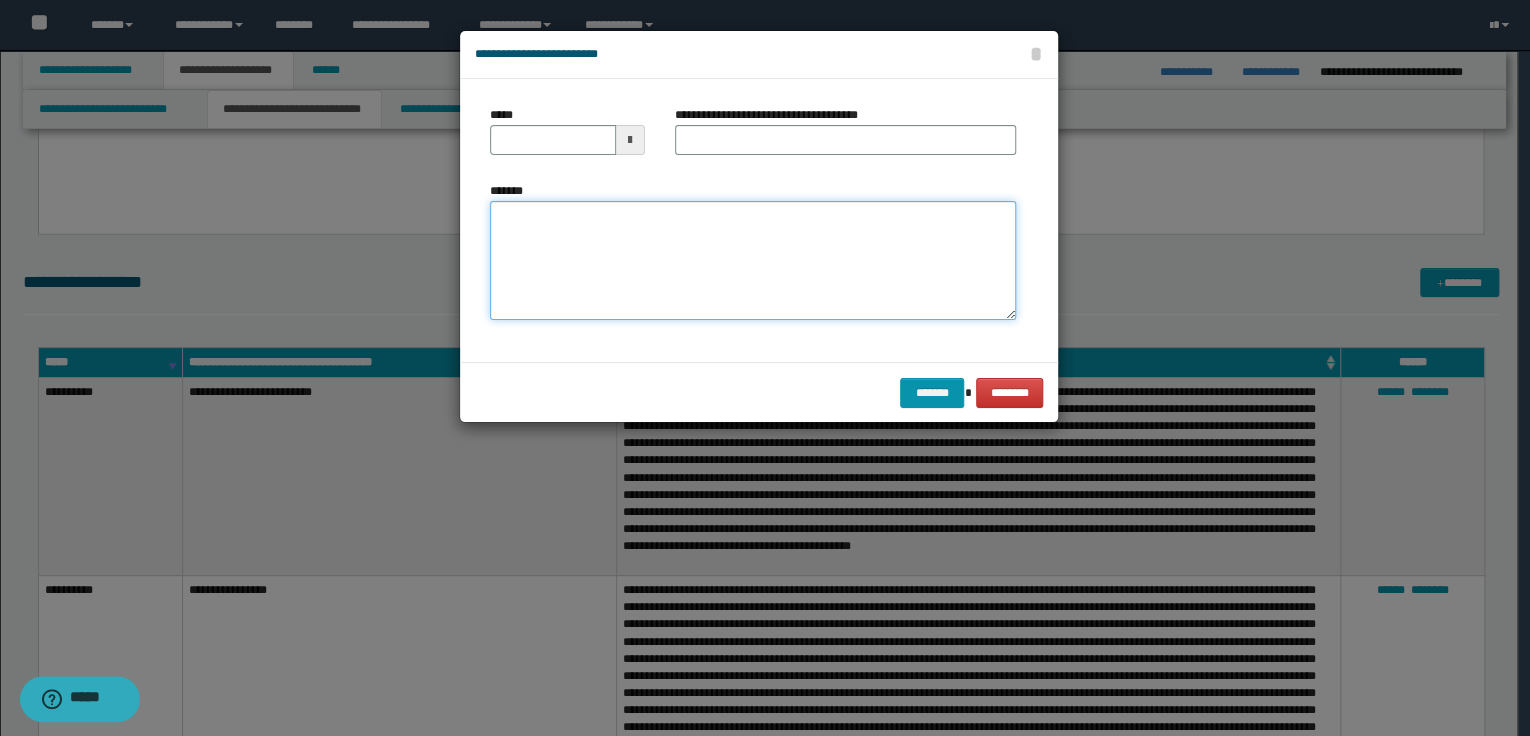 click on "*******" at bounding box center (753, 261) 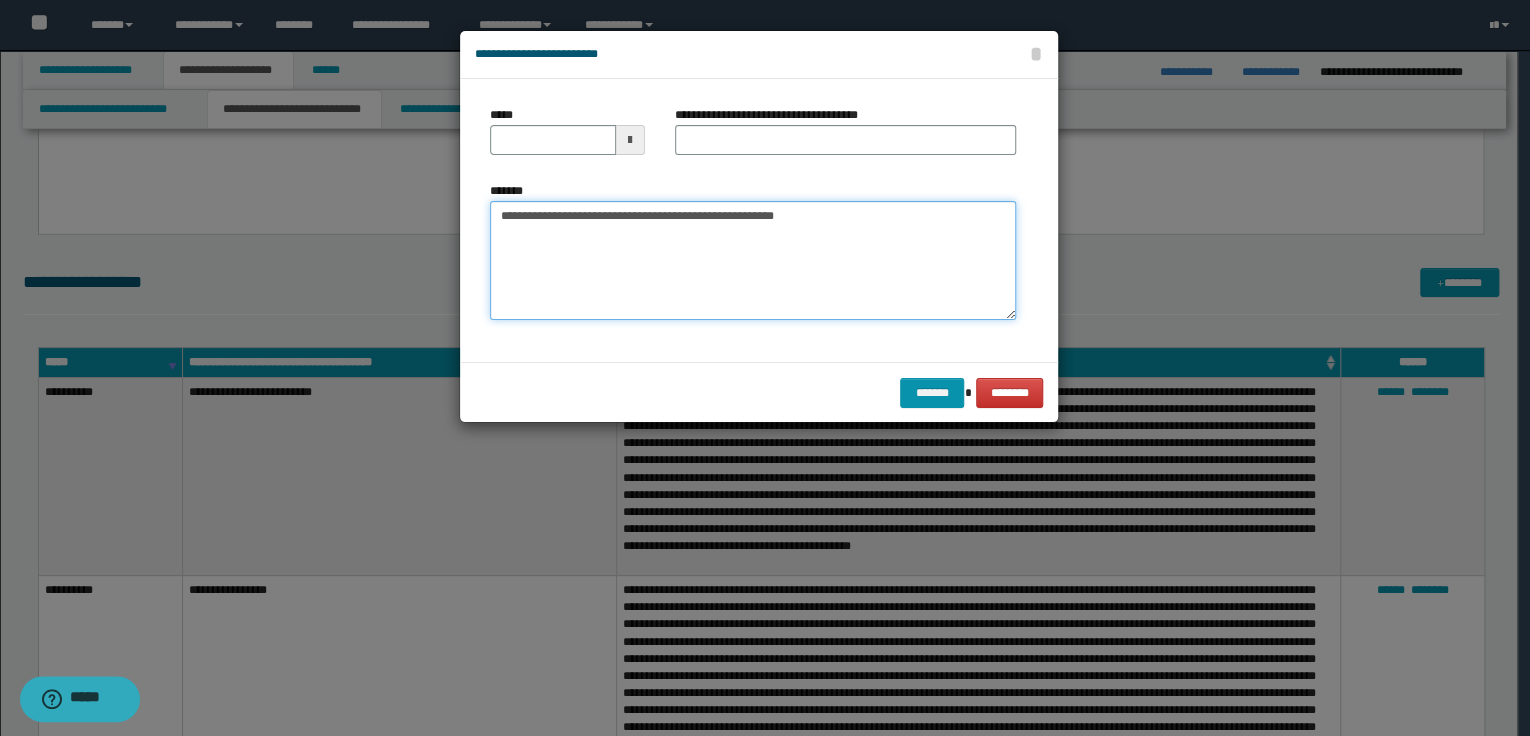 type on "**********" 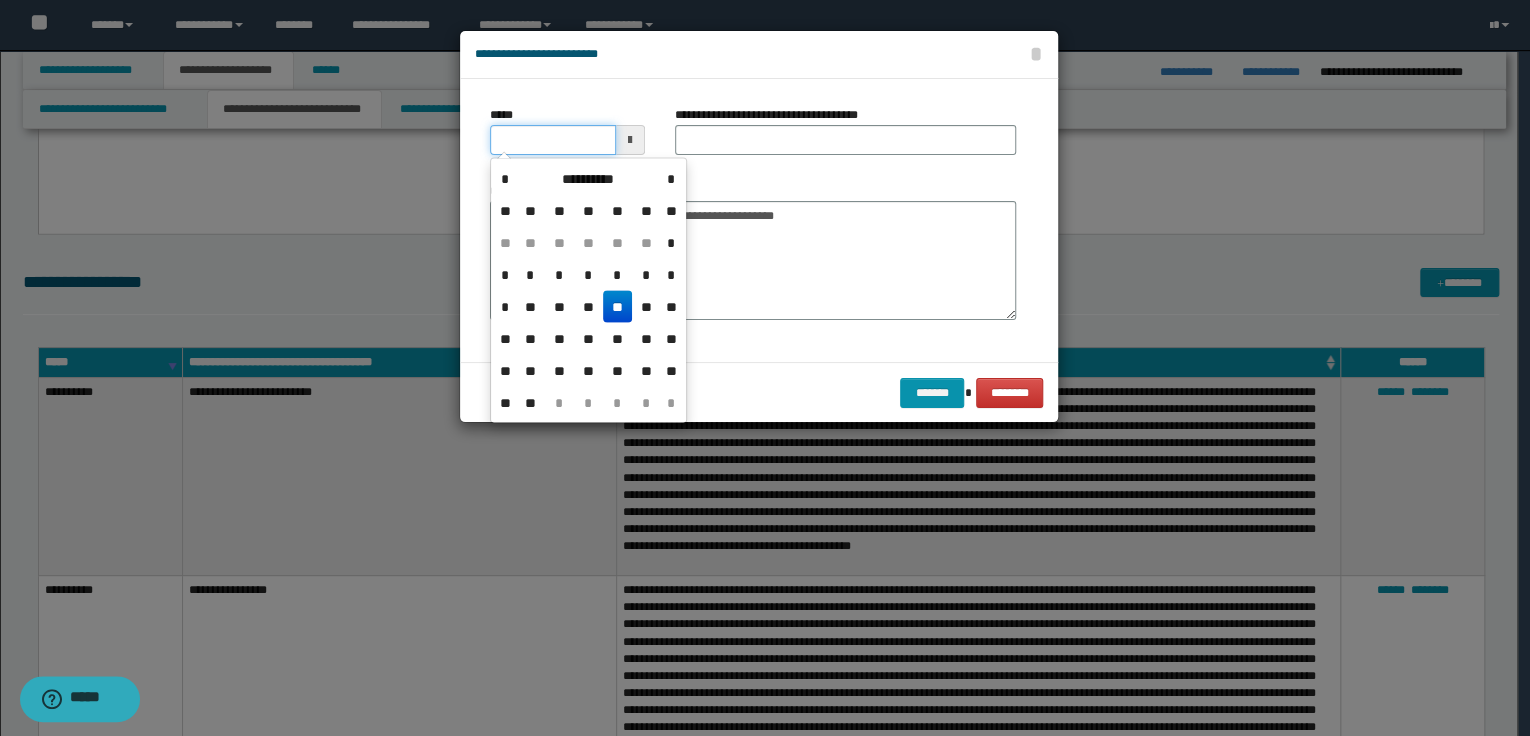 click on "*****" at bounding box center [553, 140] 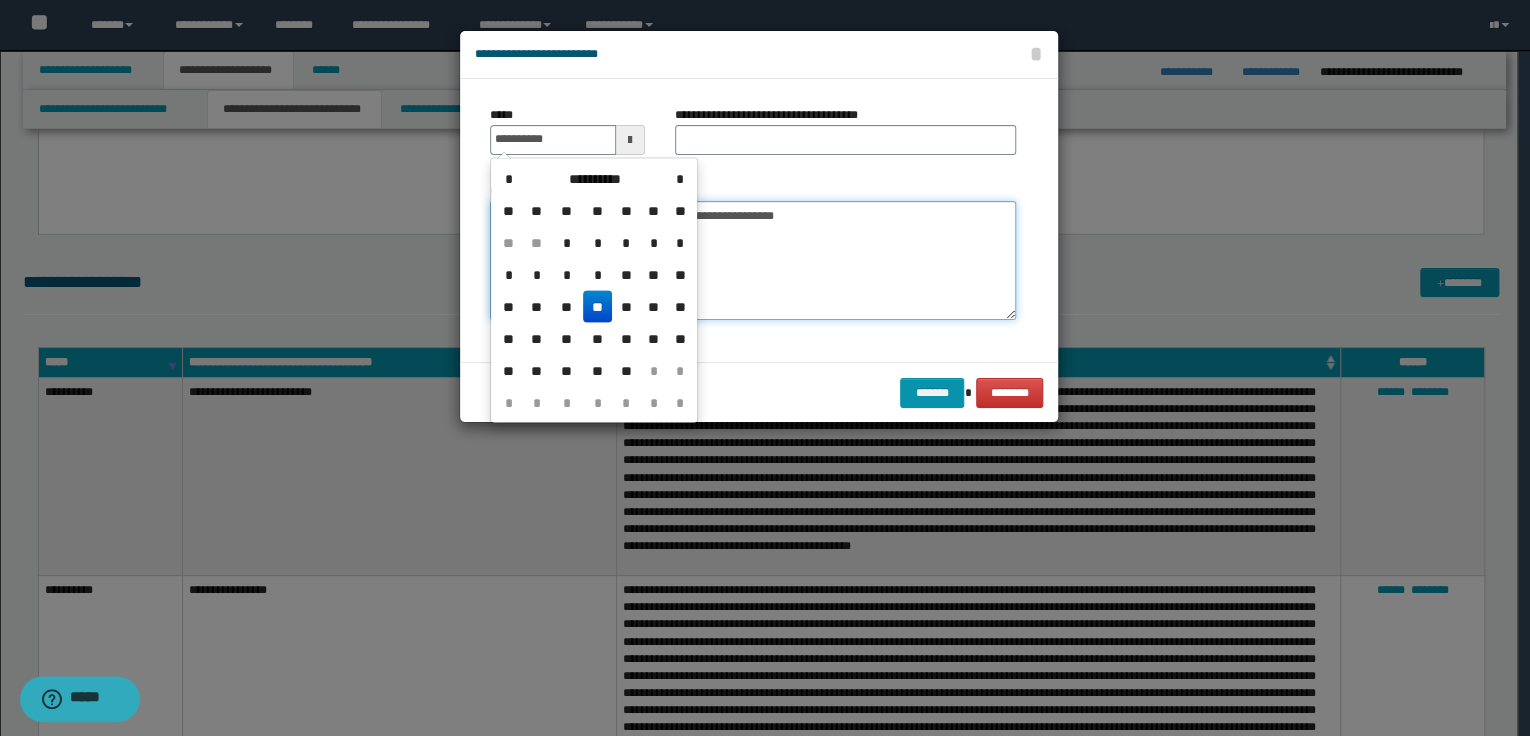 type on "**********" 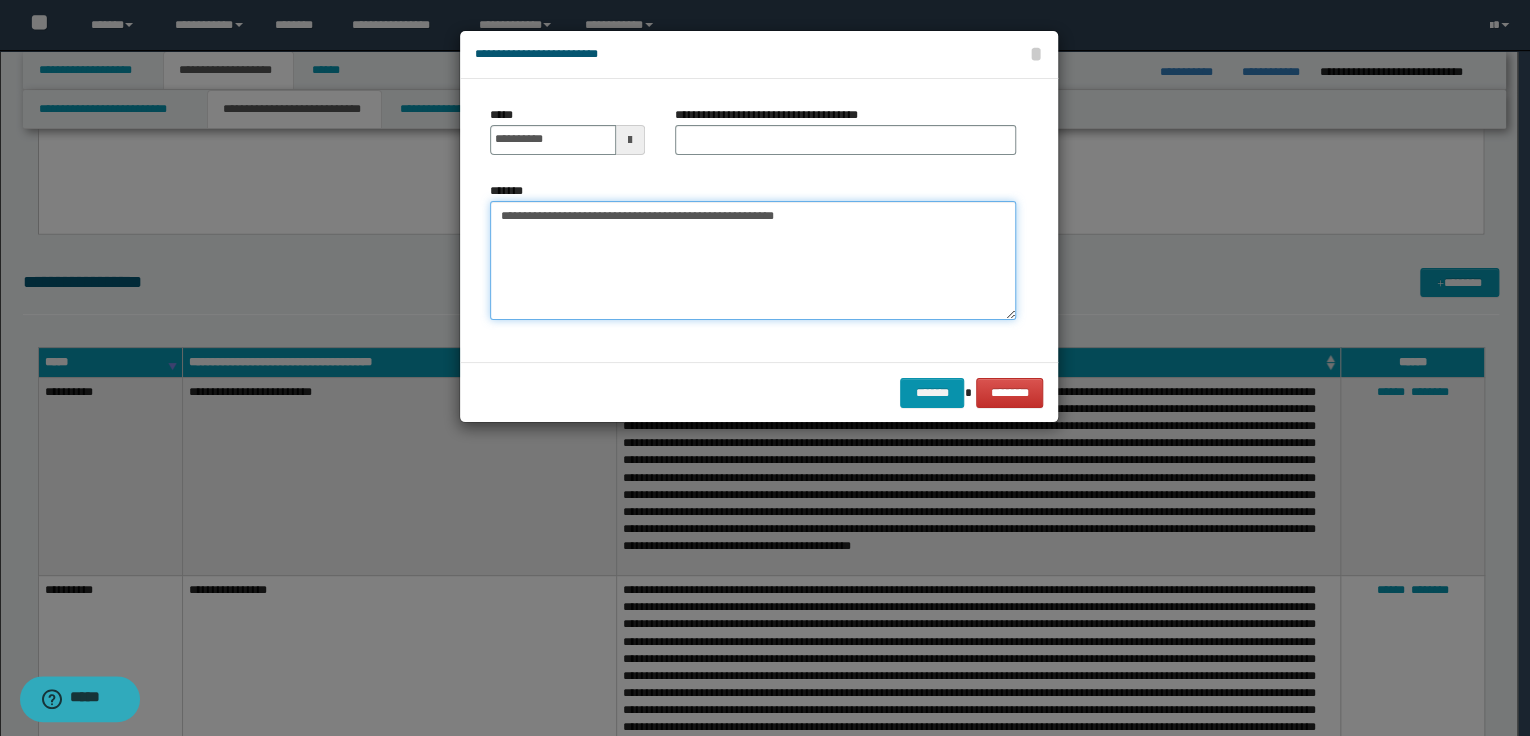 click on "**********" at bounding box center (753, 261) 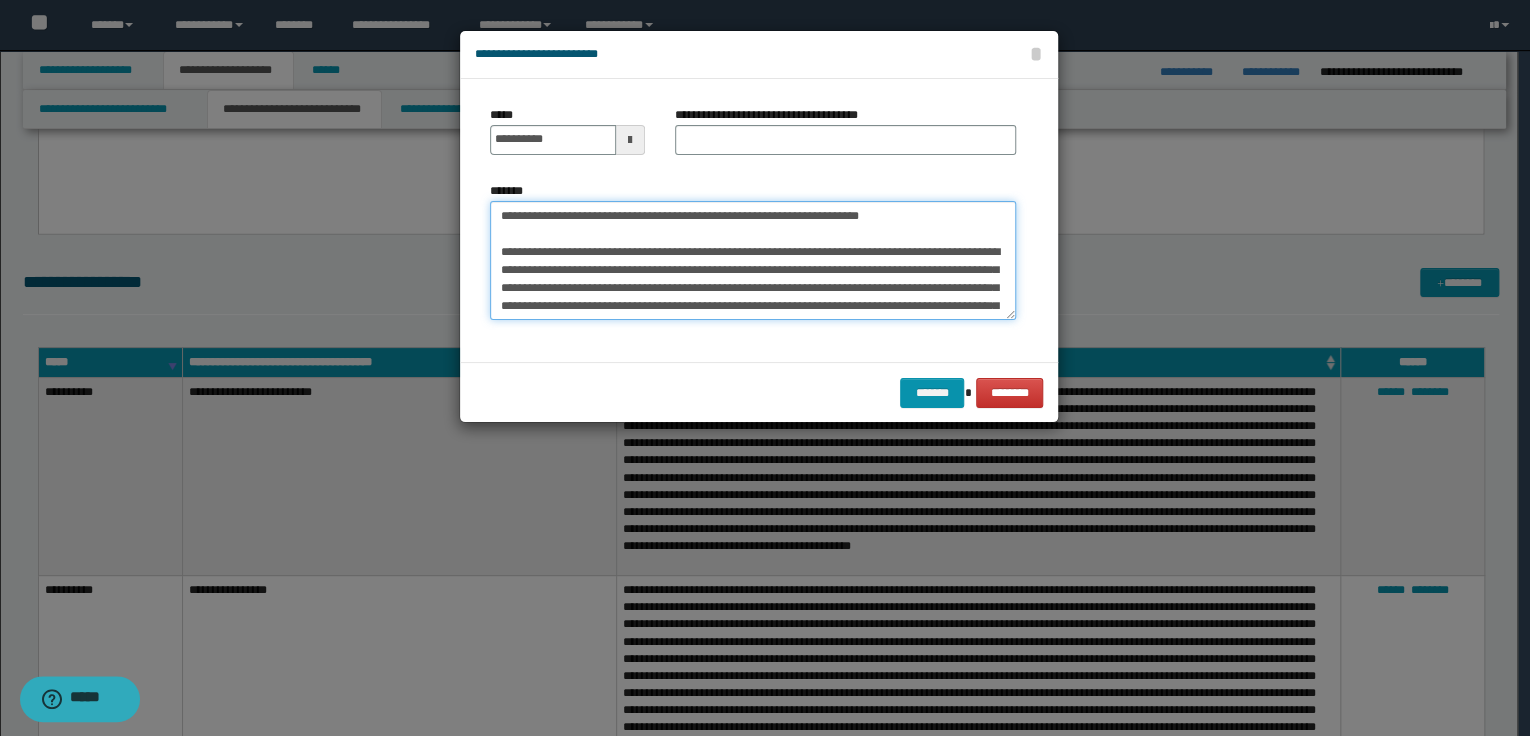 scroll, scrollTop: 408, scrollLeft: 0, axis: vertical 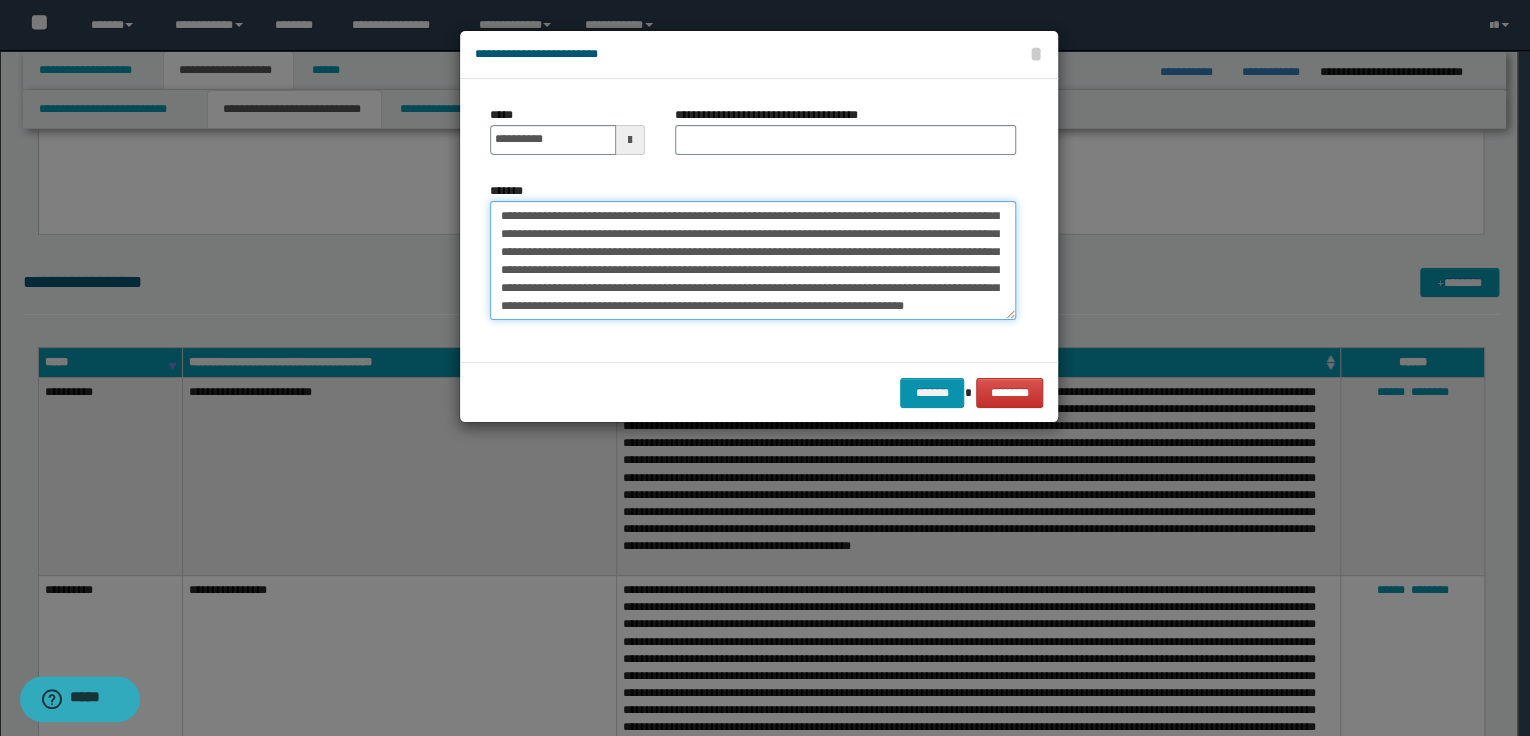 type on "**********" 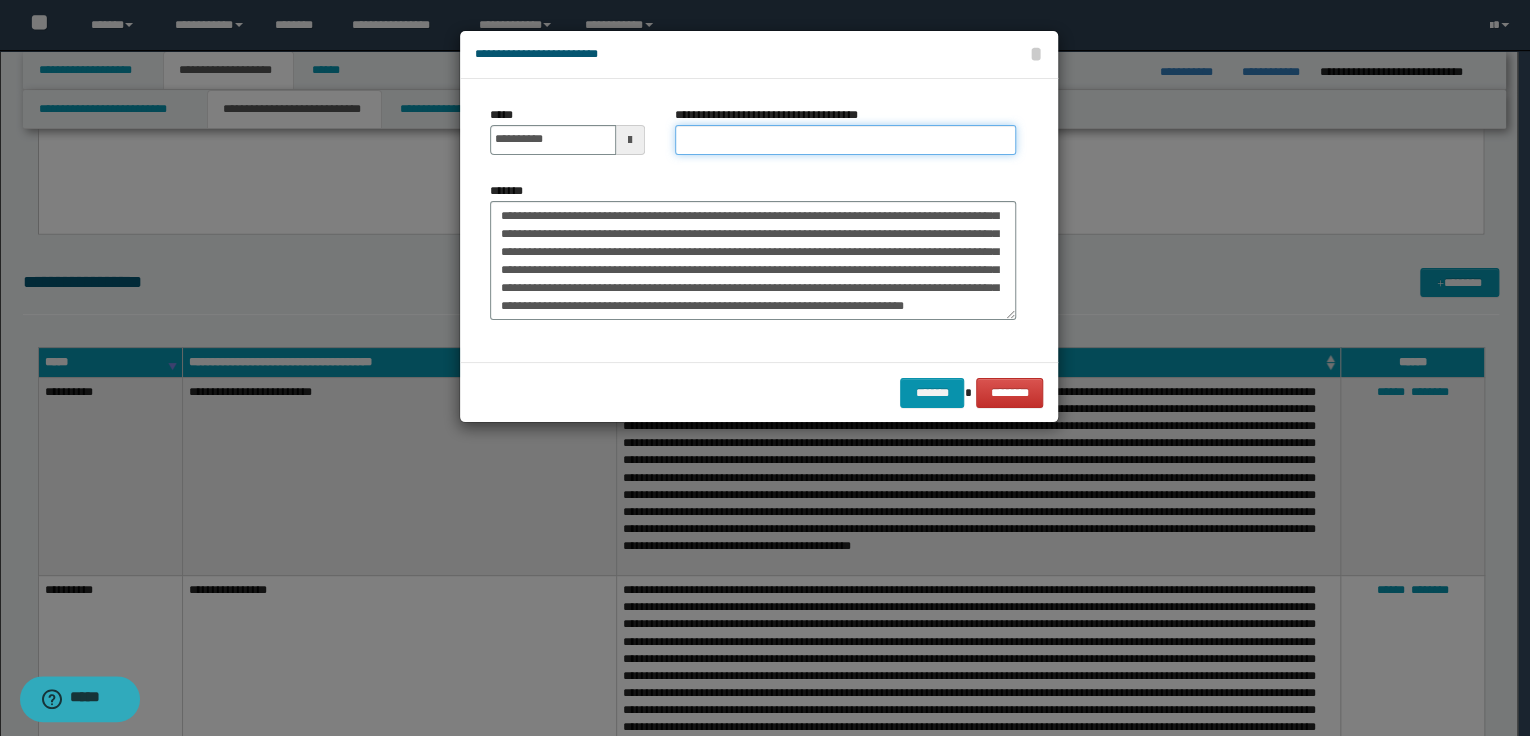 click on "**********" at bounding box center [845, 140] 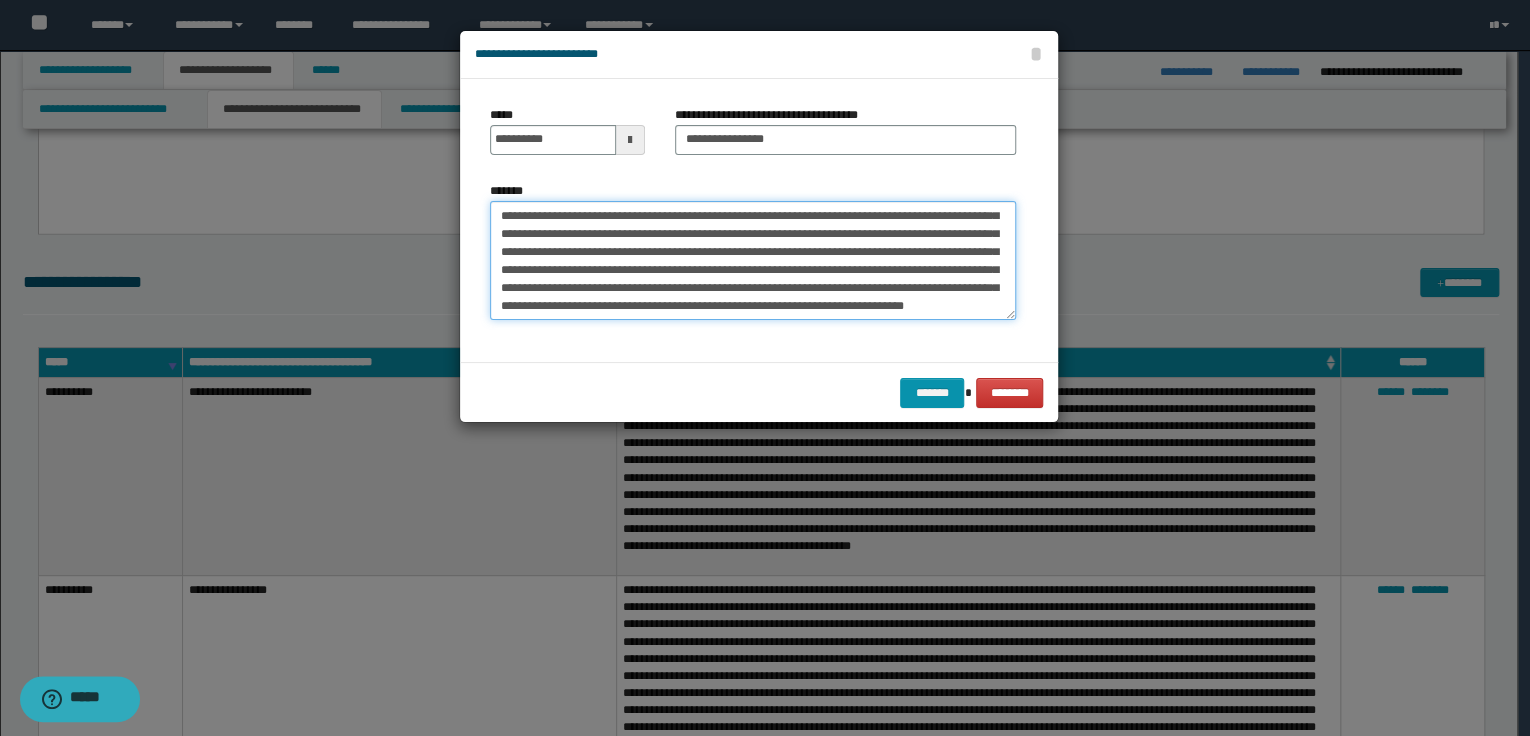 click on "*******" at bounding box center (753, 261) 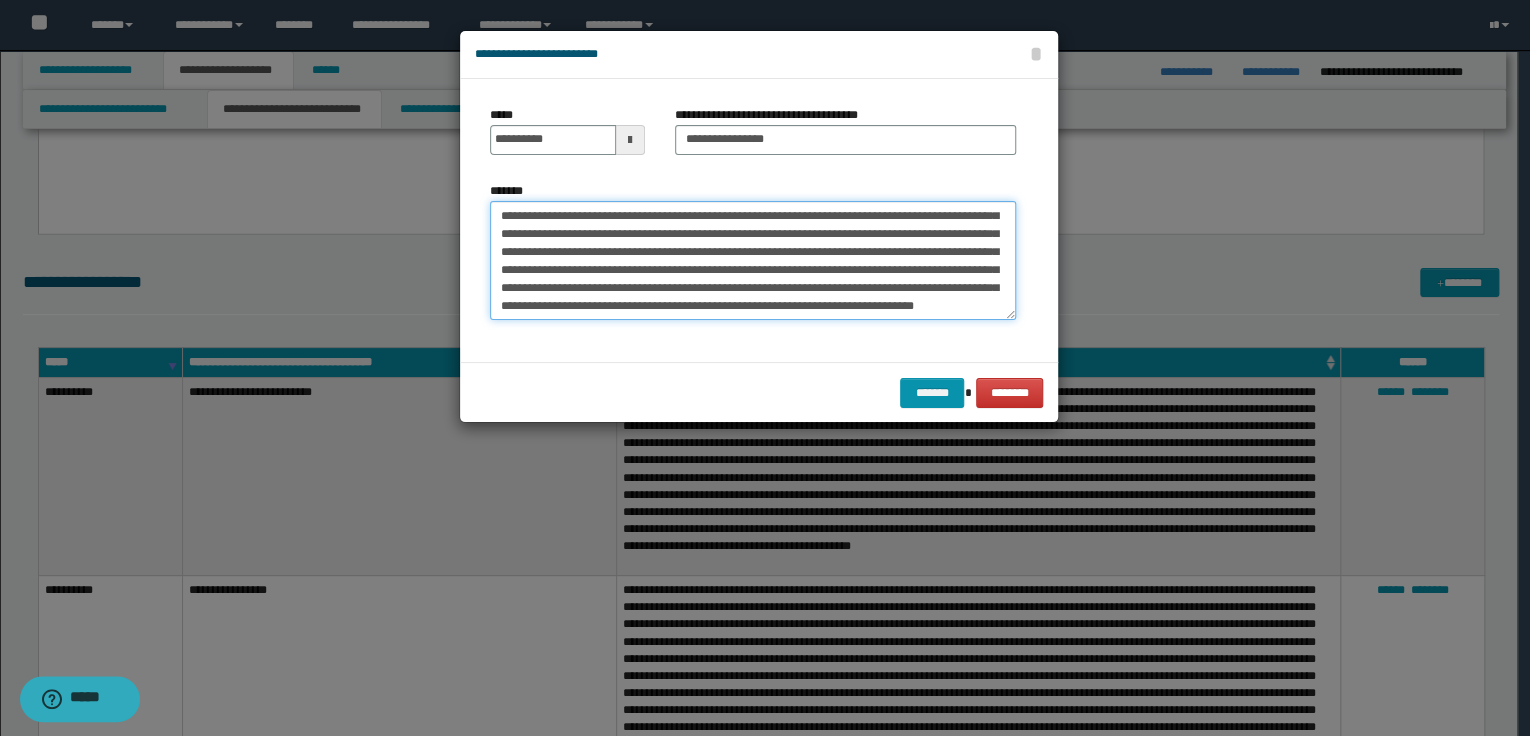 scroll, scrollTop: 328, scrollLeft: 0, axis: vertical 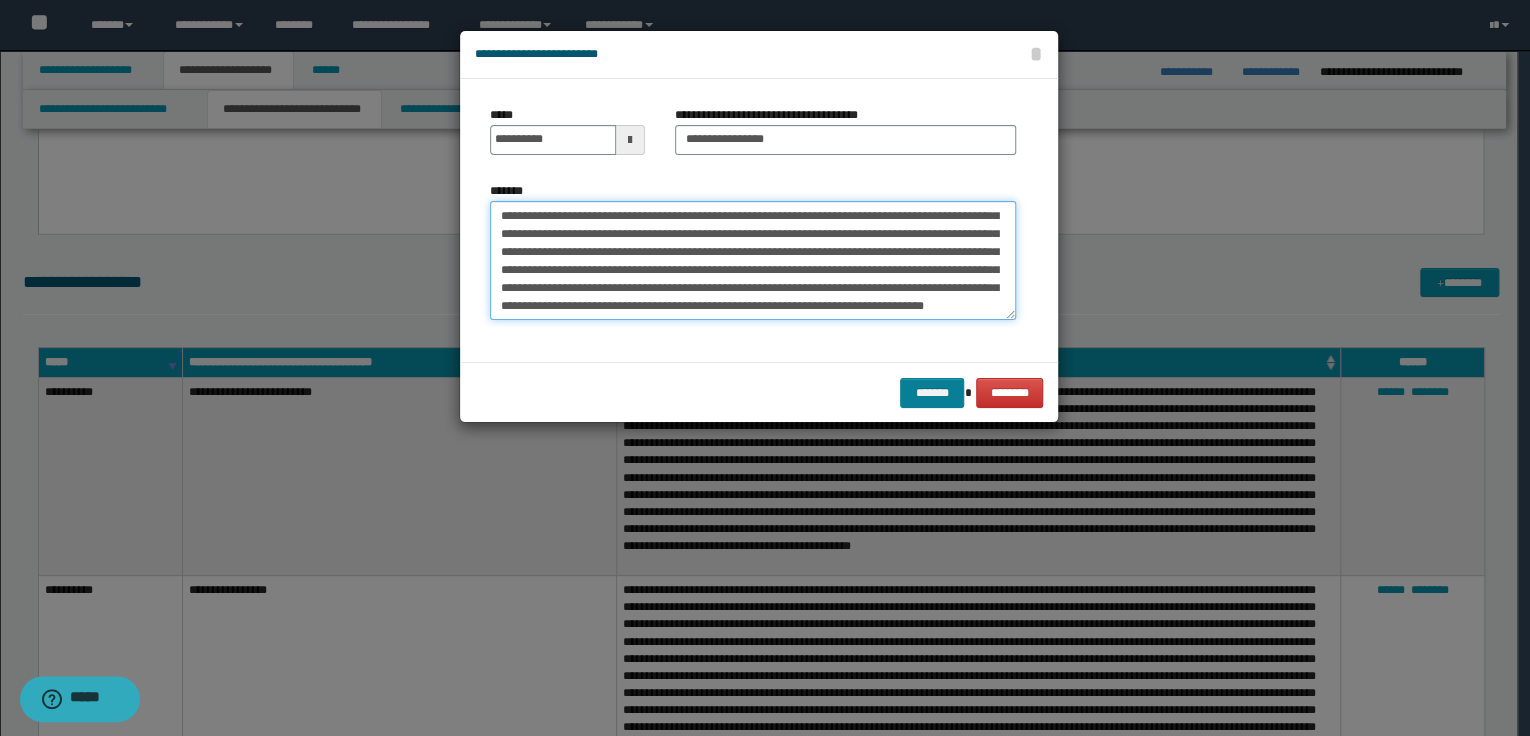 type on "**********" 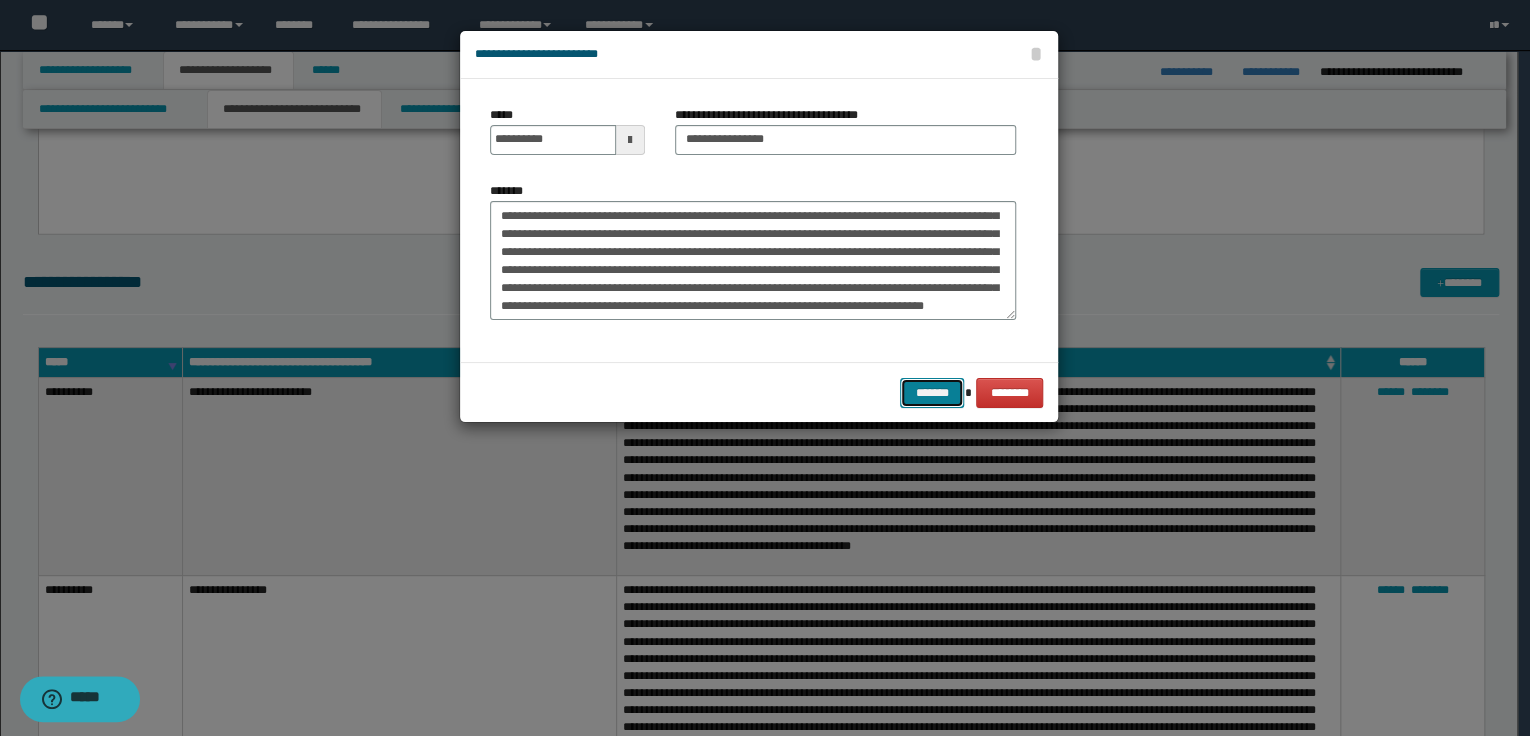 click on "*******" at bounding box center (932, 393) 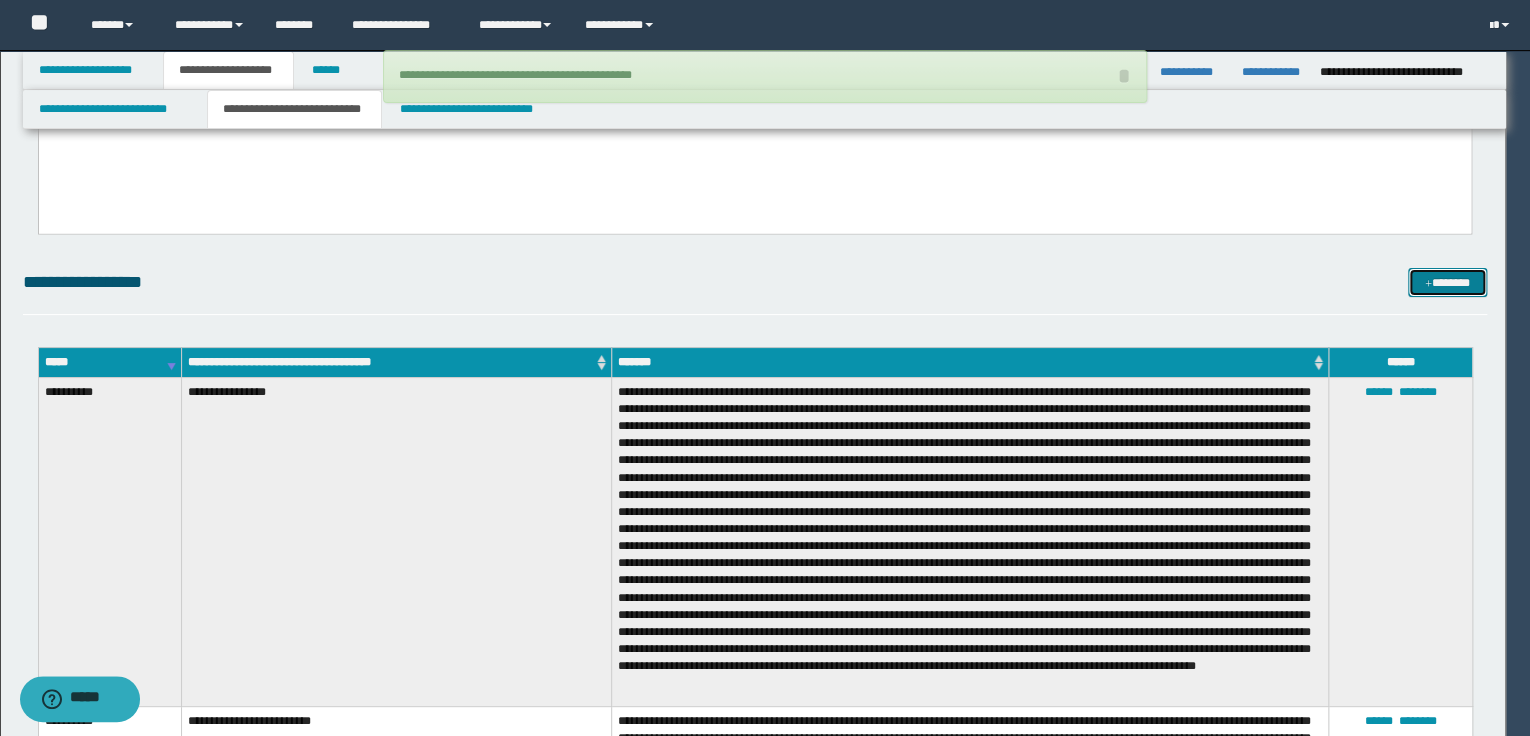 type 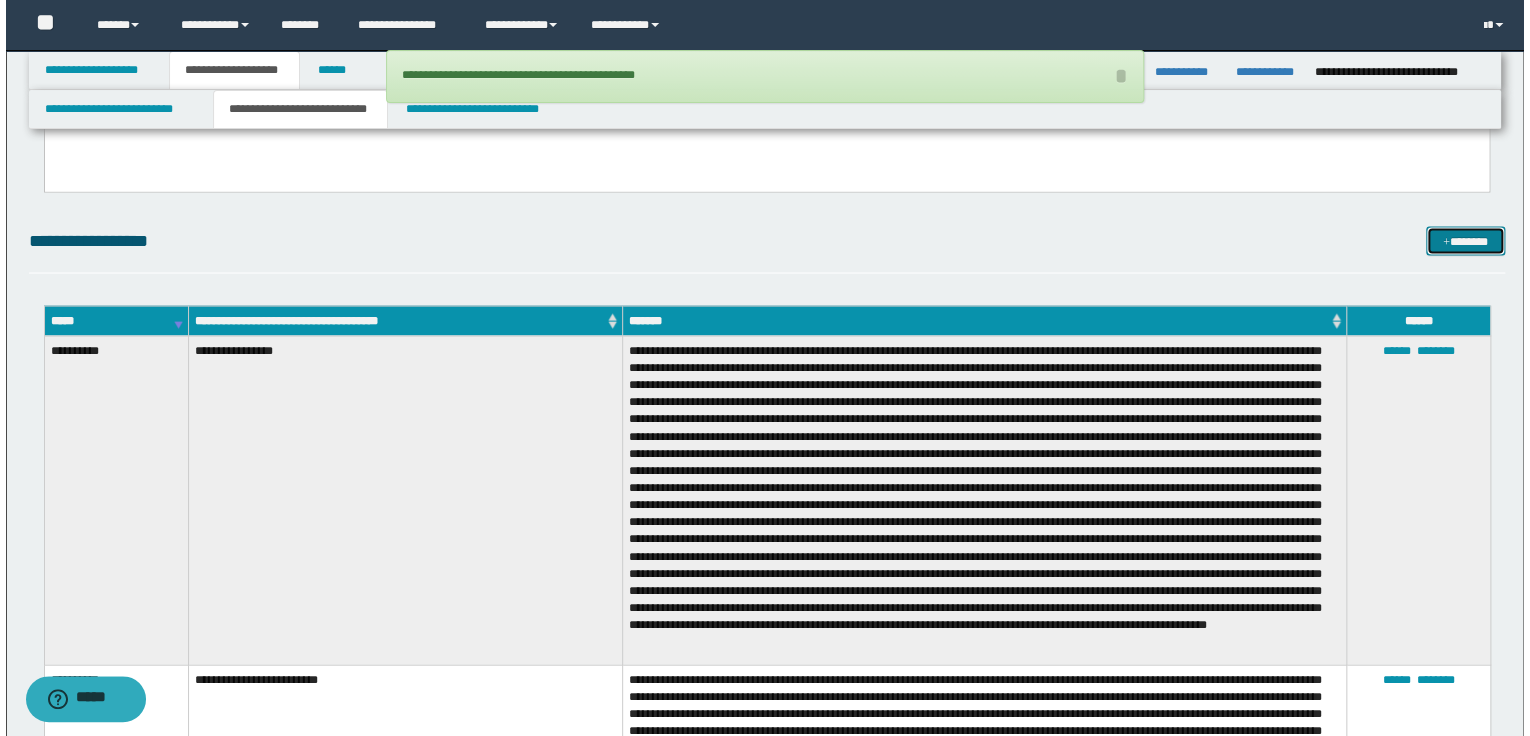 scroll, scrollTop: 1920, scrollLeft: 0, axis: vertical 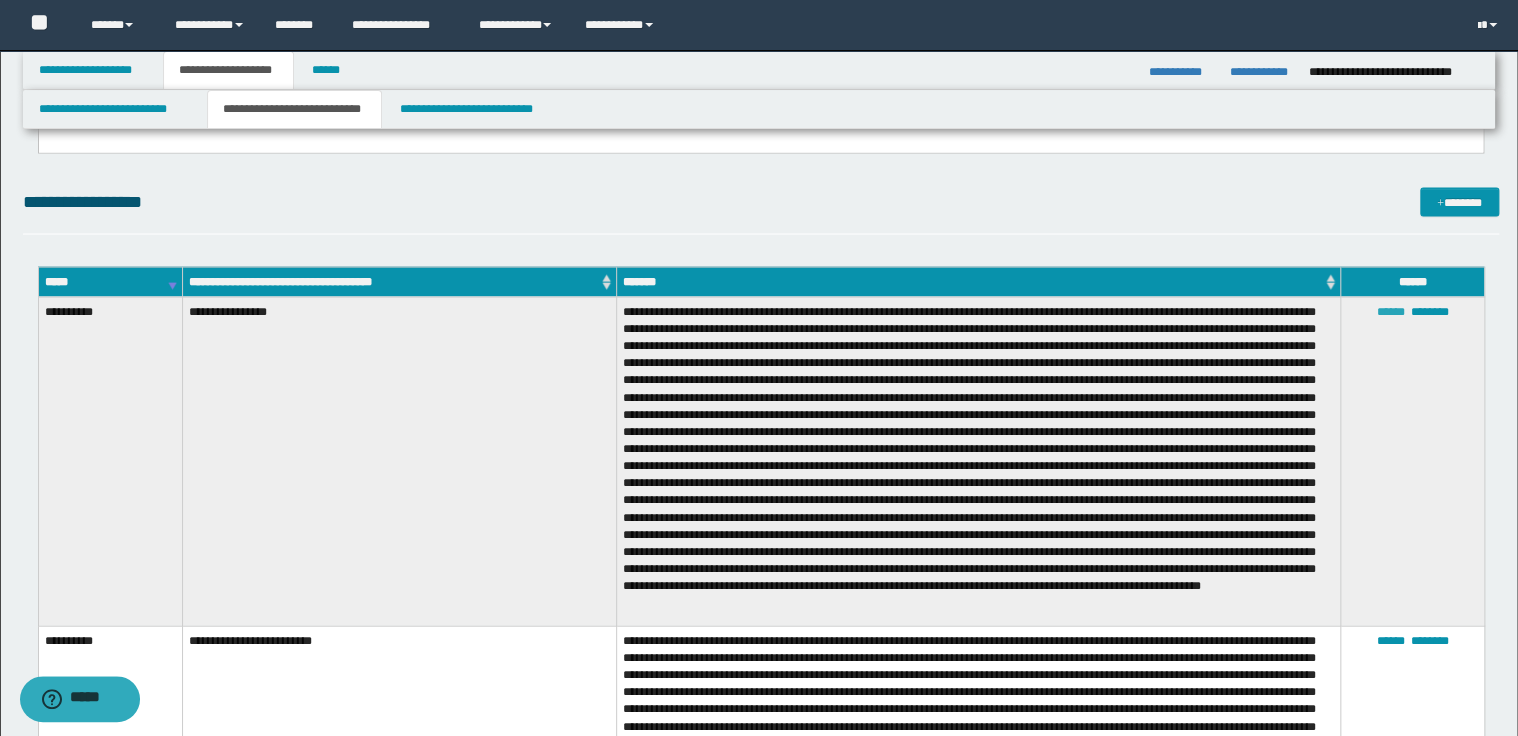 click on "******" at bounding box center (1390, 312) 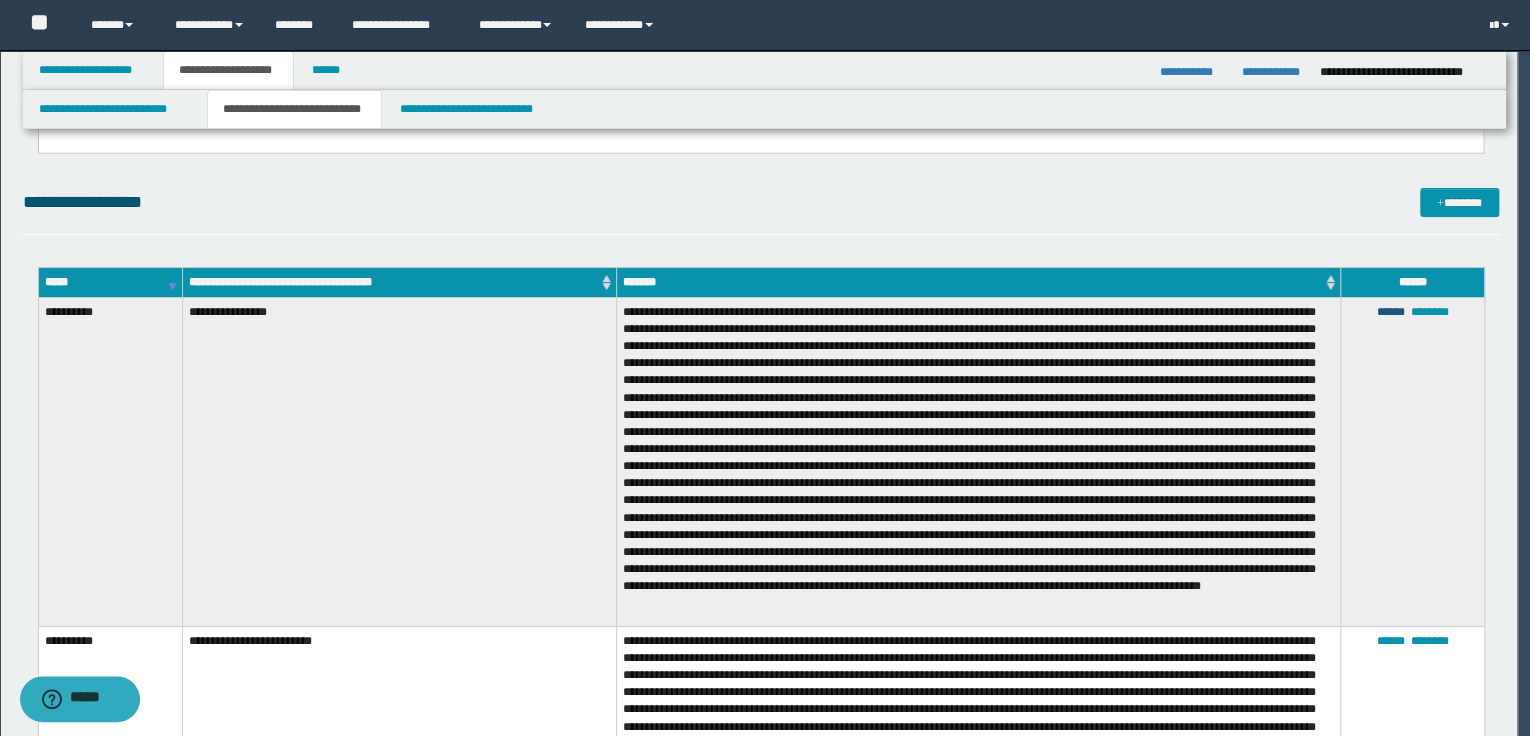 scroll, scrollTop: 377, scrollLeft: 0, axis: vertical 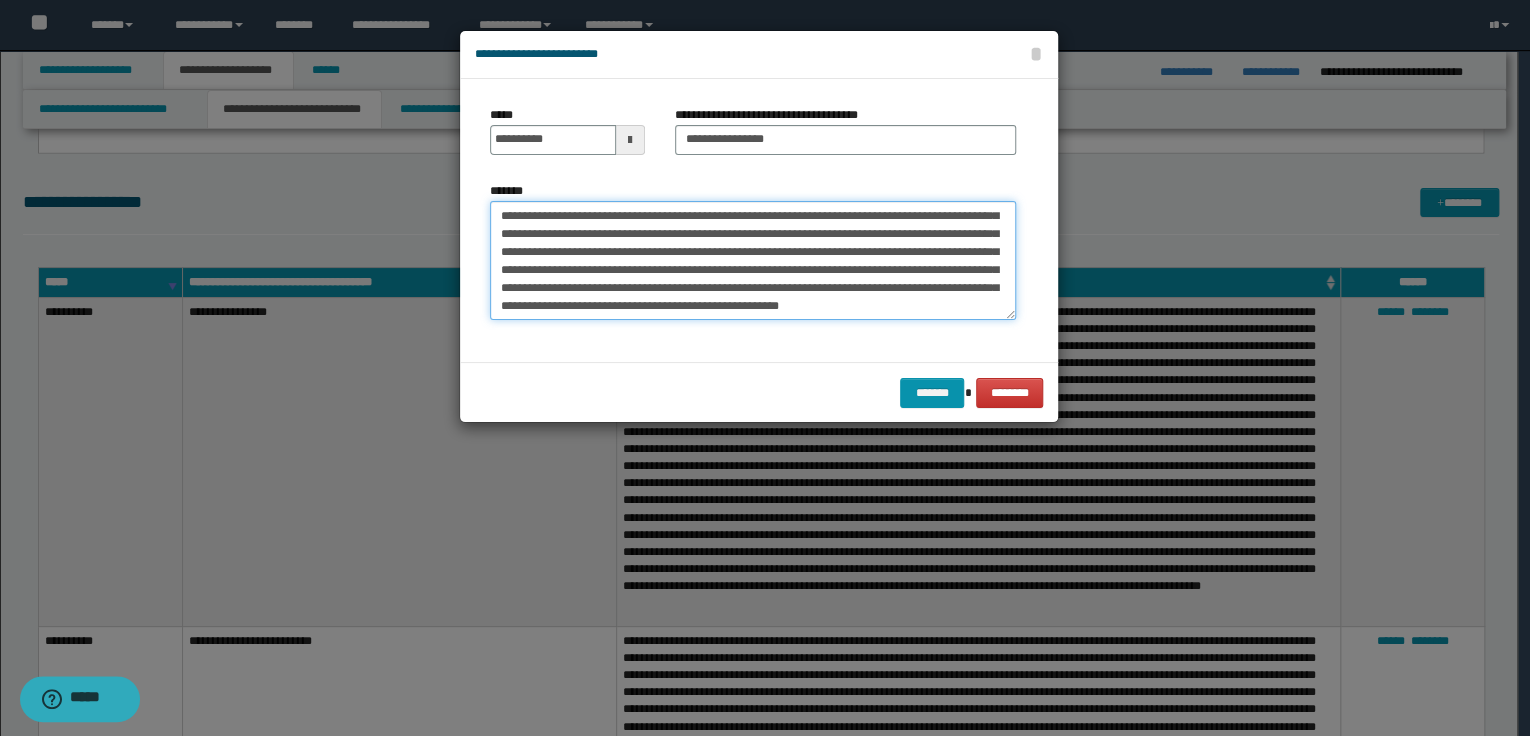 click on "*******" at bounding box center [753, 261] 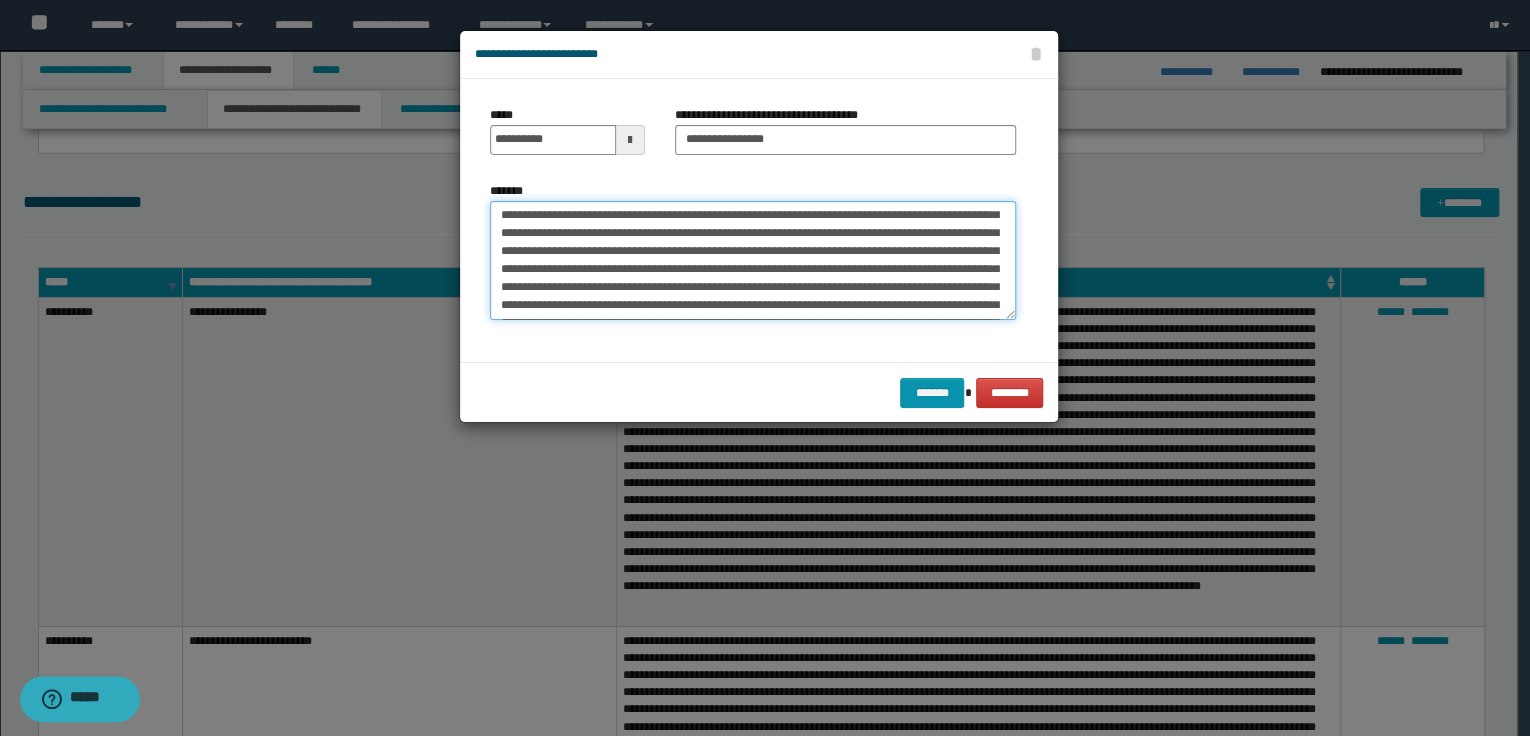 scroll, scrollTop: 0, scrollLeft: 0, axis: both 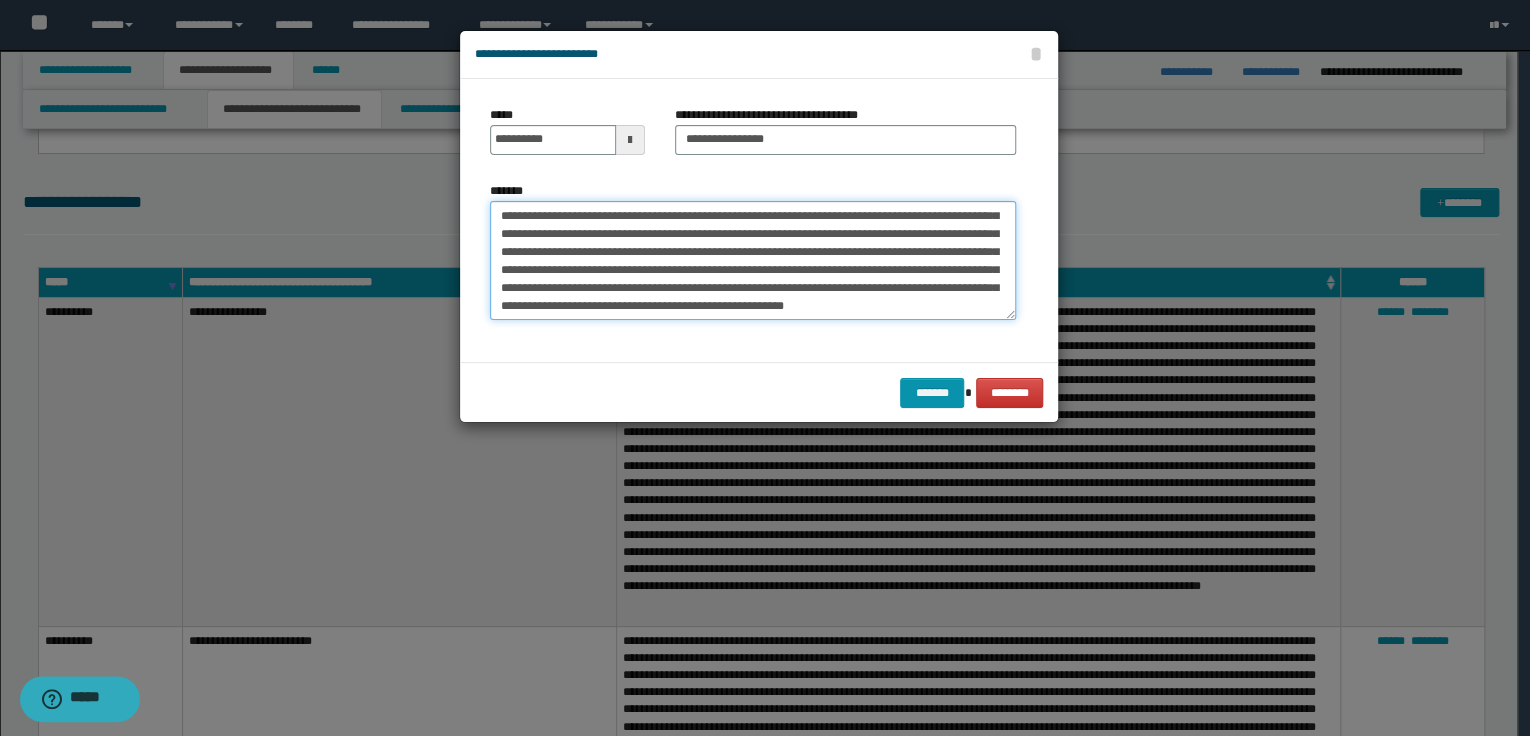 click on "*******" at bounding box center (753, 261) 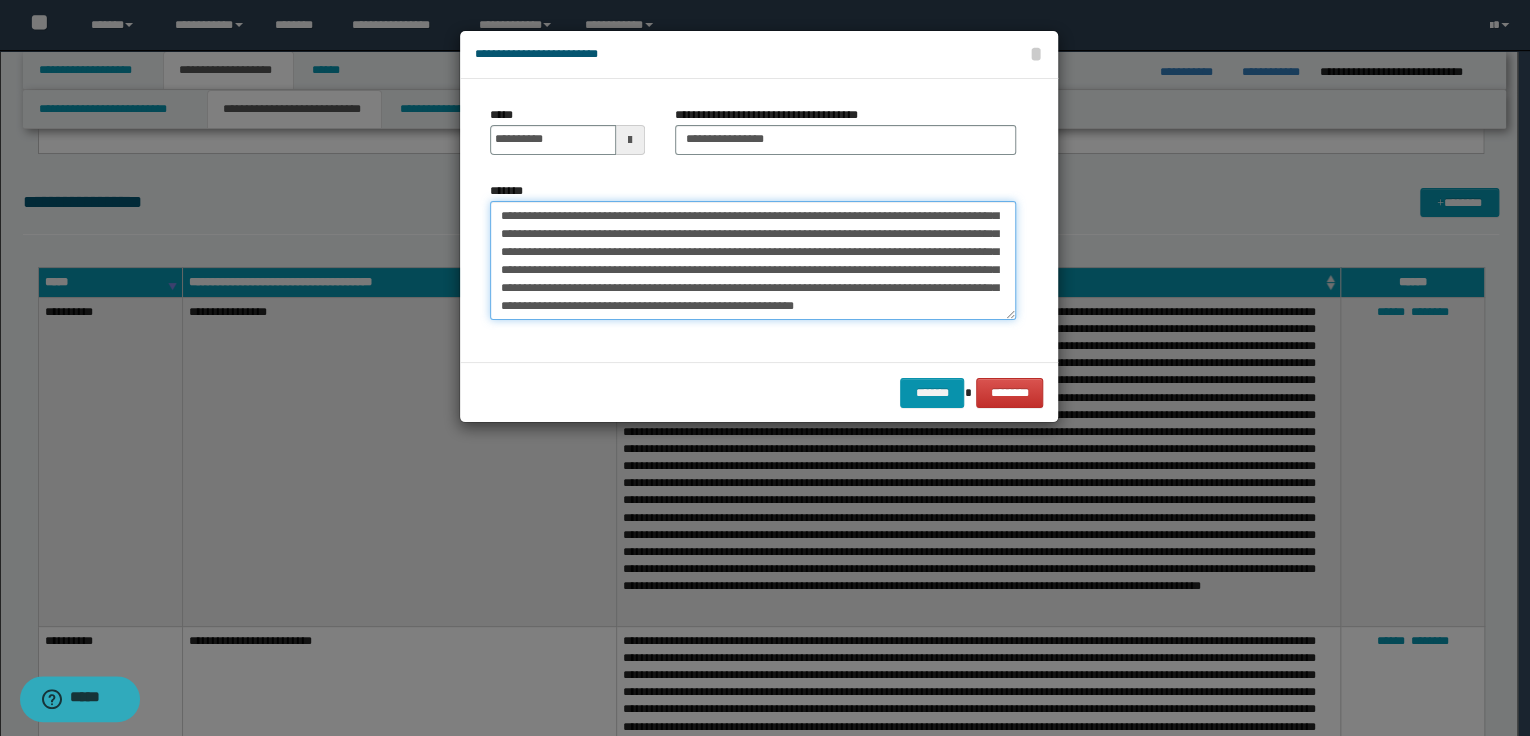 paste on "**********" 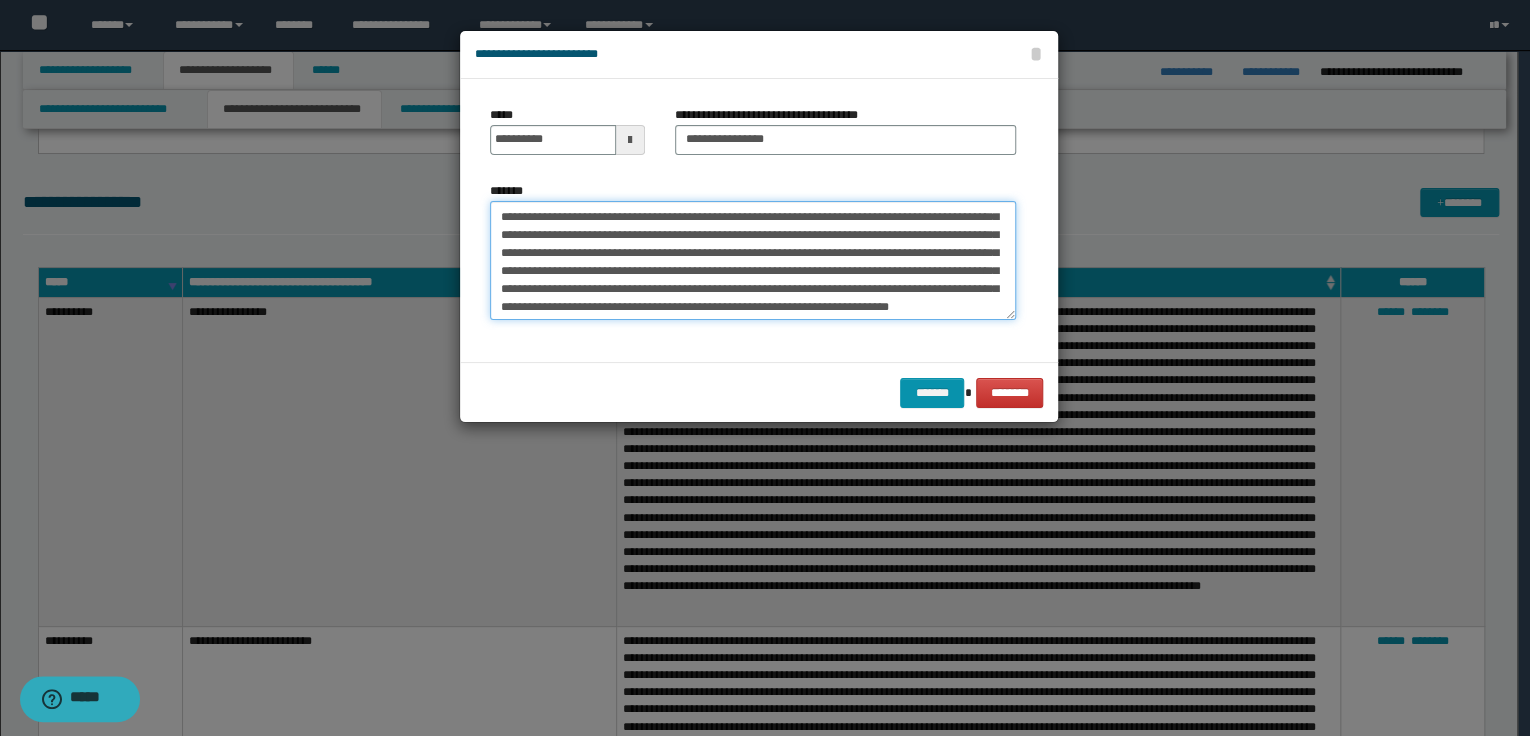 scroll, scrollTop: 444, scrollLeft: 0, axis: vertical 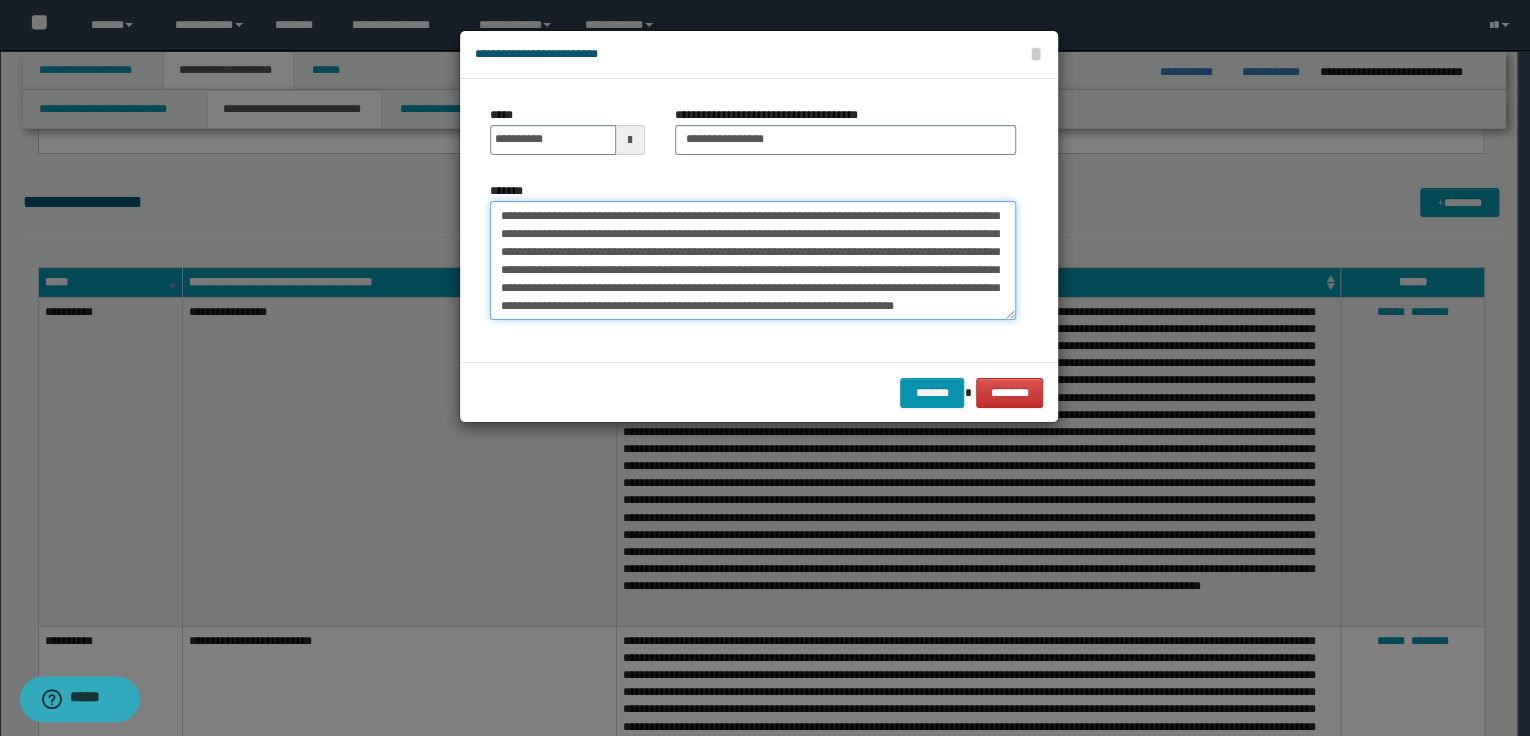 click on "*******" at bounding box center [753, 261] 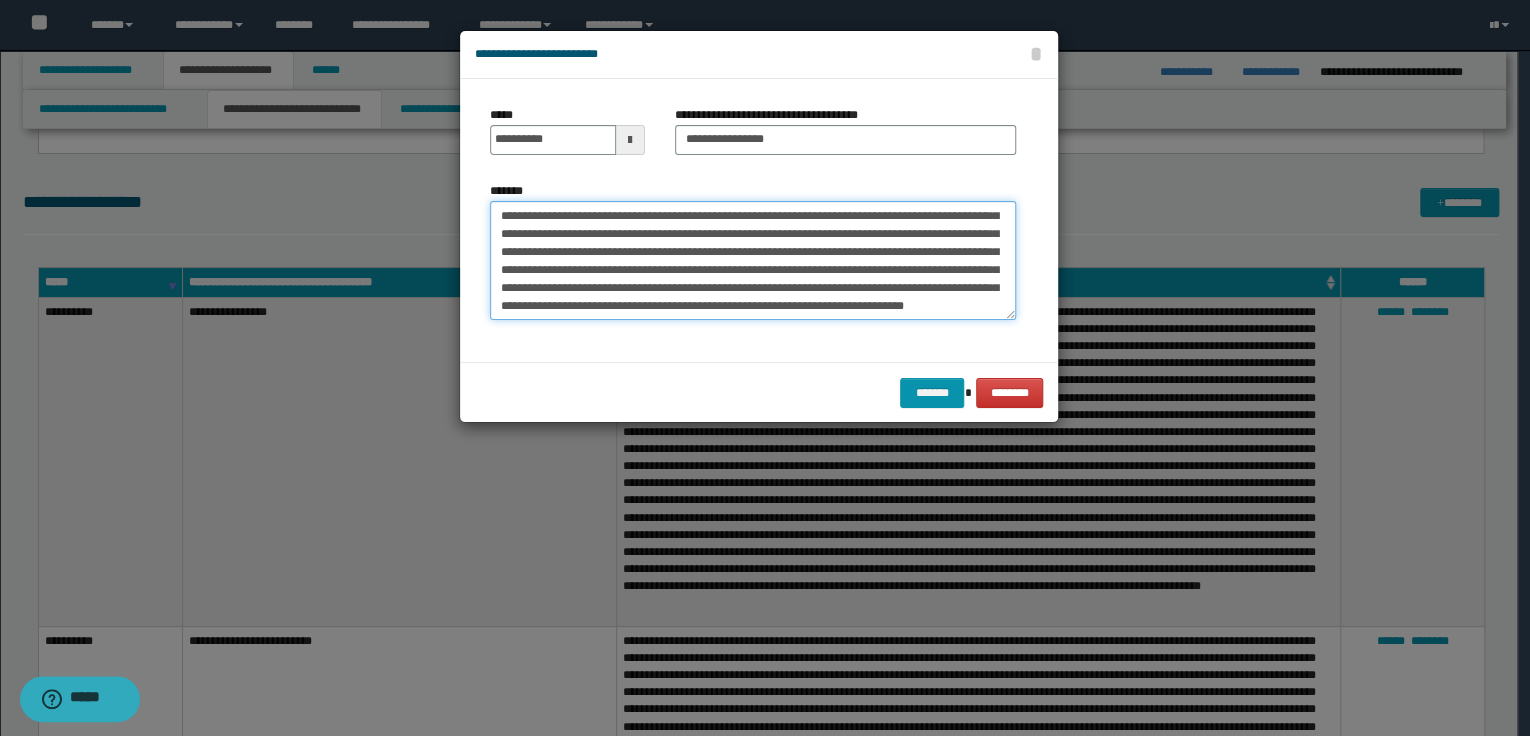 paste on "**********" 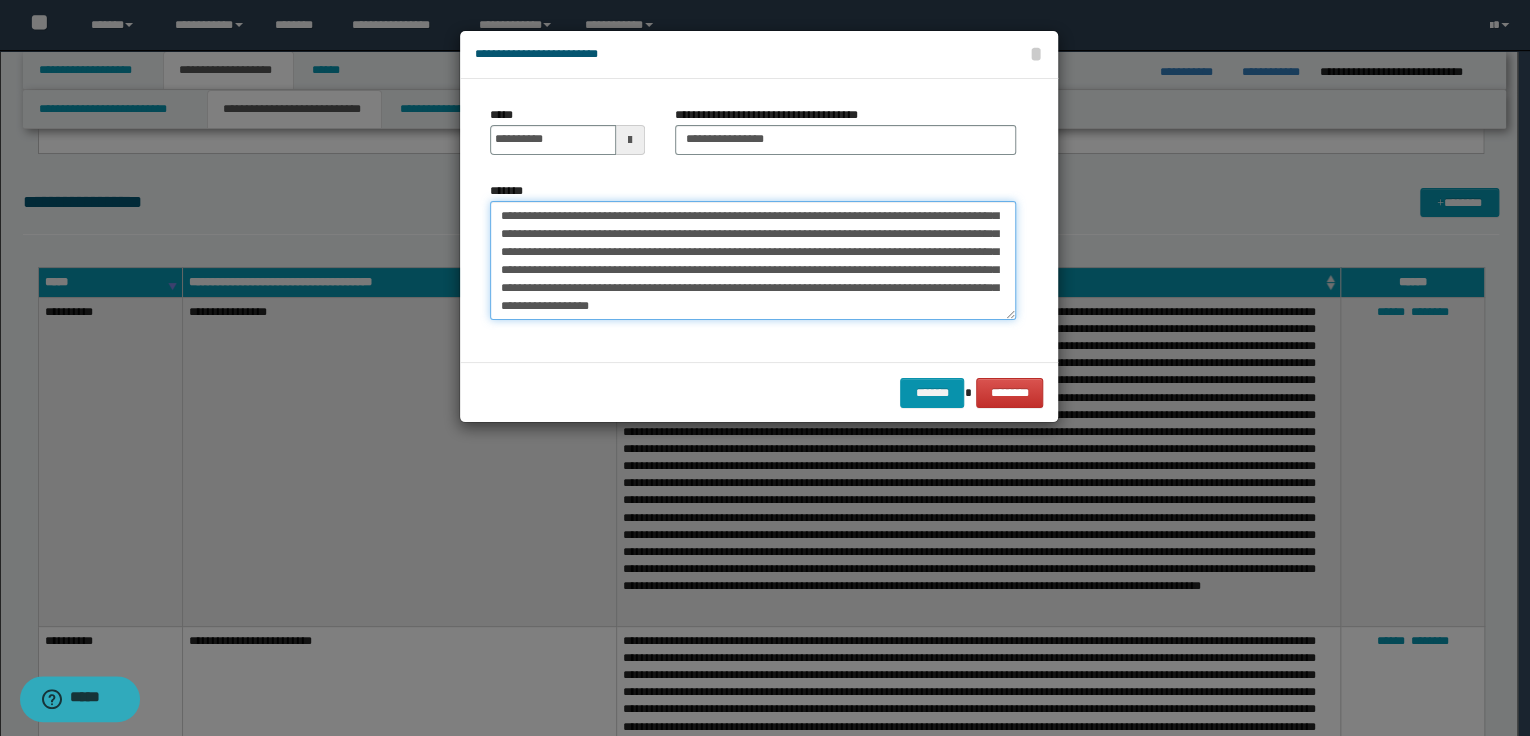 scroll, scrollTop: 480, scrollLeft: 0, axis: vertical 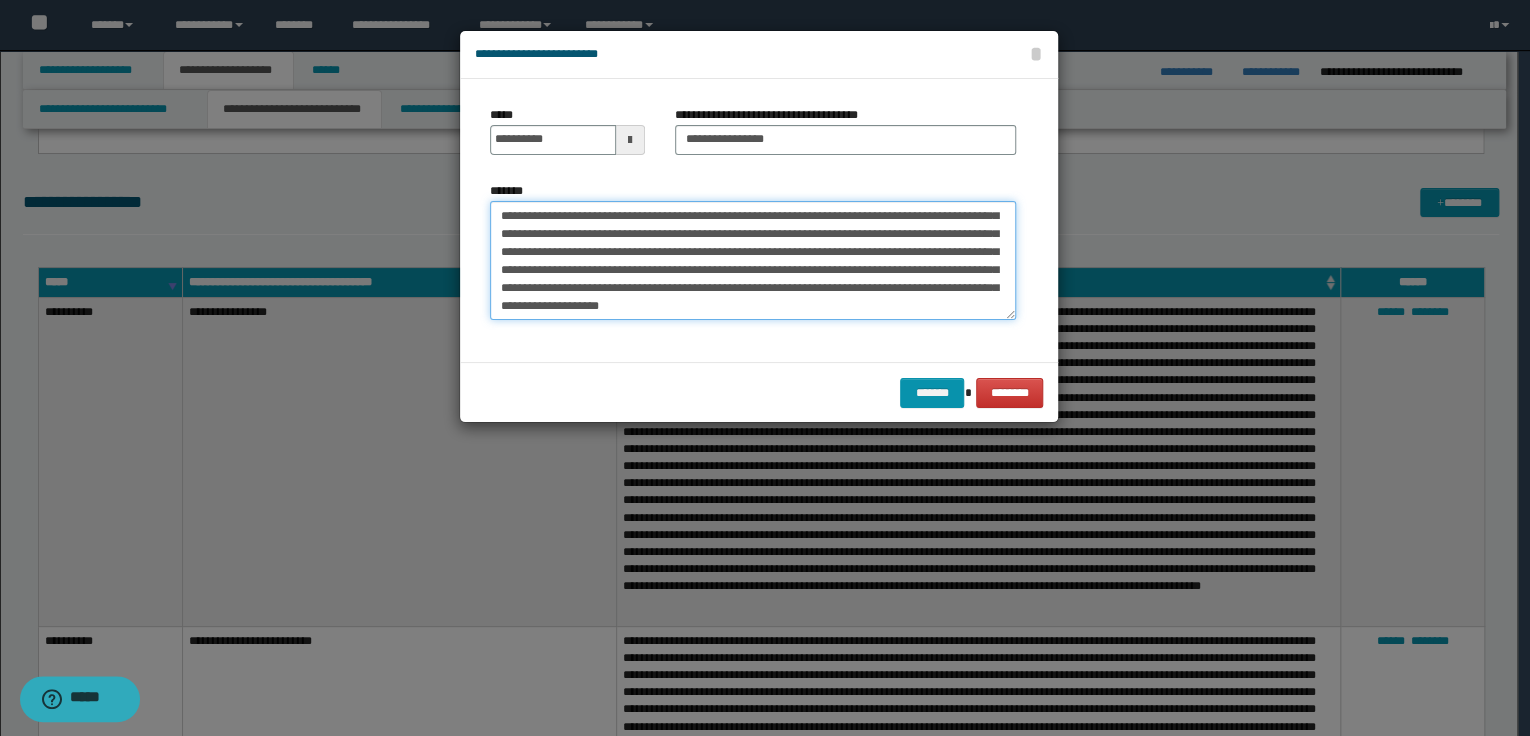 paste on "**********" 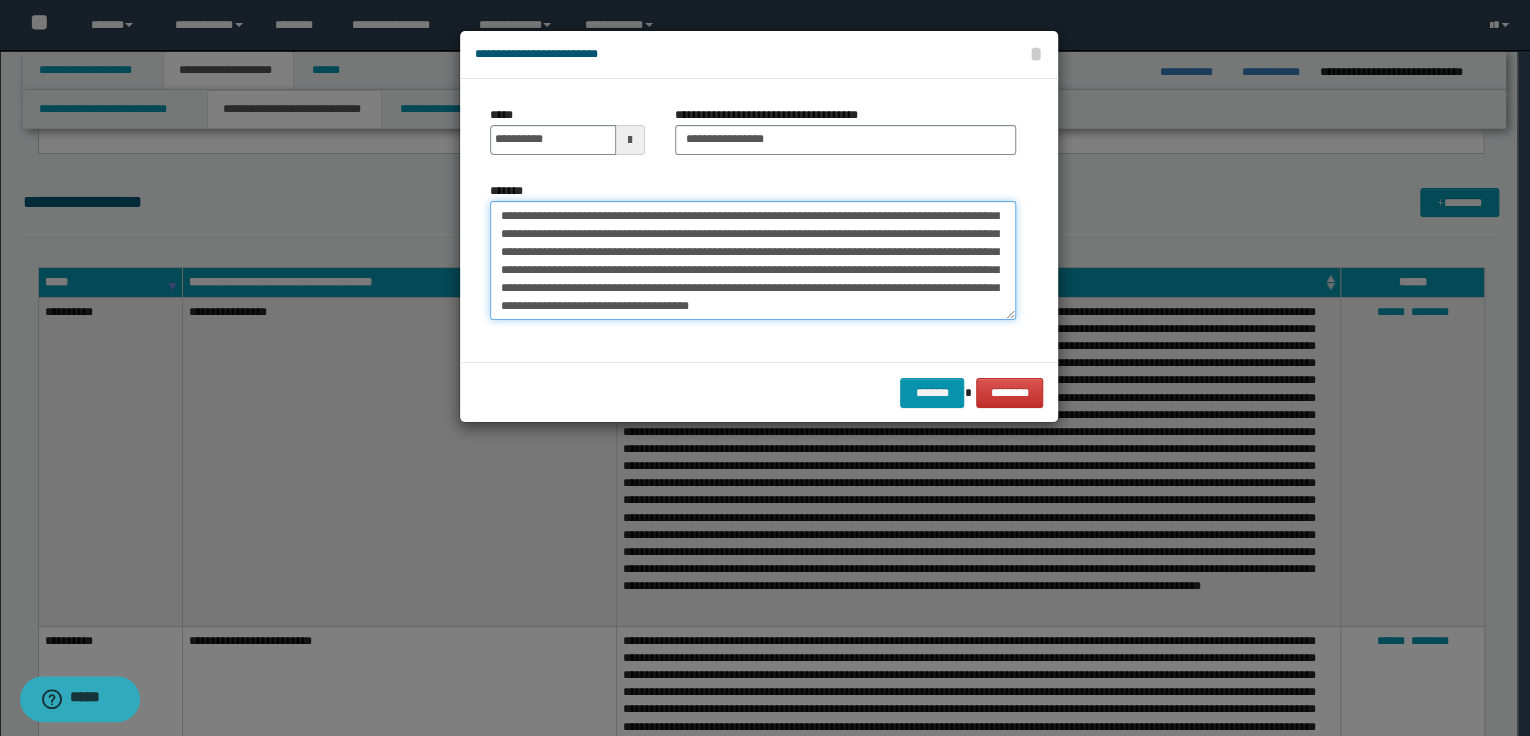 paste on "**********" 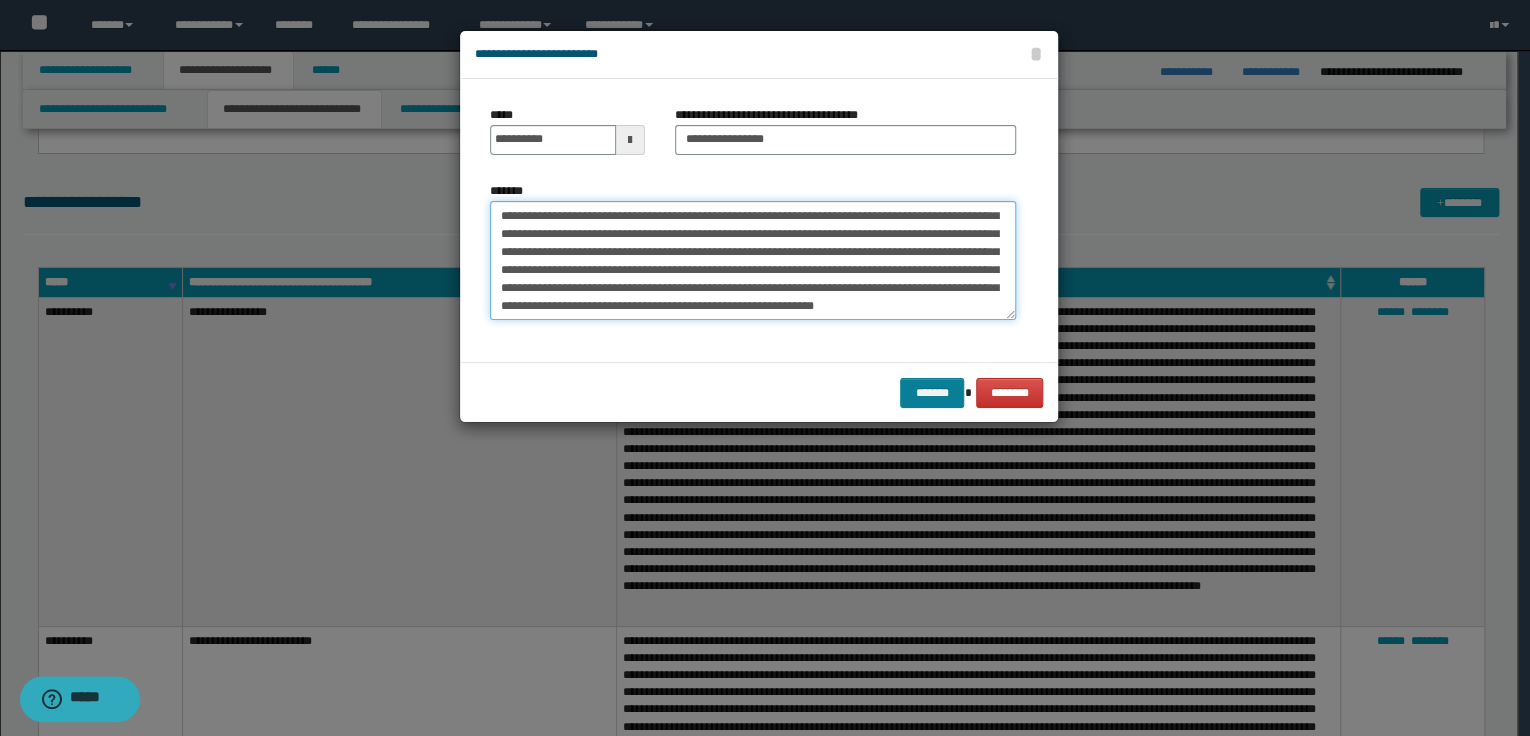 type on "**********" 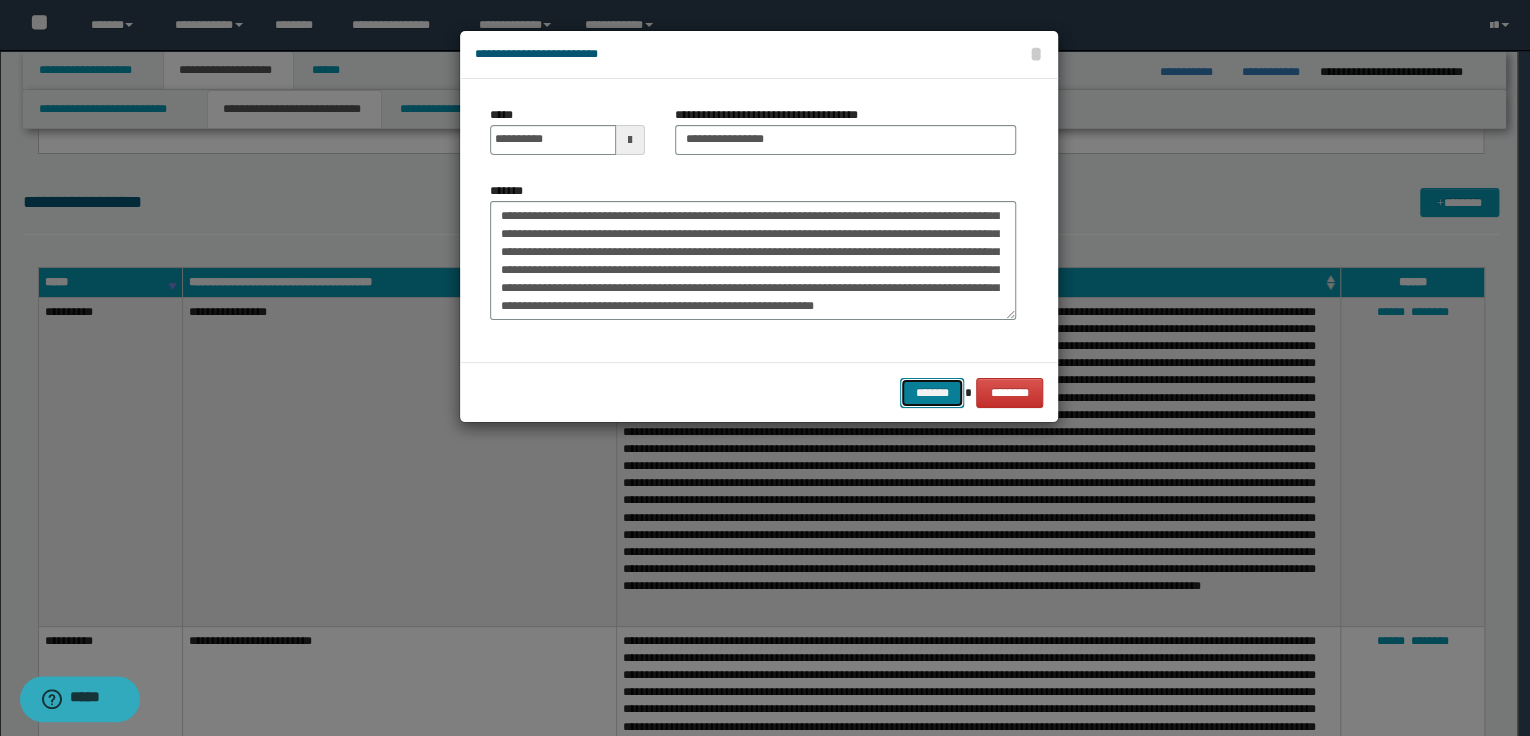 click on "*******" at bounding box center (932, 393) 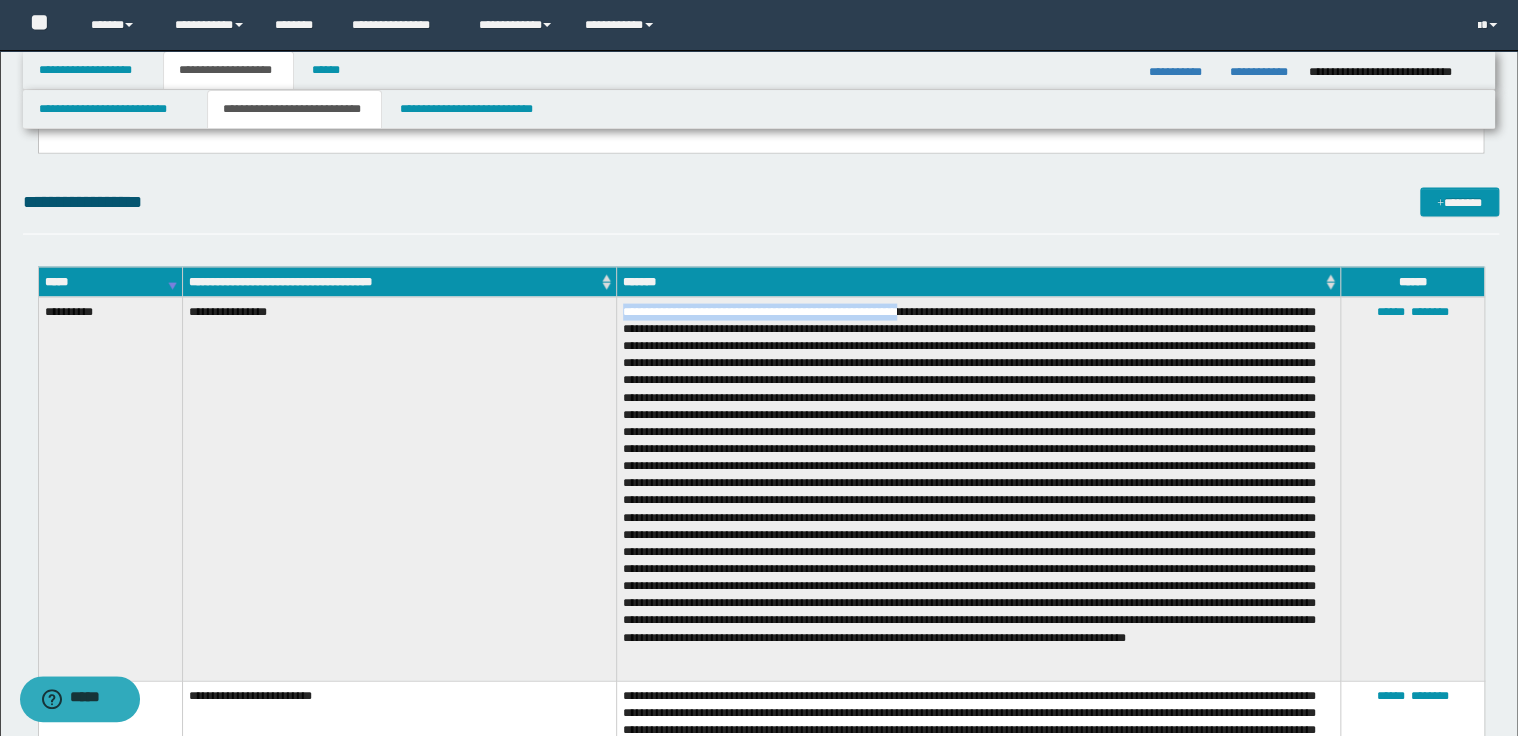 drag, startPoint x: 621, startPoint y: 310, endPoint x: 917, endPoint y: 316, distance: 296.0608 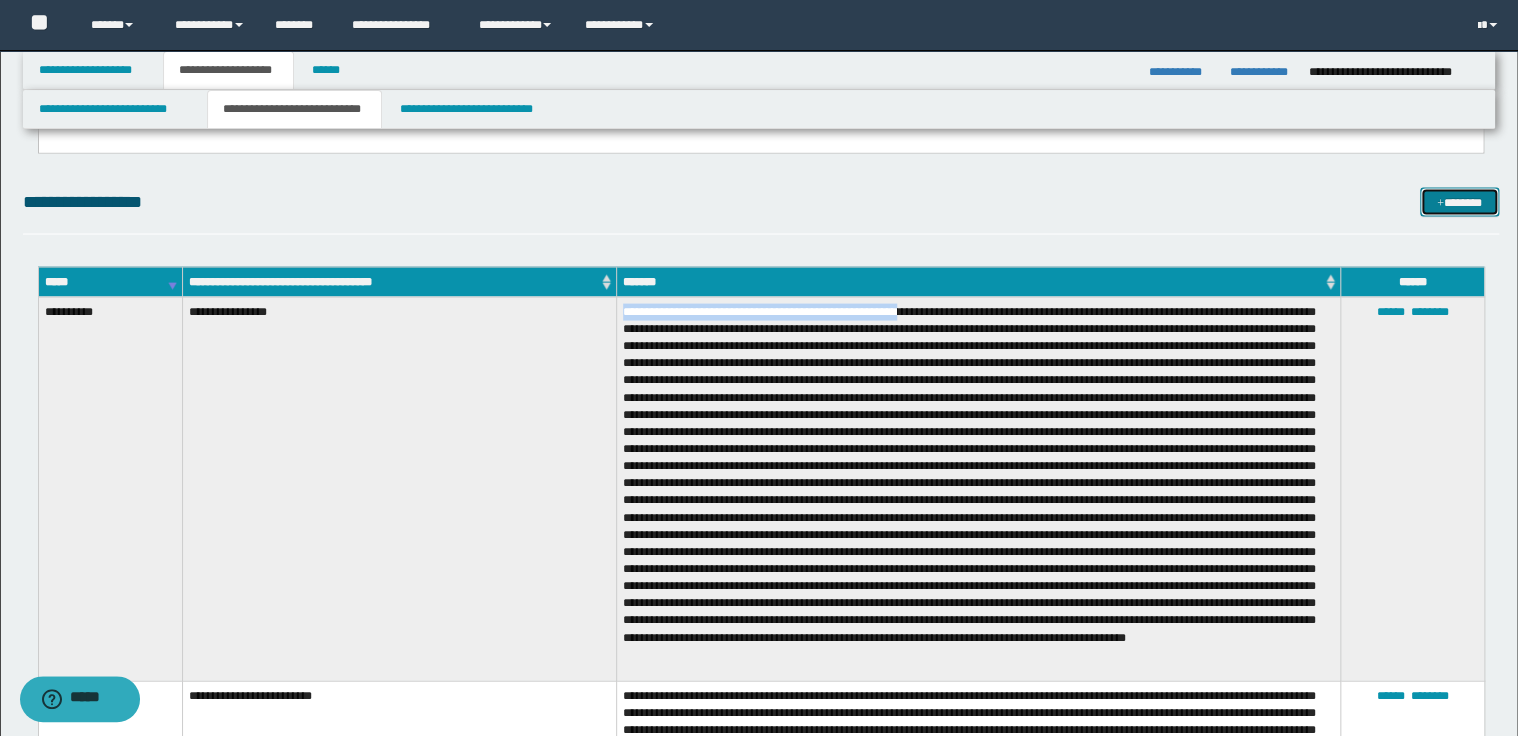 click on "*******" at bounding box center (1459, 203) 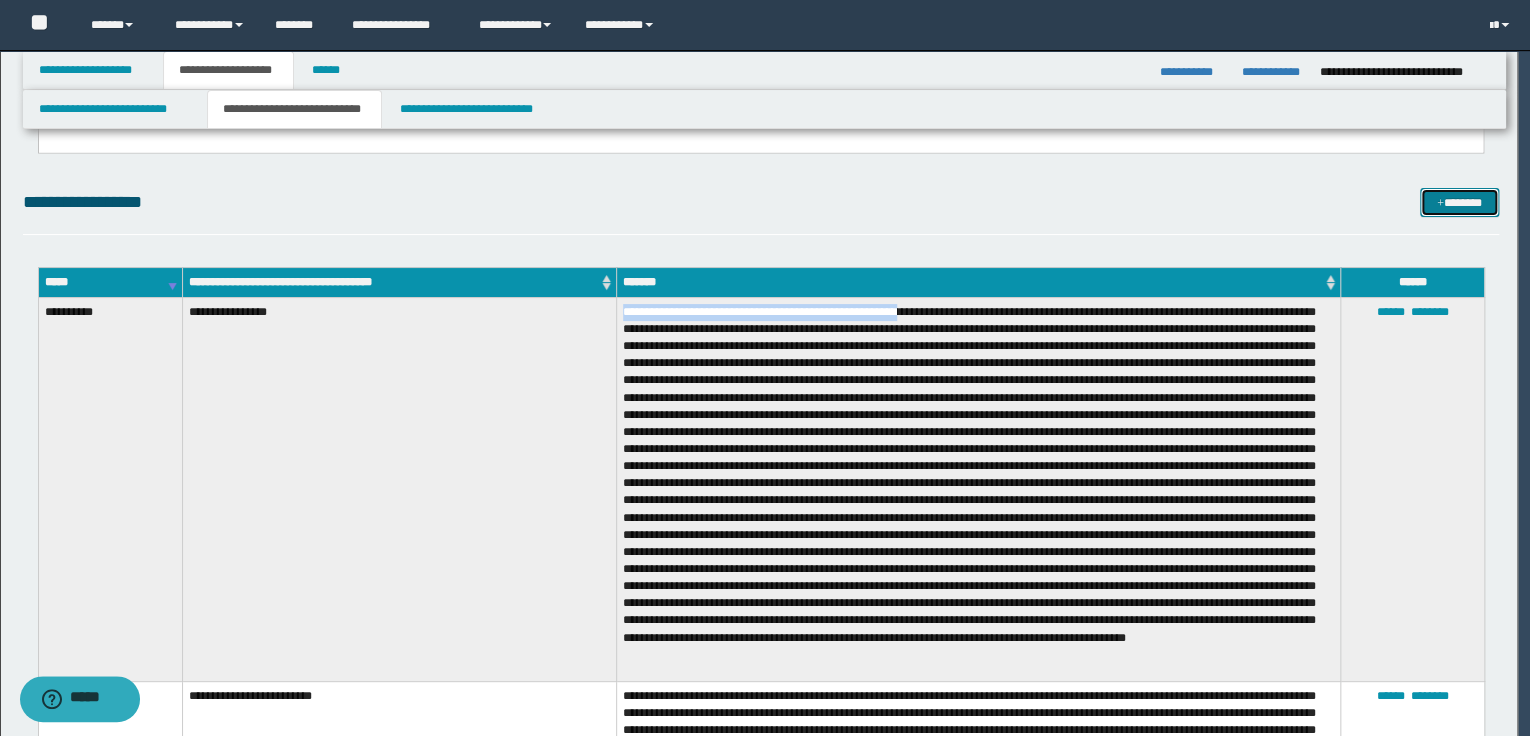 scroll, scrollTop: 0, scrollLeft: 0, axis: both 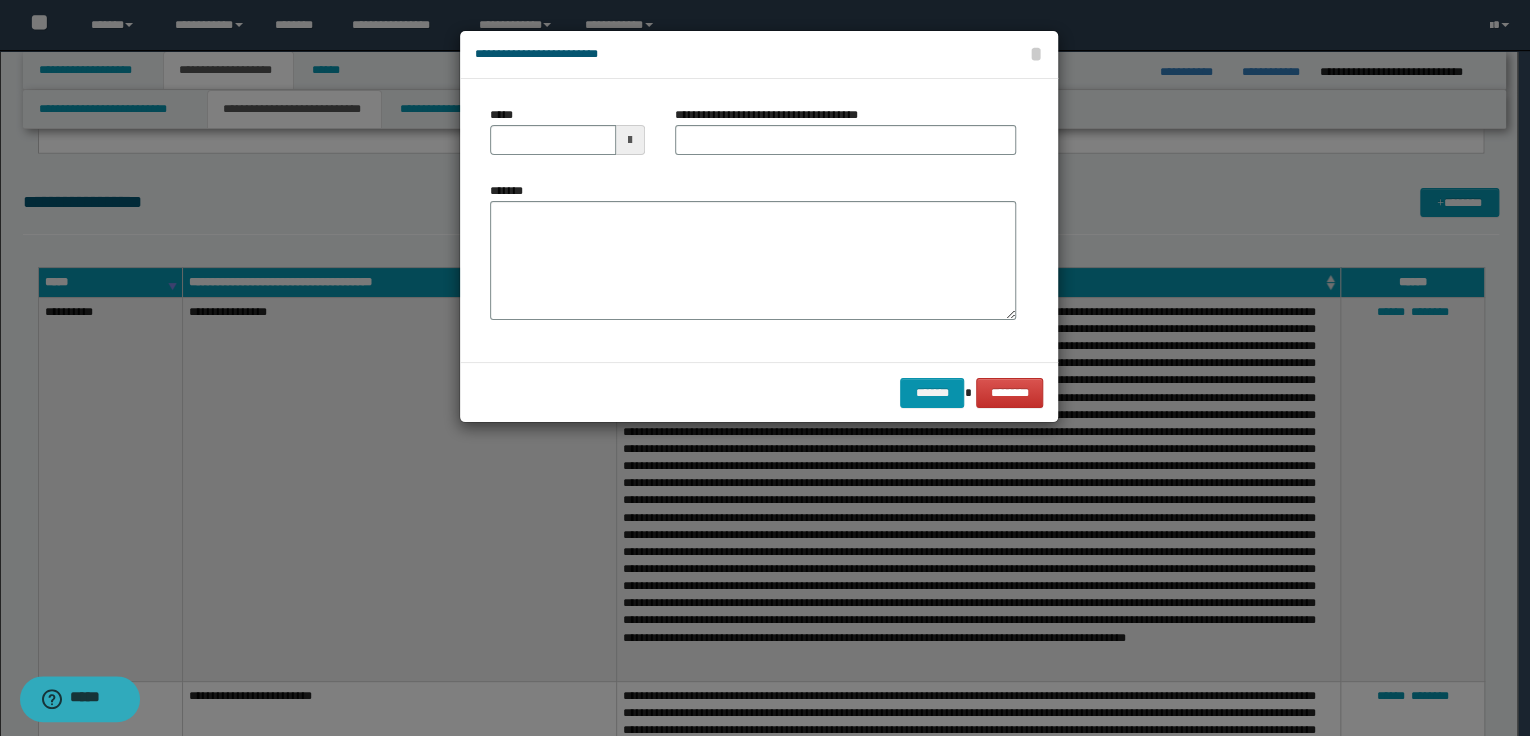 type 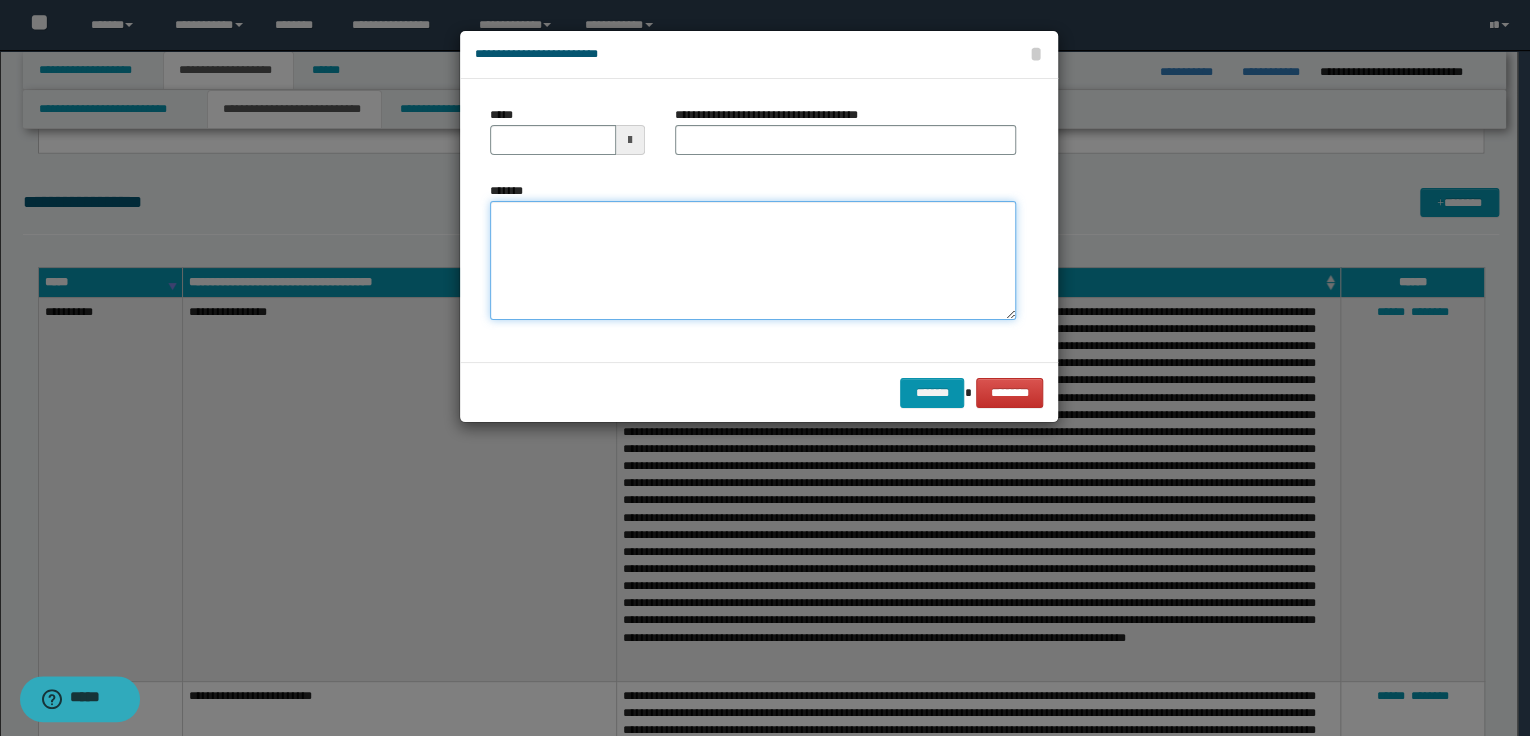 click on "*******" at bounding box center (753, 261) 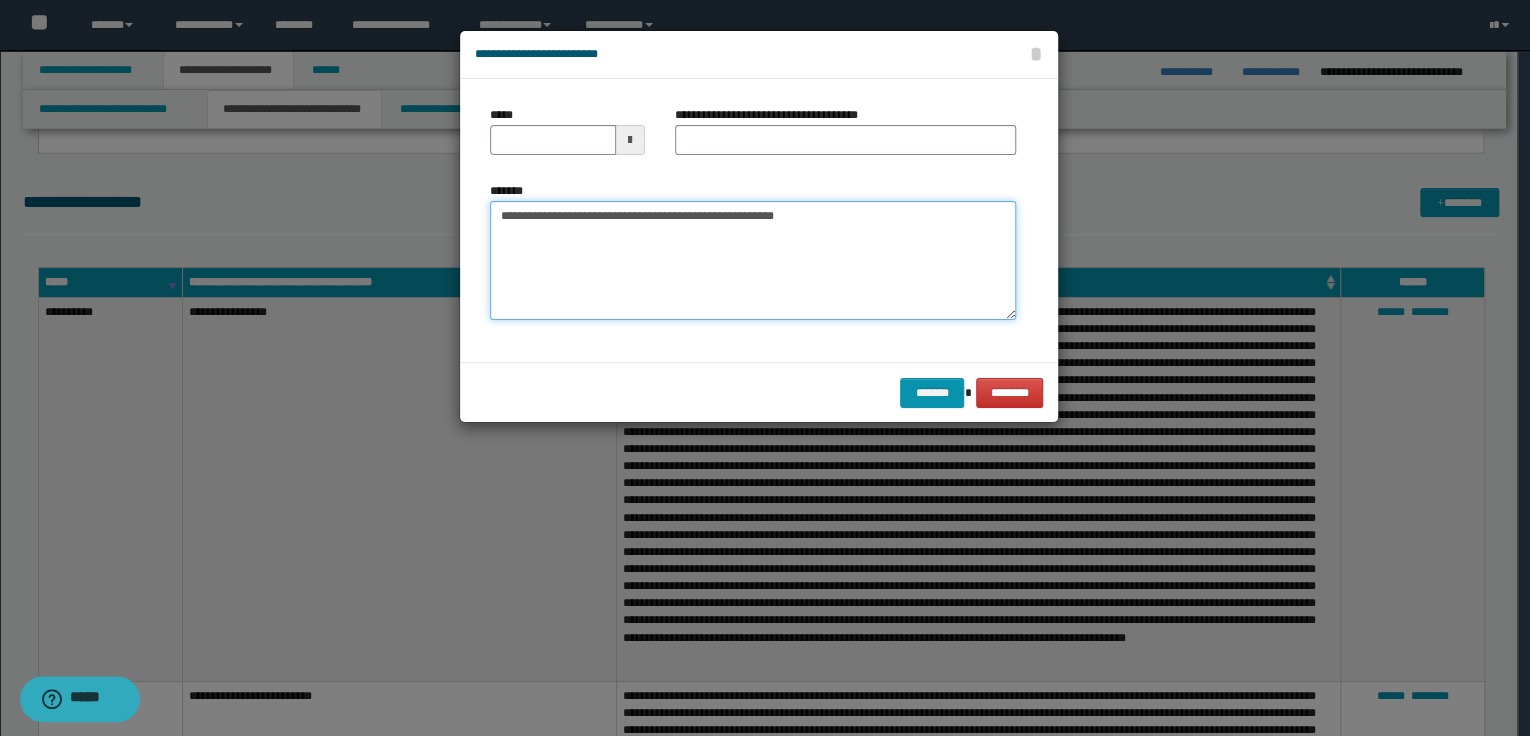 type 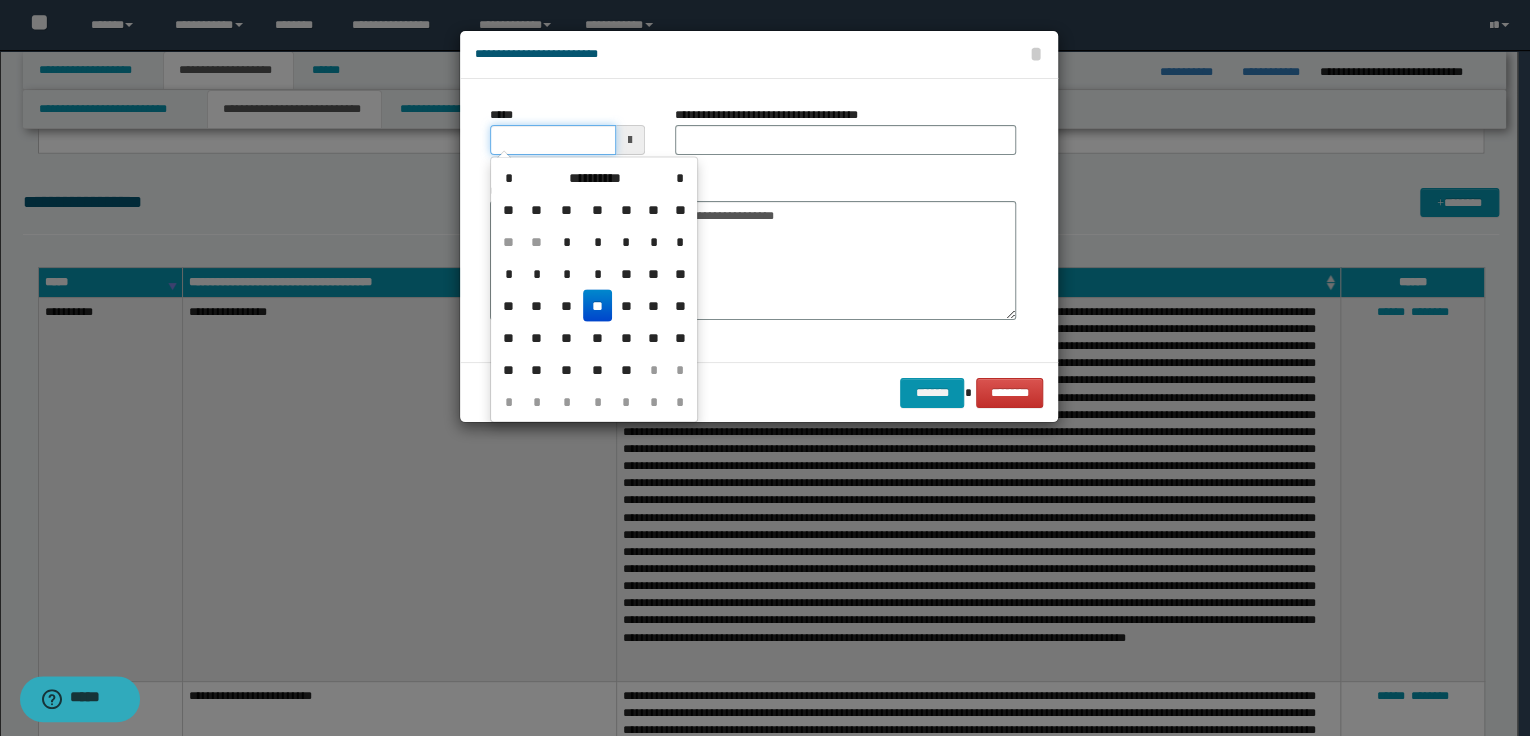 click on "*****" at bounding box center [553, 140] 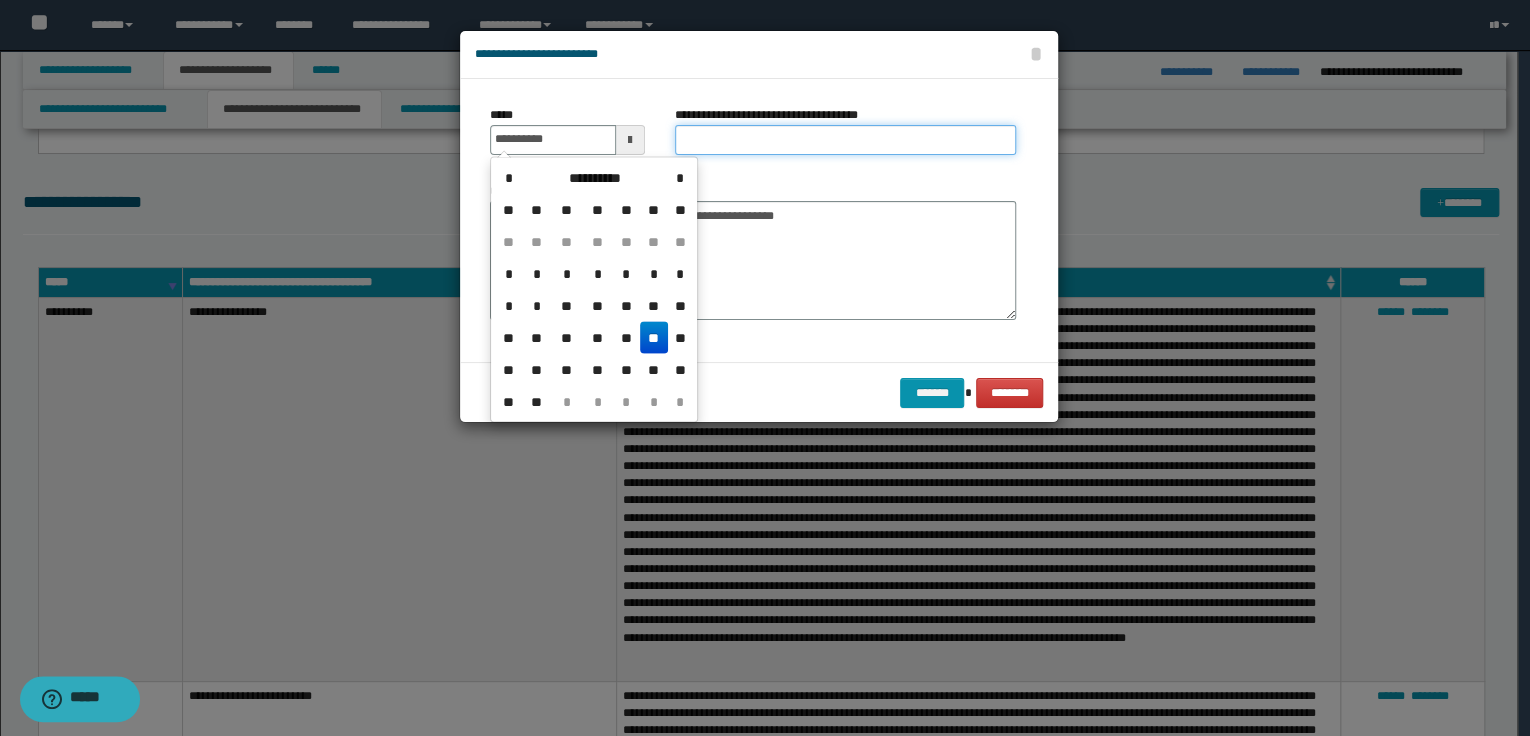 type on "**********" 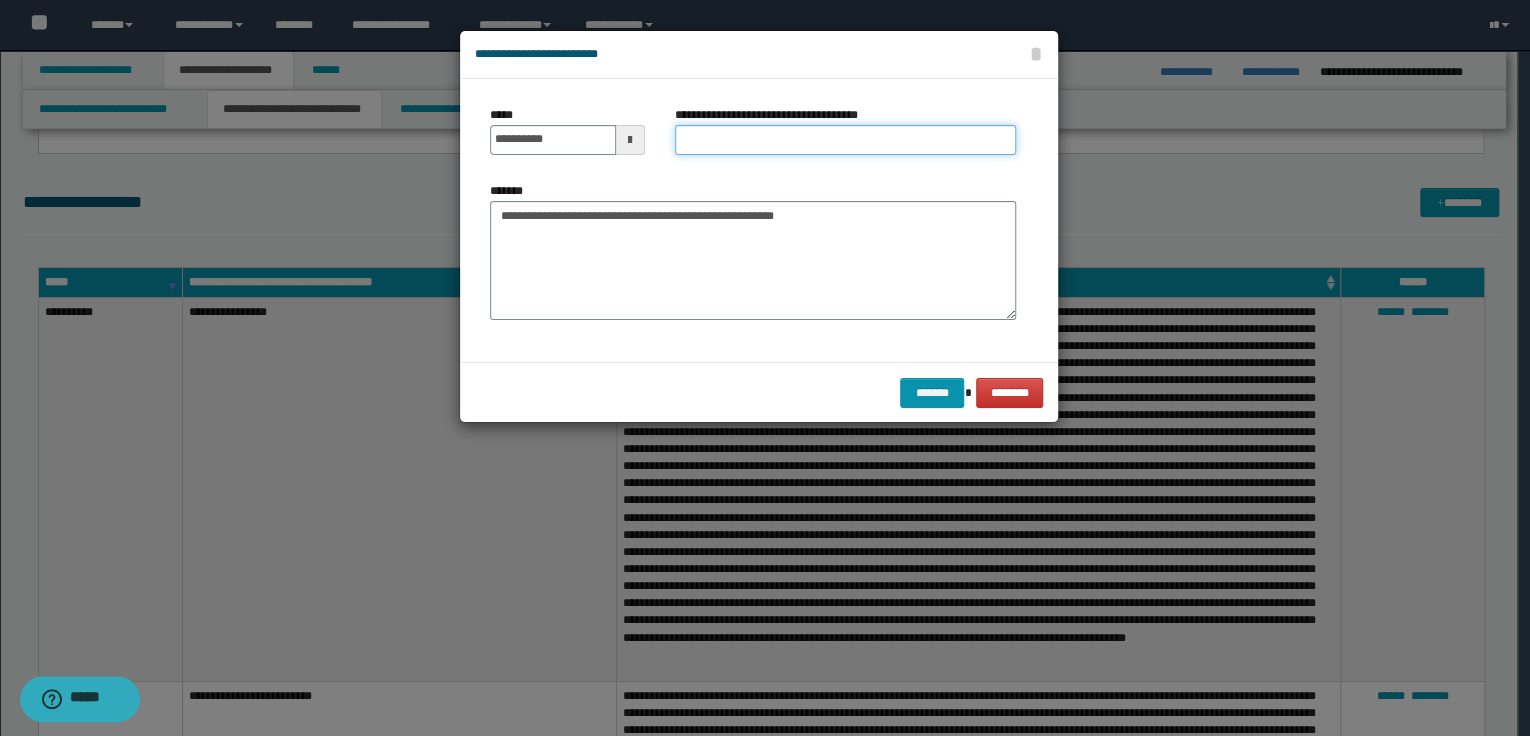 type on "**********" 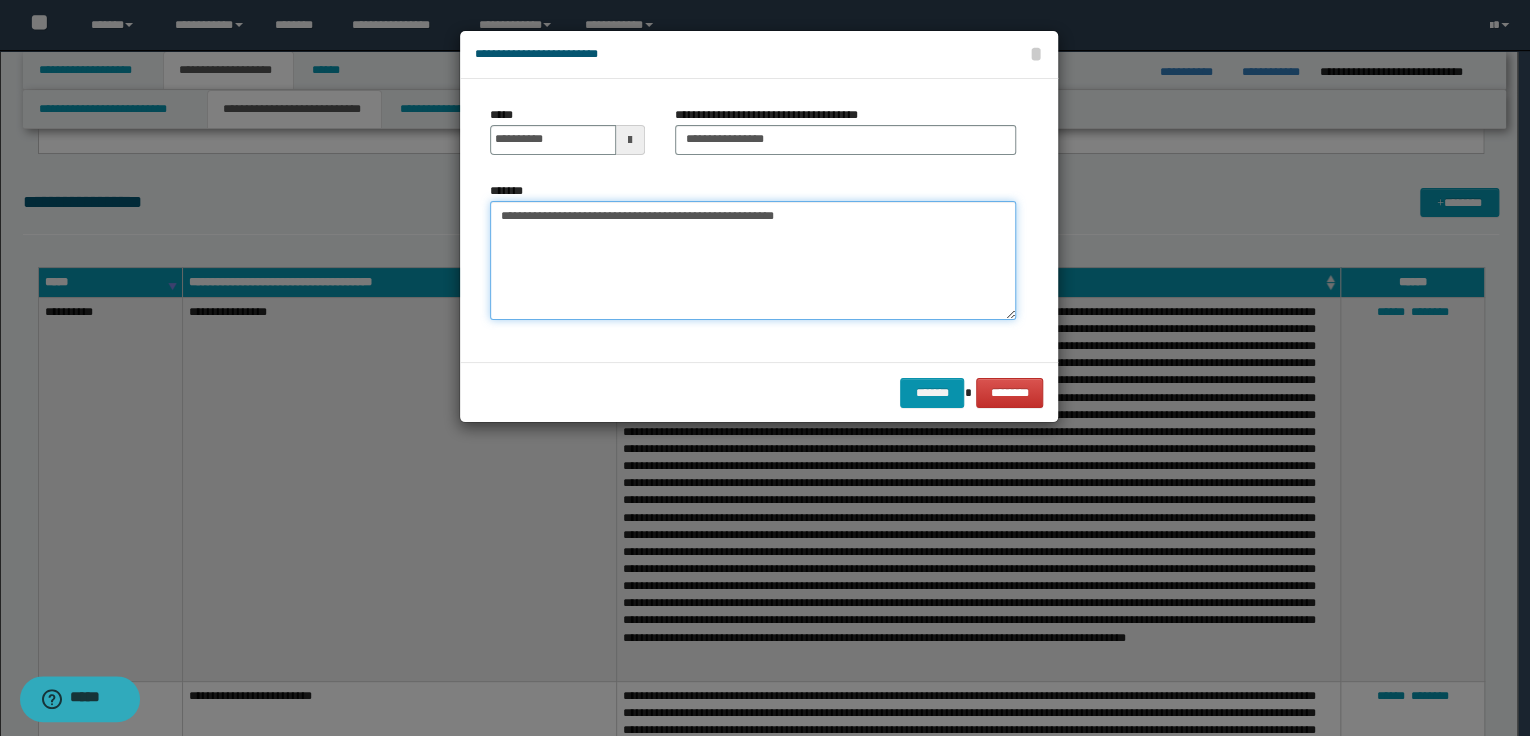 click on "**********" at bounding box center [753, 261] 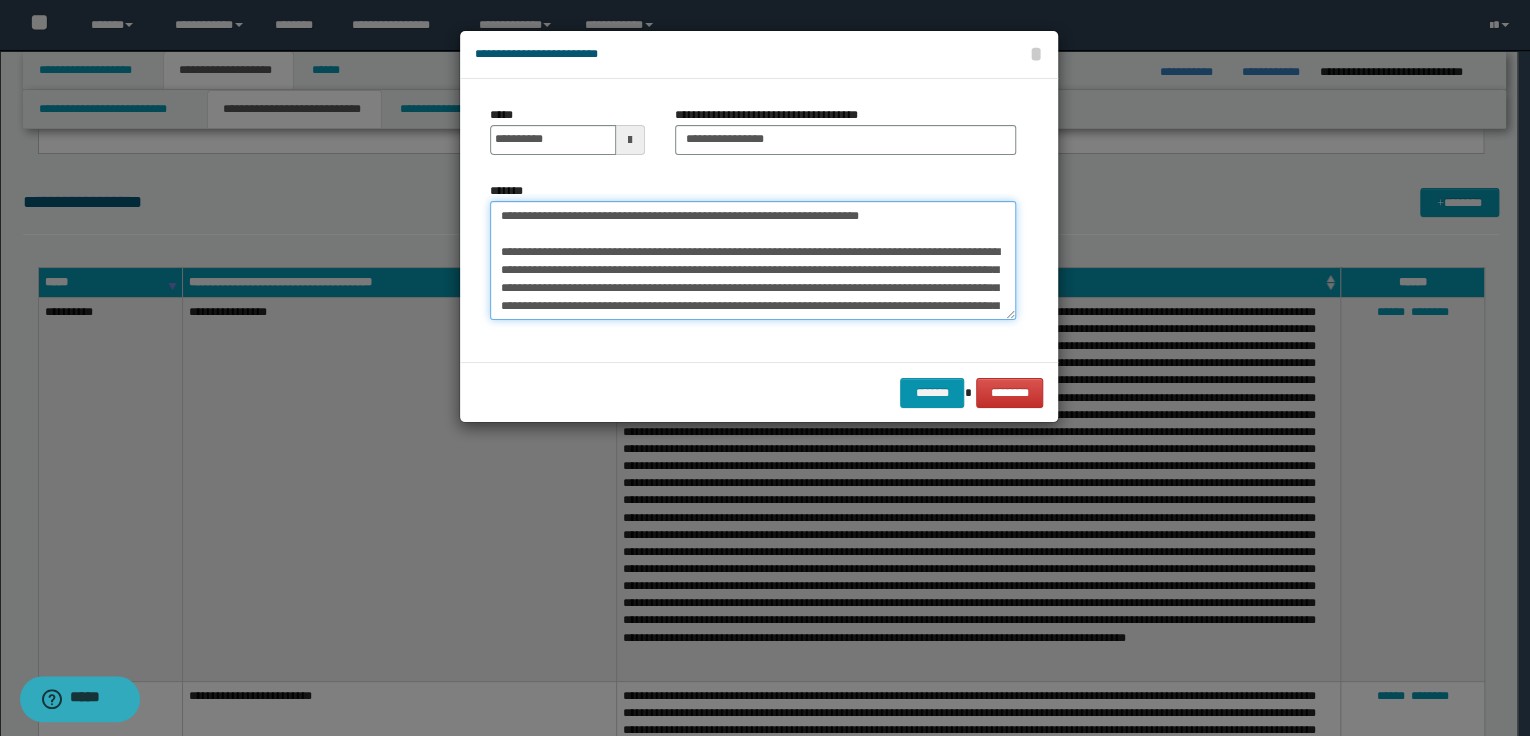 scroll, scrollTop: 318, scrollLeft: 0, axis: vertical 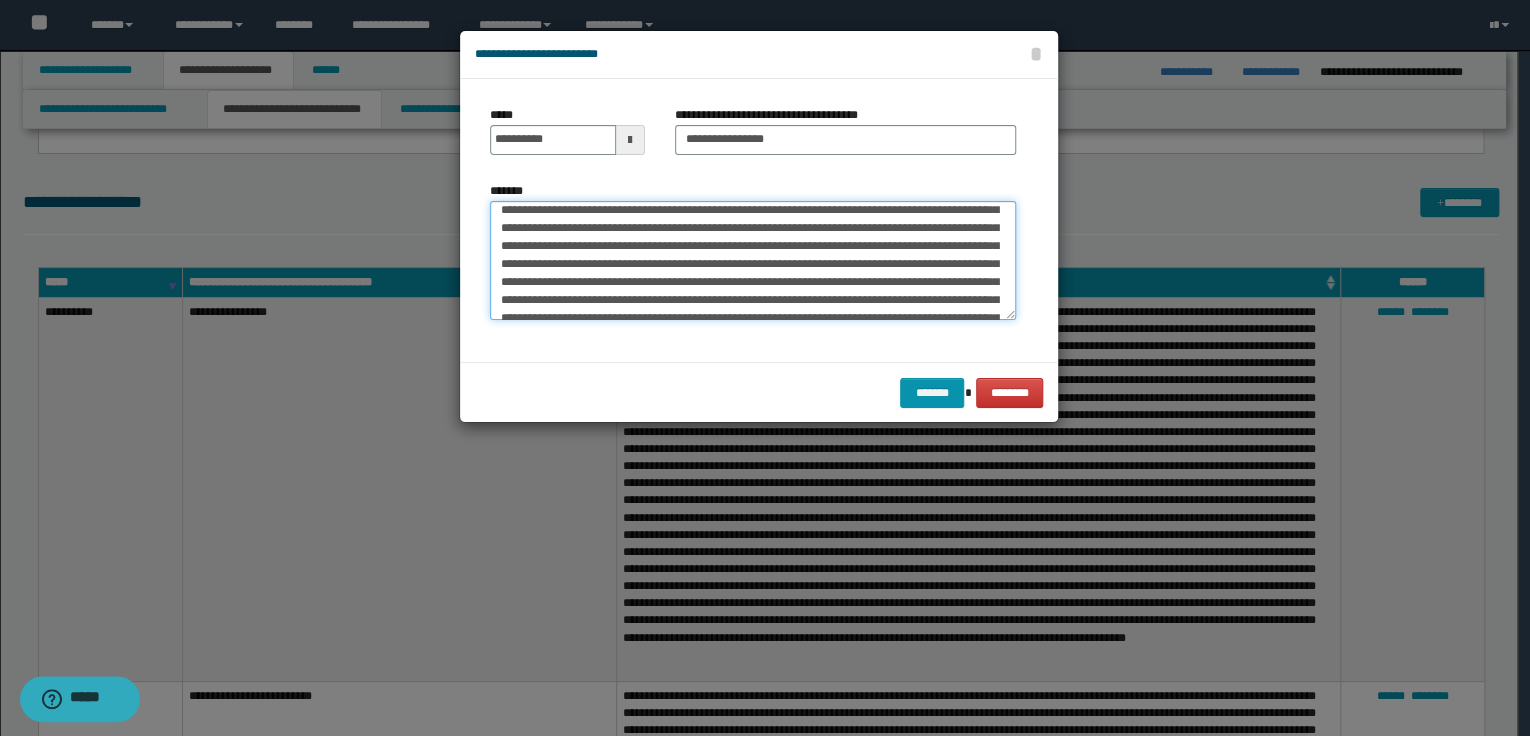 drag, startPoint x: 816, startPoint y: 248, endPoint x: 800, endPoint y: 223, distance: 29.681644 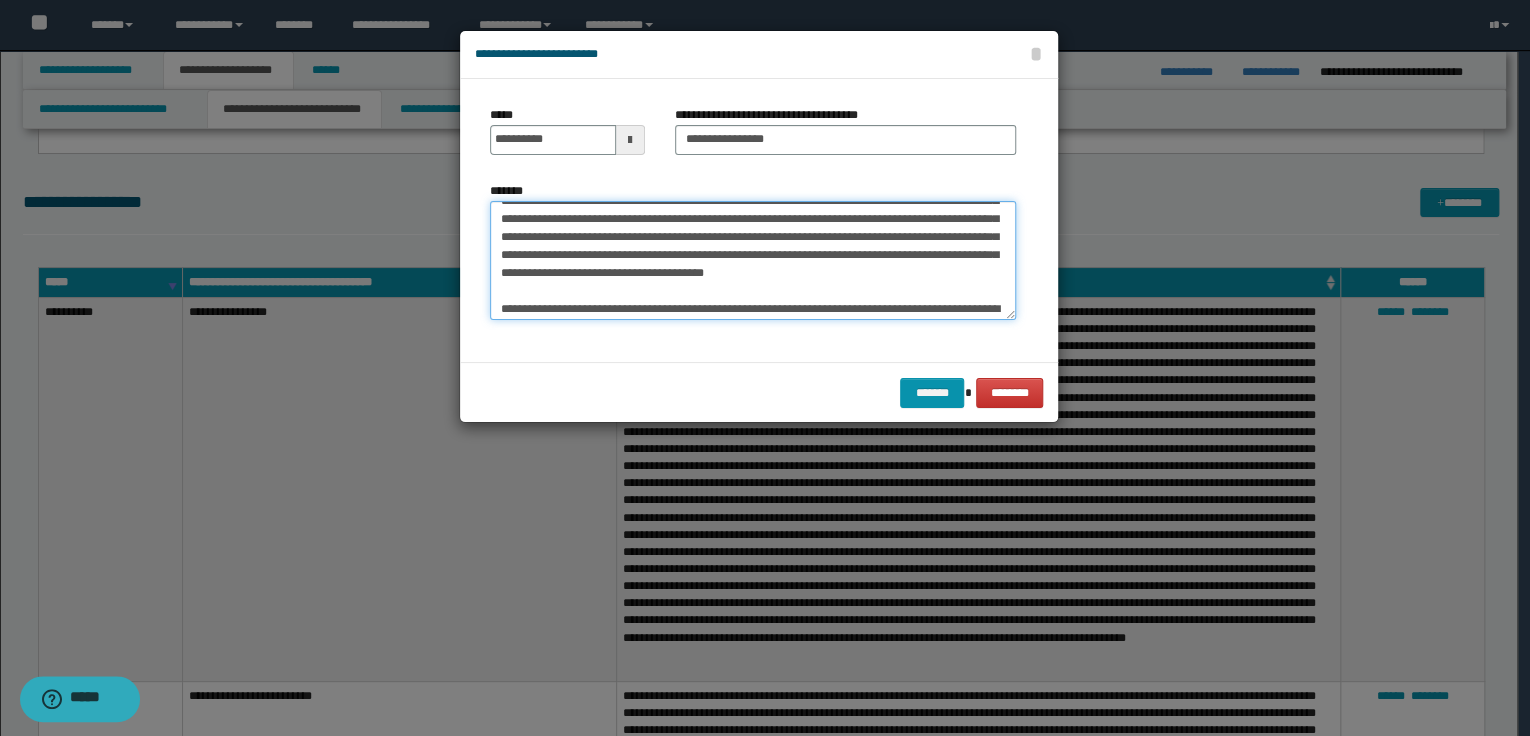 scroll, scrollTop: 324, scrollLeft: 0, axis: vertical 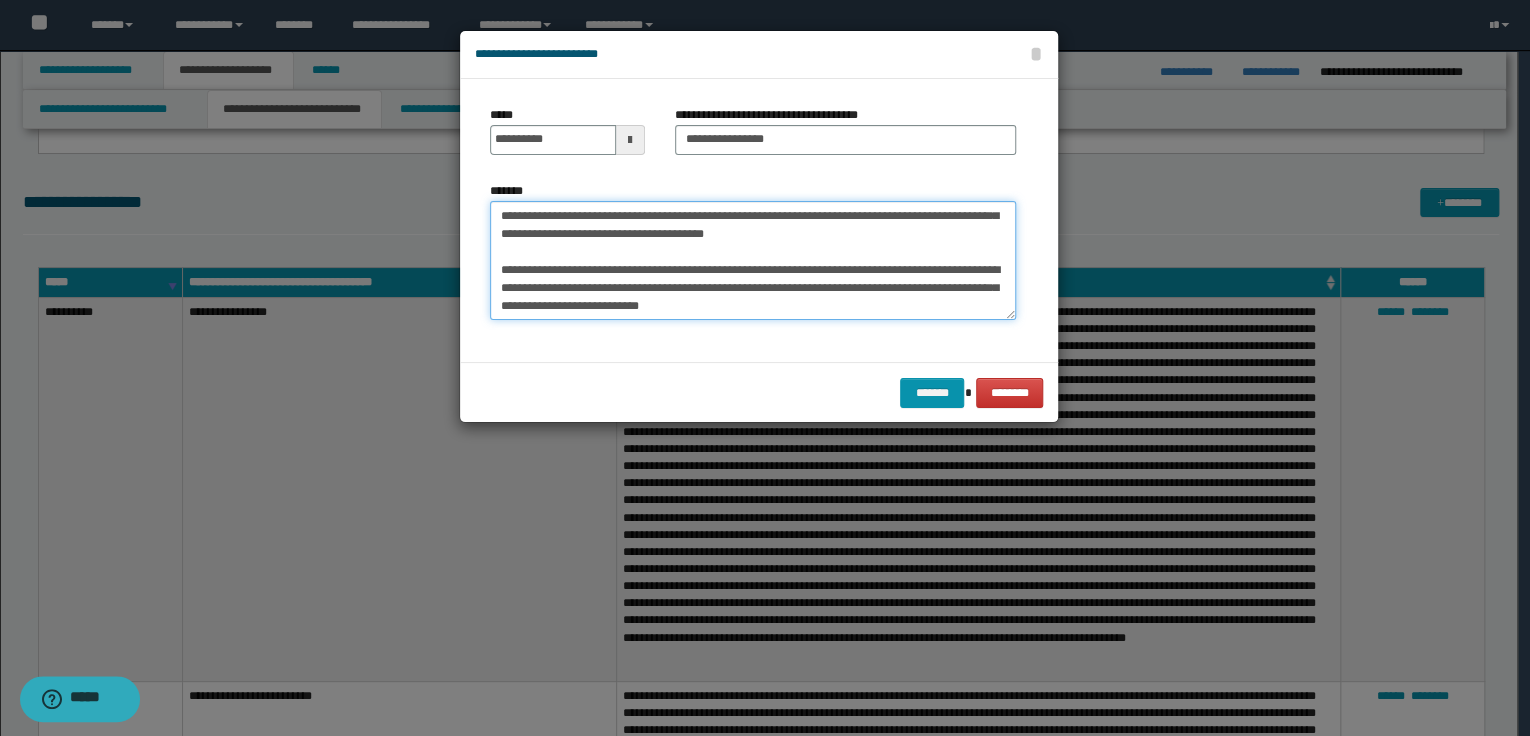 click on "*******" at bounding box center [753, 261] 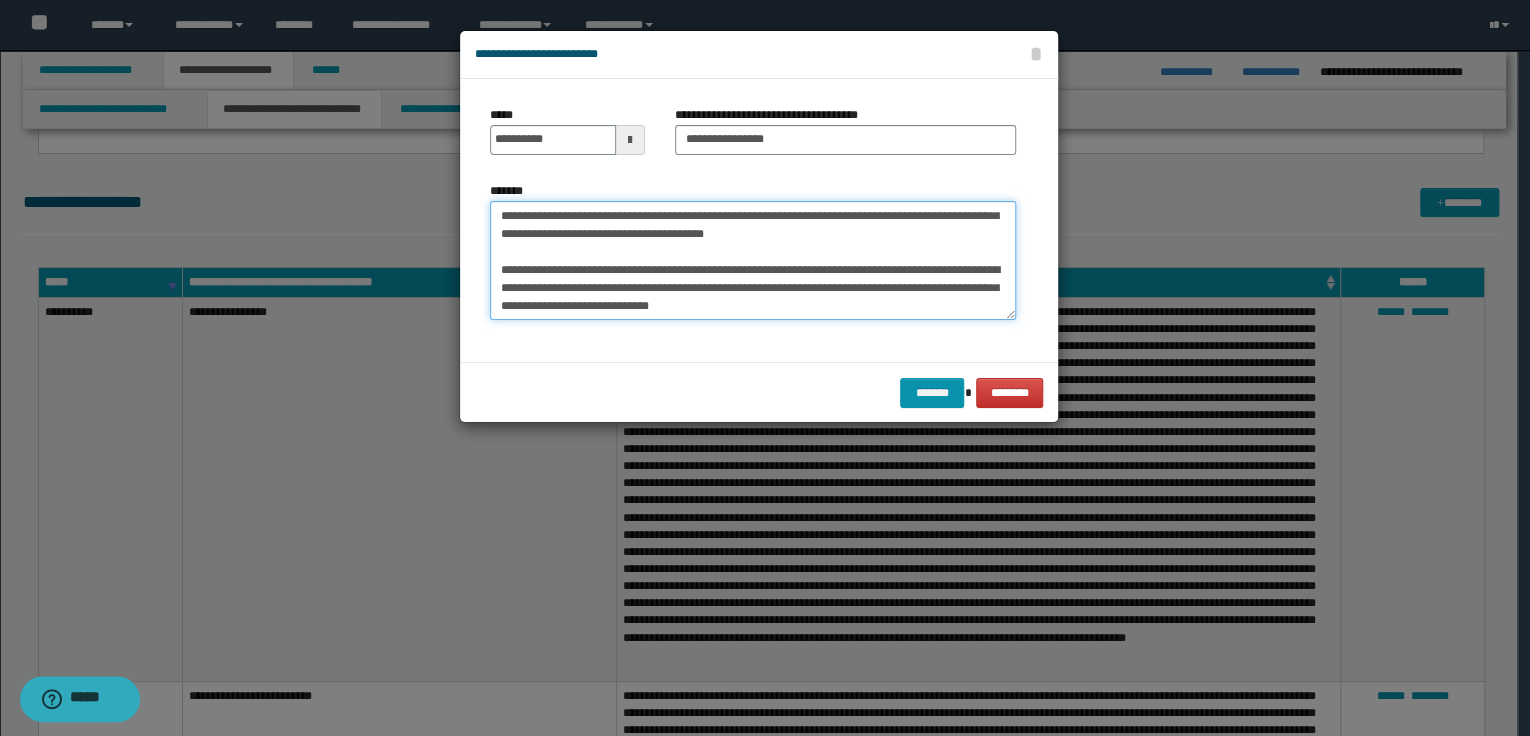 paste on "**********" 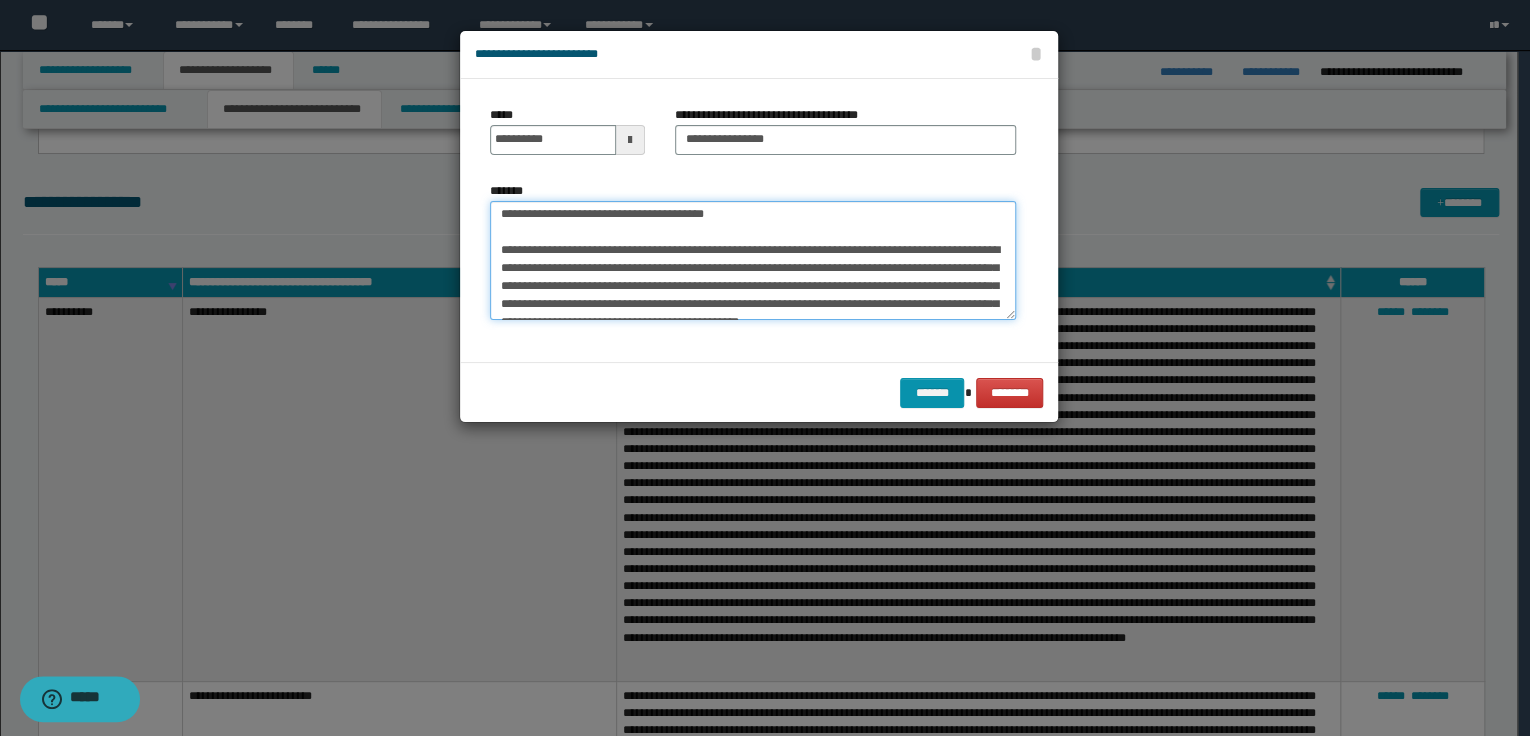 scroll, scrollTop: 370, scrollLeft: 0, axis: vertical 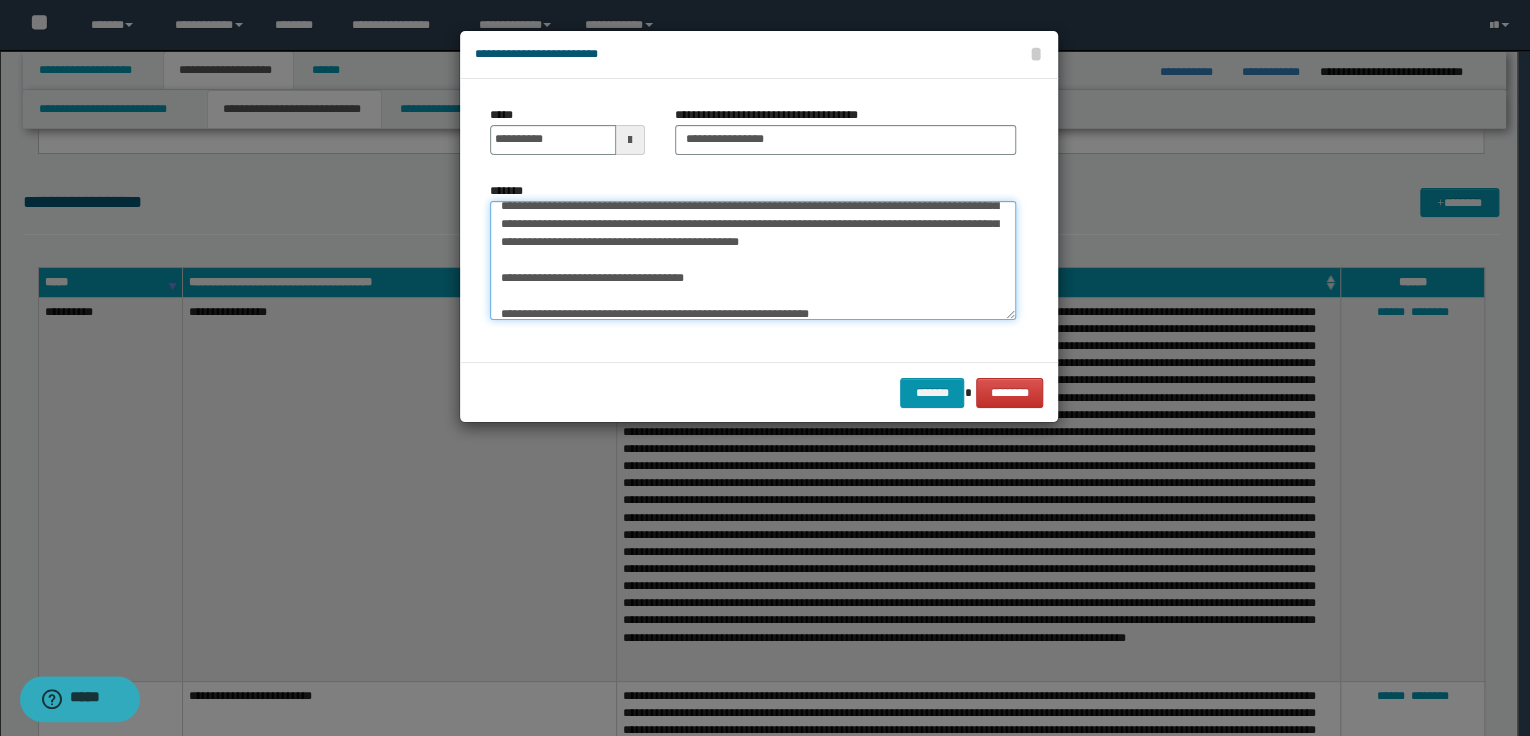 drag, startPoint x: 837, startPoint y: 241, endPoint x: 953, endPoint y: 238, distance: 116.03879 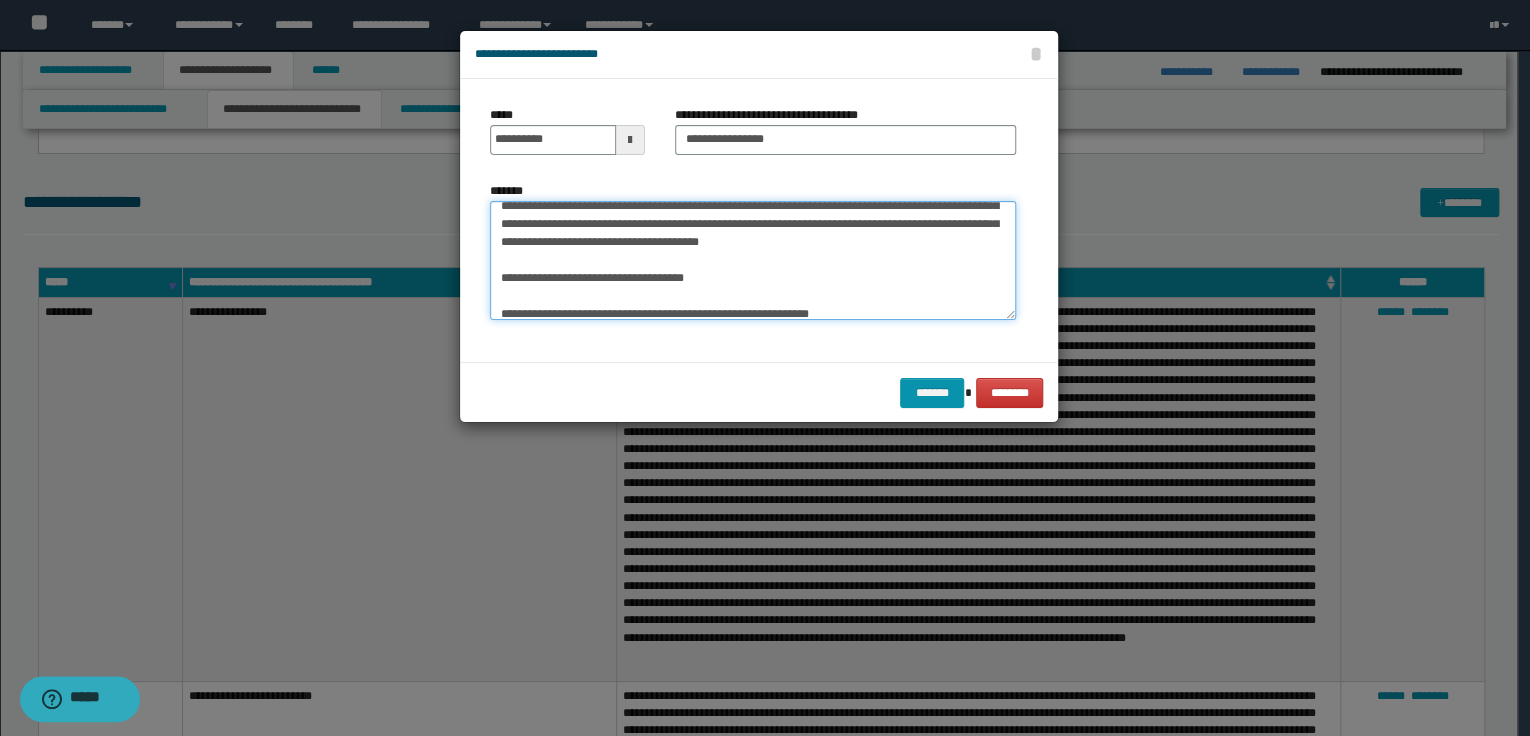 click on "*******" at bounding box center [753, 261] 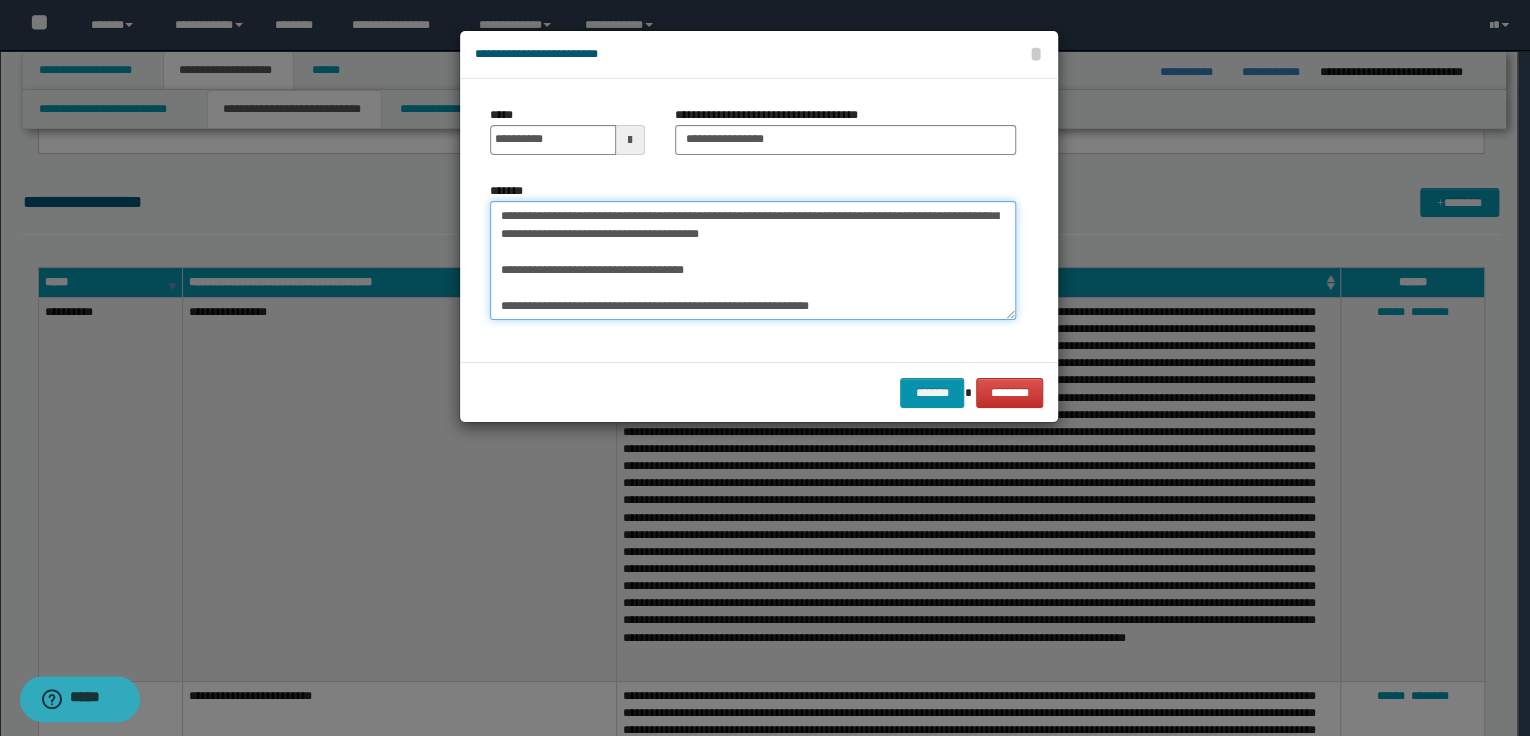 scroll, scrollTop: 449, scrollLeft: 0, axis: vertical 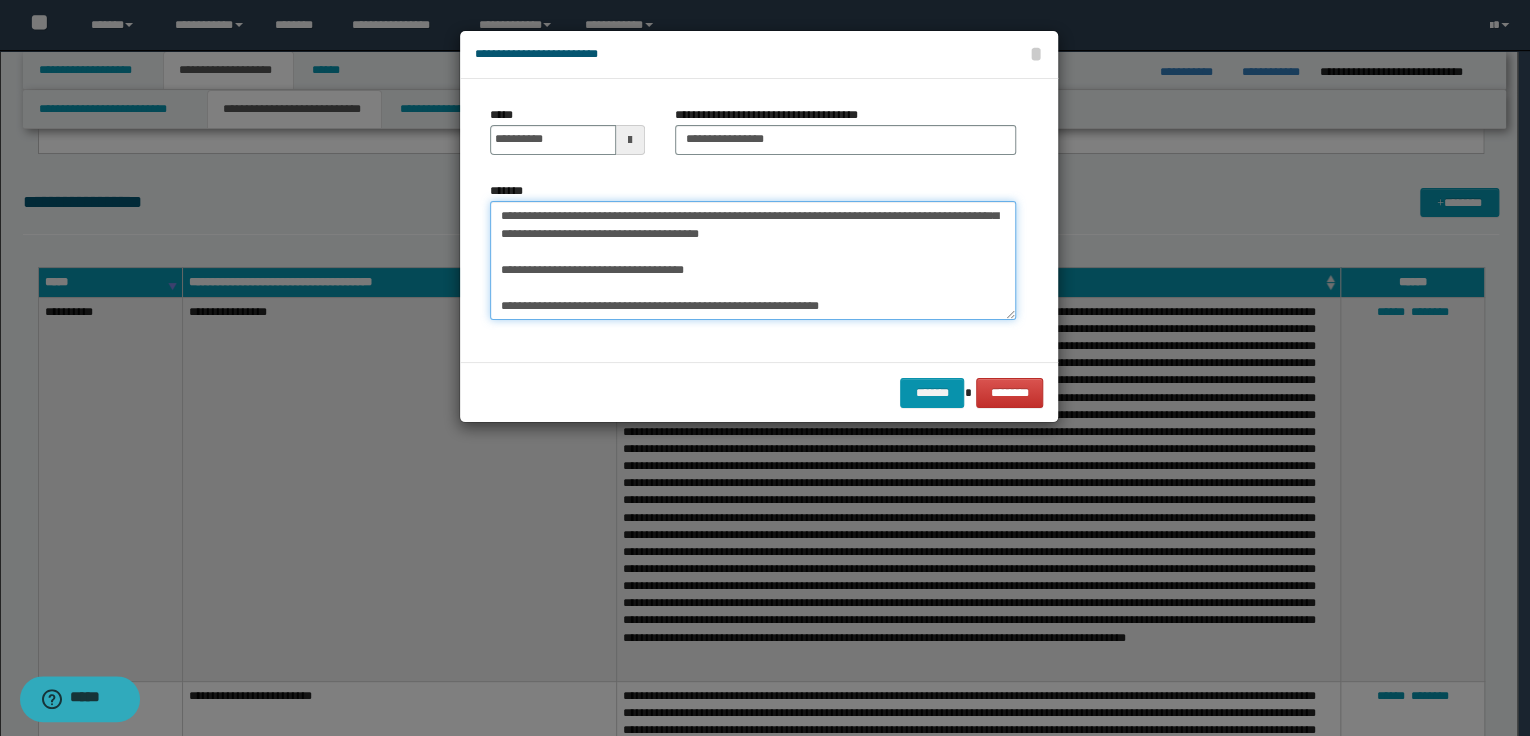 paste on "**********" 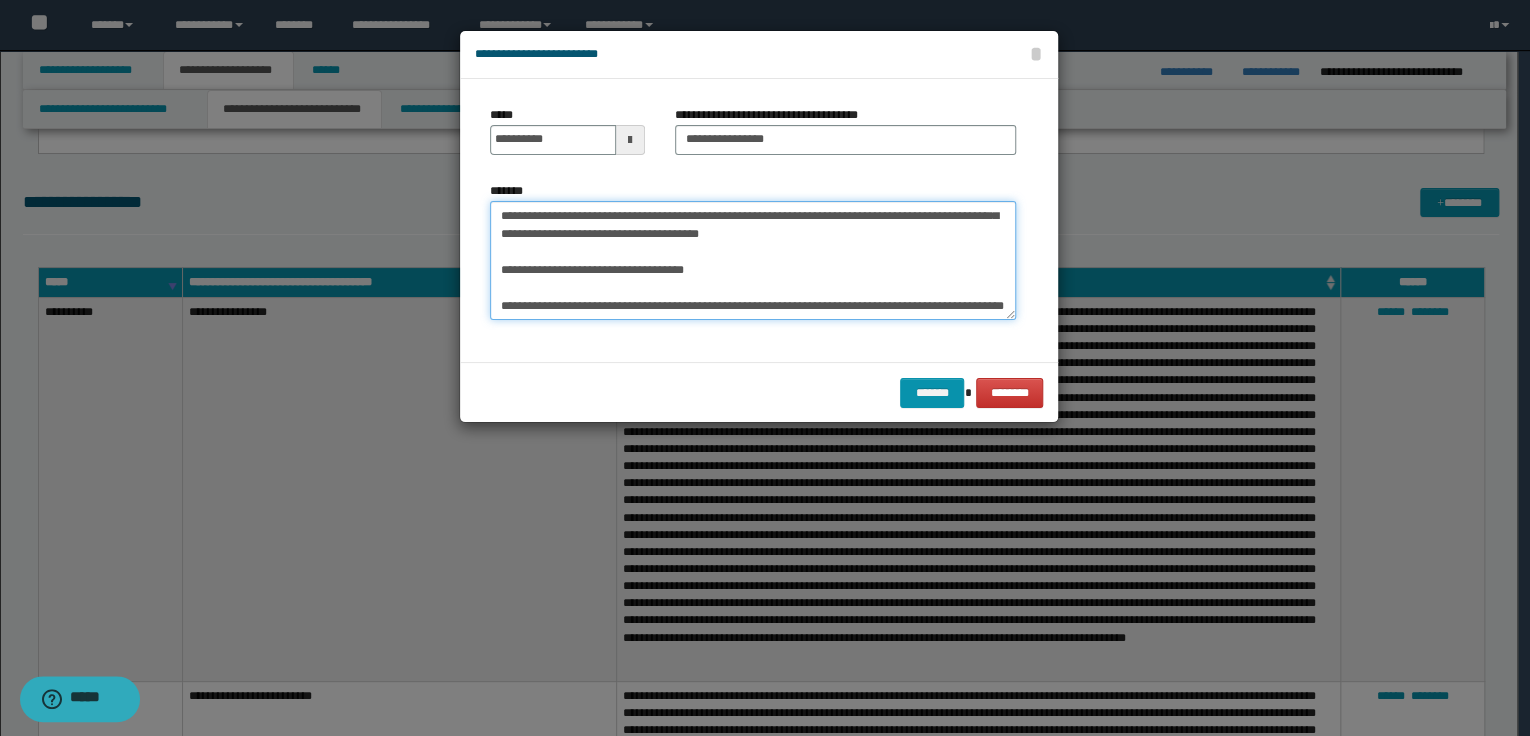 scroll, scrollTop: 462, scrollLeft: 0, axis: vertical 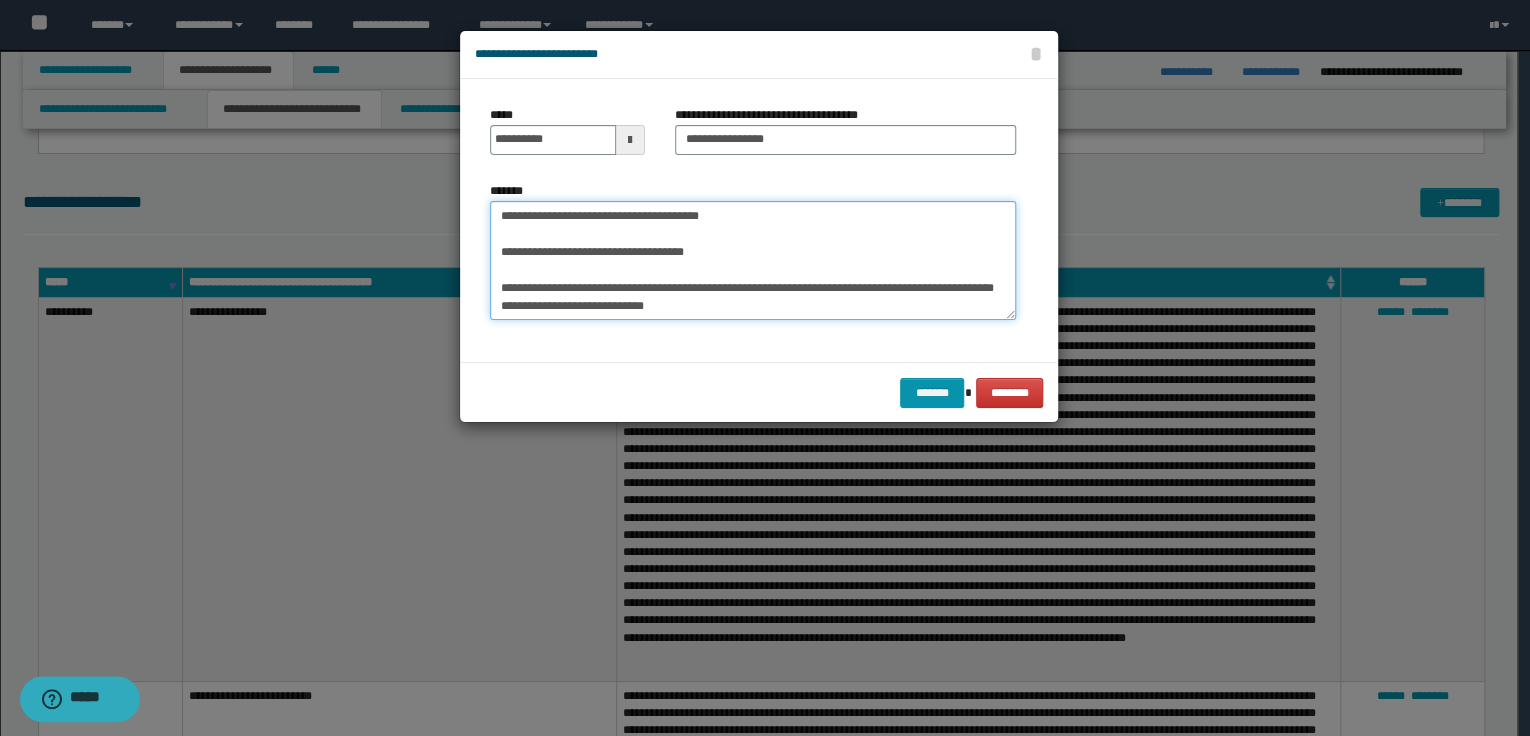 paste on "**********" 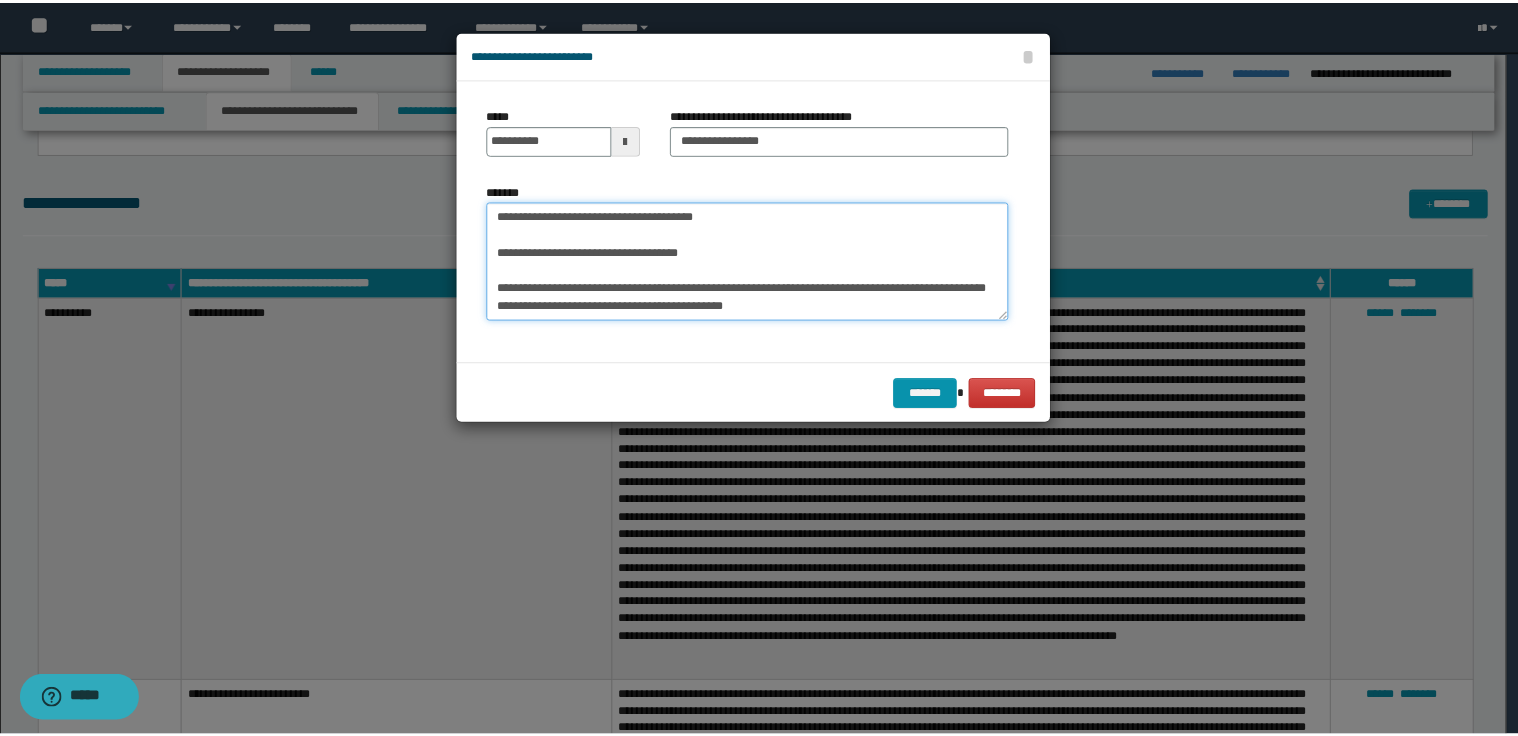 scroll, scrollTop: 480, scrollLeft: 0, axis: vertical 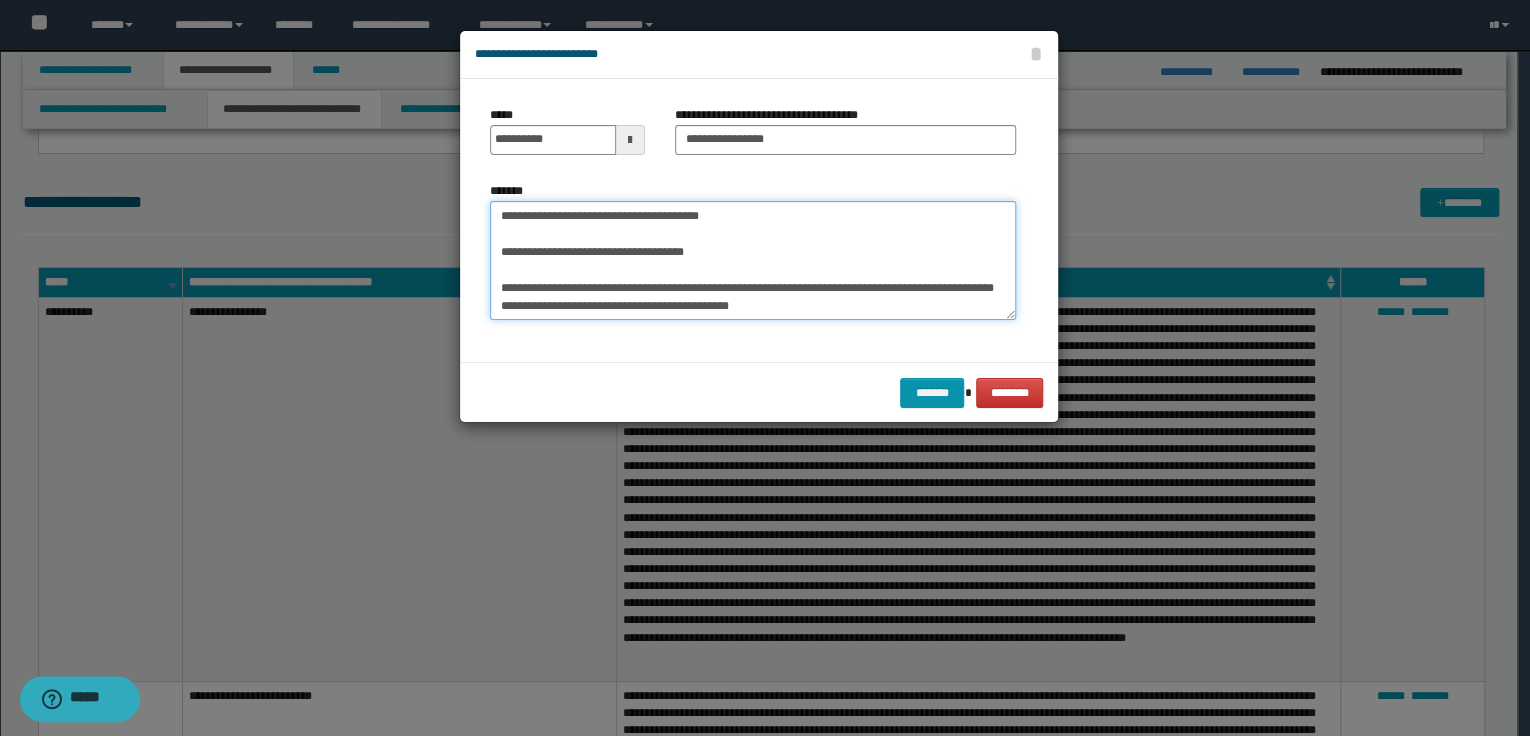 type on "**********" 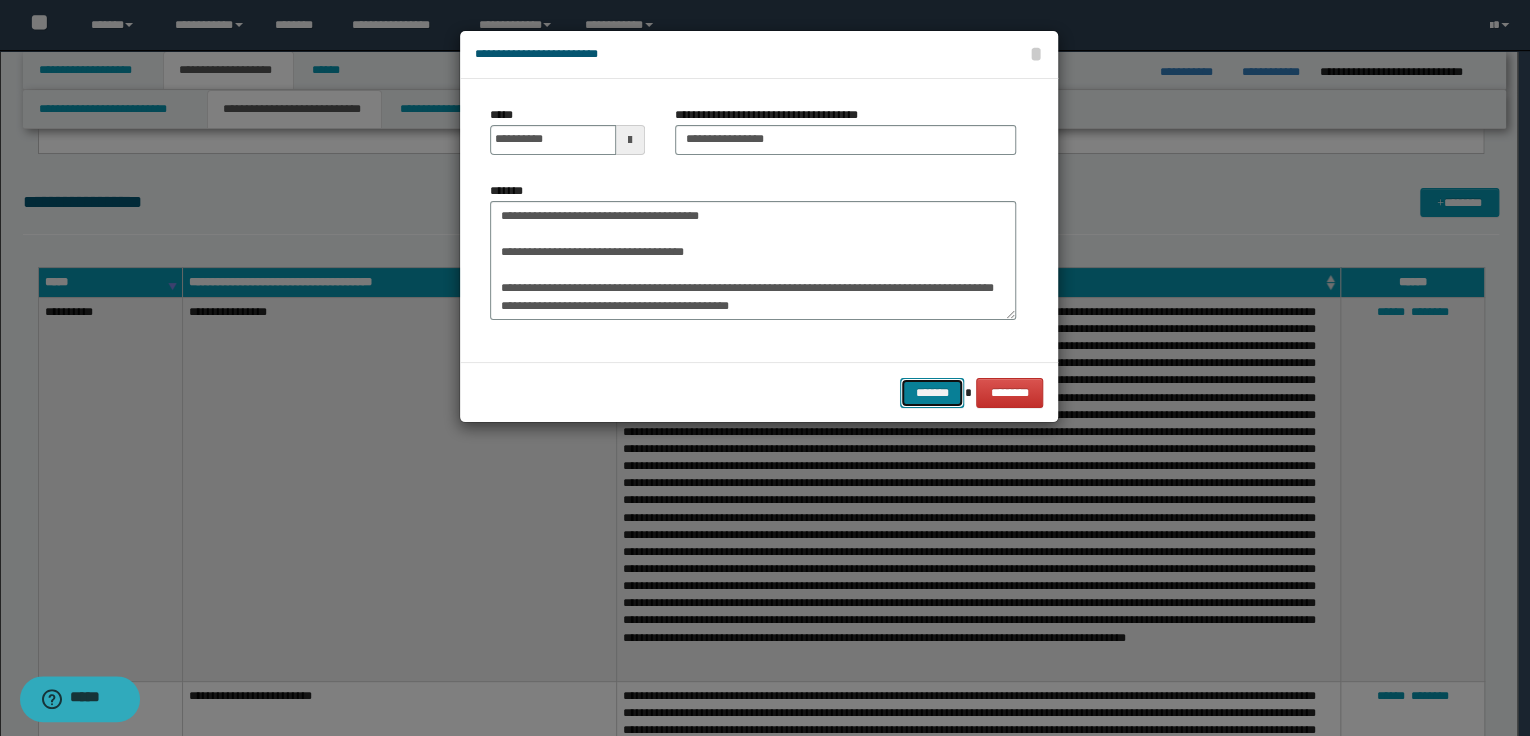 click on "*******" at bounding box center [932, 393] 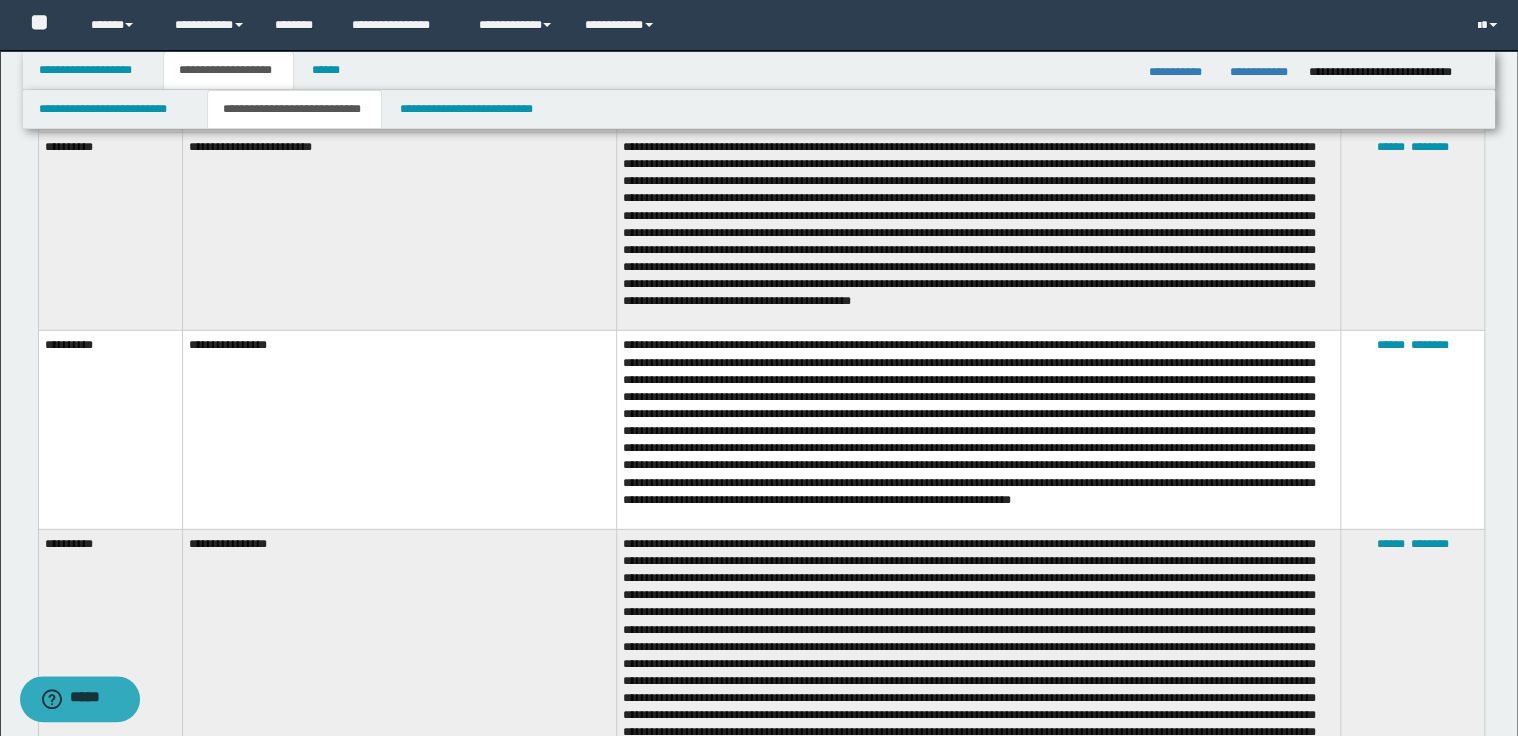 scroll, scrollTop: 3040, scrollLeft: 0, axis: vertical 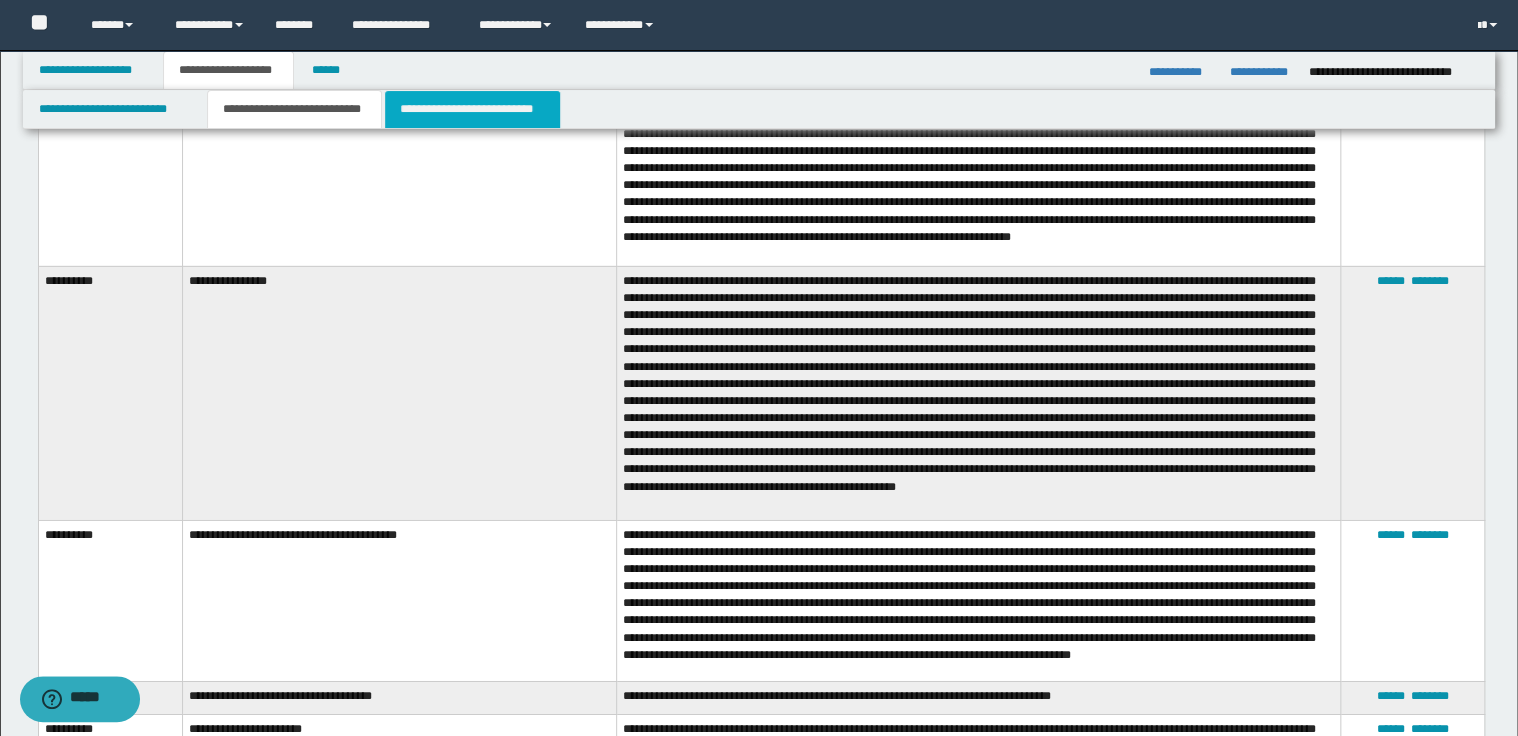 click on "**********" at bounding box center [472, 109] 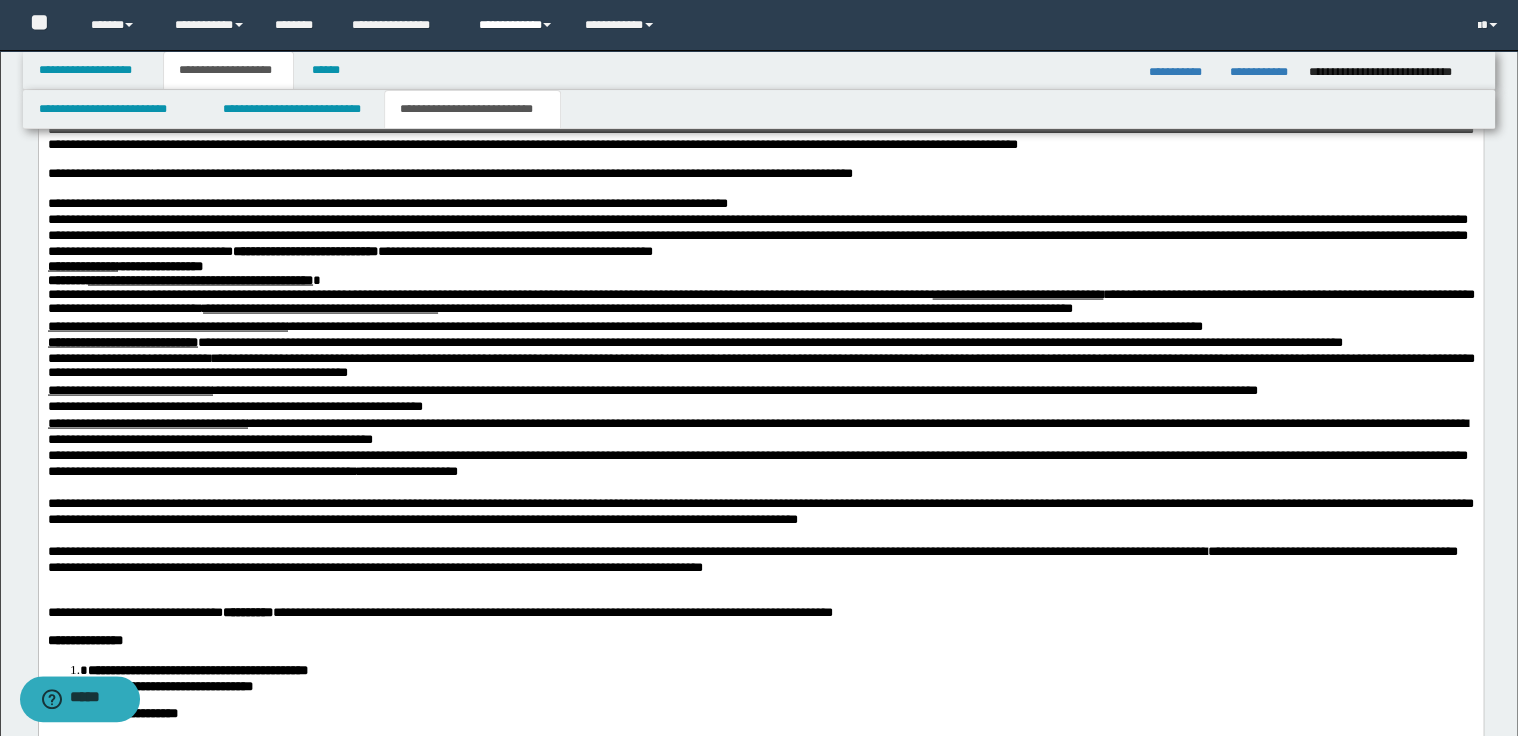 scroll, scrollTop: 1760, scrollLeft: 0, axis: vertical 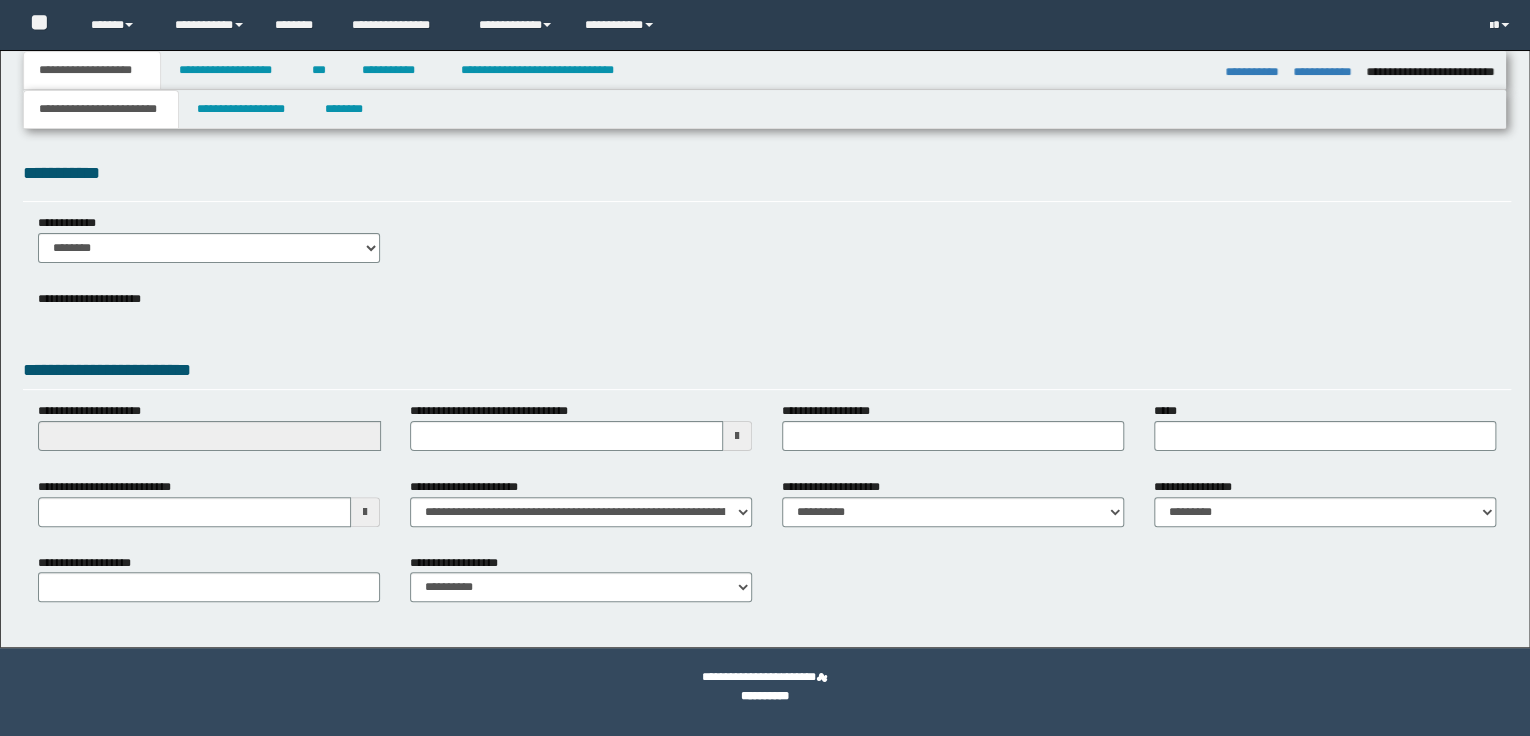 select on "*" 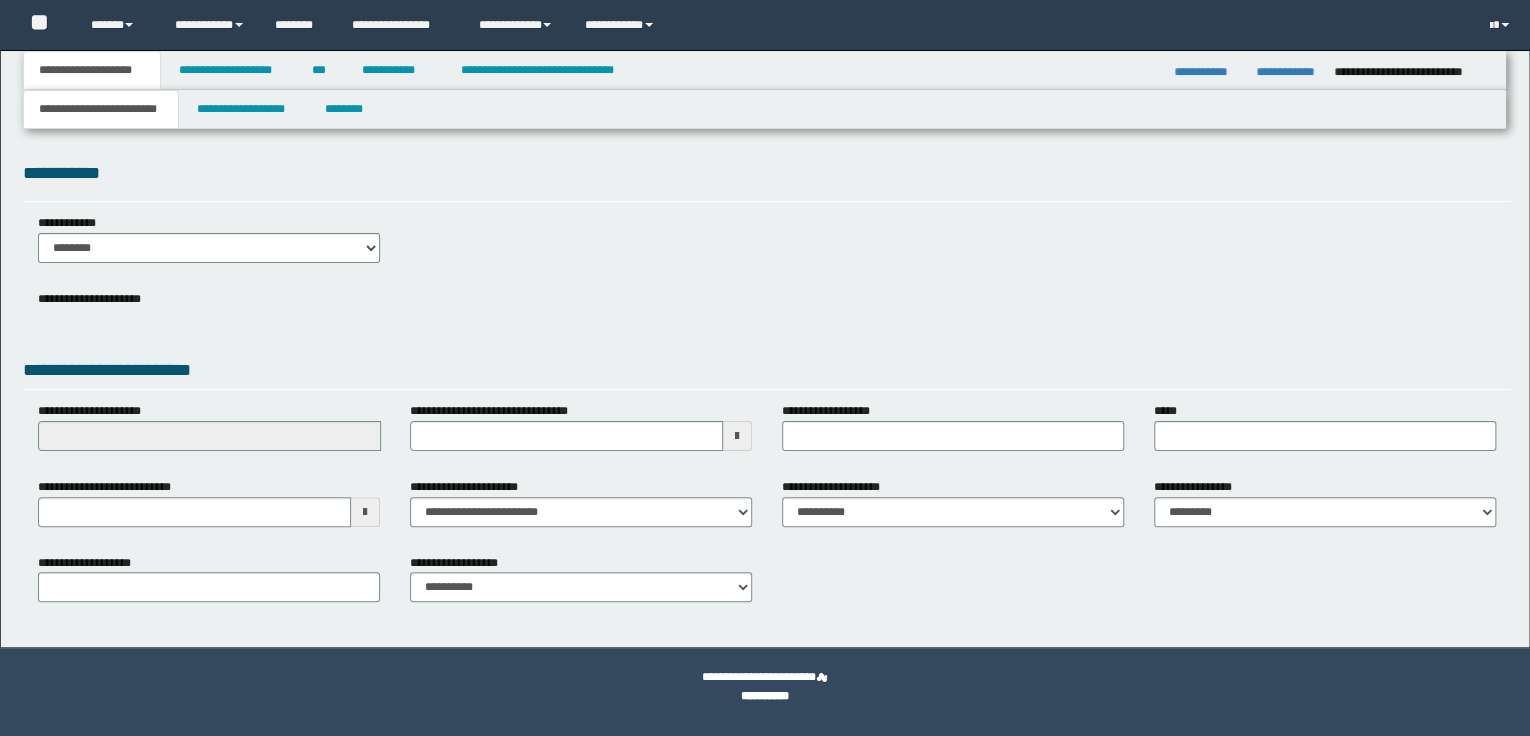 scroll, scrollTop: 0, scrollLeft: 0, axis: both 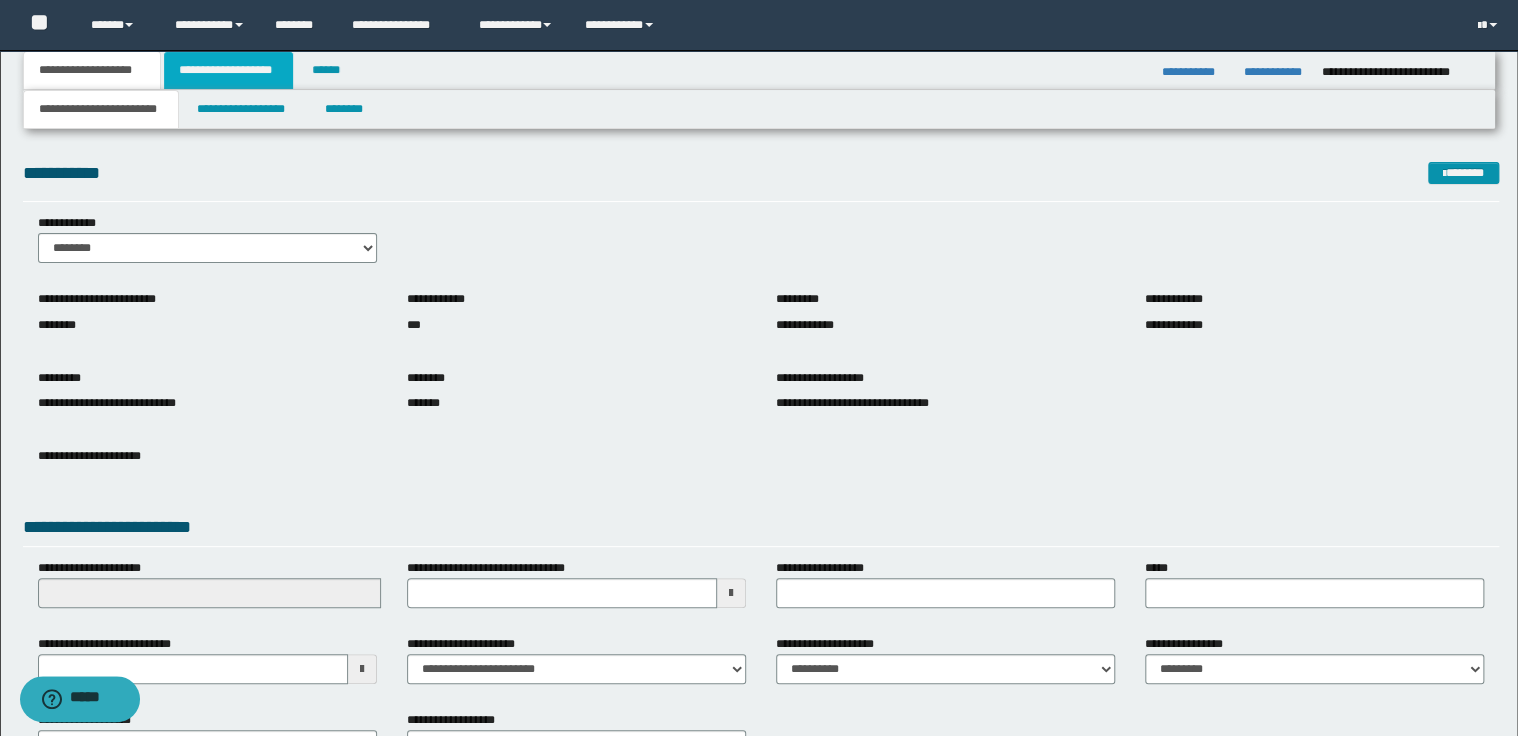 click on "**********" at bounding box center [228, 70] 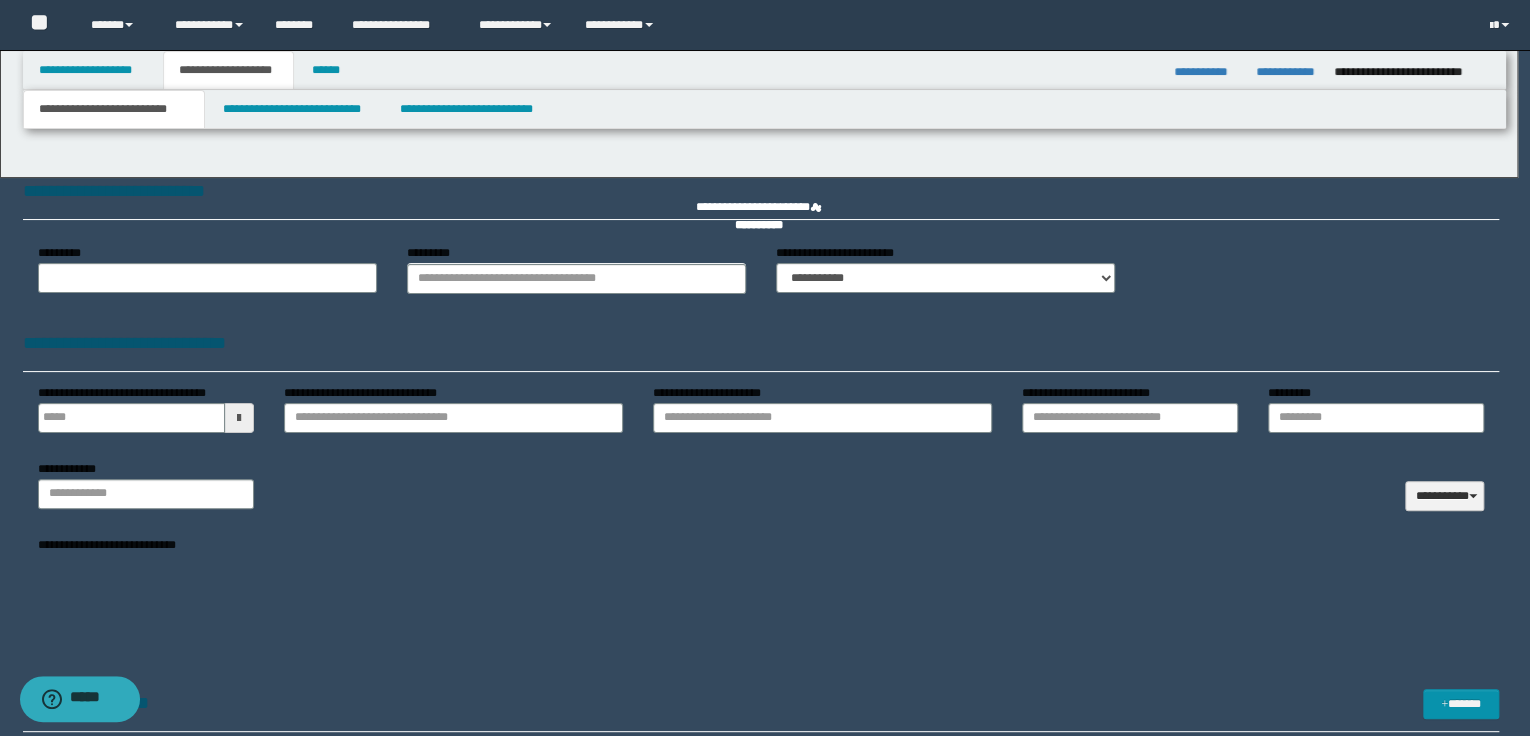 type 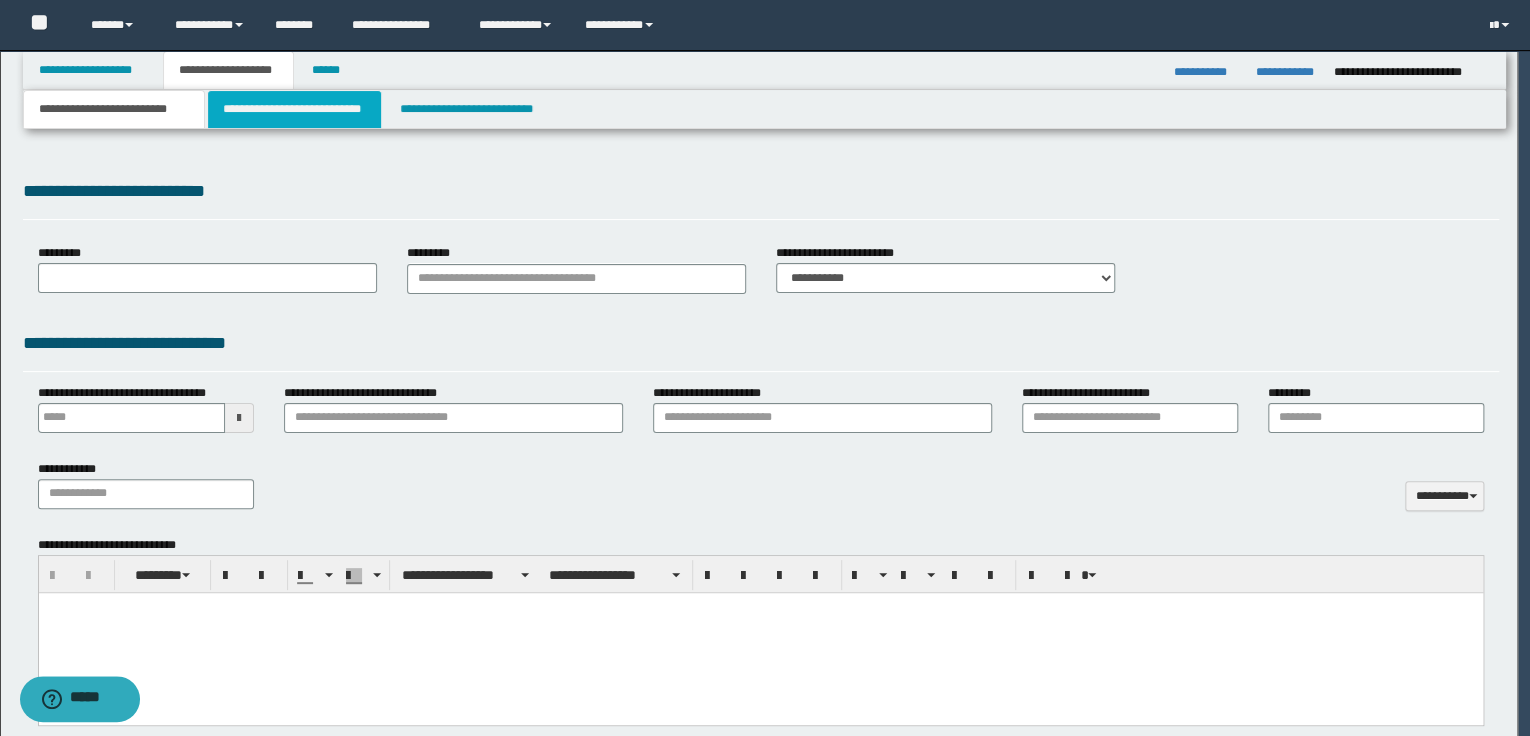 select on "*" 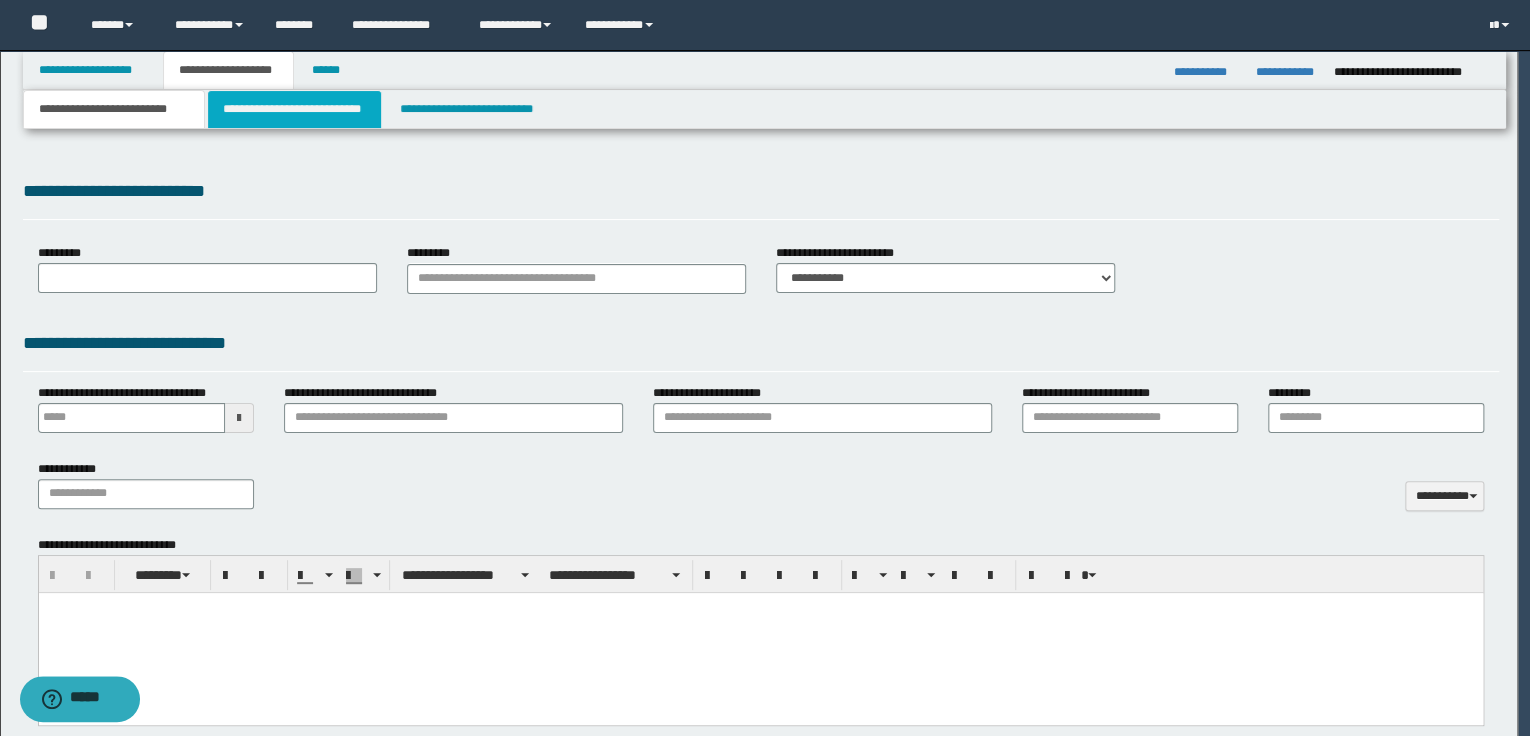 scroll, scrollTop: 0, scrollLeft: 0, axis: both 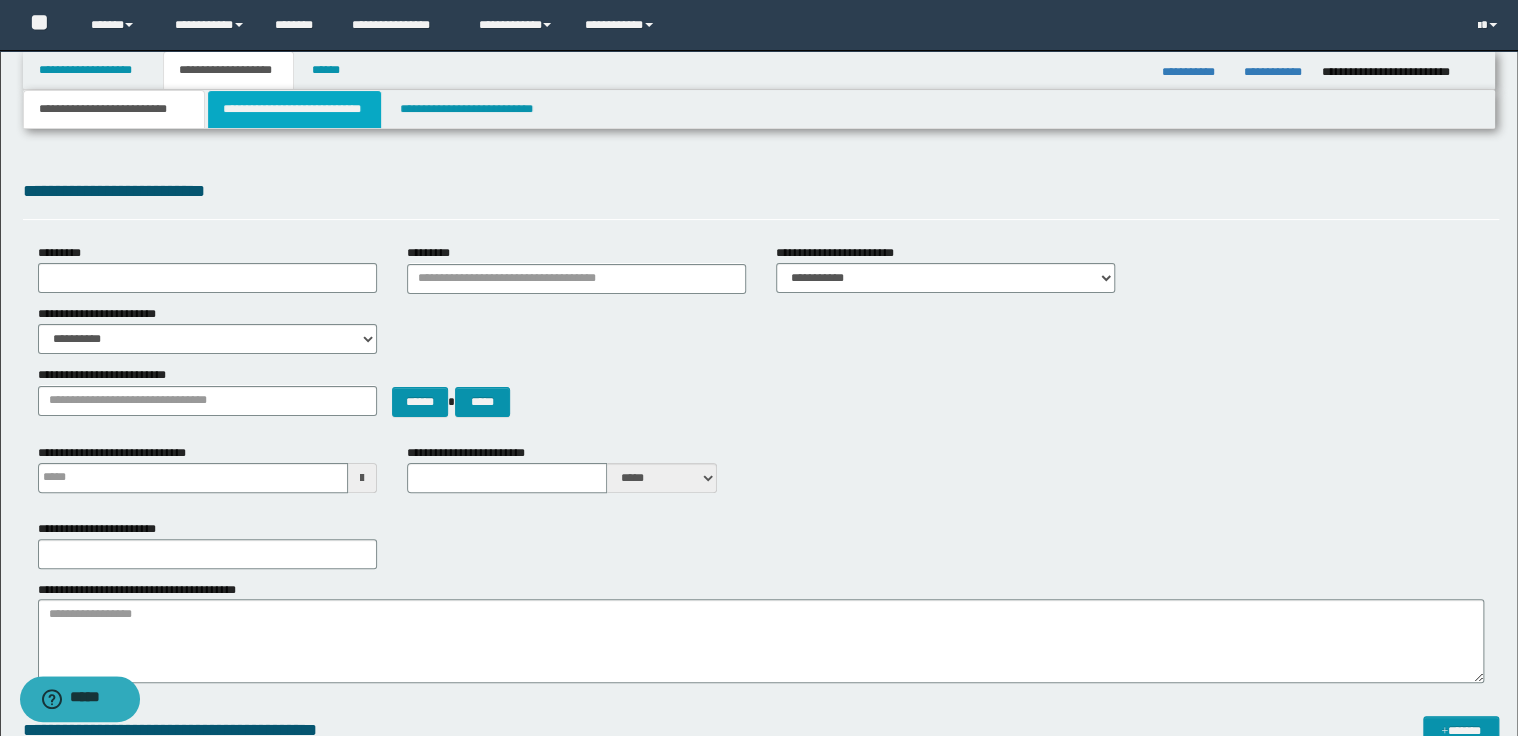 click on "**********" at bounding box center [294, 109] 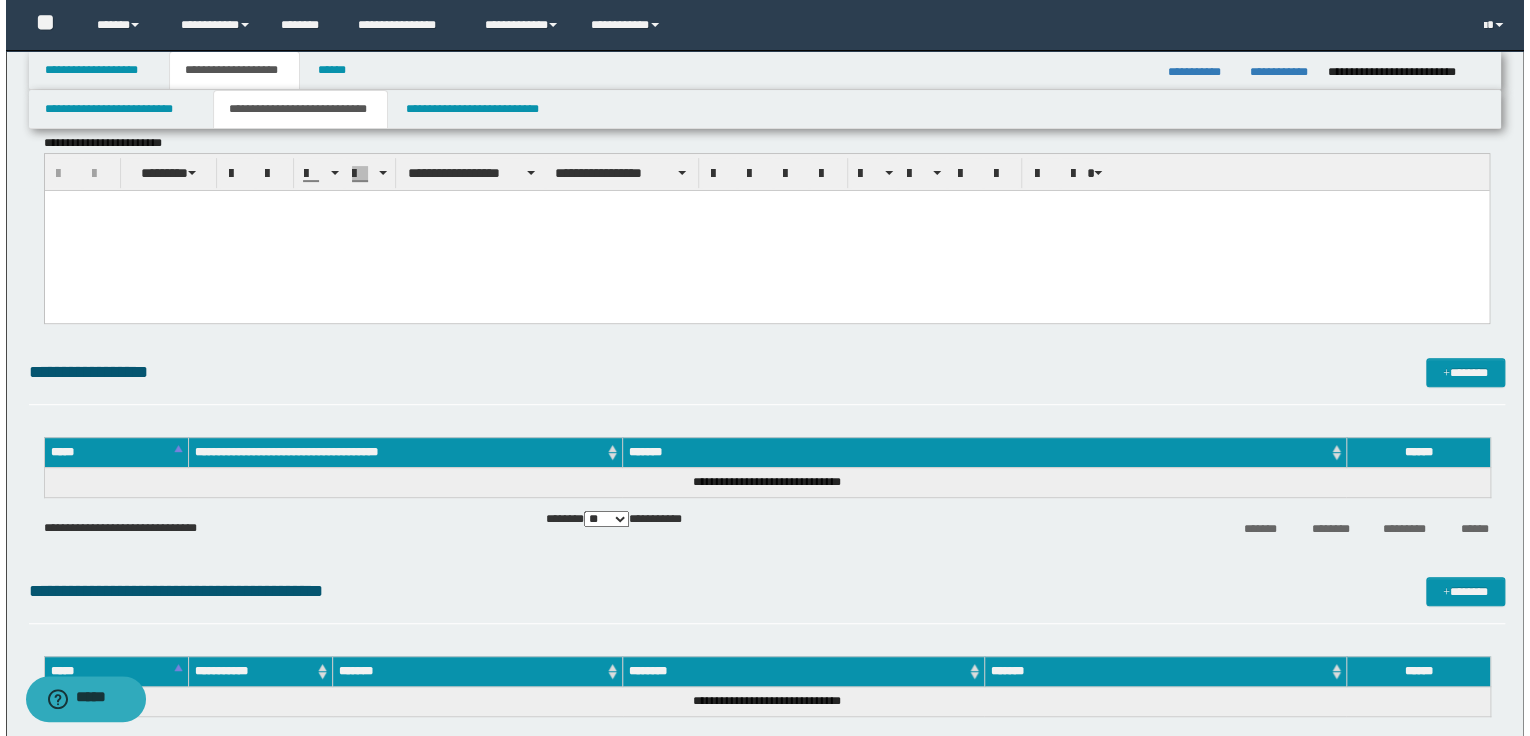 scroll, scrollTop: 240, scrollLeft: 0, axis: vertical 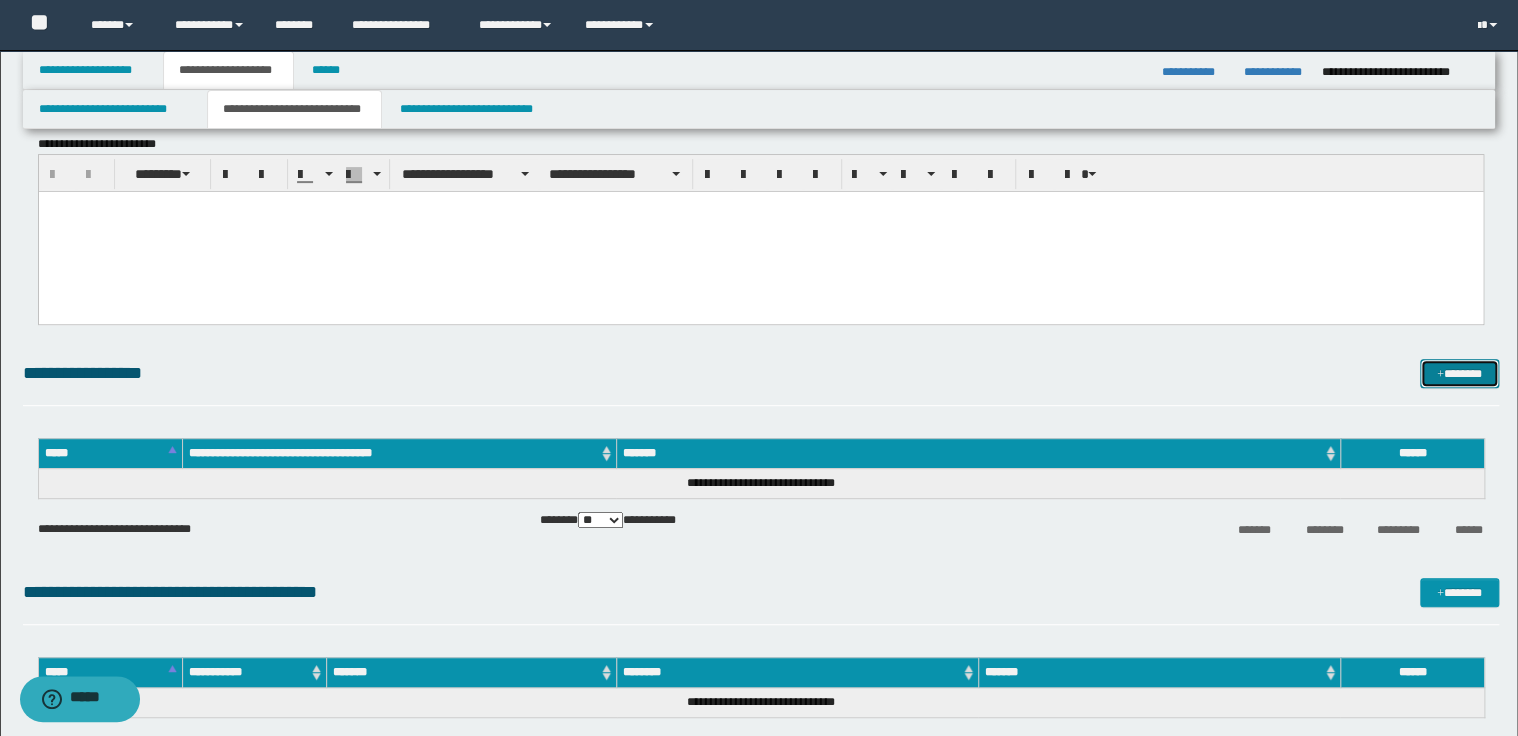 click on "*******" at bounding box center [1459, 374] 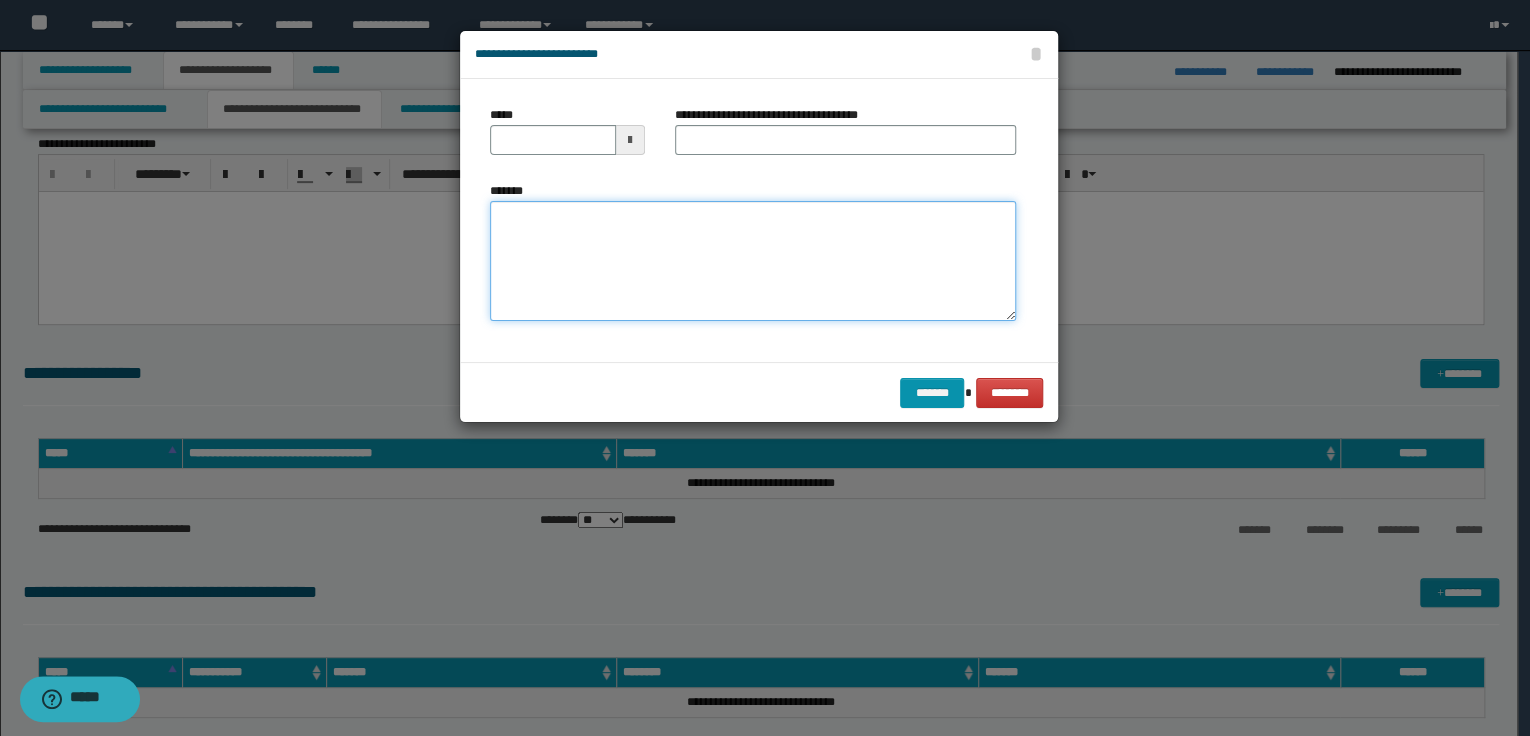 click on "*******" at bounding box center (753, 261) 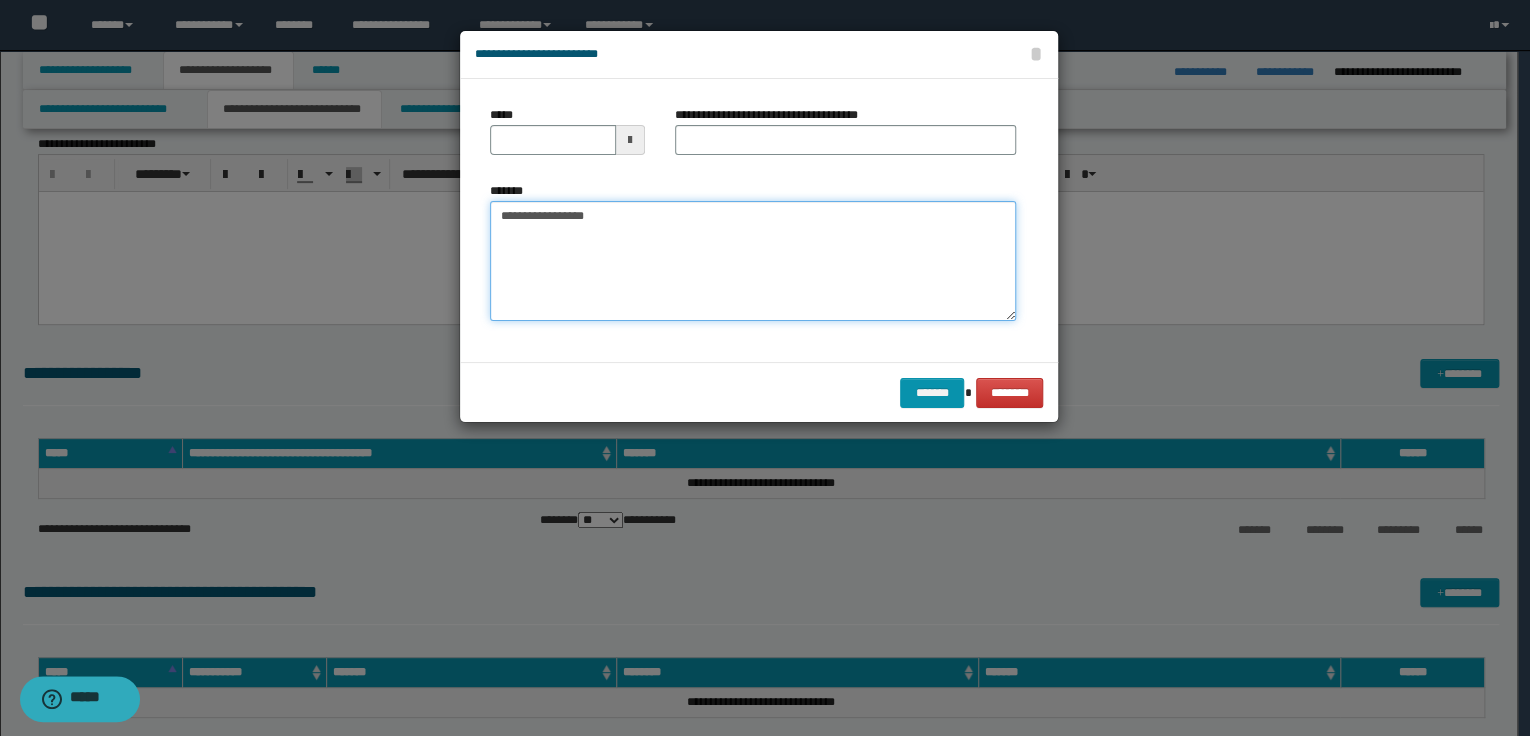 drag, startPoint x: 606, startPoint y: 213, endPoint x: 479, endPoint y: 214, distance: 127.00394 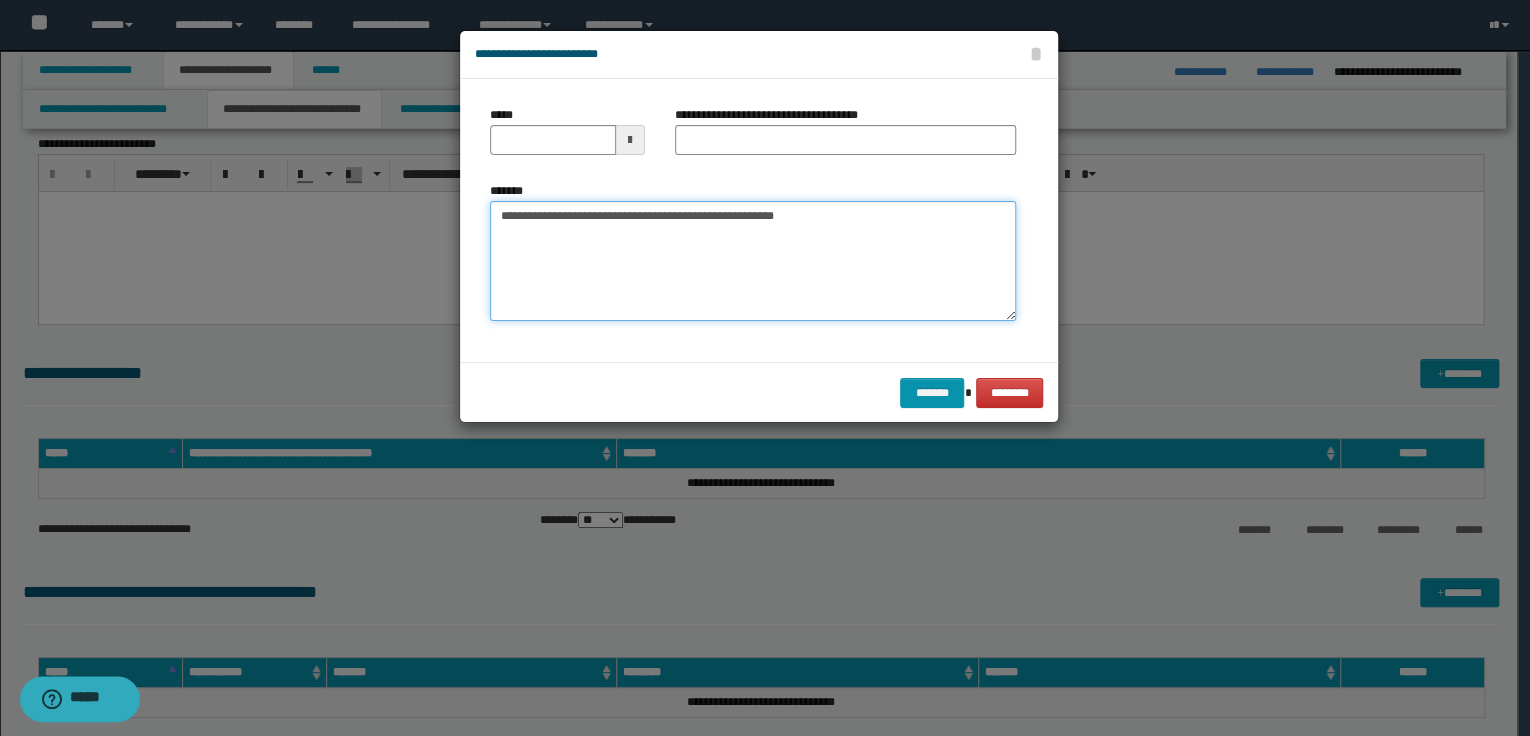 type 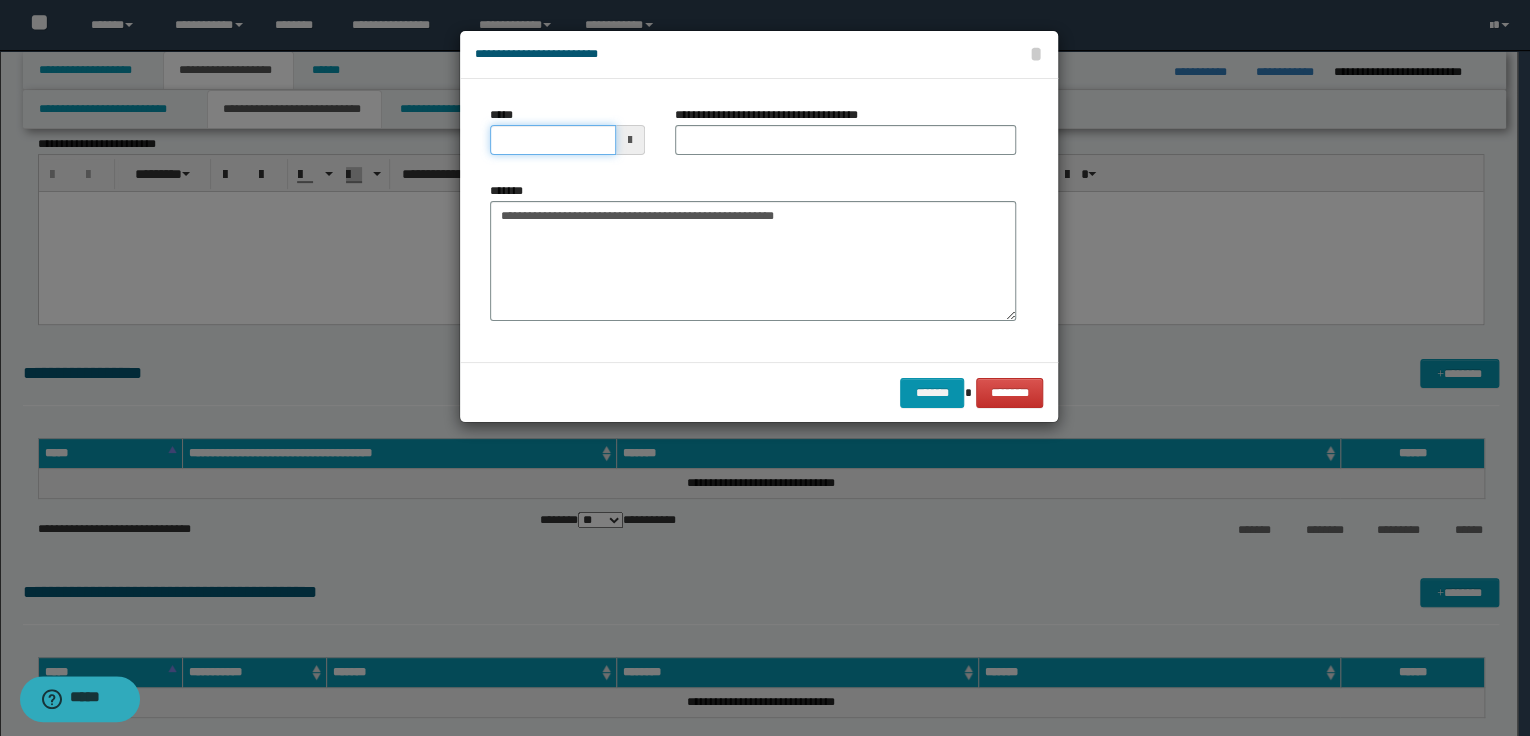 click on "*****" at bounding box center [553, 140] 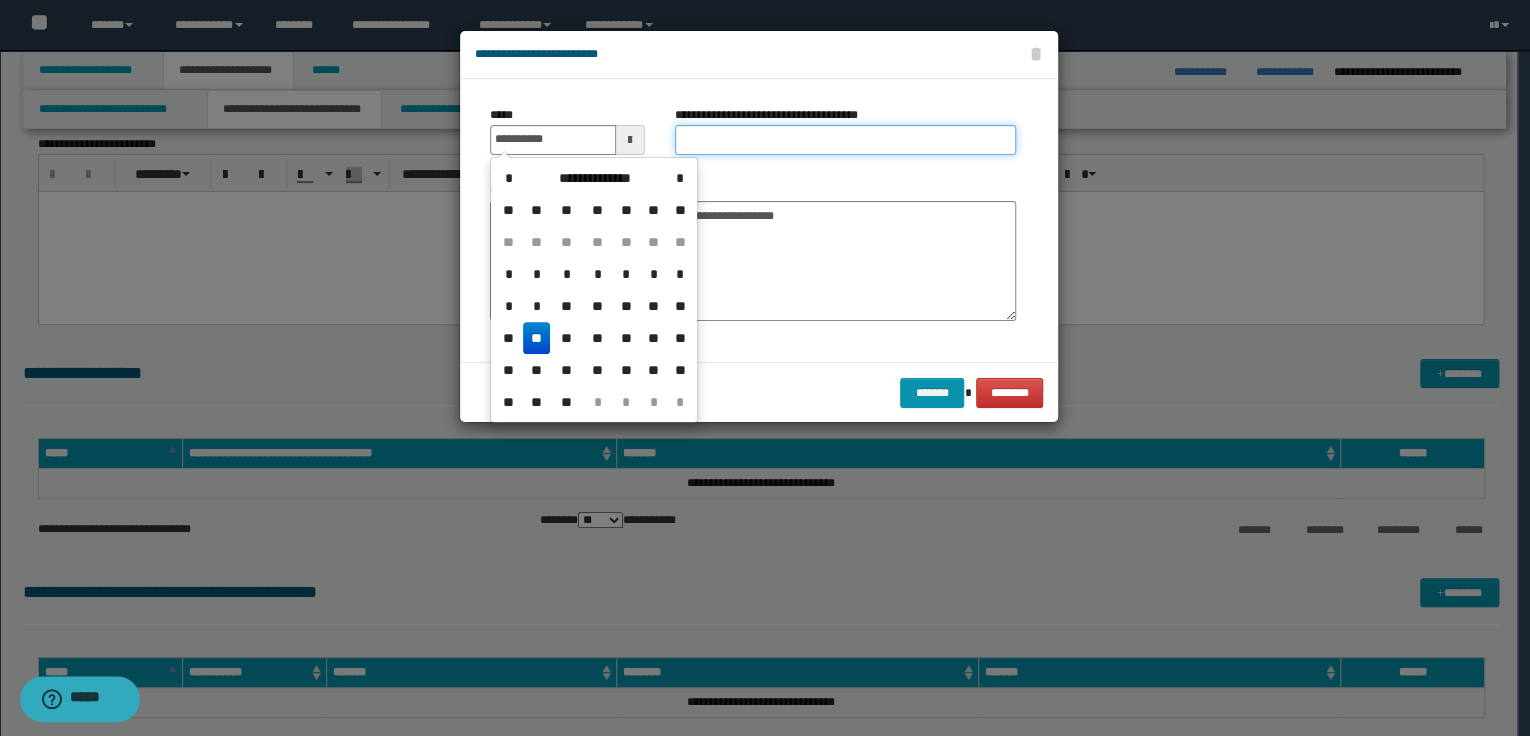 type on "**********" 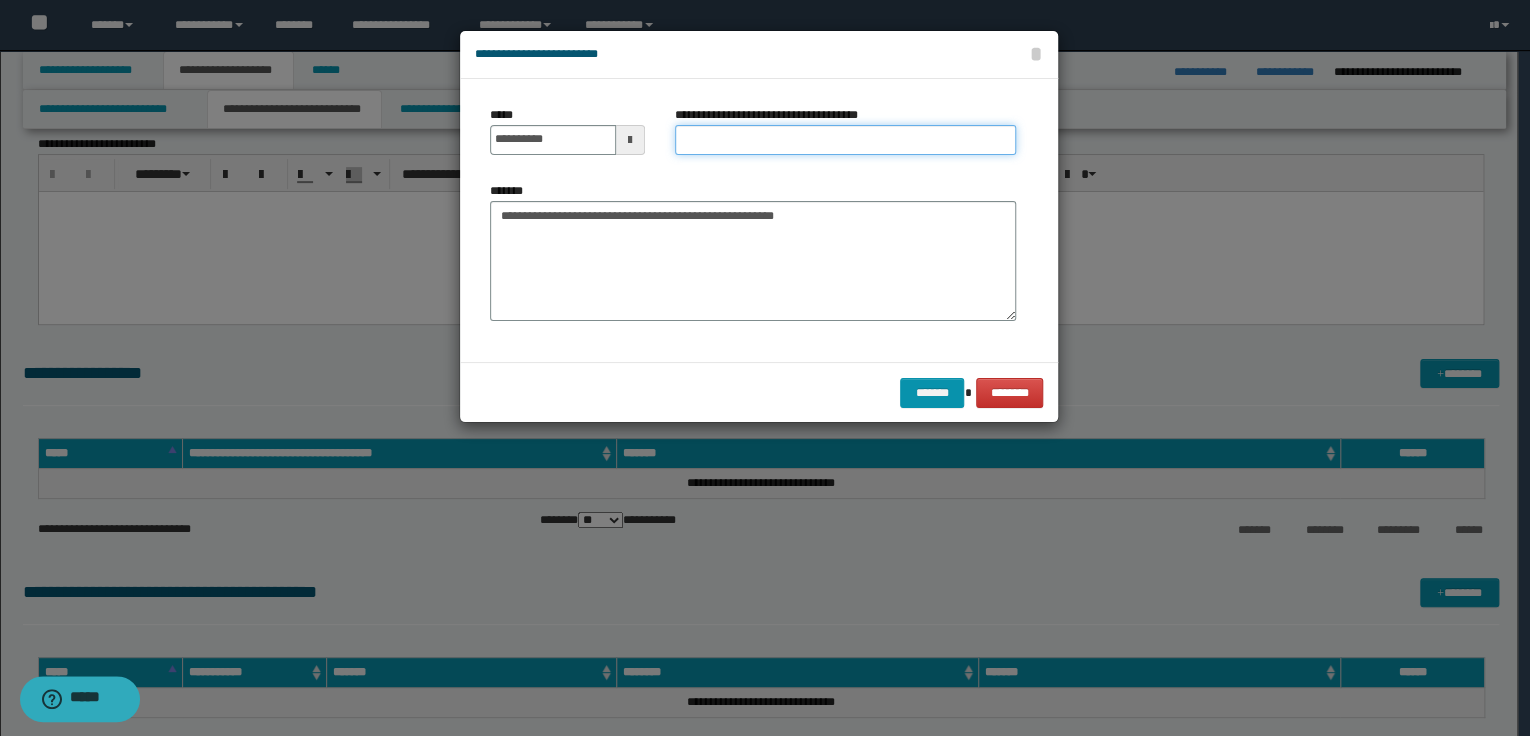 click on "**********" at bounding box center (845, 140) 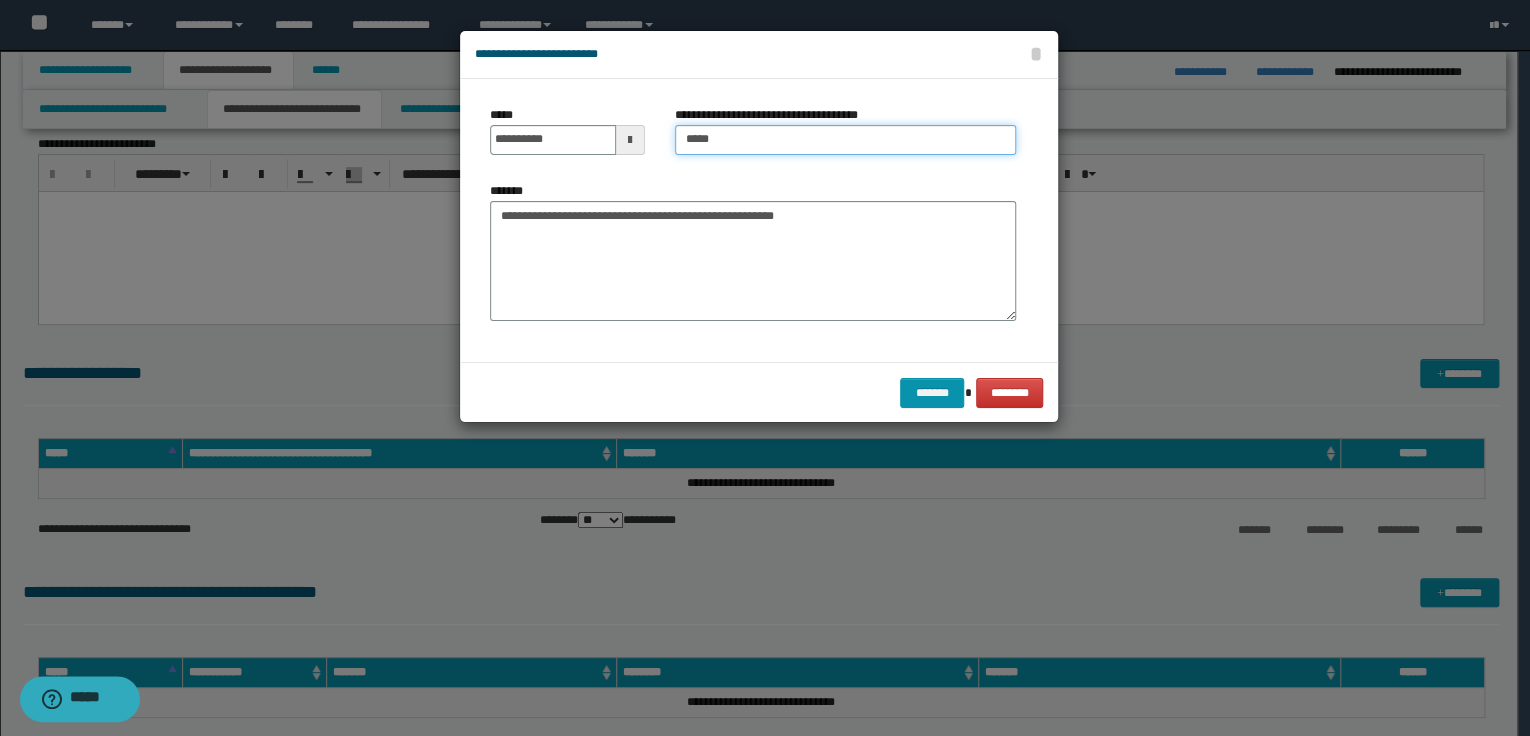 type on "**********" 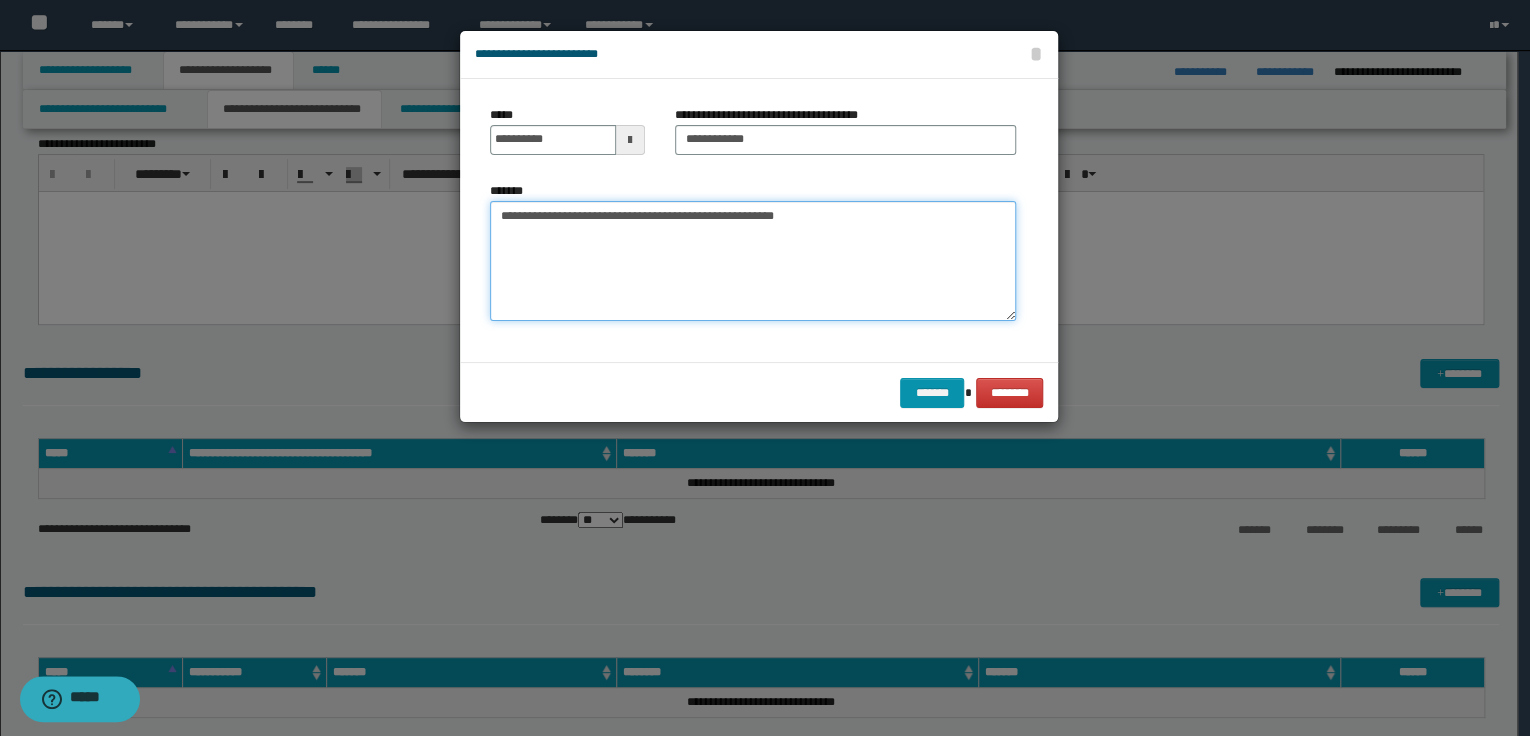 click on "**********" at bounding box center [753, 261] 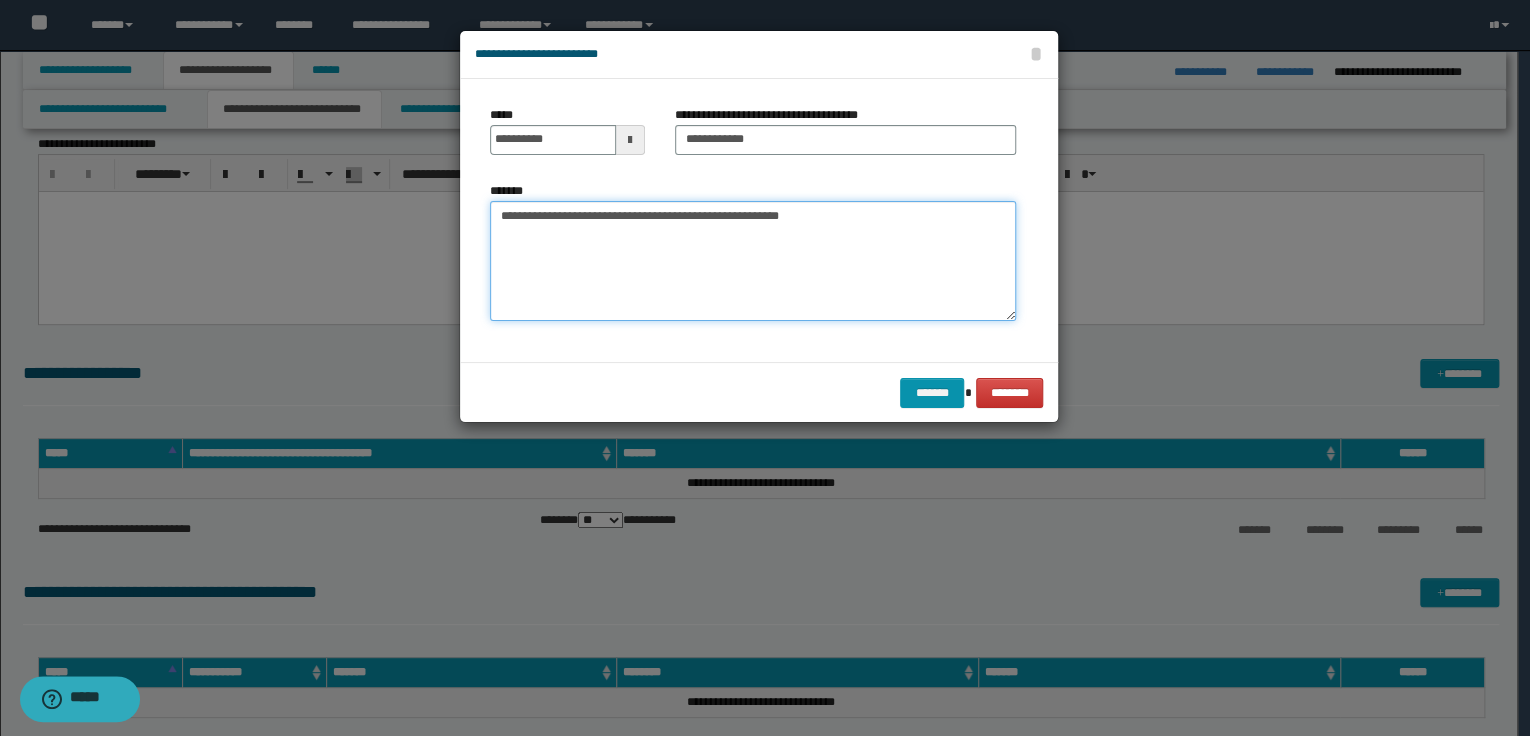 paste on "**********" 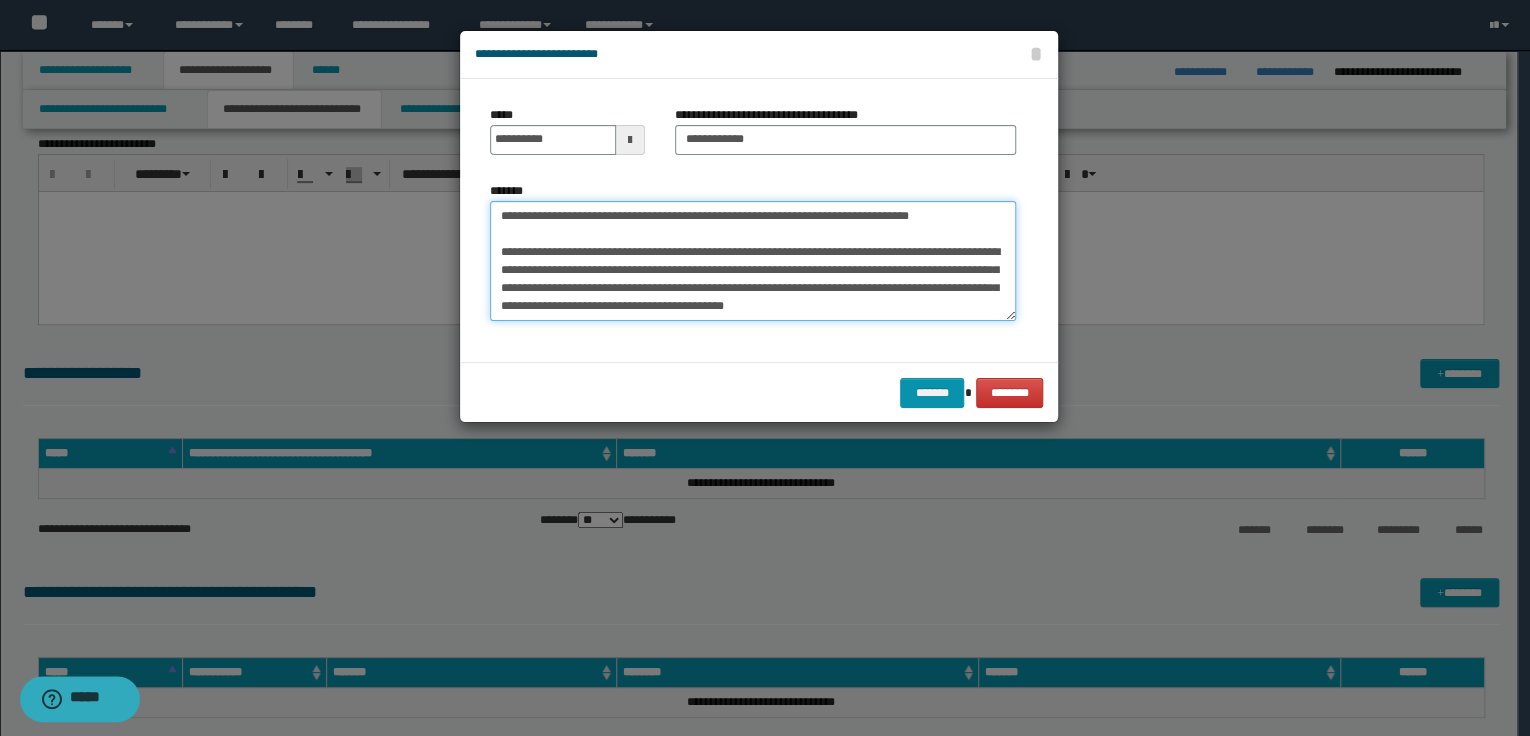 scroll, scrollTop: 12, scrollLeft: 0, axis: vertical 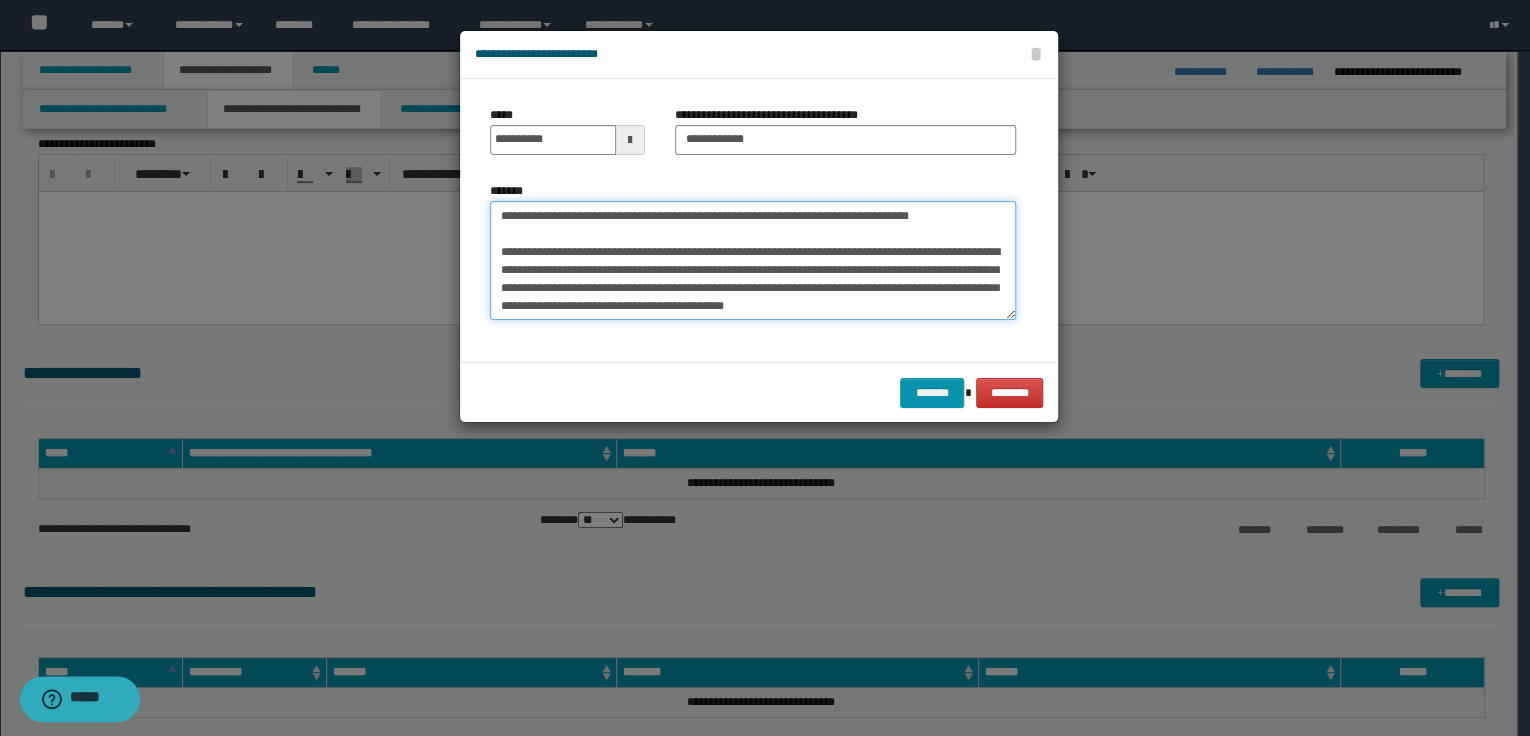 drag, startPoint x: 606, startPoint y: 233, endPoint x: 900, endPoint y: 309, distance: 303.66428 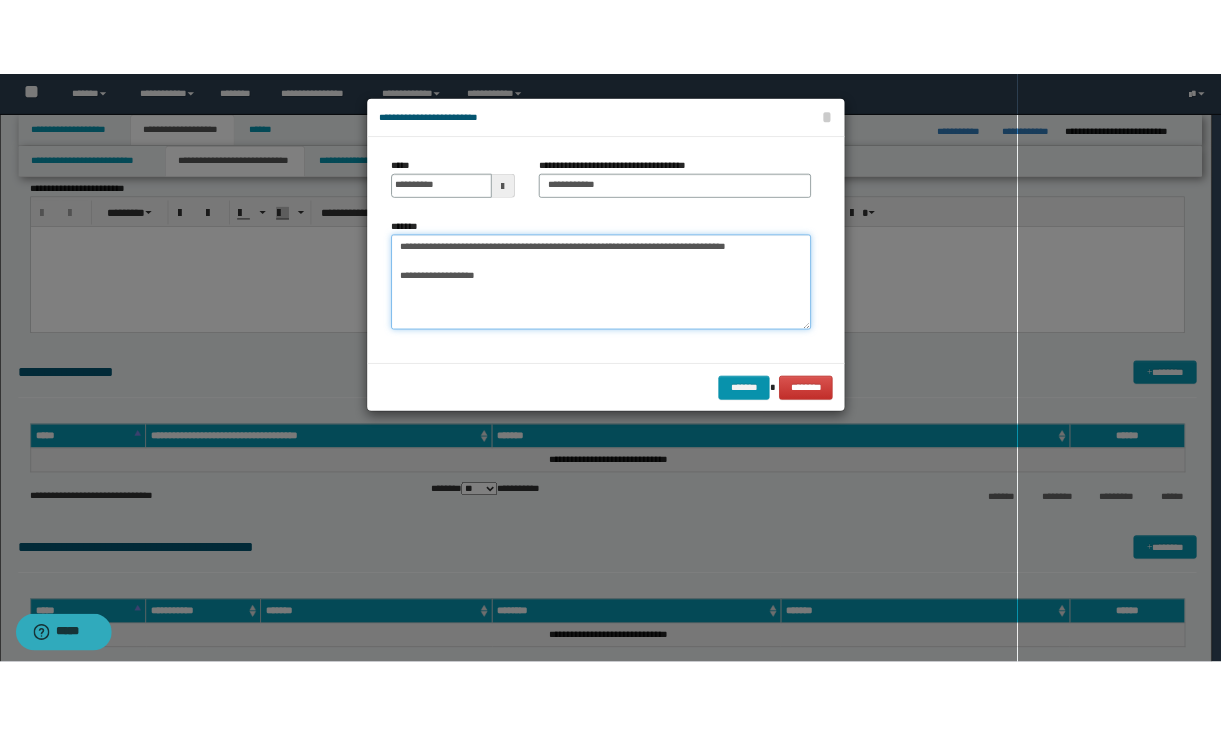 scroll, scrollTop: 0, scrollLeft: 0, axis: both 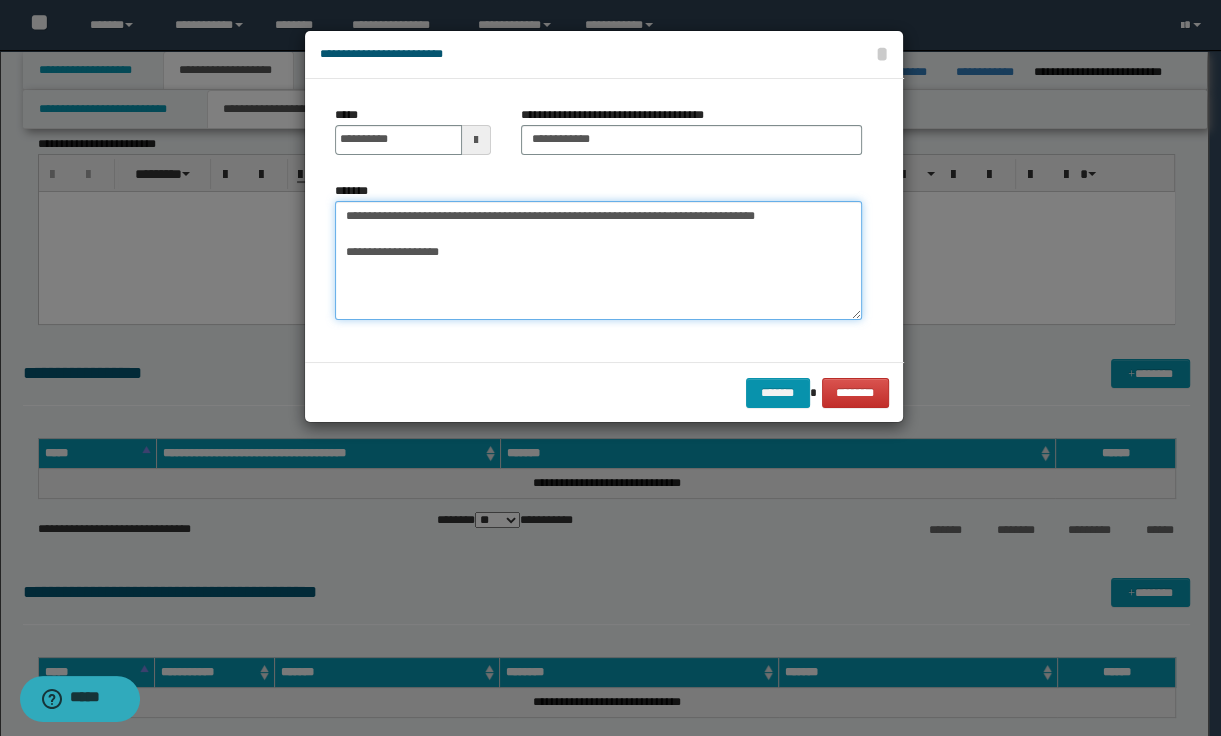 click on "**********" at bounding box center [598, 261] 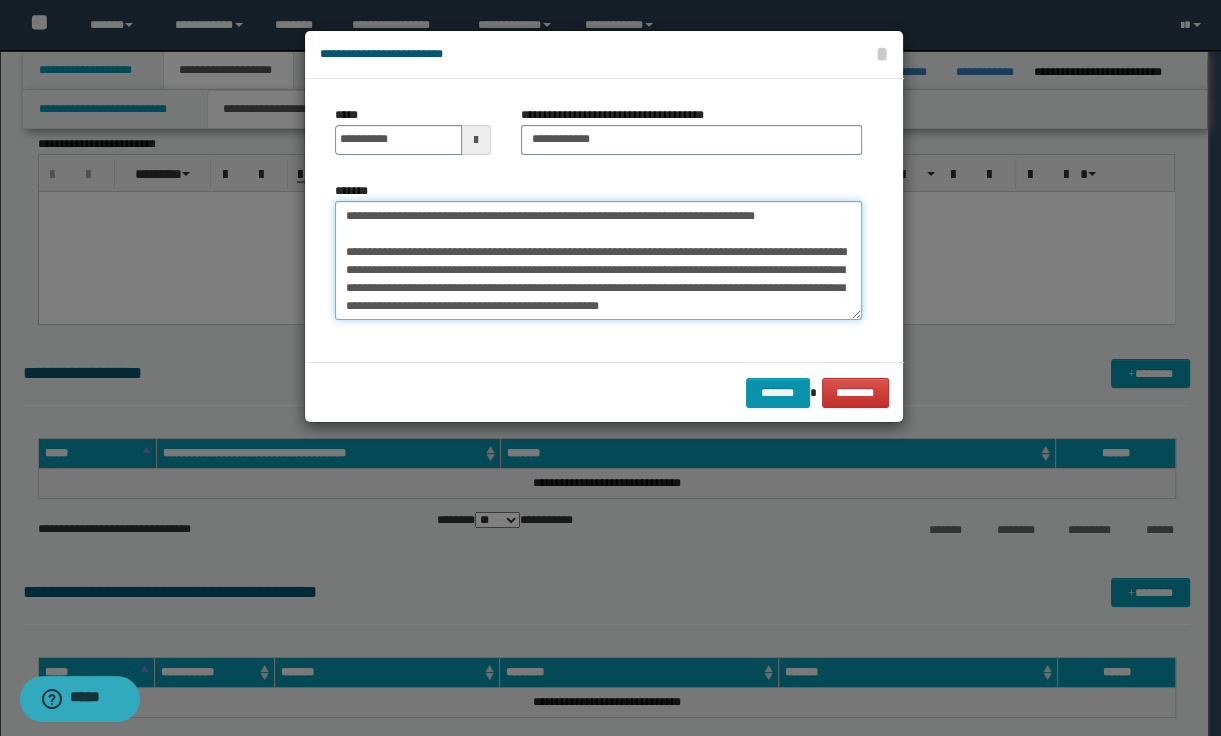 paste on "**********" 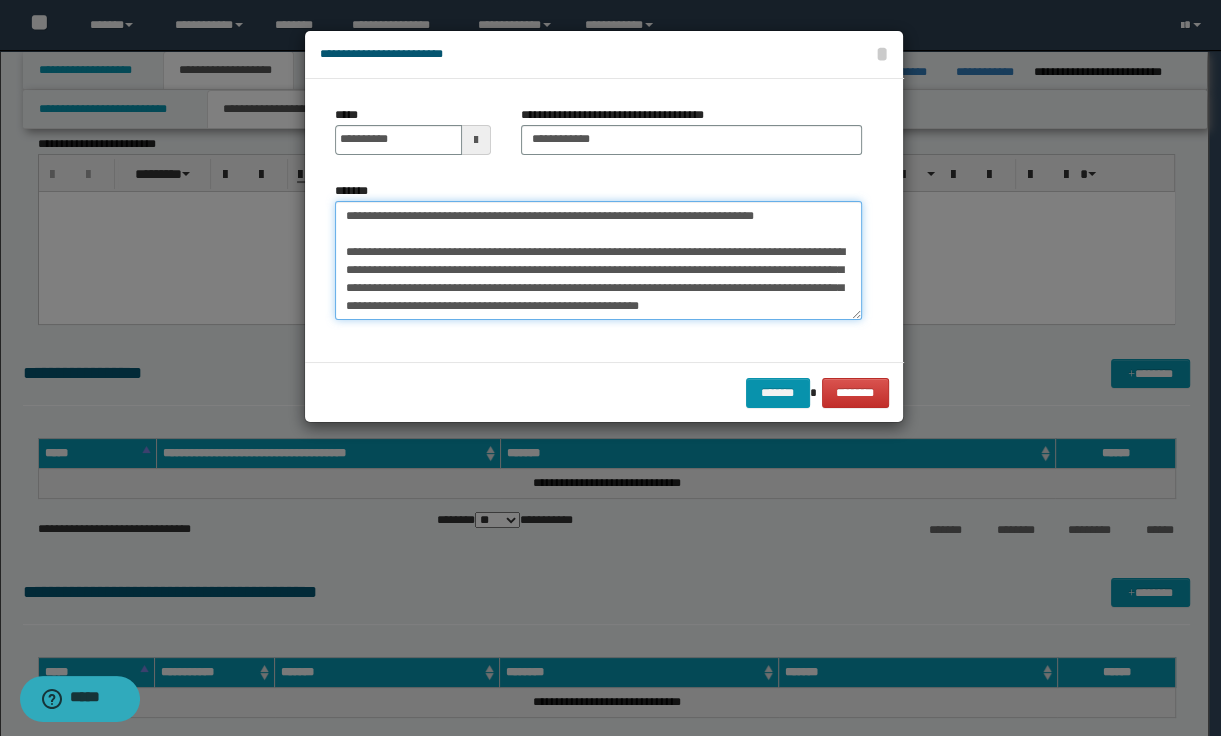 scroll, scrollTop: 156, scrollLeft: 0, axis: vertical 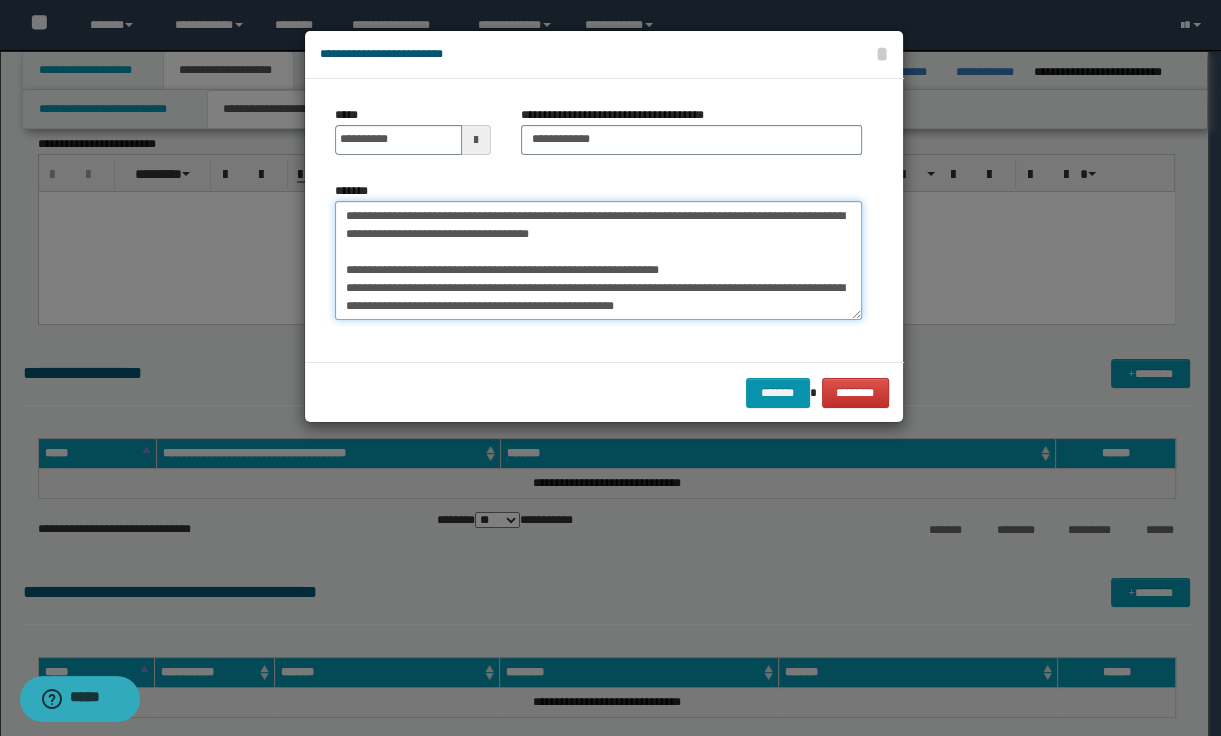 click on "**********" at bounding box center (598, 261) 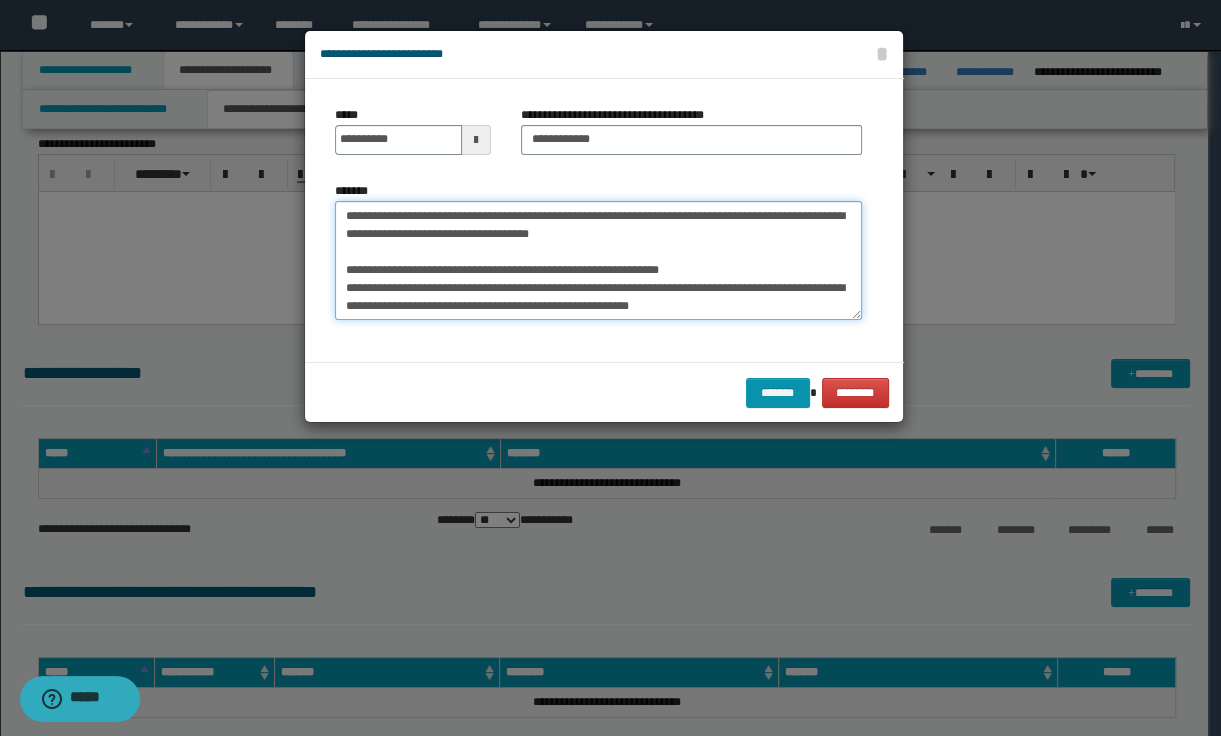 scroll, scrollTop: 174, scrollLeft: 0, axis: vertical 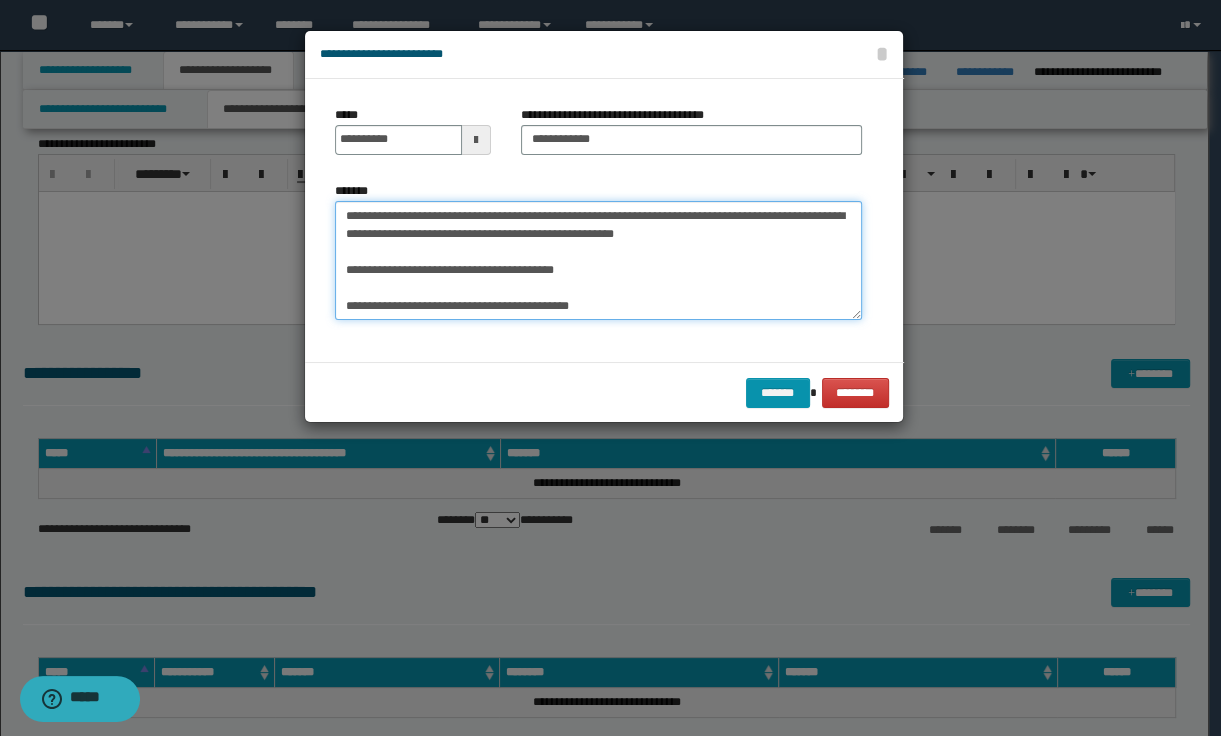 drag, startPoint x: 380, startPoint y: 311, endPoint x: 337, endPoint y: 287, distance: 49.24429 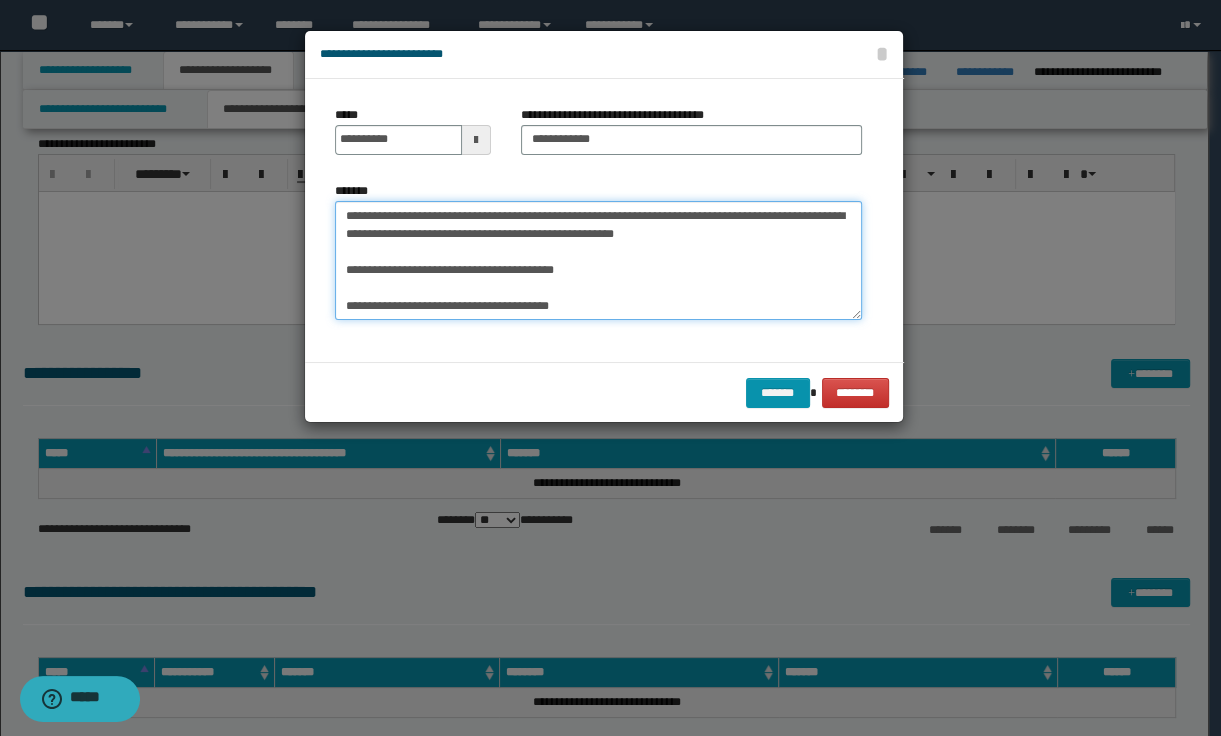 click on "**********" at bounding box center [598, 261] 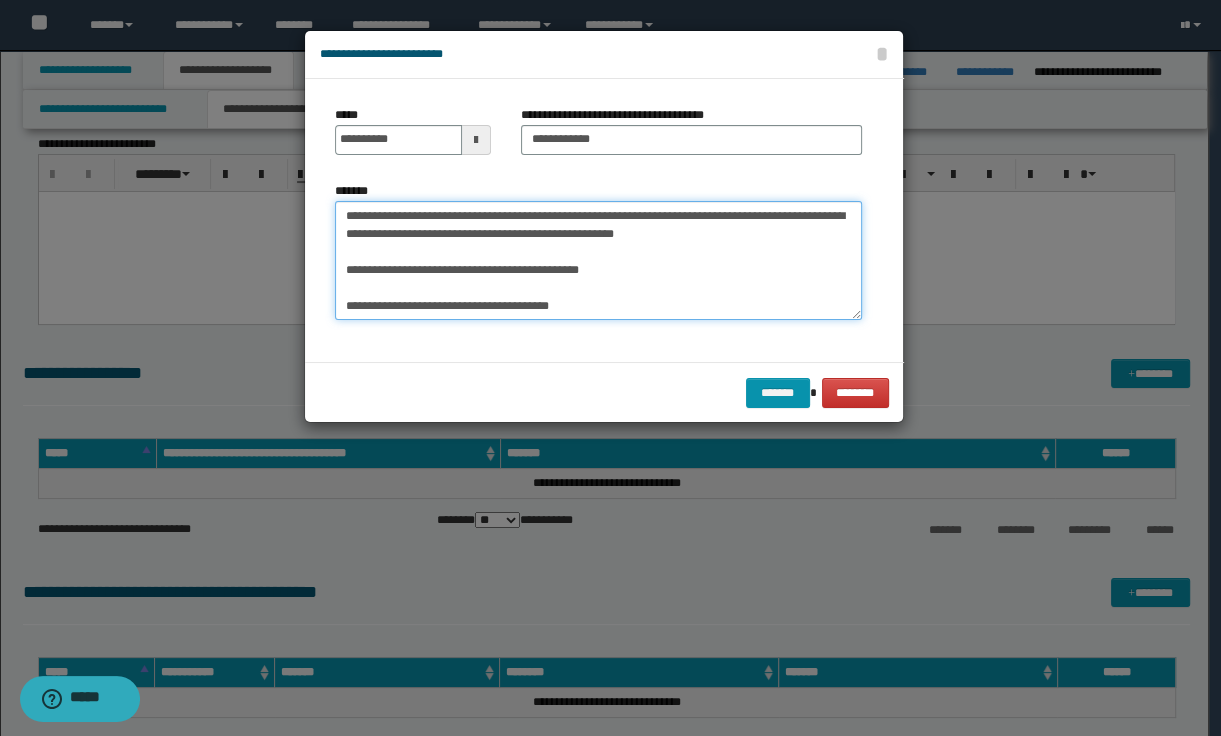 click on "**********" at bounding box center [598, 261] 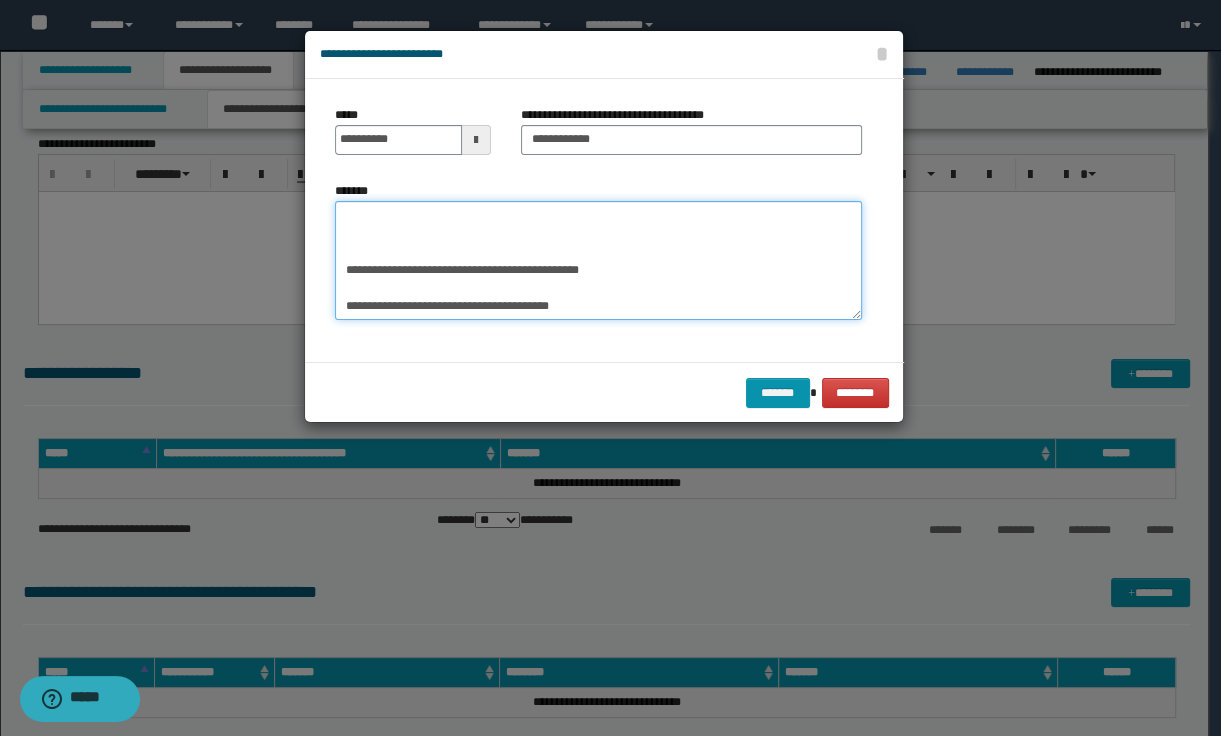 scroll, scrollTop: 269, scrollLeft: 0, axis: vertical 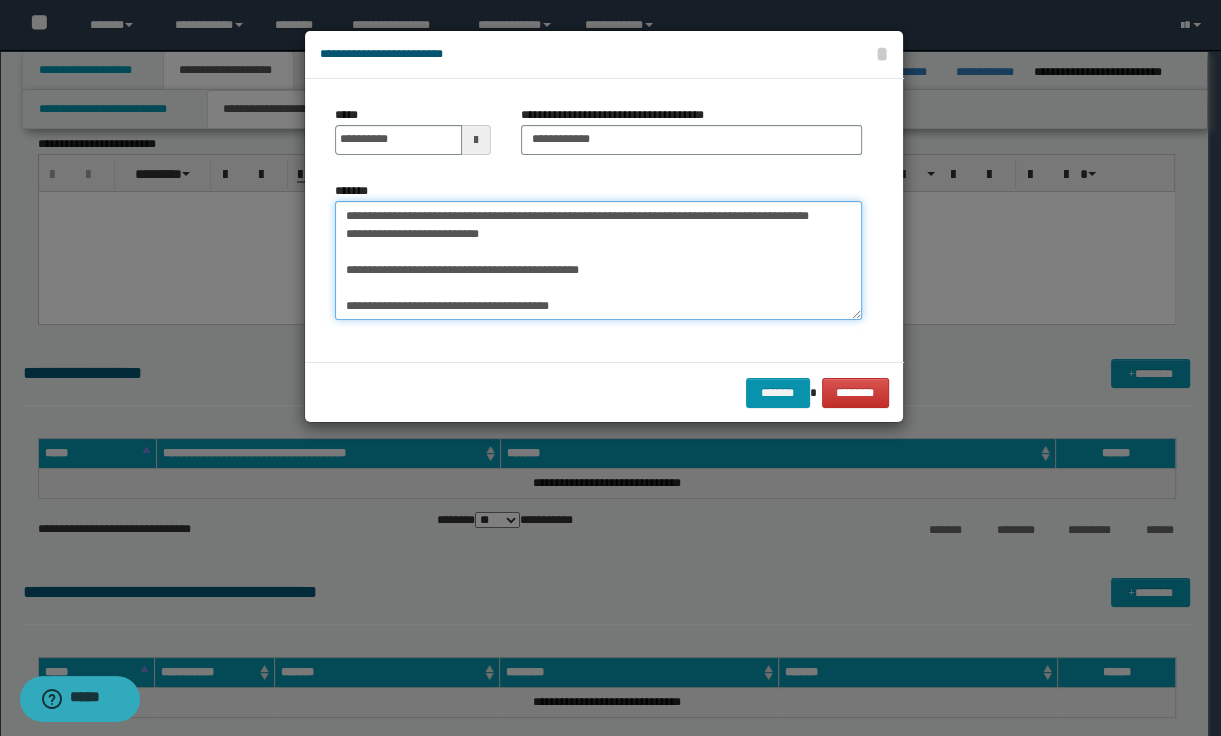 click on "*******" at bounding box center (598, 261) 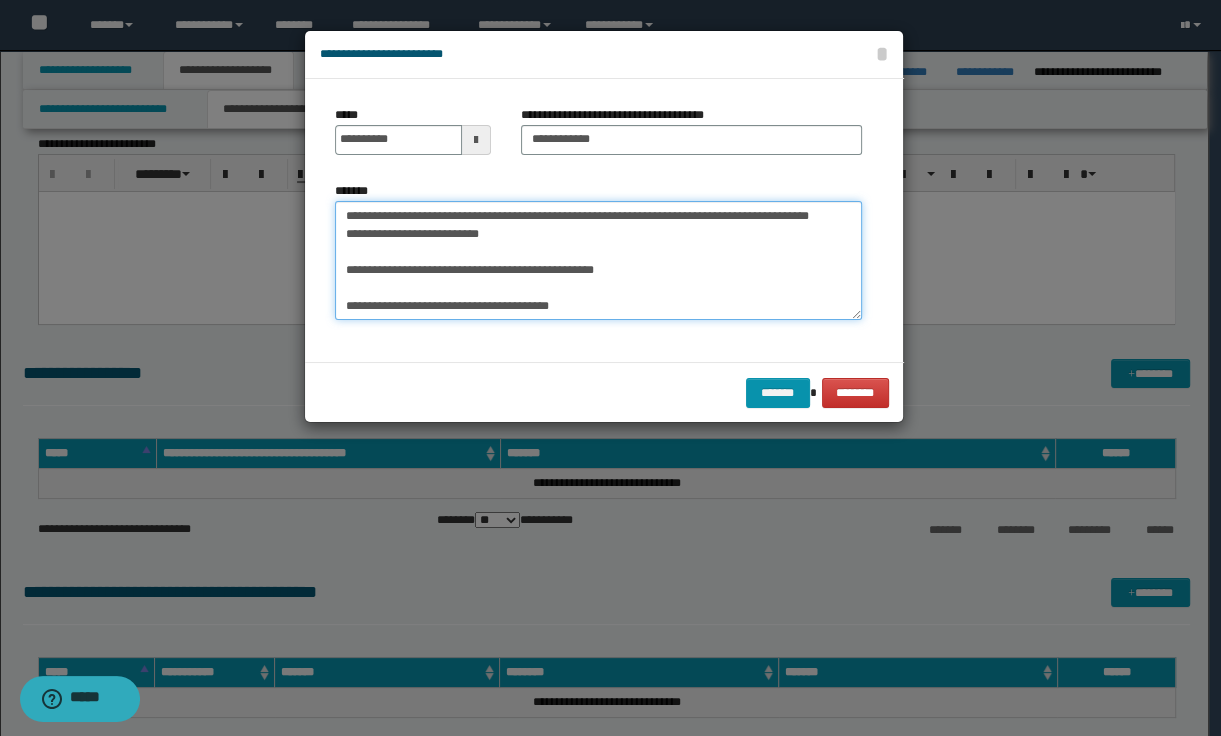 drag, startPoint x: 348, startPoint y: 251, endPoint x: 360, endPoint y: 251, distance: 12 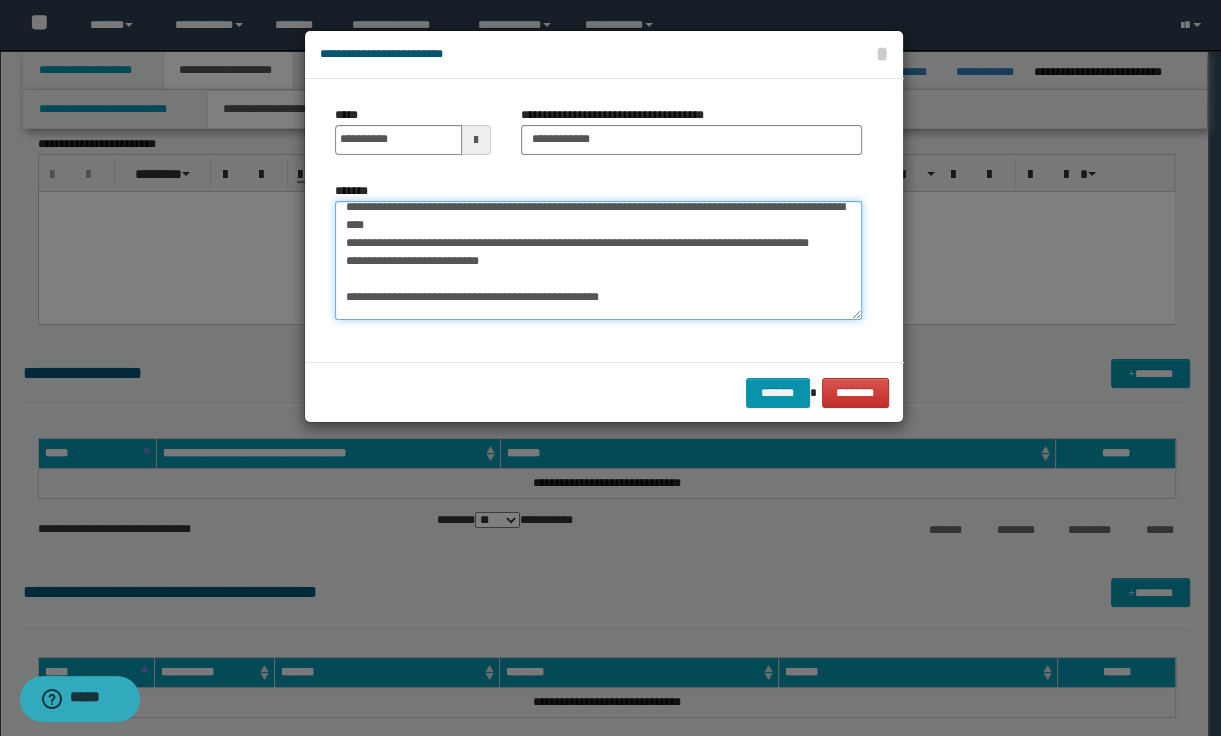 scroll, scrollTop: 307, scrollLeft: 0, axis: vertical 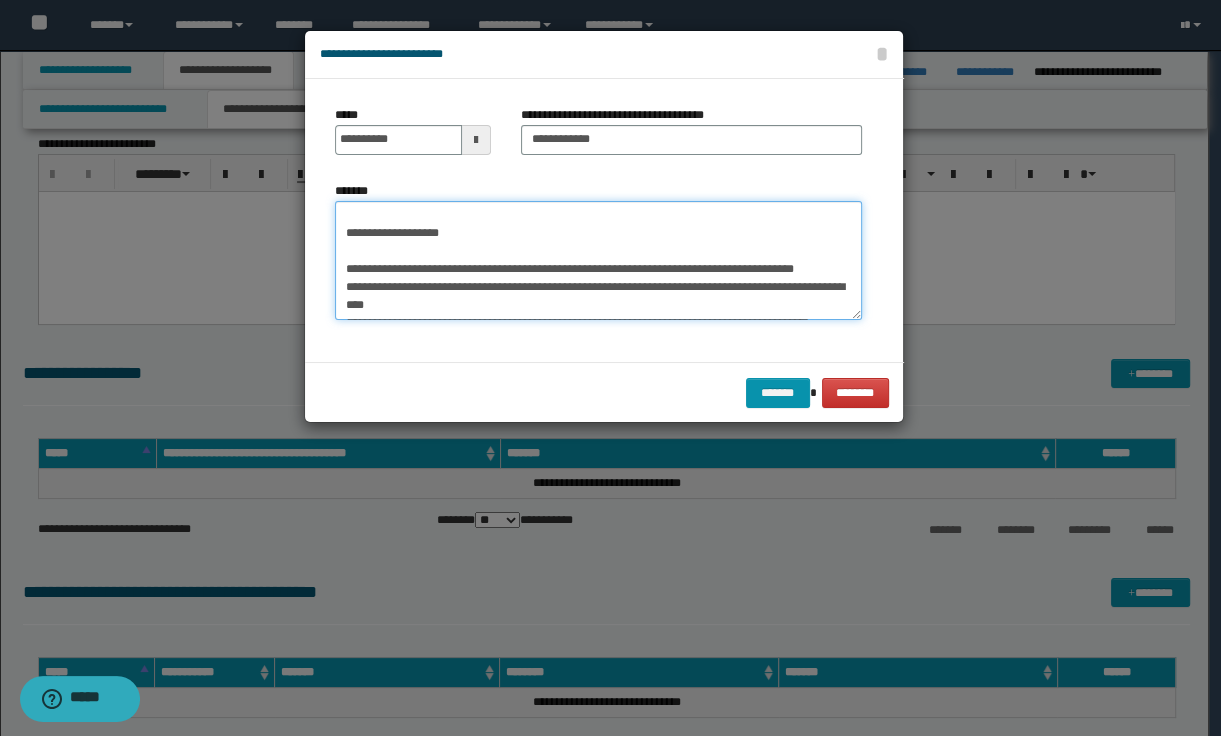 drag, startPoint x: 342, startPoint y: 248, endPoint x: 452, endPoint y: 250, distance: 110.01818 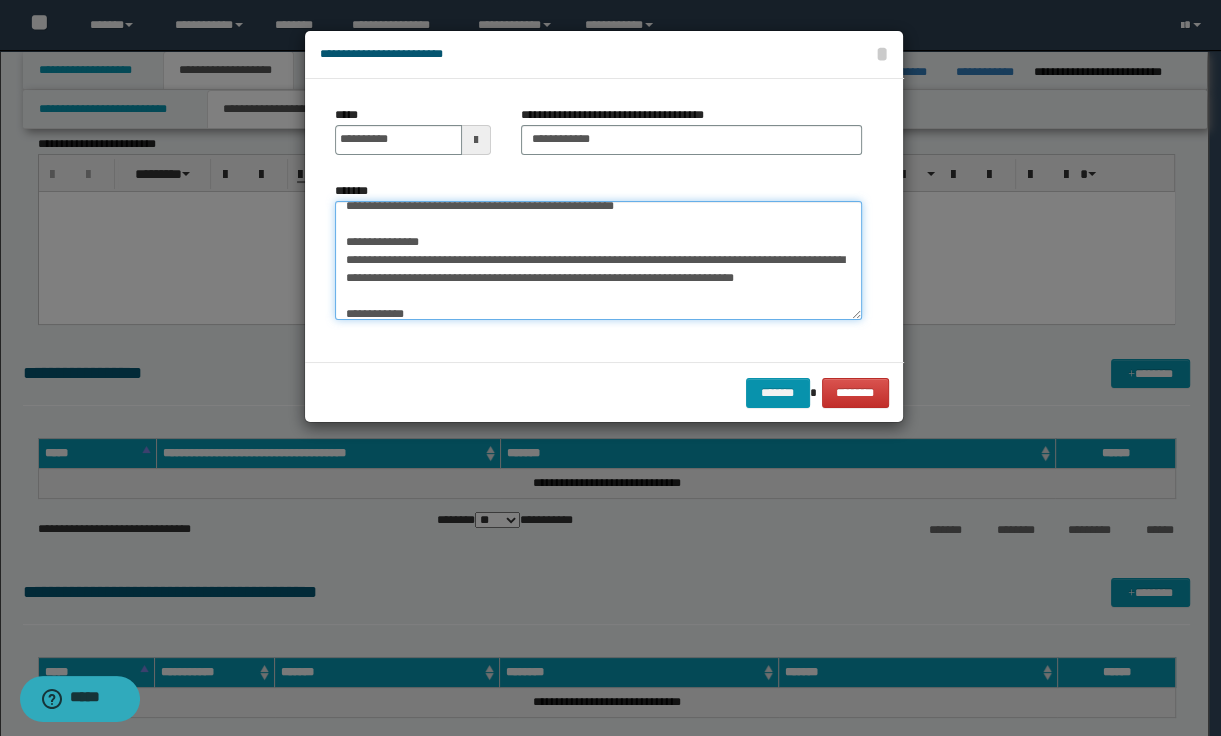 scroll, scrollTop: 227, scrollLeft: 0, axis: vertical 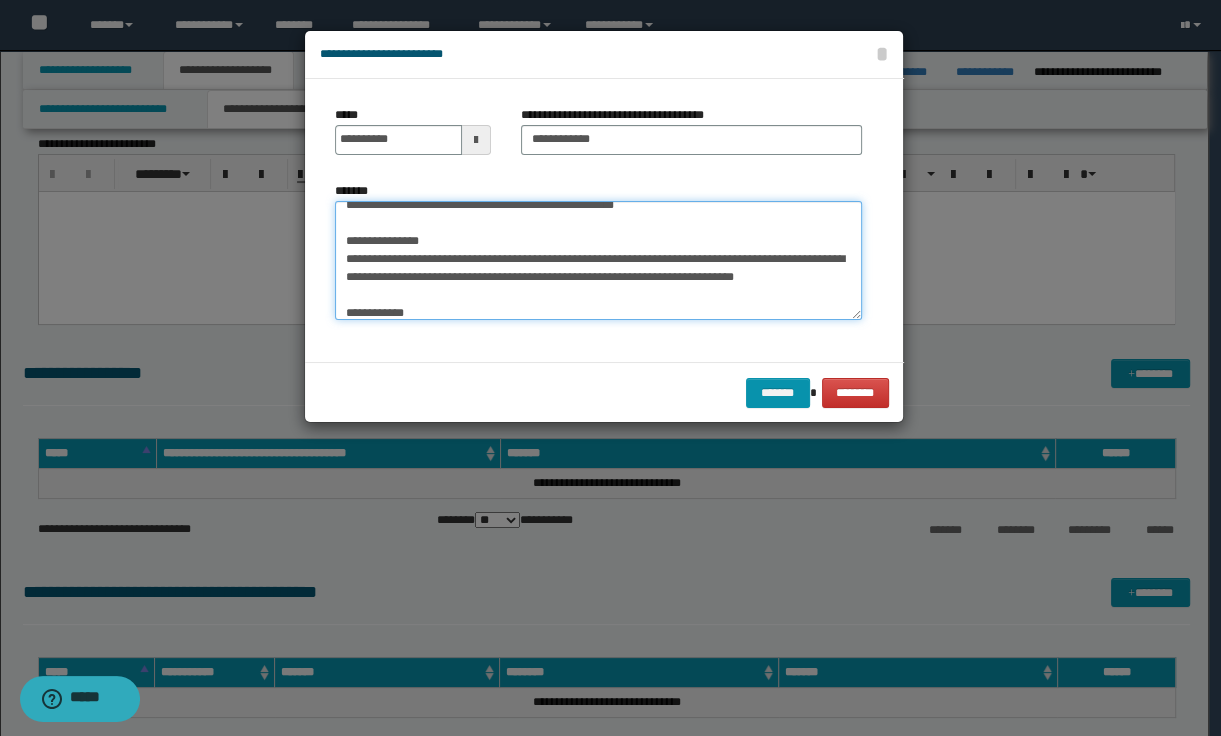 drag, startPoint x: 341, startPoint y: 257, endPoint x: 424, endPoint y: 256, distance: 83.00603 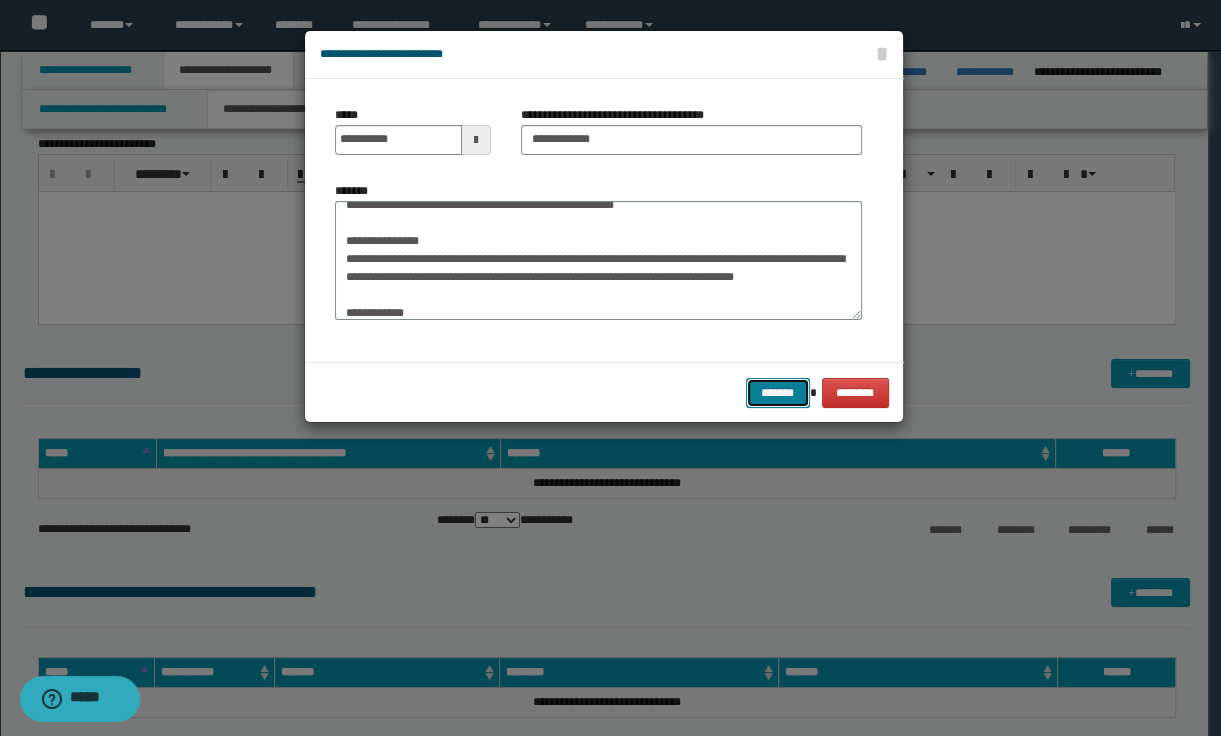 click on "*******" at bounding box center (778, 393) 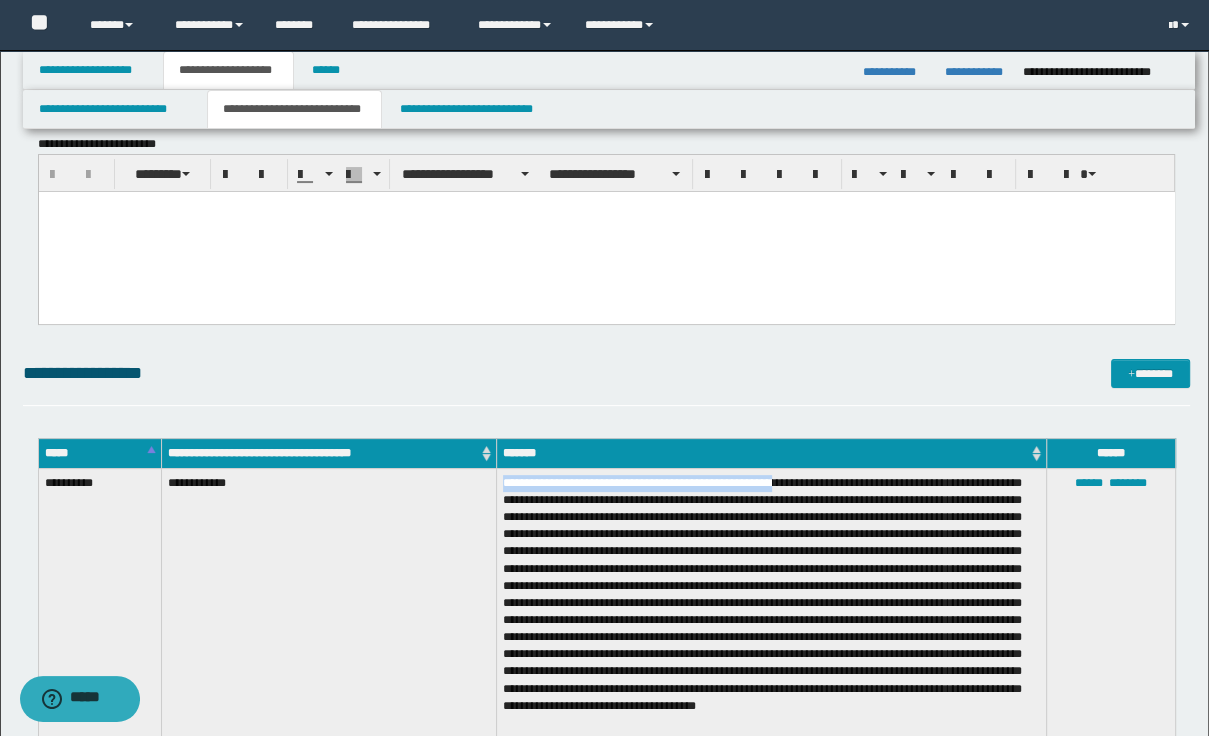 drag, startPoint x: 503, startPoint y: 484, endPoint x: 796, endPoint y: 482, distance: 293.00684 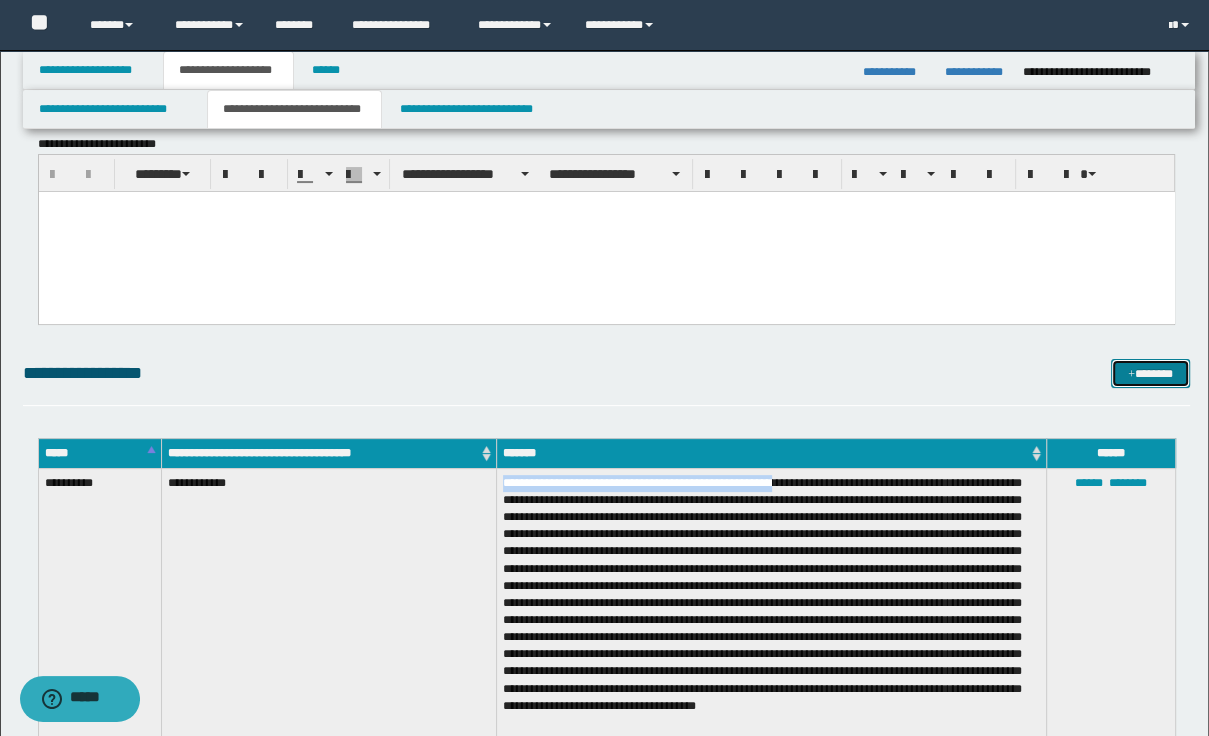 click on "*******" at bounding box center [1150, 374] 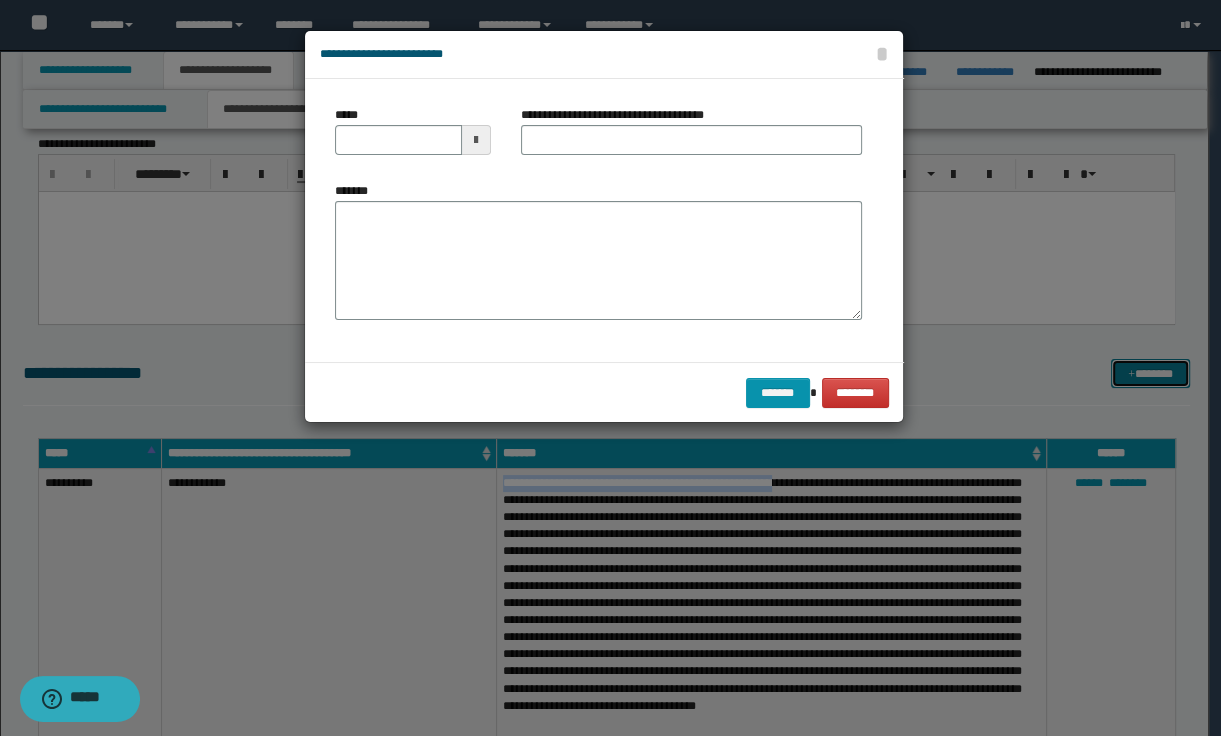scroll, scrollTop: 0, scrollLeft: 0, axis: both 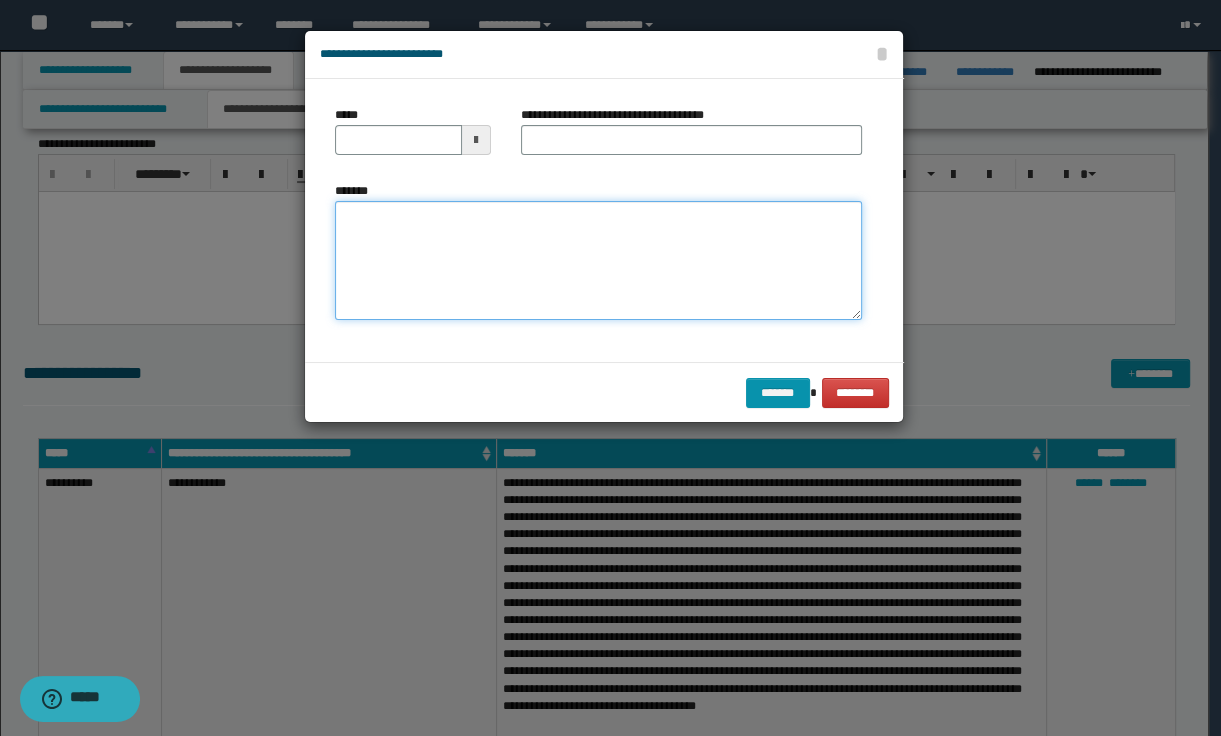 click on "*******" at bounding box center [598, 261] 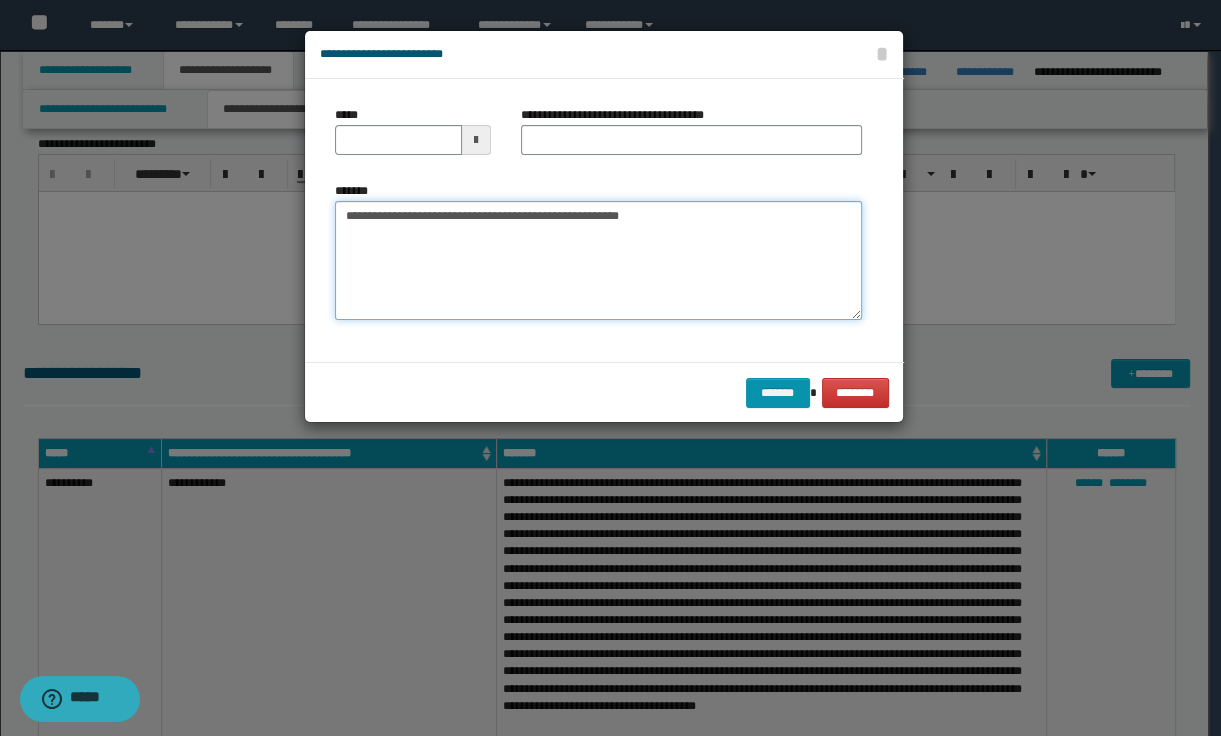 paste on "**********" 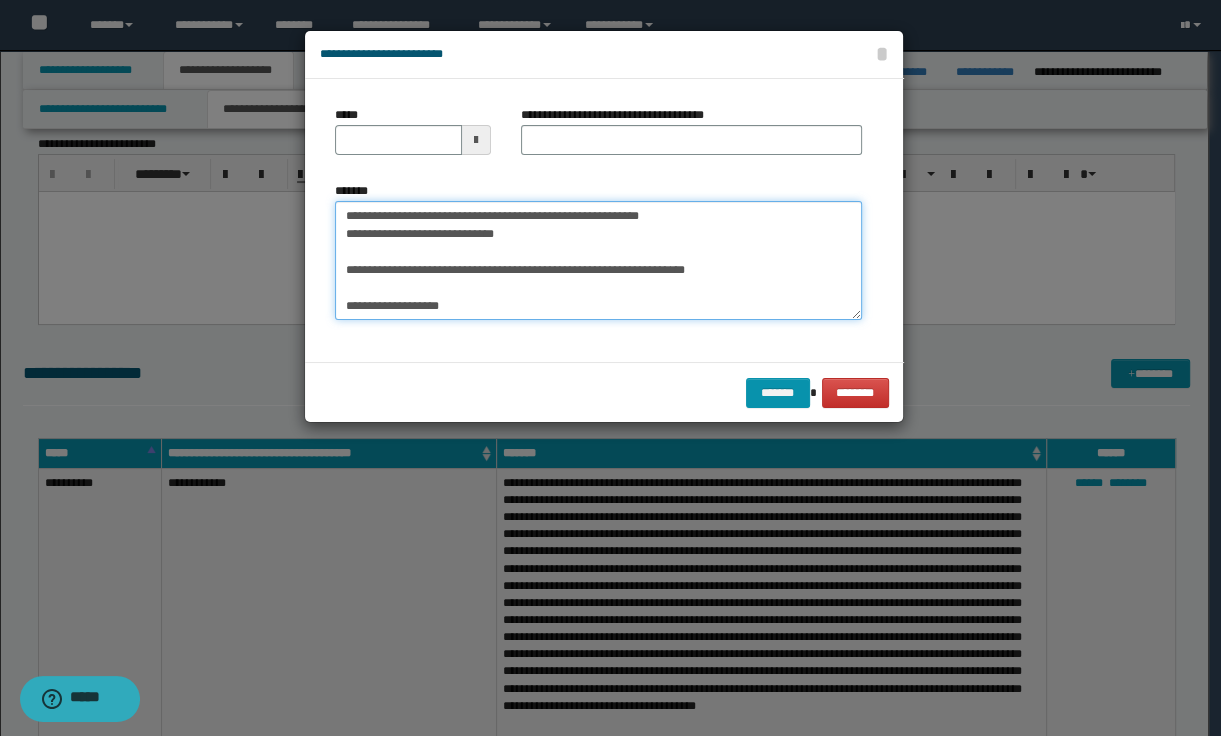 scroll, scrollTop: 12, scrollLeft: 0, axis: vertical 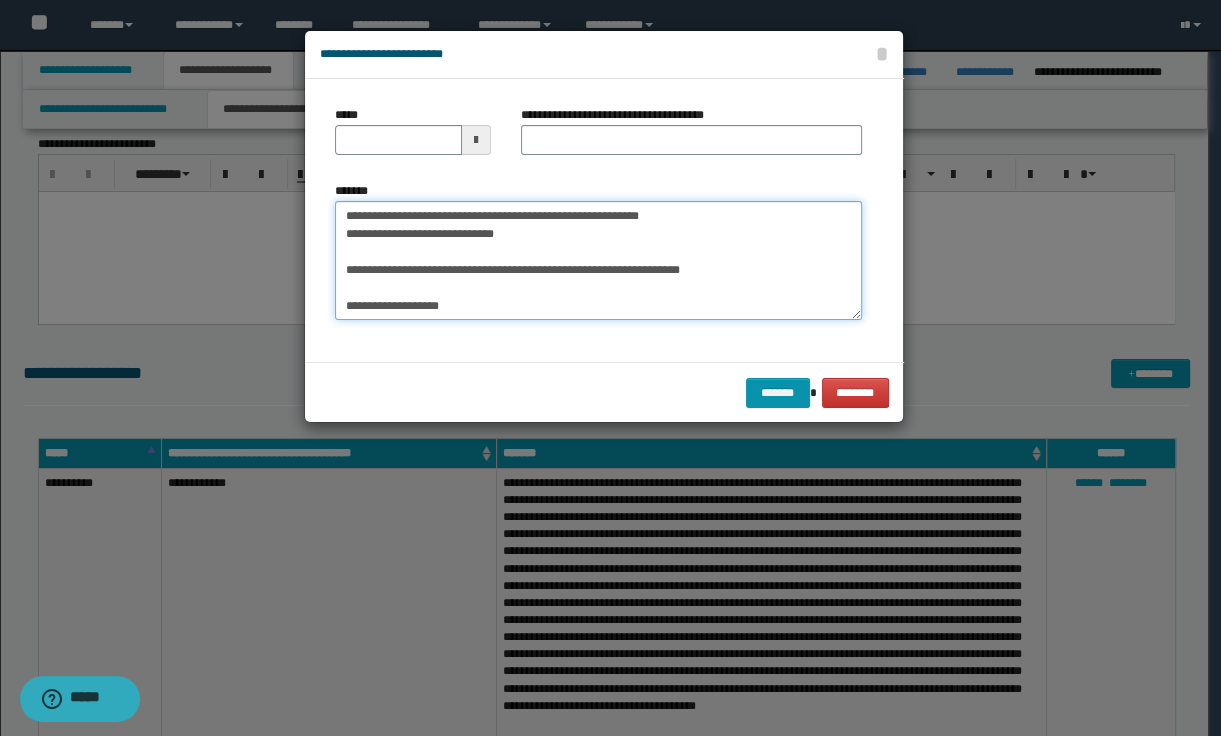 type on "**********" 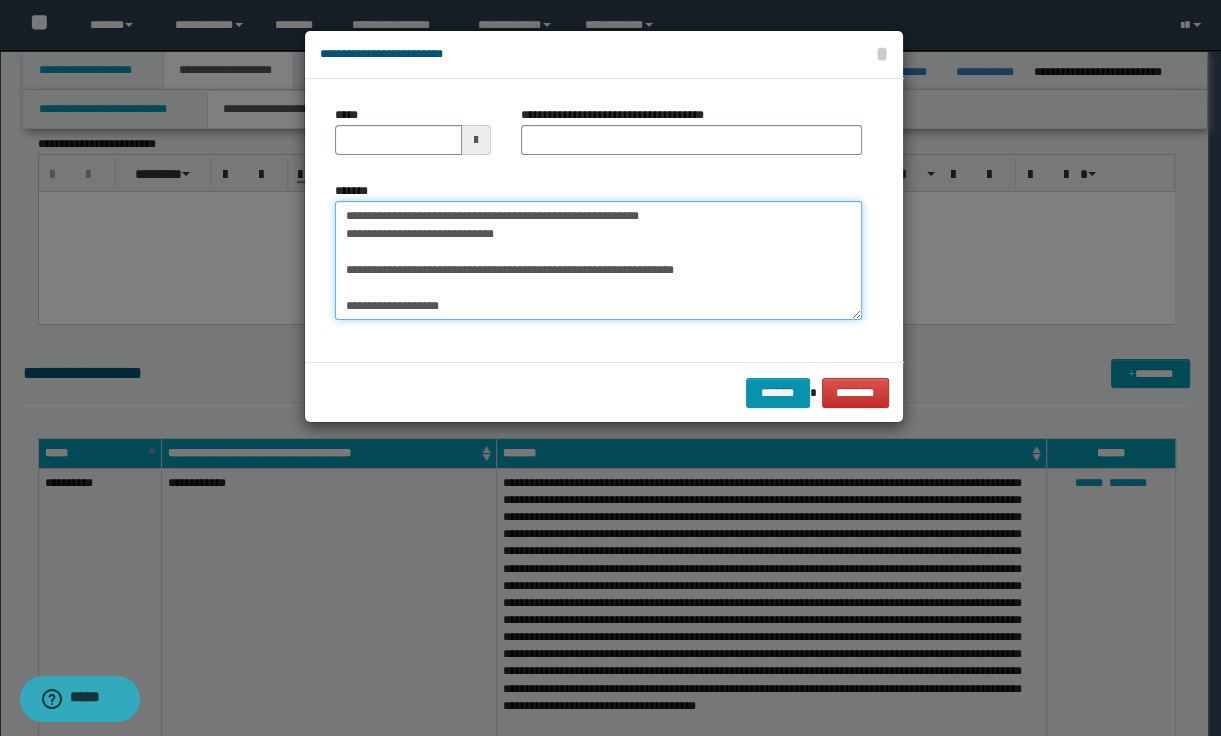 scroll, scrollTop: 0, scrollLeft: 0, axis: both 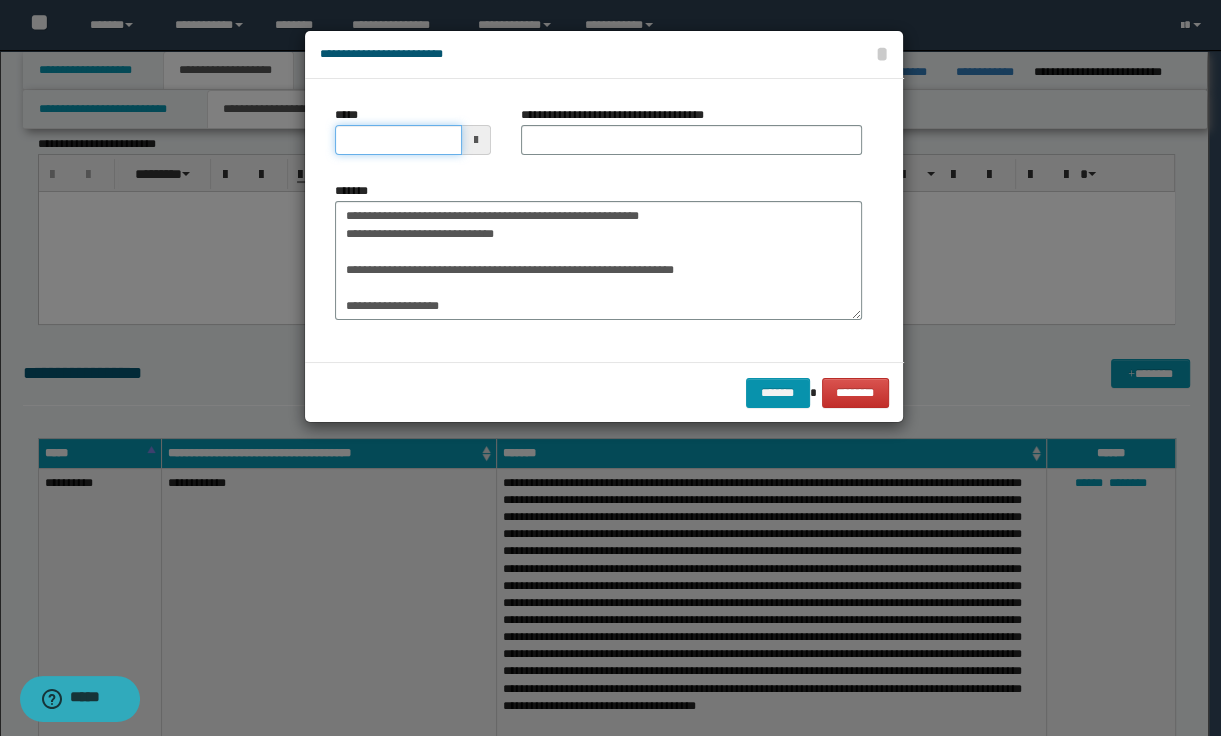 click on "*****" at bounding box center (398, 140) 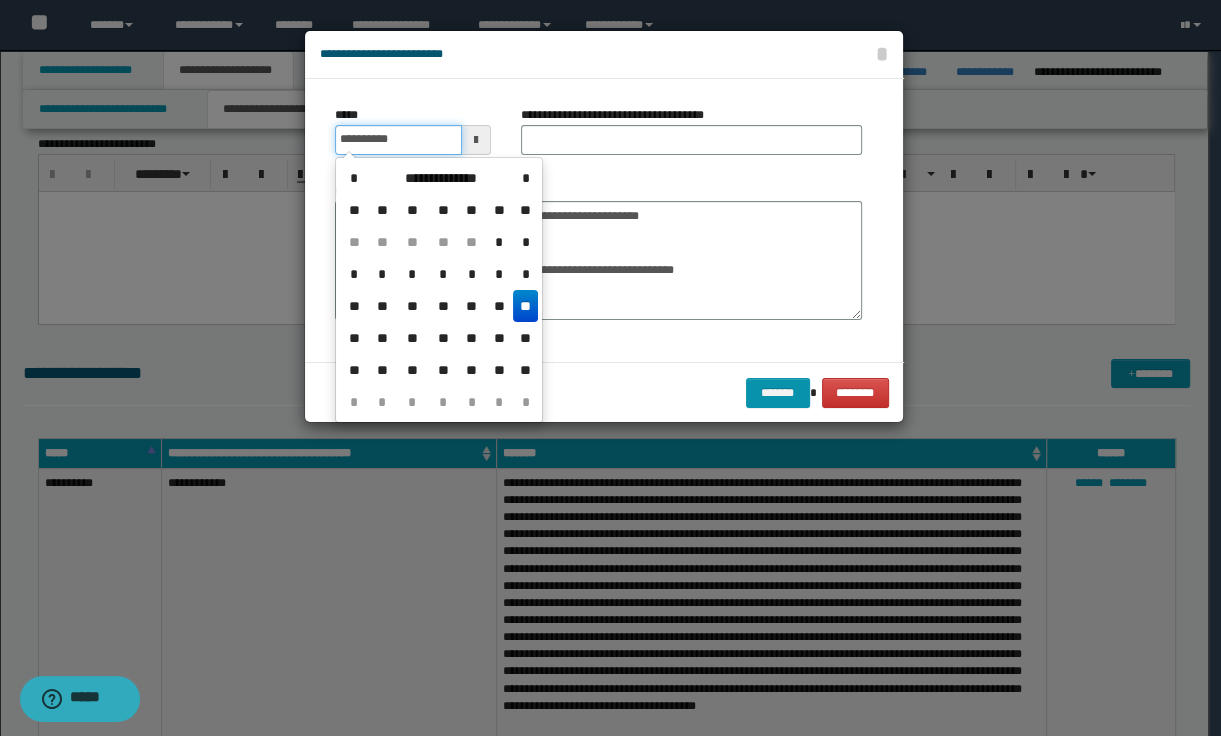 scroll, scrollTop: 17, scrollLeft: 0, axis: vertical 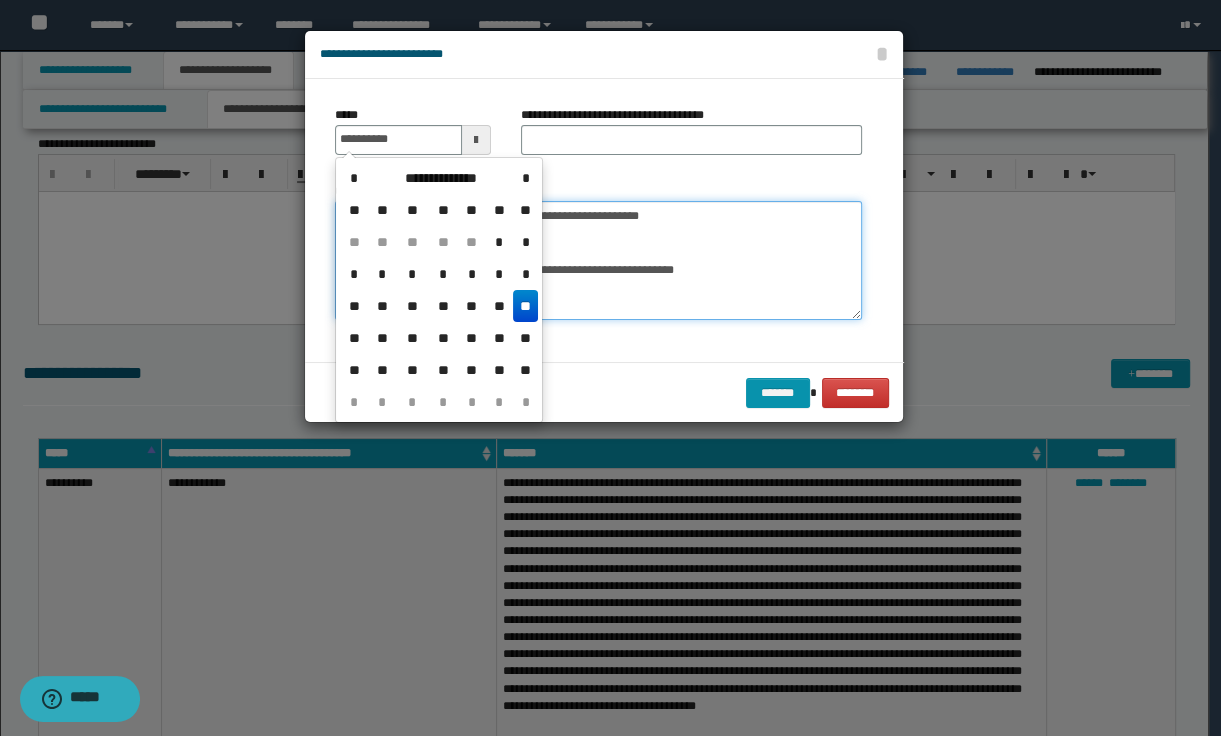 type on "**********" 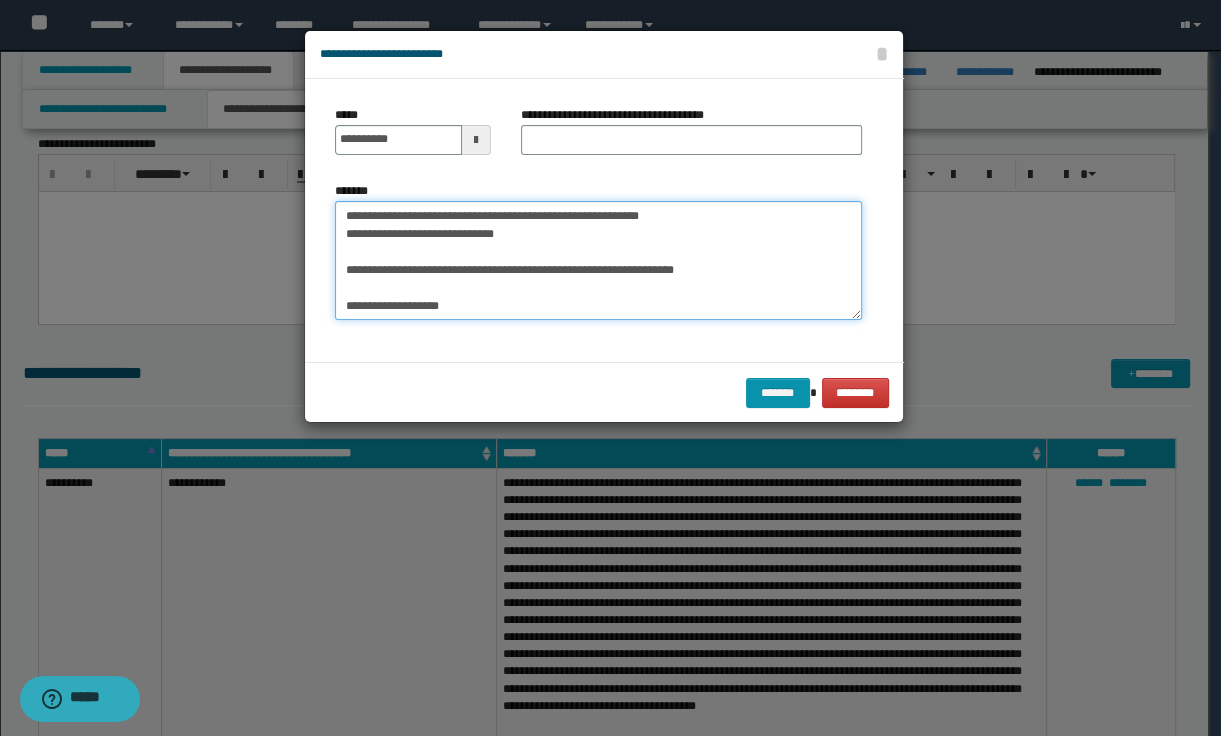 click on "**********" at bounding box center (598, 261) 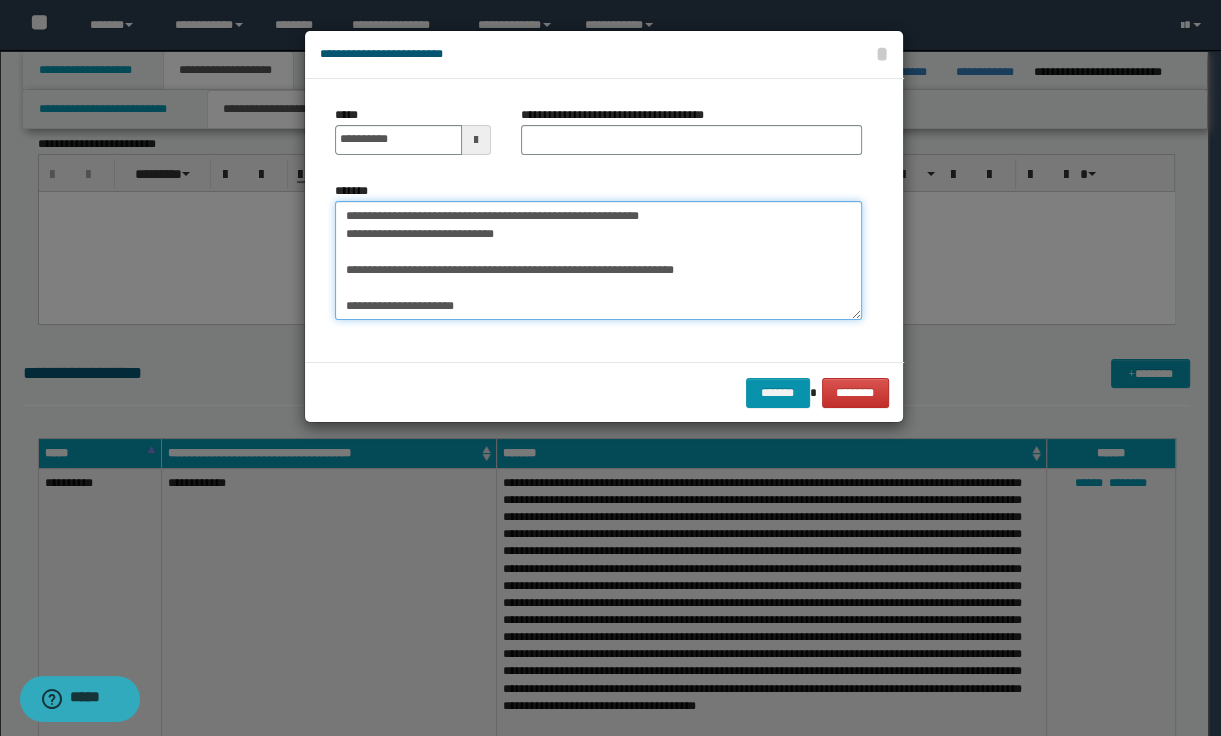 scroll, scrollTop: 30, scrollLeft: 0, axis: vertical 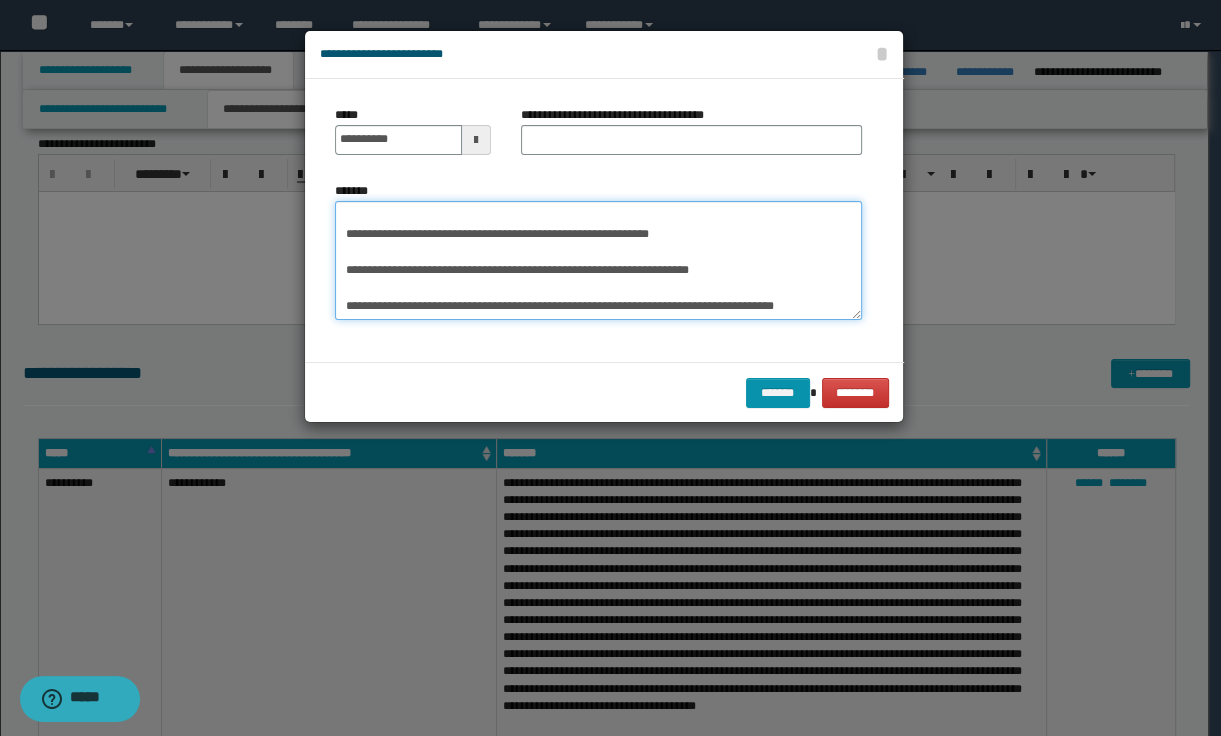 paste on "**********" 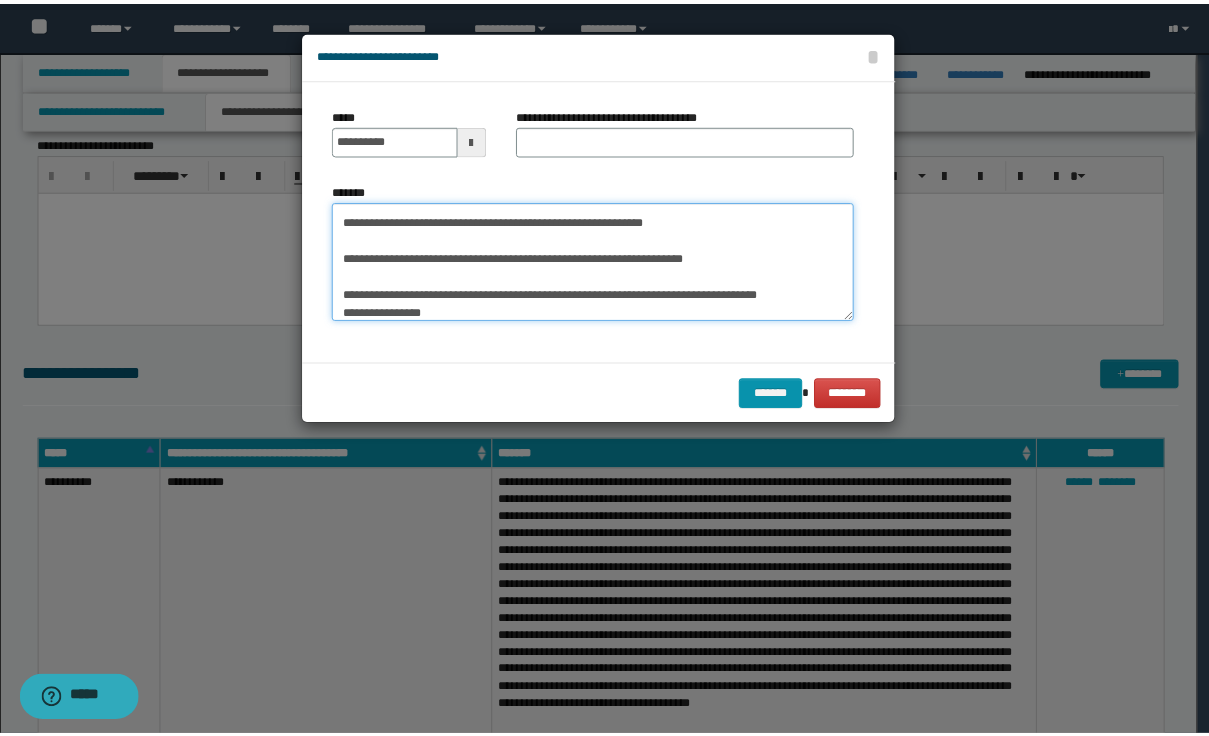 scroll, scrollTop: 678, scrollLeft: 0, axis: vertical 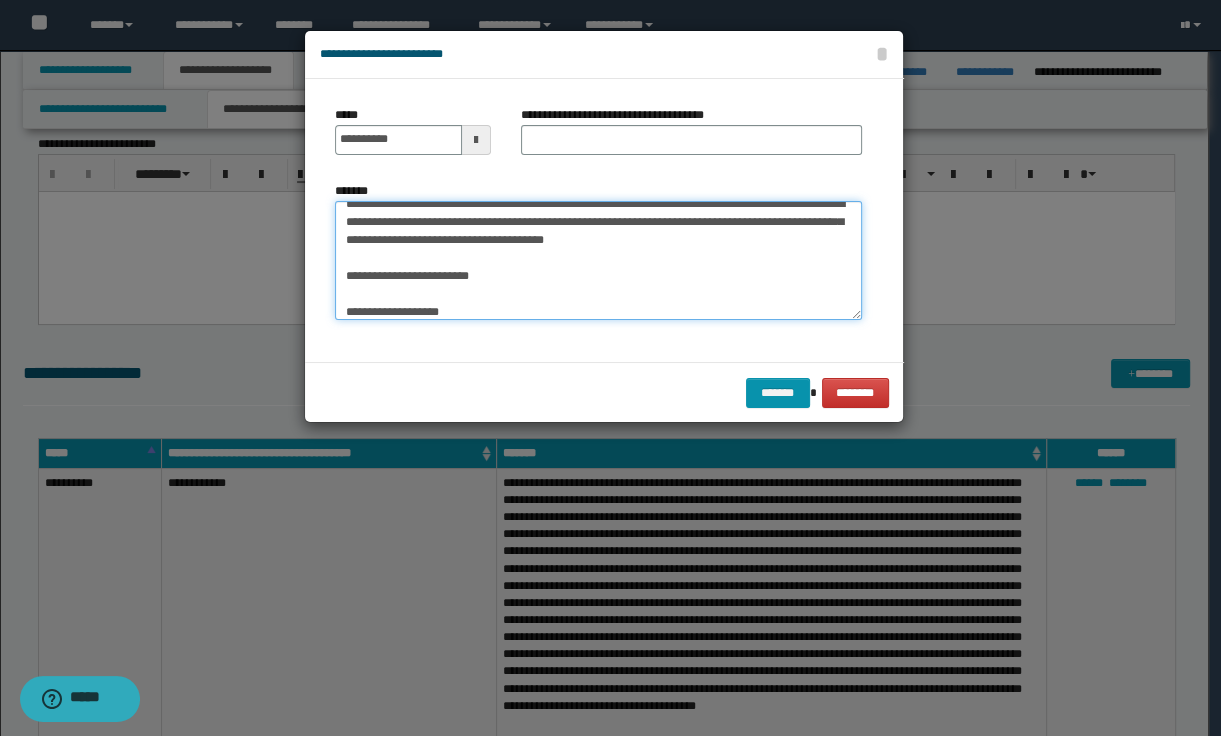 type on "**********" 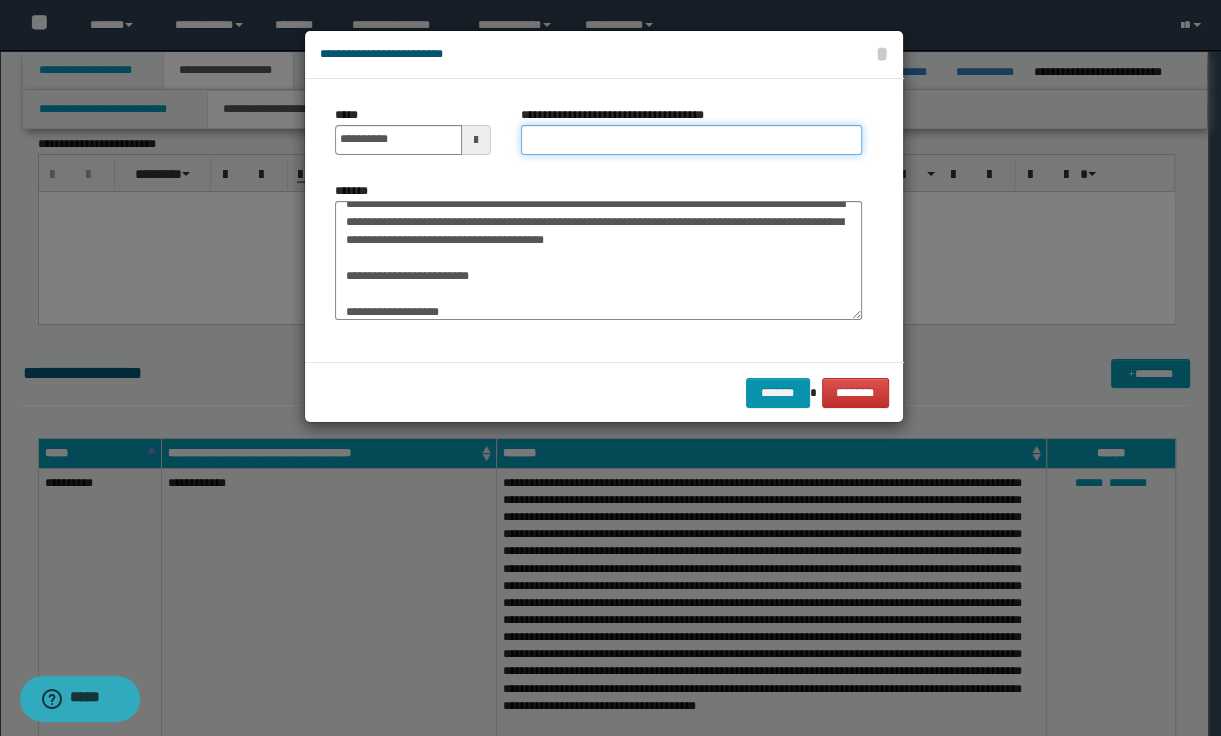 click on "**********" at bounding box center [691, 140] 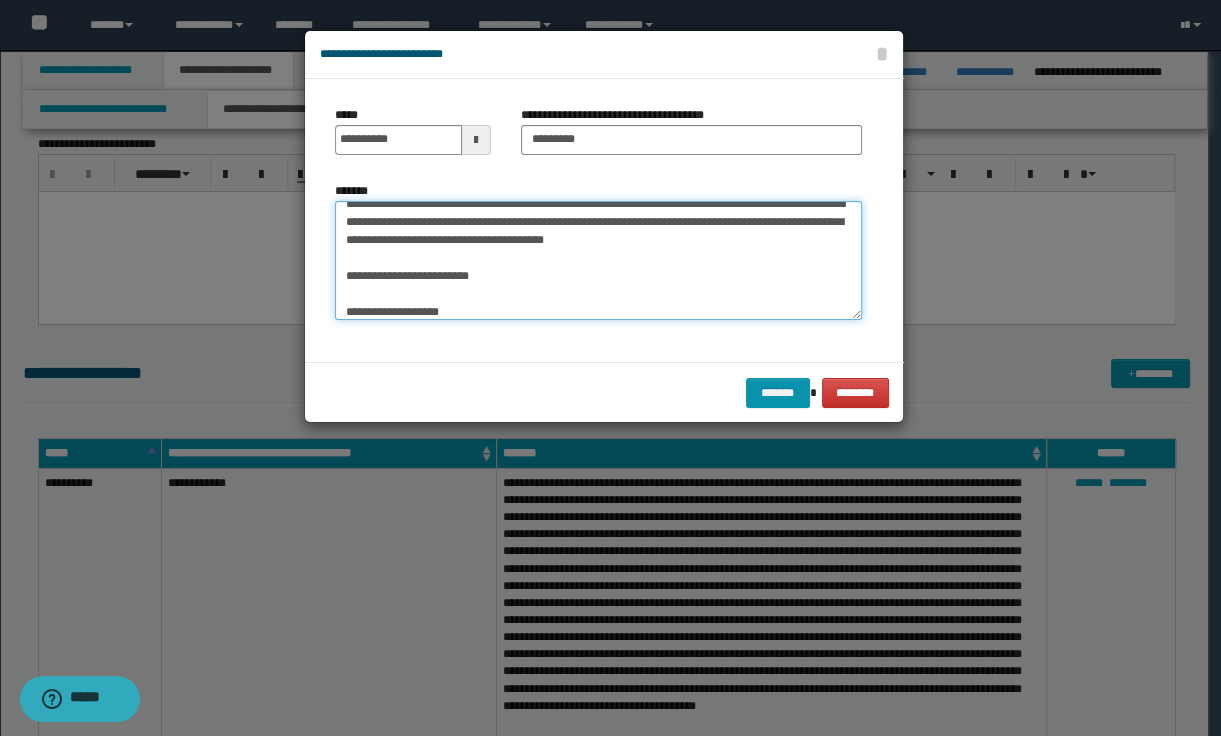click on "*******" at bounding box center [598, 261] 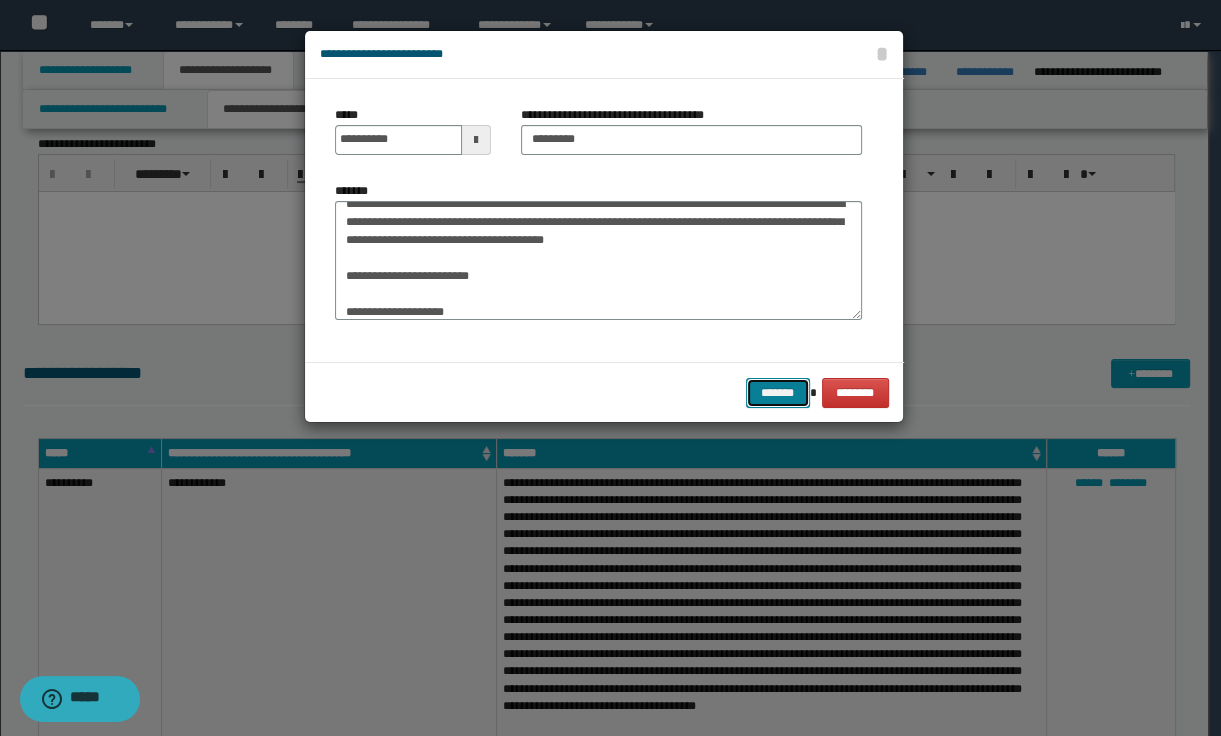 click on "*******" at bounding box center (778, 393) 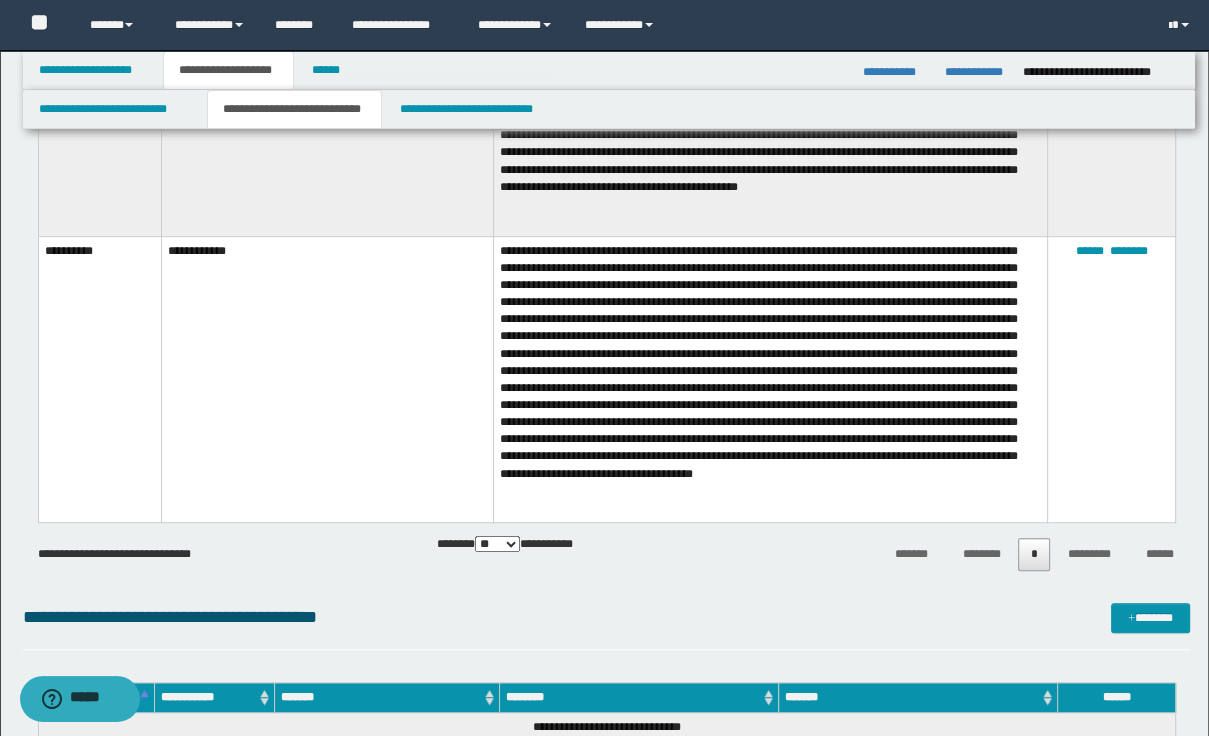scroll, scrollTop: 720, scrollLeft: 0, axis: vertical 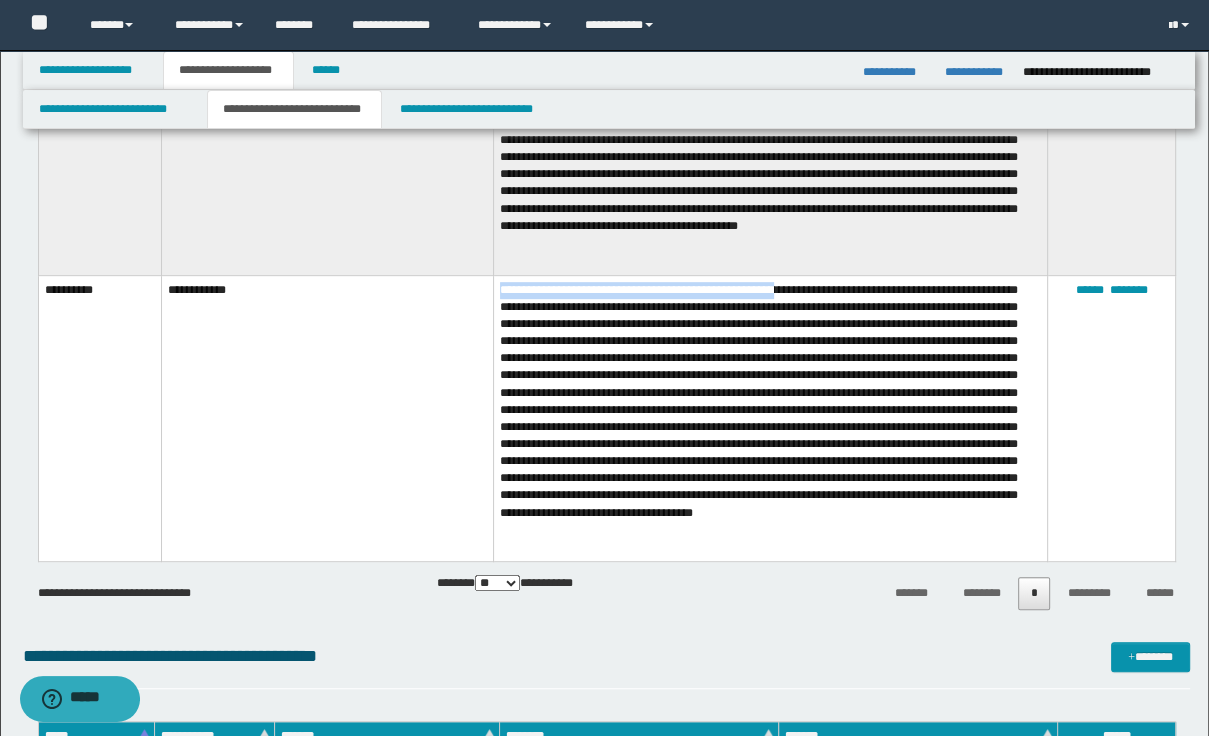 drag, startPoint x: 497, startPoint y: 293, endPoint x: 796, endPoint y: 291, distance: 299.00668 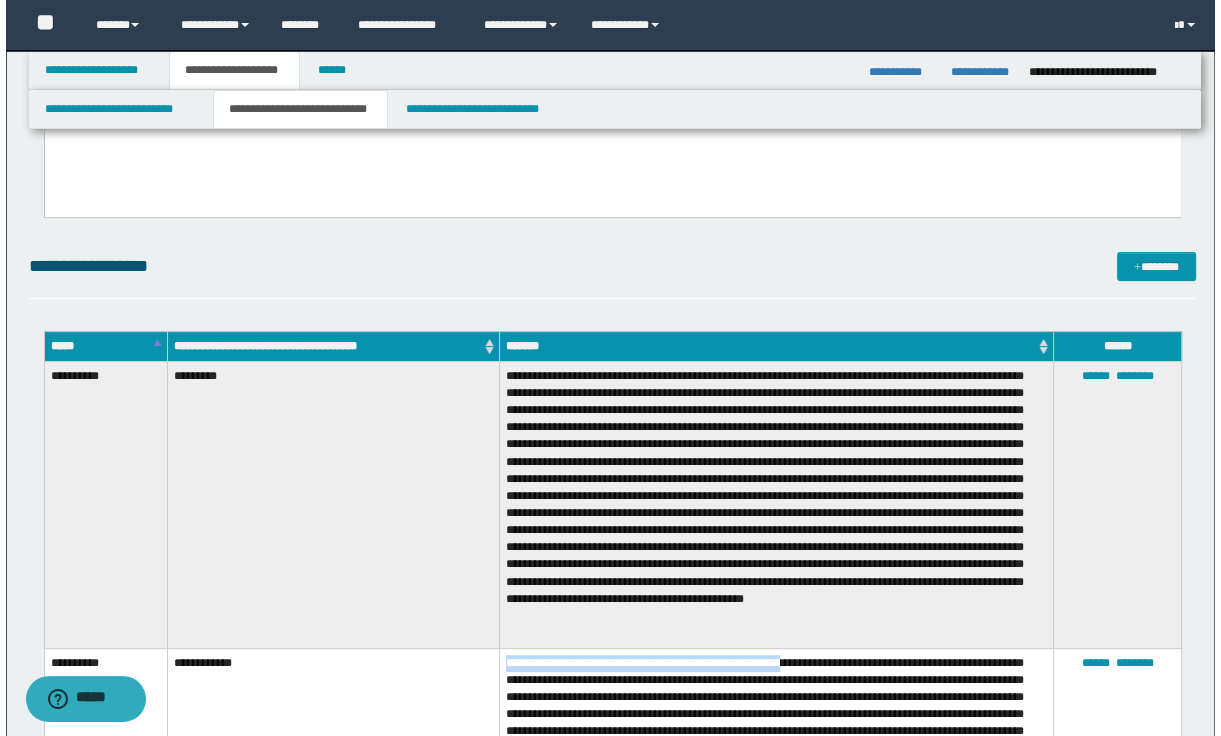 scroll, scrollTop: 240, scrollLeft: 0, axis: vertical 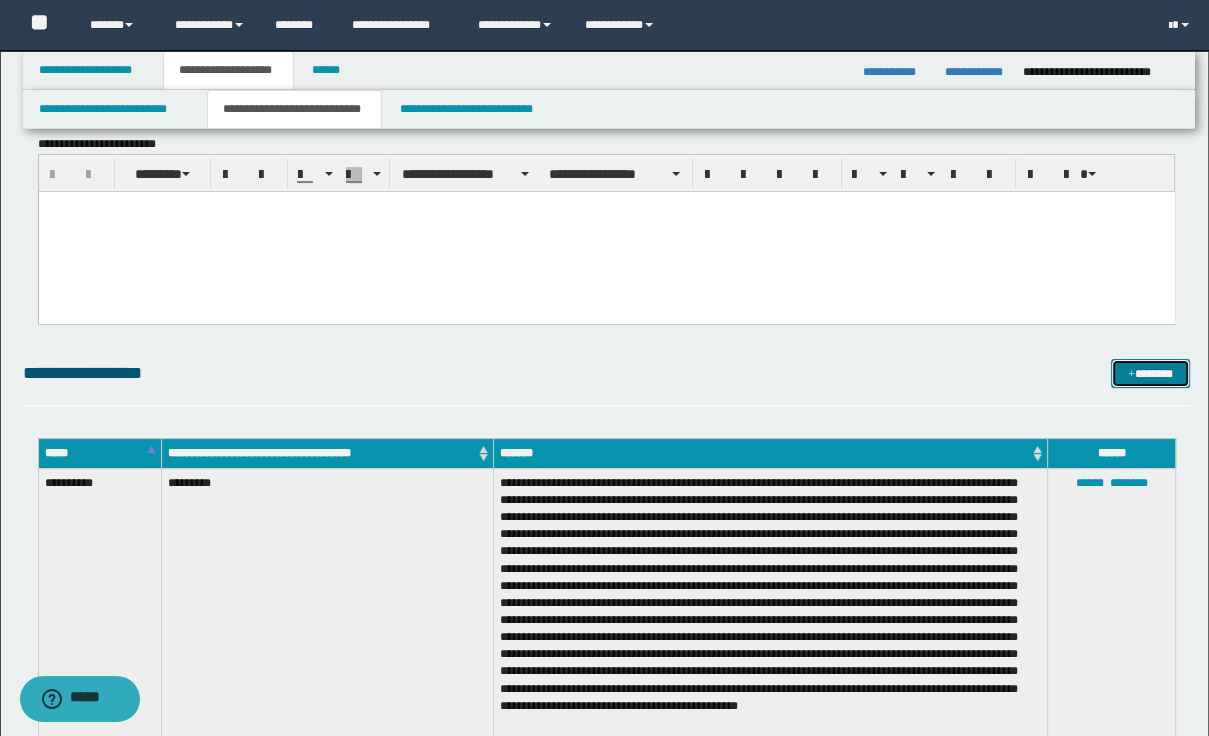 click on "*******" at bounding box center [1150, 374] 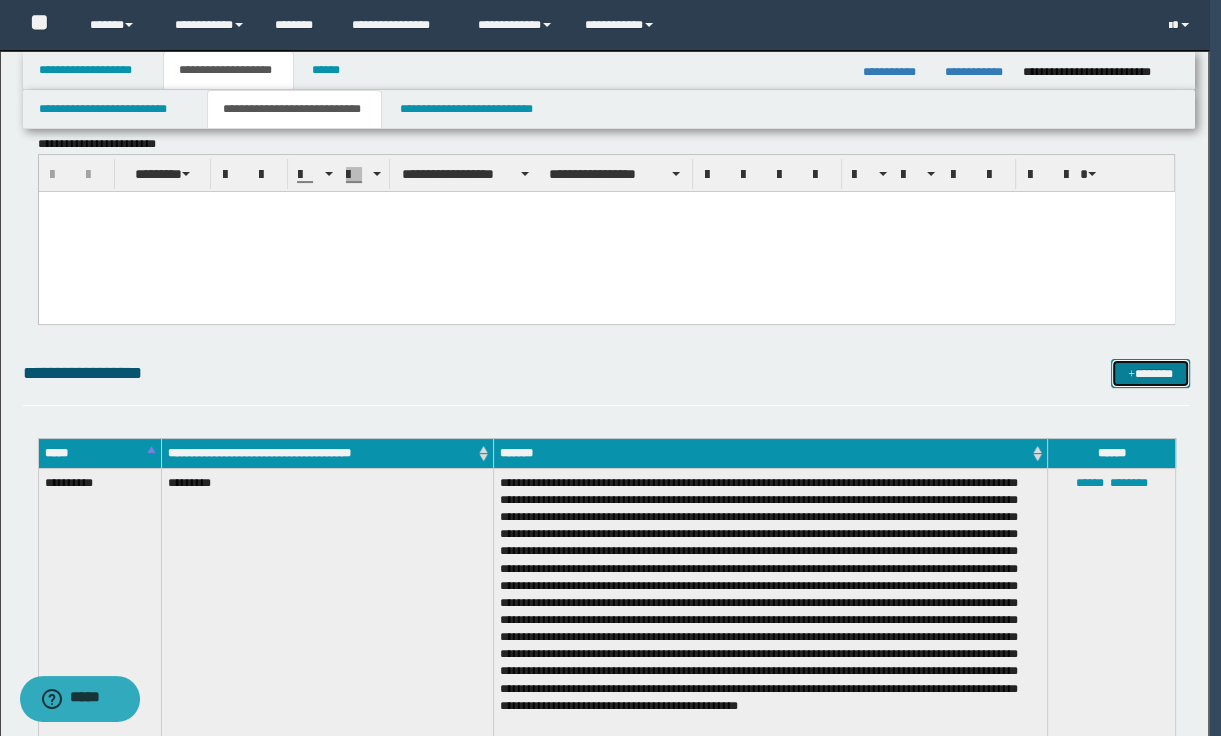 scroll, scrollTop: 0, scrollLeft: 0, axis: both 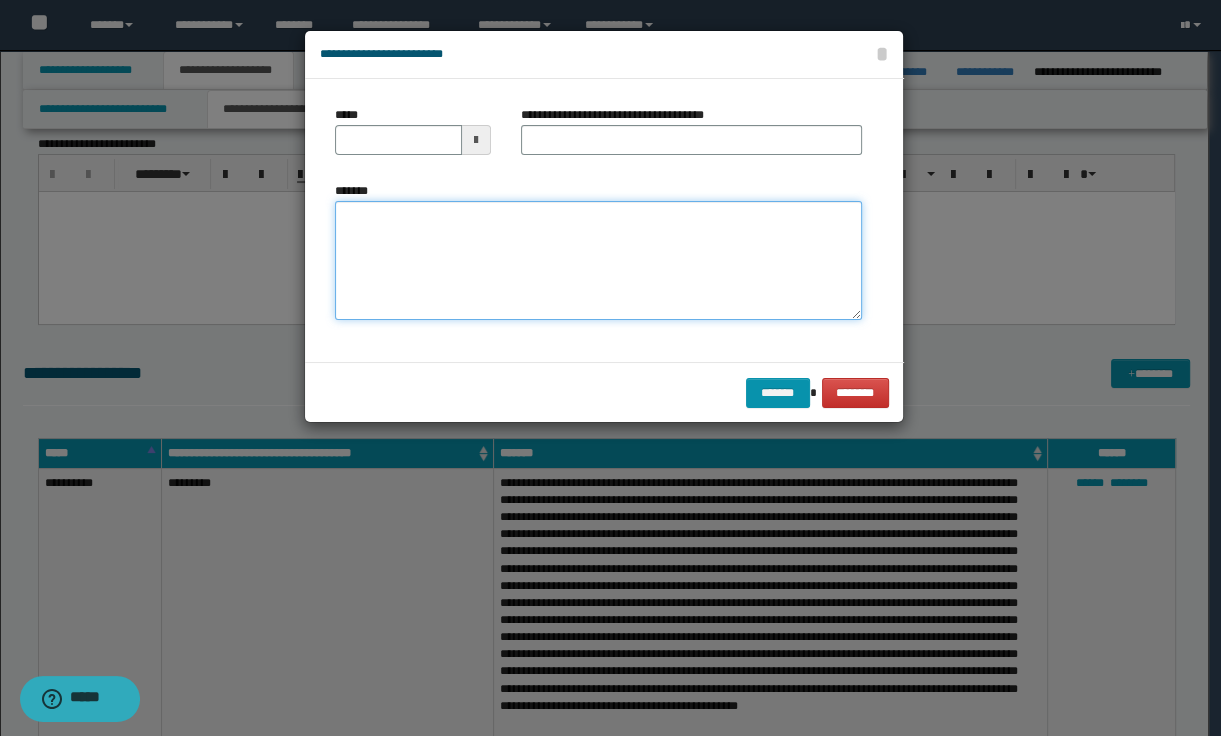 click on "*******" at bounding box center [598, 261] 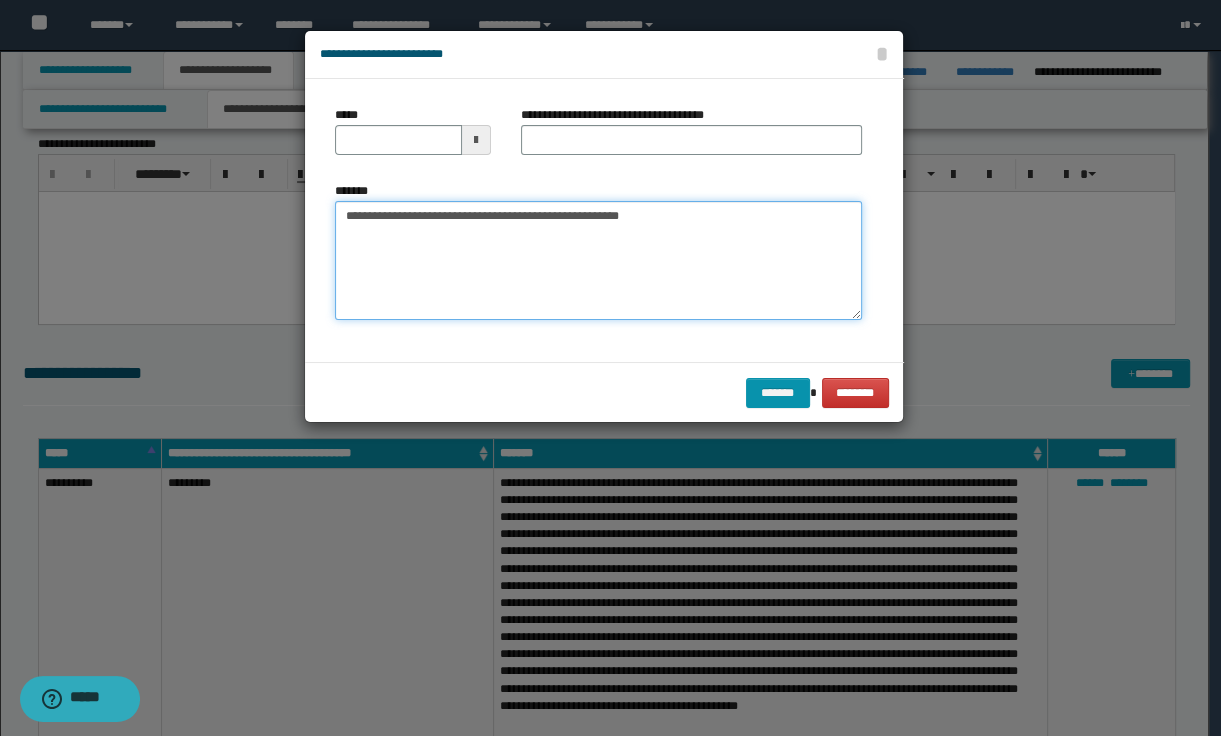 type on "**********" 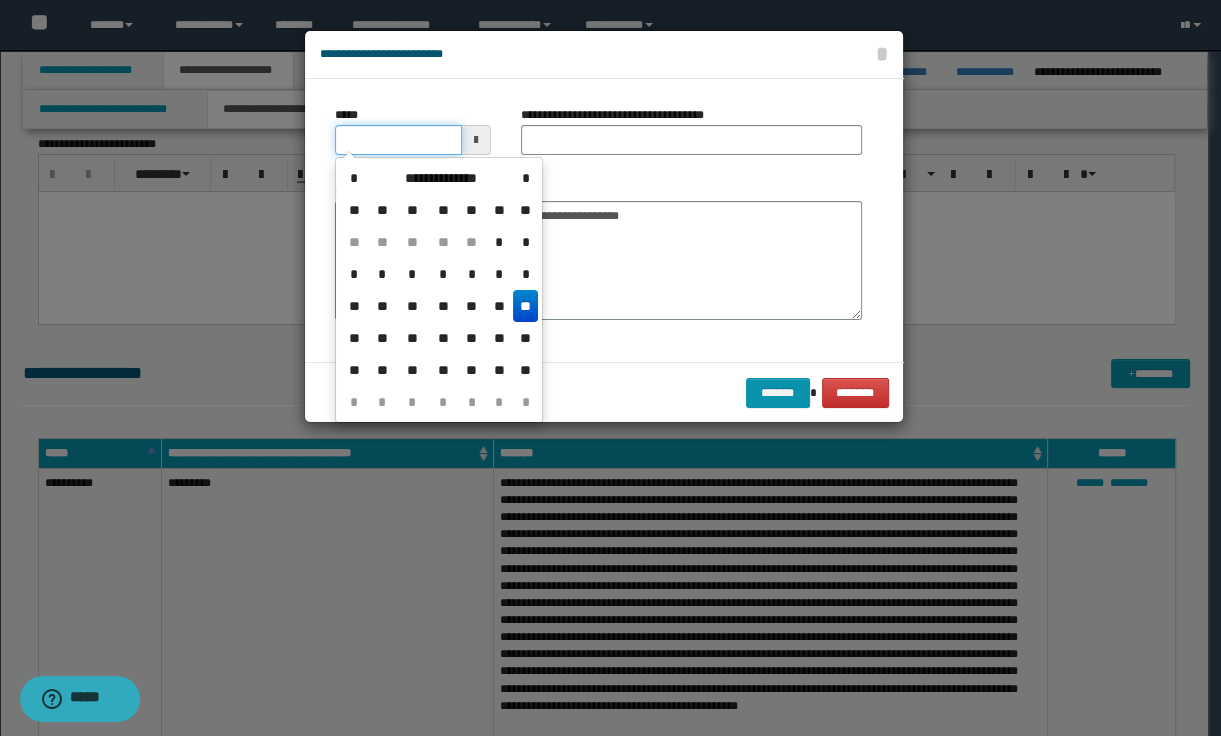 click on "*****" at bounding box center [398, 140] 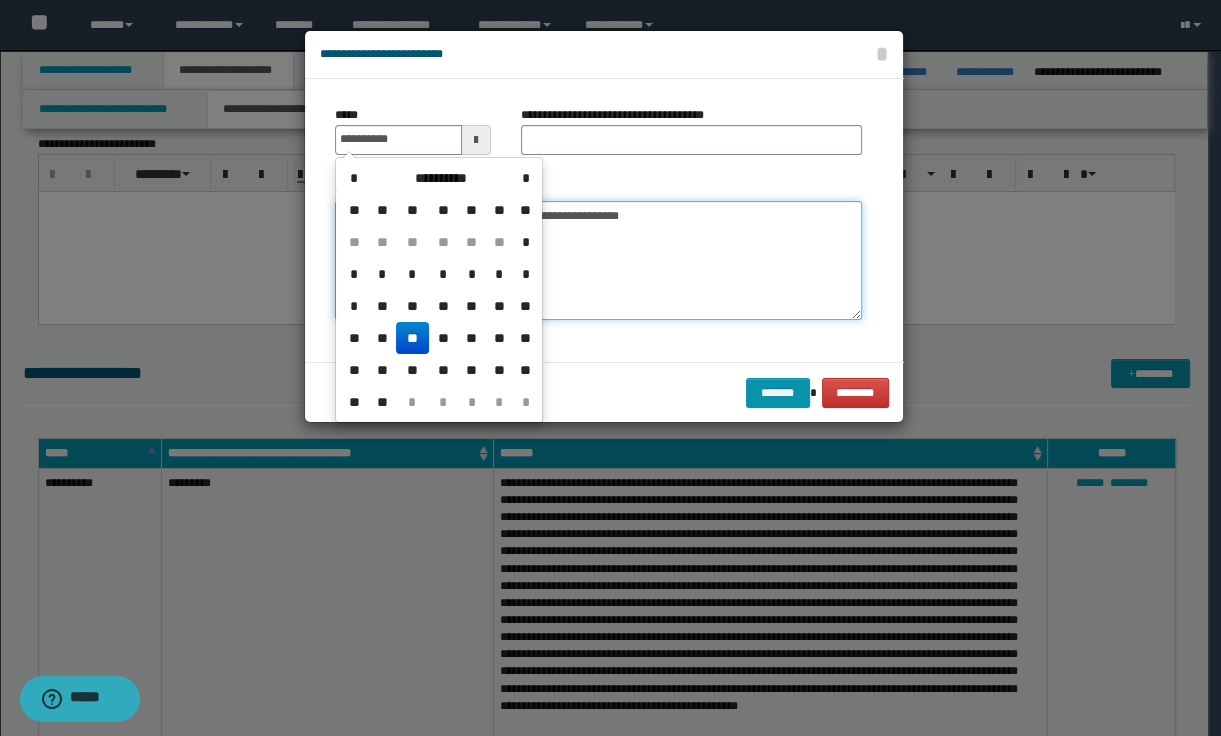 type on "**********" 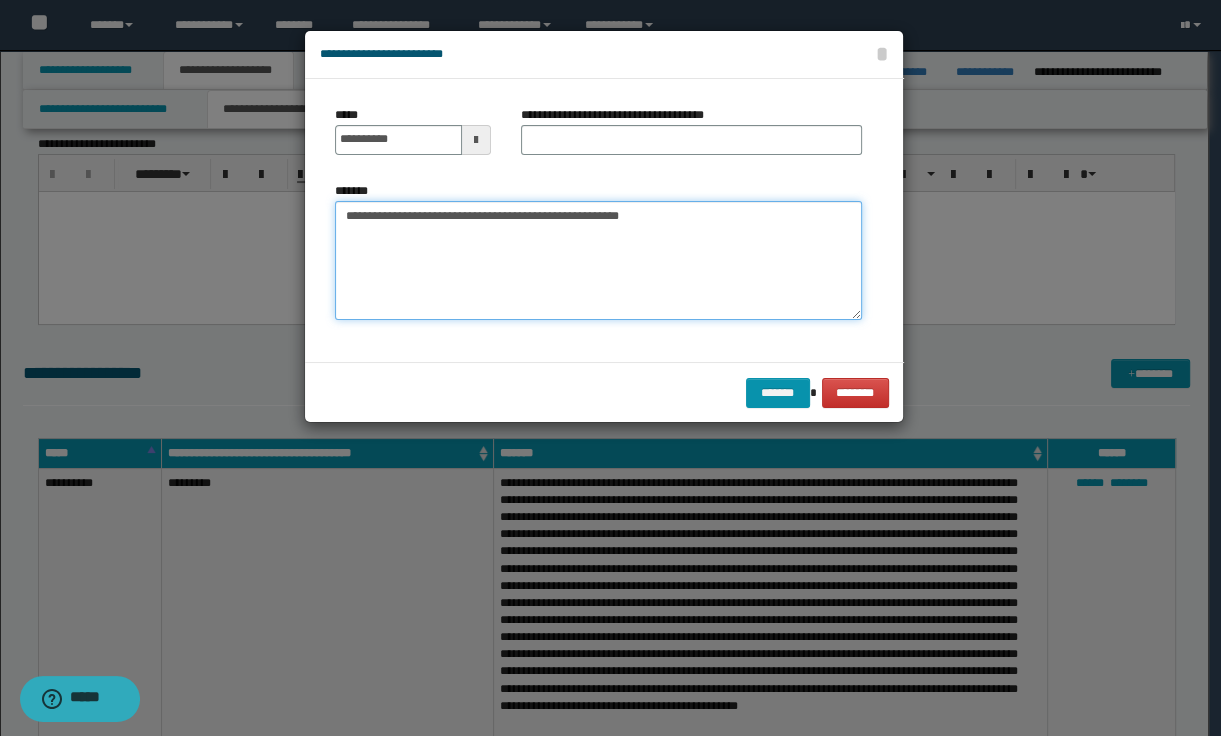 paste on "**********" 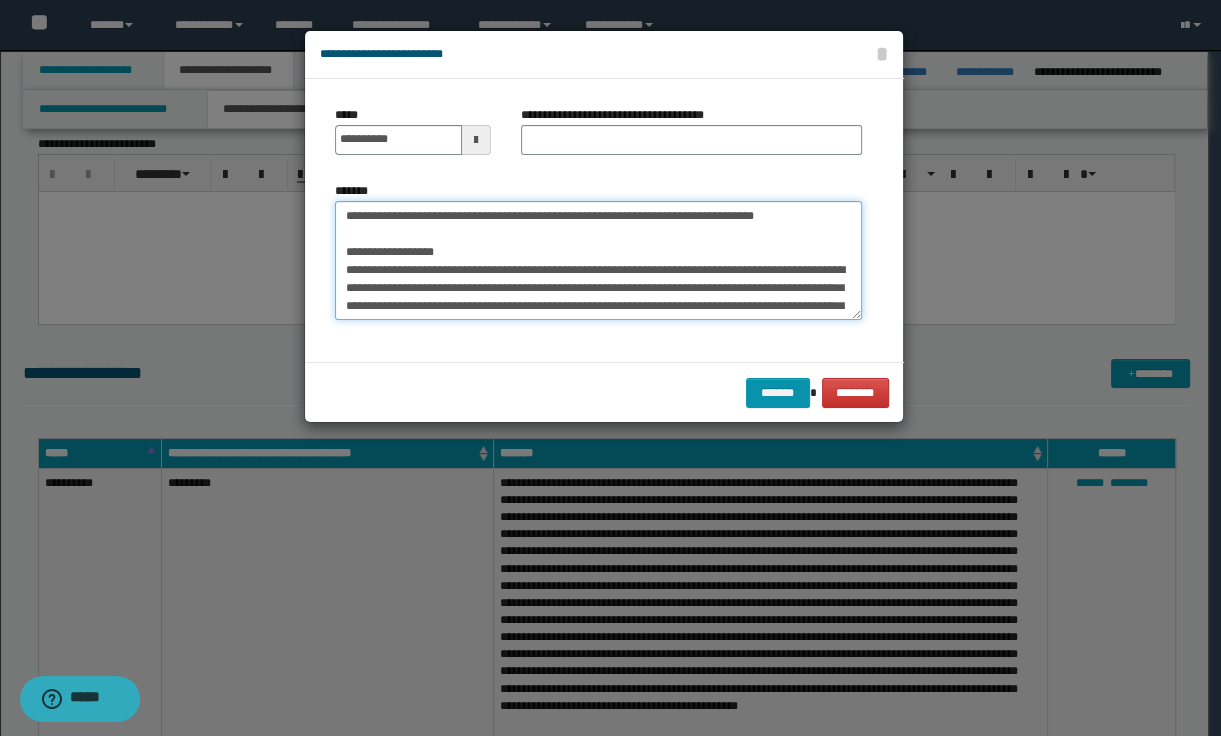 scroll, scrollTop: 282, scrollLeft: 0, axis: vertical 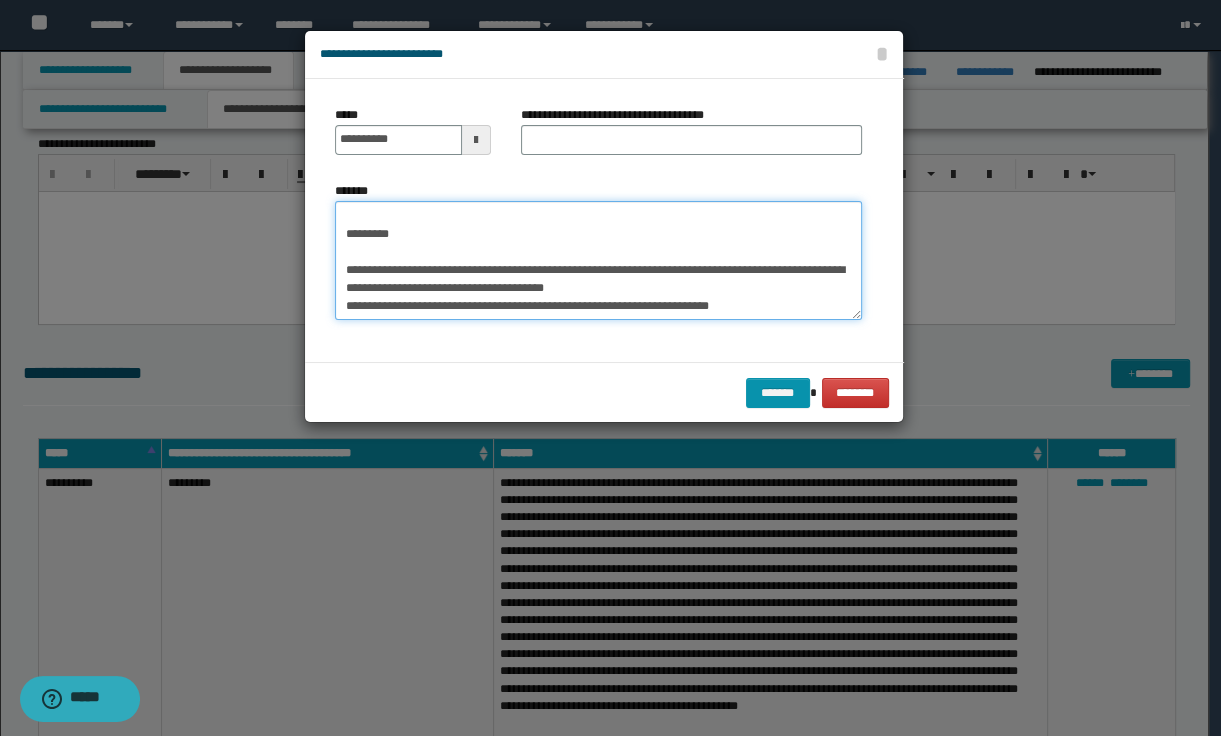 click on "**********" at bounding box center [598, 261] 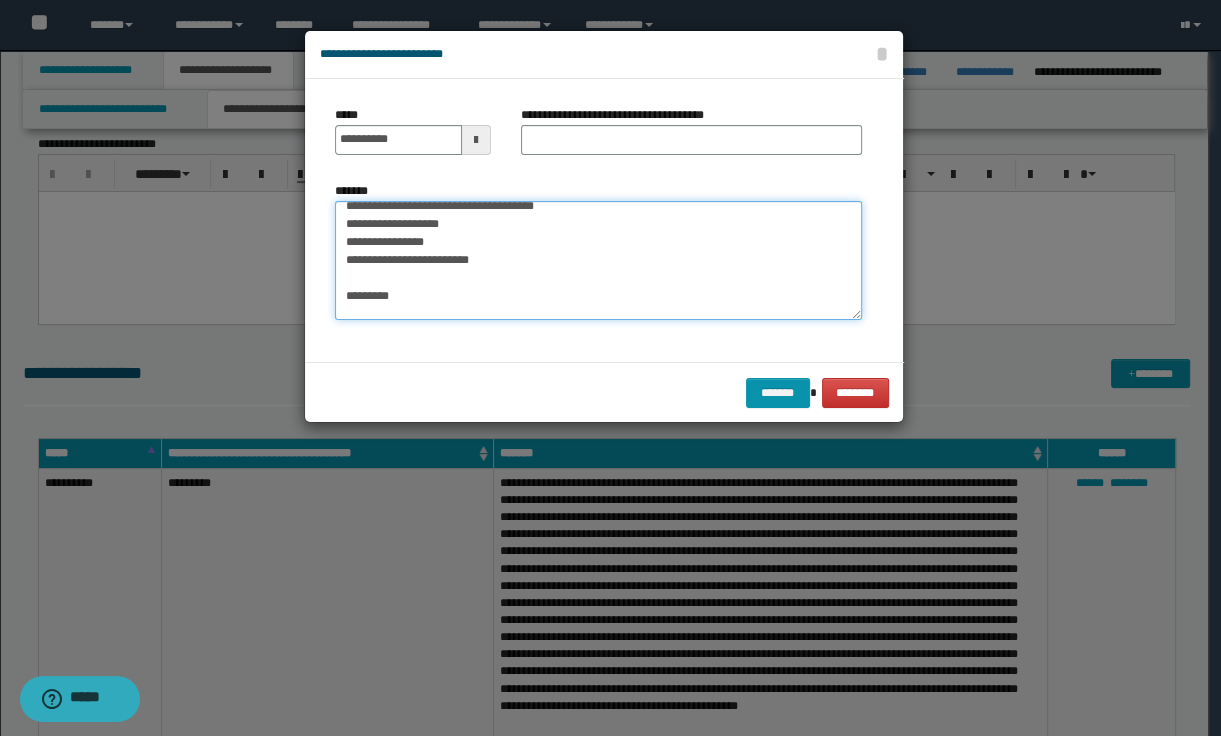 scroll, scrollTop: 128, scrollLeft: 0, axis: vertical 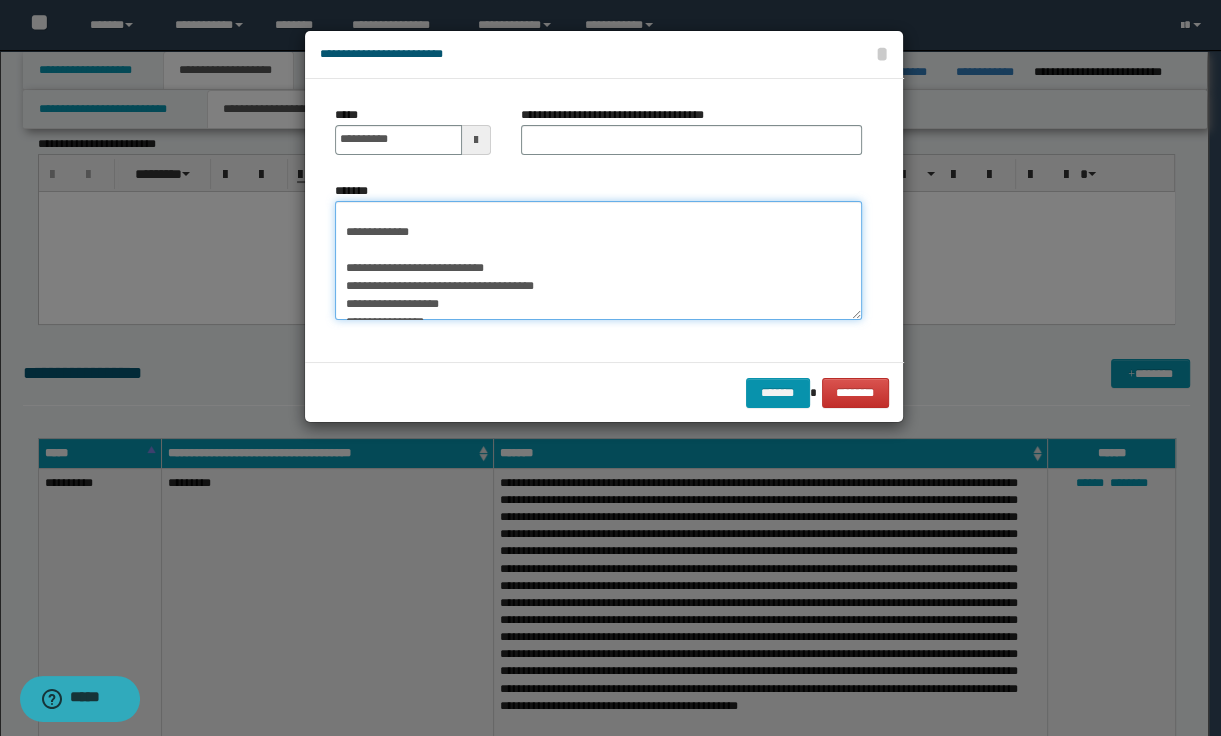 click on "**********" at bounding box center [598, 261] 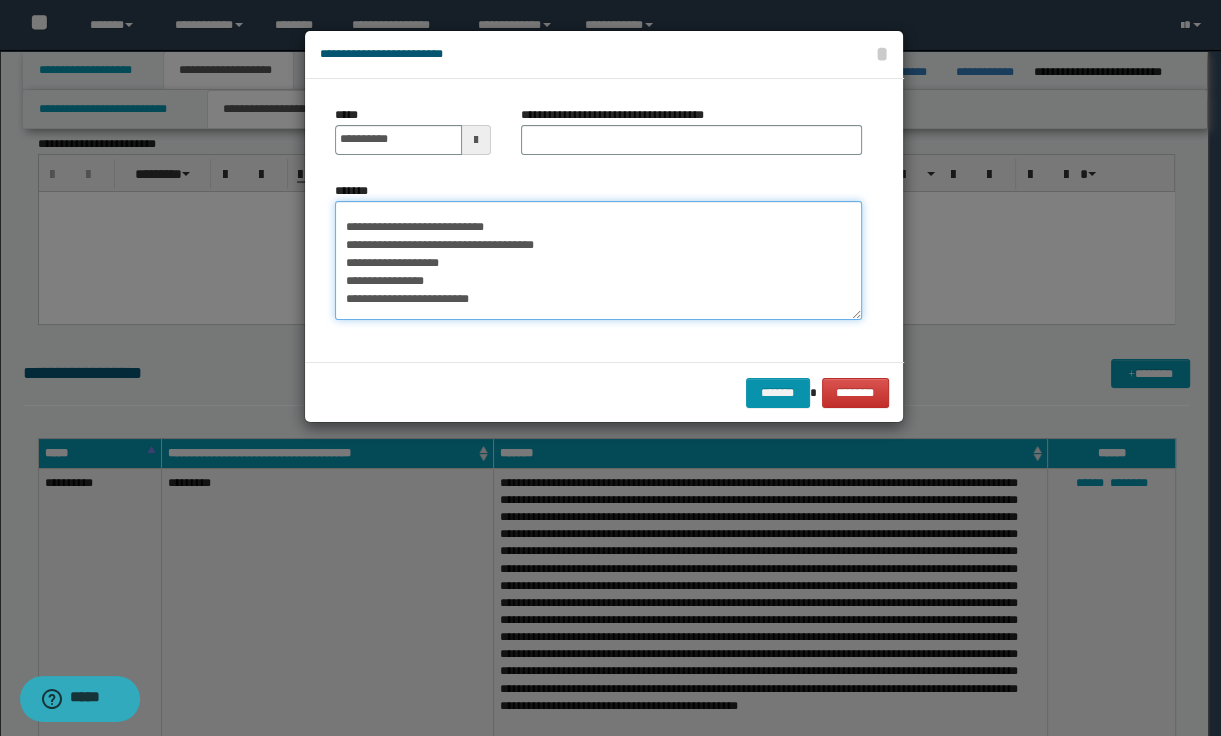 scroll, scrollTop: 208, scrollLeft: 0, axis: vertical 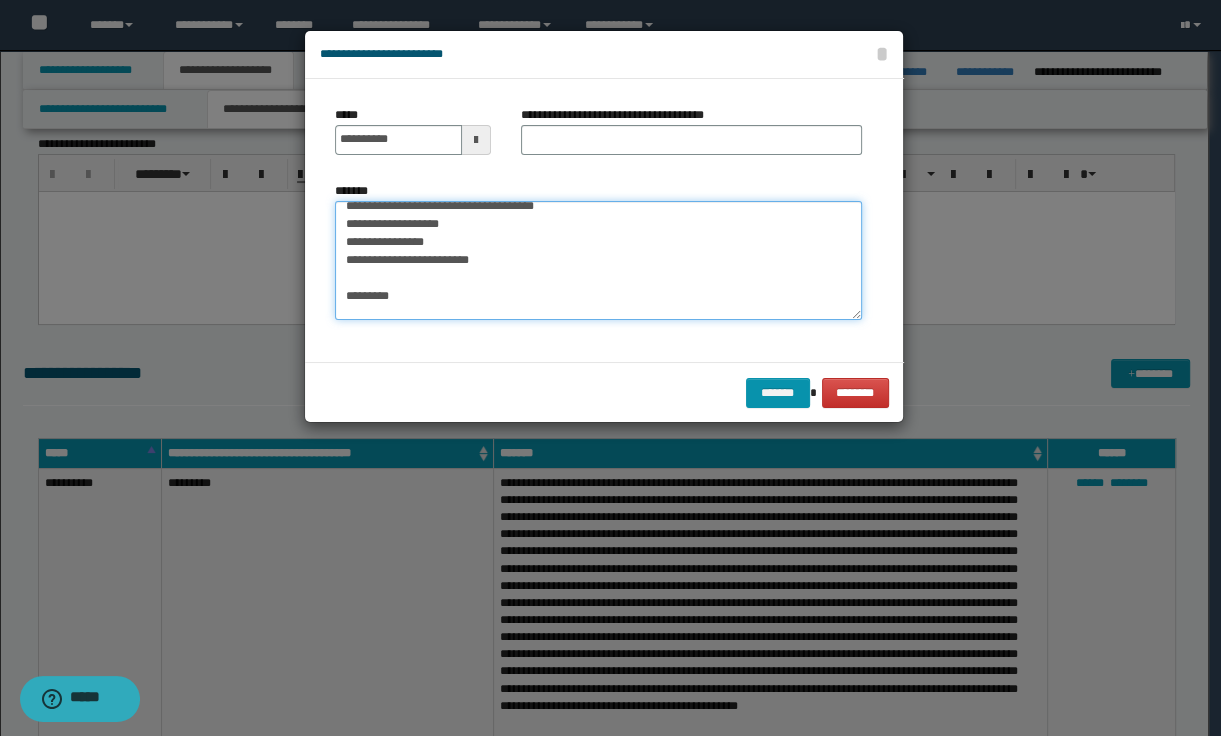 click on "**********" at bounding box center (598, 261) 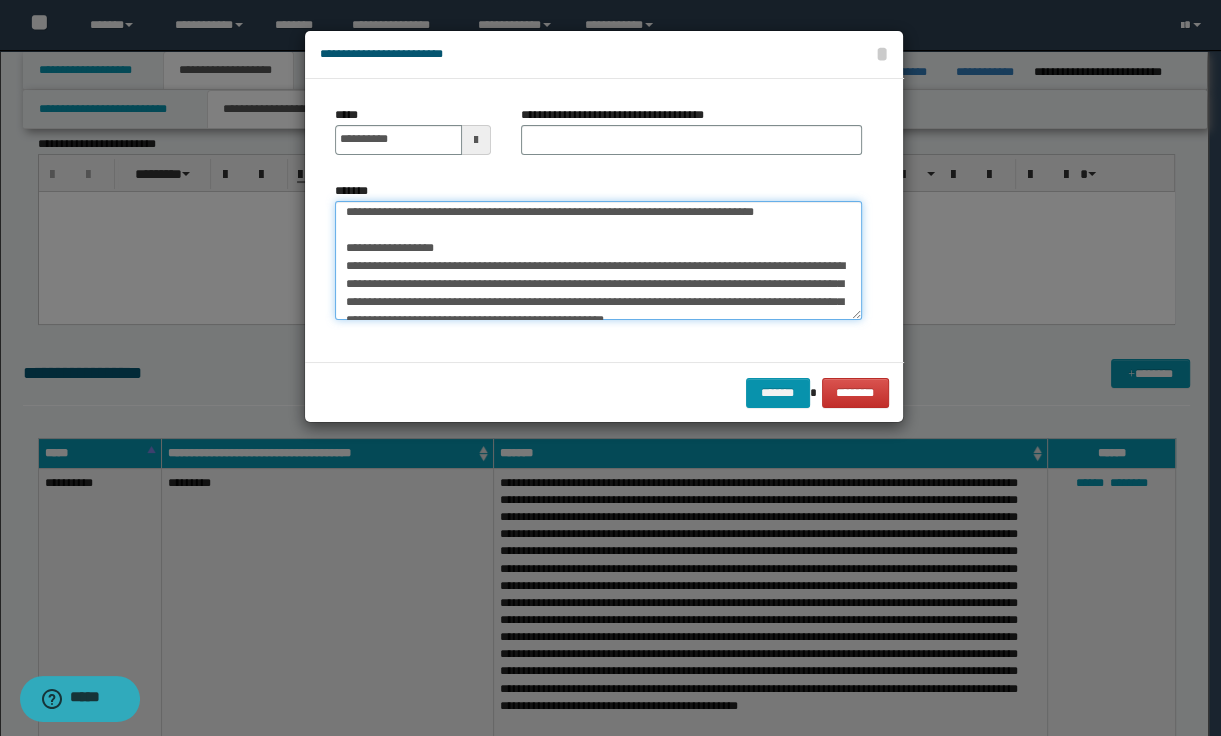scroll, scrollTop: 0, scrollLeft: 0, axis: both 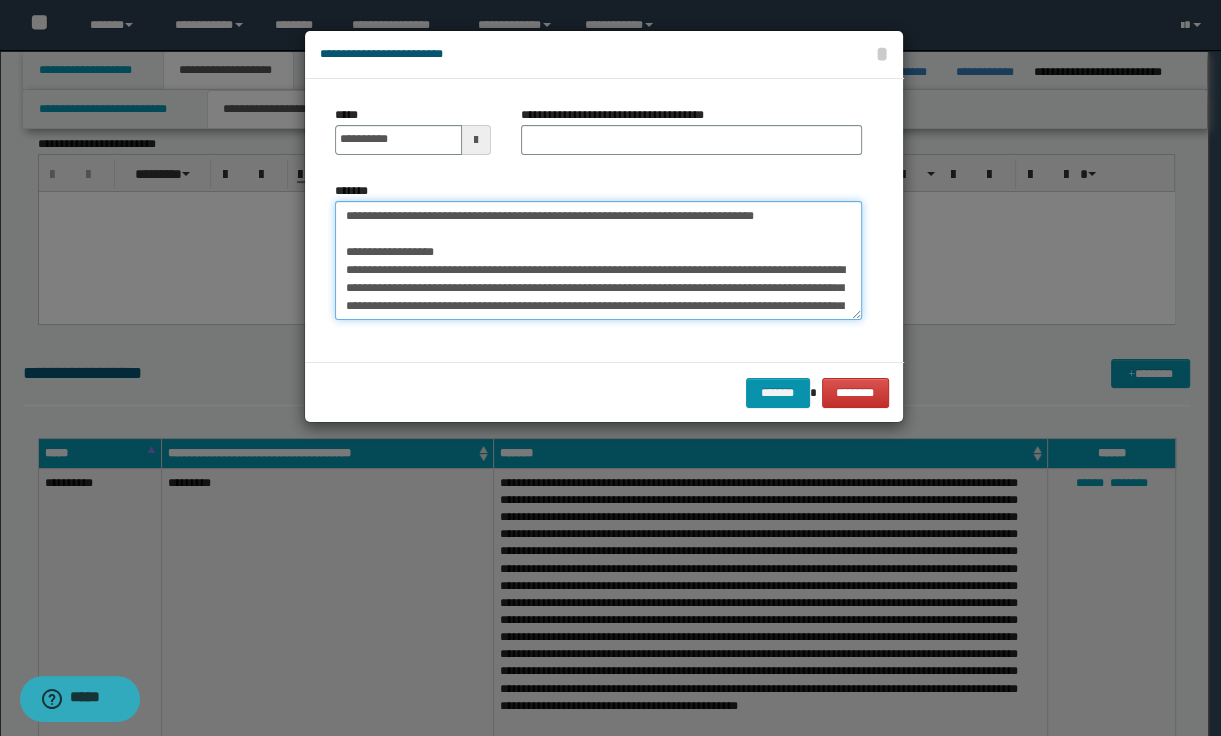 click on "**********" at bounding box center (598, 261) 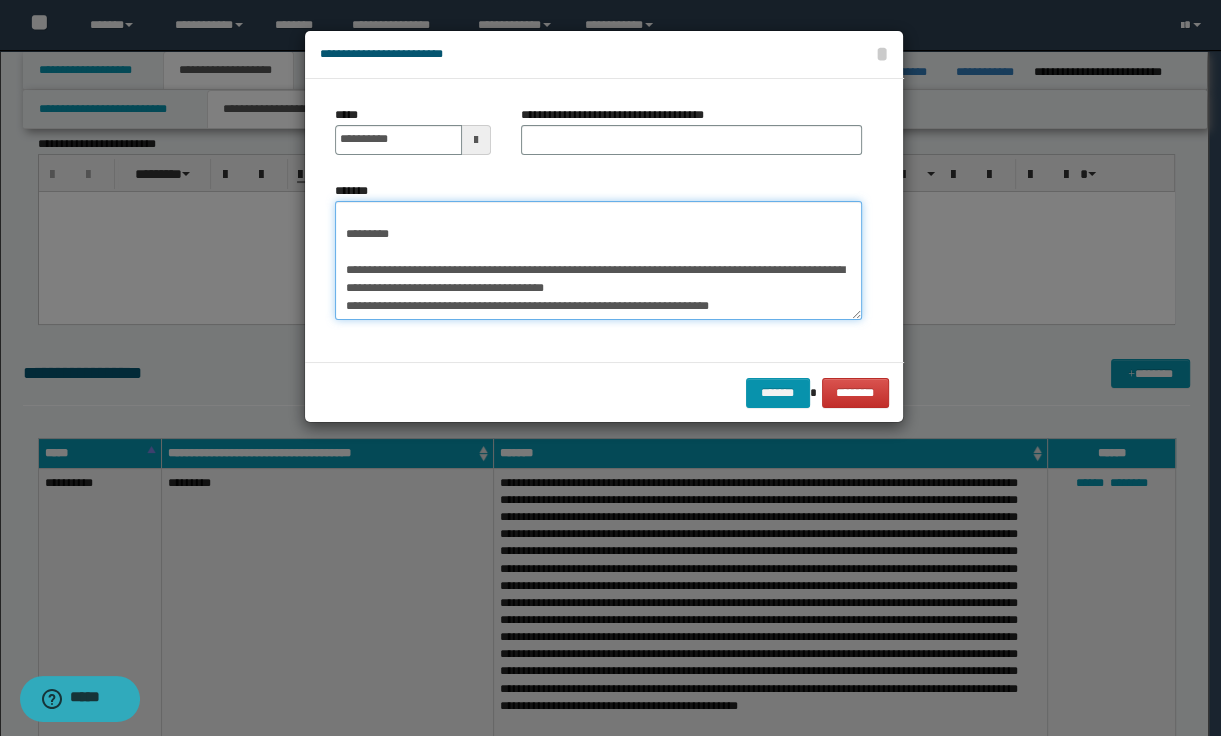 scroll, scrollTop: 288, scrollLeft: 0, axis: vertical 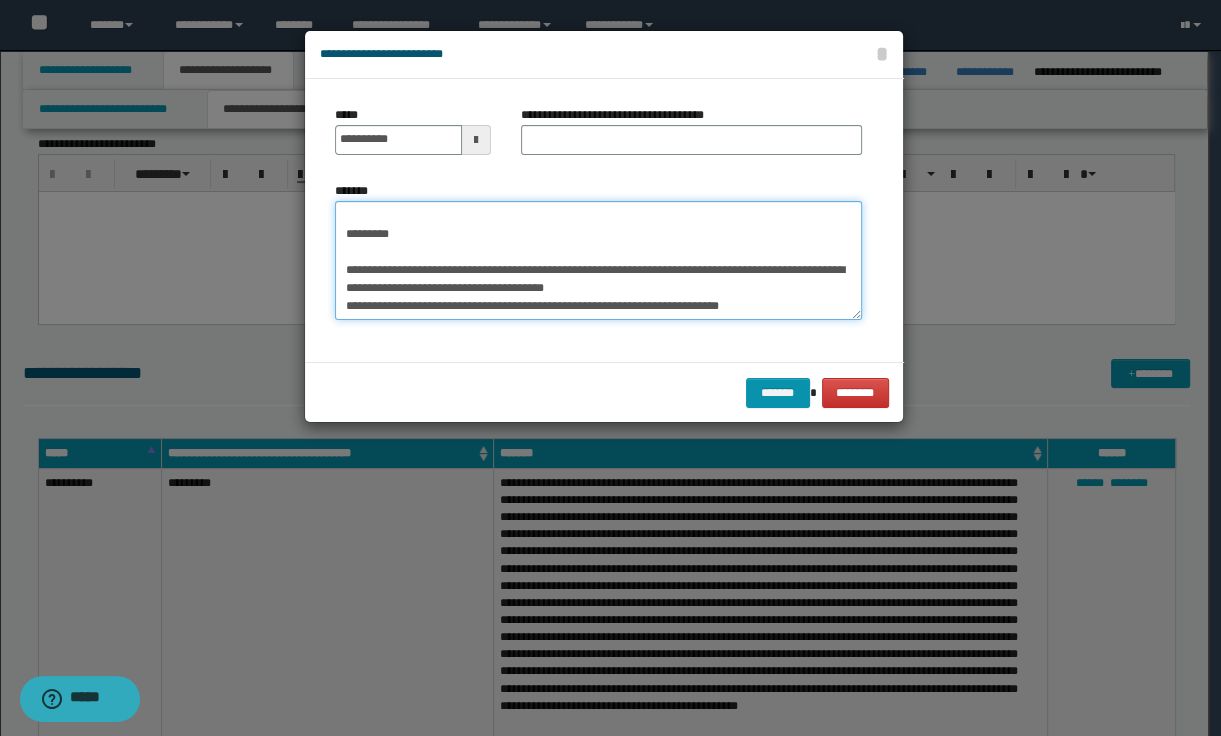 paste on "**********" 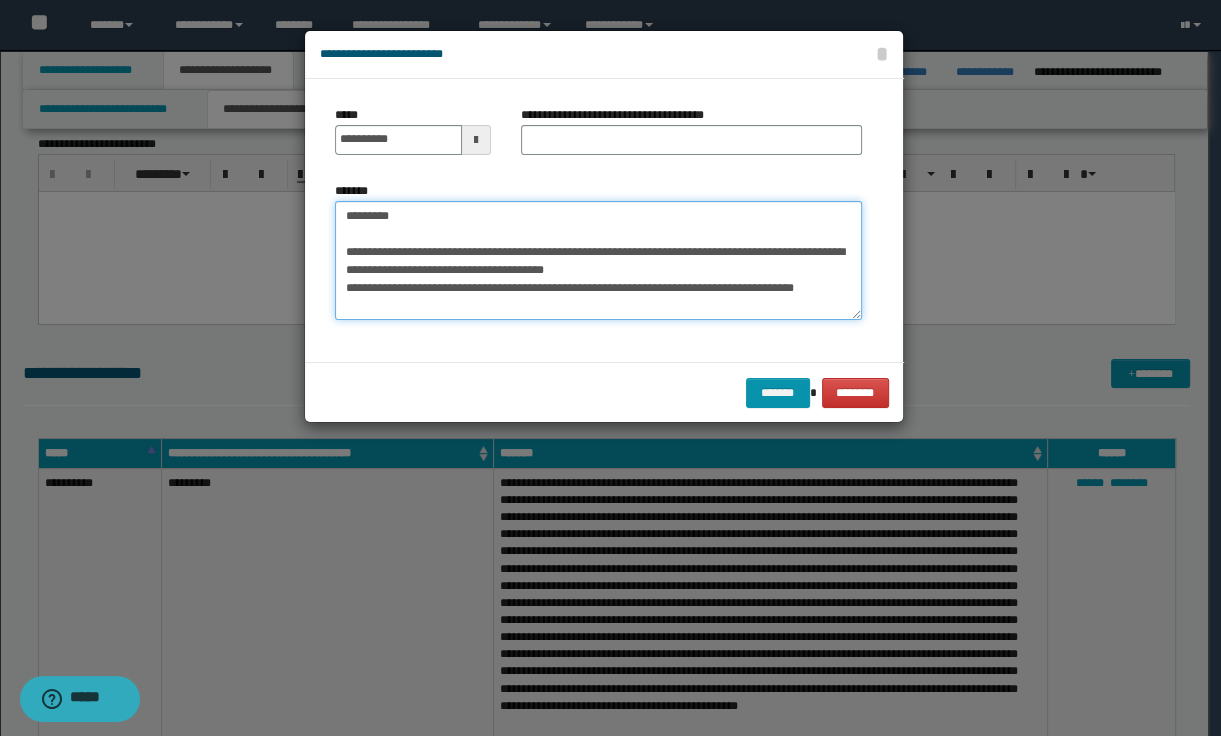 scroll, scrollTop: 408, scrollLeft: 0, axis: vertical 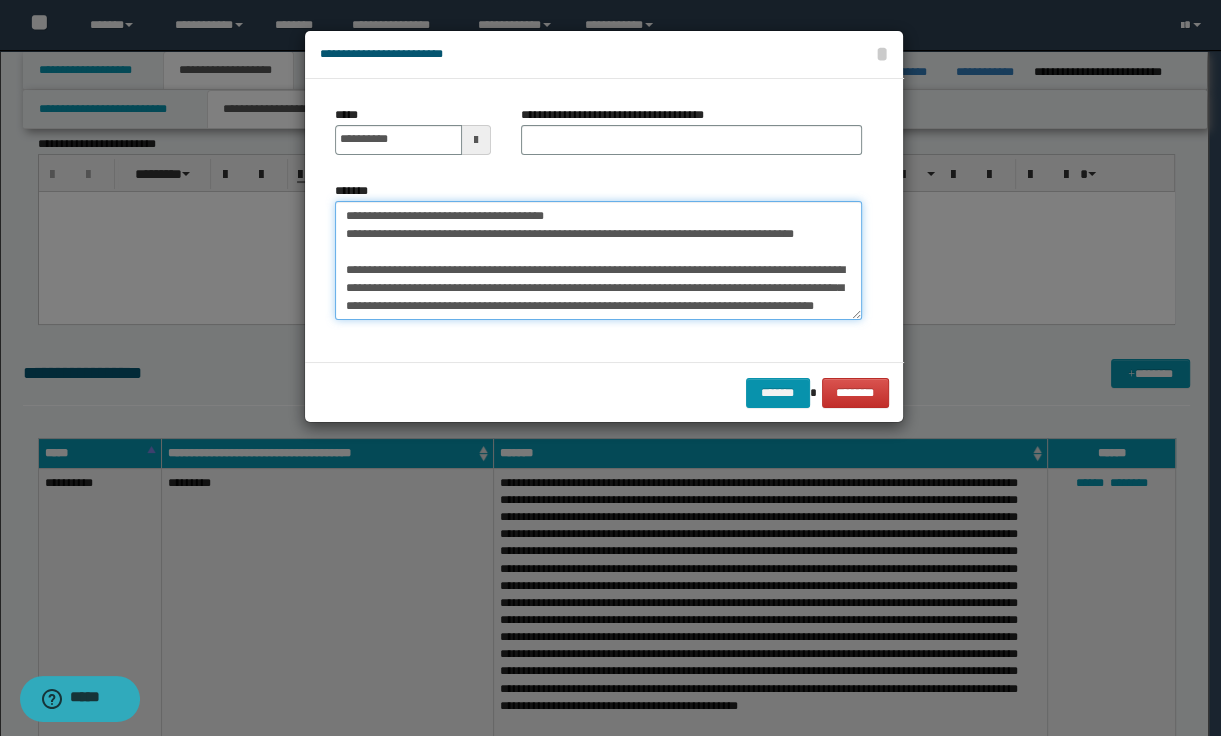 type on "**********" 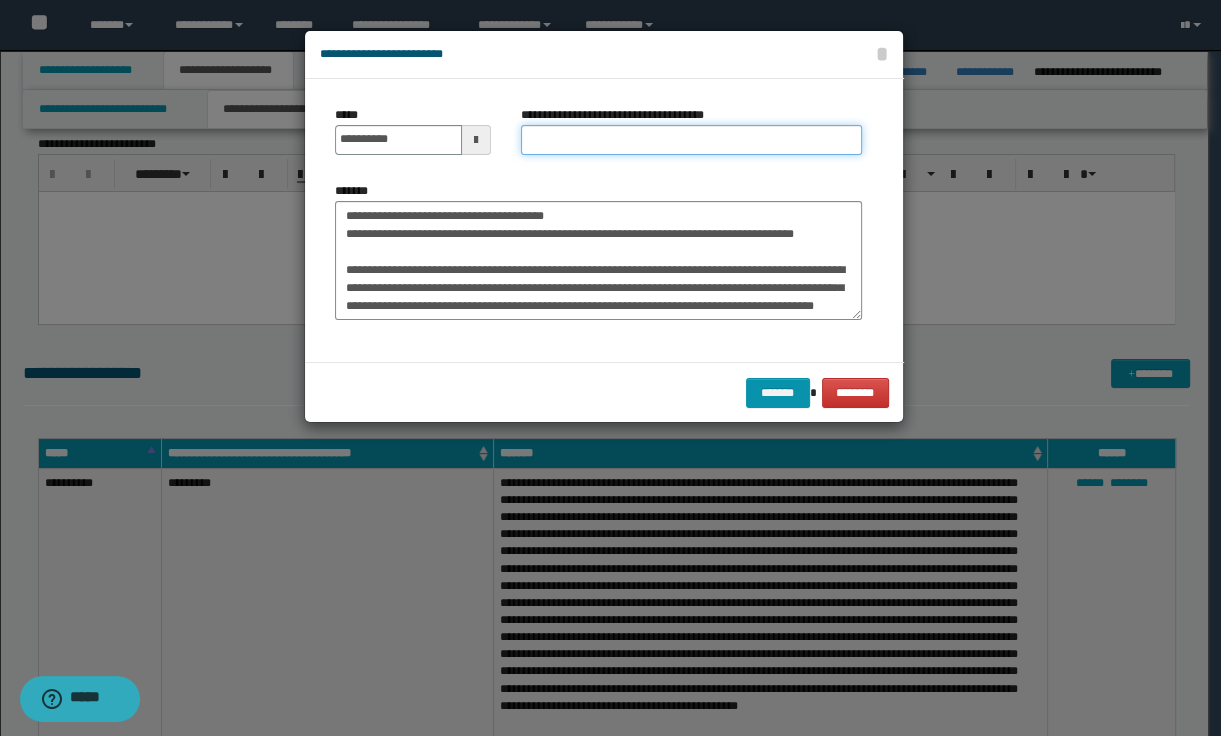 click on "**********" at bounding box center (691, 140) 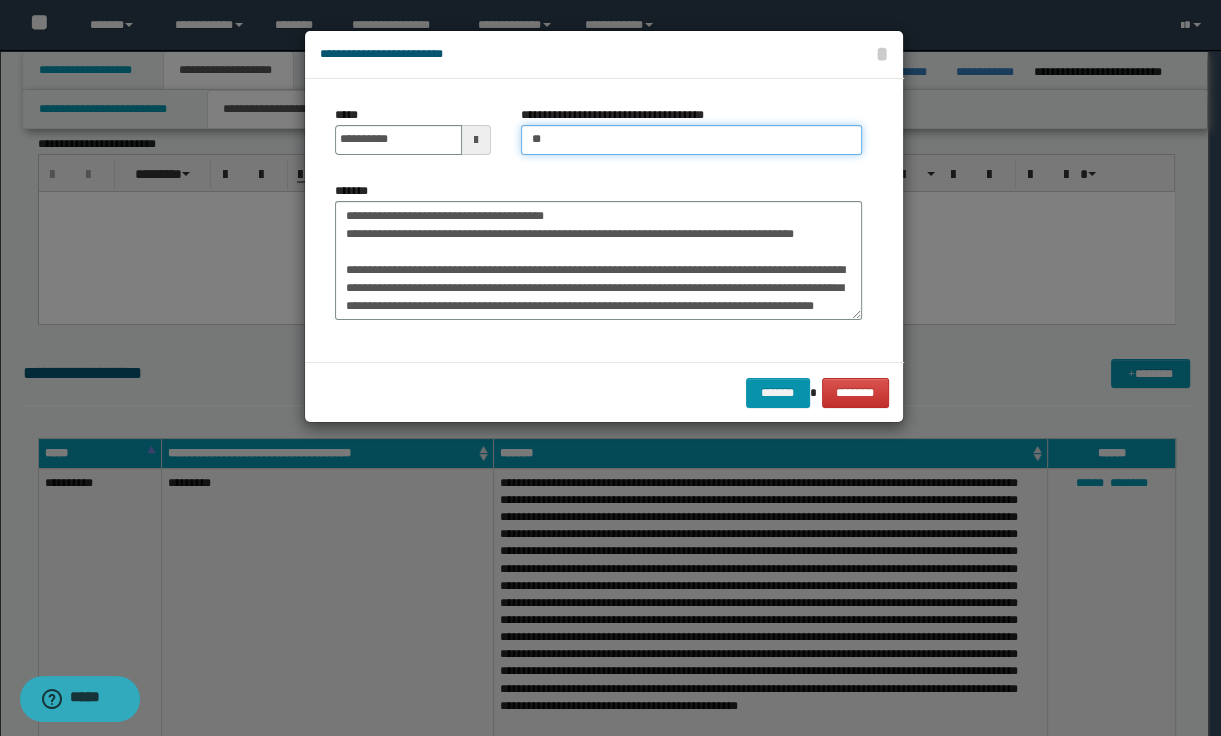 type on "**********" 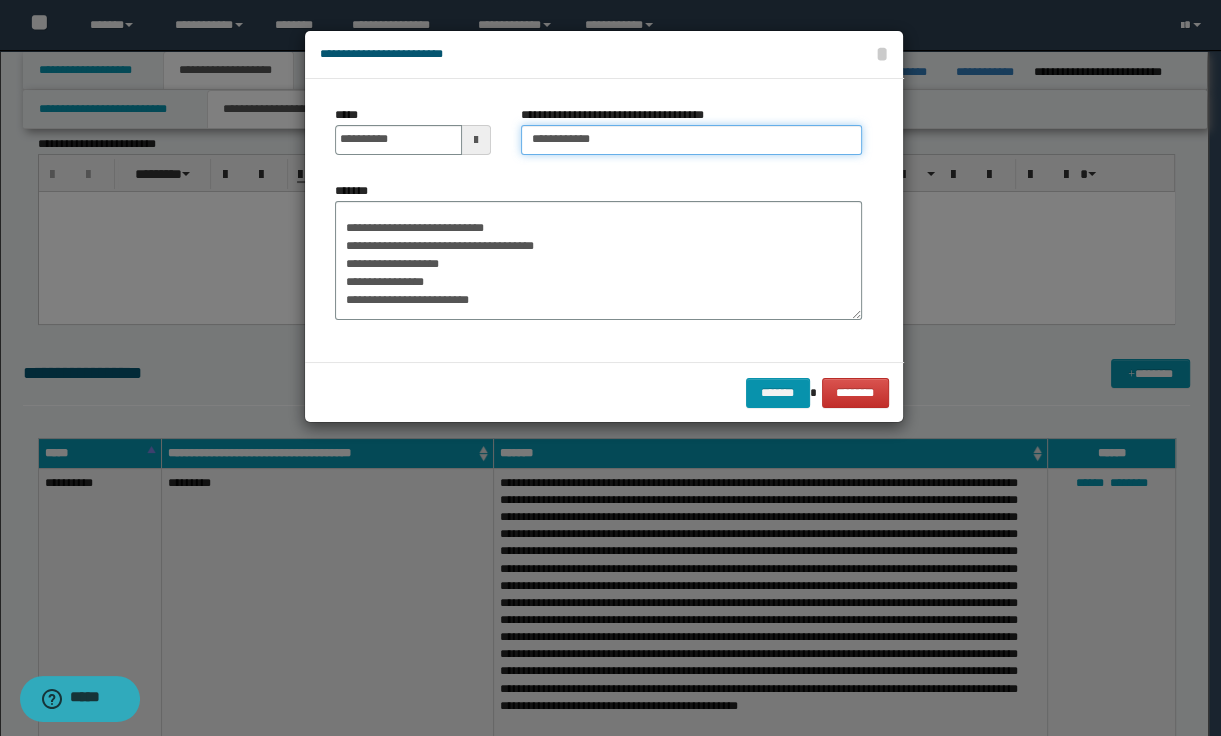 scroll, scrollTop: 0, scrollLeft: 0, axis: both 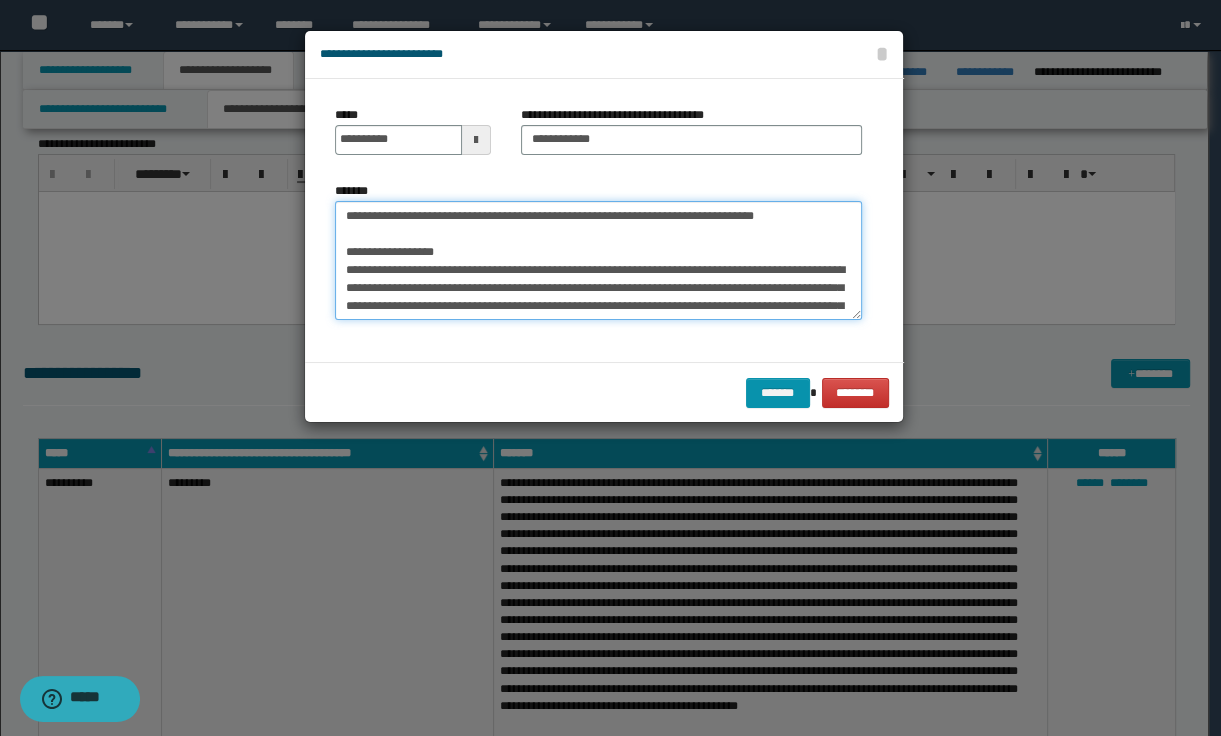 drag, startPoint x: 344, startPoint y: 212, endPoint x: 640, endPoint y: 211, distance: 296.00168 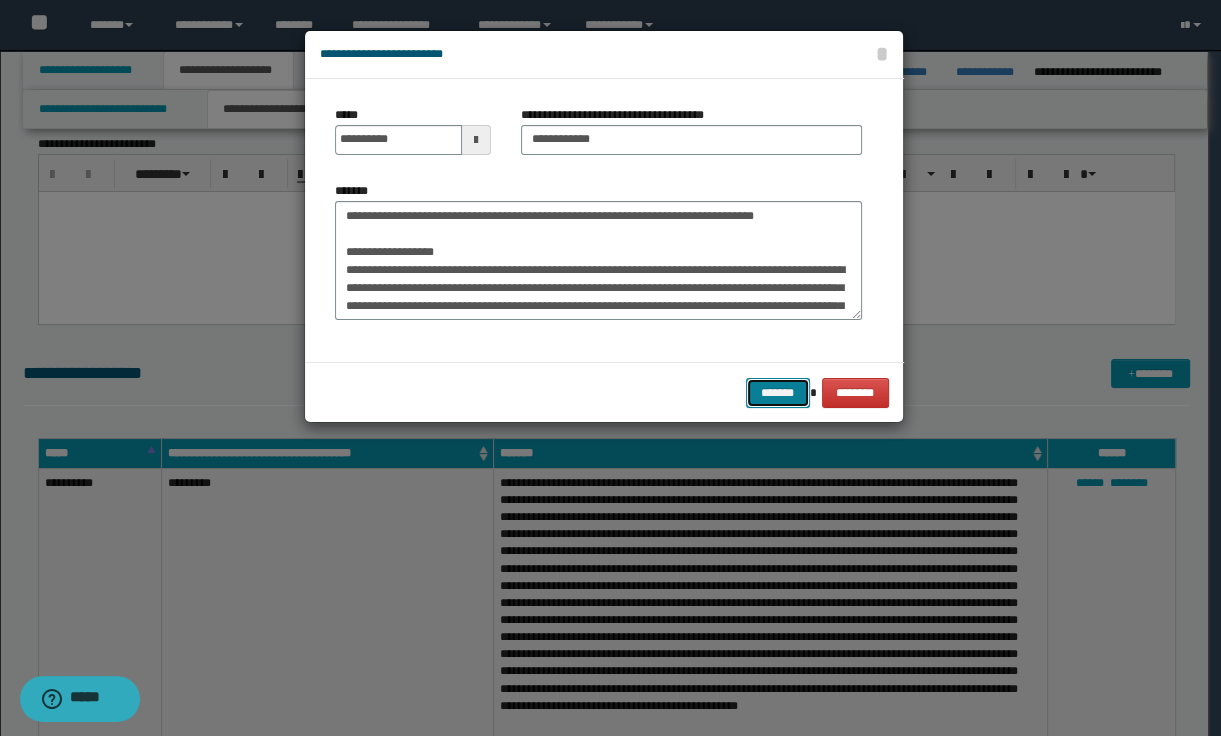 click on "*******" at bounding box center [778, 393] 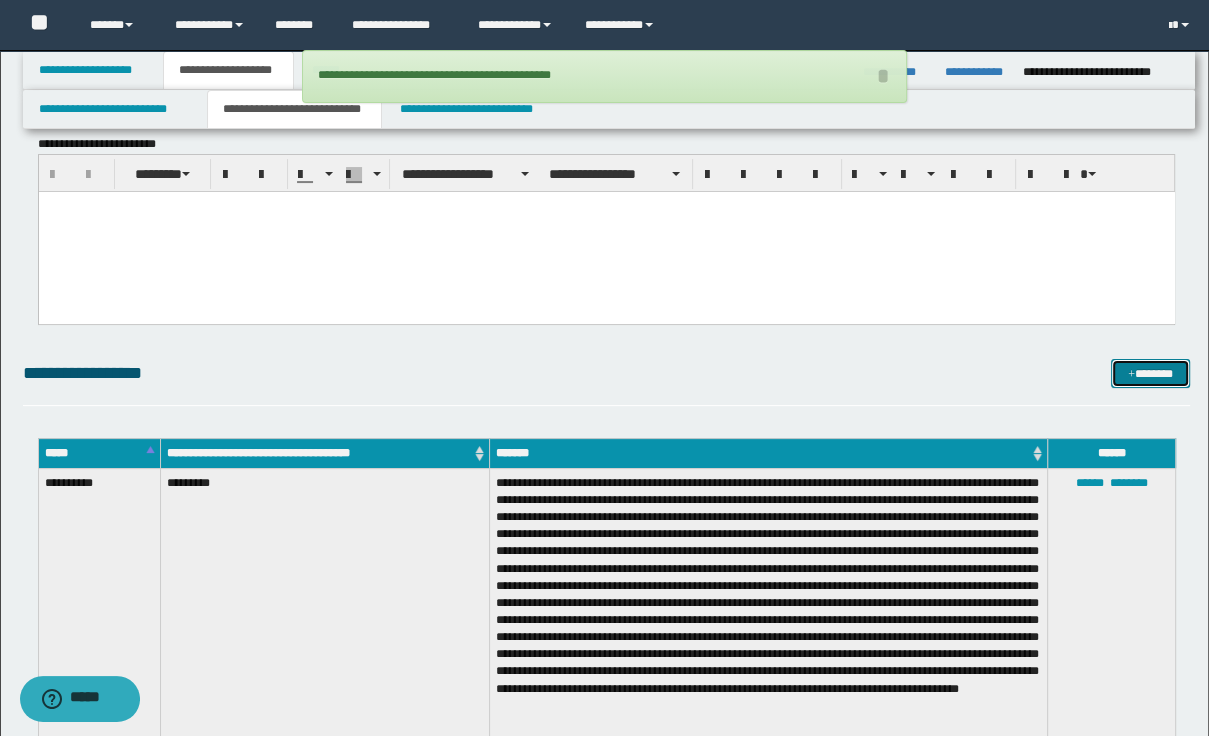 click on "*******" at bounding box center [1150, 374] 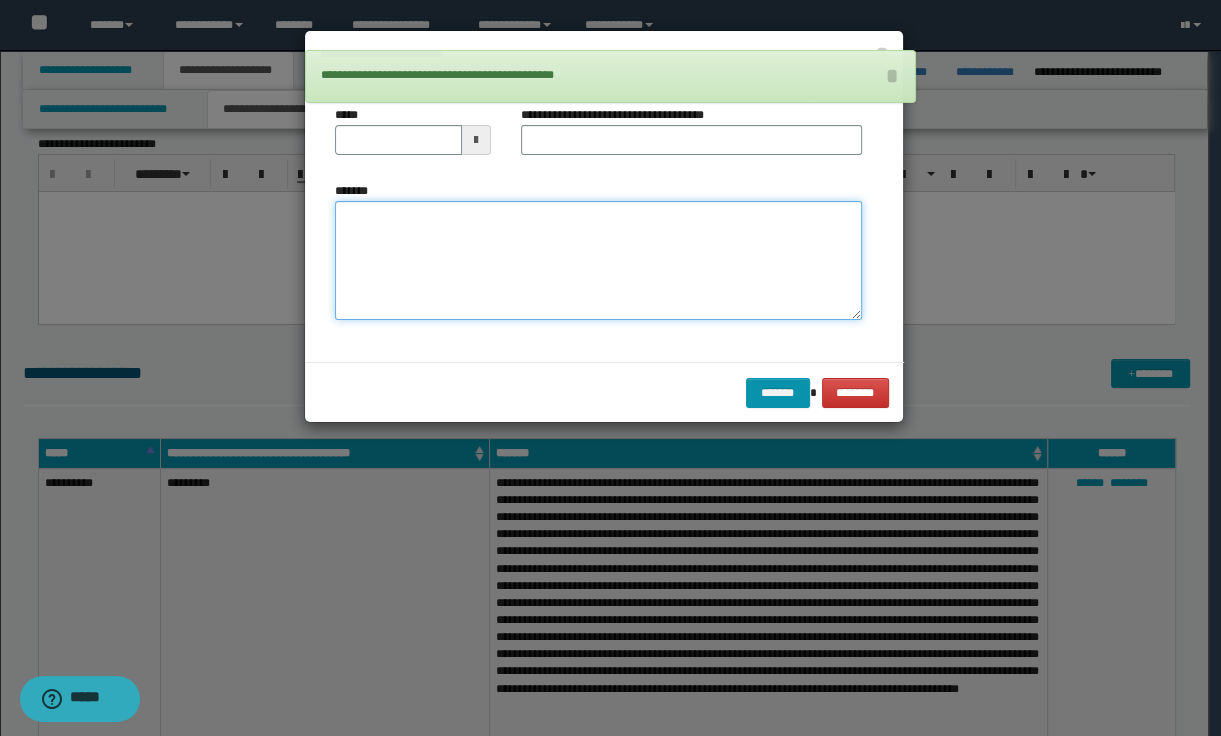 click on "*******" at bounding box center (598, 261) 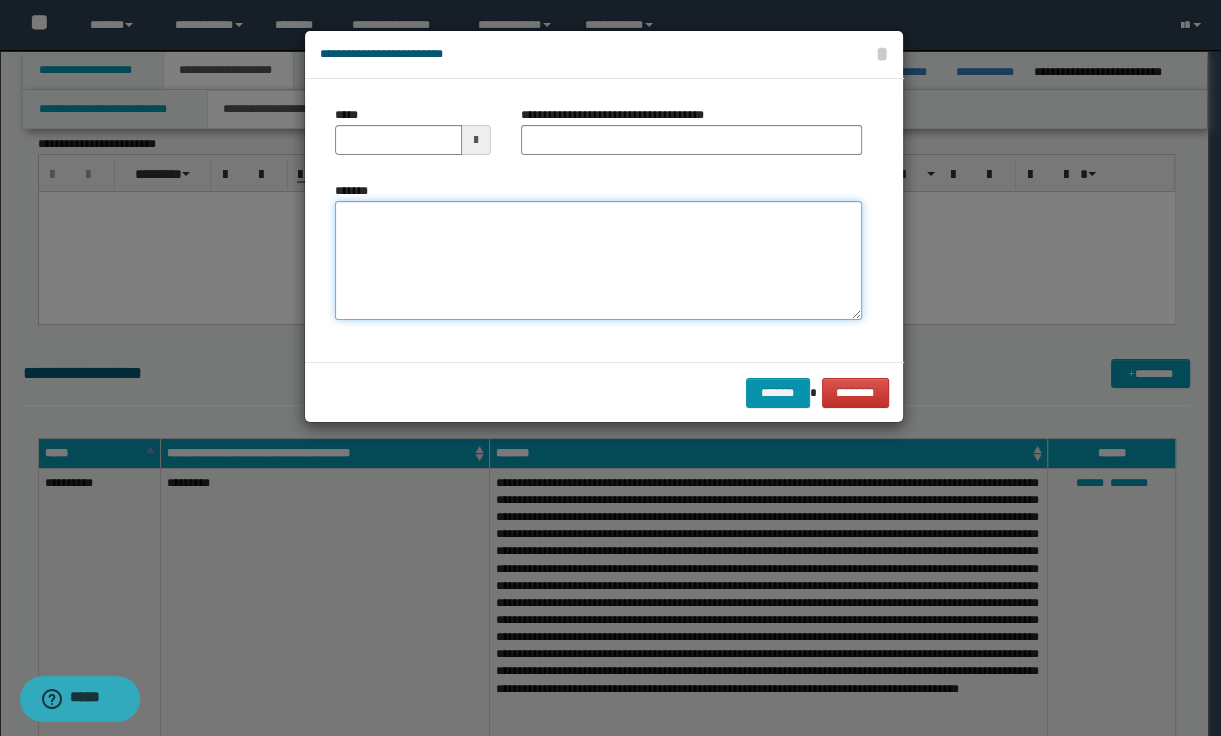 paste on "**********" 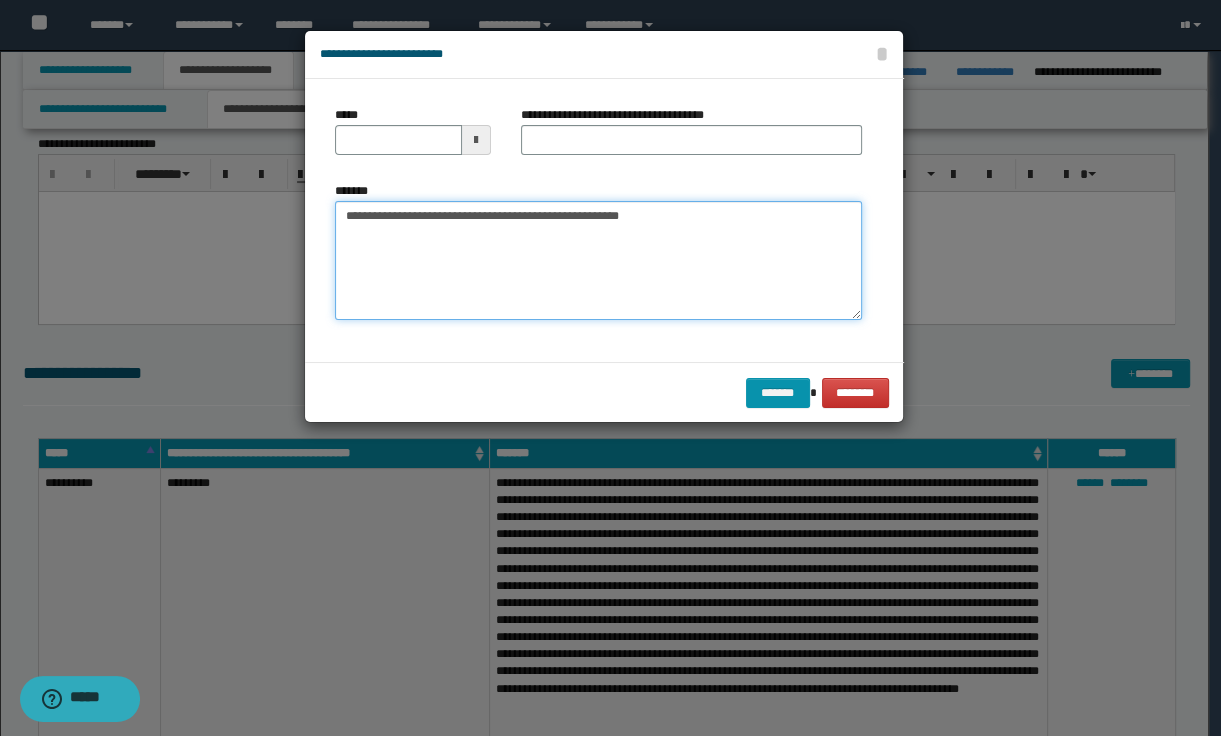 type on "**********" 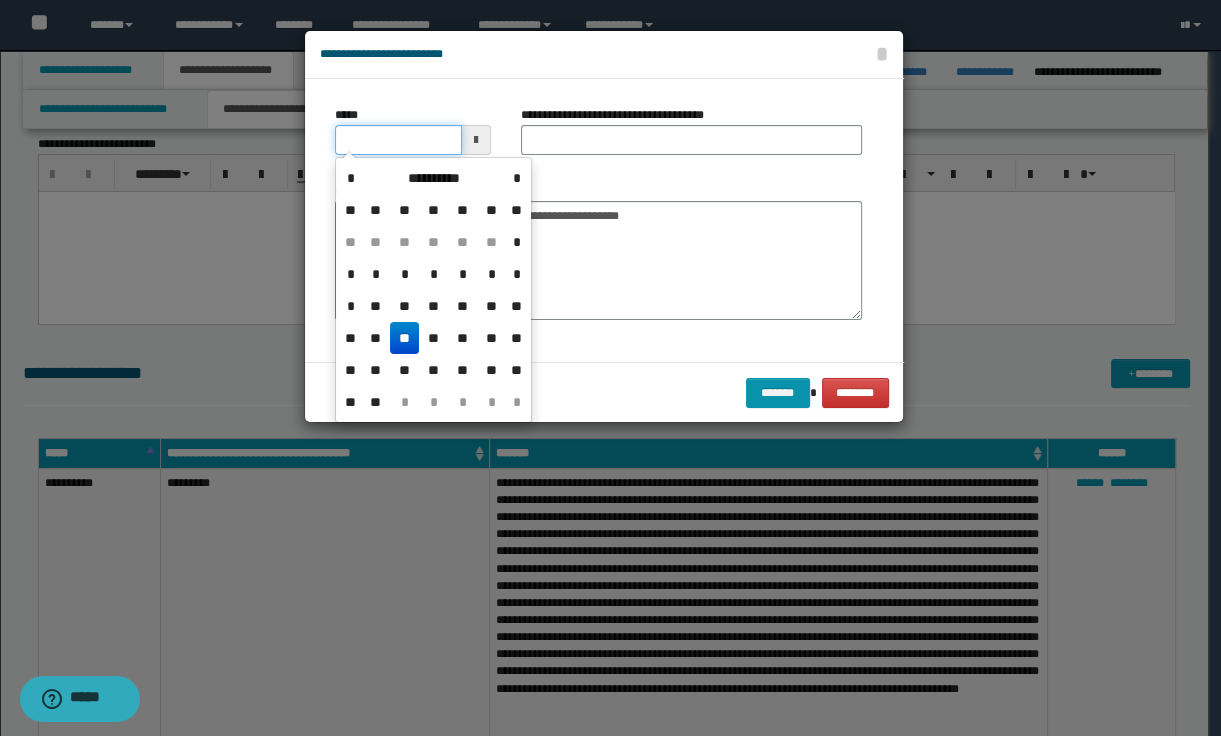 click on "*****" at bounding box center (398, 140) 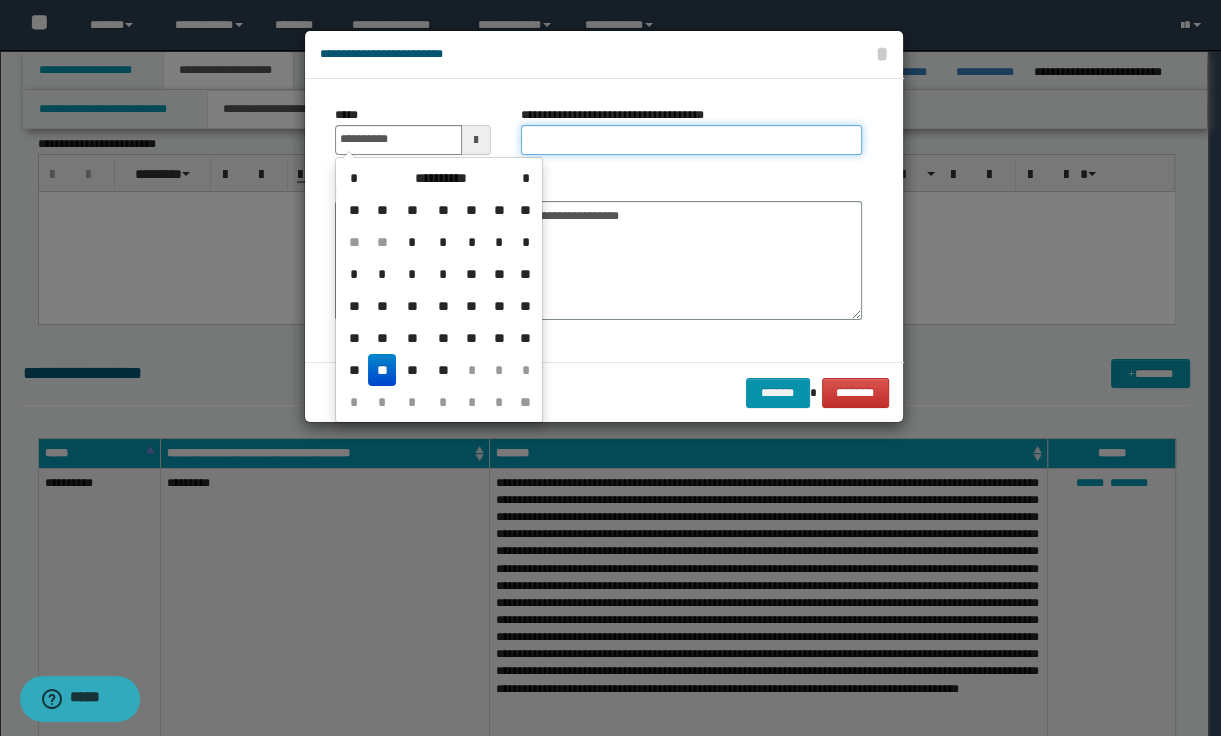 type on "**********" 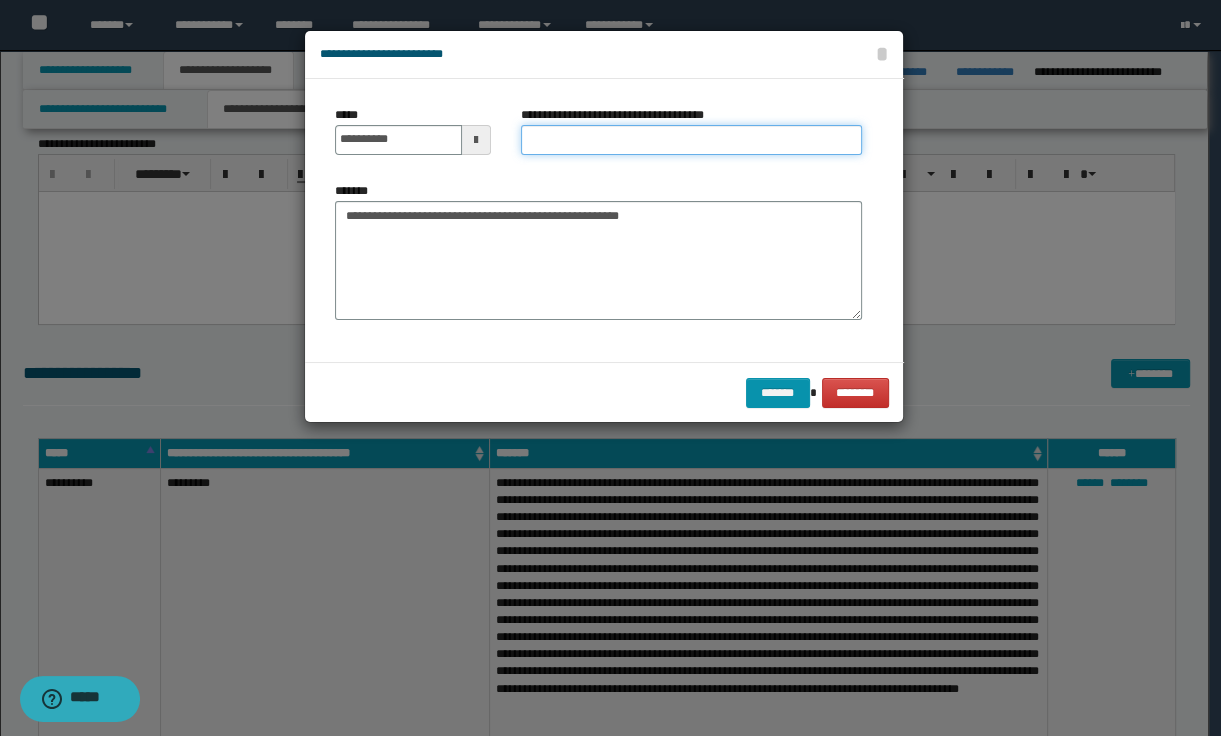 click on "**********" at bounding box center (691, 140) 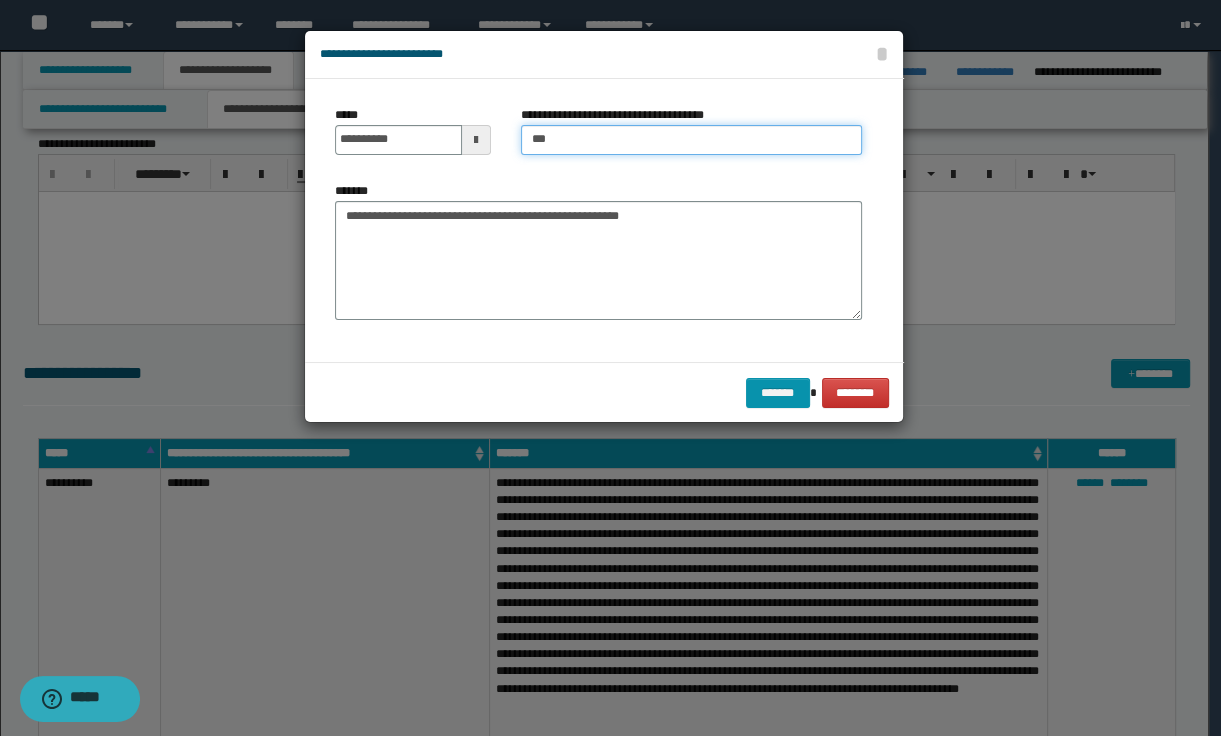 type on "**********" 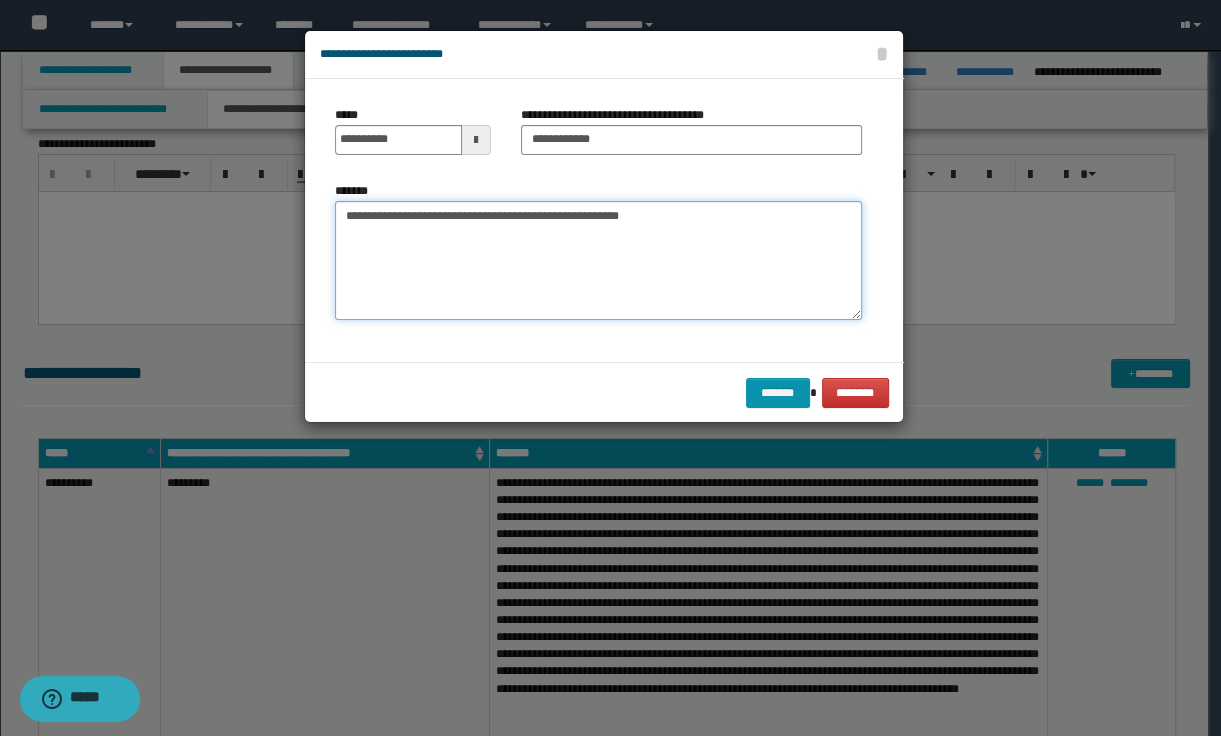 click on "**********" at bounding box center [598, 261] 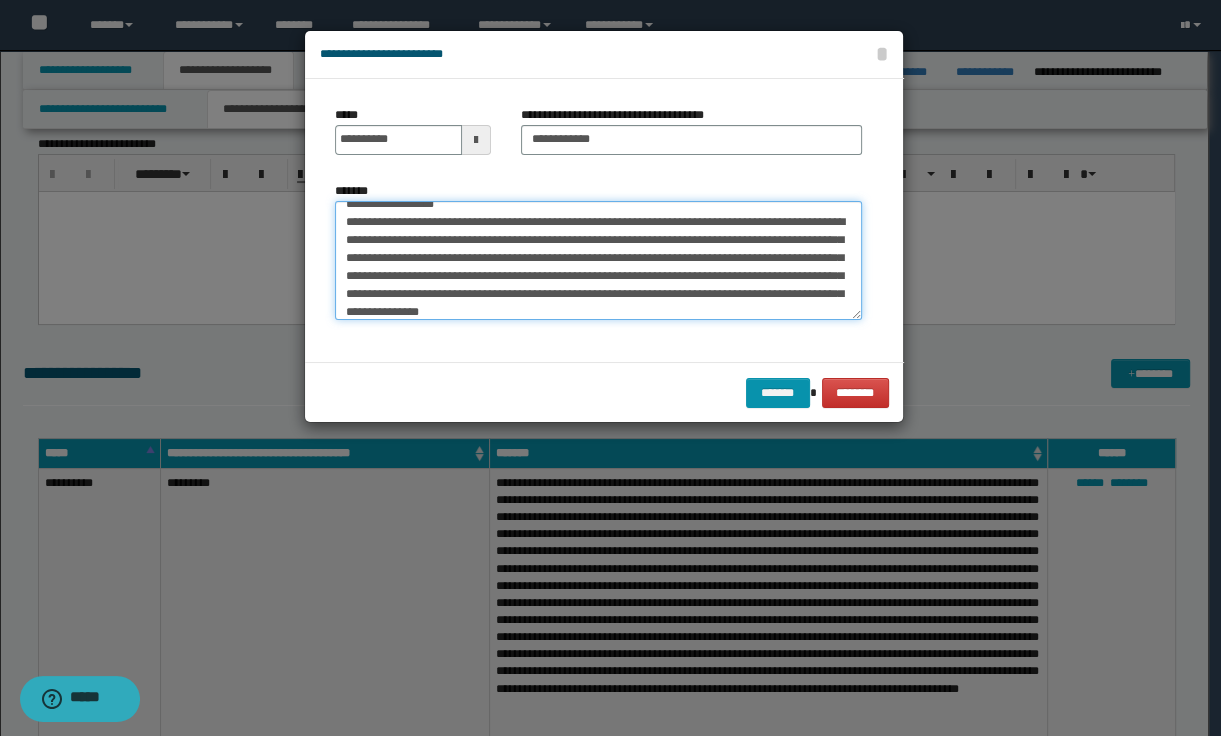 scroll, scrollTop: 0, scrollLeft: 0, axis: both 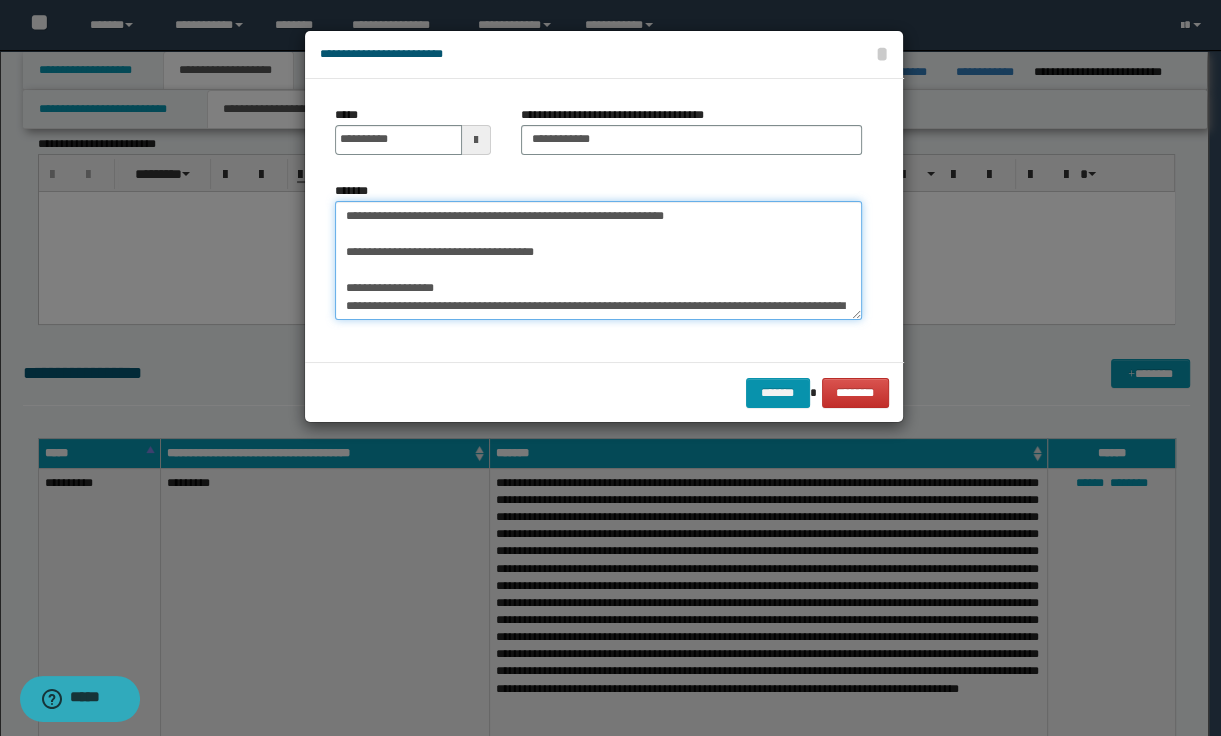 click on "**********" at bounding box center [598, 261] 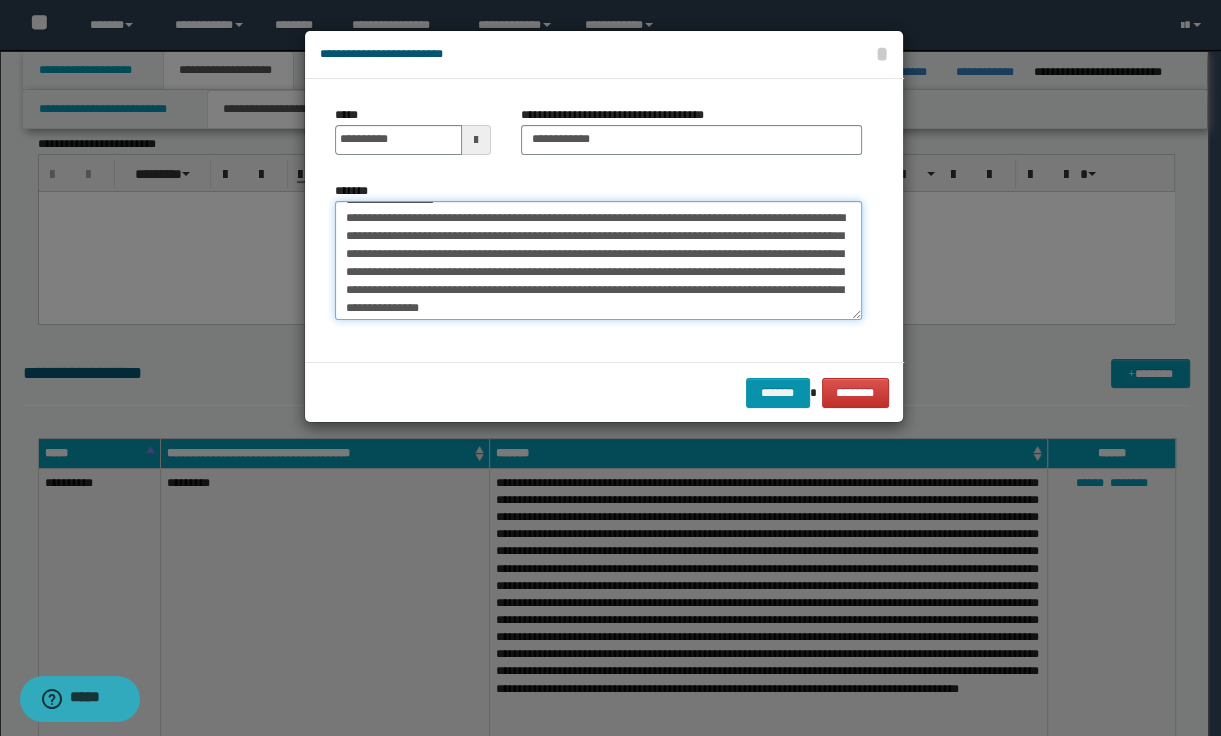 scroll, scrollTop: 89, scrollLeft: 0, axis: vertical 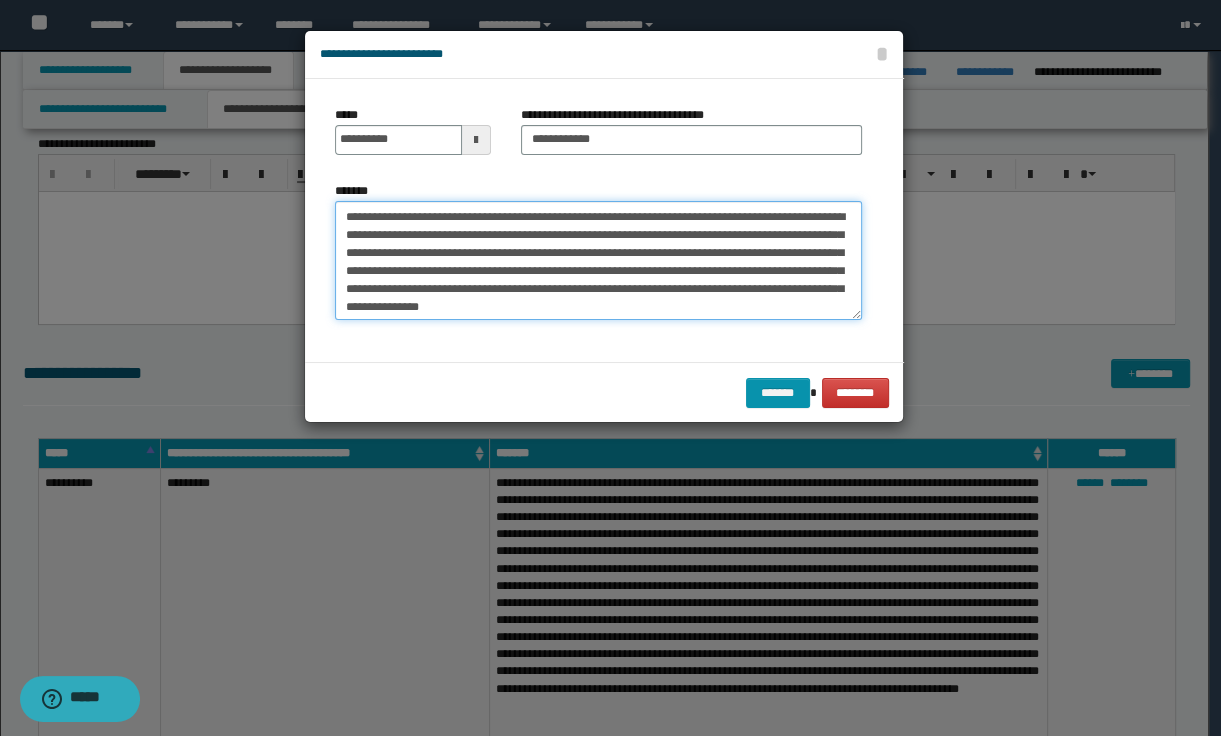 click on "**********" at bounding box center [598, 261] 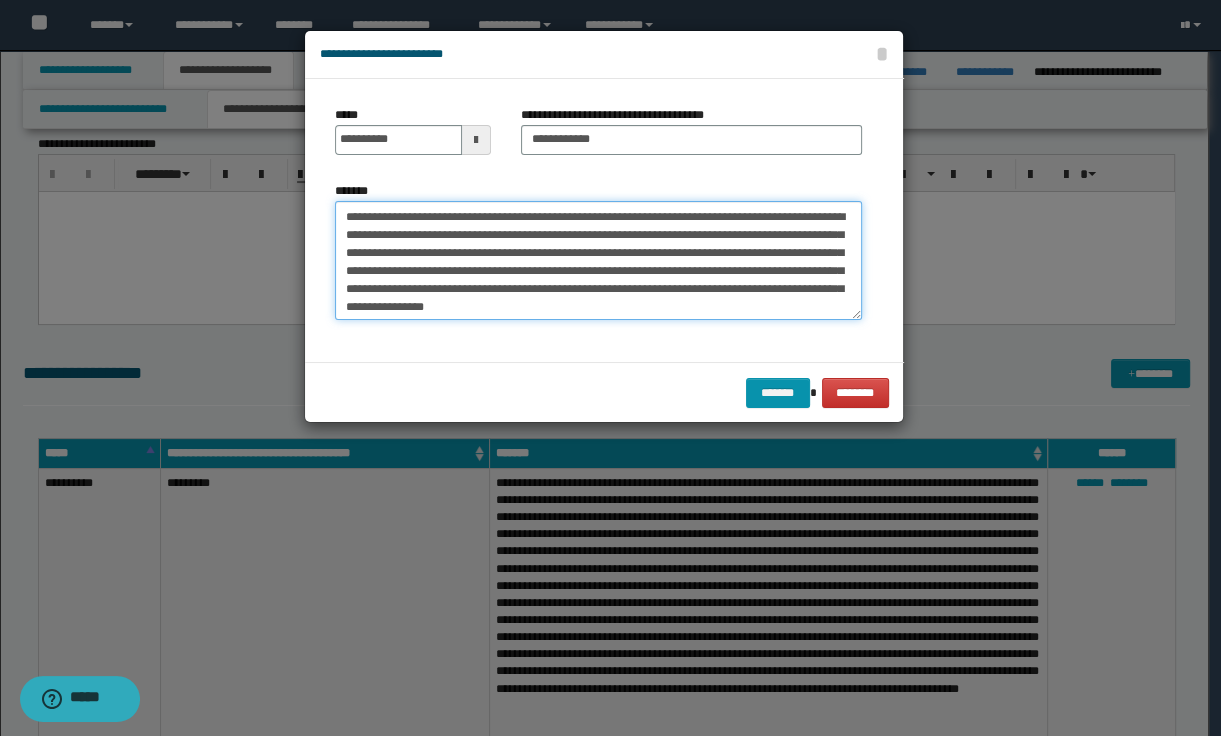paste on "**********" 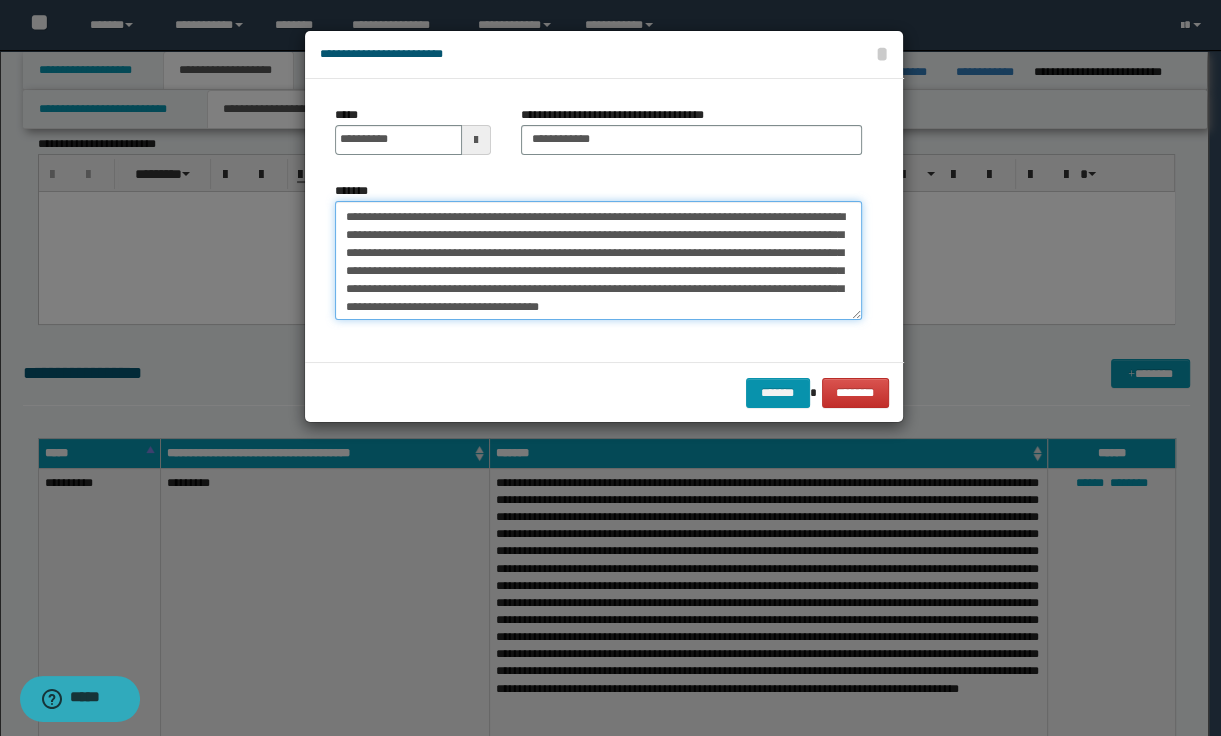 scroll, scrollTop: 156, scrollLeft: 0, axis: vertical 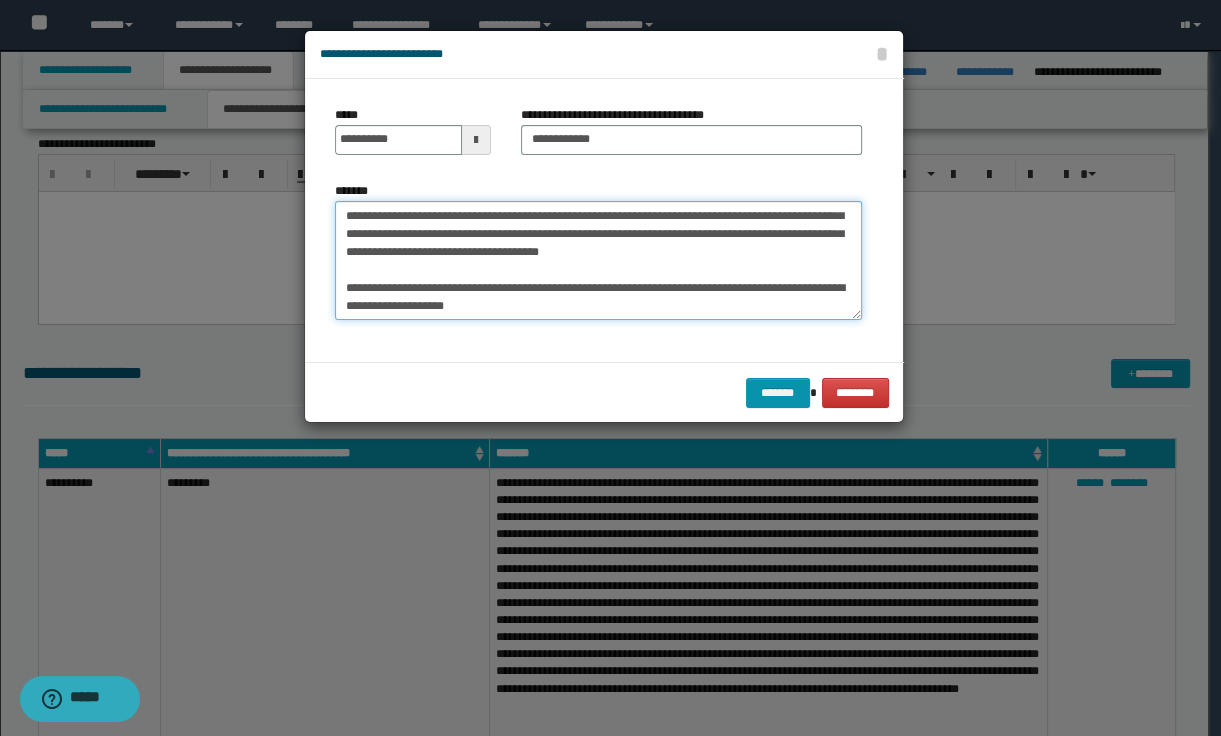 click on "**********" at bounding box center (598, 261) 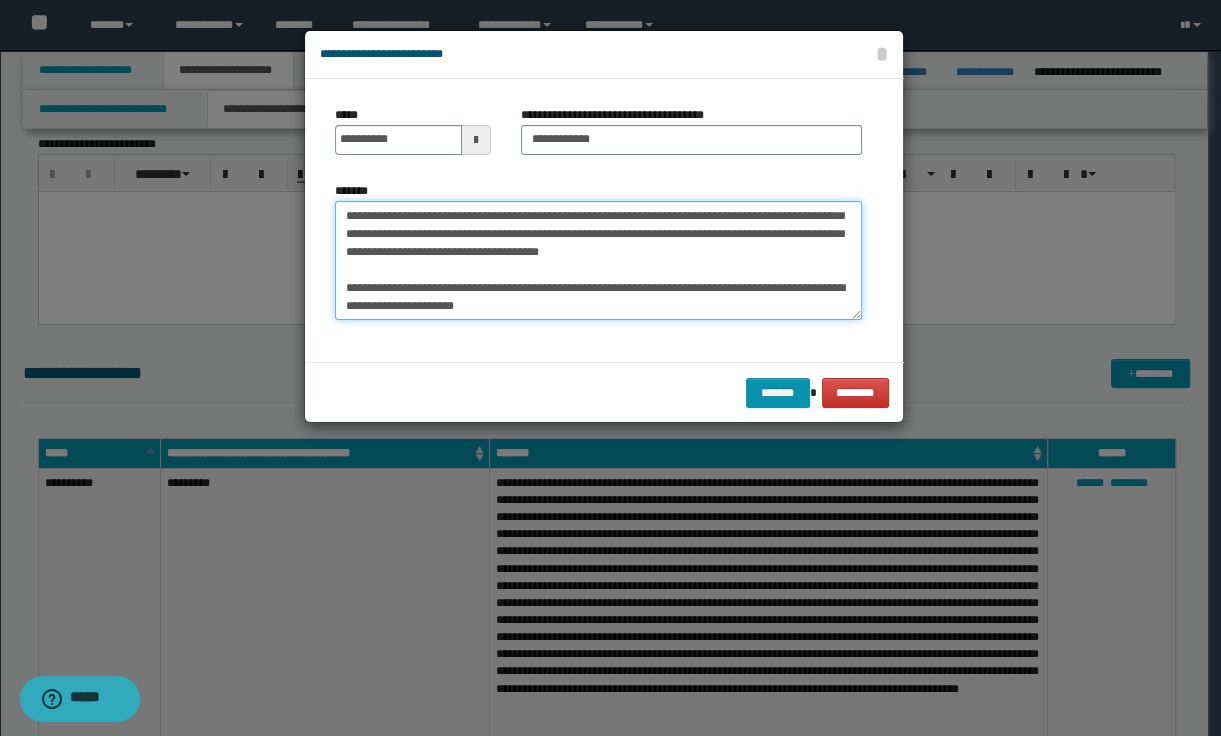 paste on "**********" 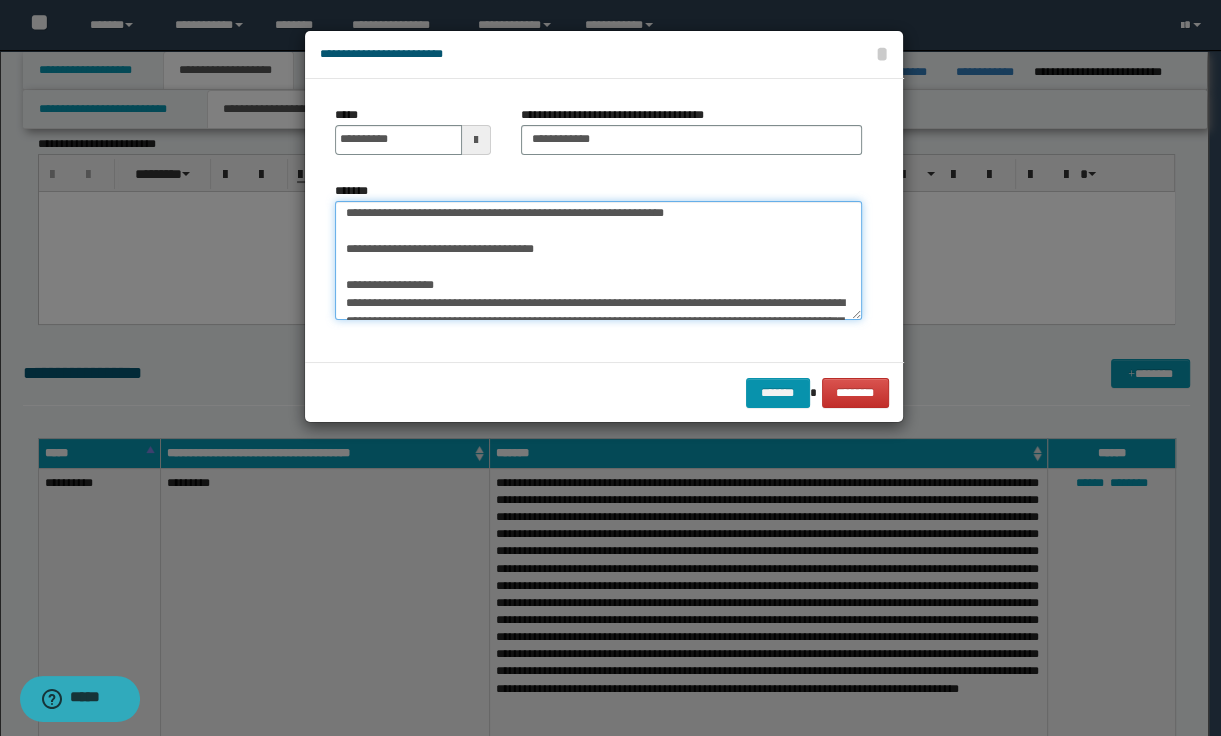 scroll, scrollTop: 0, scrollLeft: 0, axis: both 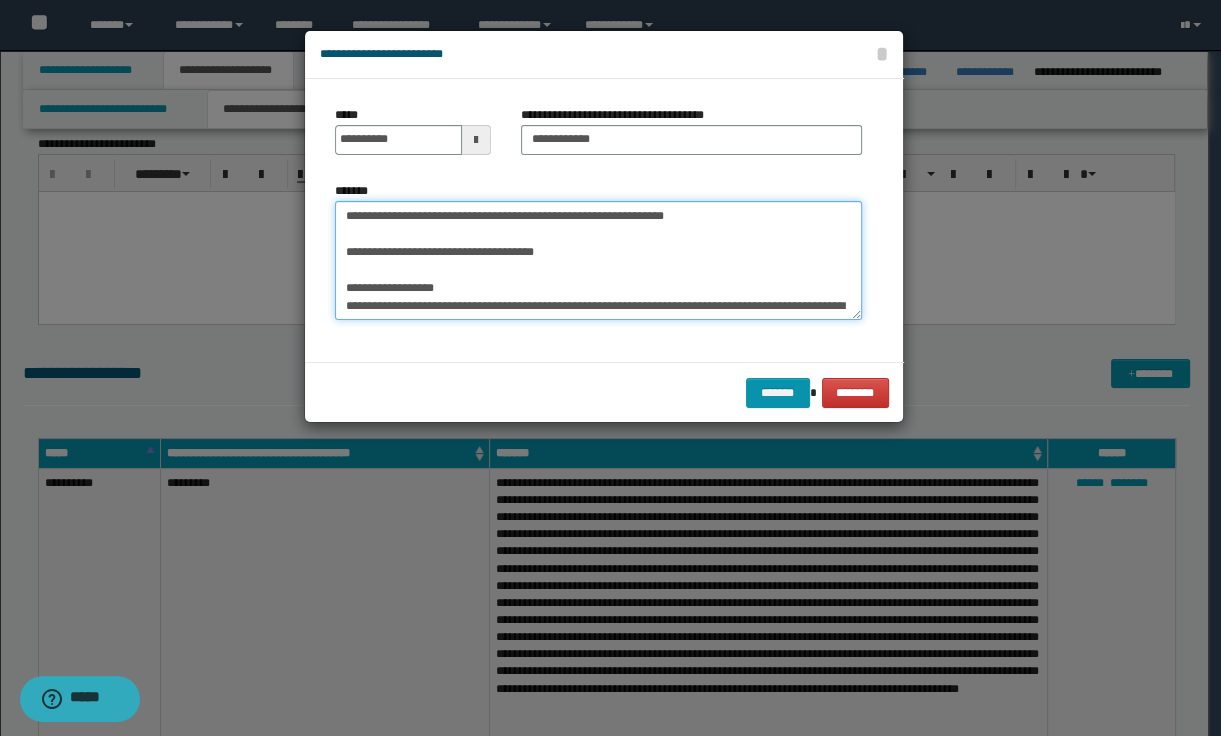 drag, startPoint x: 343, startPoint y: 212, endPoint x: 638, endPoint y: 212, distance: 295 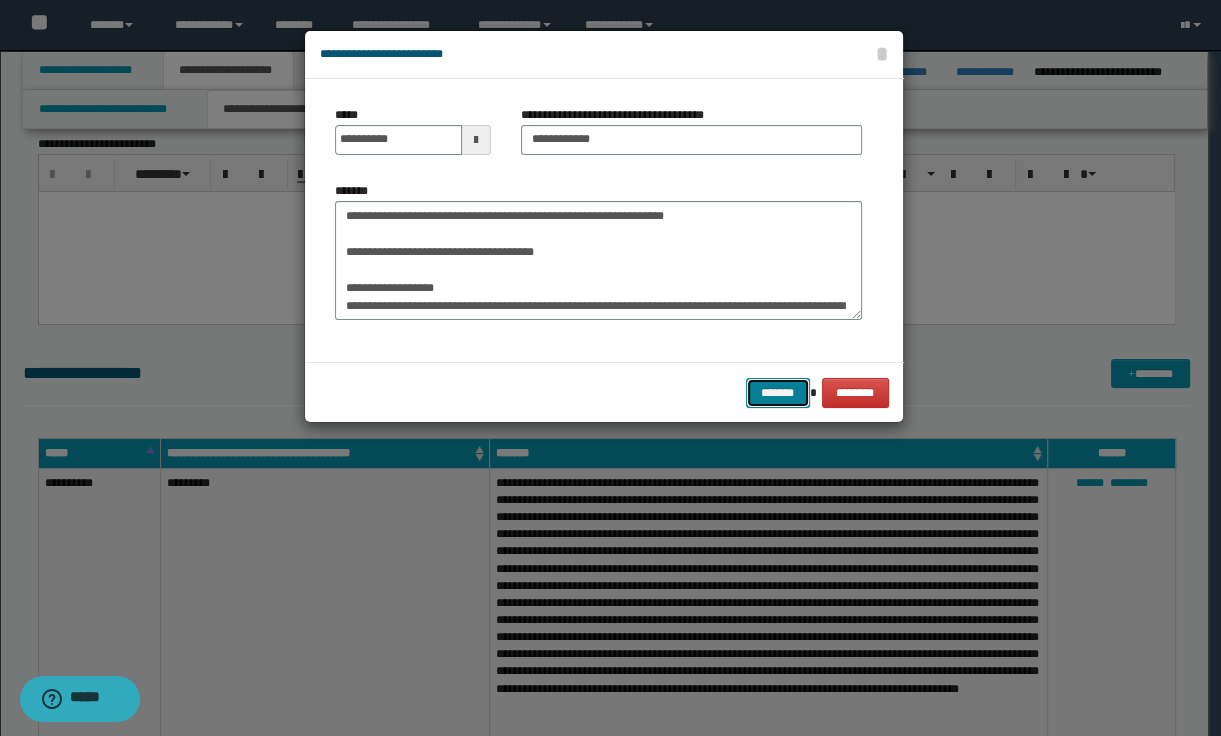 click on "*******" at bounding box center (778, 393) 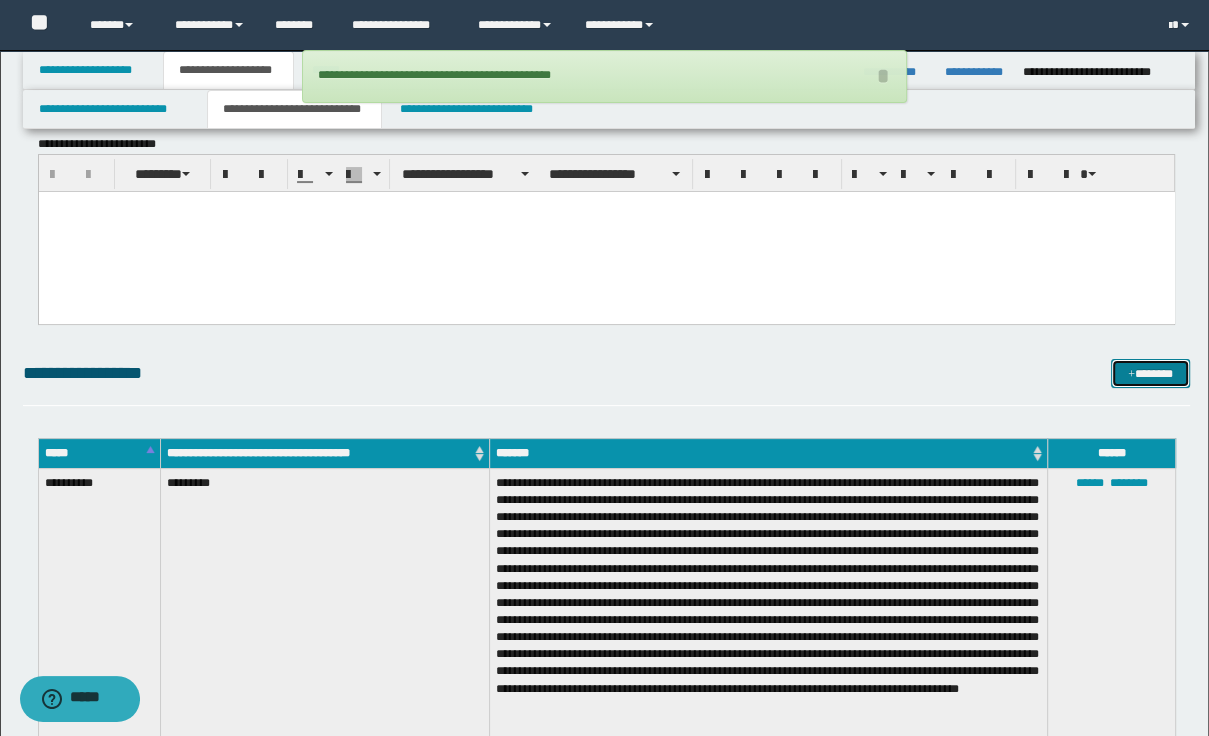 drag, startPoint x: 1127, startPoint y: 376, endPoint x: 1008, endPoint y: 329, distance: 127.9453 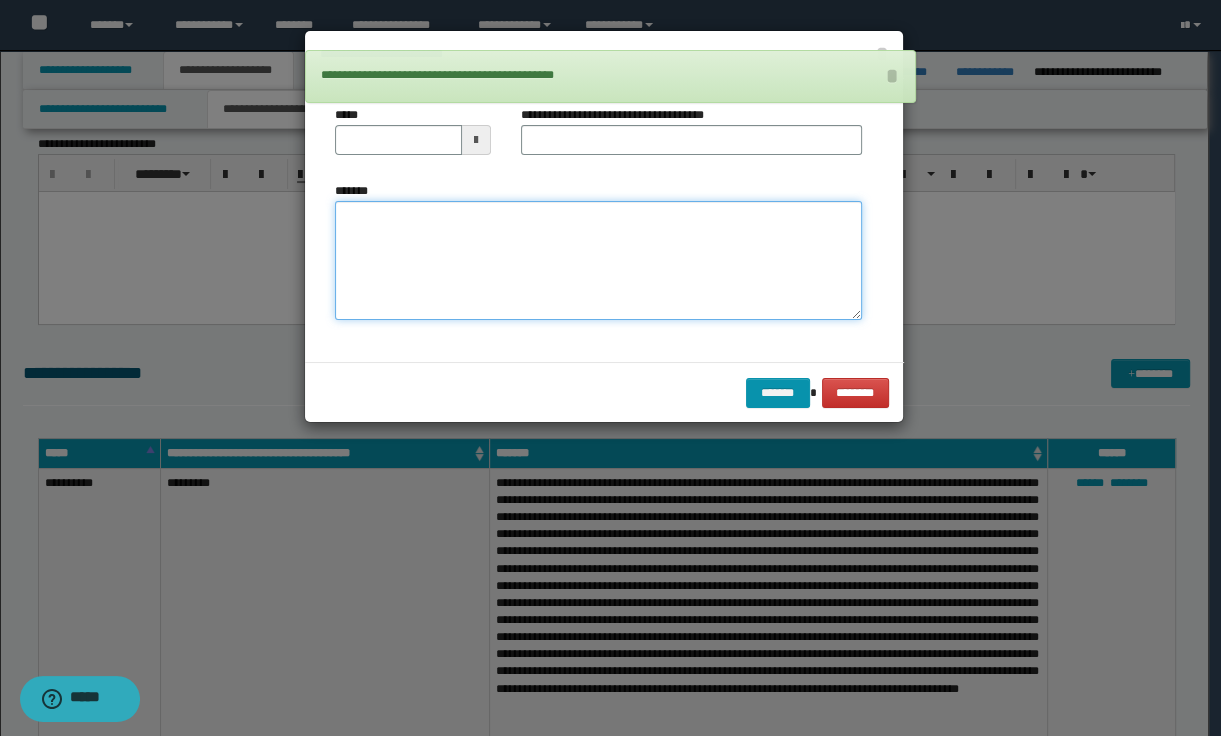 click on "*******" at bounding box center [598, 261] 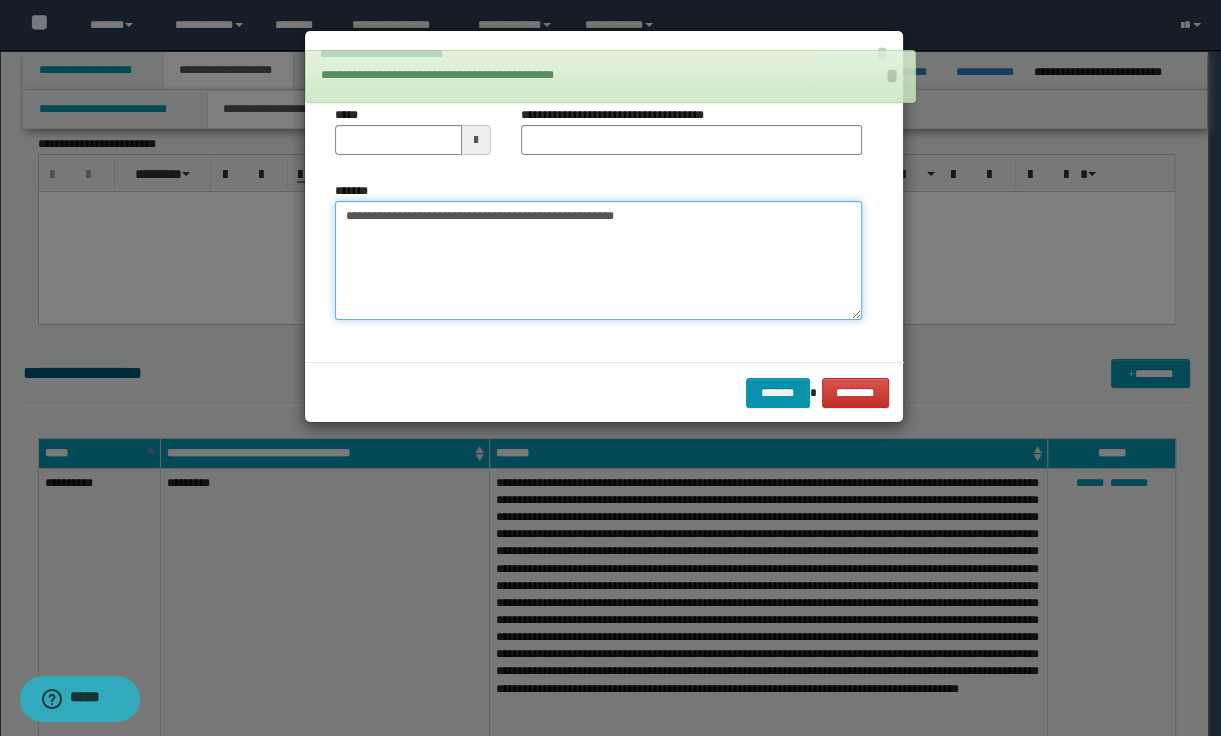 type on "**********" 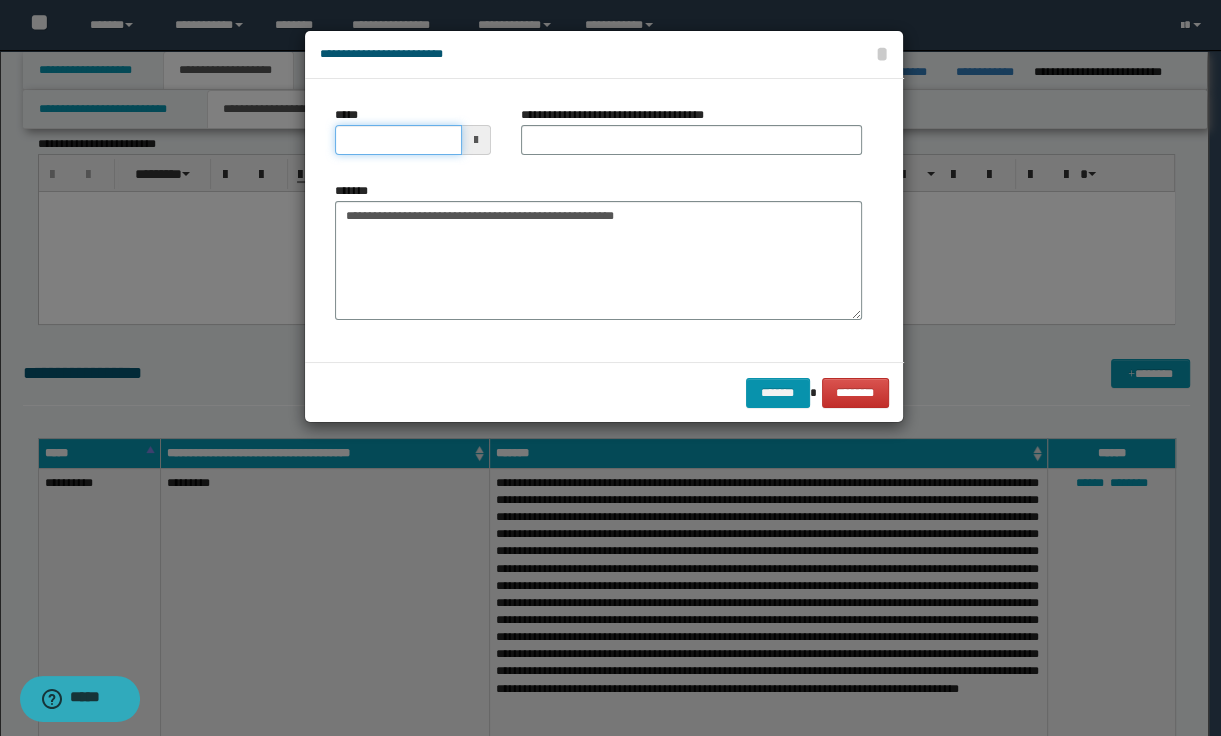 click on "*****" at bounding box center (398, 140) 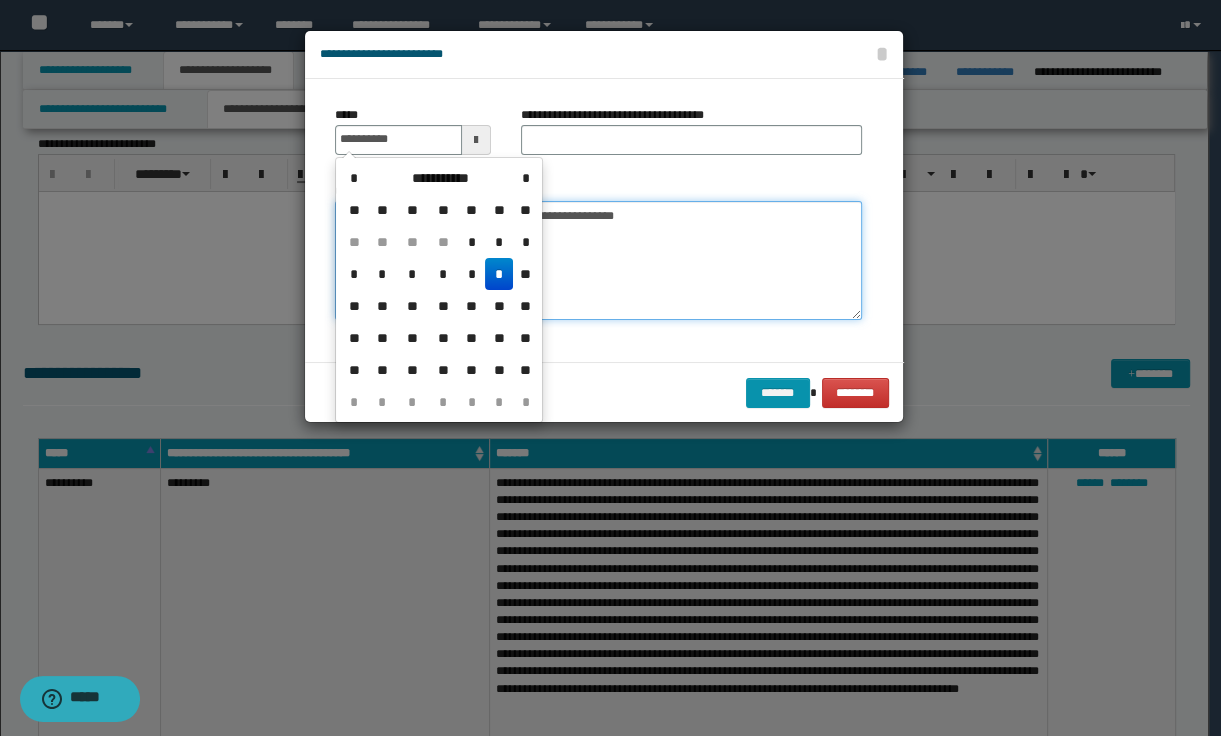 type on "**********" 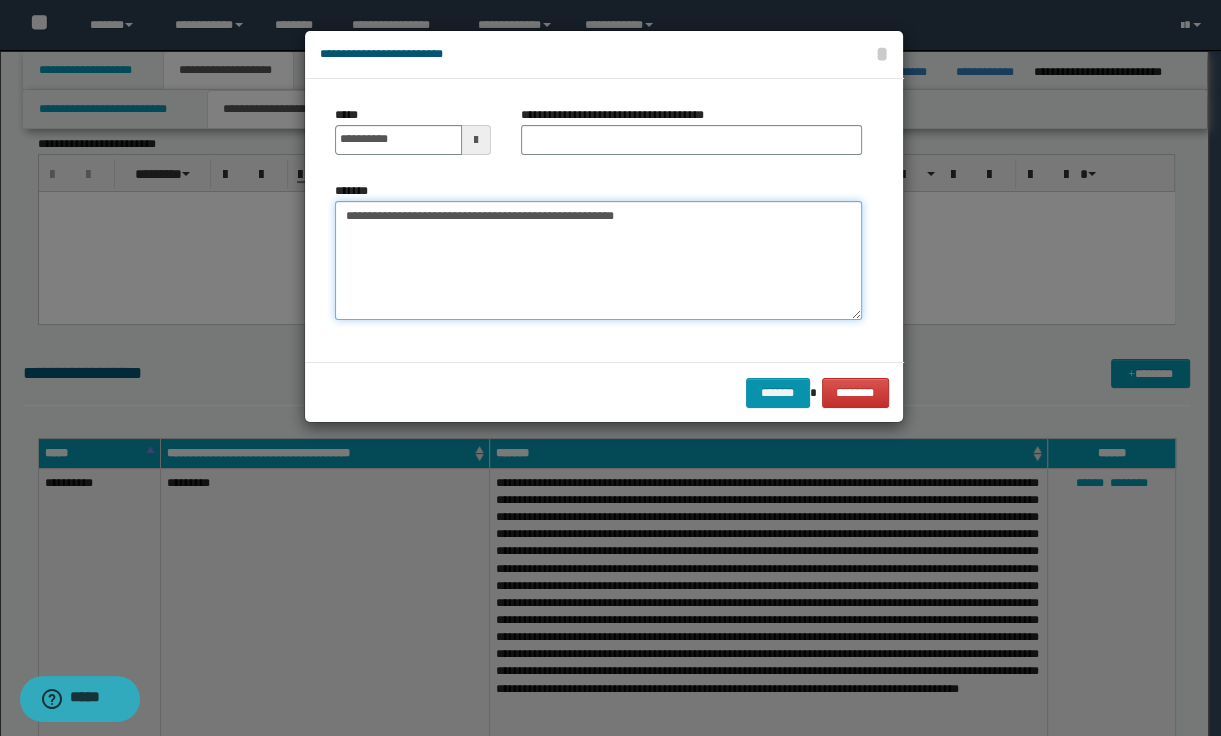 click on "**********" at bounding box center [598, 261] 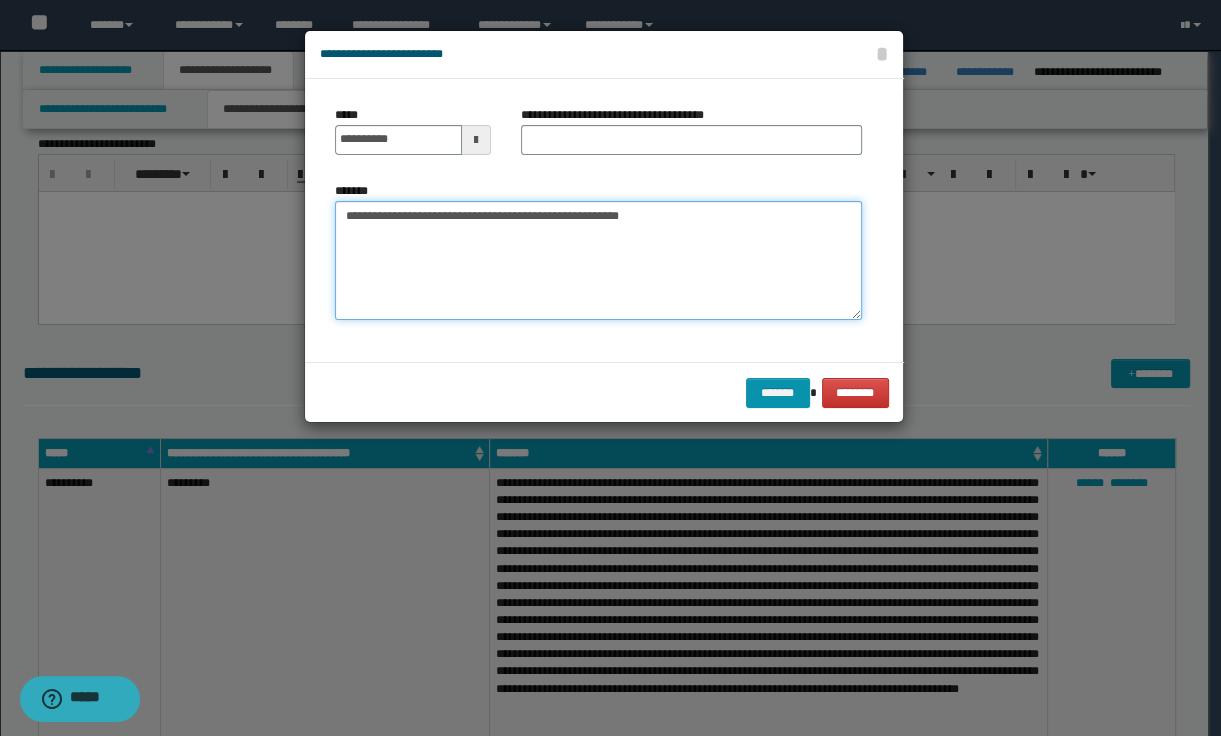 paste on "**********" 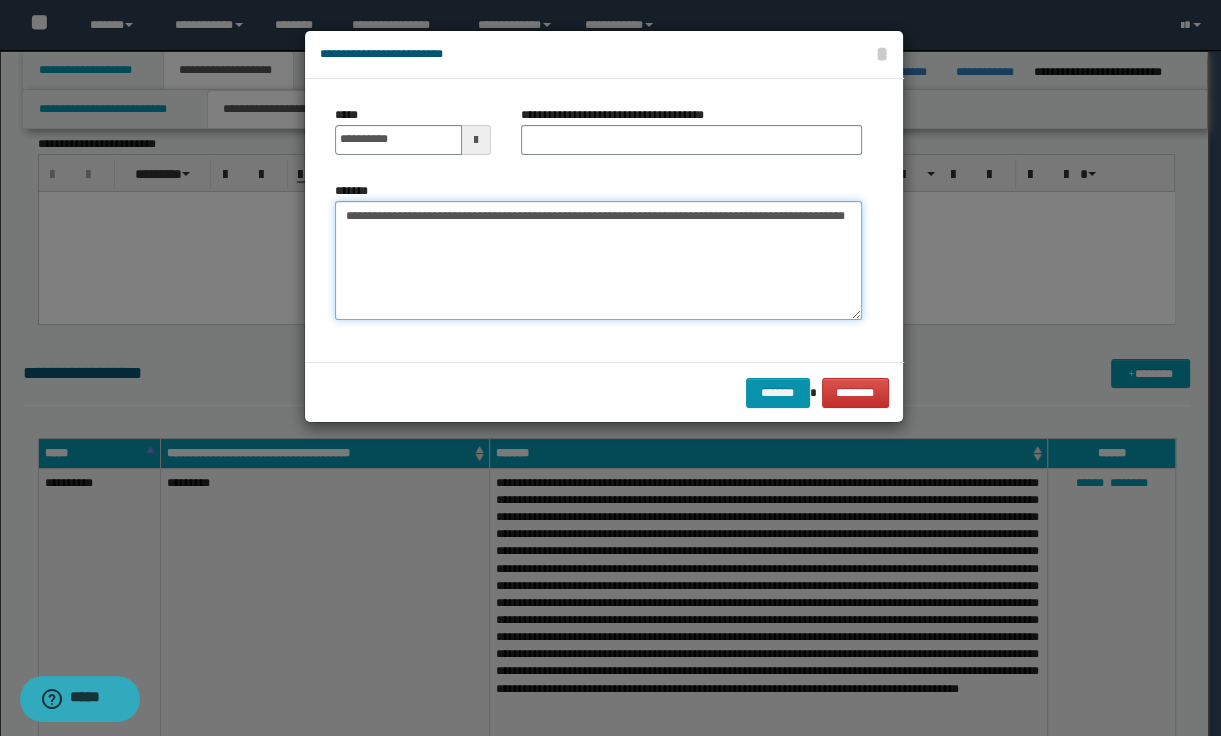 click on "**********" at bounding box center [598, 261] 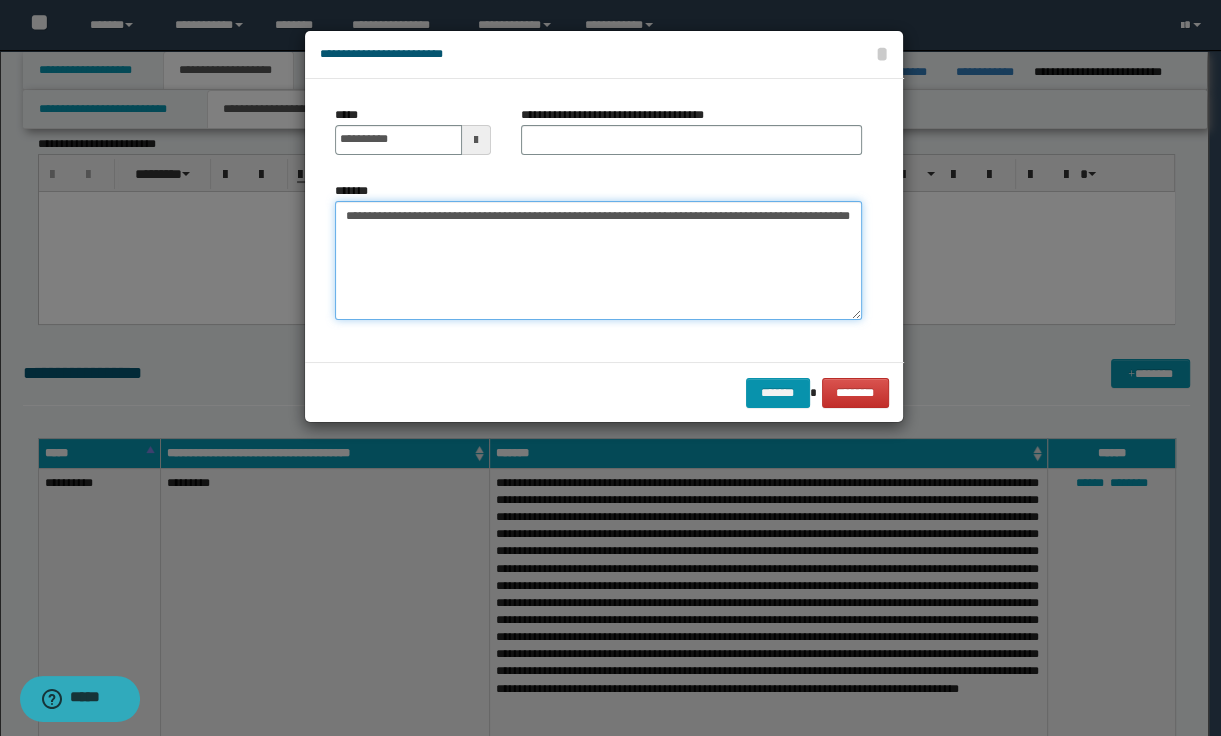 paste on "**********" 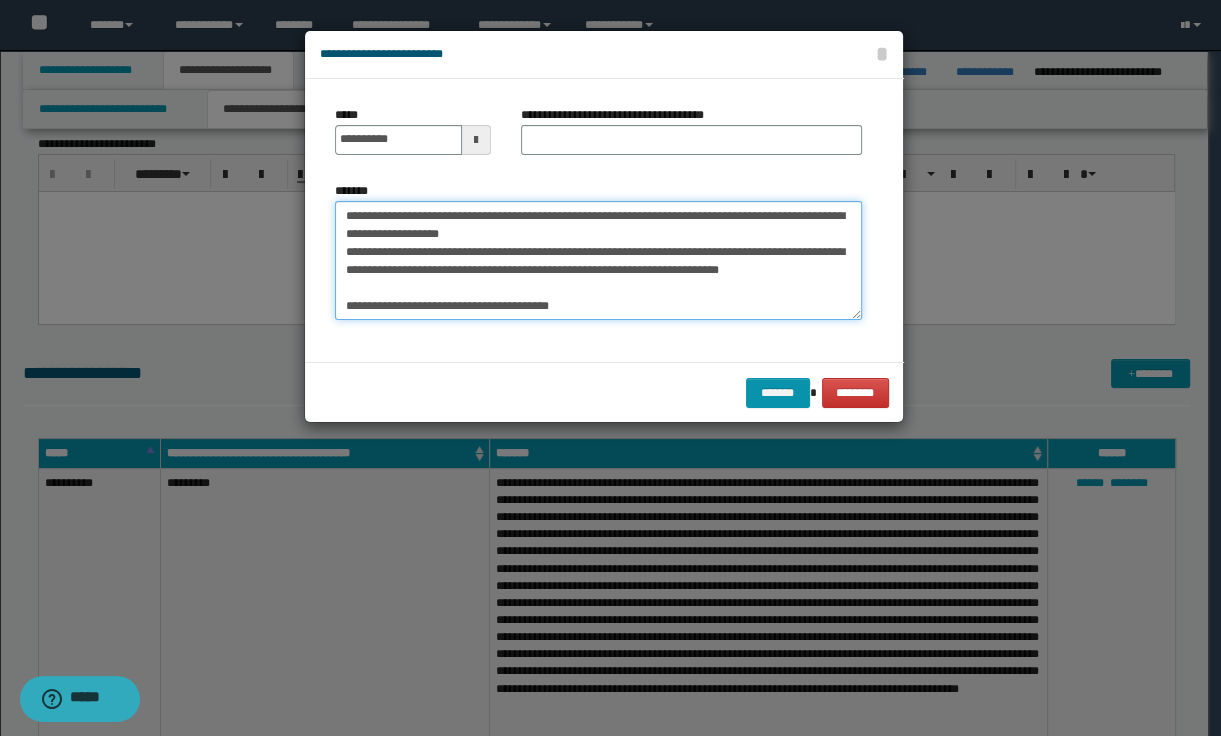 scroll, scrollTop: 48, scrollLeft: 0, axis: vertical 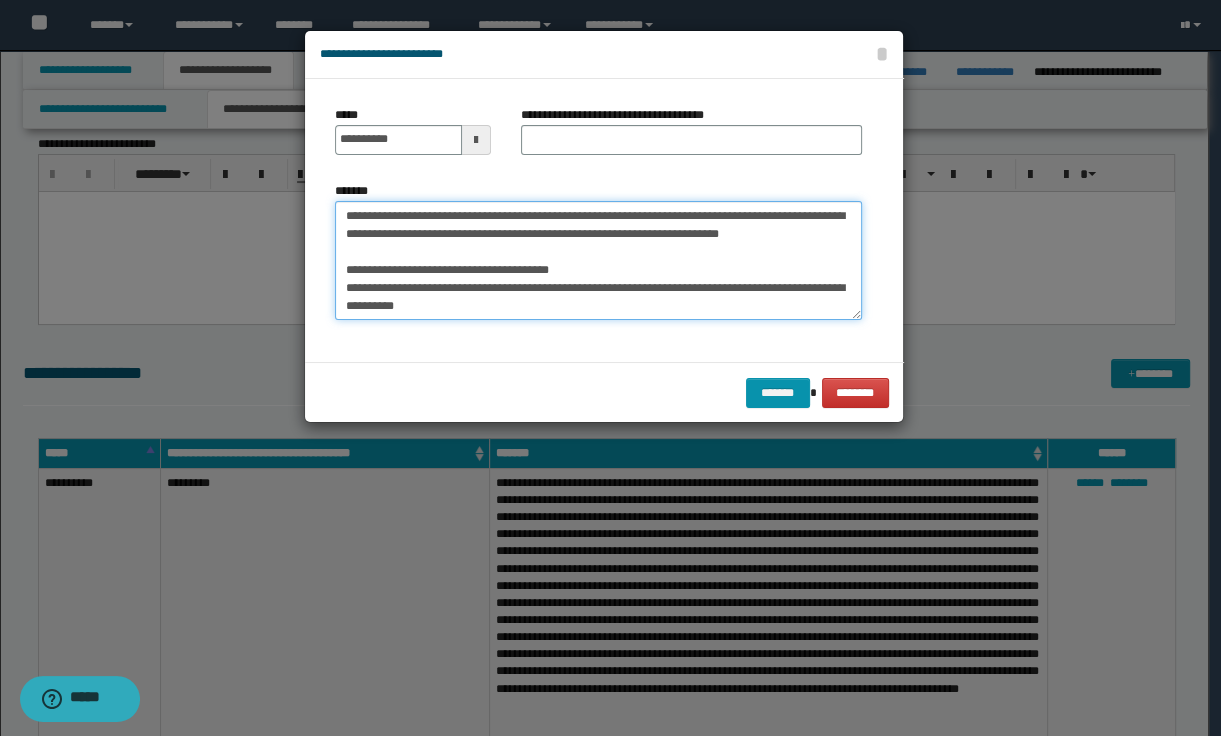 drag, startPoint x: 344, startPoint y: 272, endPoint x: 365, endPoint y: 275, distance: 21.213203 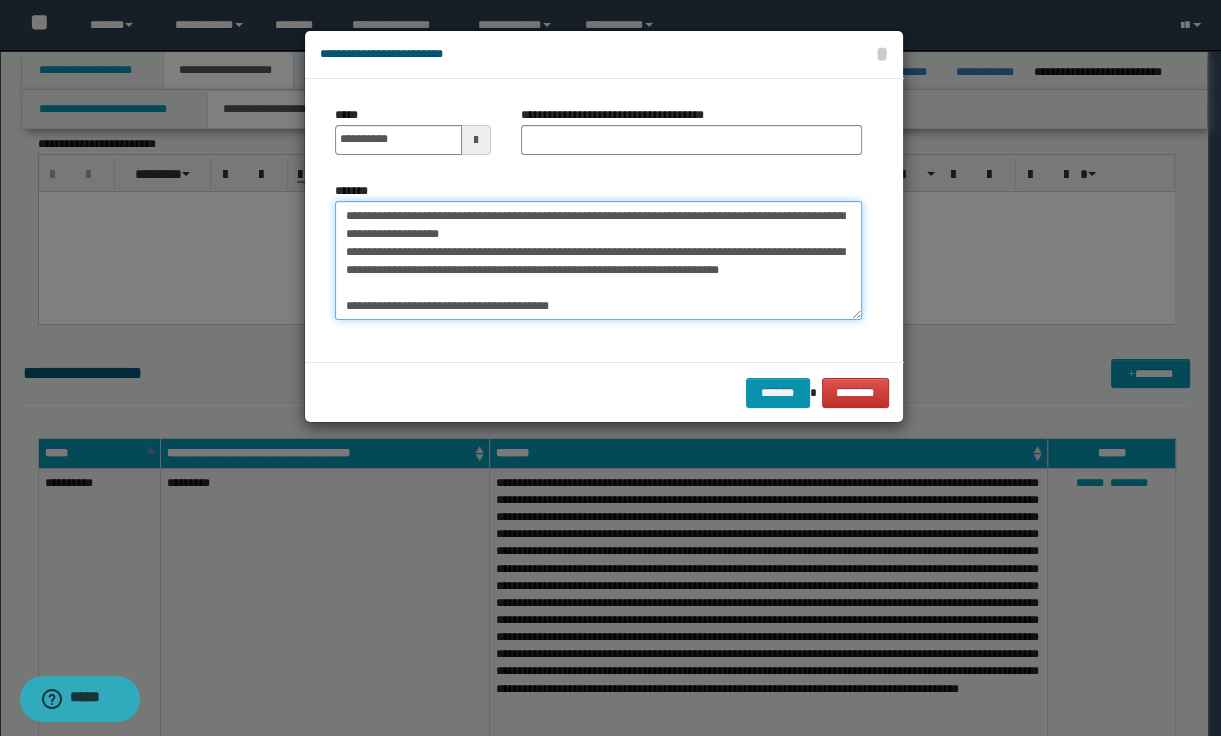 click on "**********" at bounding box center (598, 261) 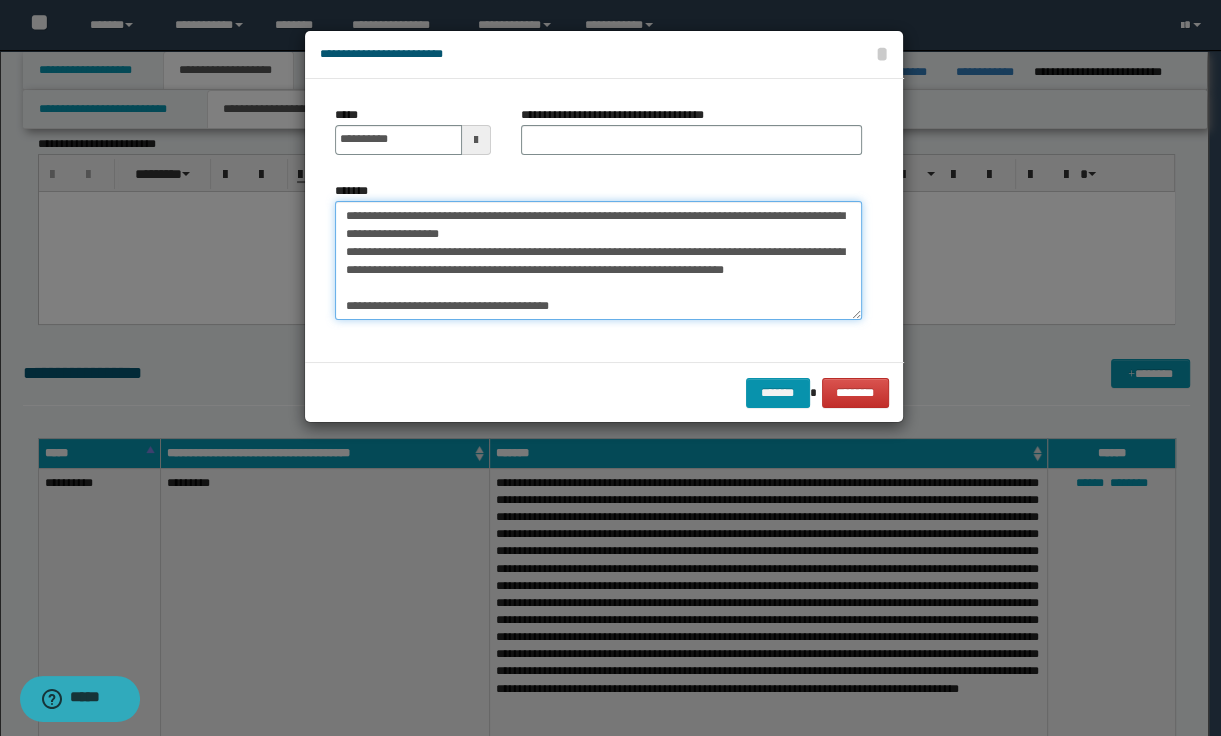 paste on "**********" 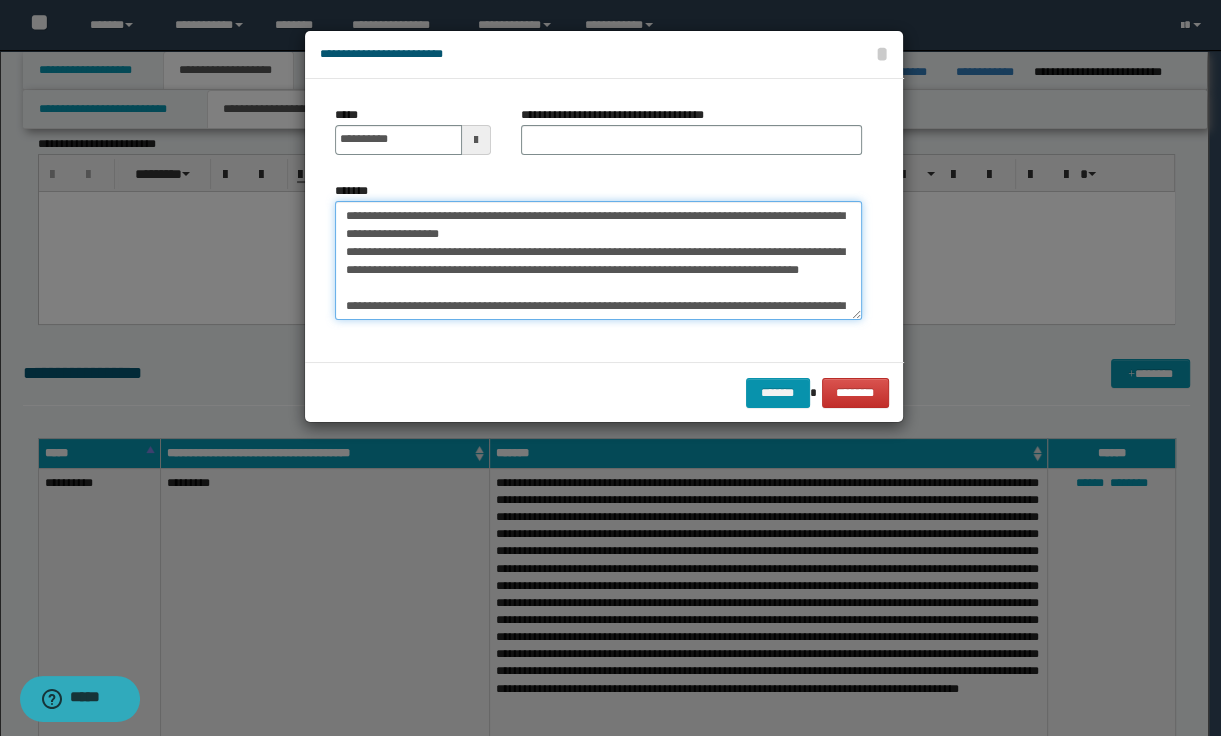 scroll, scrollTop: 66, scrollLeft: 0, axis: vertical 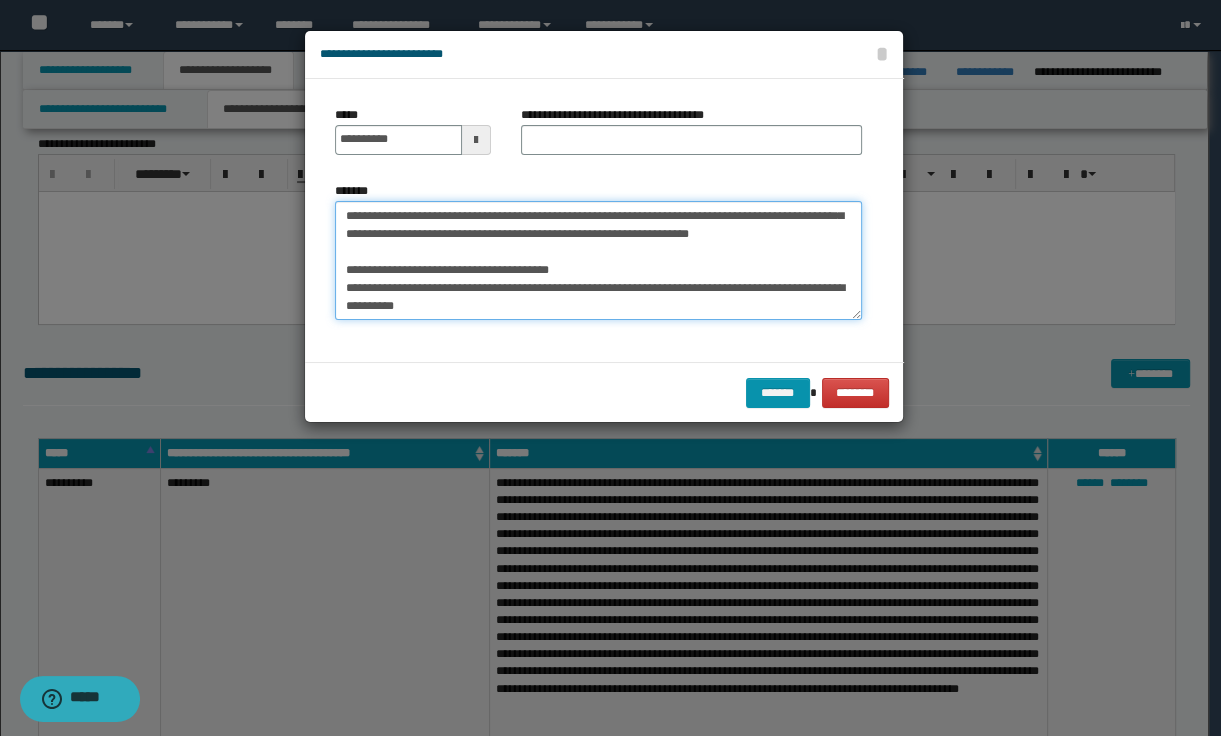 drag, startPoint x: 344, startPoint y: 256, endPoint x: 754, endPoint y: 283, distance: 410.88806 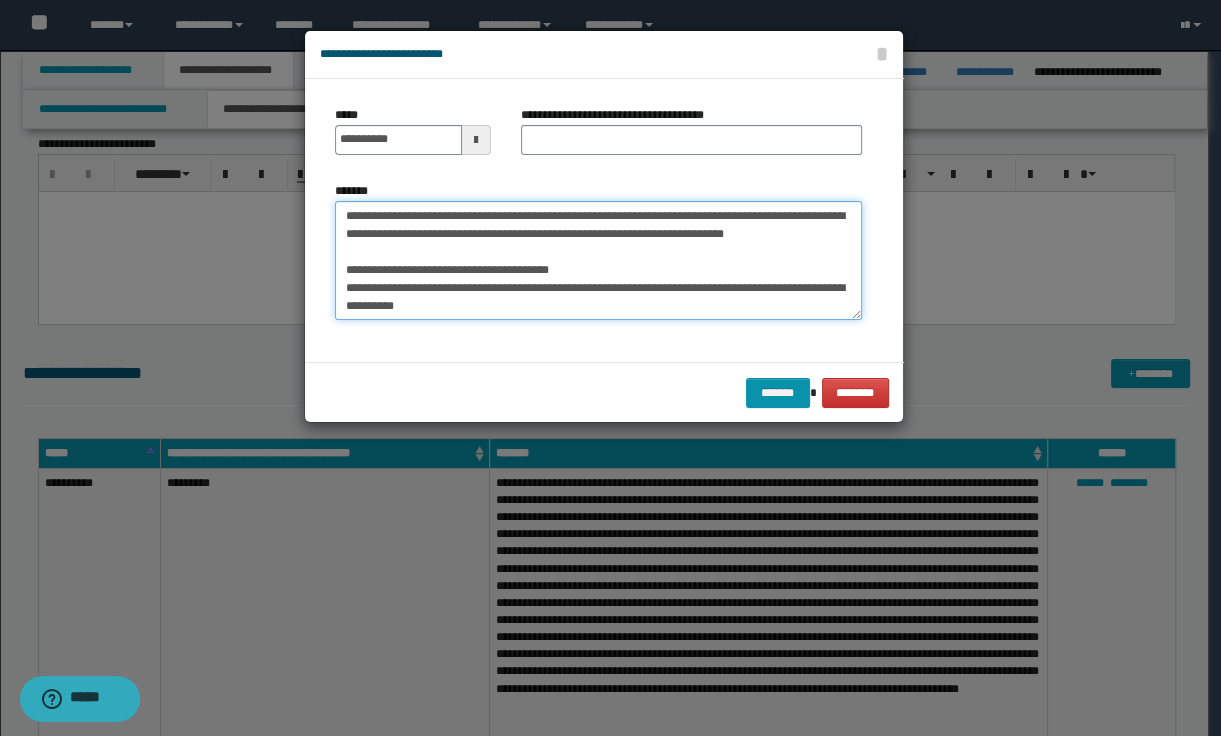 scroll, scrollTop: 53, scrollLeft: 0, axis: vertical 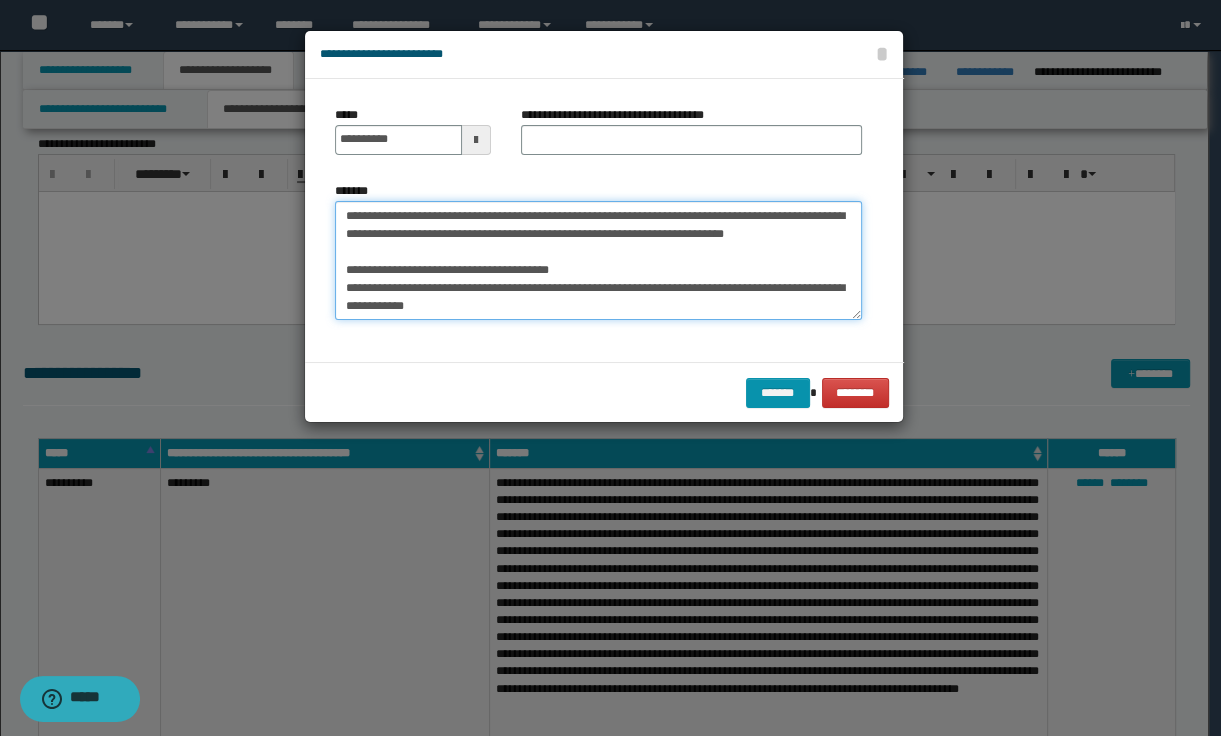paste on "**********" 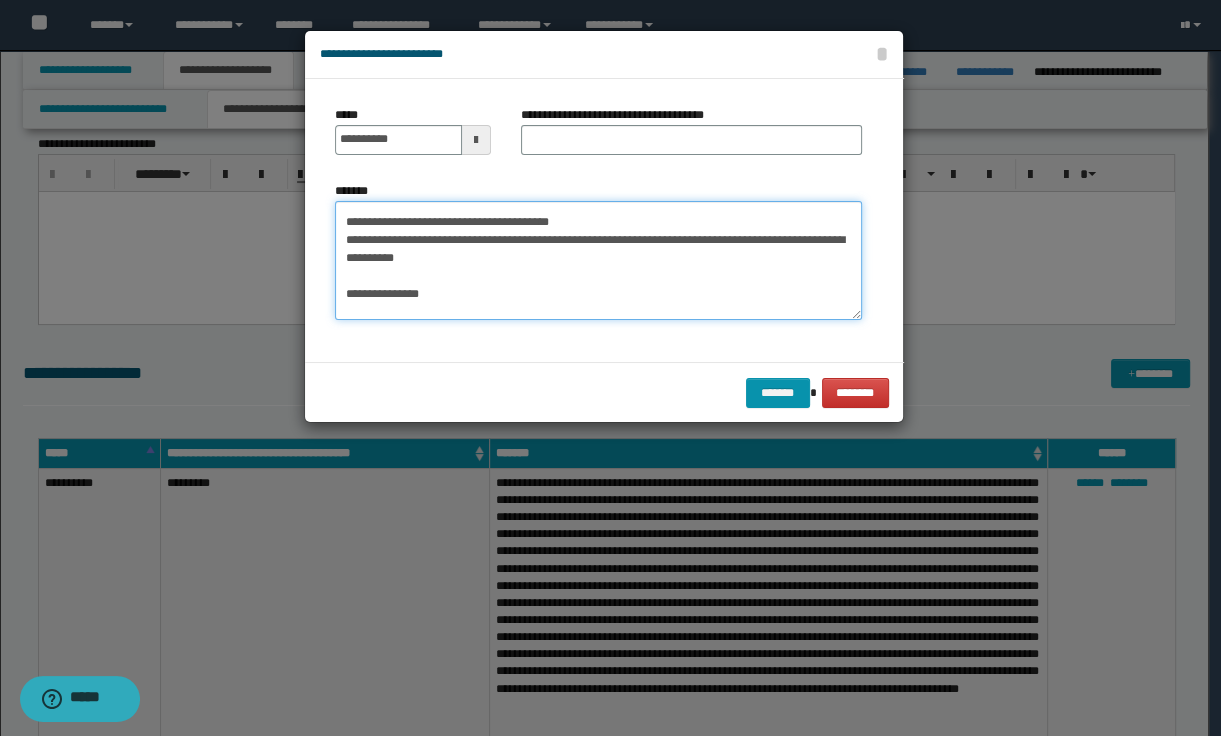 scroll, scrollTop: 174, scrollLeft: 0, axis: vertical 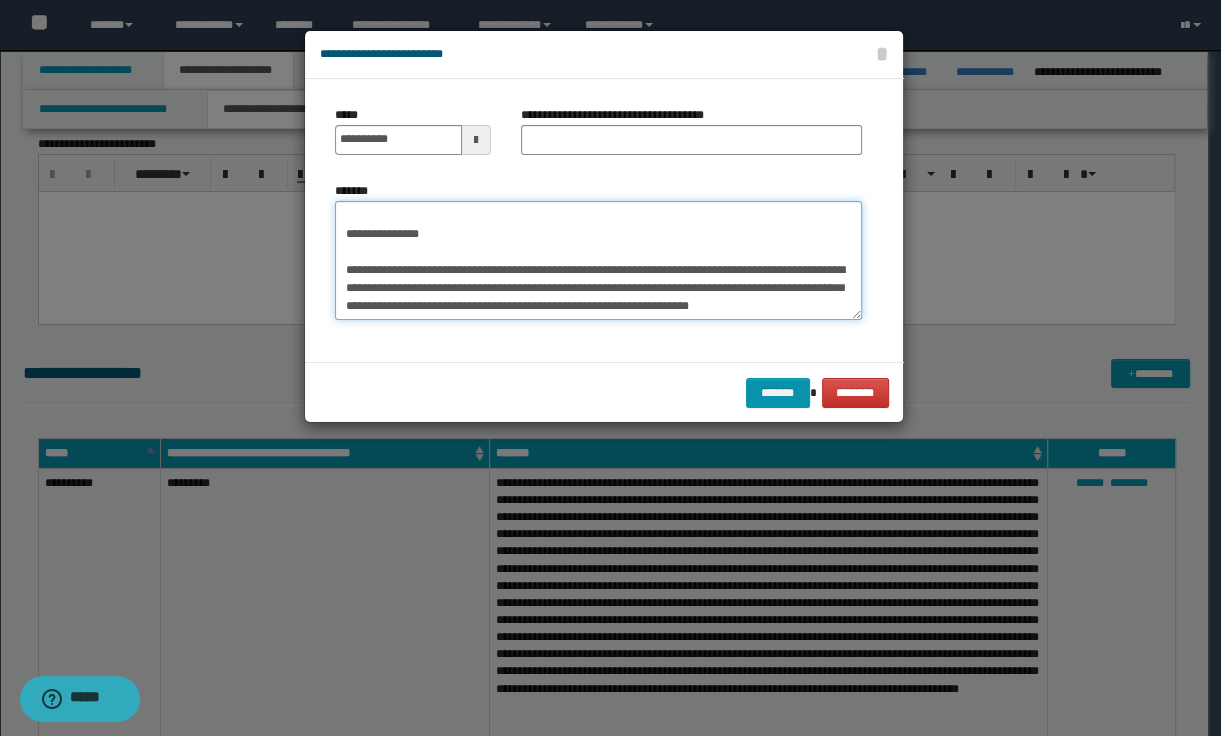 drag, startPoint x: 340, startPoint y: 255, endPoint x: 769, endPoint y: 304, distance: 431.7893 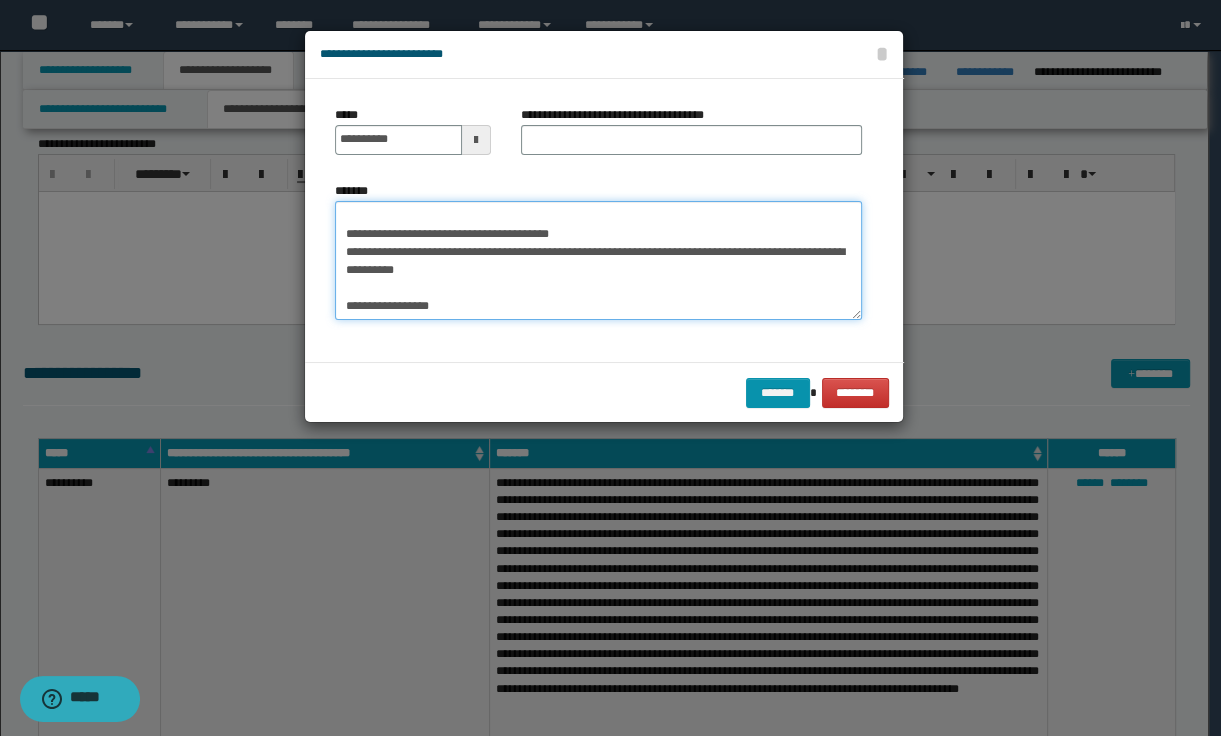 scroll, scrollTop: 125, scrollLeft: 0, axis: vertical 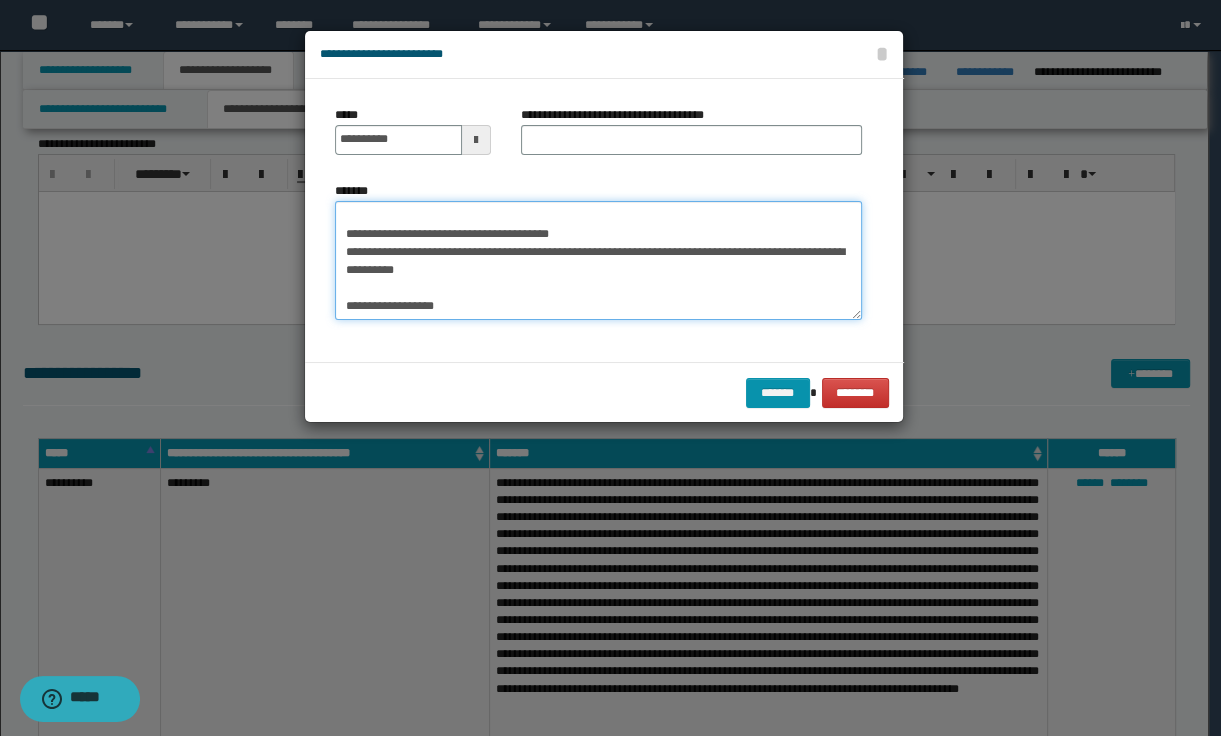 paste on "**********" 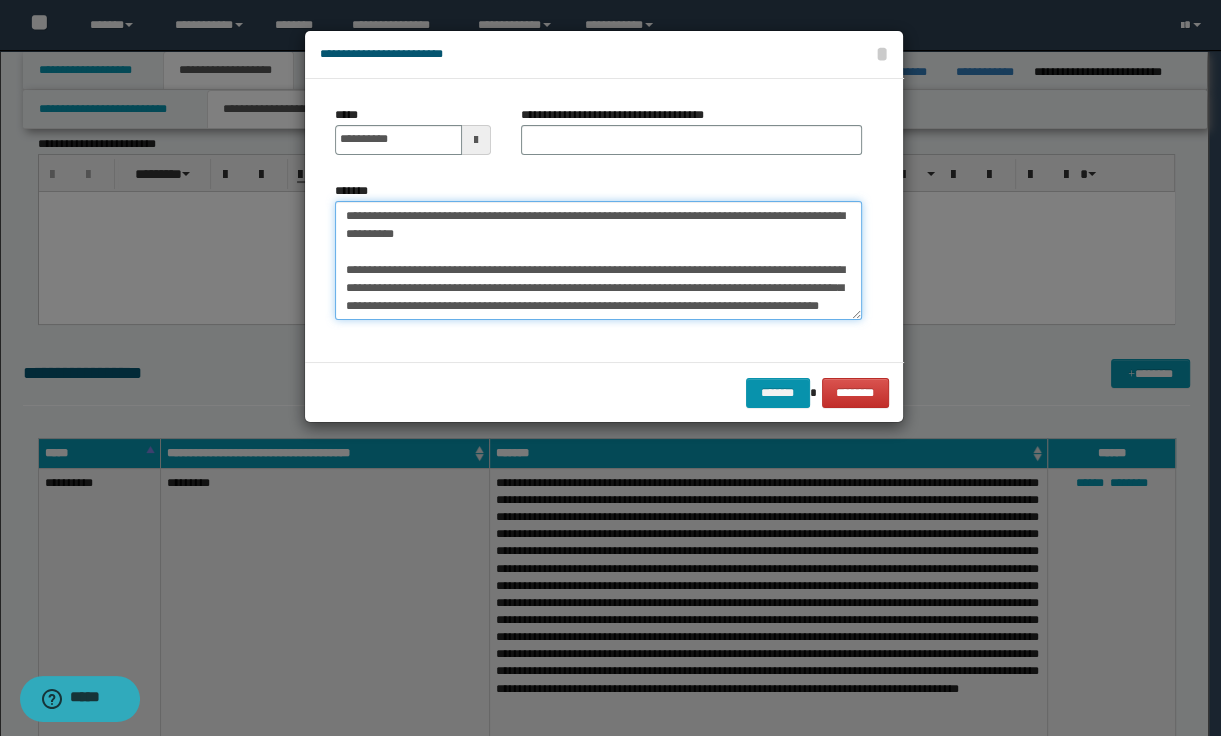 scroll, scrollTop: 174, scrollLeft: 0, axis: vertical 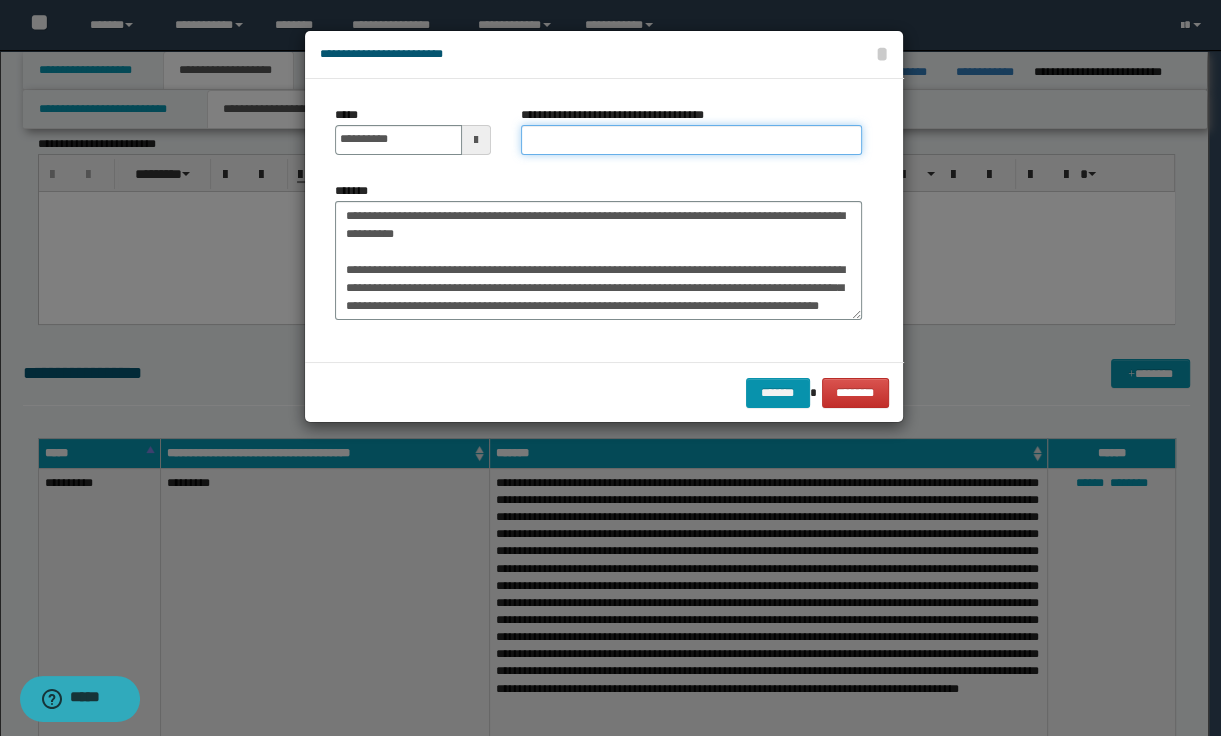 click on "**********" at bounding box center (691, 140) 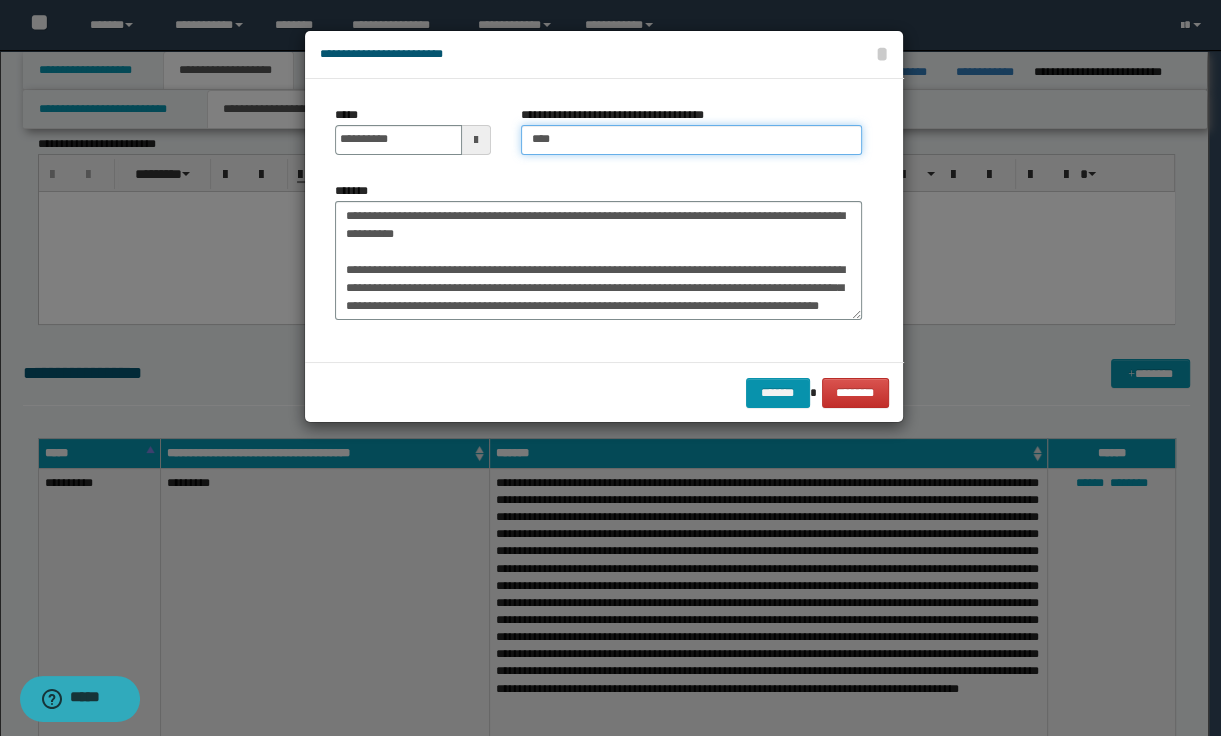 type on "**********" 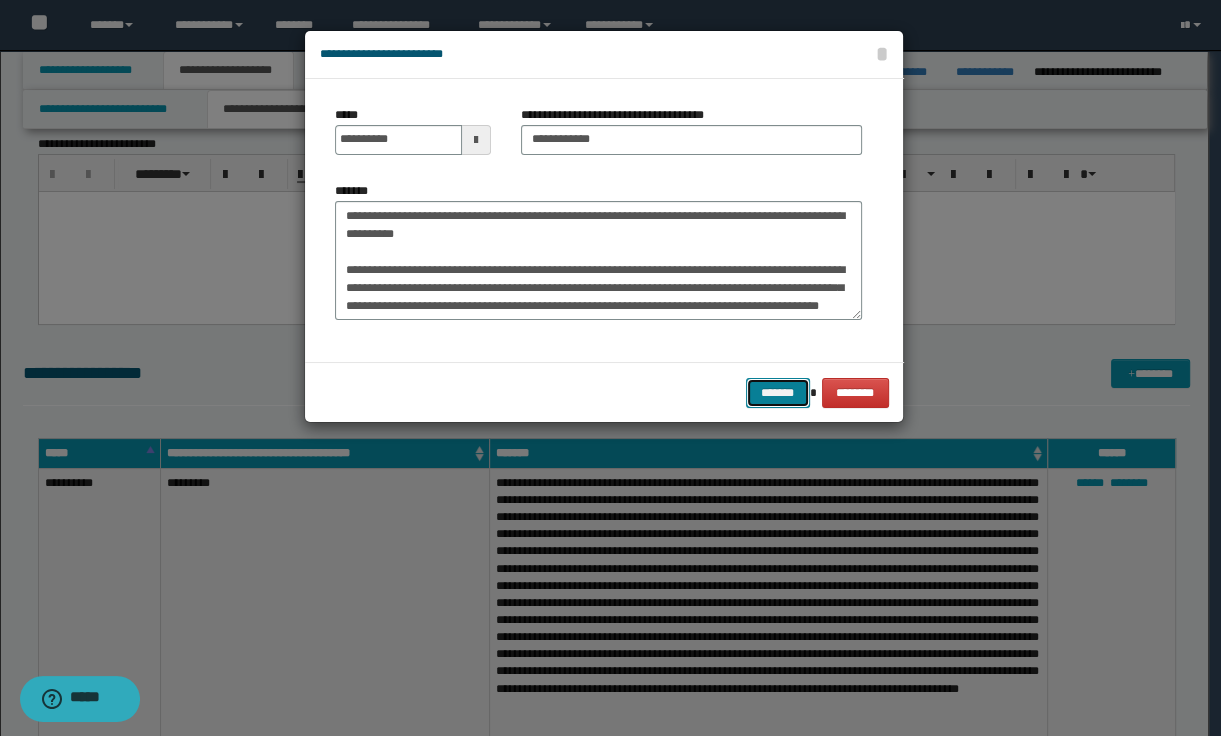 click on "*******" at bounding box center [778, 393] 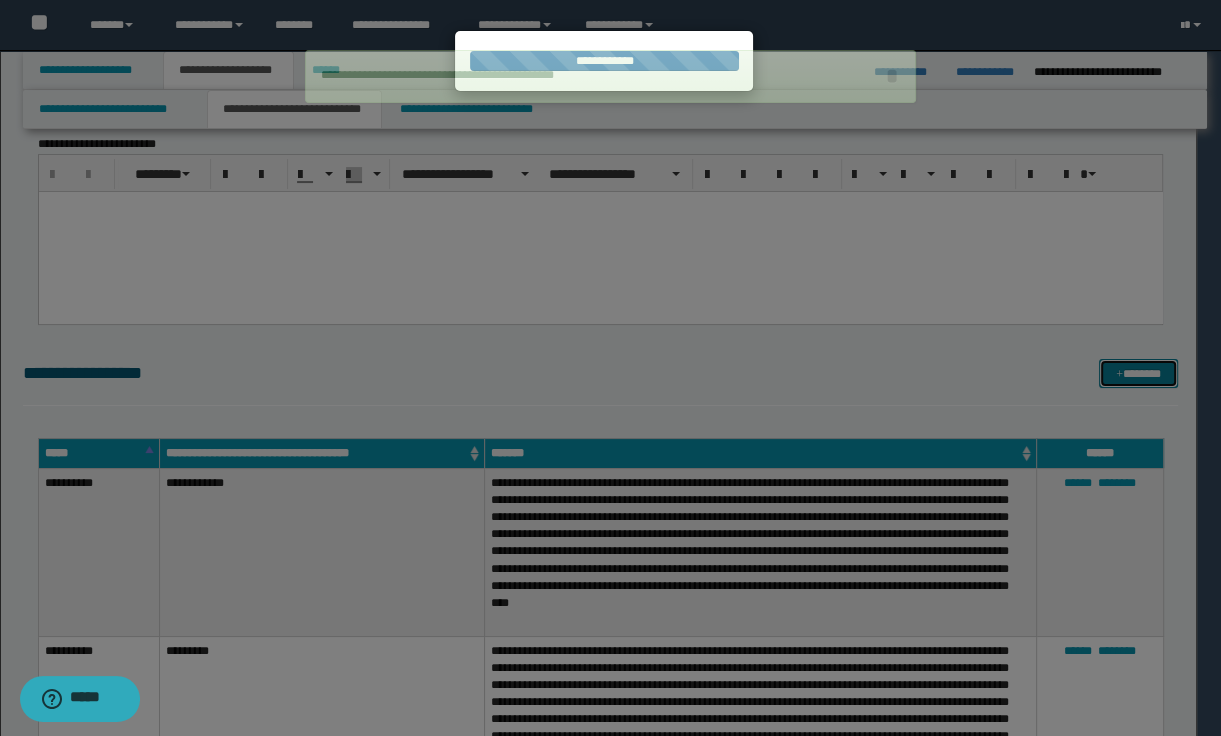 type 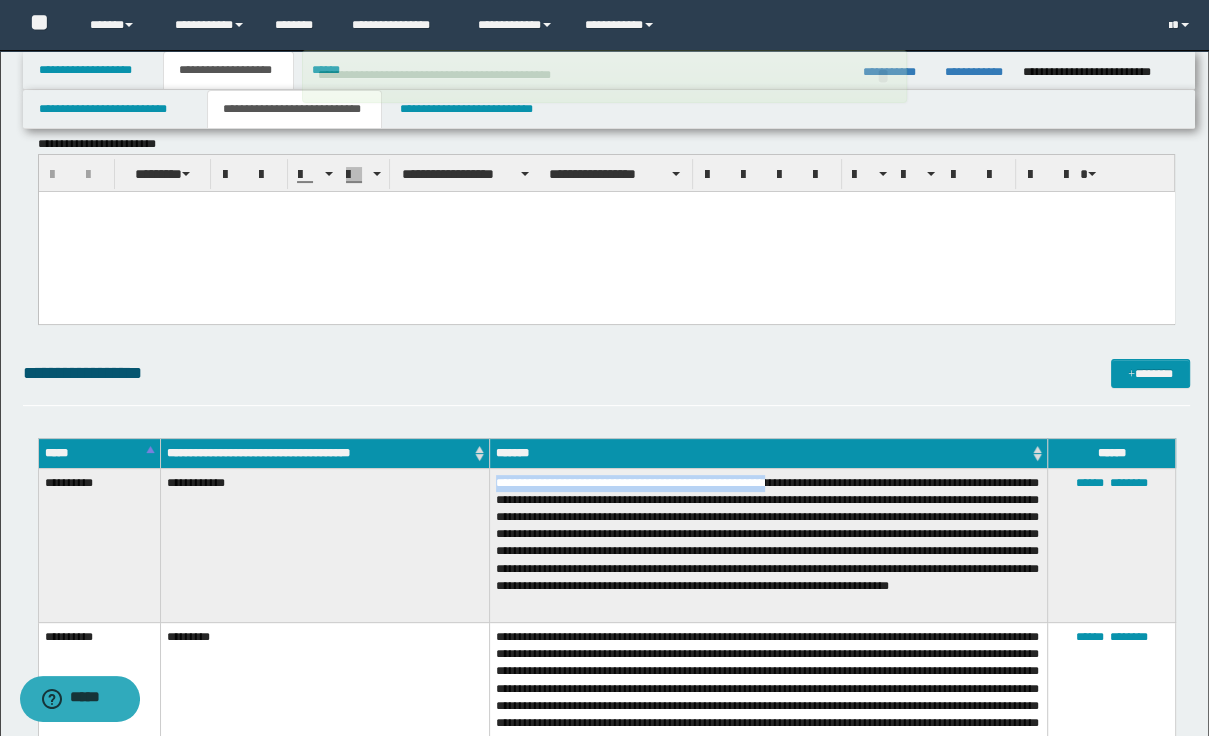 drag, startPoint x: 493, startPoint y: 484, endPoint x: 789, endPoint y: 484, distance: 296 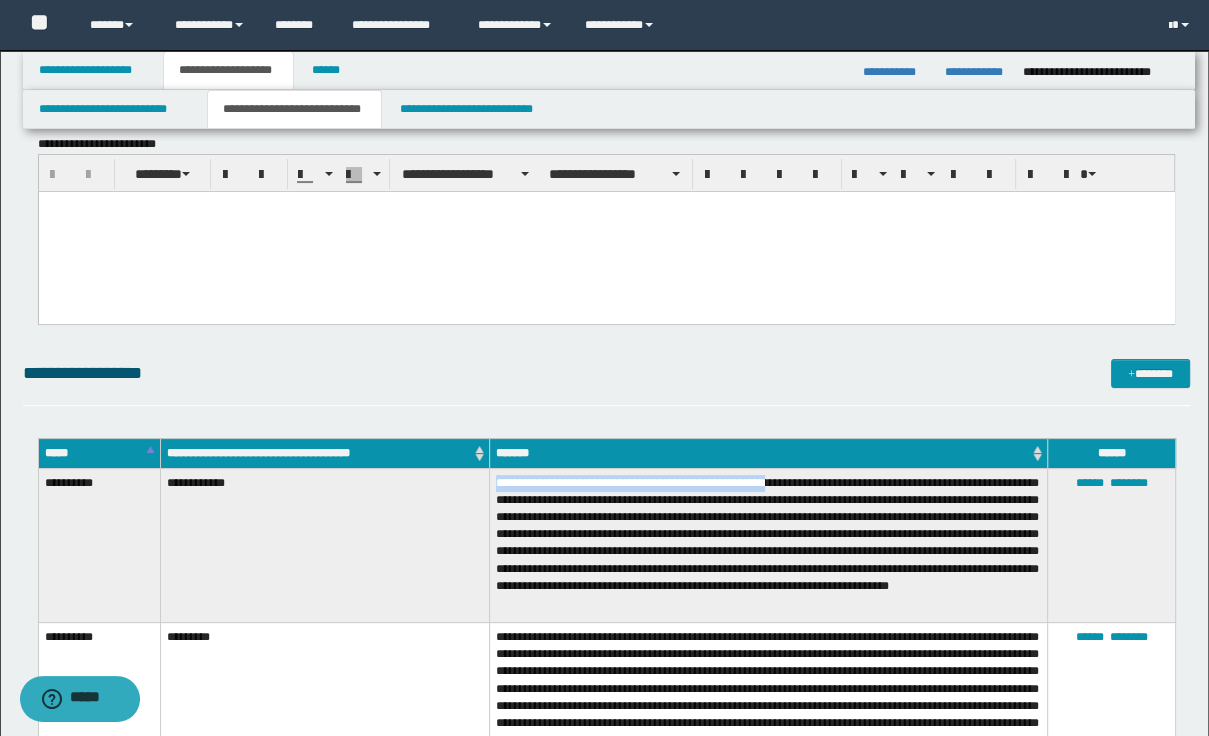 copy on "**********" 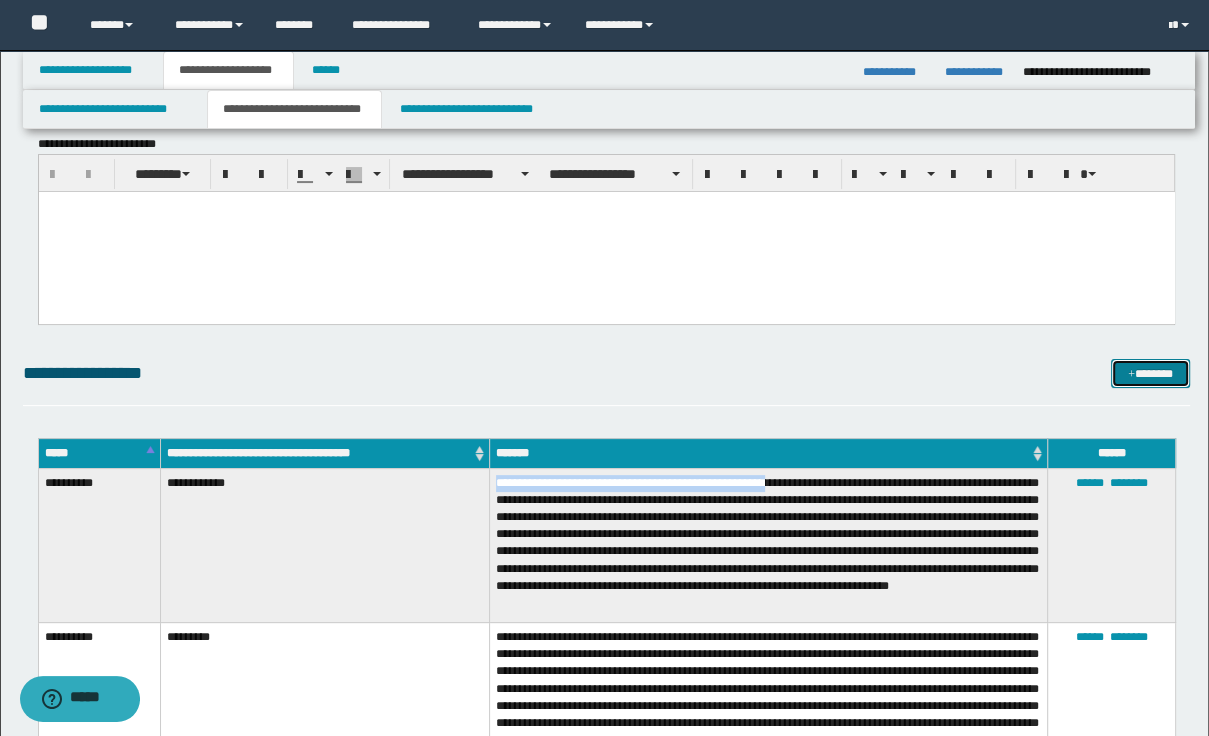 click on "*******" at bounding box center [1150, 374] 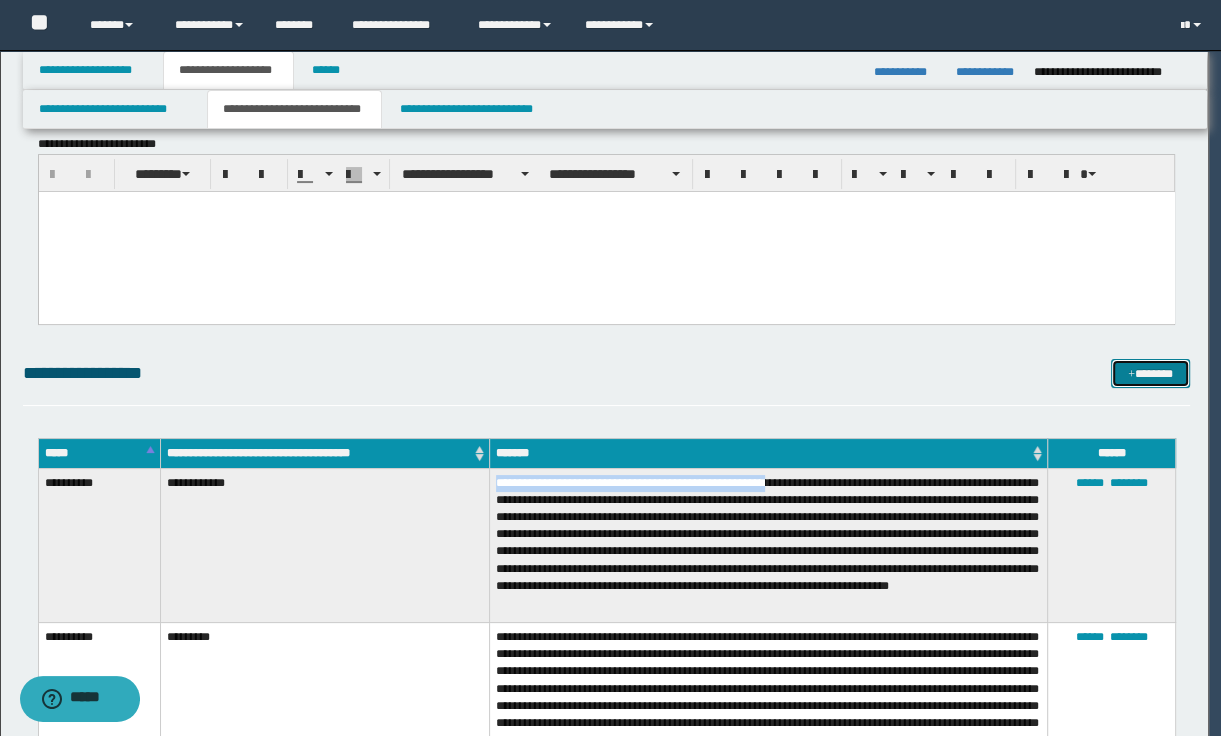 scroll, scrollTop: 0, scrollLeft: 0, axis: both 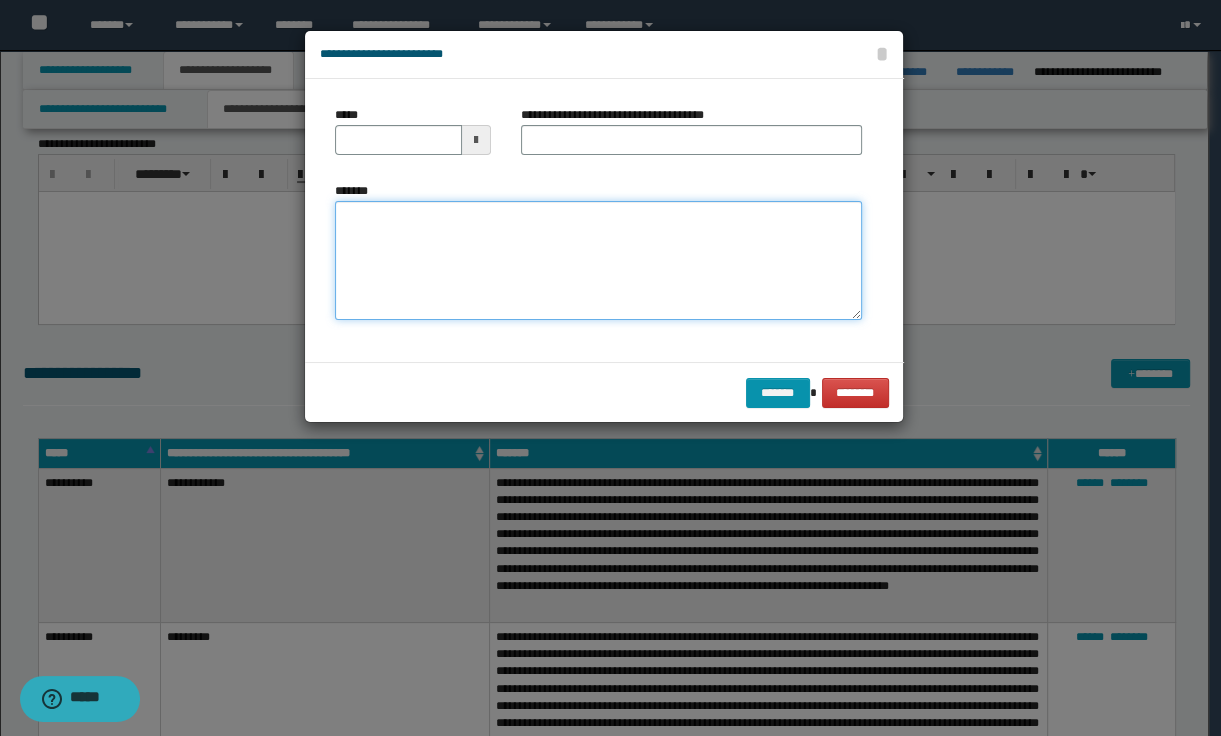 click on "*******" at bounding box center [598, 261] 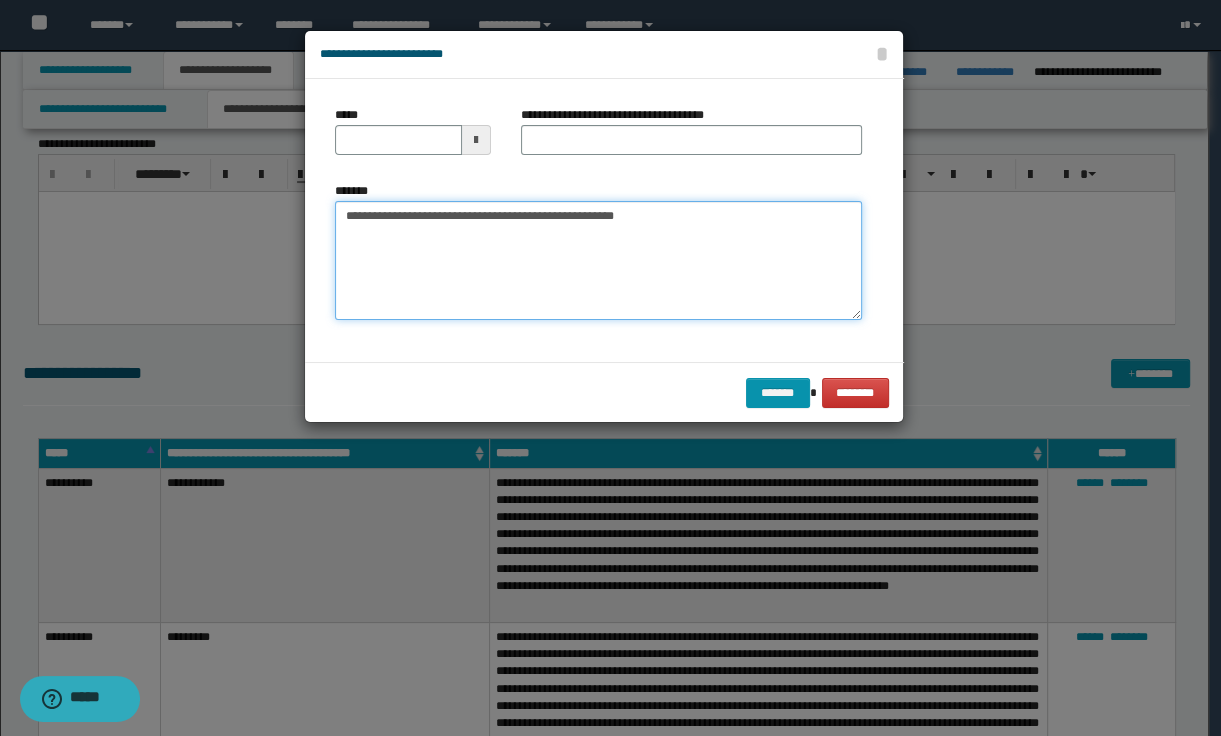 type on "**********" 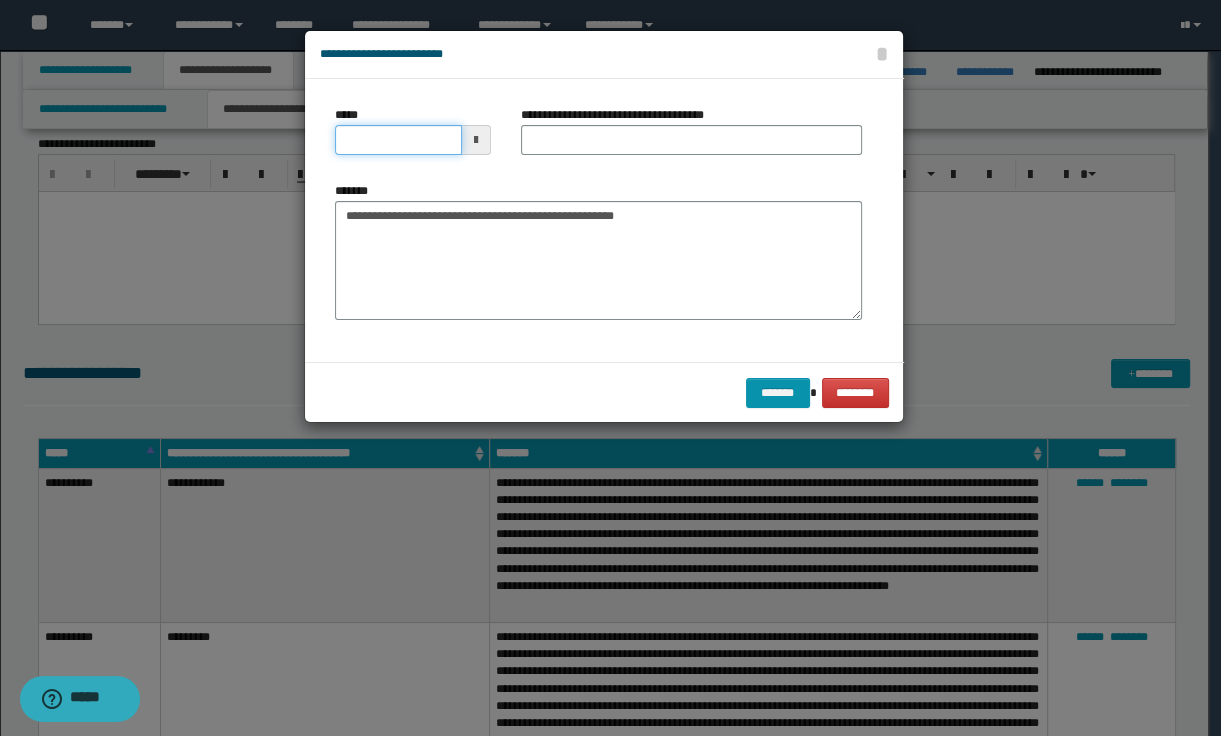 click on "*****" at bounding box center [398, 140] 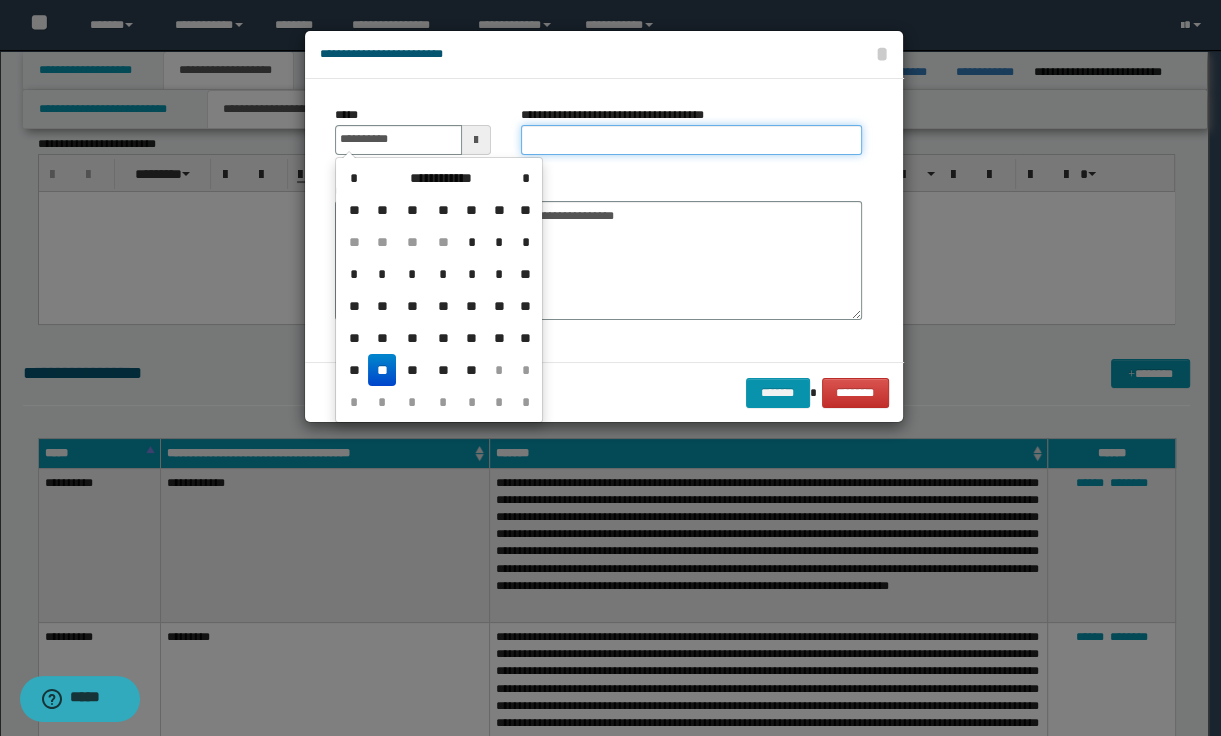 type on "**********" 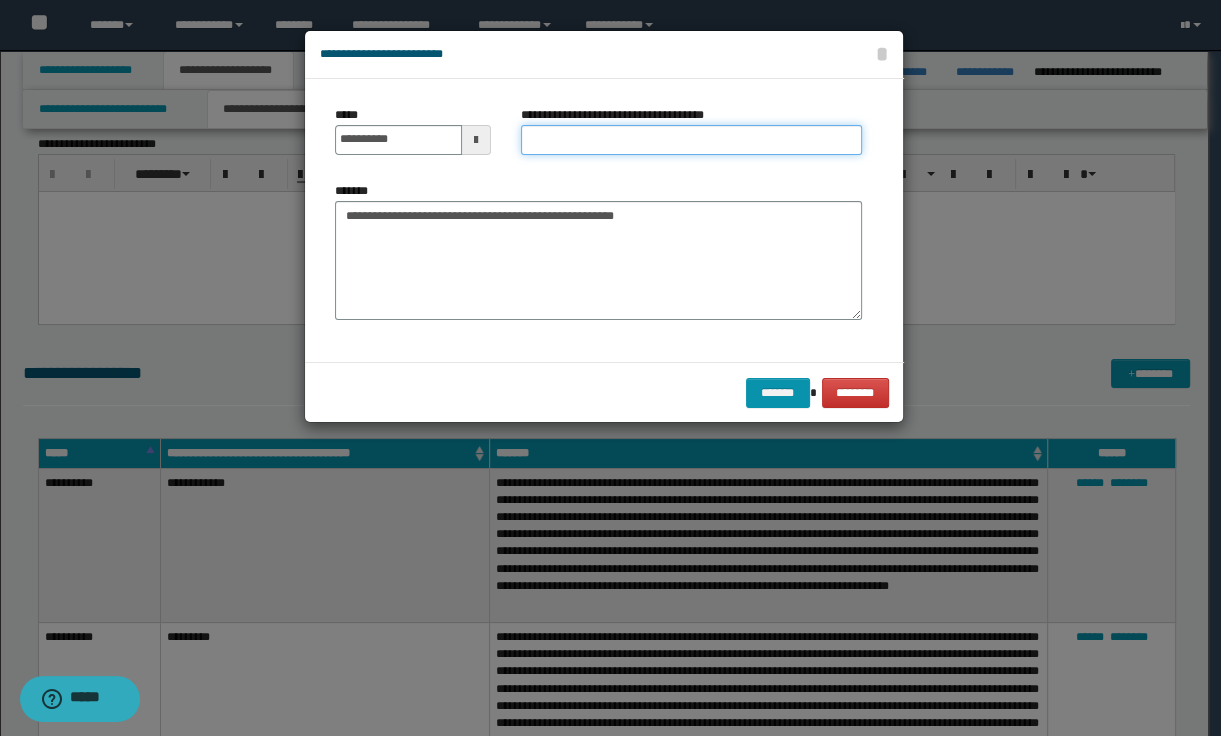 paste on "**********" 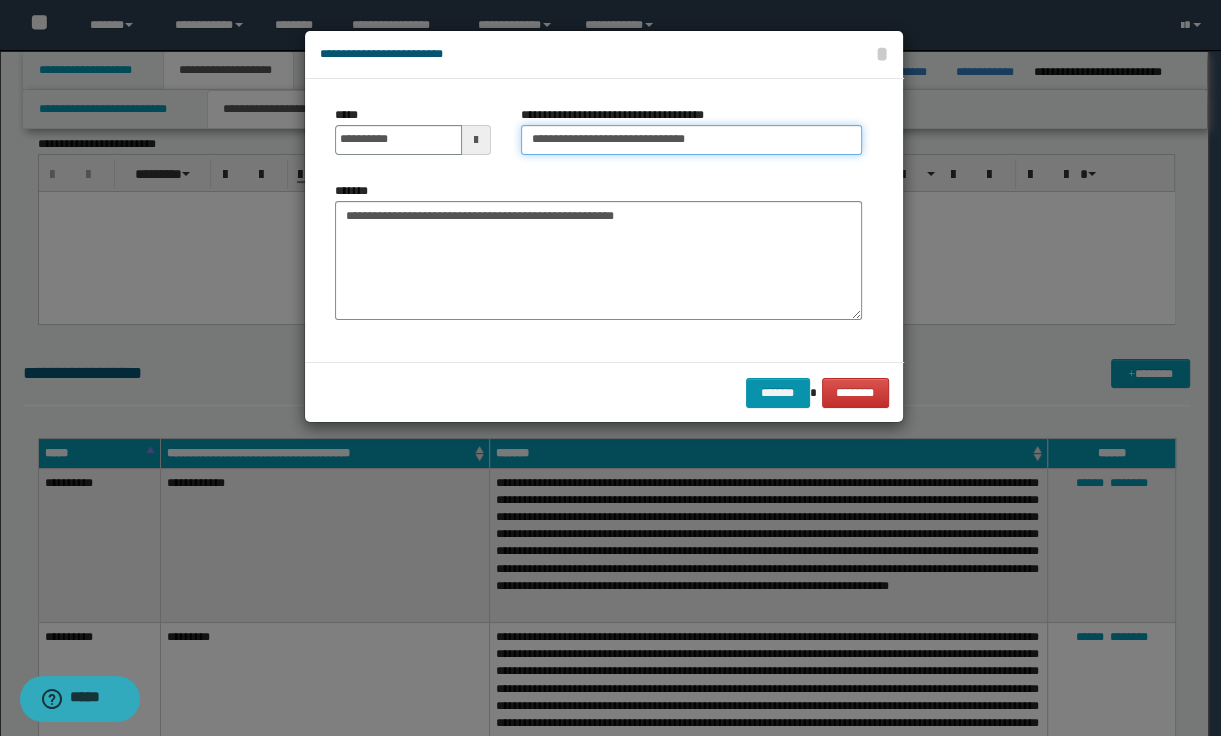 type on "**********" 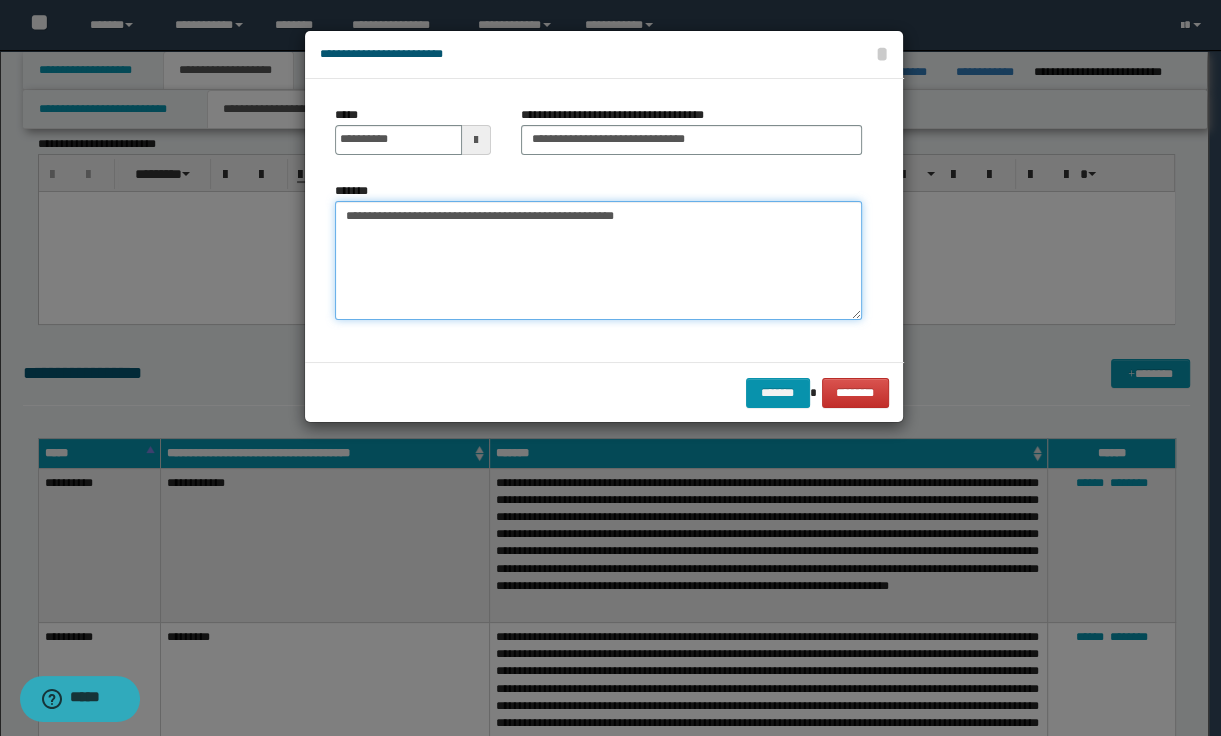 click on "**********" at bounding box center [598, 261] 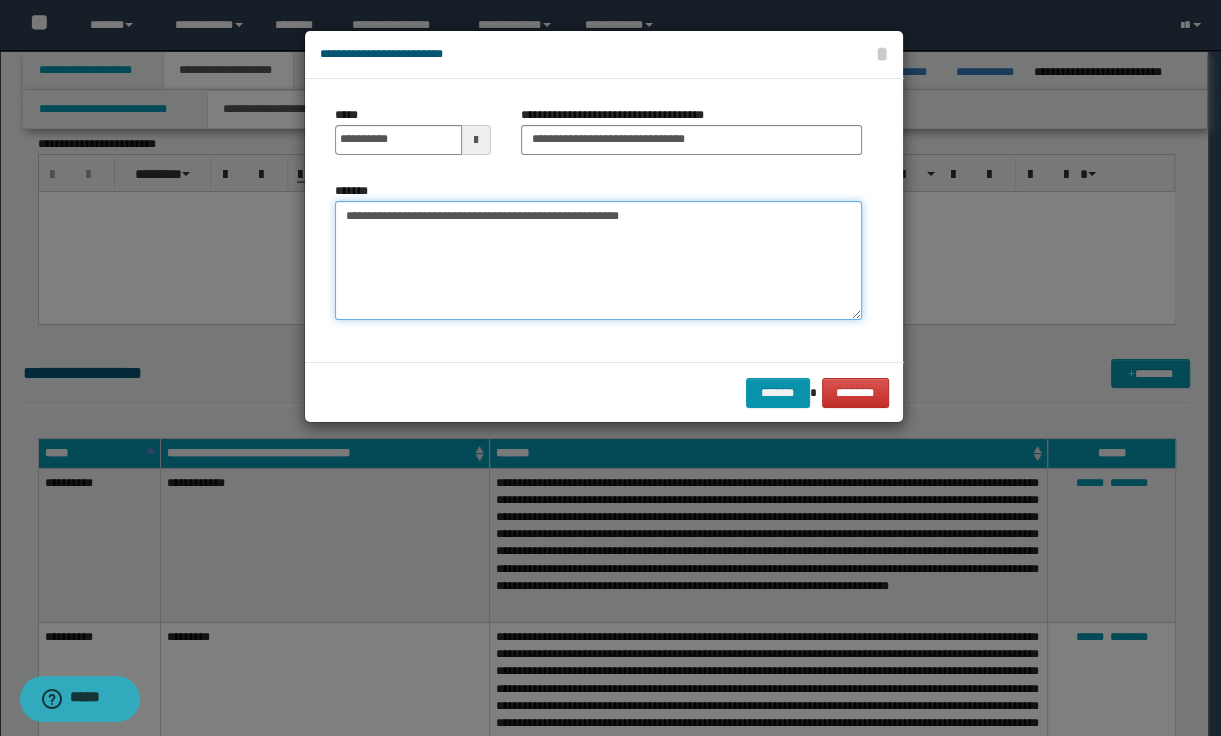 paste on "**********" 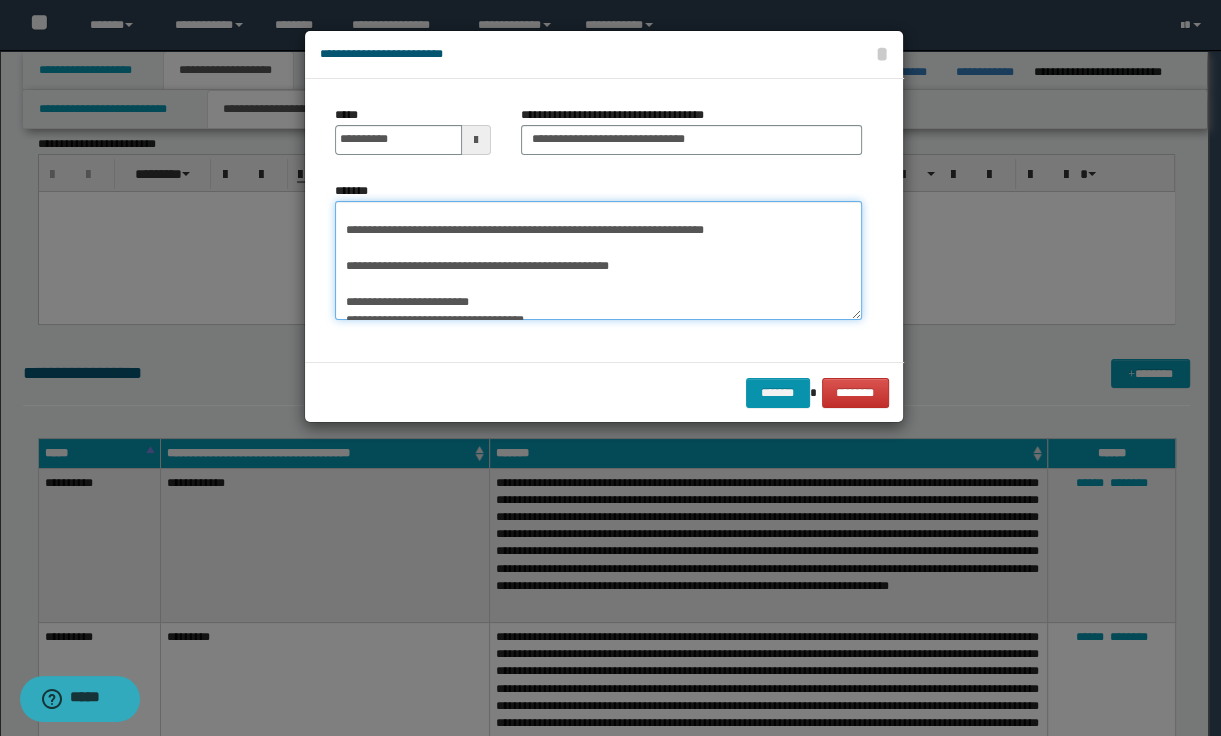 scroll, scrollTop: 158, scrollLeft: 0, axis: vertical 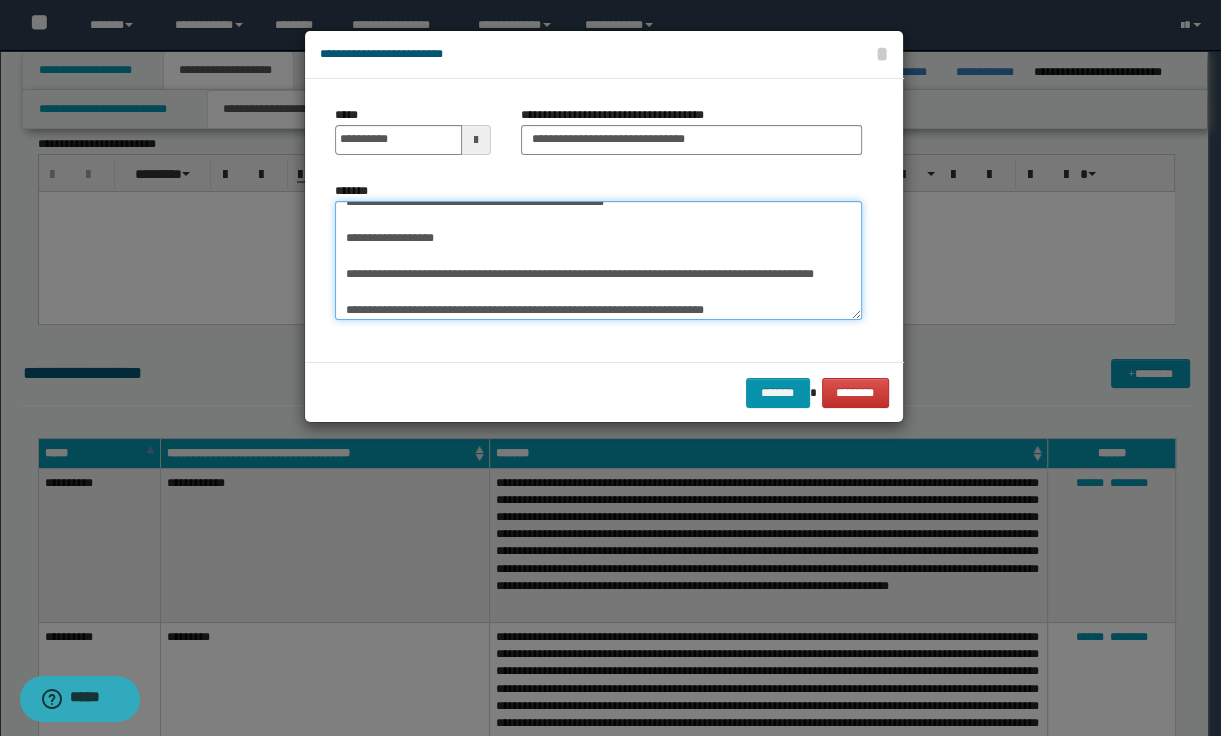 drag, startPoint x: 548, startPoint y: 258, endPoint x: 337, endPoint y: 241, distance: 211.68373 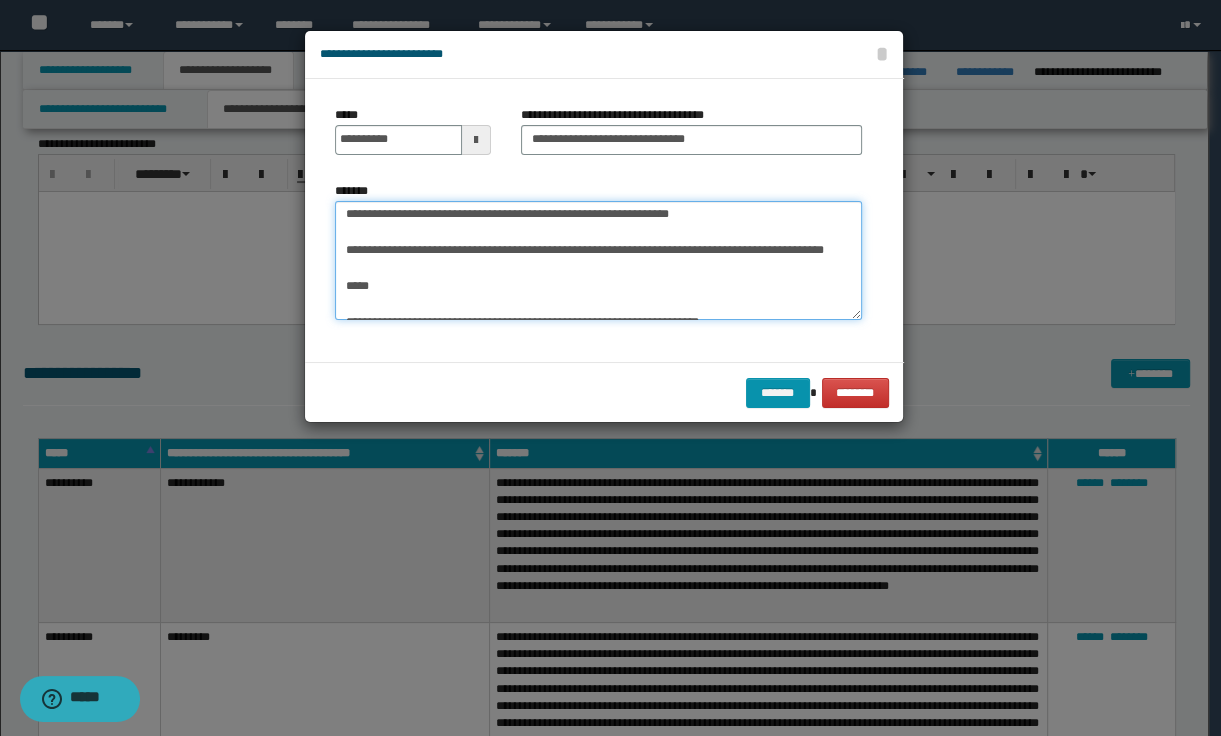 scroll, scrollTop: 0, scrollLeft: 0, axis: both 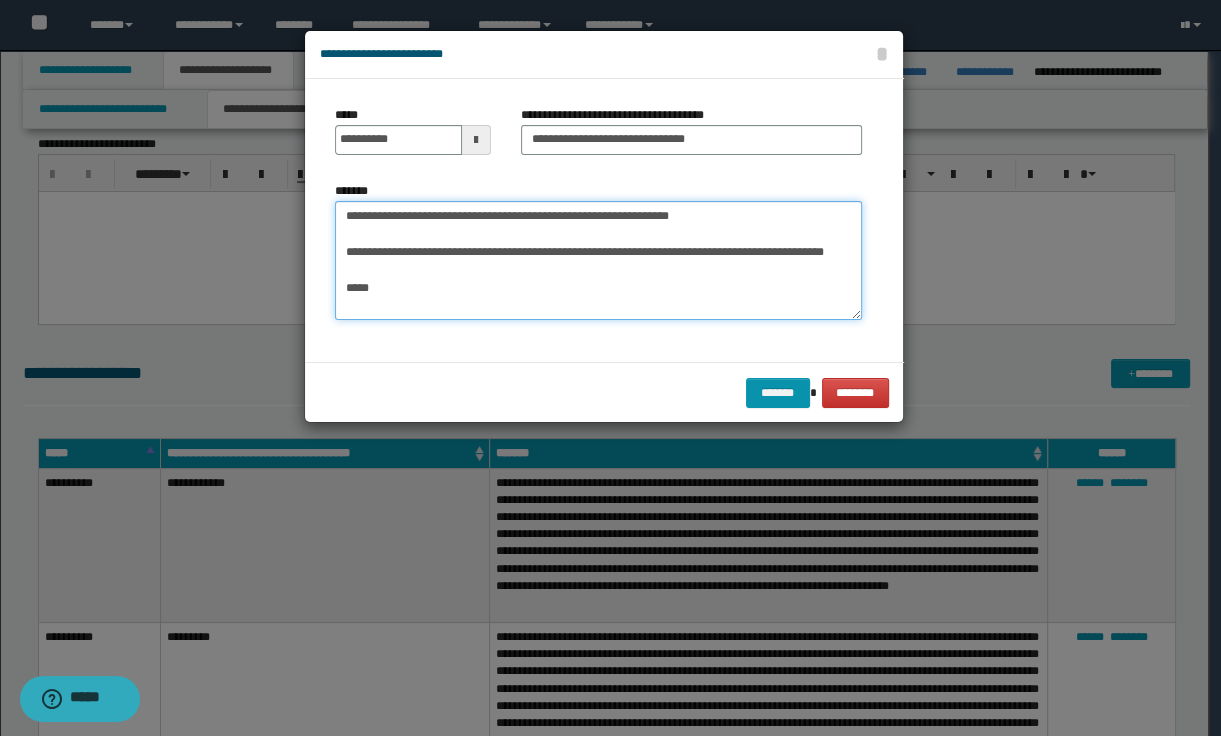 drag, startPoint x: 396, startPoint y: 306, endPoint x: 343, endPoint y: 286, distance: 56.648037 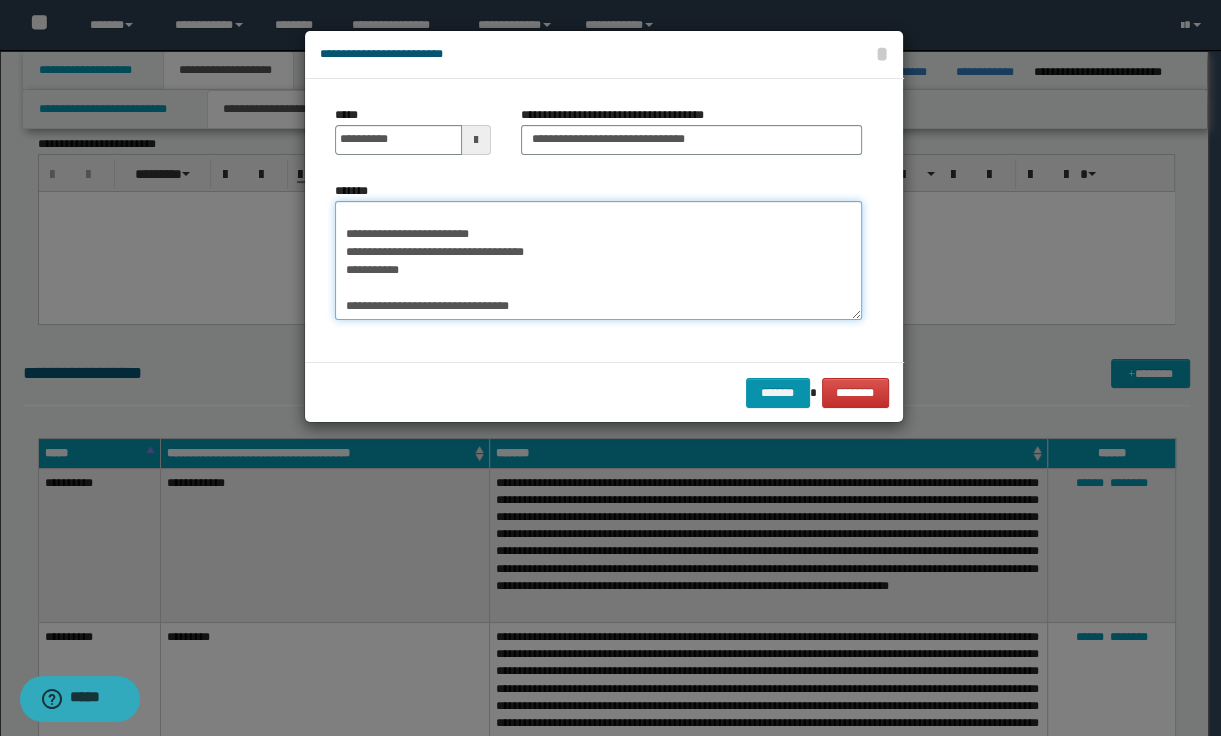 scroll, scrollTop: 252, scrollLeft: 0, axis: vertical 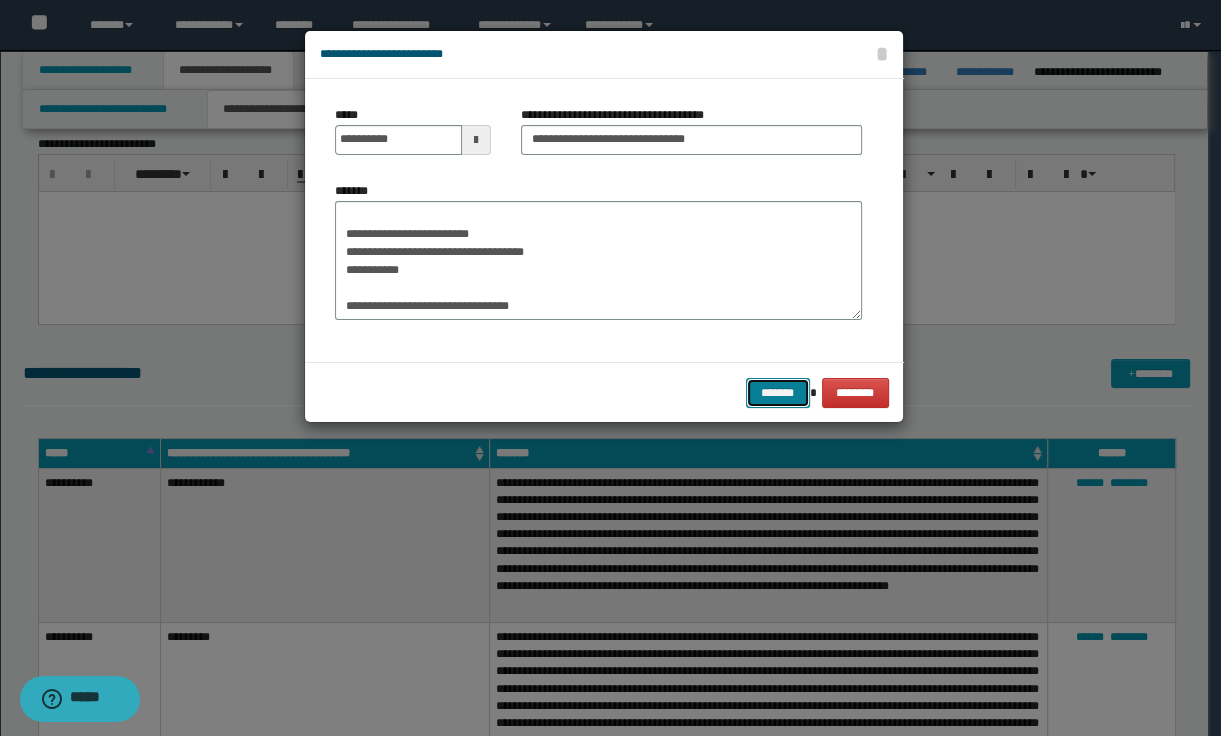 click on "*******" at bounding box center [778, 393] 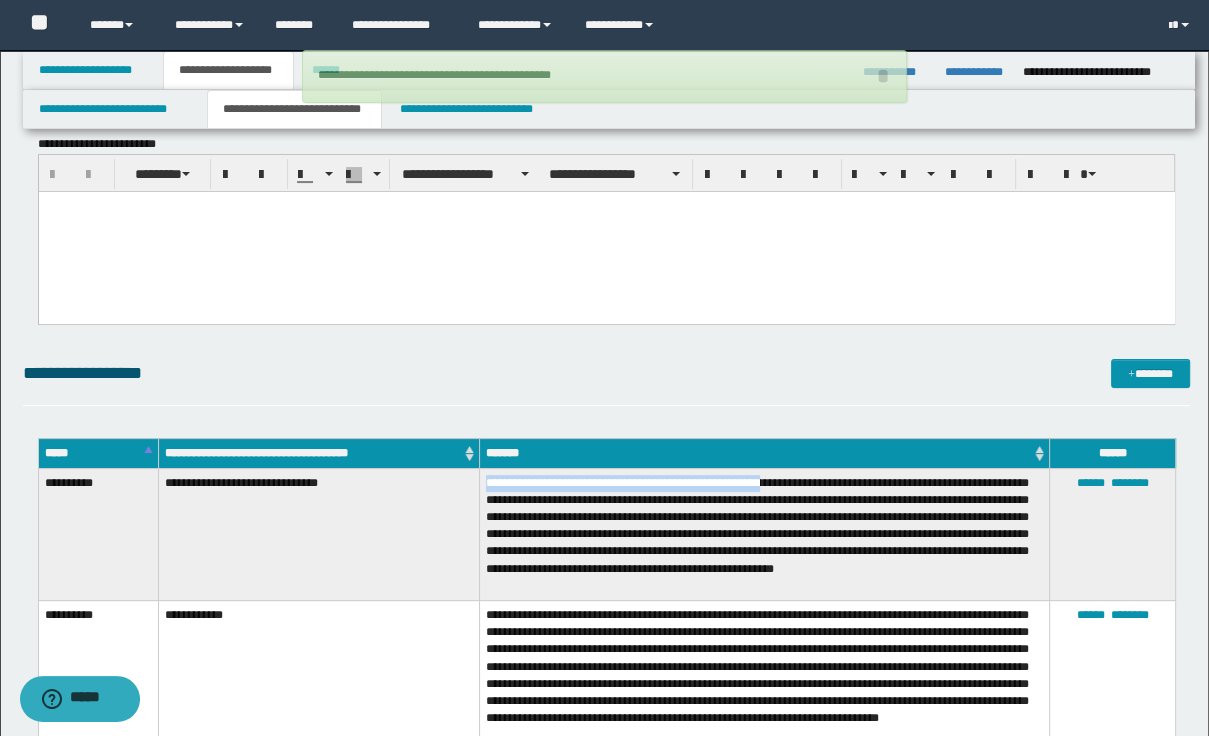 drag, startPoint x: 484, startPoint y: 482, endPoint x: 781, endPoint y: 488, distance: 297.0606 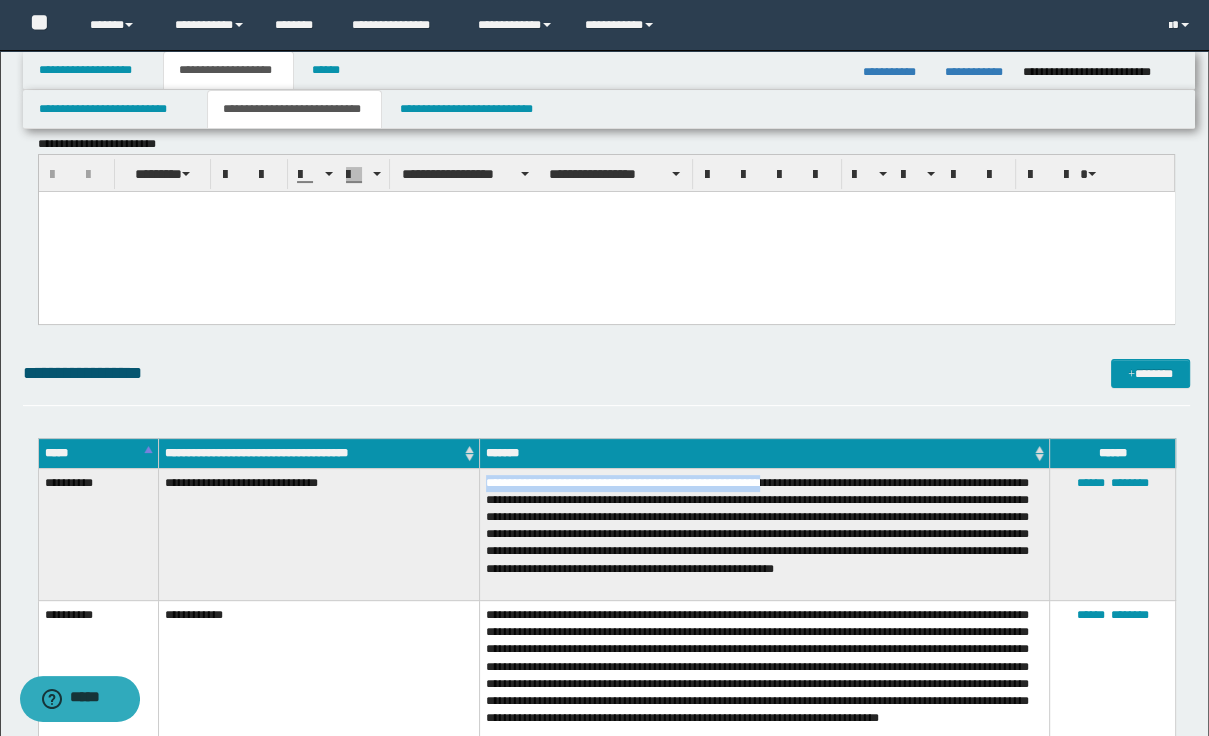 copy on "**********" 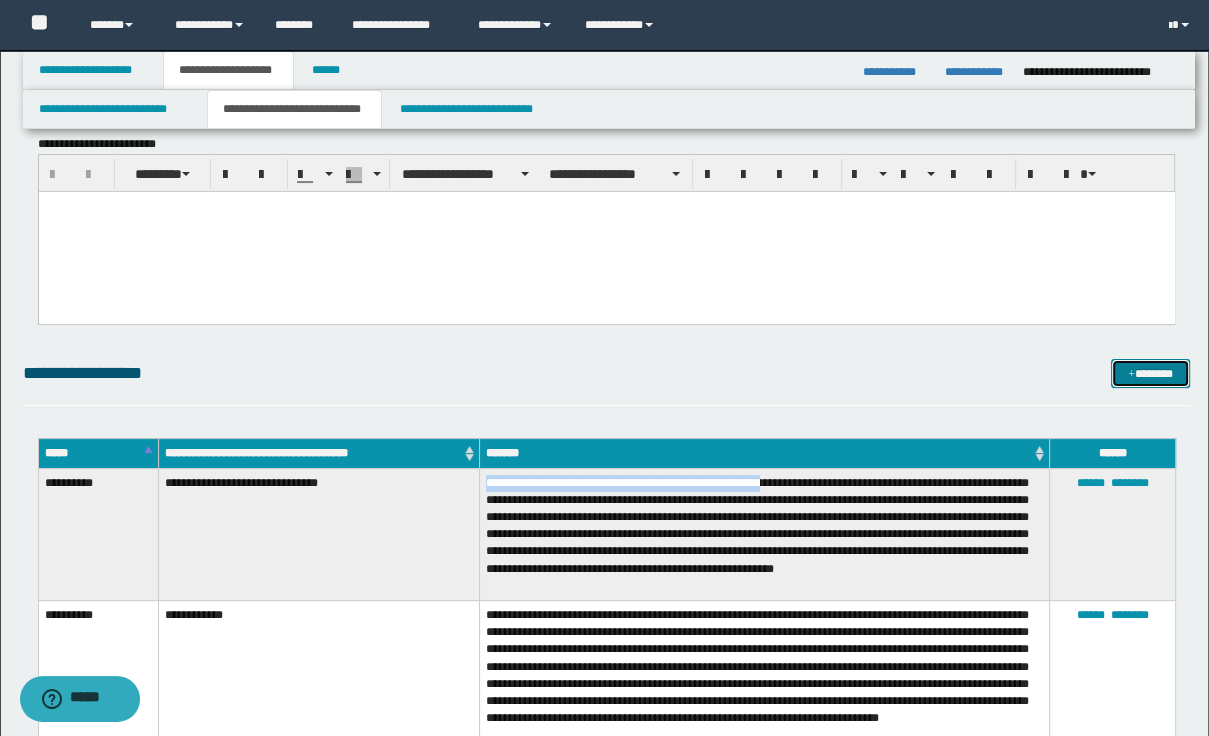 click on "*******" at bounding box center (1150, 374) 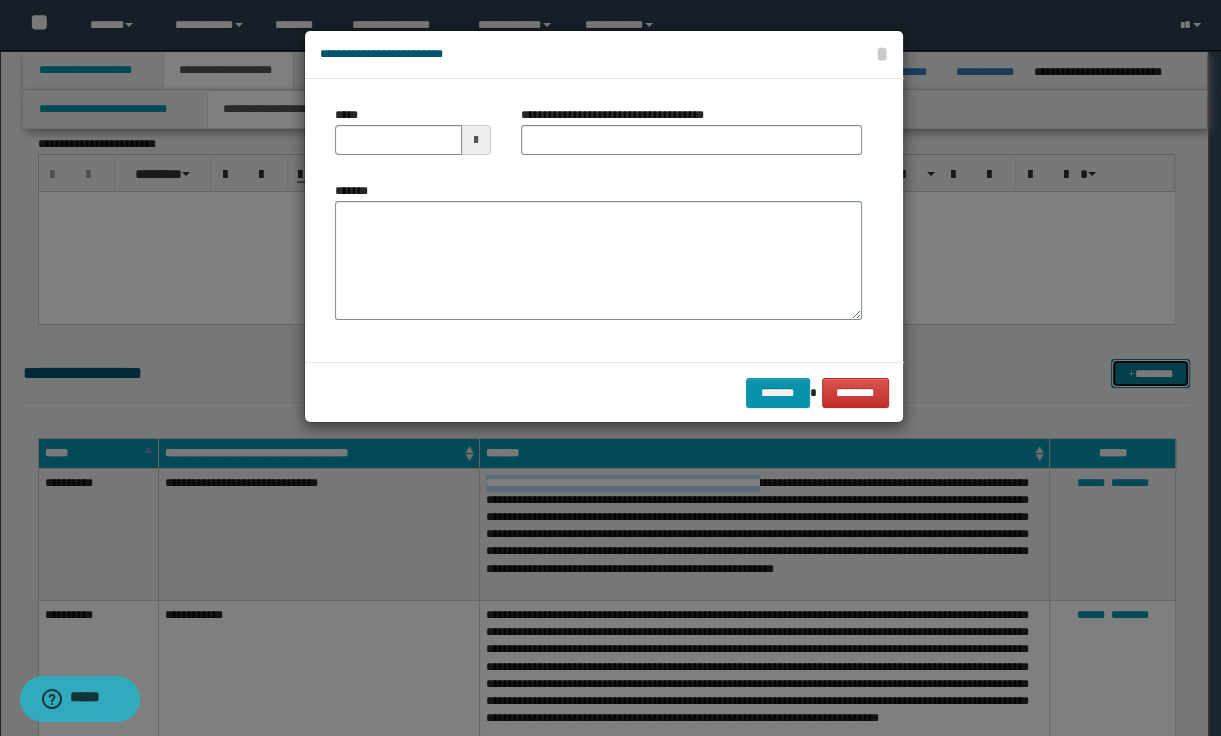 scroll, scrollTop: 0, scrollLeft: 0, axis: both 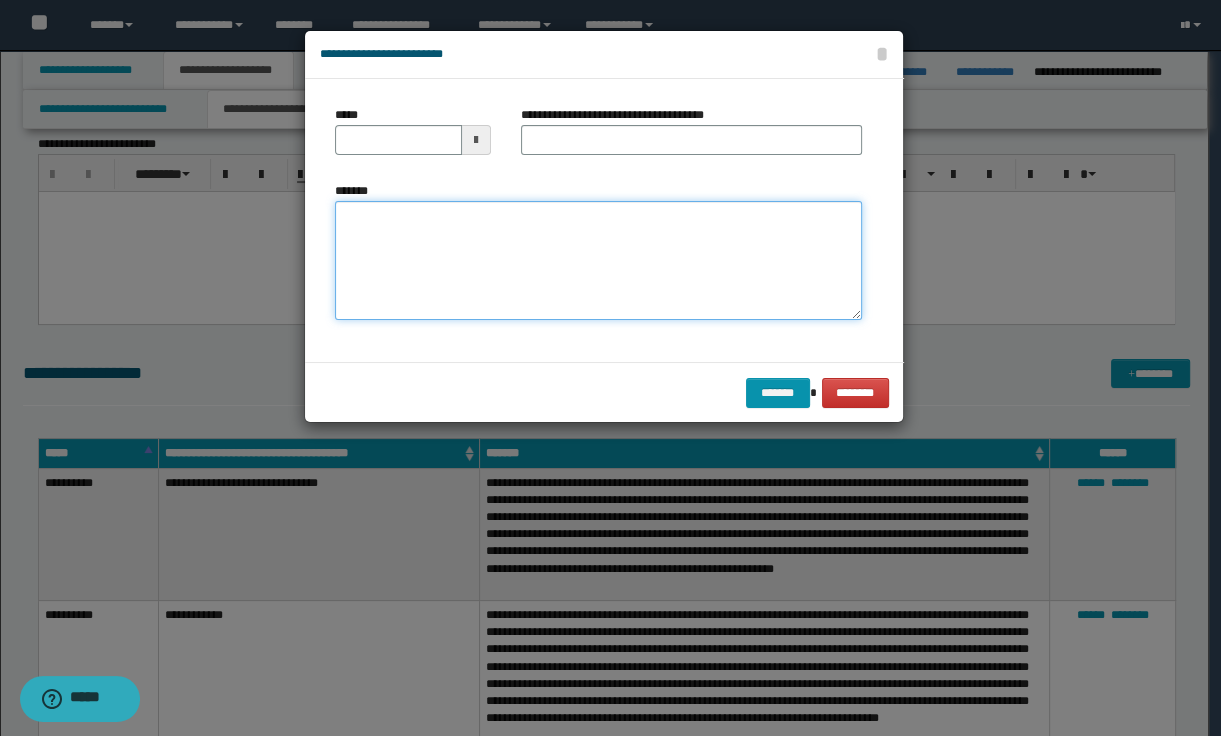 click on "*******" at bounding box center [598, 261] 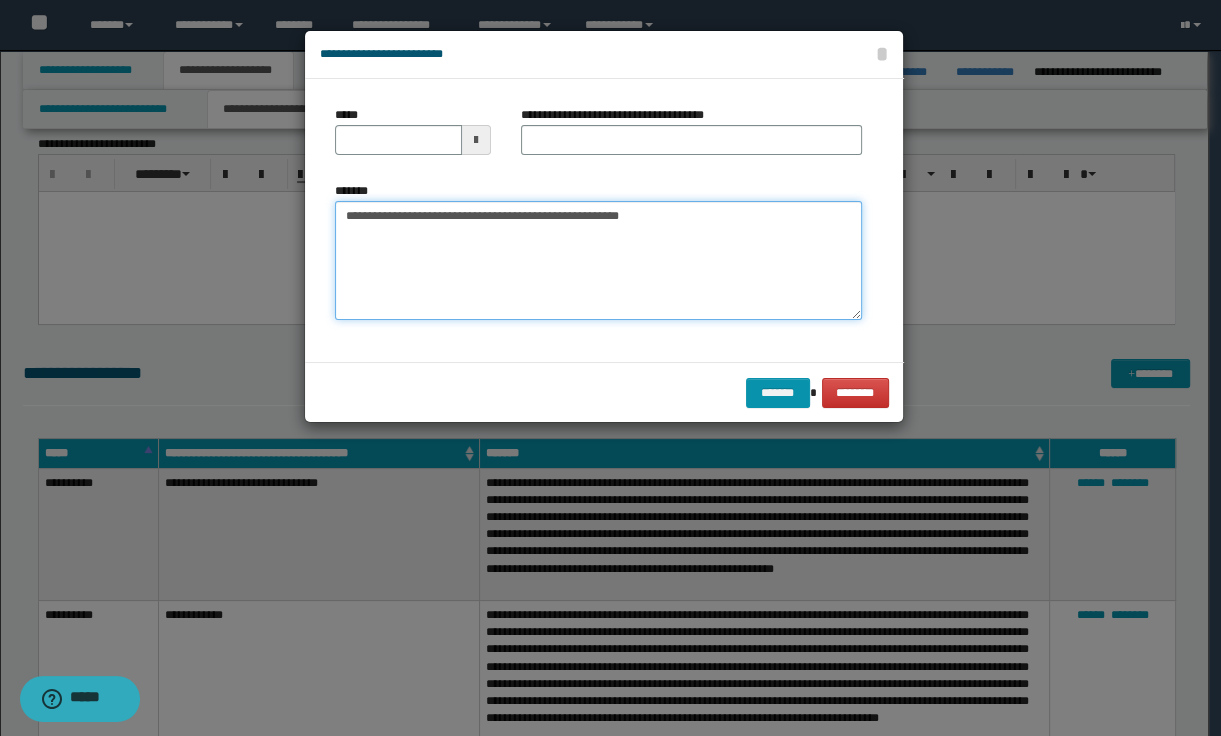 type on "**********" 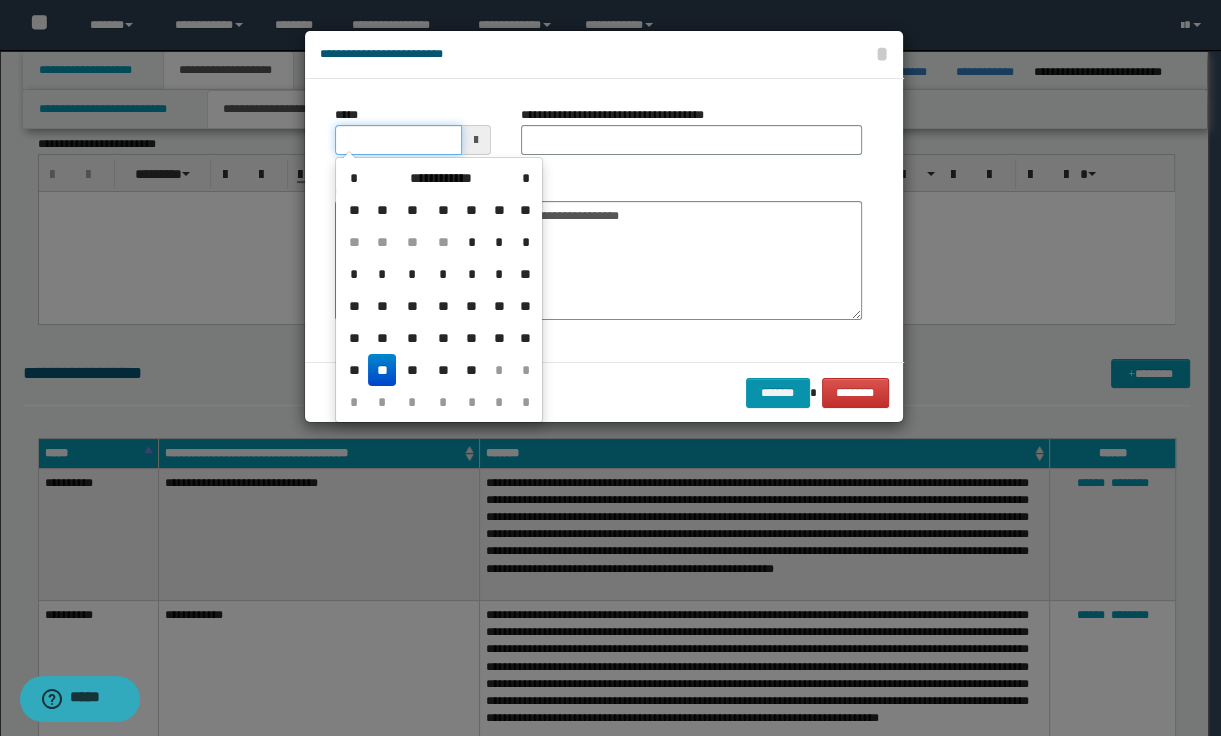 click on "*****" at bounding box center (398, 140) 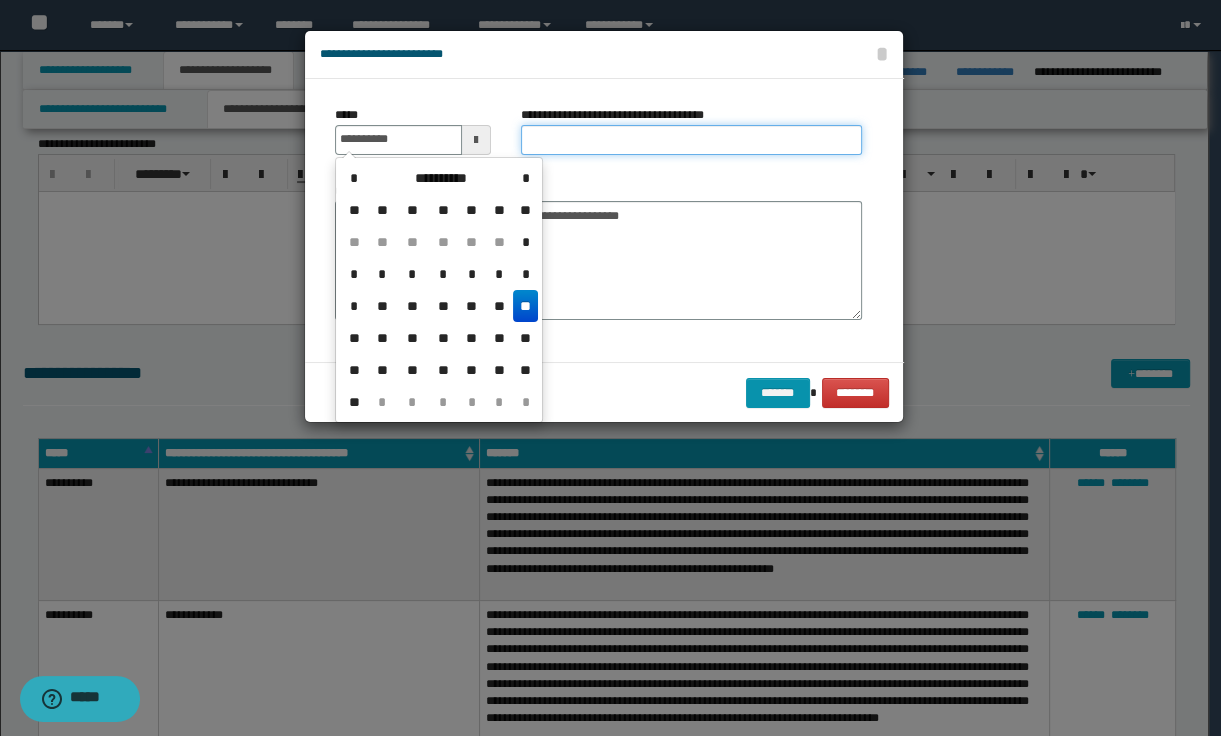 type on "**********" 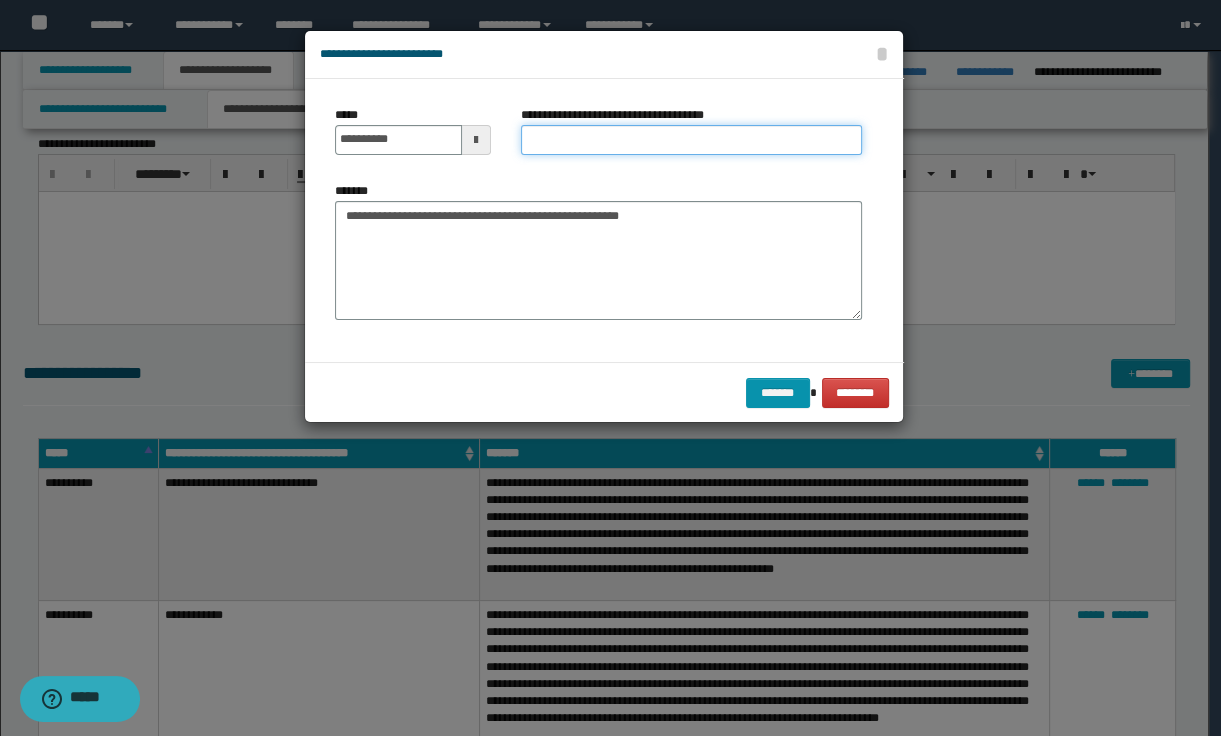 paste on "**********" 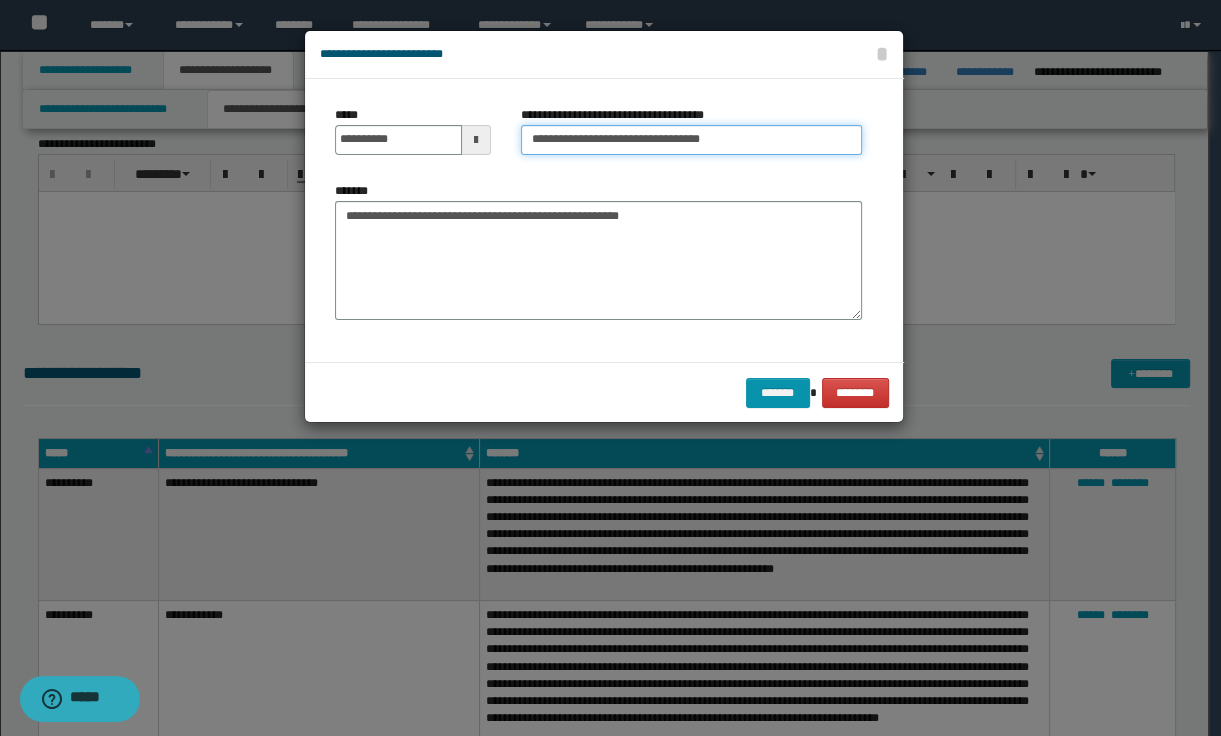 type on "**********" 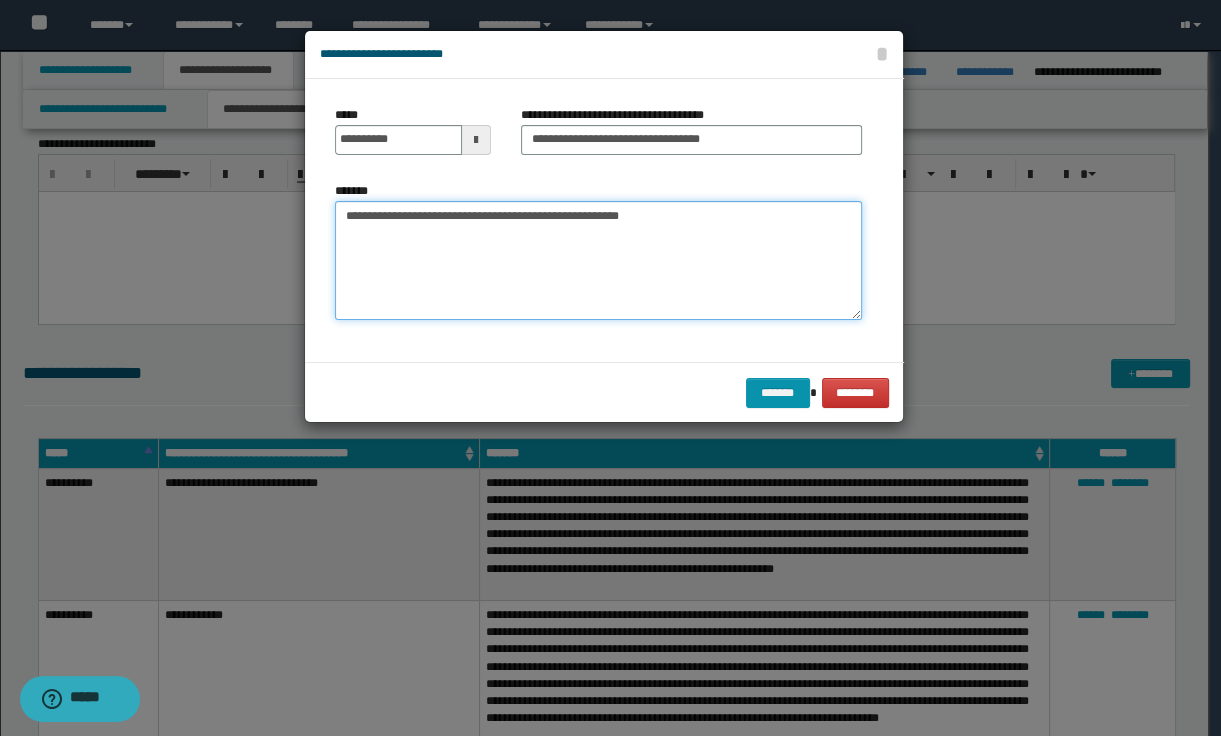 click on "**********" at bounding box center [598, 261] 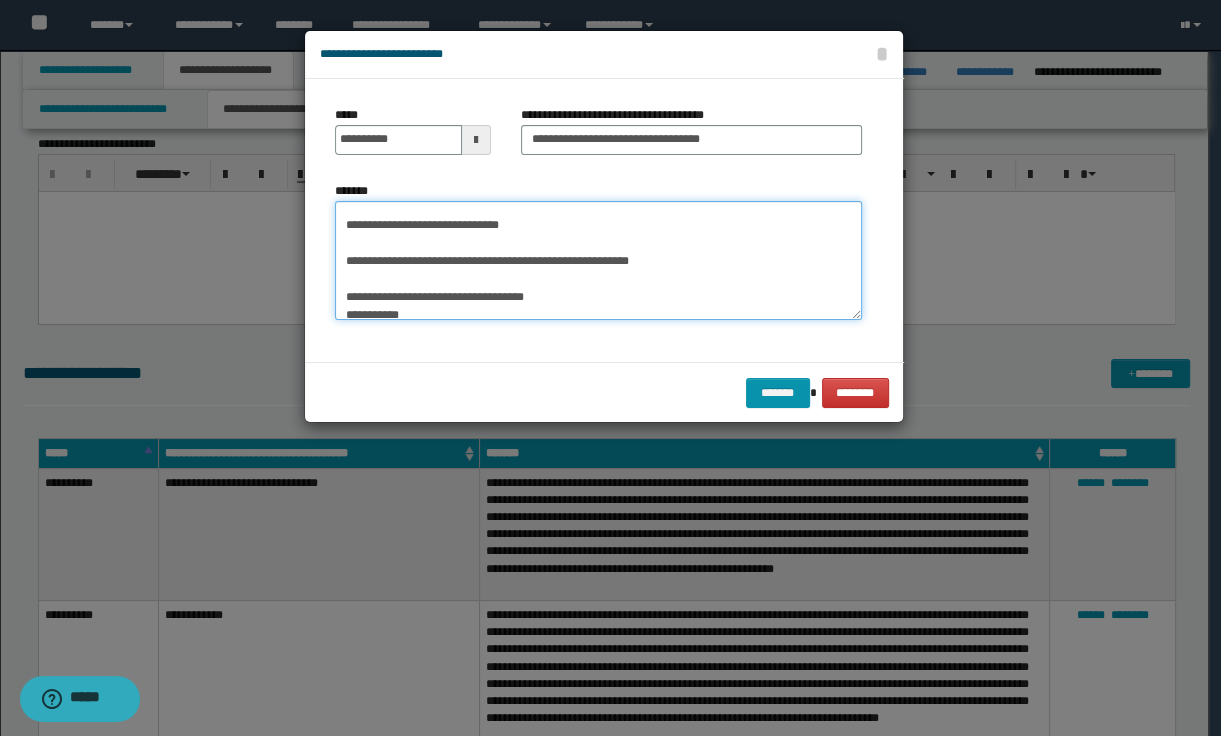 scroll, scrollTop: 344, scrollLeft: 0, axis: vertical 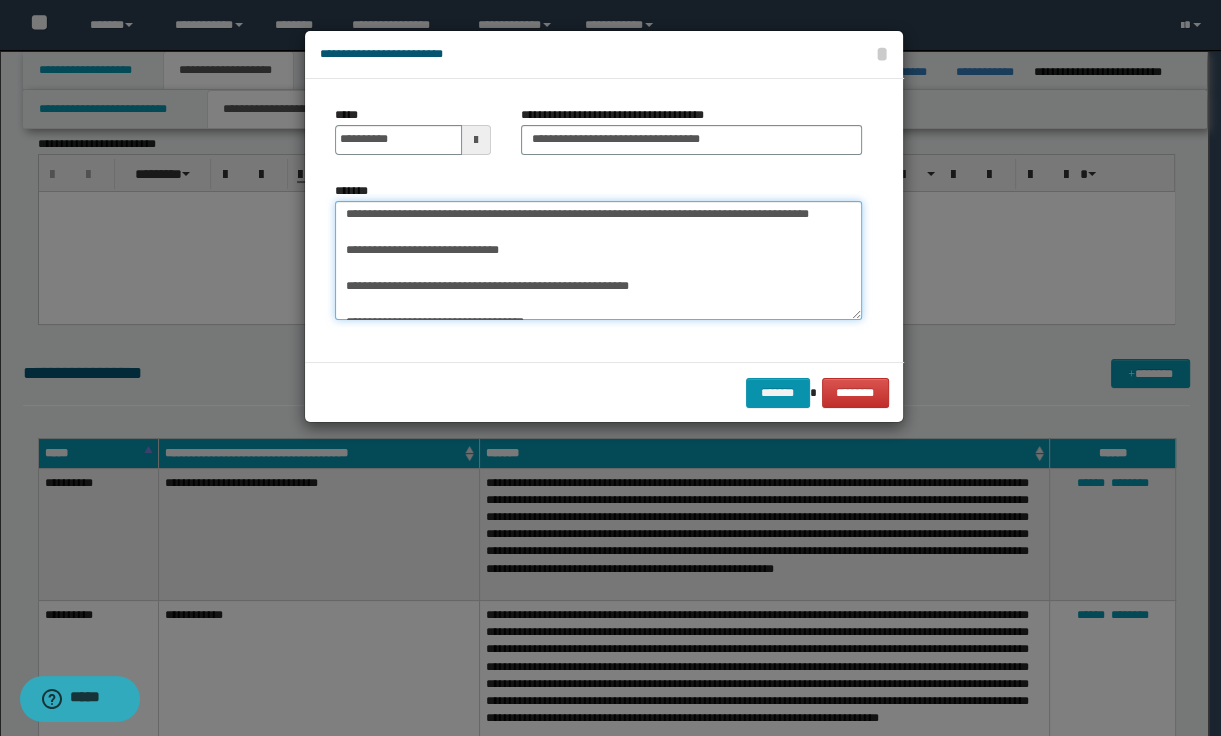drag, startPoint x: 544, startPoint y: 210, endPoint x: 748, endPoint y: 239, distance: 206.05096 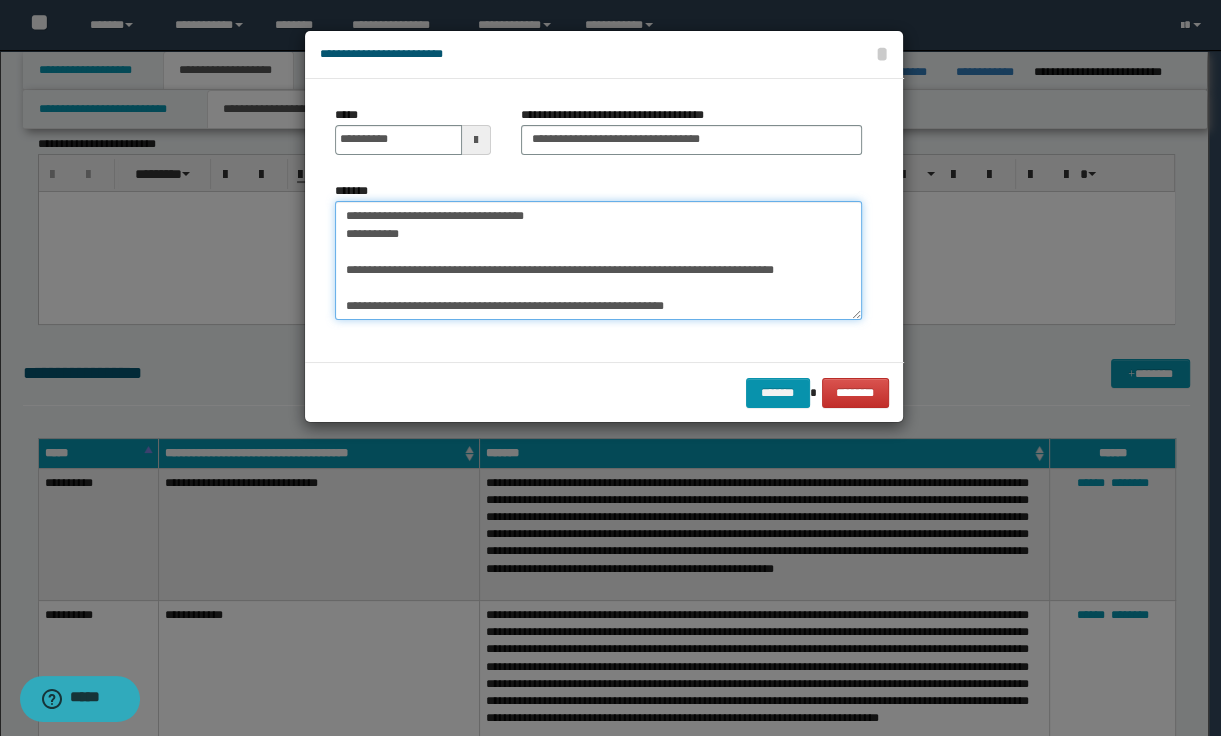 scroll, scrollTop: 424, scrollLeft: 0, axis: vertical 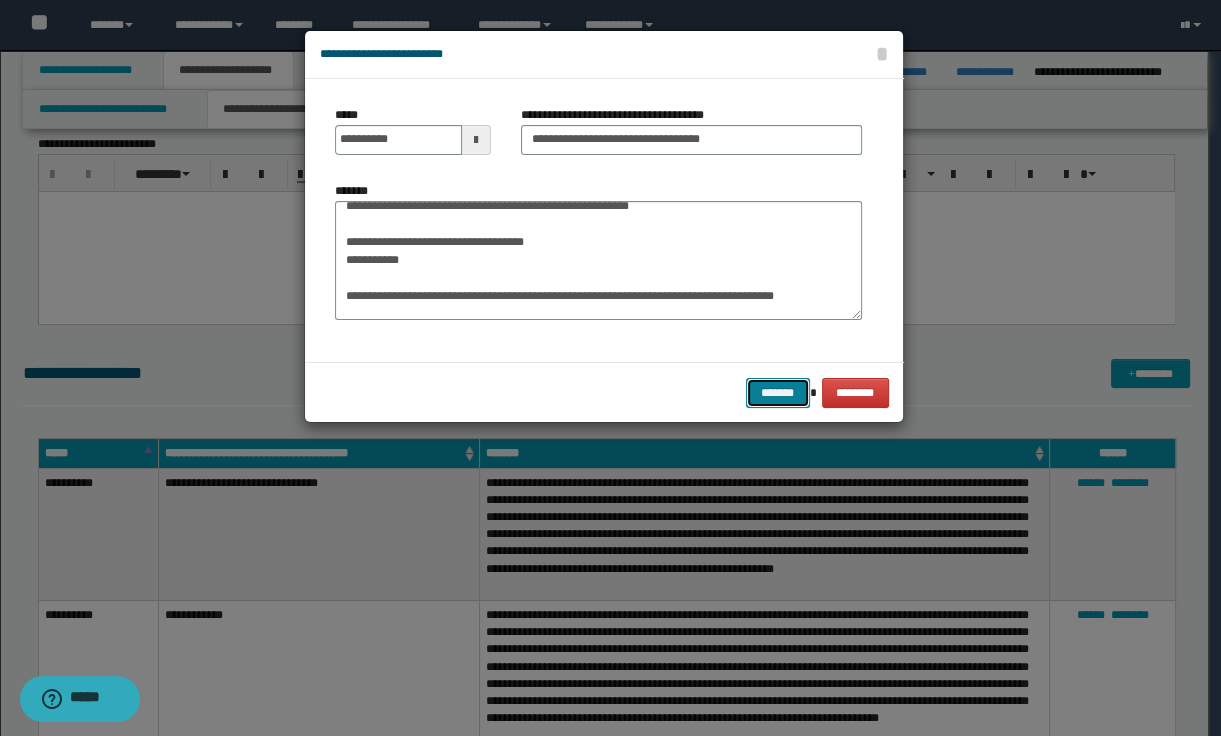 click on "*******" at bounding box center [778, 393] 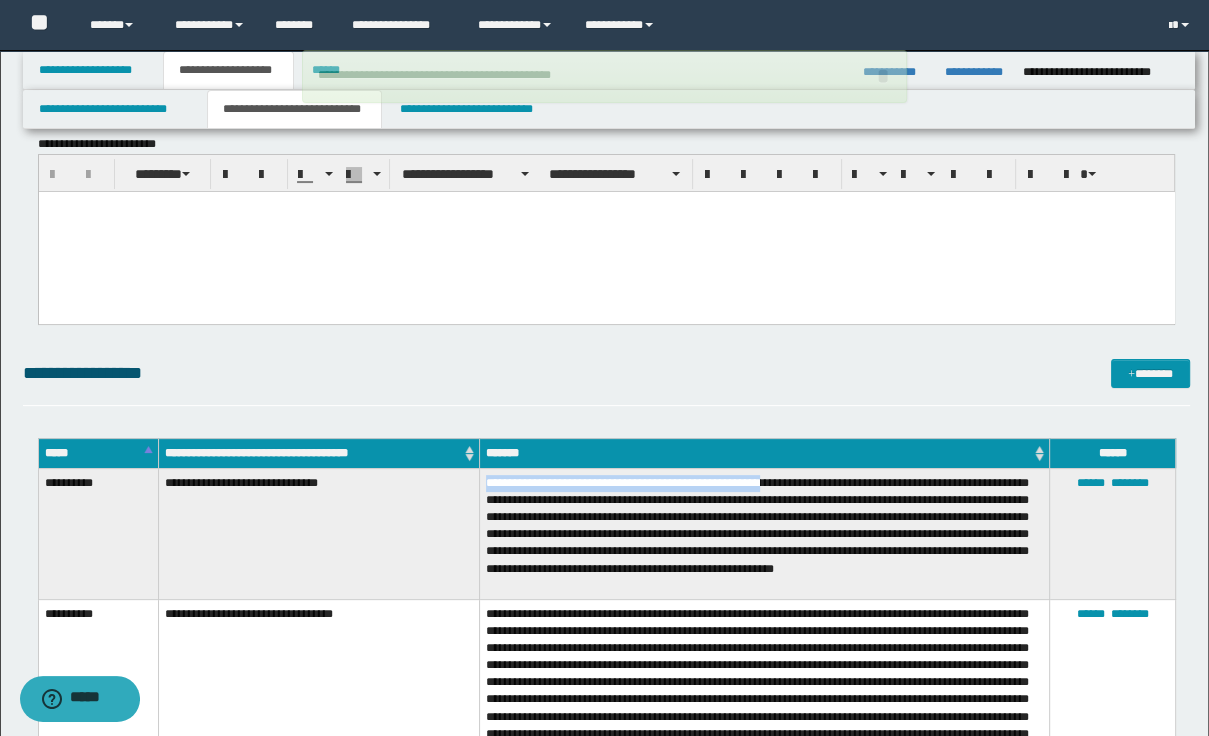 drag, startPoint x: 484, startPoint y: 481, endPoint x: 780, endPoint y: 485, distance: 296.02704 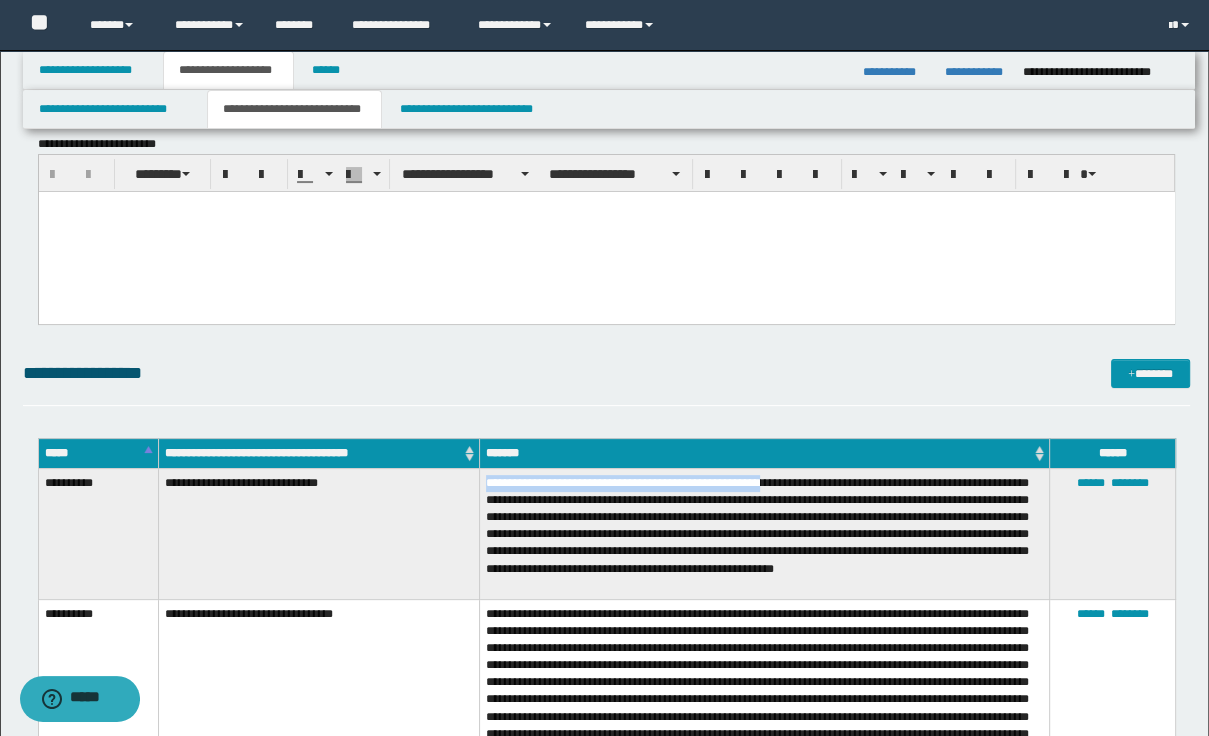copy on "**********" 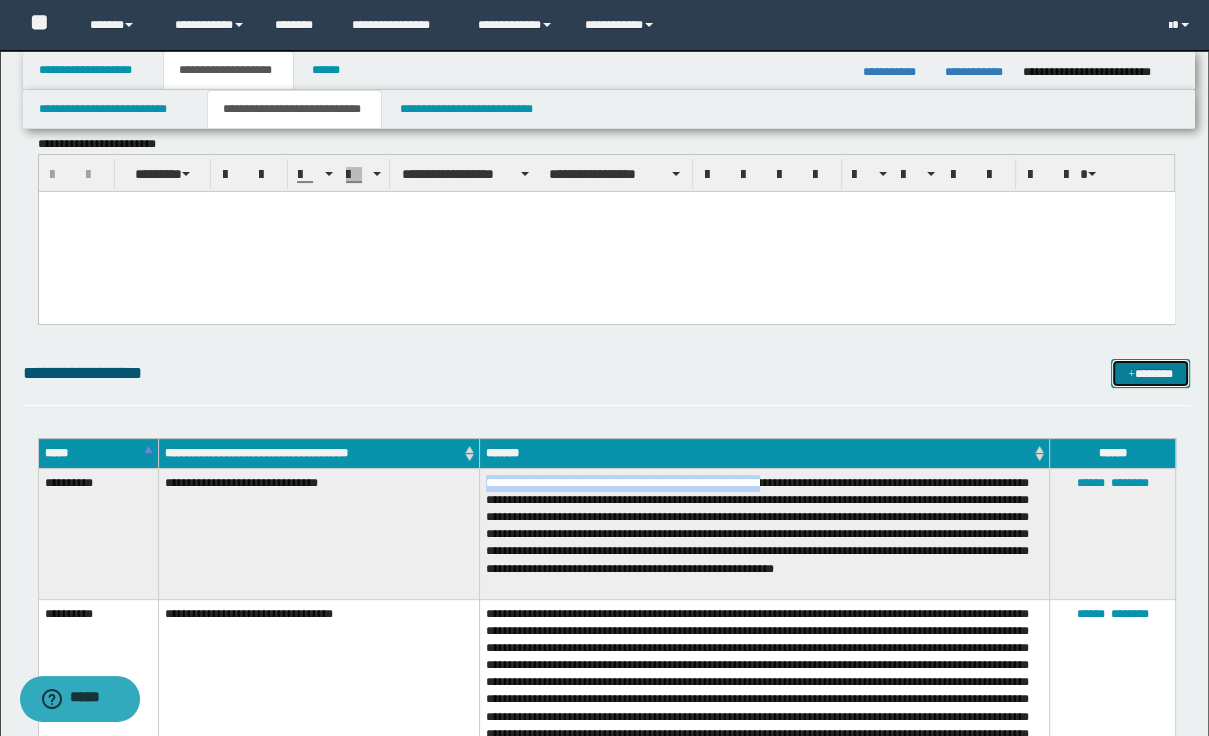 click on "*******" at bounding box center (1150, 374) 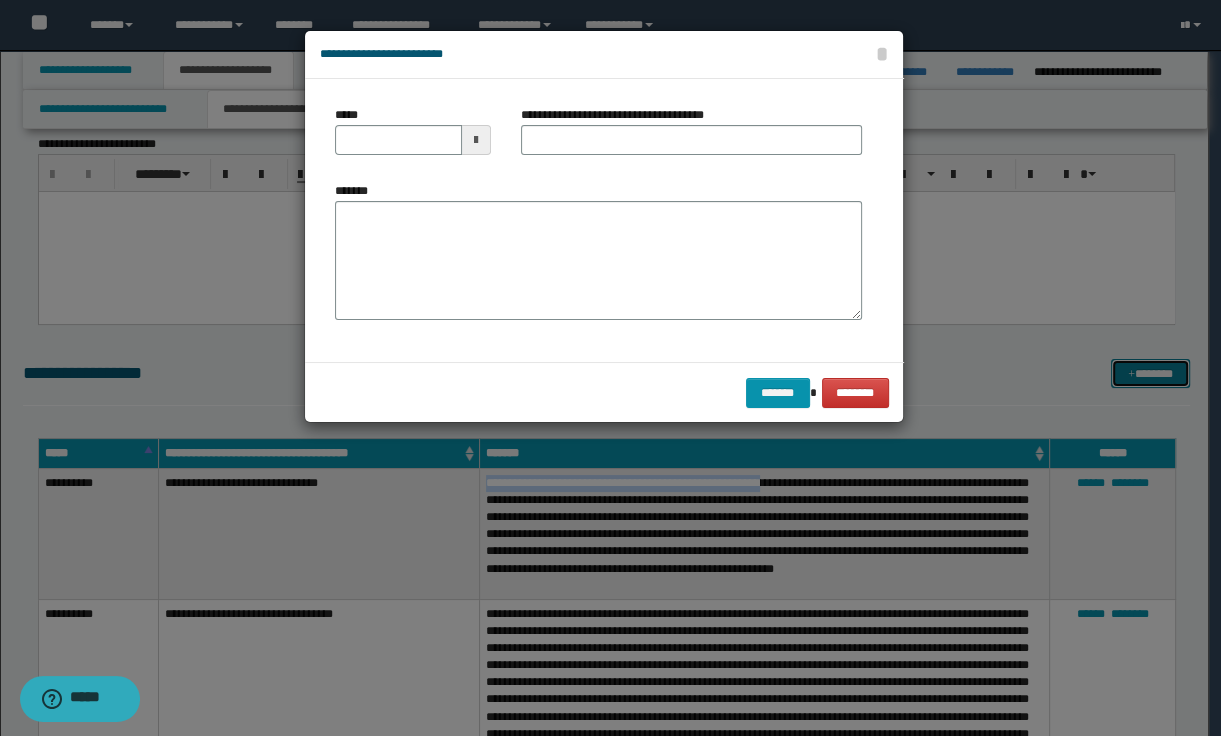 scroll, scrollTop: 0, scrollLeft: 0, axis: both 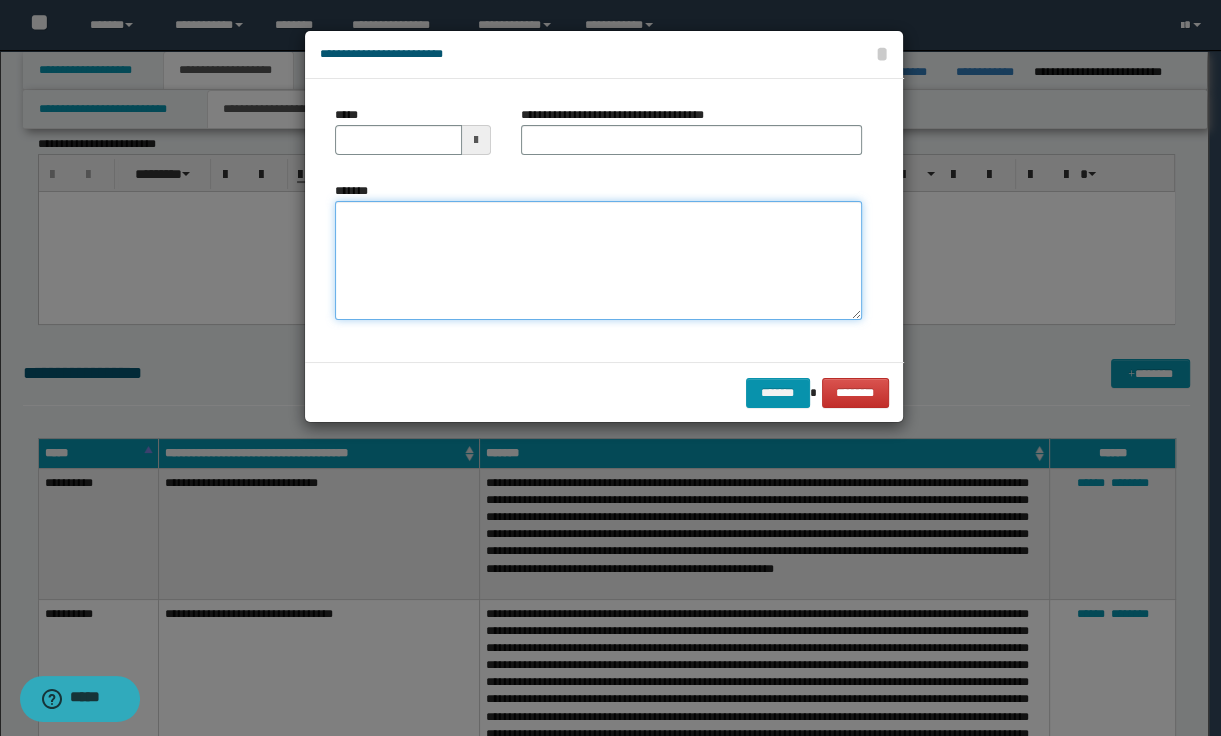 click on "*******" at bounding box center [598, 261] 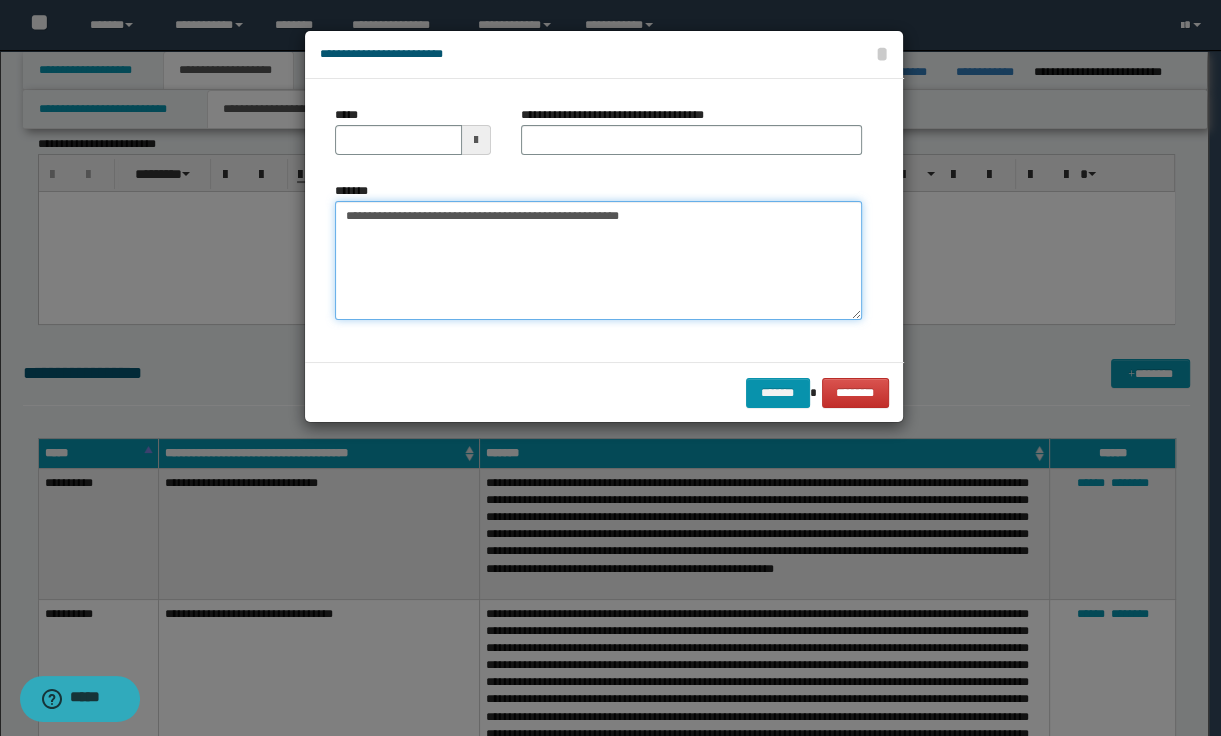 type on "**********" 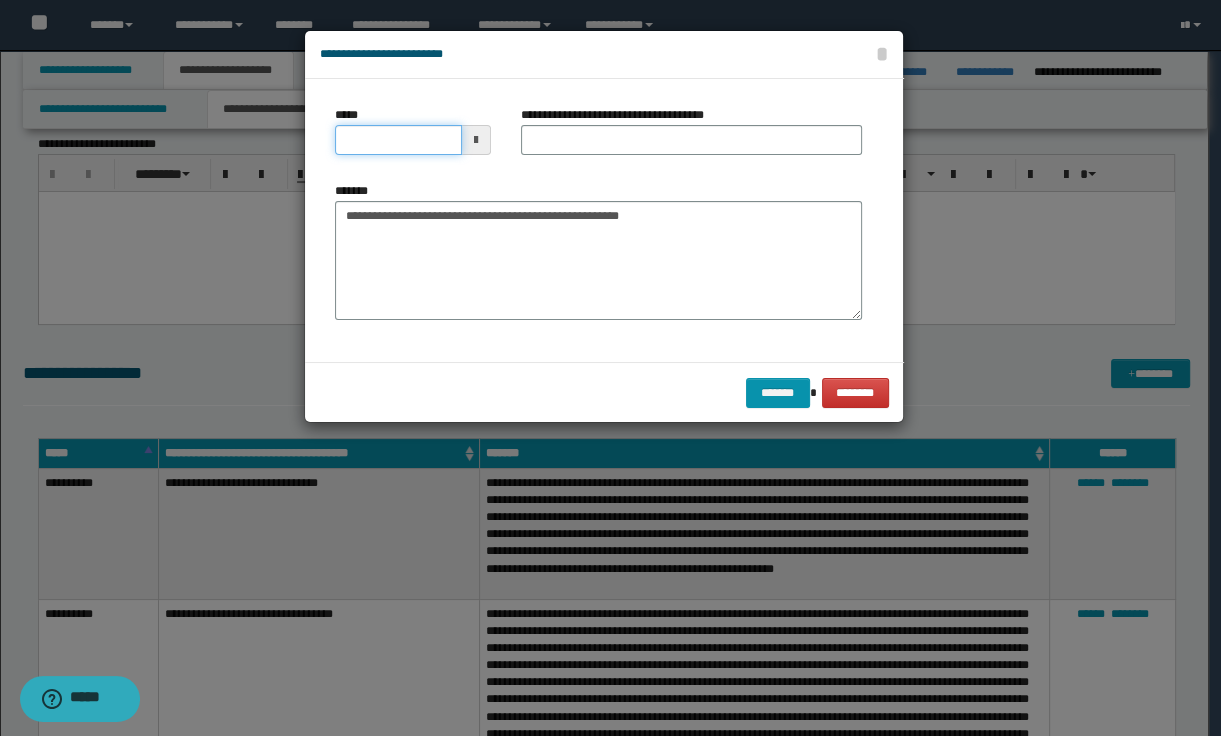 click on "*****" at bounding box center (398, 140) 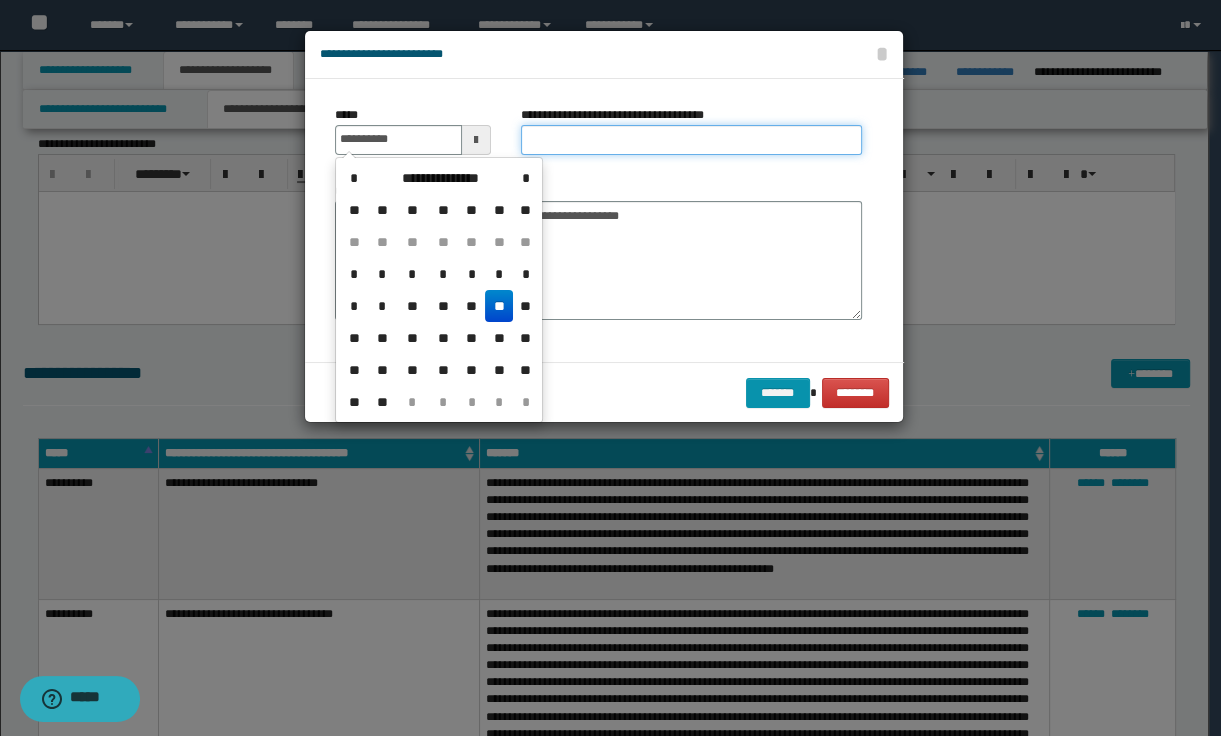 type on "**********" 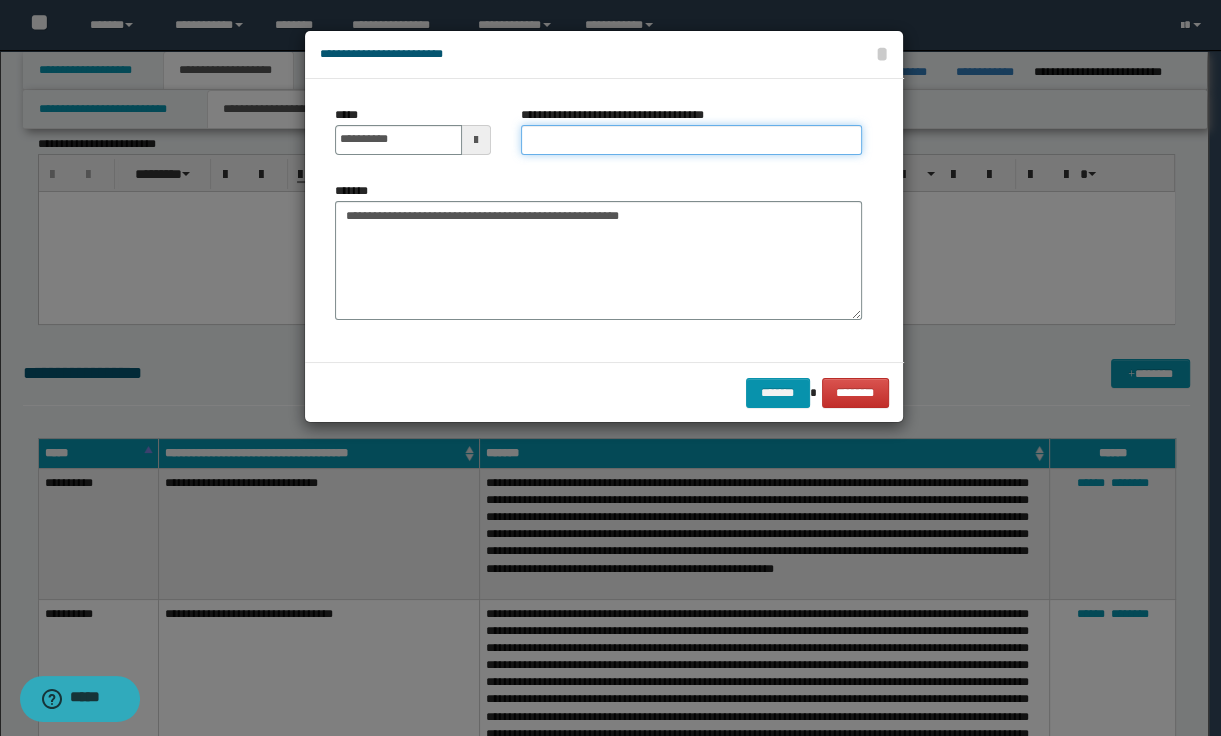 click on "**********" at bounding box center (691, 140) 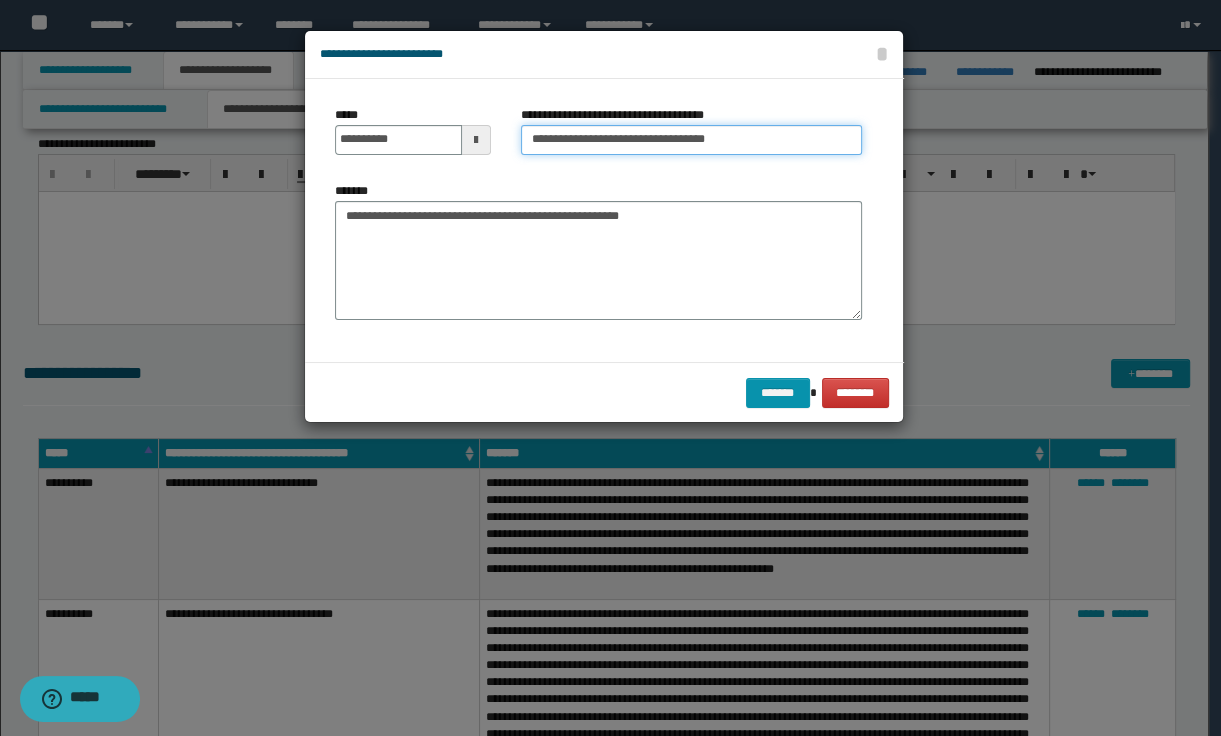 type on "**********" 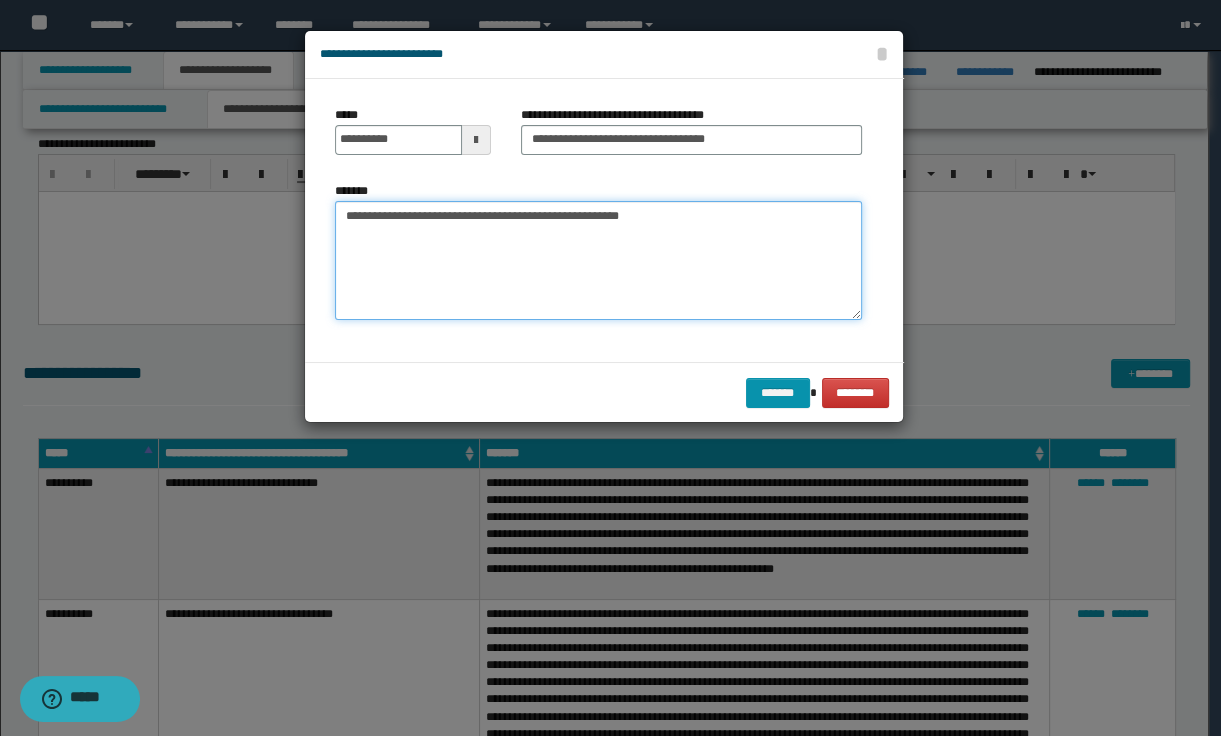 click on "**********" at bounding box center [598, 261] 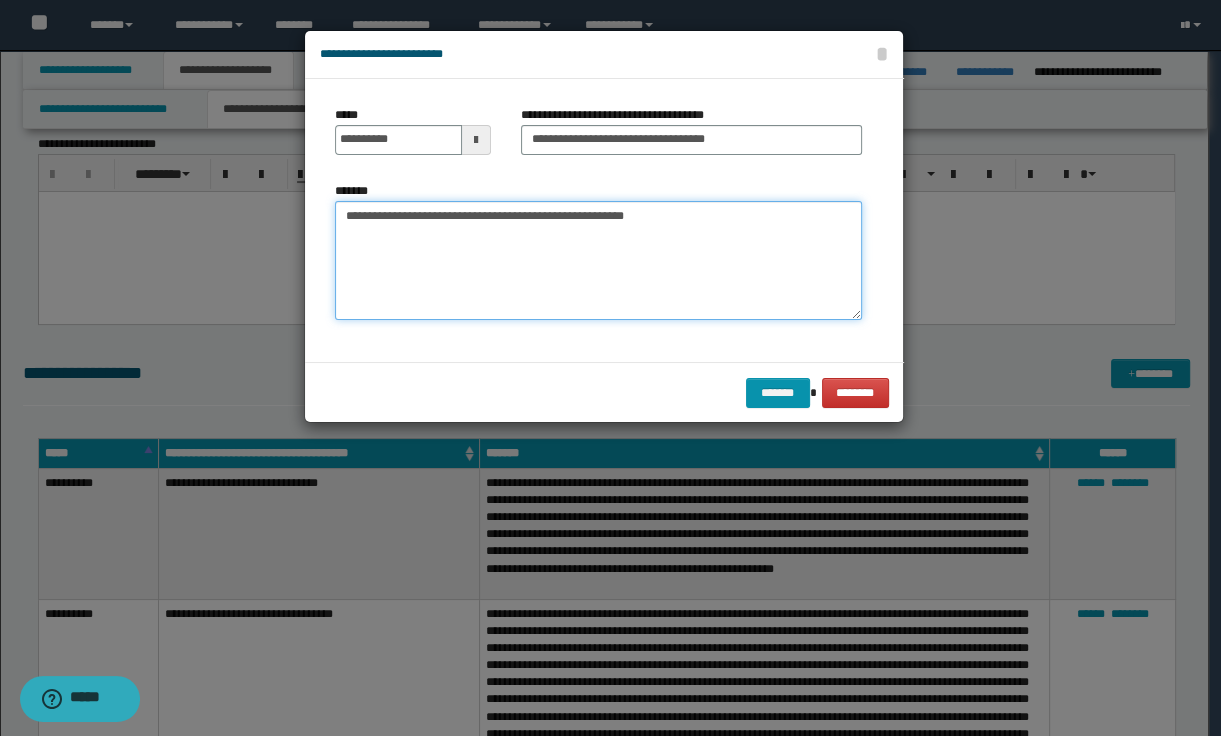 paste on "**********" 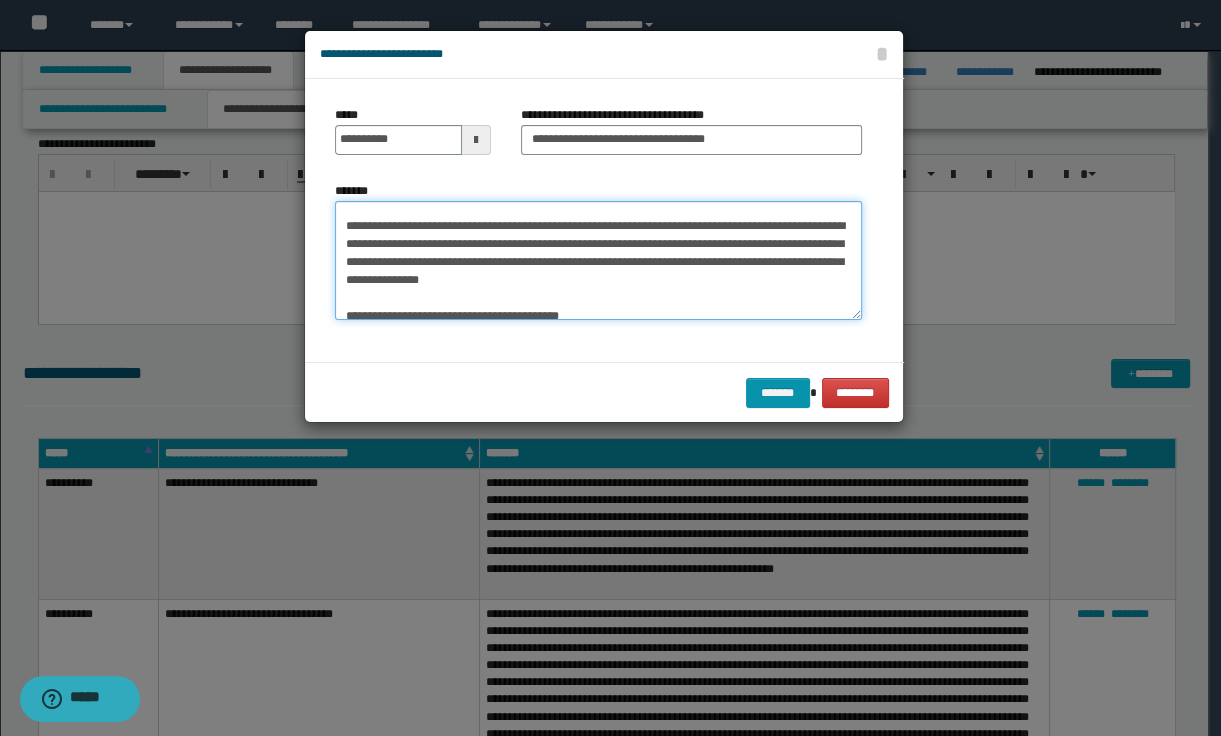 scroll, scrollTop: 0, scrollLeft: 0, axis: both 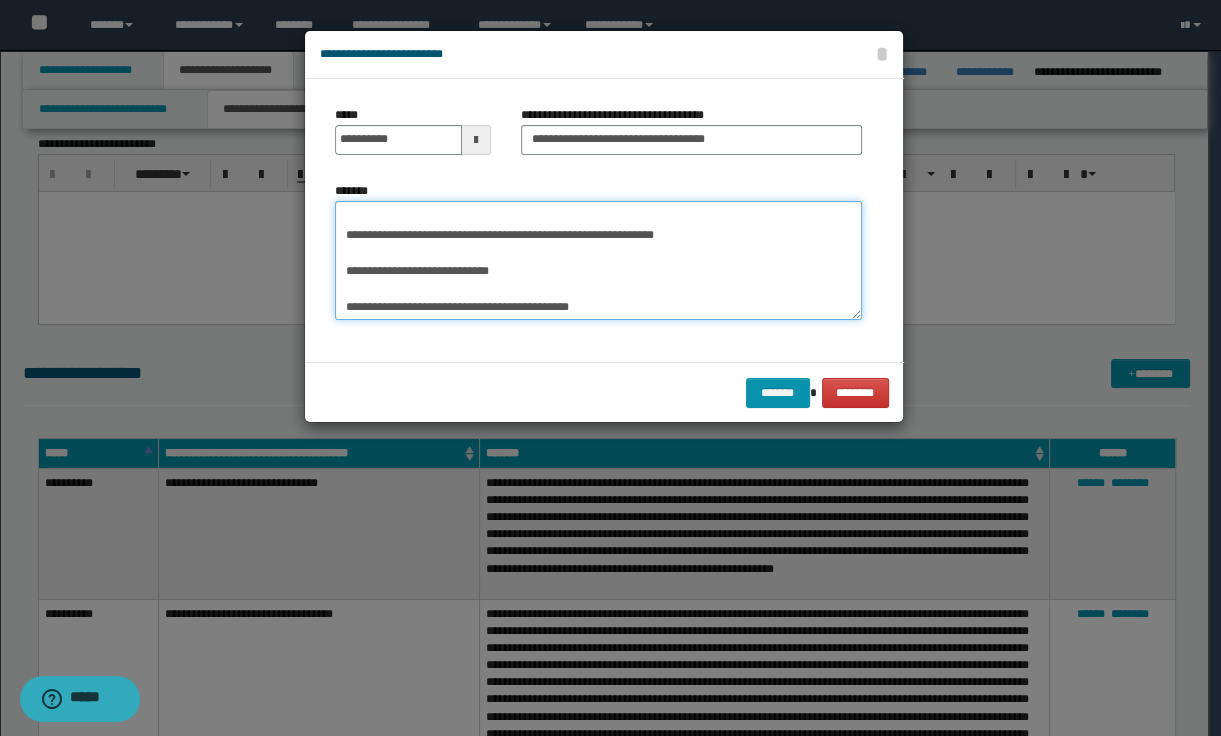 paste on "**********" 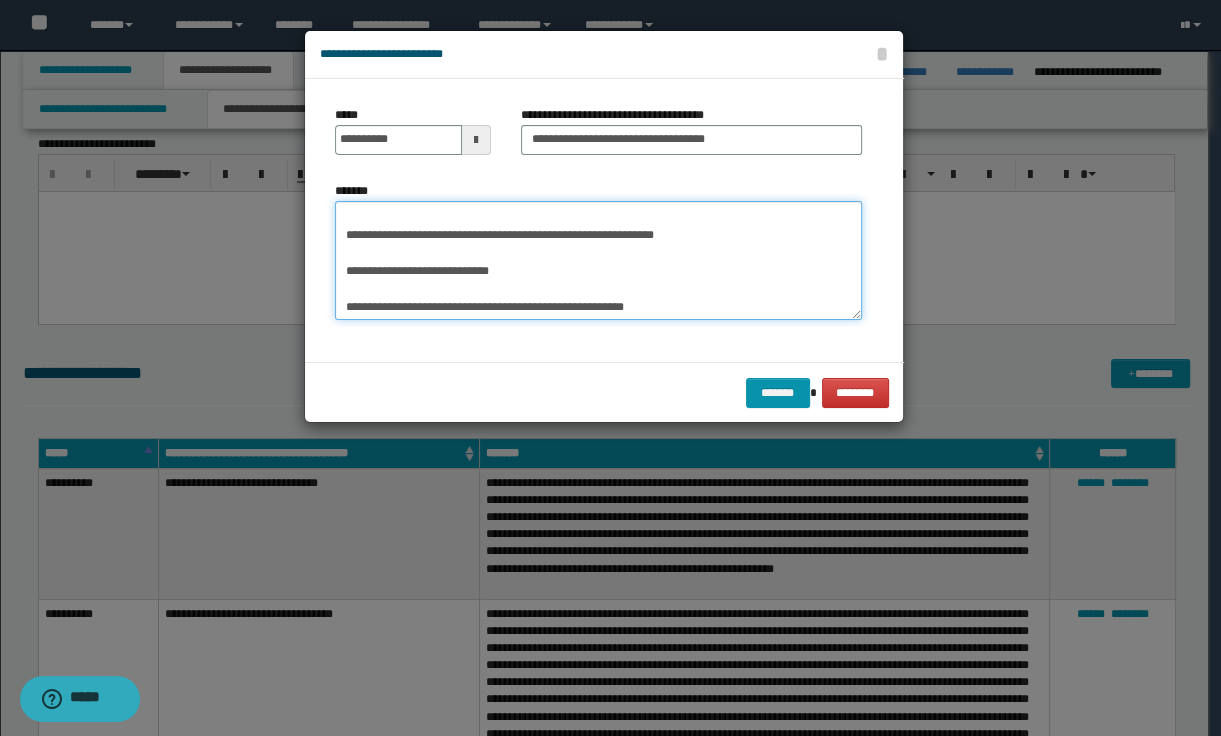 scroll, scrollTop: 696, scrollLeft: 0, axis: vertical 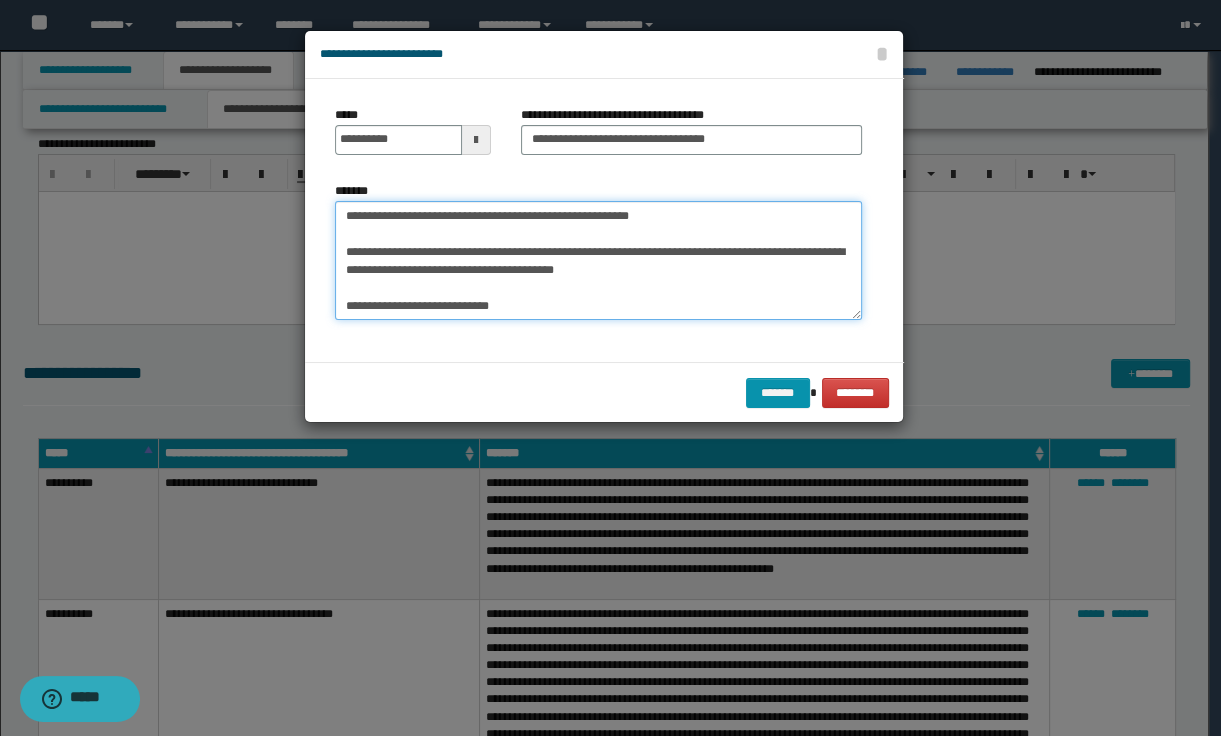 click on "*******" at bounding box center [598, 261] 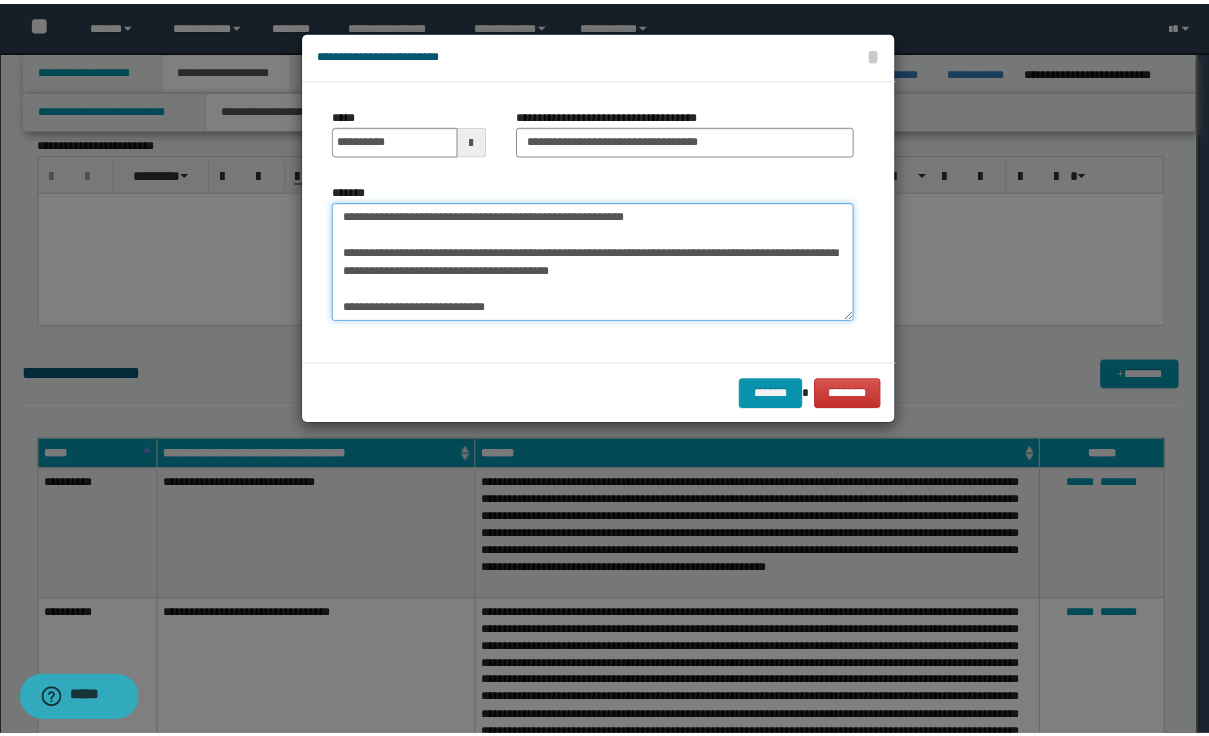 scroll, scrollTop: 701, scrollLeft: 0, axis: vertical 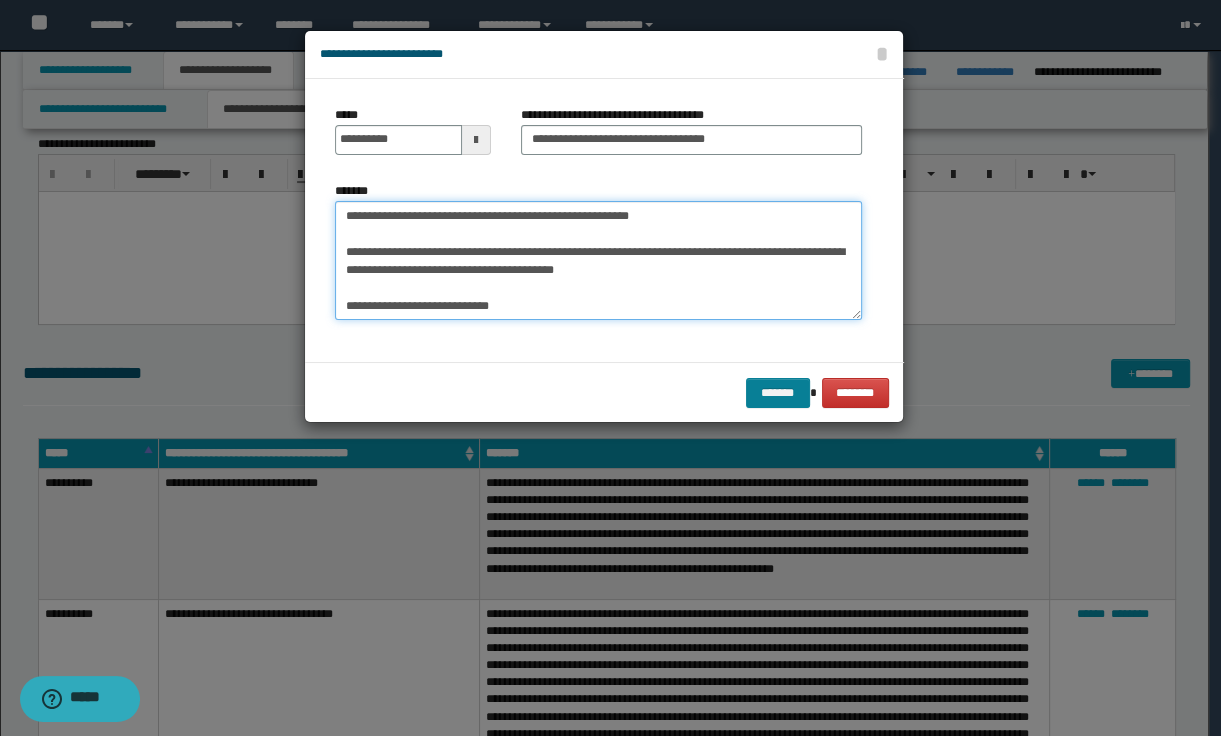 type on "**********" 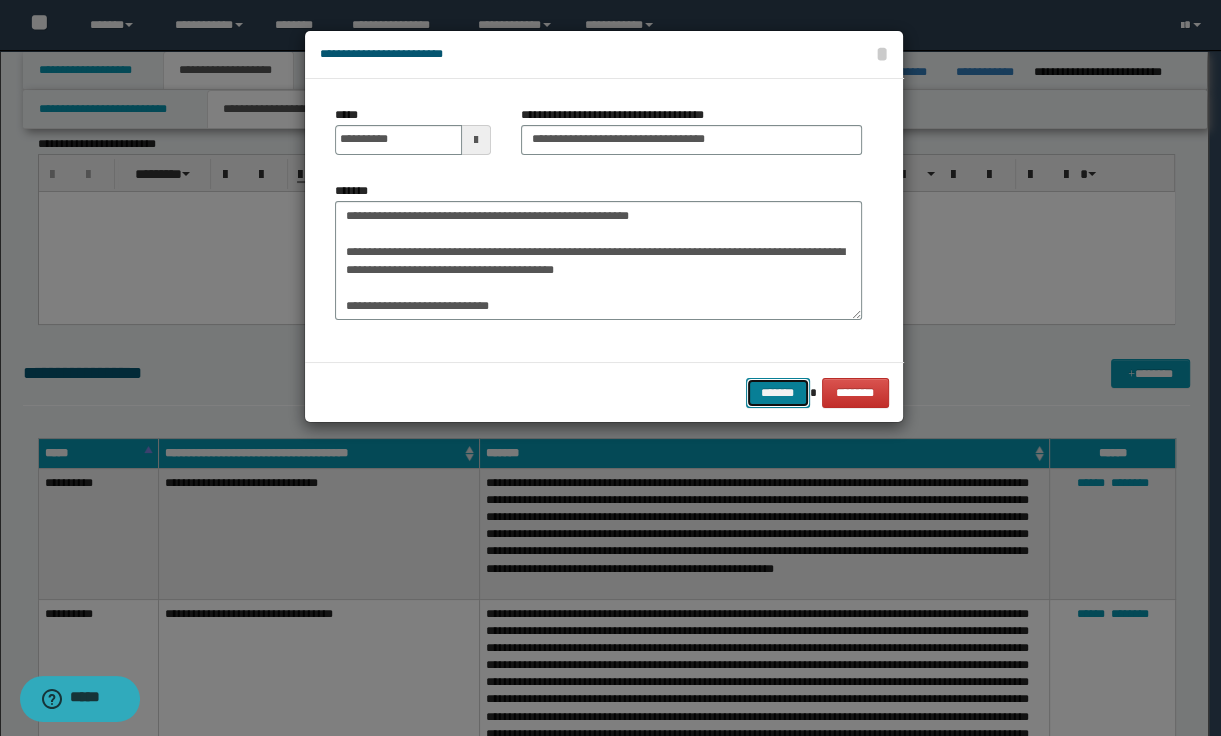 click on "*******" at bounding box center [778, 393] 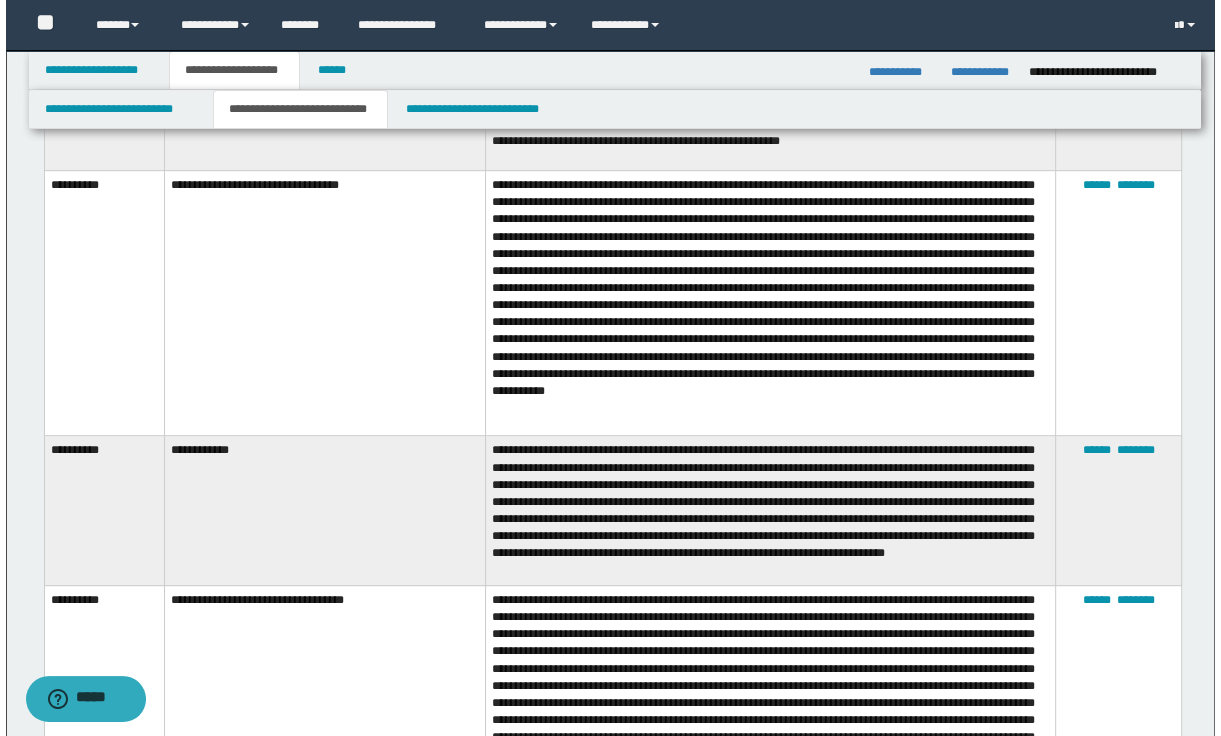 scroll, scrollTop: 640, scrollLeft: 0, axis: vertical 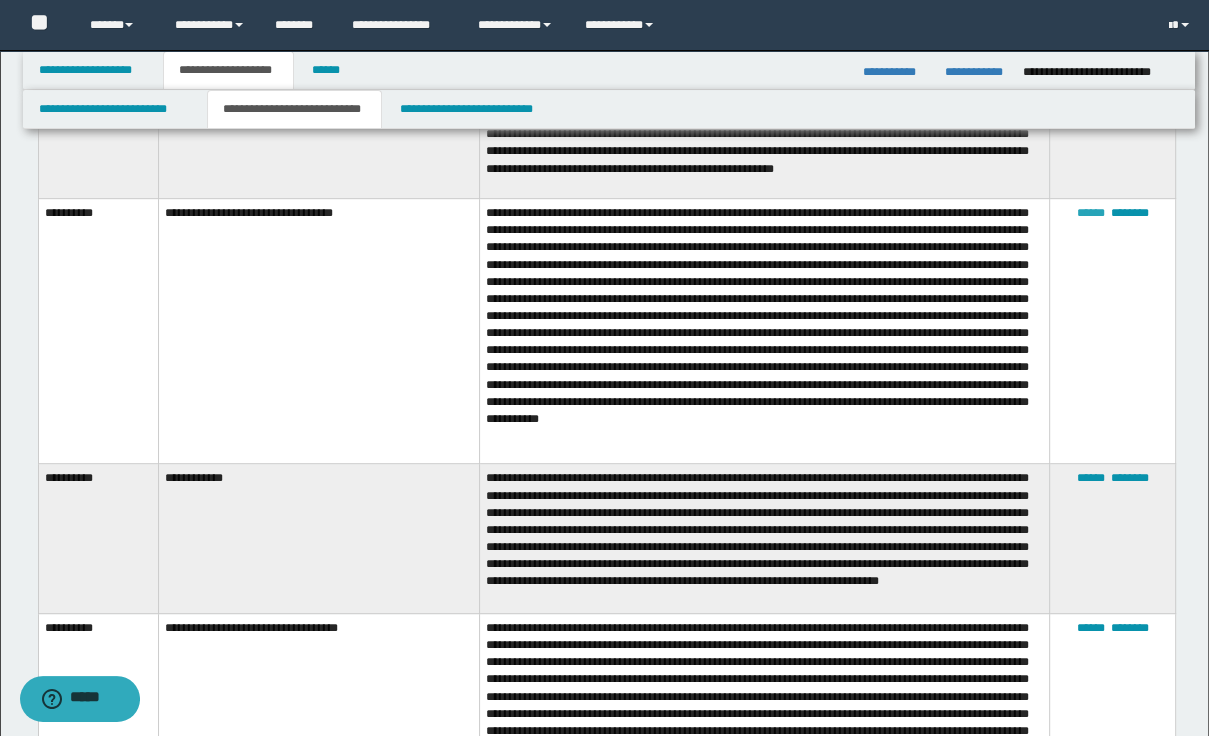 click on "******" at bounding box center [1090, 213] 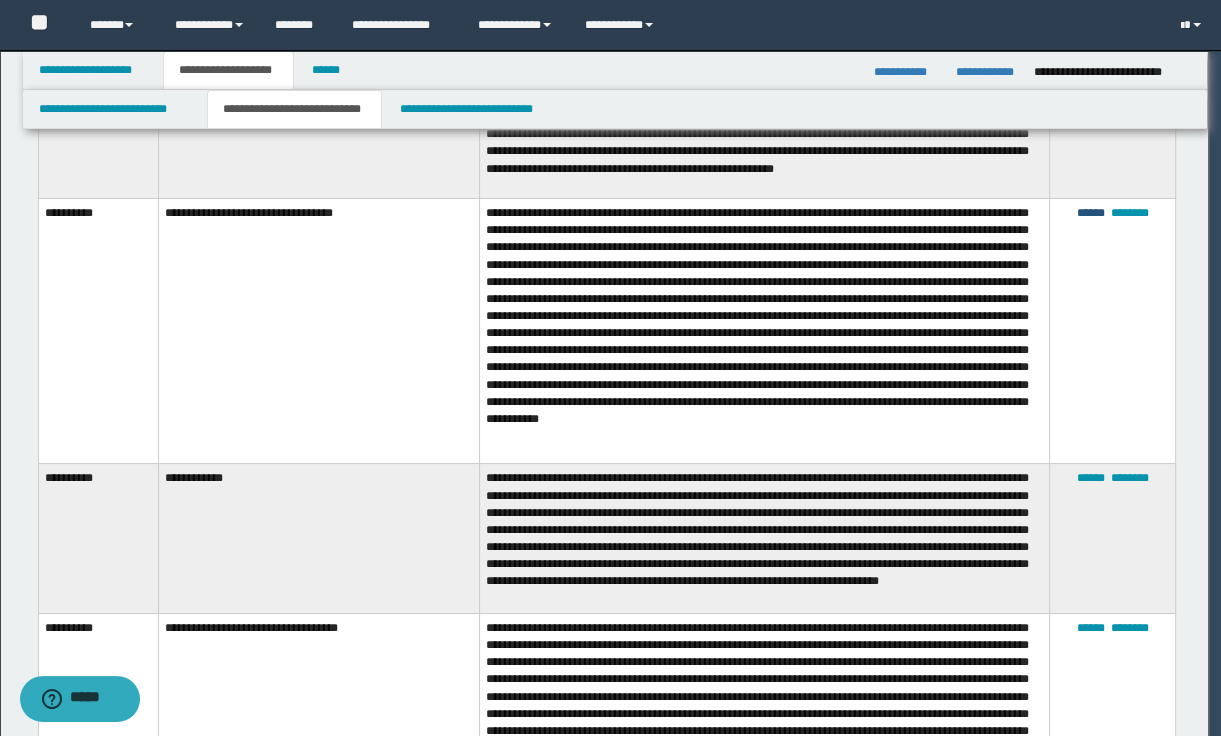 scroll, scrollTop: 180, scrollLeft: 0, axis: vertical 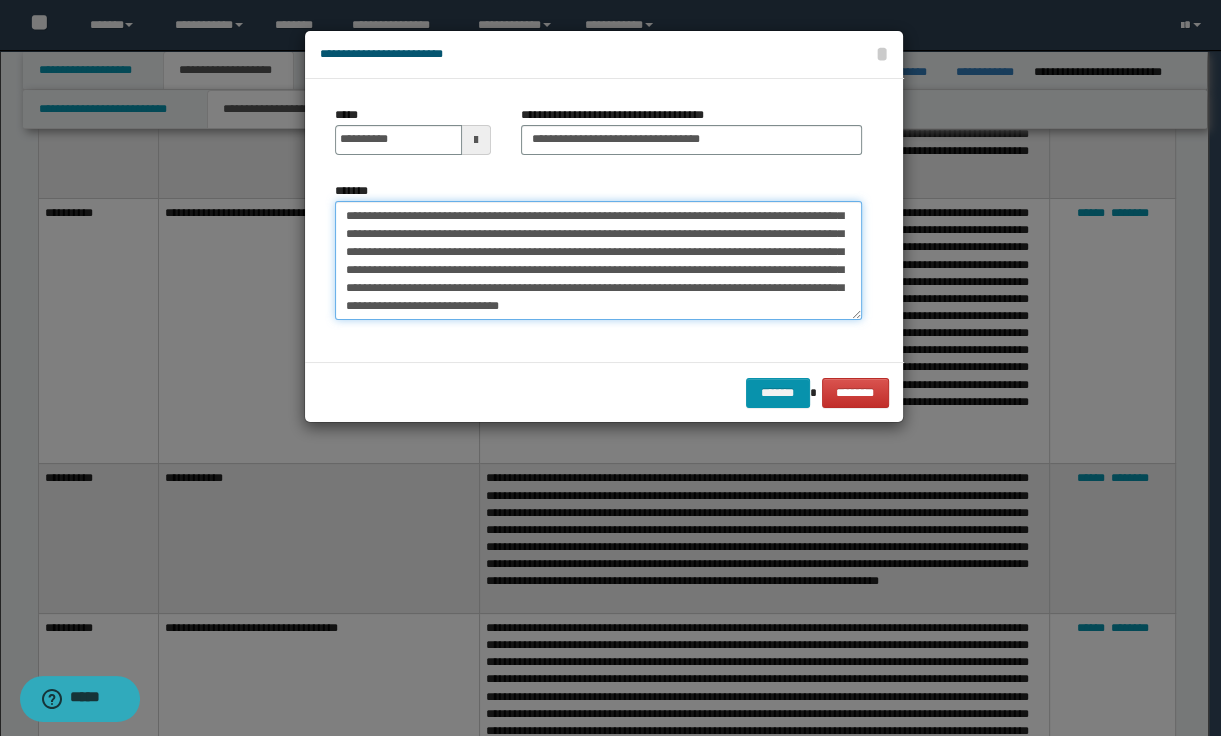 click on "*******" at bounding box center (598, 261) 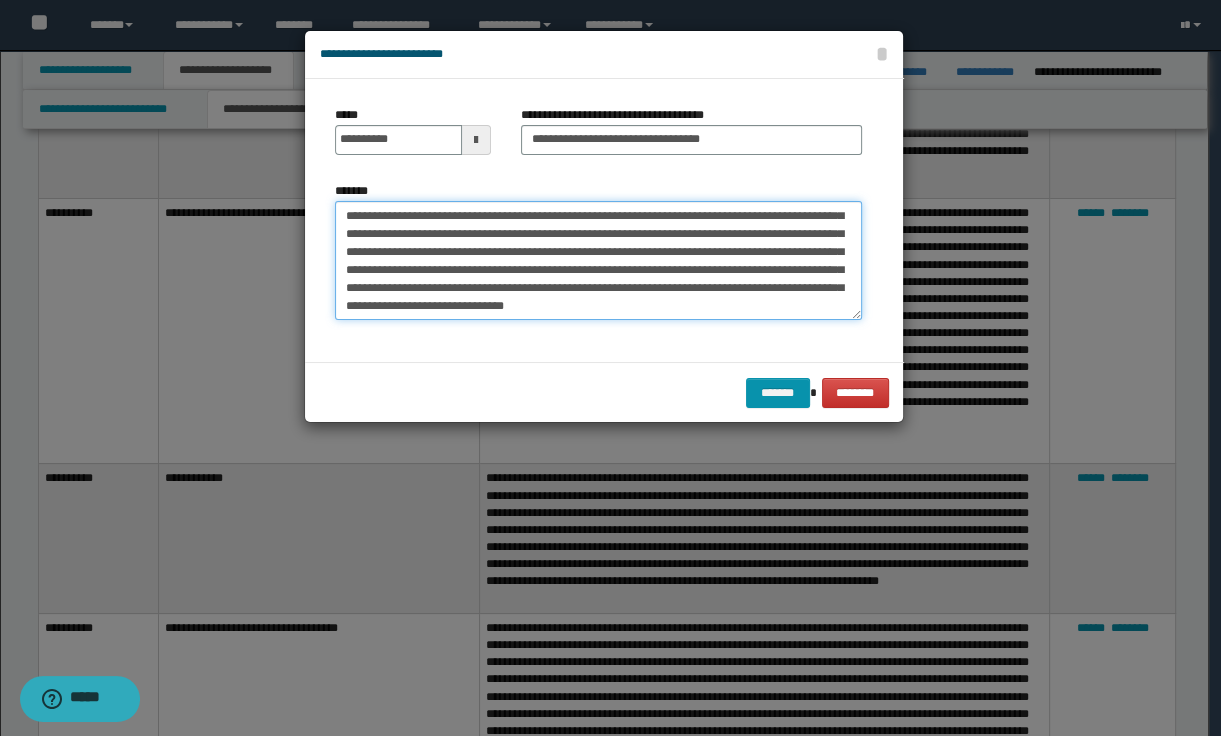drag, startPoint x: 495, startPoint y: 268, endPoint x: 565, endPoint y: 304, distance: 78.714676 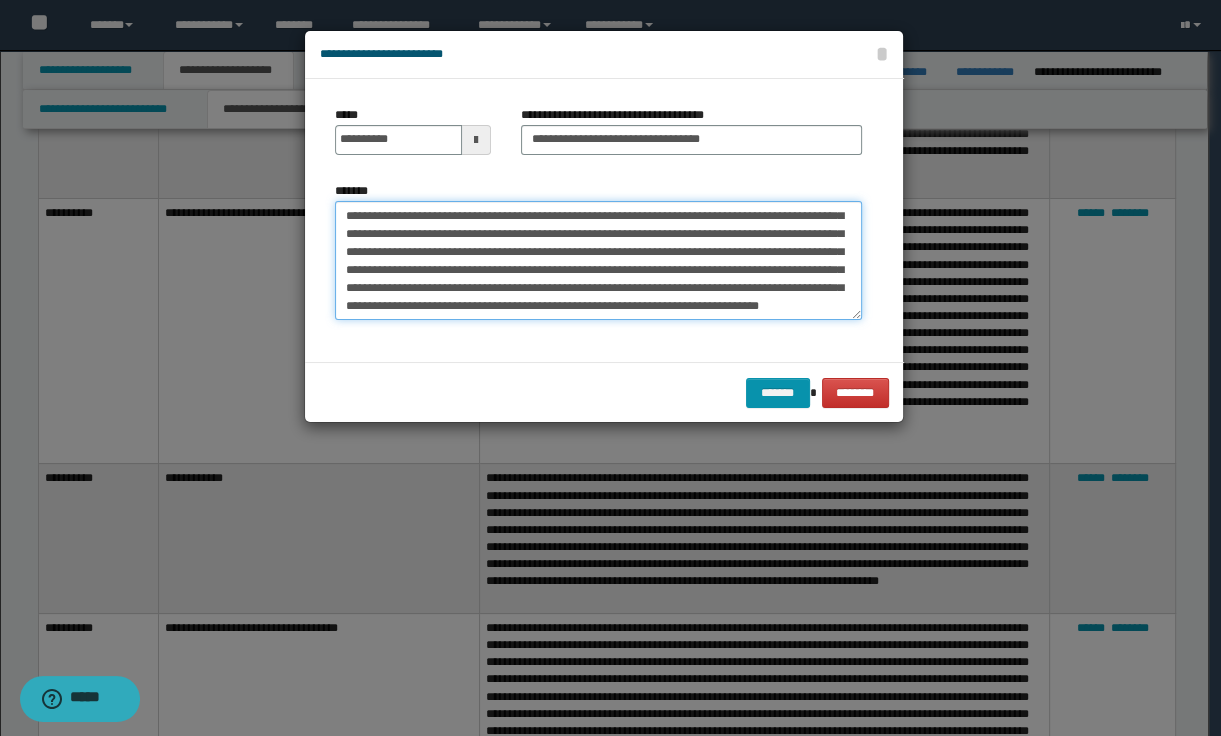 scroll, scrollTop: 144, scrollLeft: 0, axis: vertical 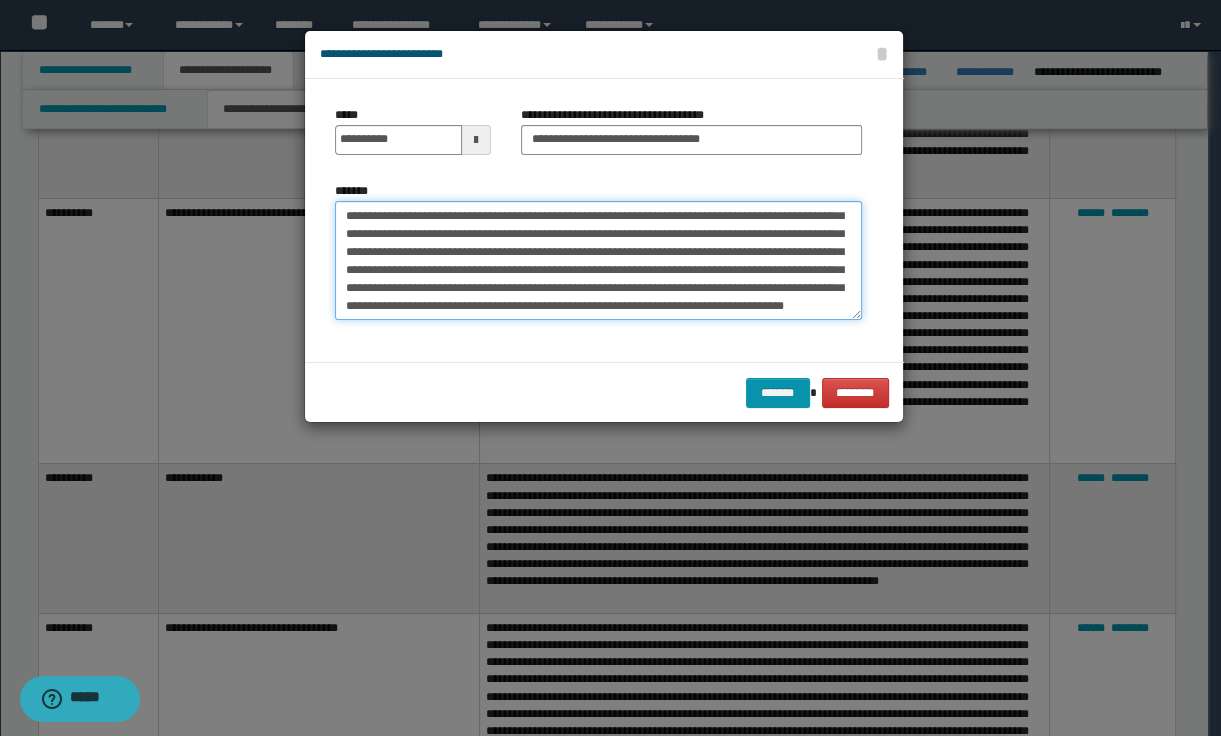 click on "*******" at bounding box center [598, 261] 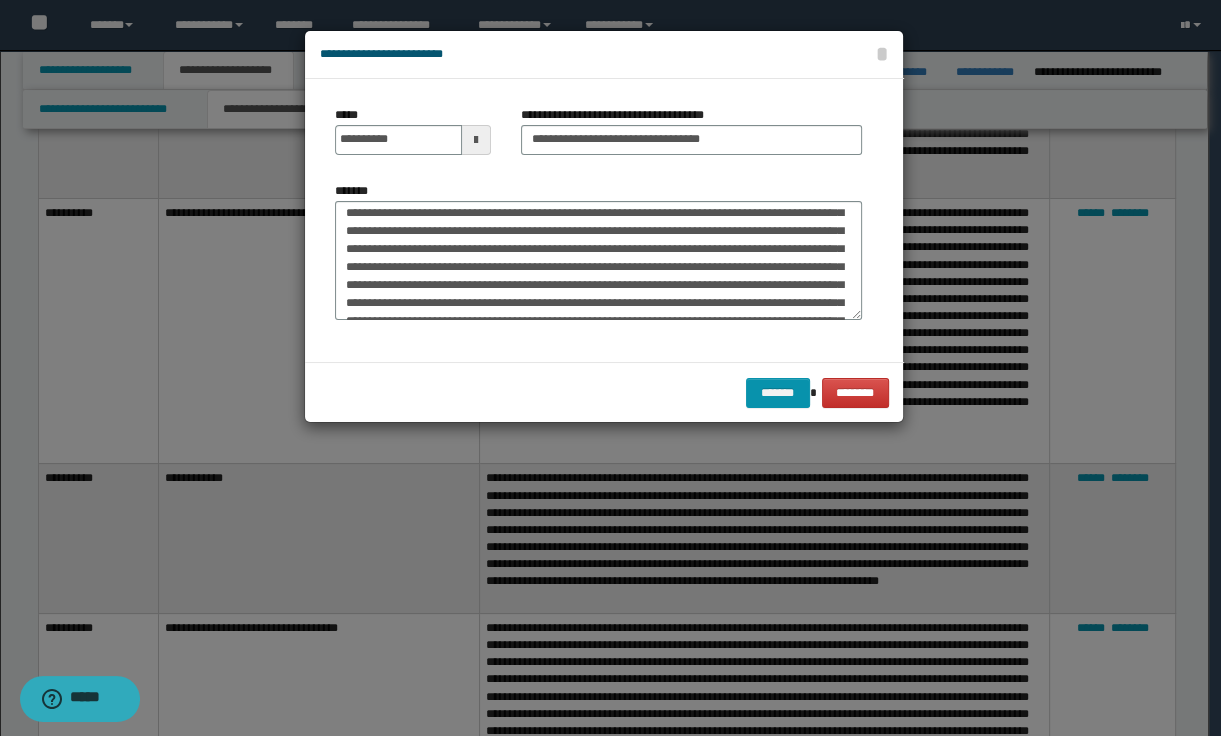 scroll, scrollTop: 144, scrollLeft: 0, axis: vertical 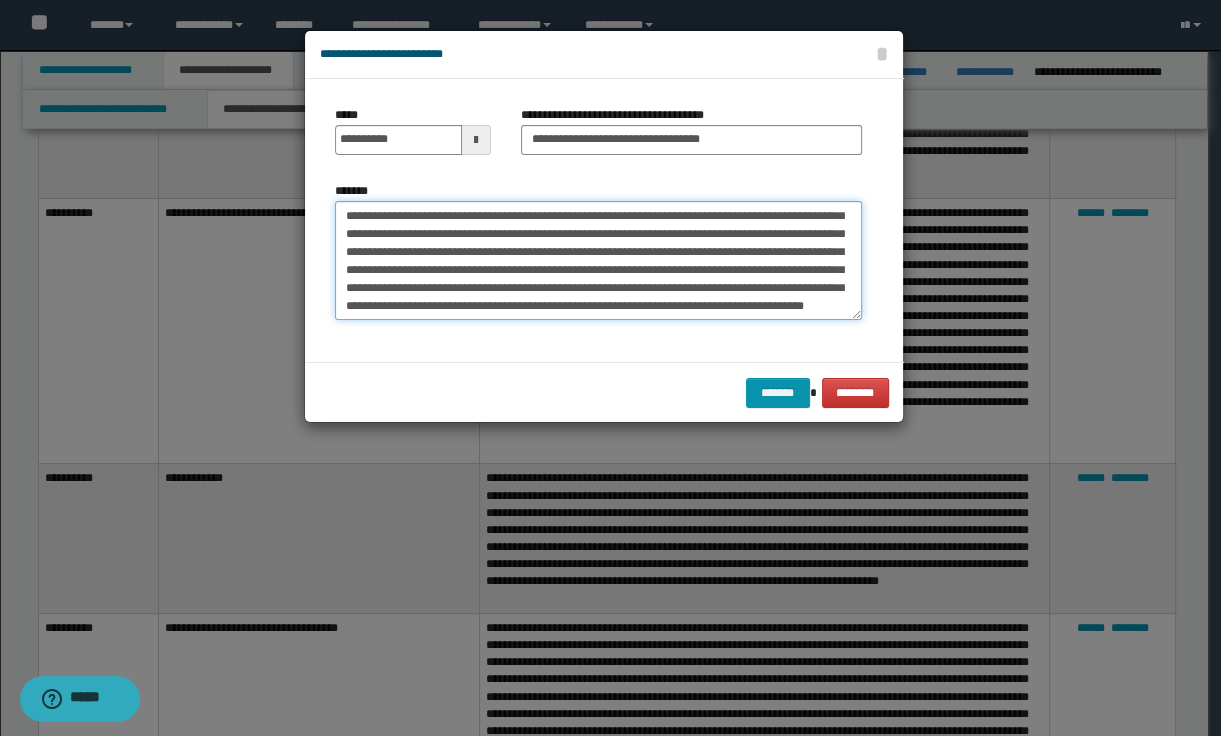 click on "*******" at bounding box center [598, 261] 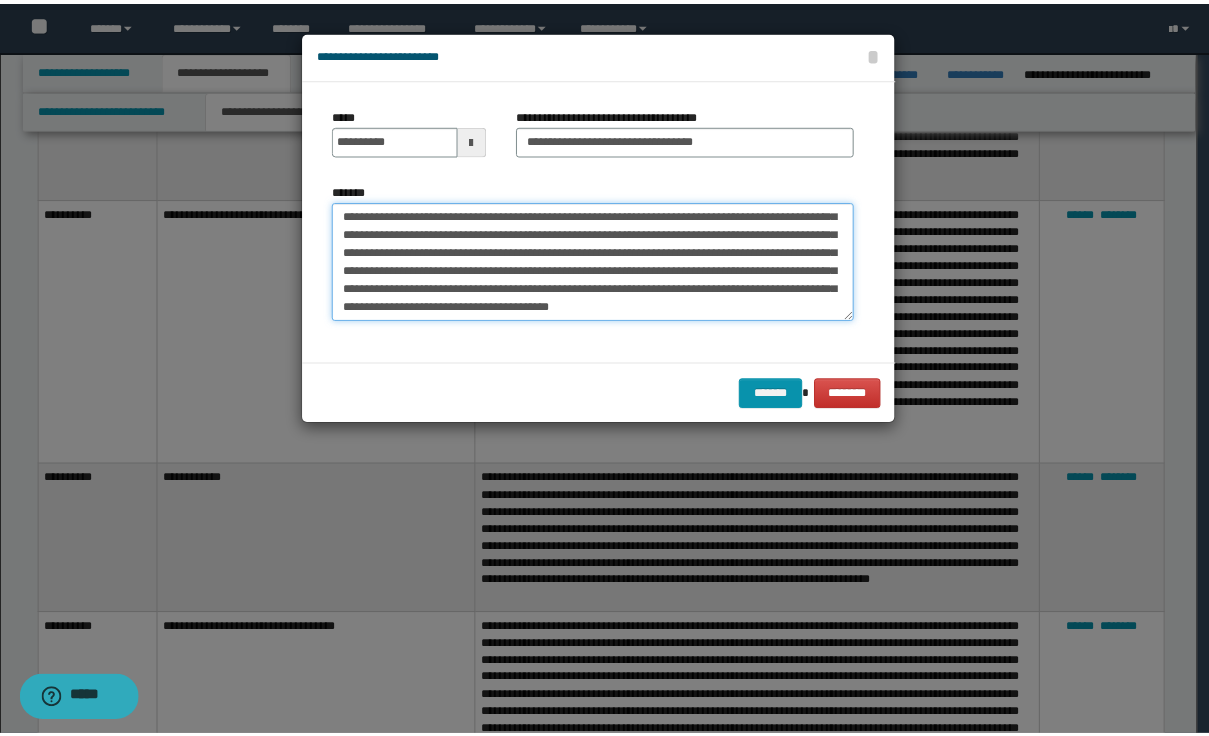 scroll, scrollTop: 156, scrollLeft: 0, axis: vertical 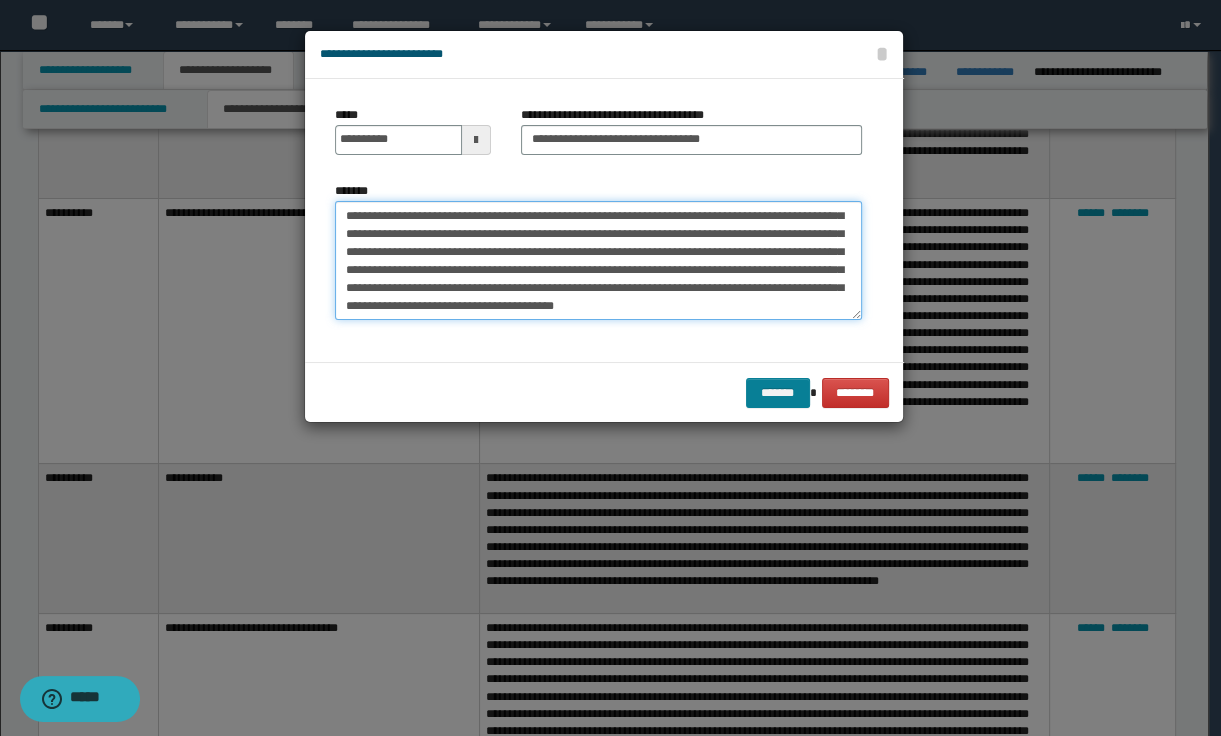 type on "**********" 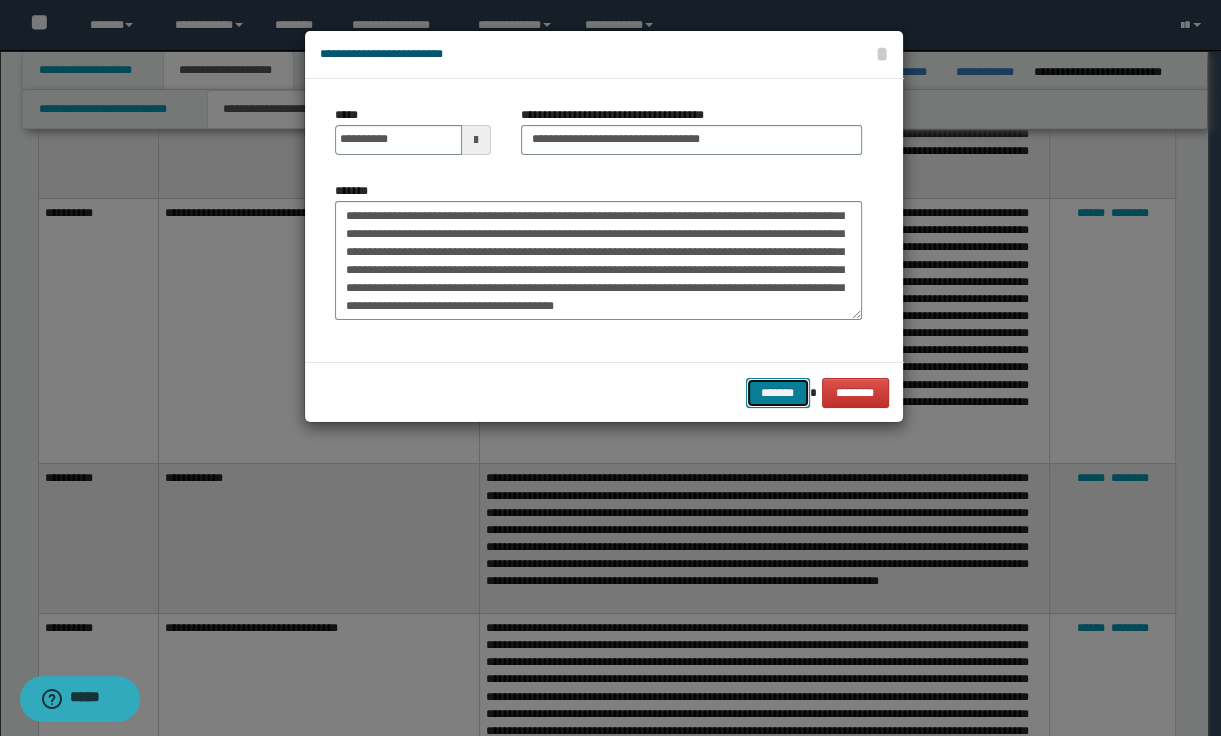 click on "*******" at bounding box center (778, 393) 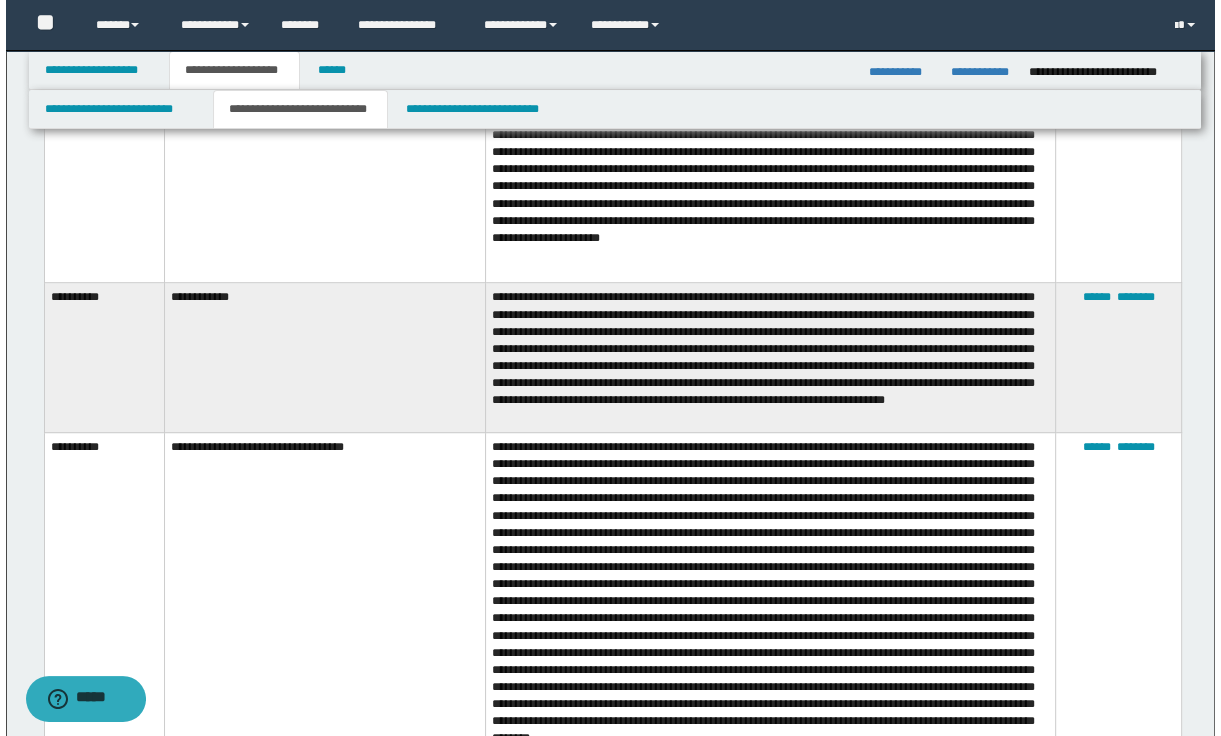 scroll, scrollTop: 880, scrollLeft: 0, axis: vertical 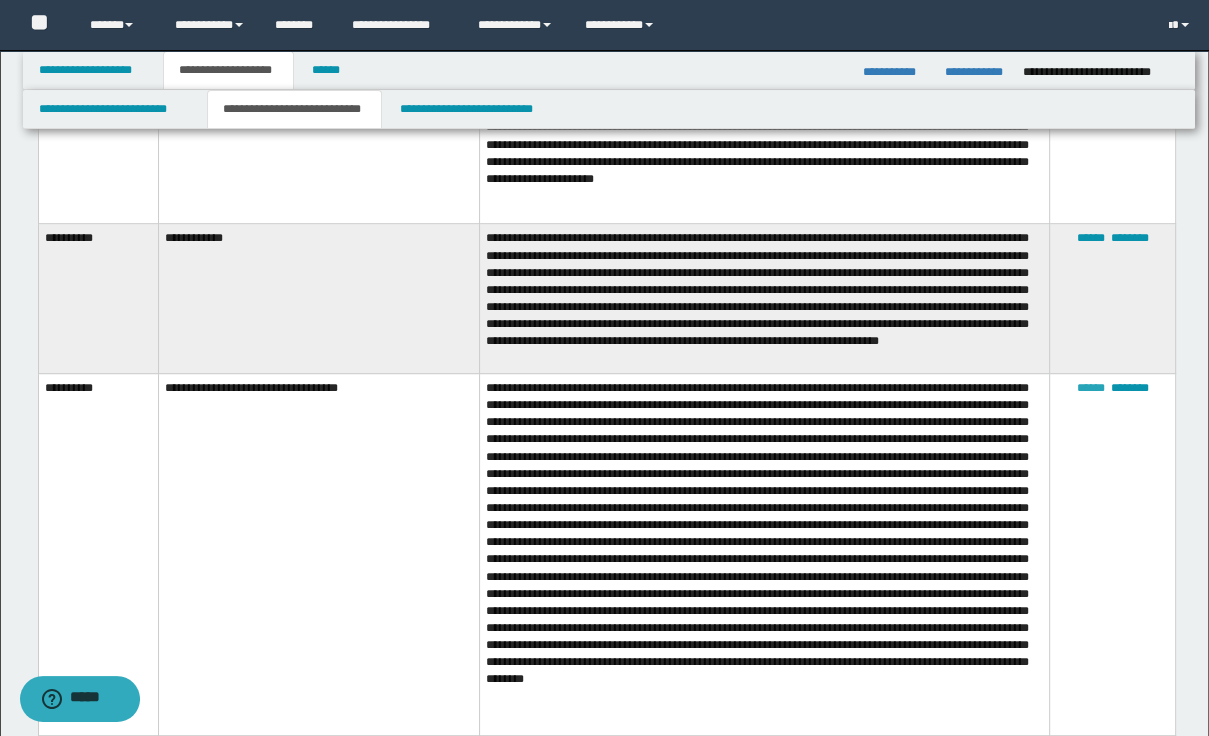 click on "******" at bounding box center (1090, 388) 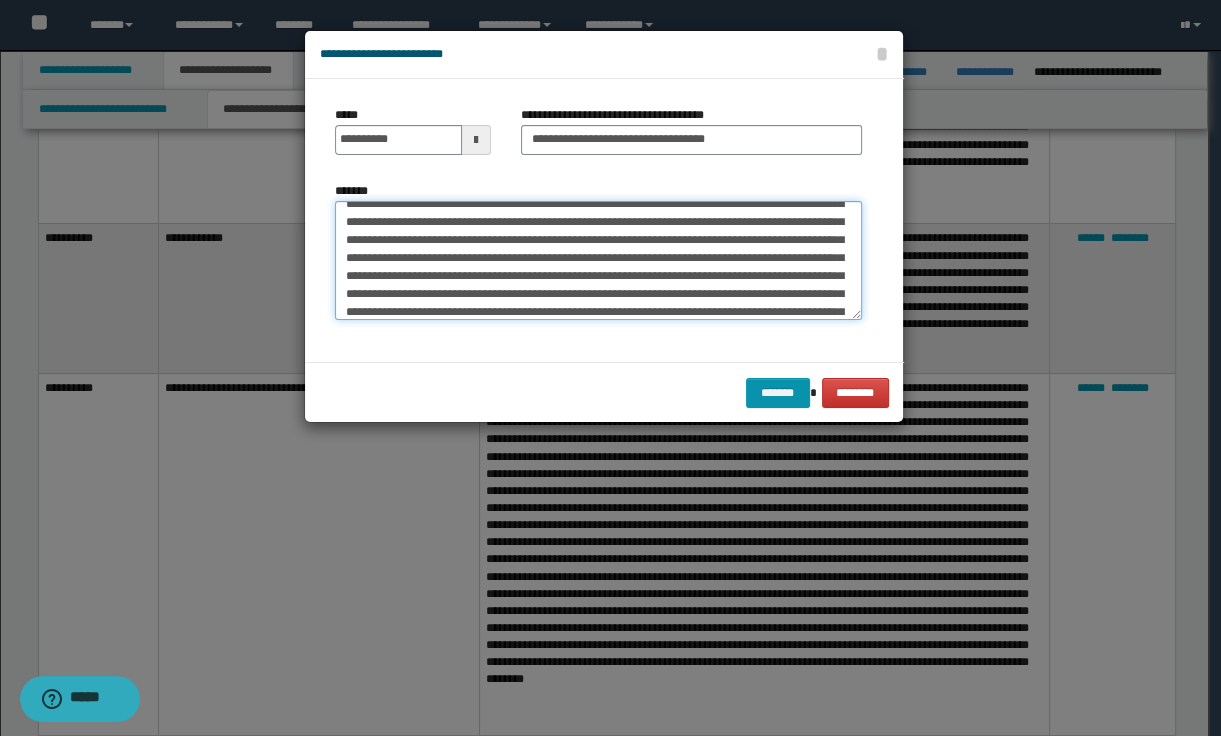 click on "*******" at bounding box center (598, 261) 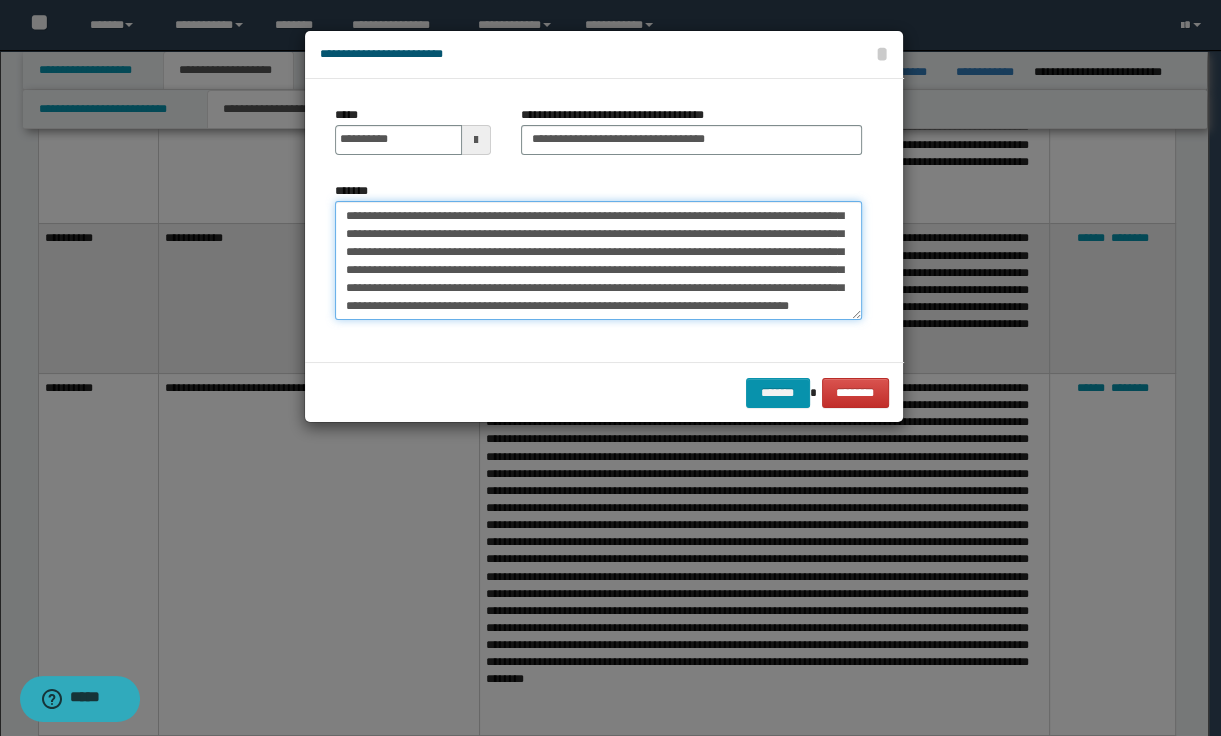 scroll, scrollTop: 288, scrollLeft: 0, axis: vertical 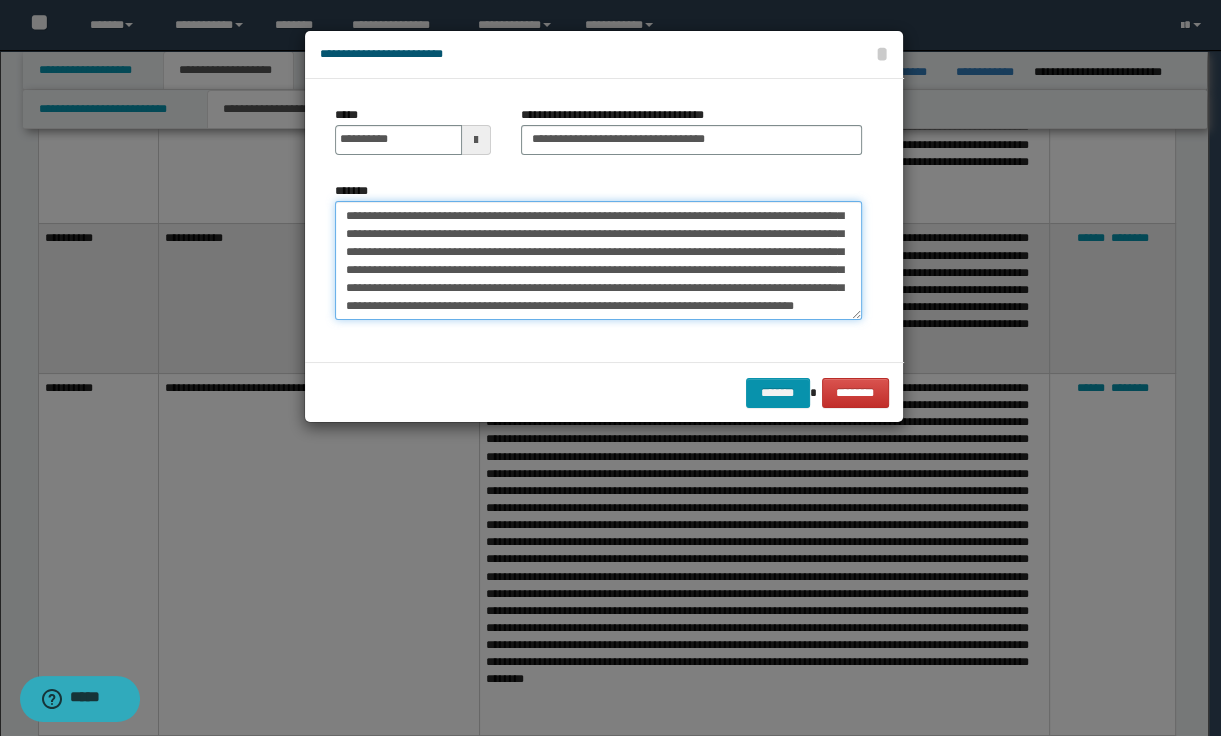 drag, startPoint x: 485, startPoint y: 232, endPoint x: 757, endPoint y: 316, distance: 284.67526 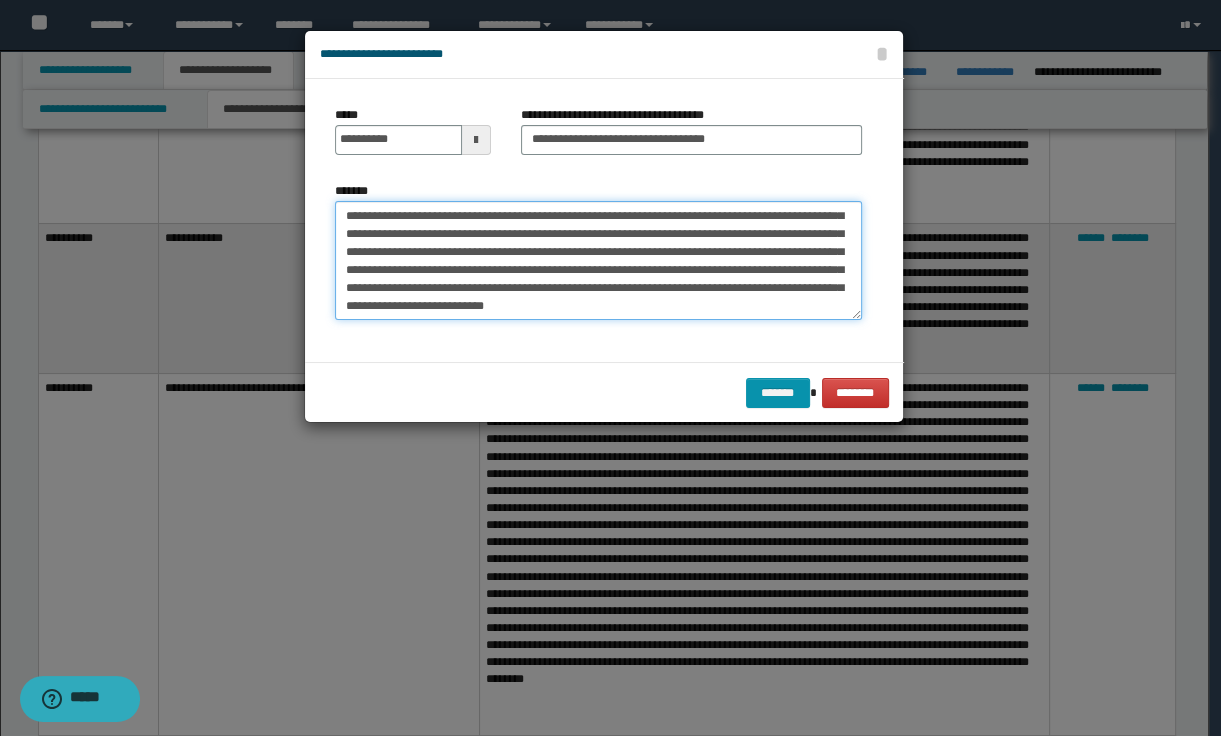 scroll, scrollTop: 216, scrollLeft: 0, axis: vertical 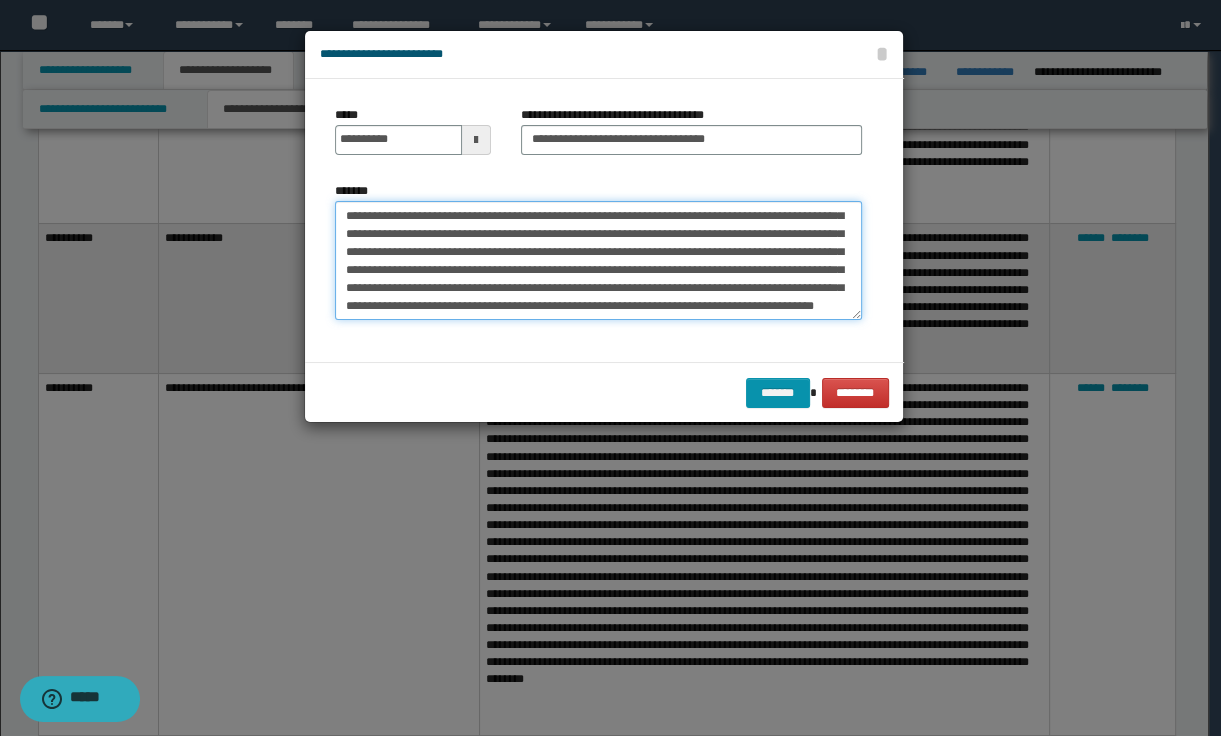 click on "*******" at bounding box center (598, 261) 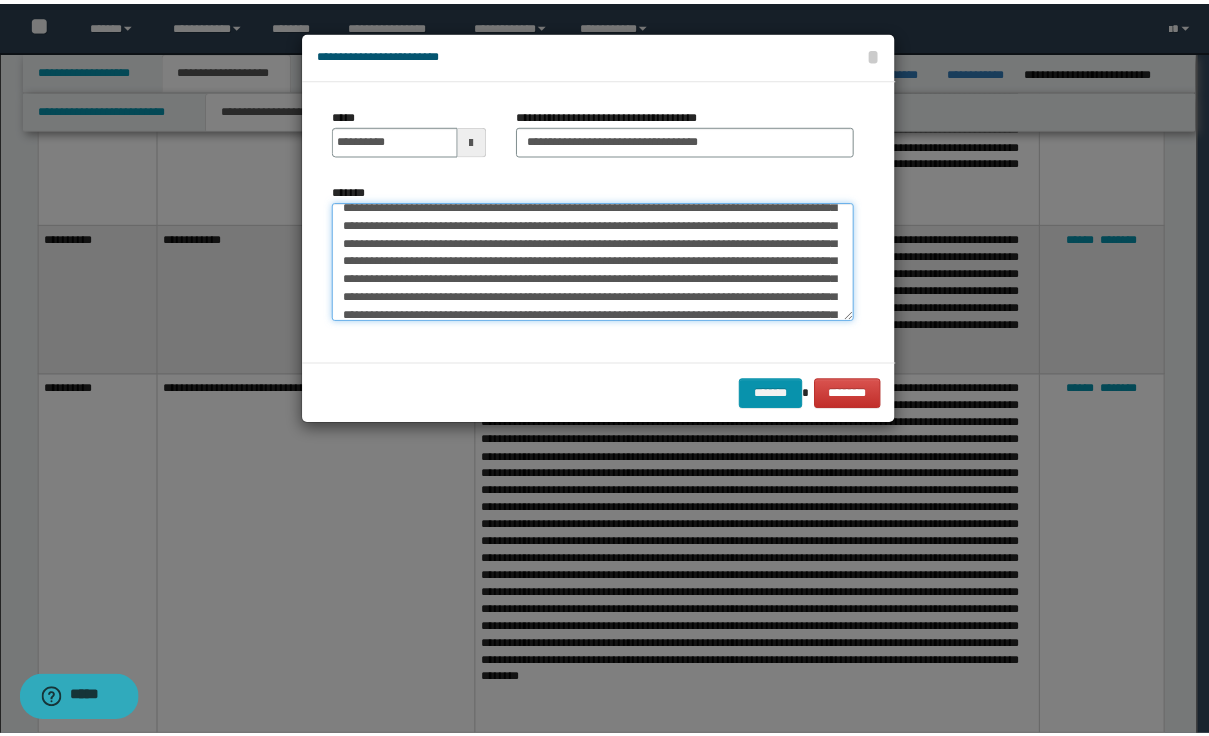 scroll, scrollTop: 288, scrollLeft: 0, axis: vertical 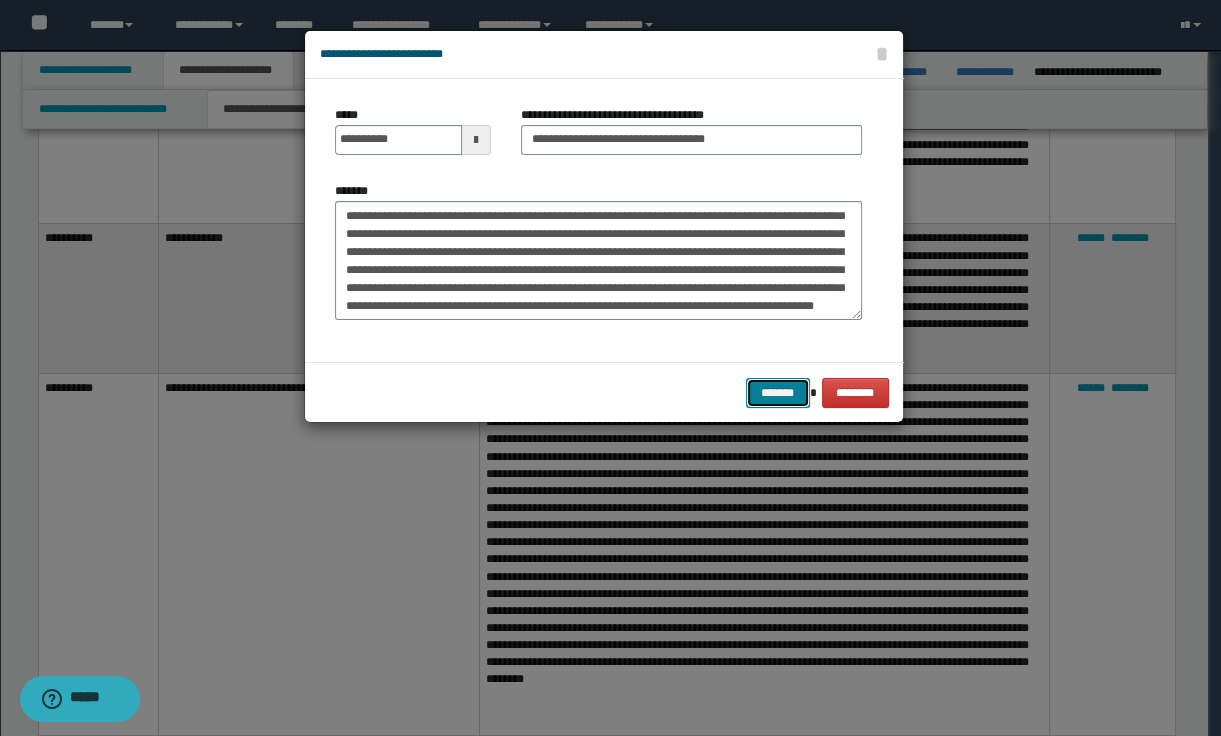 click on "*******" at bounding box center (778, 393) 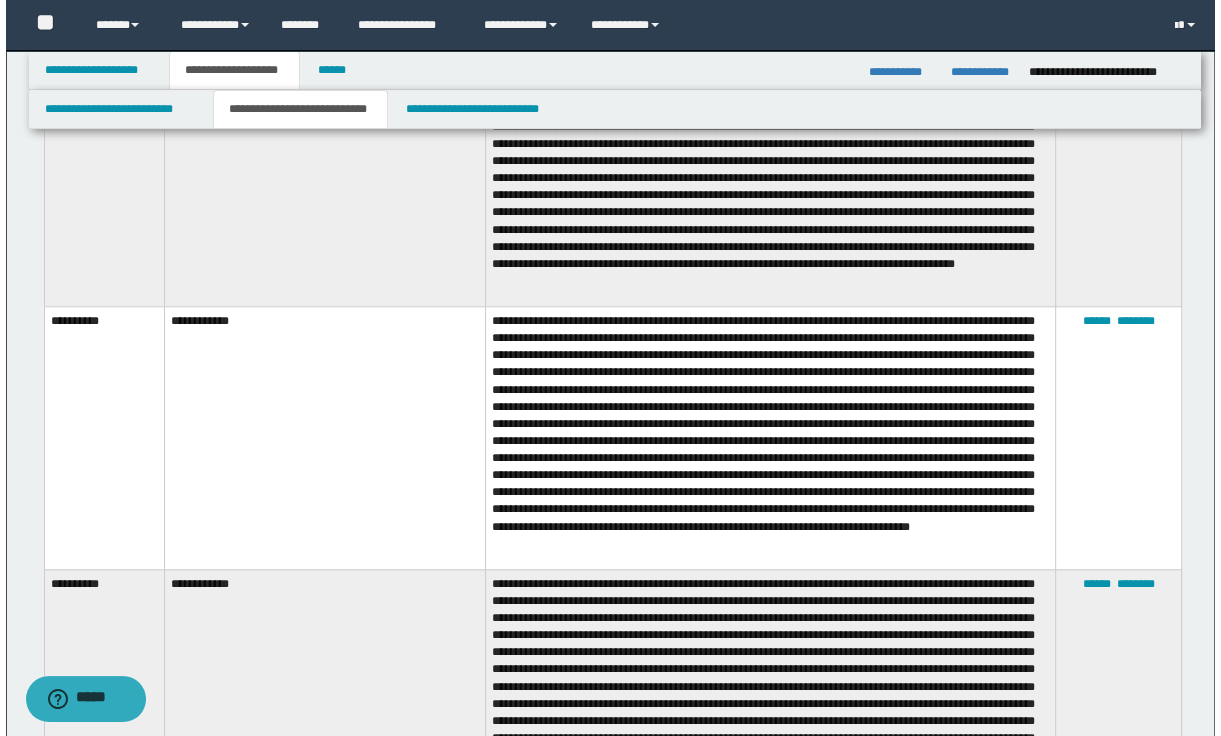 scroll, scrollTop: 1600, scrollLeft: 0, axis: vertical 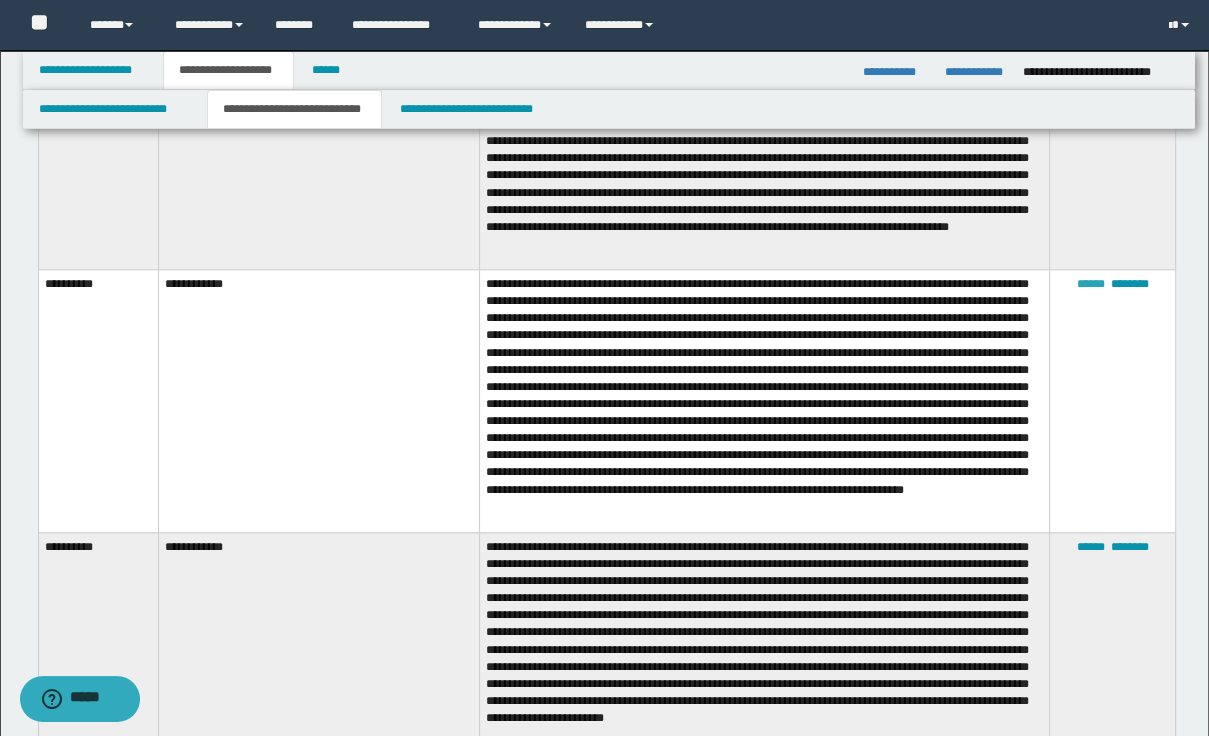 click on "******" at bounding box center [1090, 284] 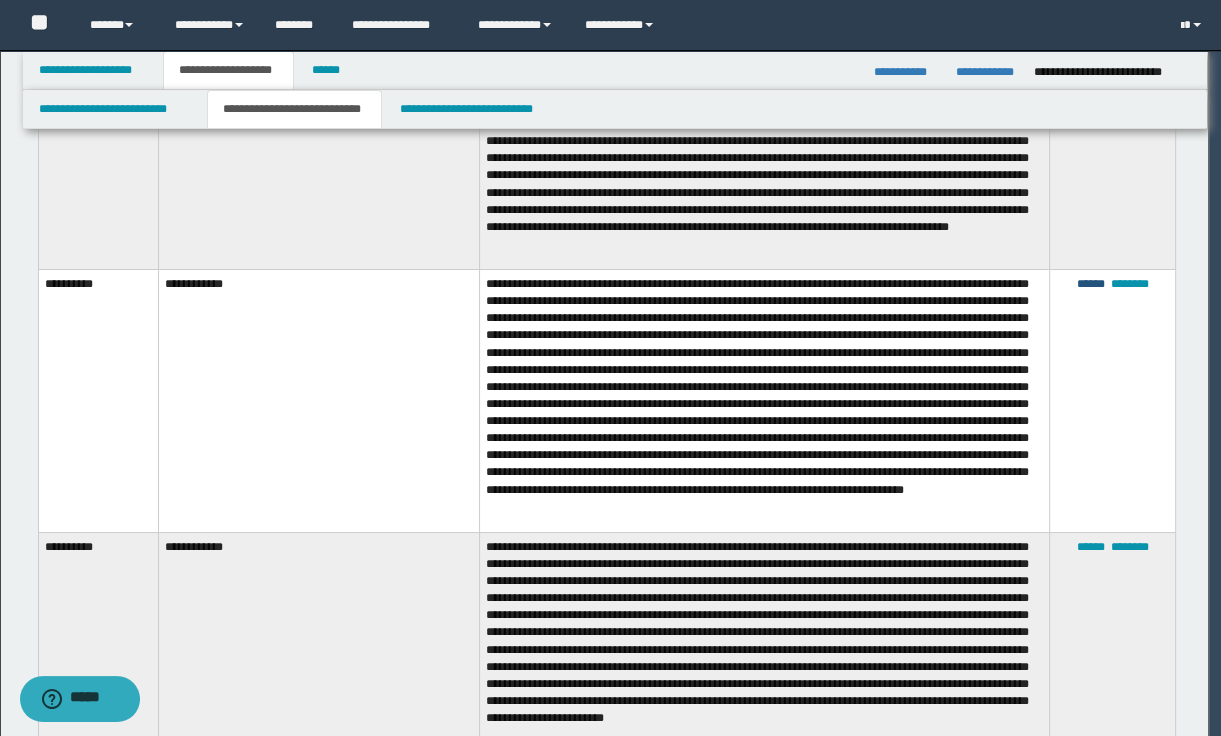 scroll, scrollTop: 216, scrollLeft: 0, axis: vertical 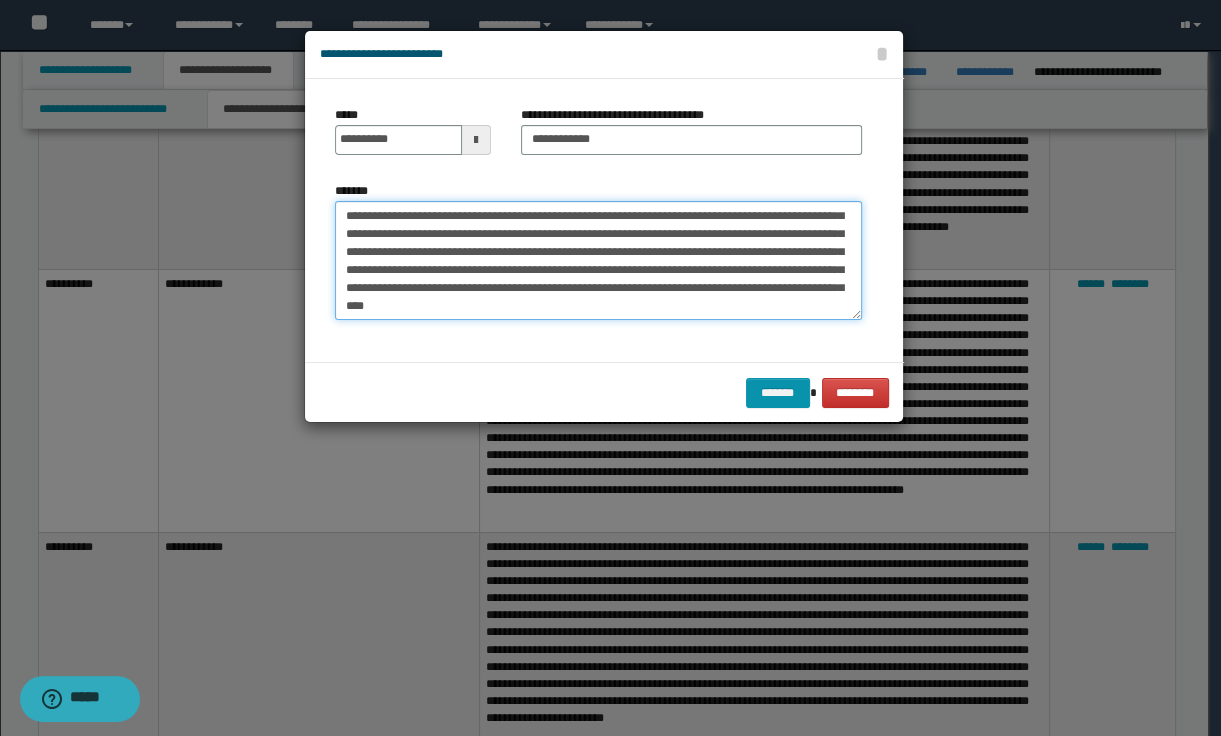 click on "*******" at bounding box center [598, 261] 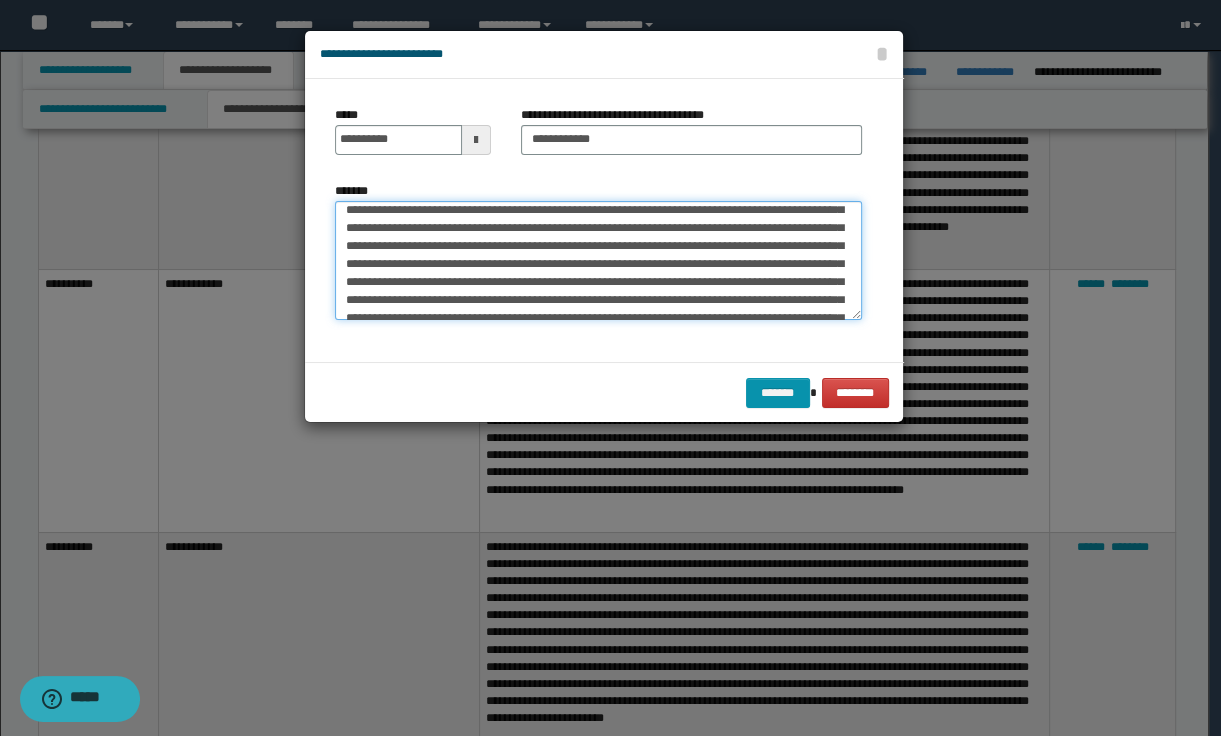 scroll, scrollTop: 43, scrollLeft: 0, axis: vertical 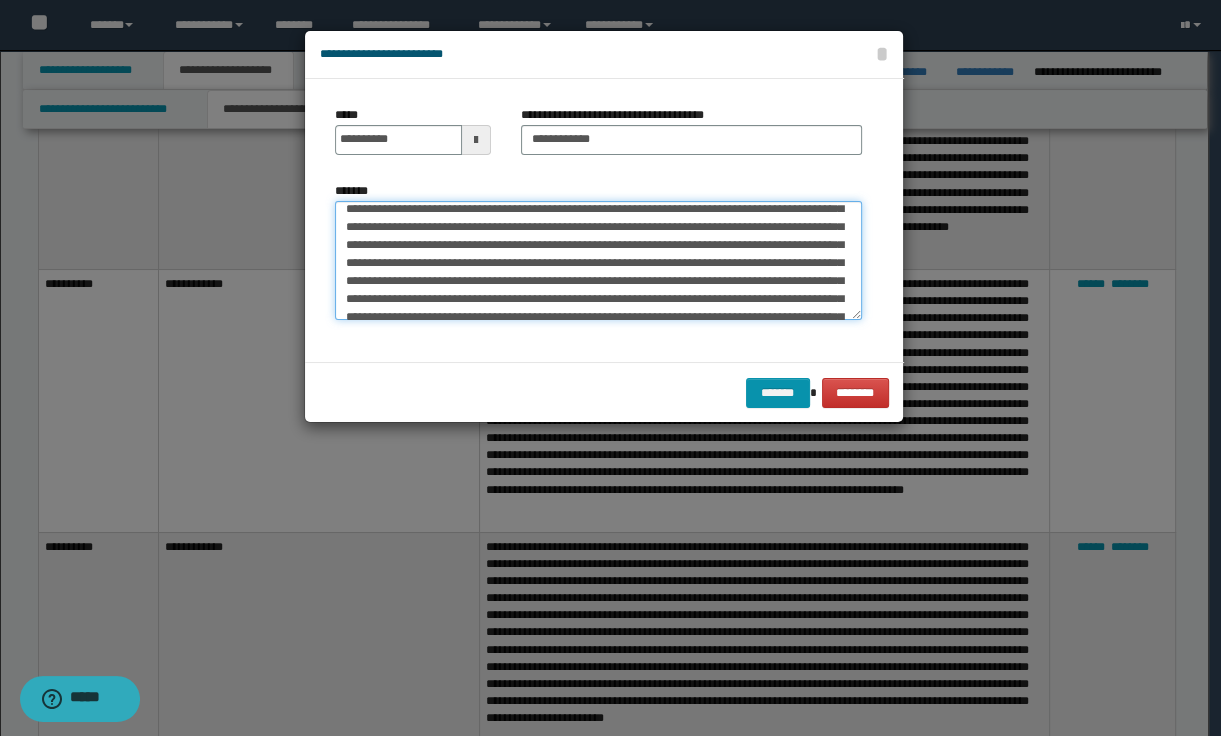 click on "*******" at bounding box center [598, 261] 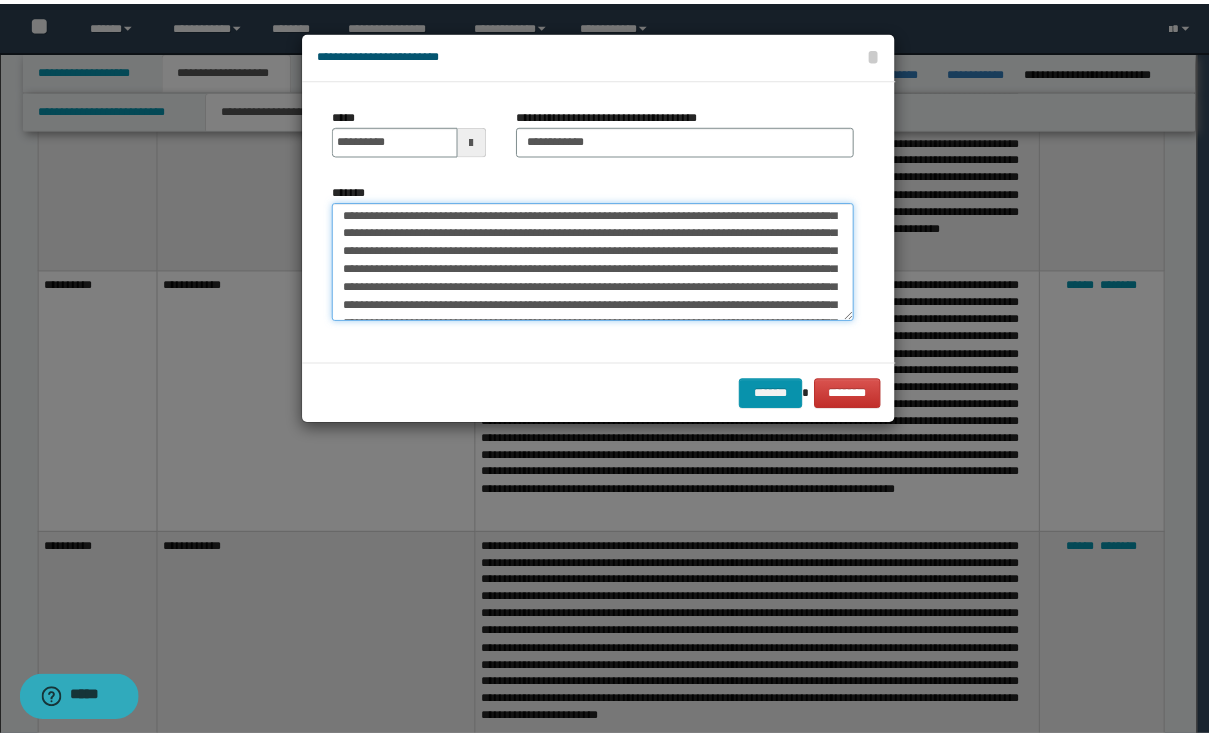 scroll, scrollTop: 0, scrollLeft: 0, axis: both 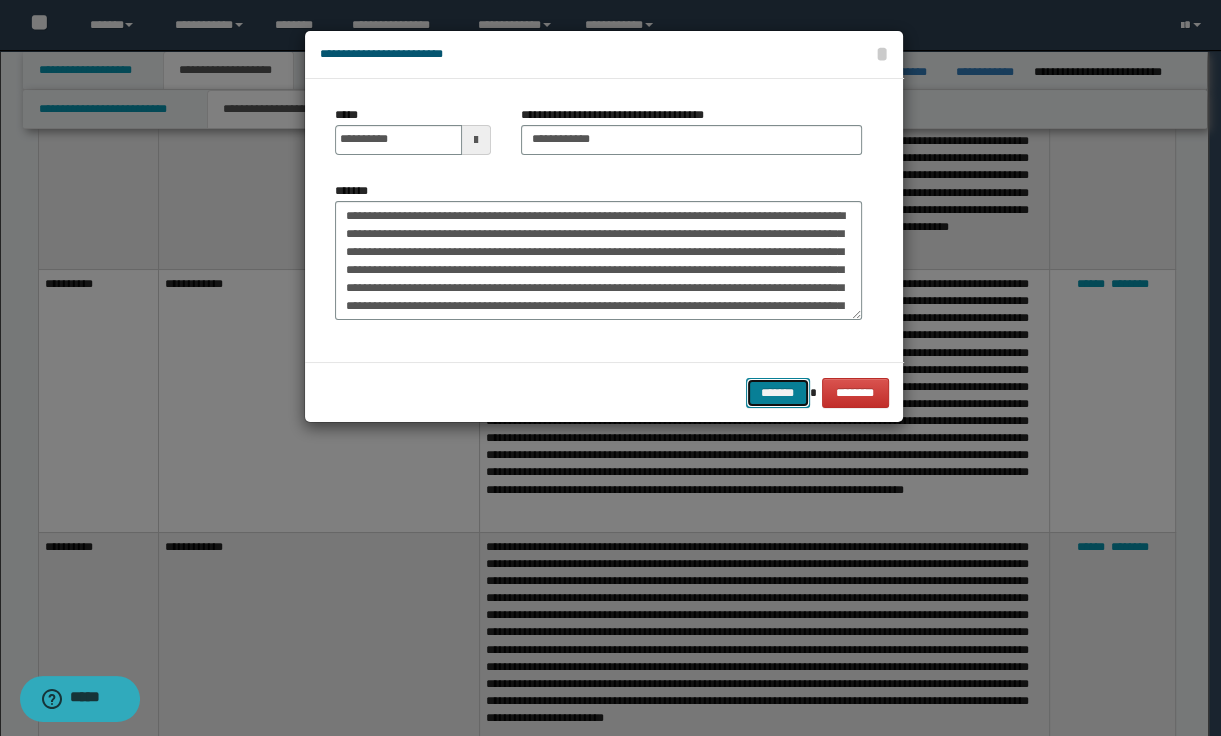 click on "*******" at bounding box center [778, 393] 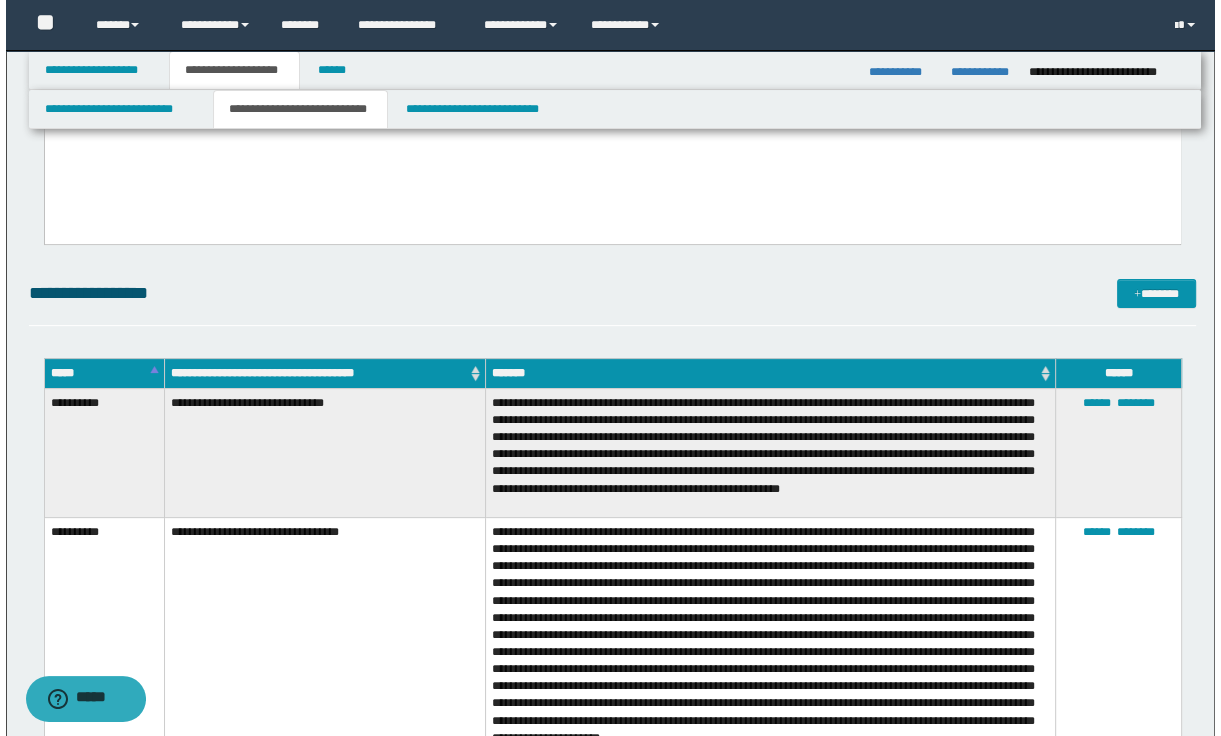 scroll, scrollTop: 320, scrollLeft: 0, axis: vertical 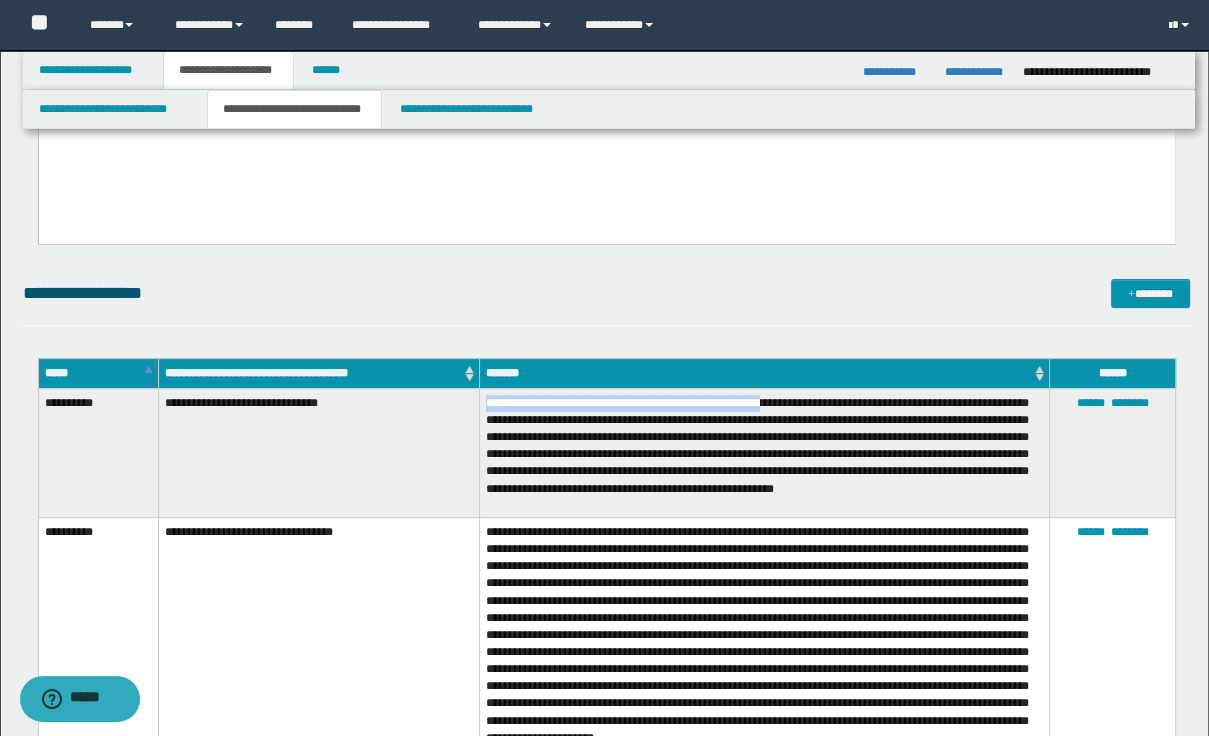 drag, startPoint x: 484, startPoint y: 400, endPoint x: 780, endPoint y: 401, distance: 296.00168 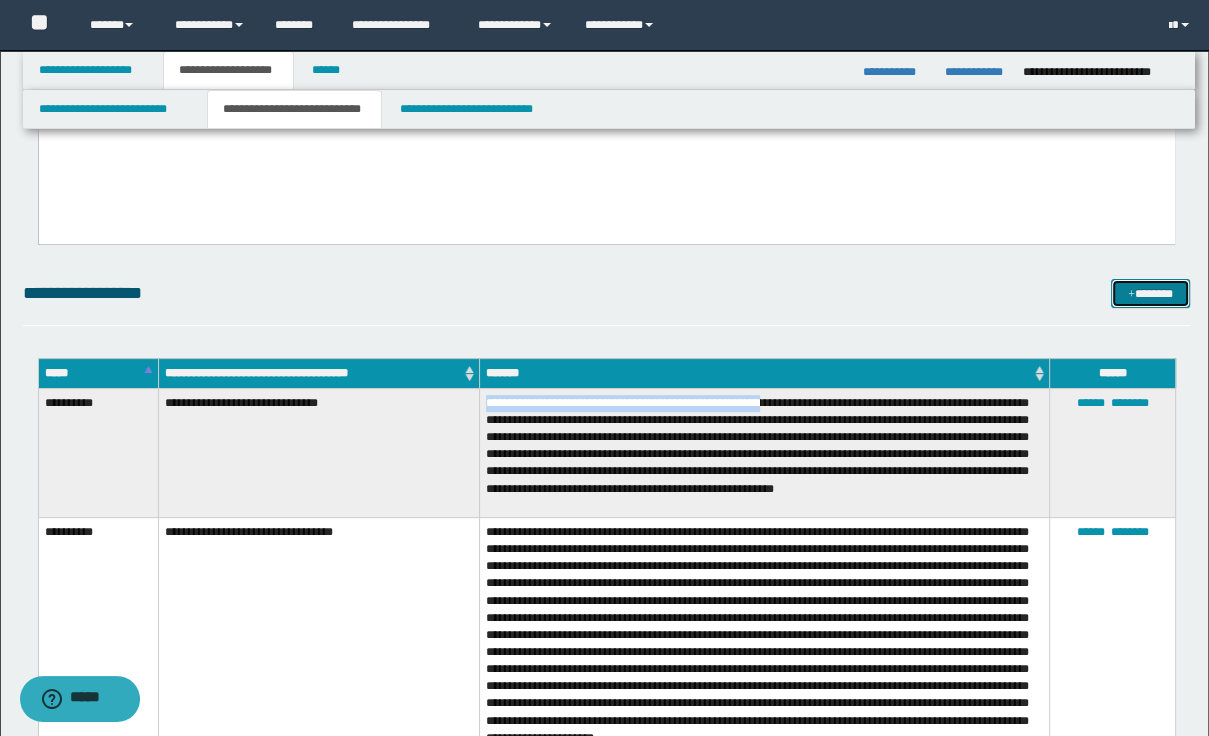 click on "*******" at bounding box center (1150, 294) 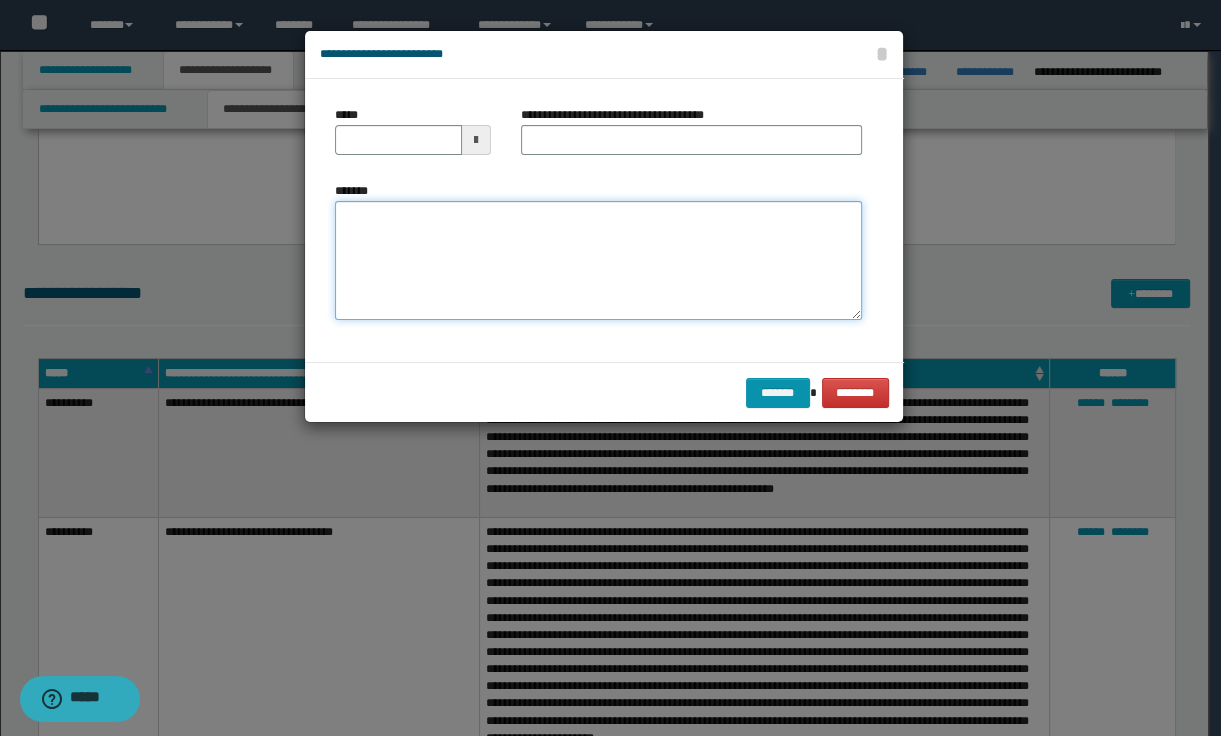 click on "*******" at bounding box center (598, 261) 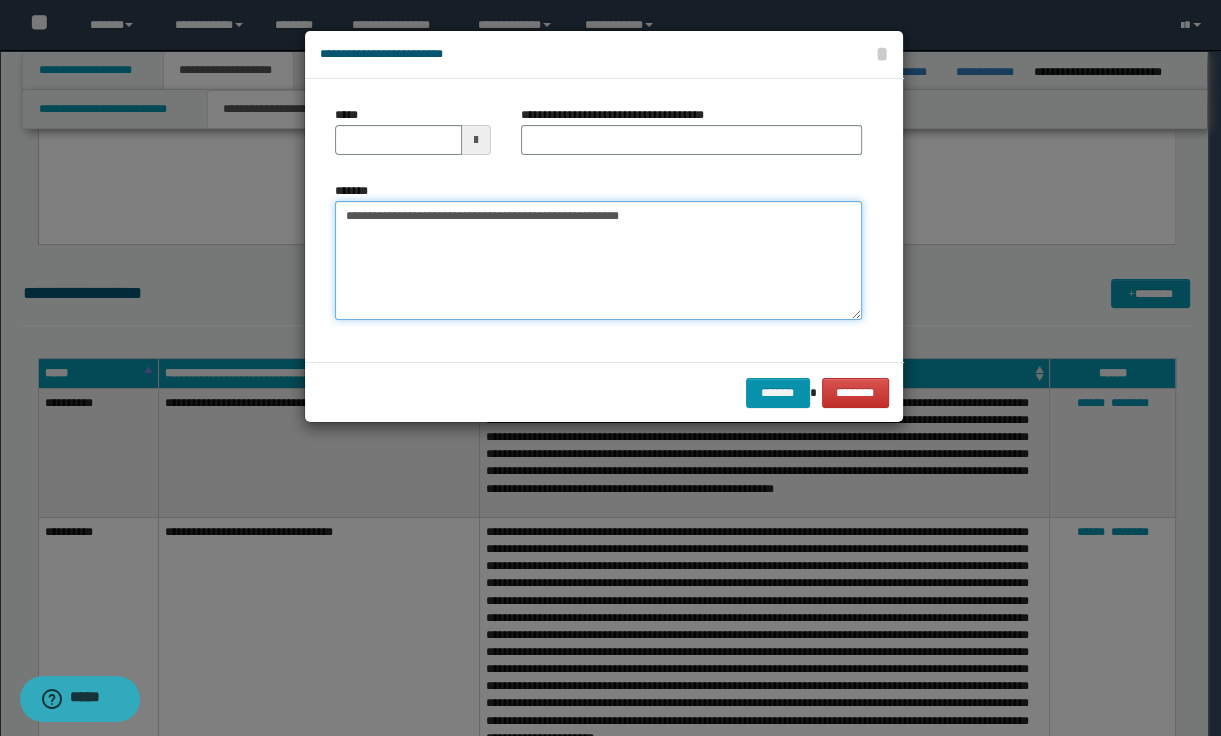 type 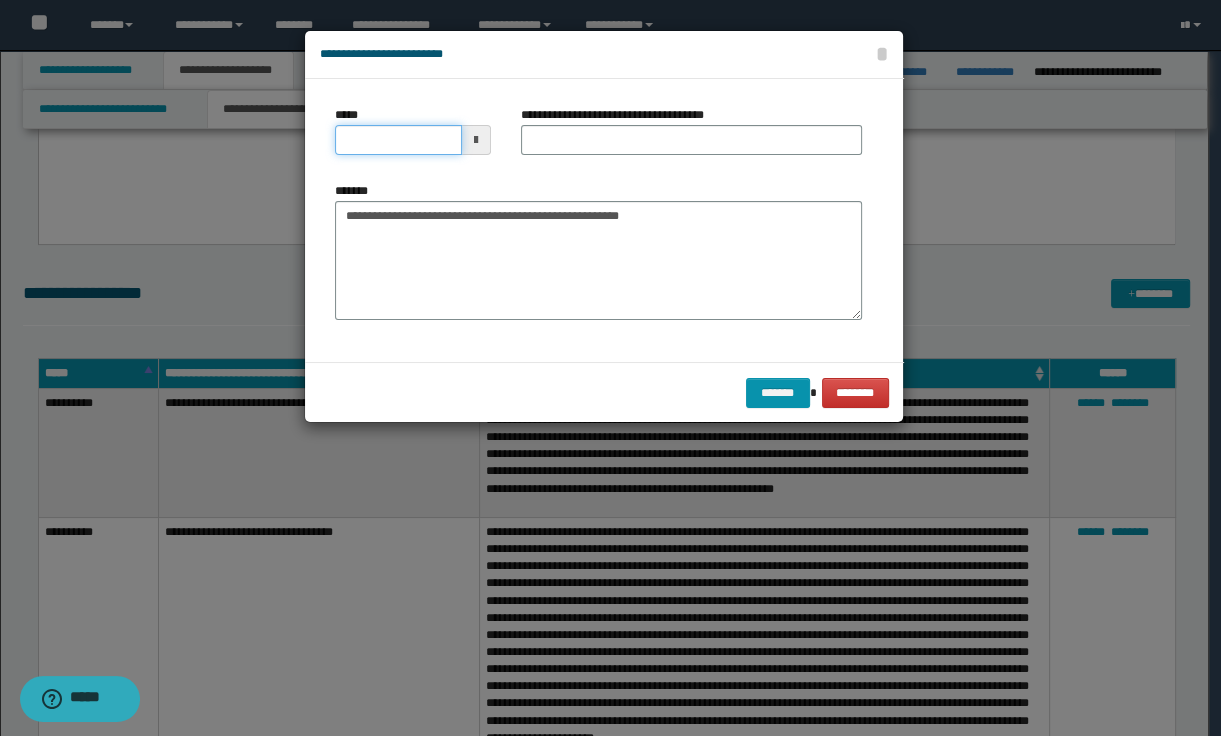 click on "*****" at bounding box center [398, 140] 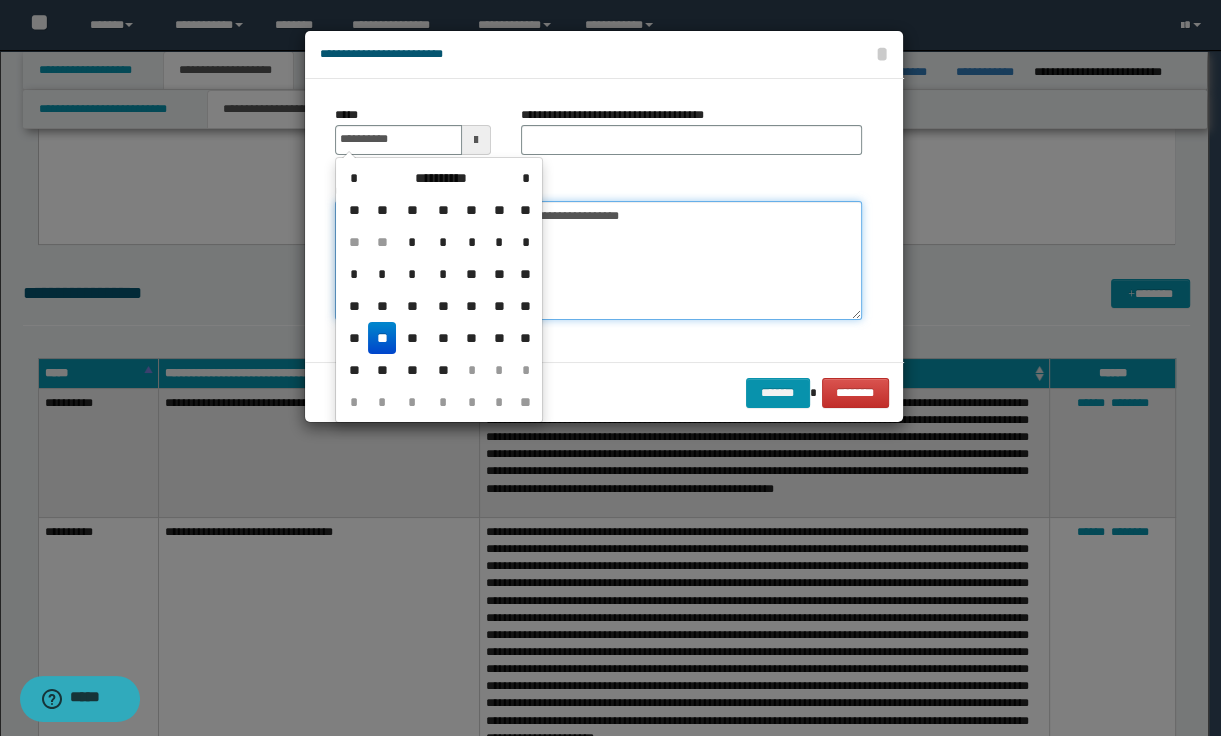 type on "**********" 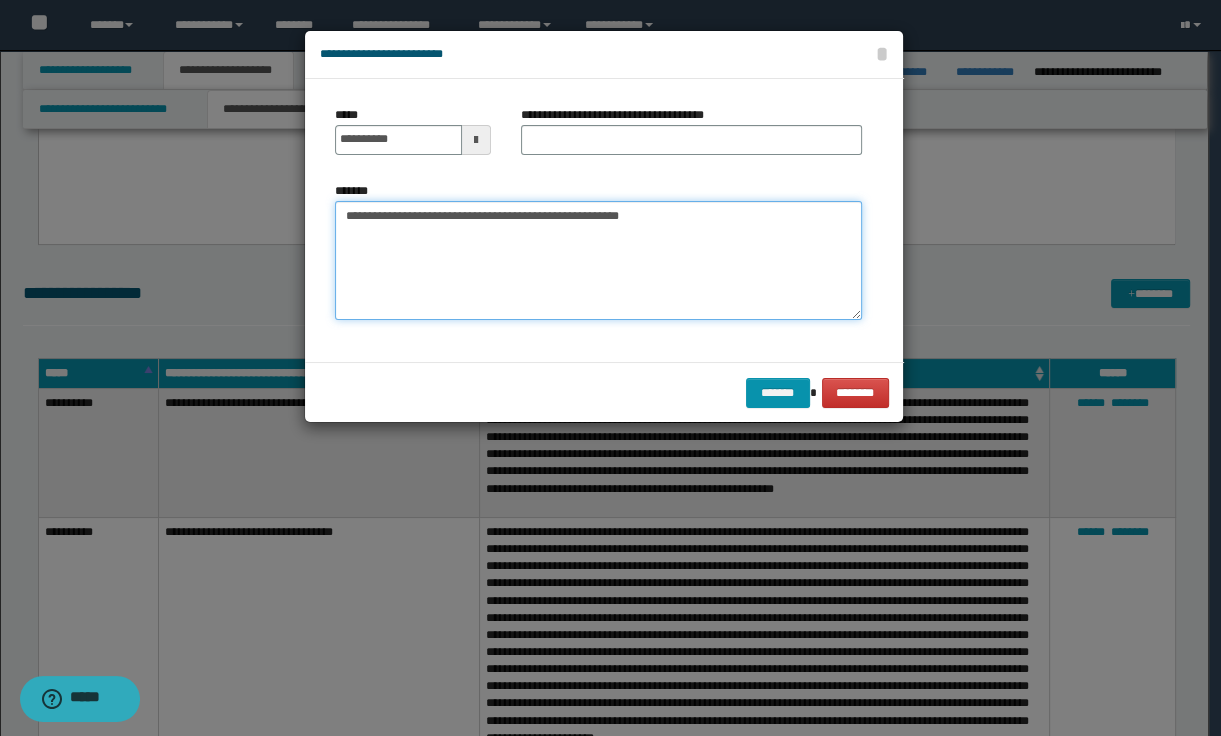 click on "**********" at bounding box center (598, 261) 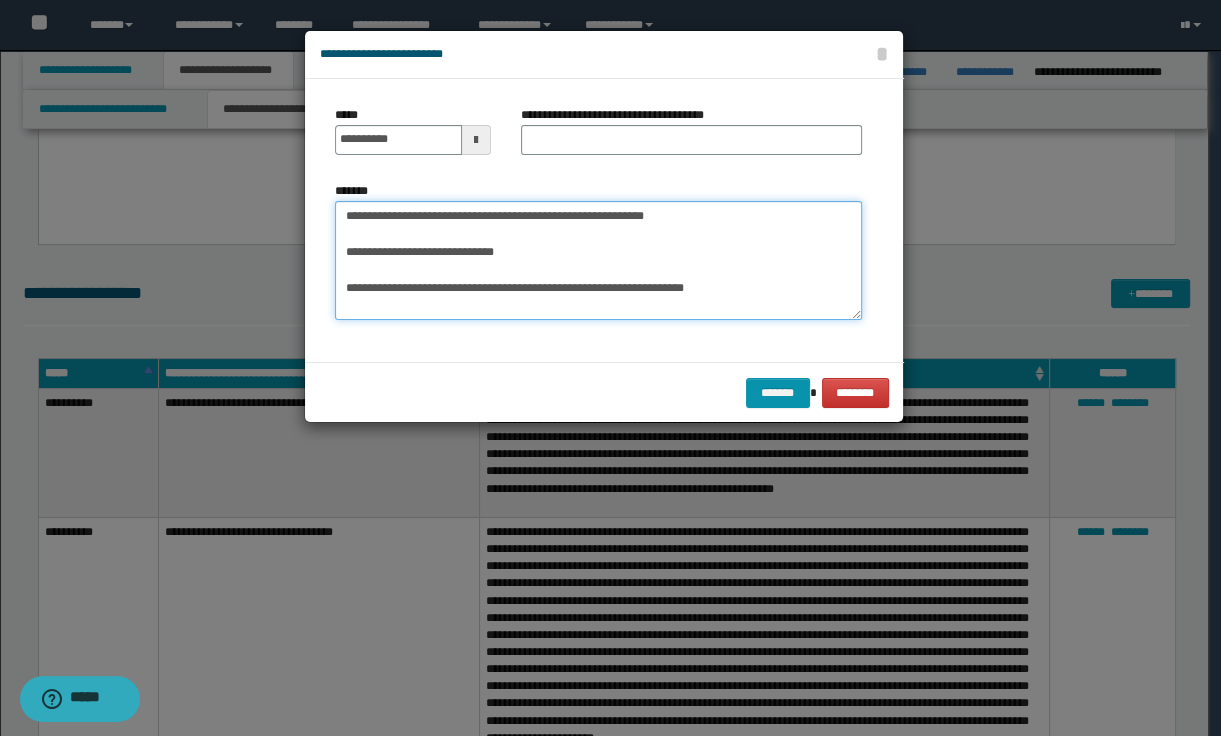 scroll, scrollTop: 678, scrollLeft: 0, axis: vertical 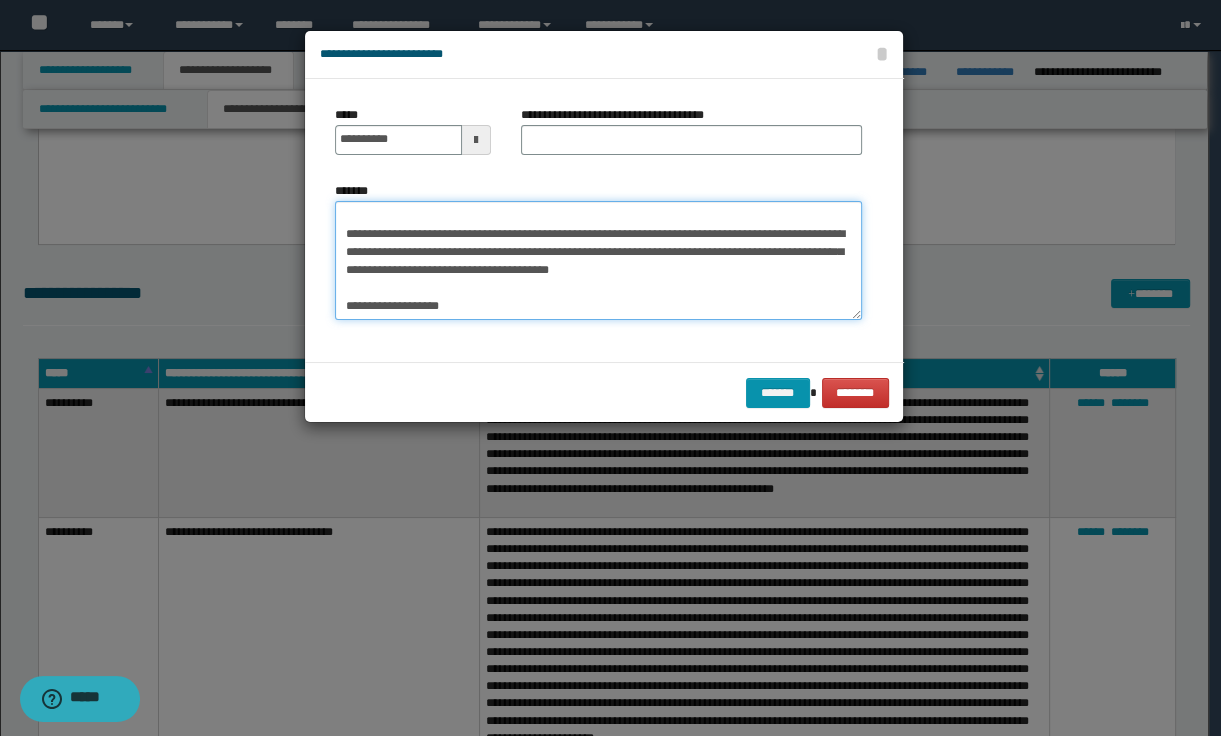type on "**********" 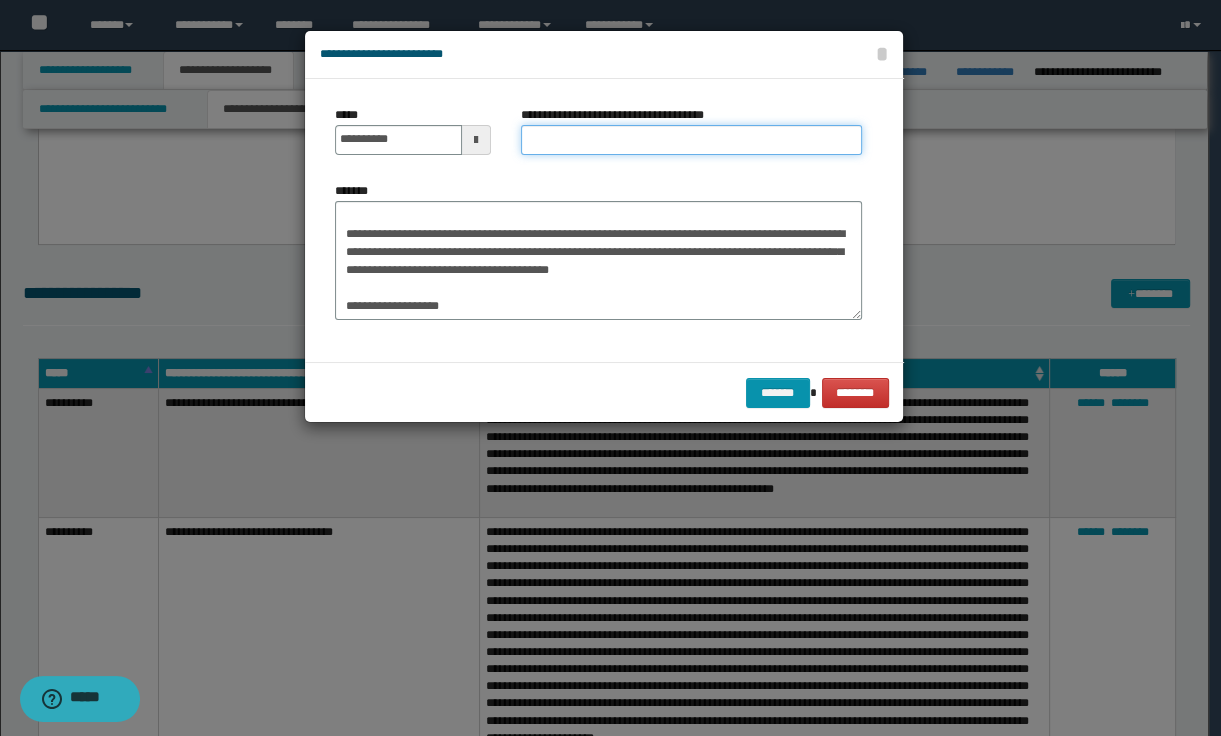 click on "**********" at bounding box center [691, 140] 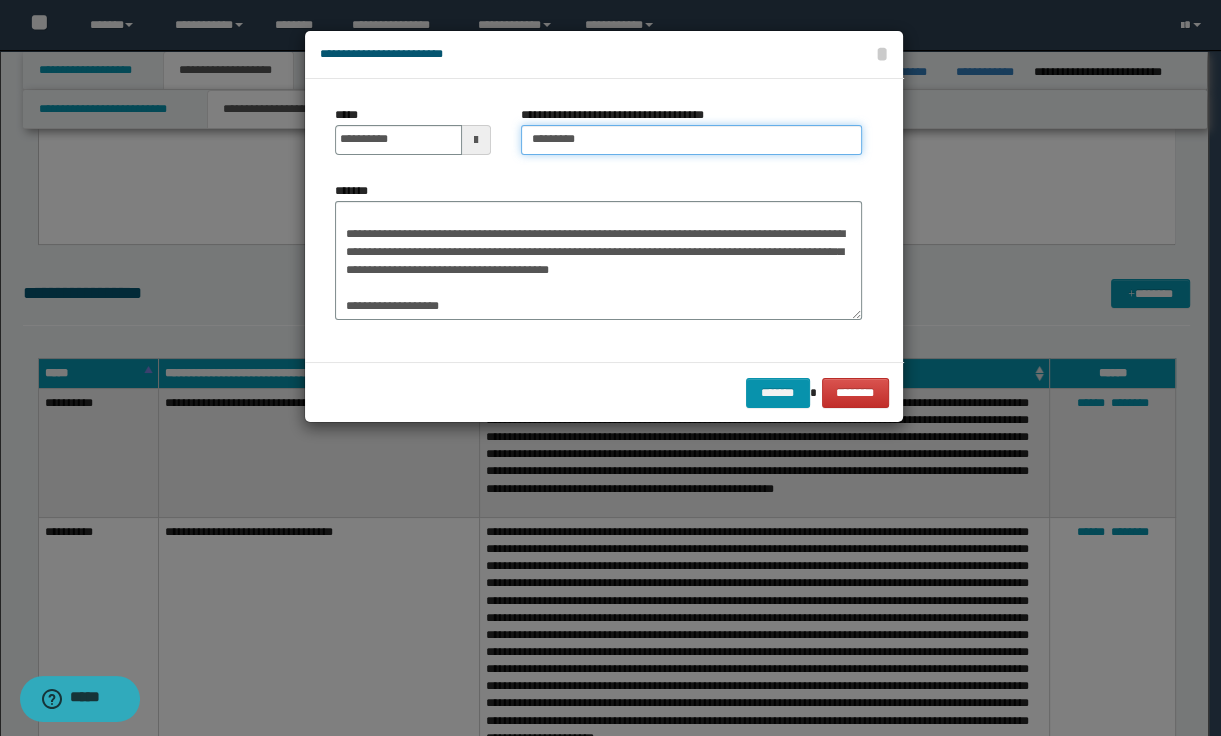 type on "**********" 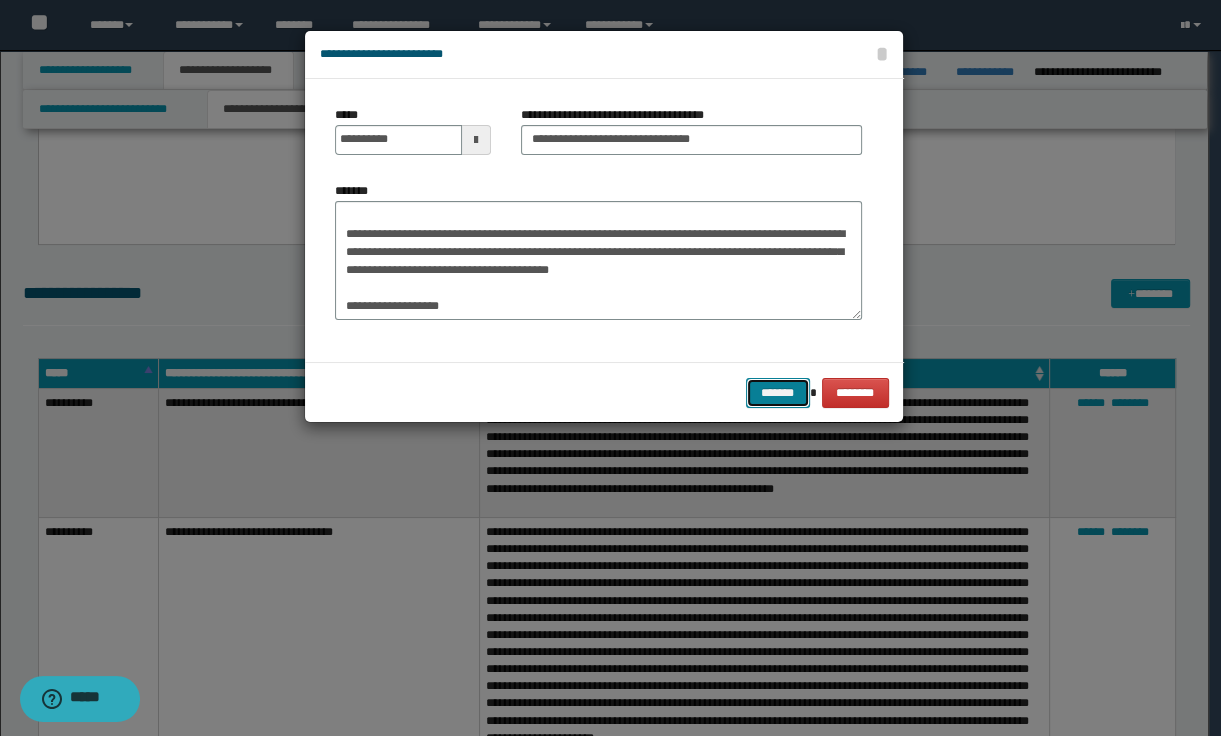click on "*******" at bounding box center (778, 393) 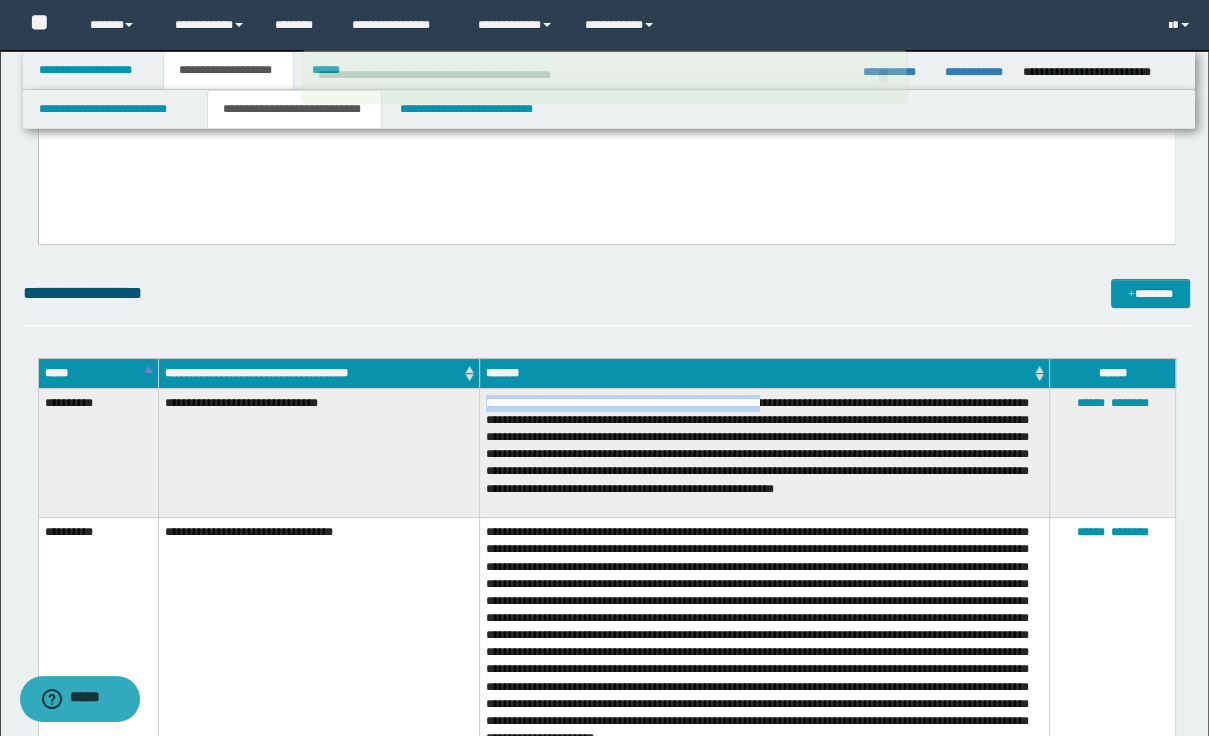 drag, startPoint x: 481, startPoint y: 400, endPoint x: 782, endPoint y: 404, distance: 301.02658 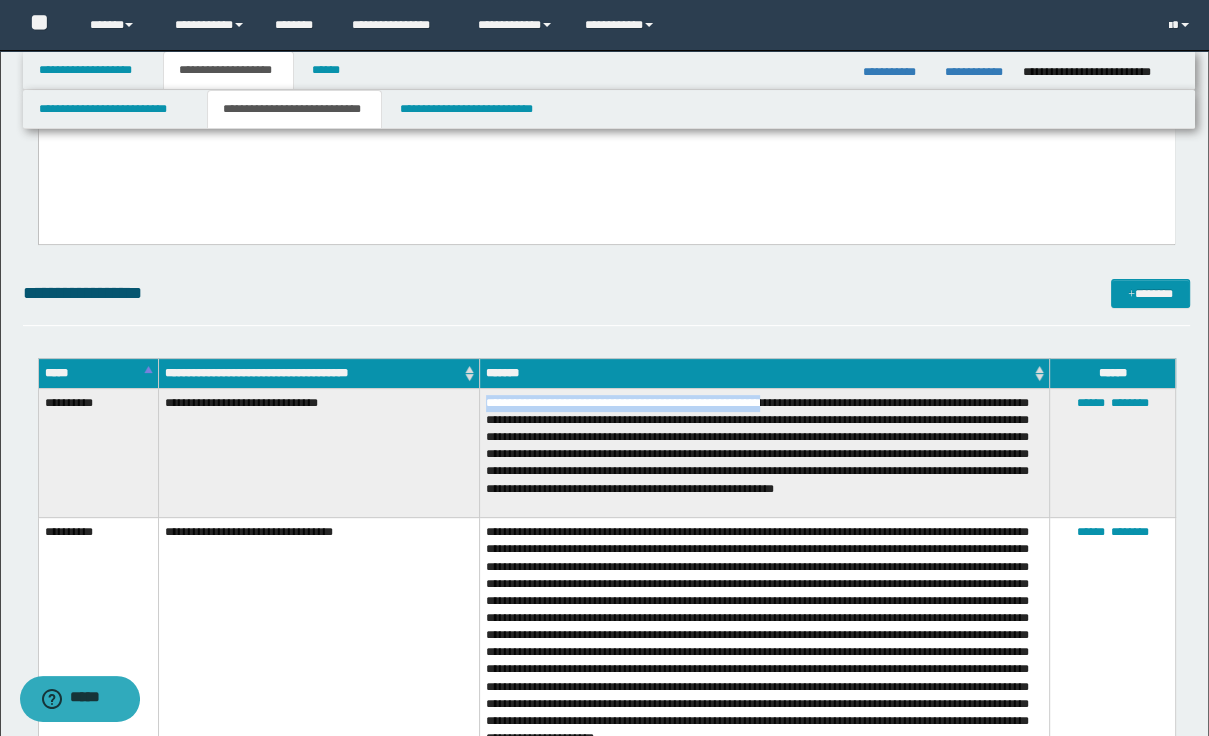 copy on "**********" 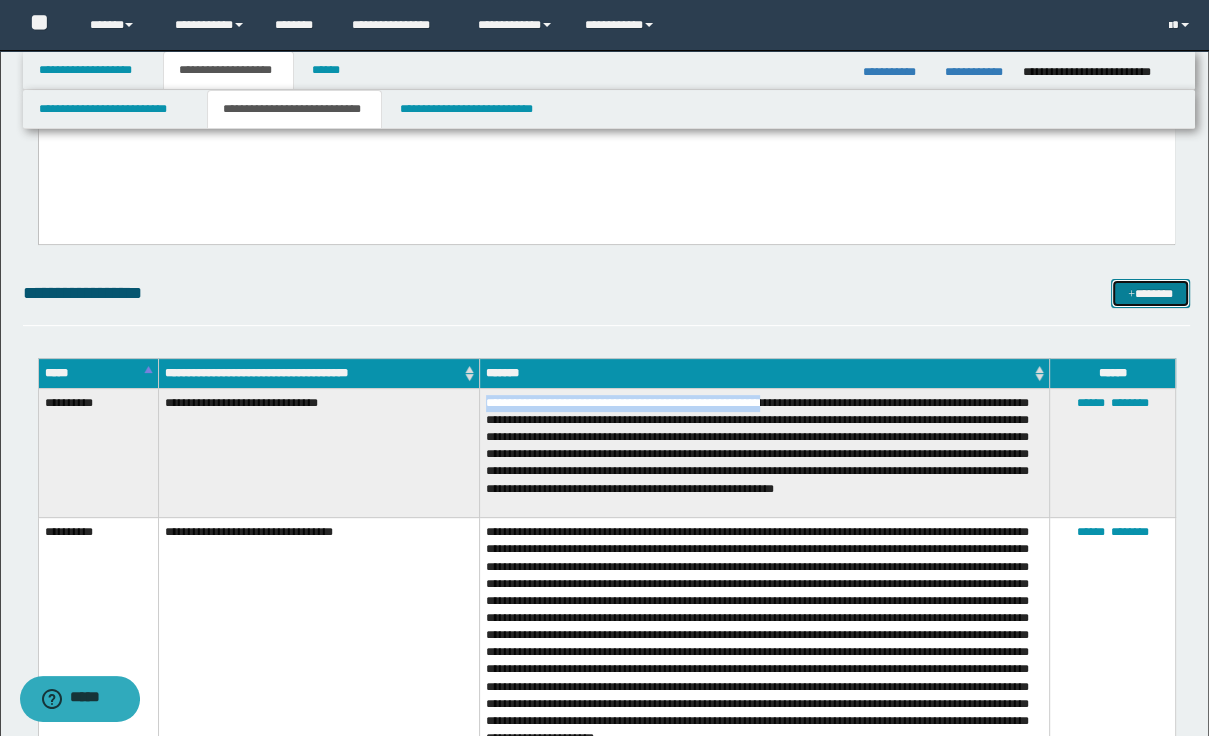 click on "*******" at bounding box center [1150, 294] 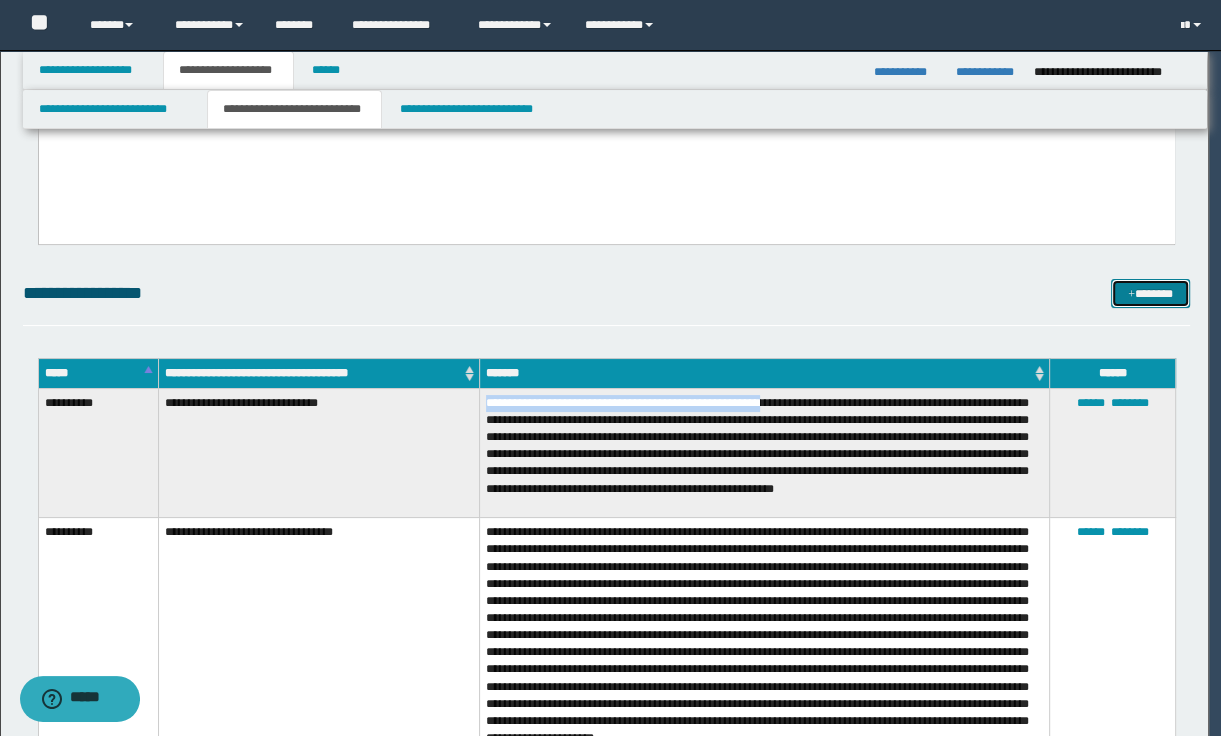 scroll, scrollTop: 0, scrollLeft: 0, axis: both 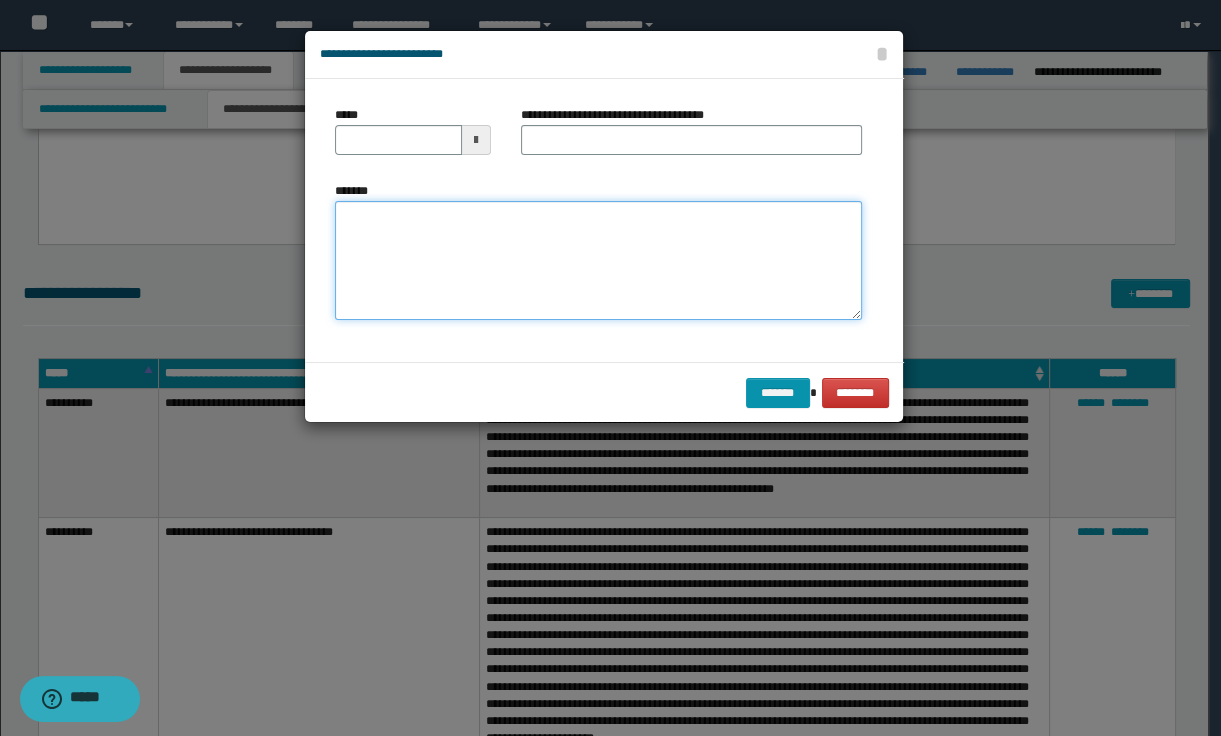 click on "*******" at bounding box center (598, 261) 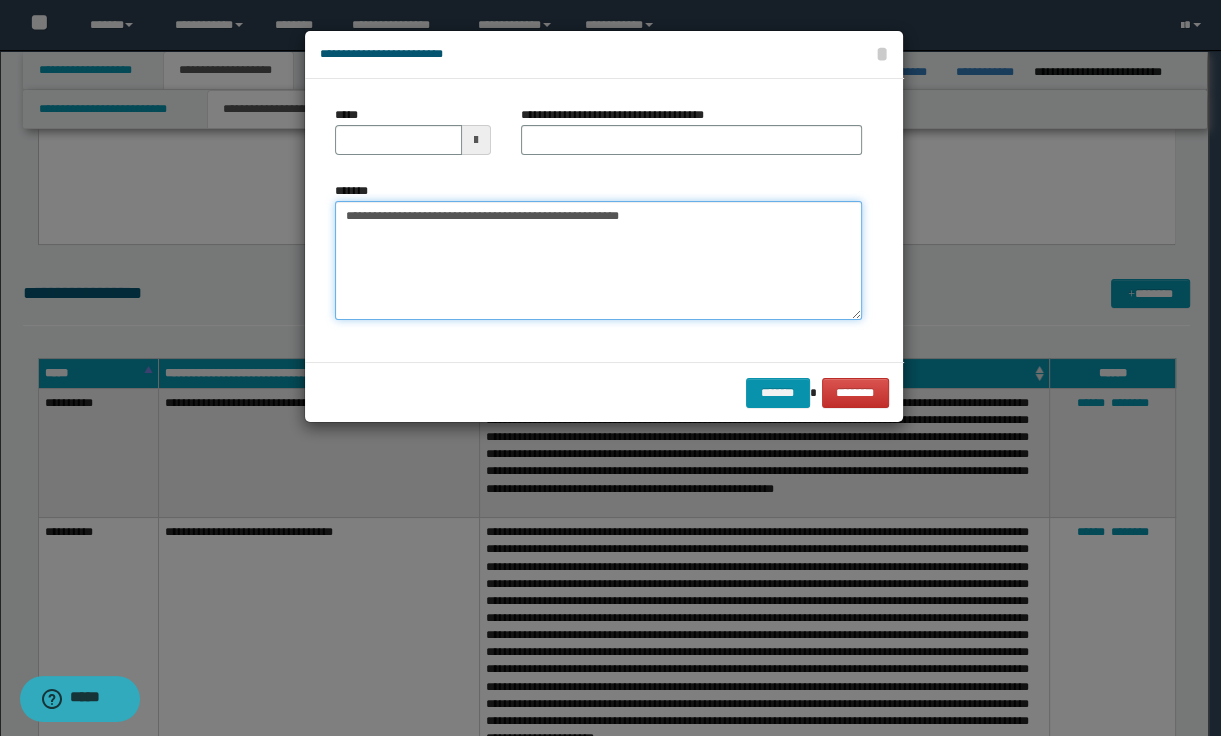 type on "**********" 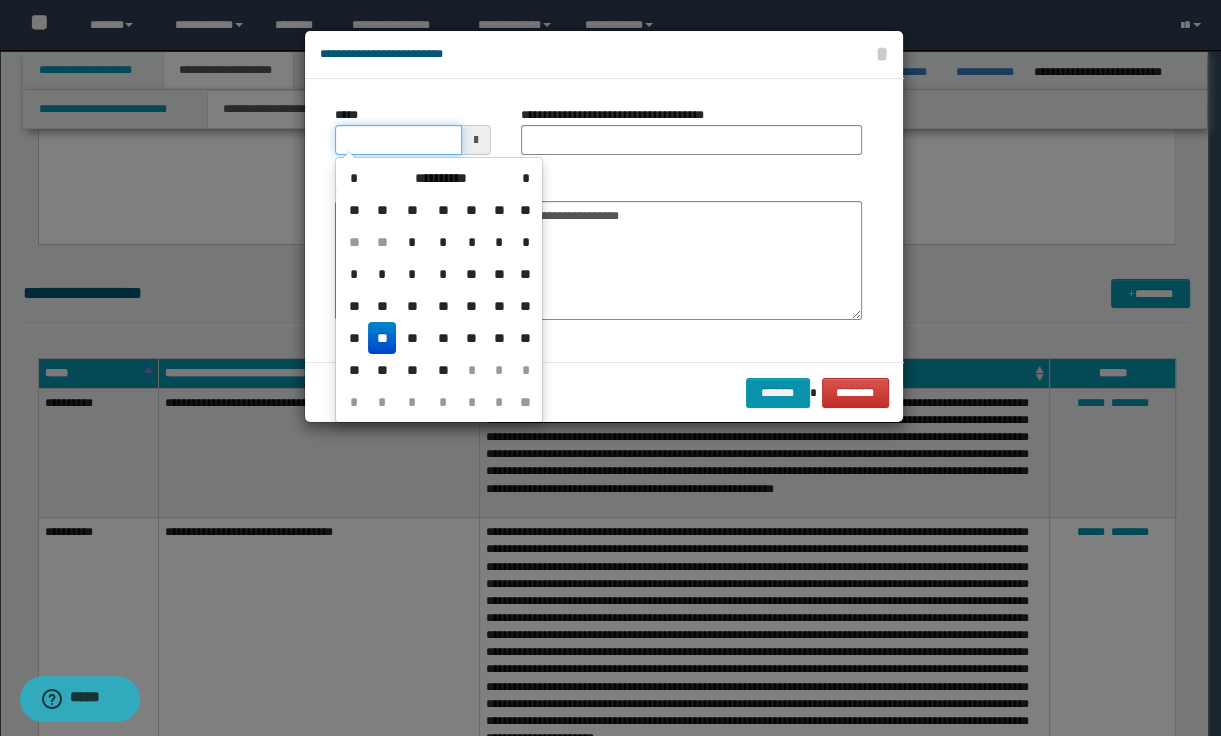 click on "*****" at bounding box center [398, 140] 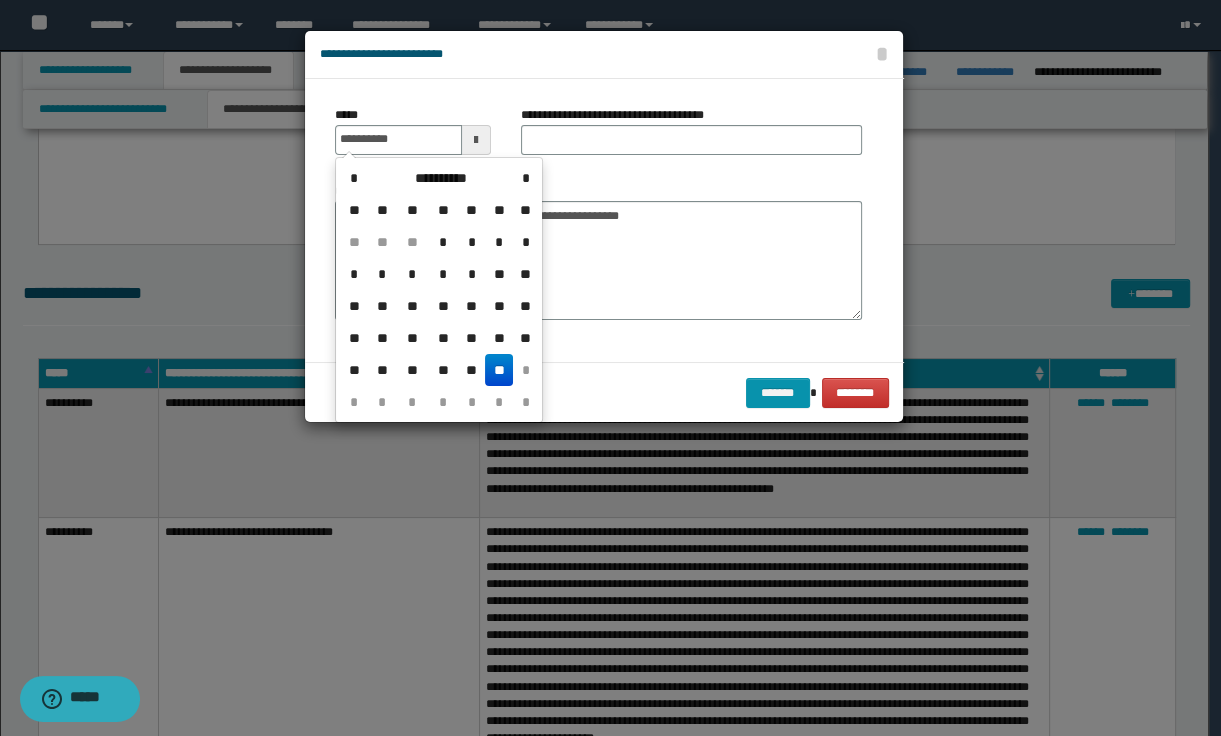 click on "**********" at bounding box center [412, 138] 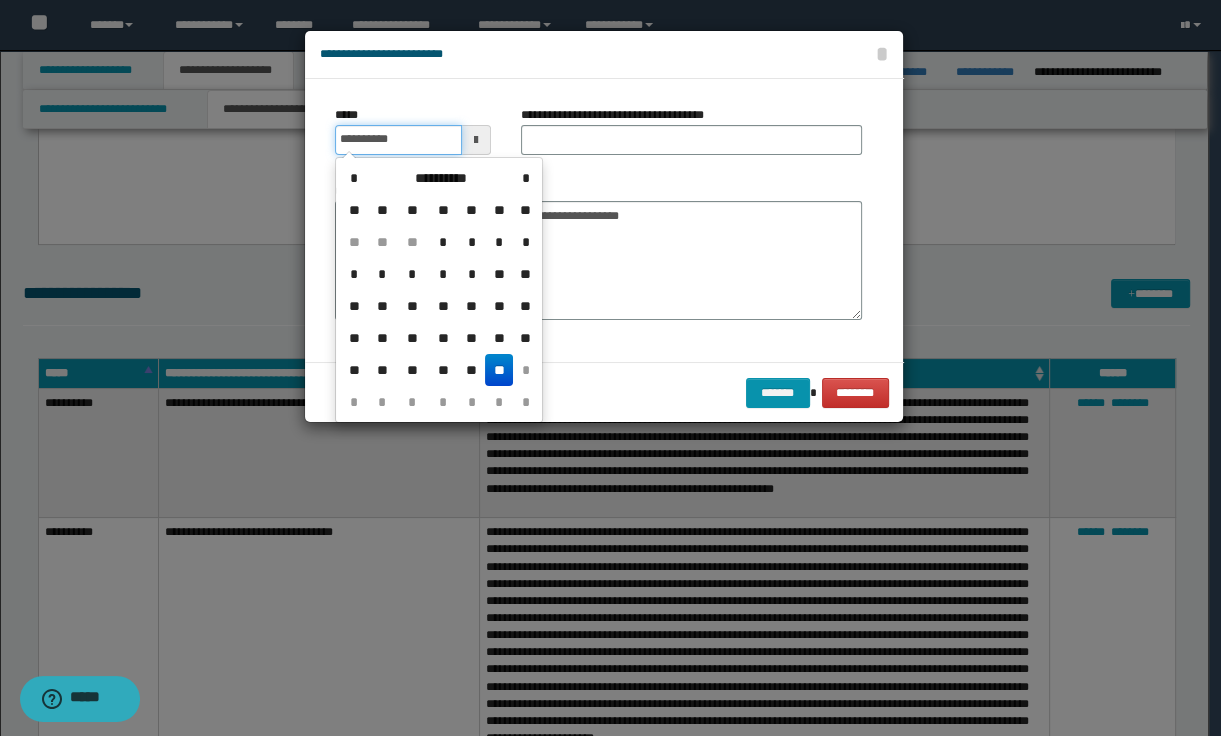 drag, startPoint x: 340, startPoint y: 136, endPoint x: 369, endPoint y: 137, distance: 29.017237 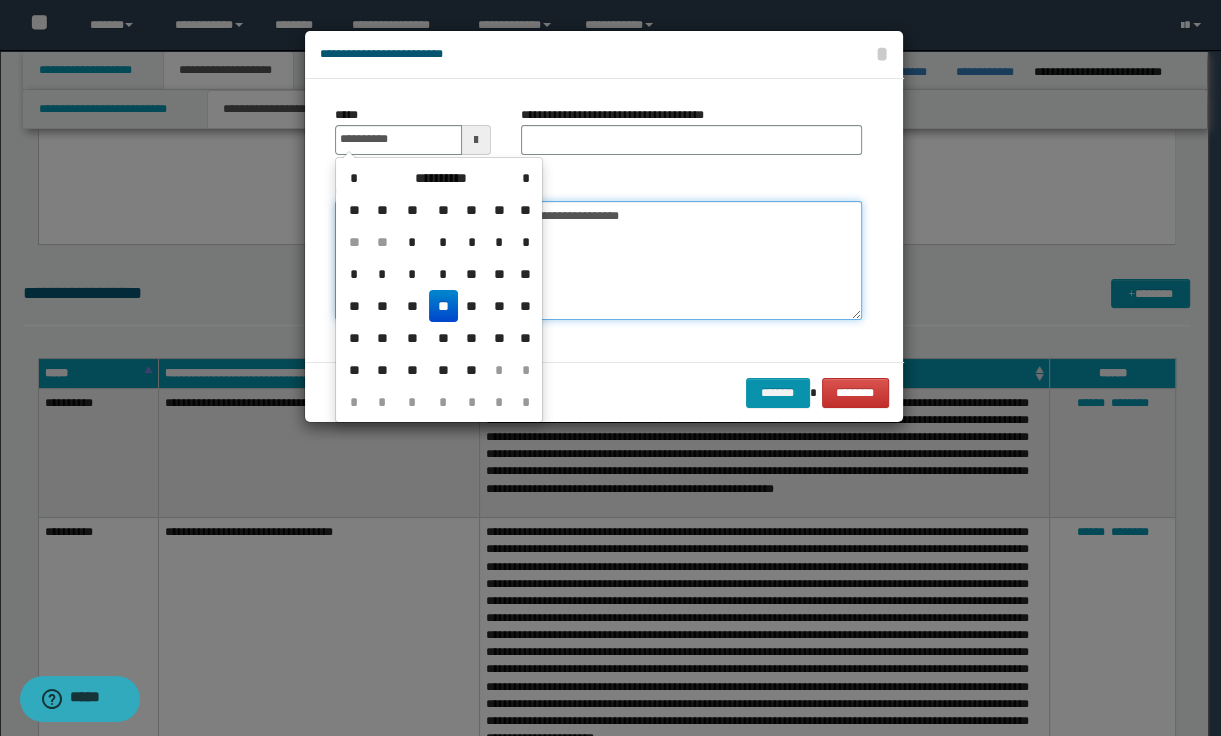 type on "**********" 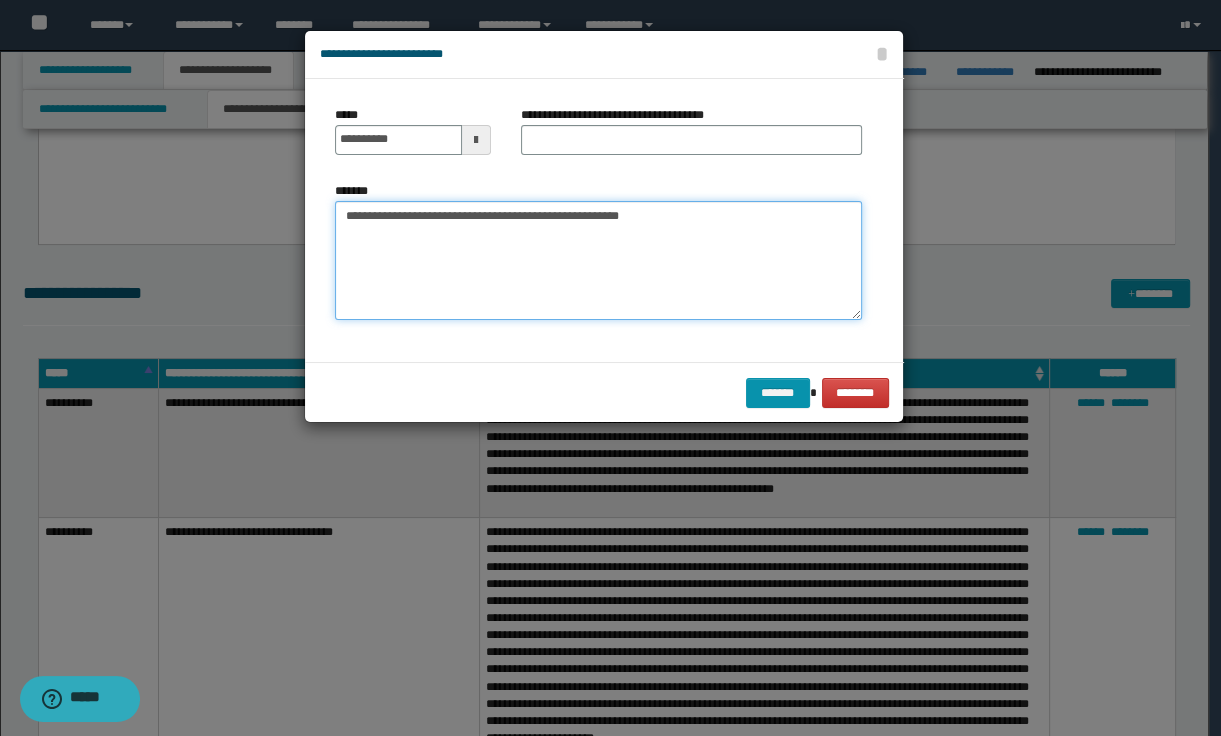 paste on "**********" 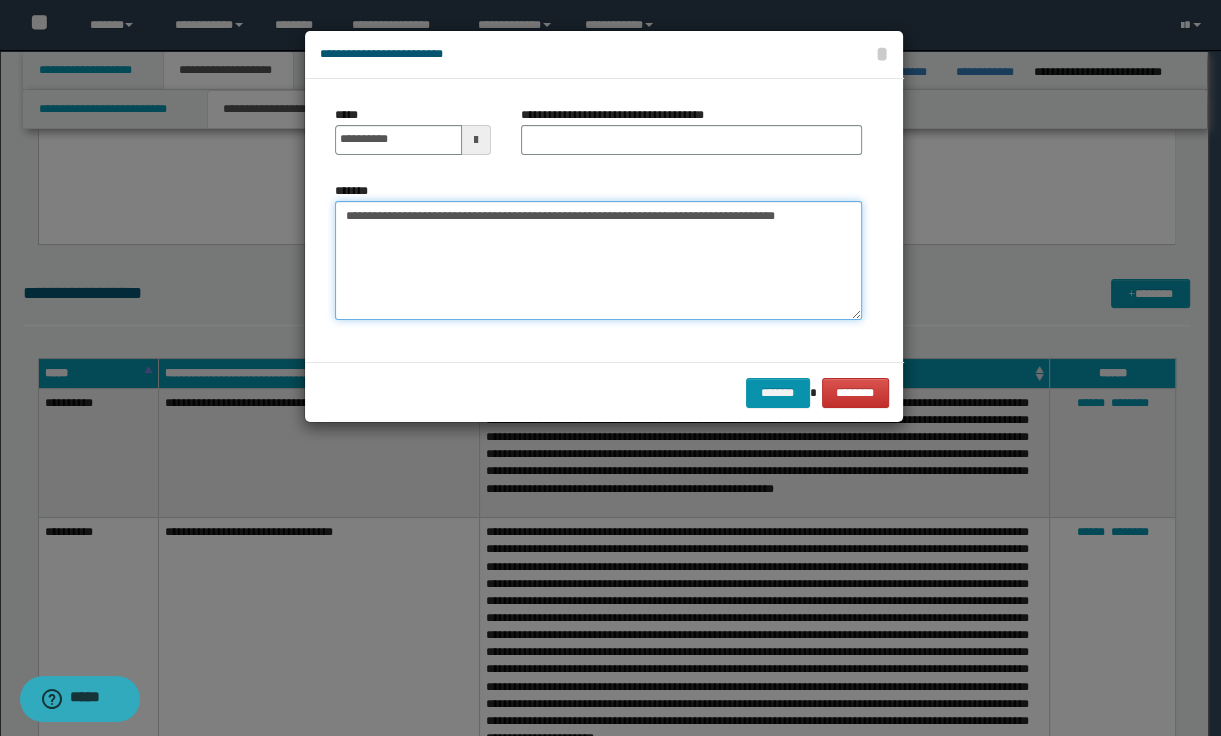 click on "**********" at bounding box center (598, 261) 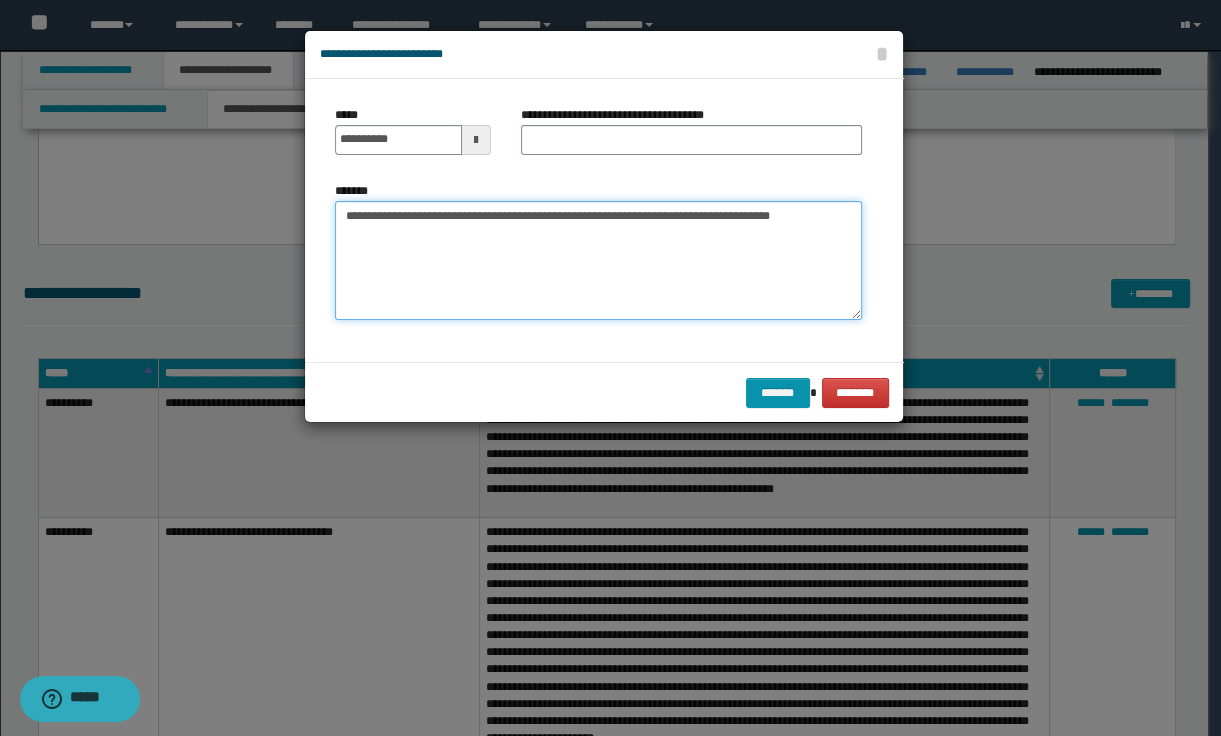 click on "**********" at bounding box center (598, 261) 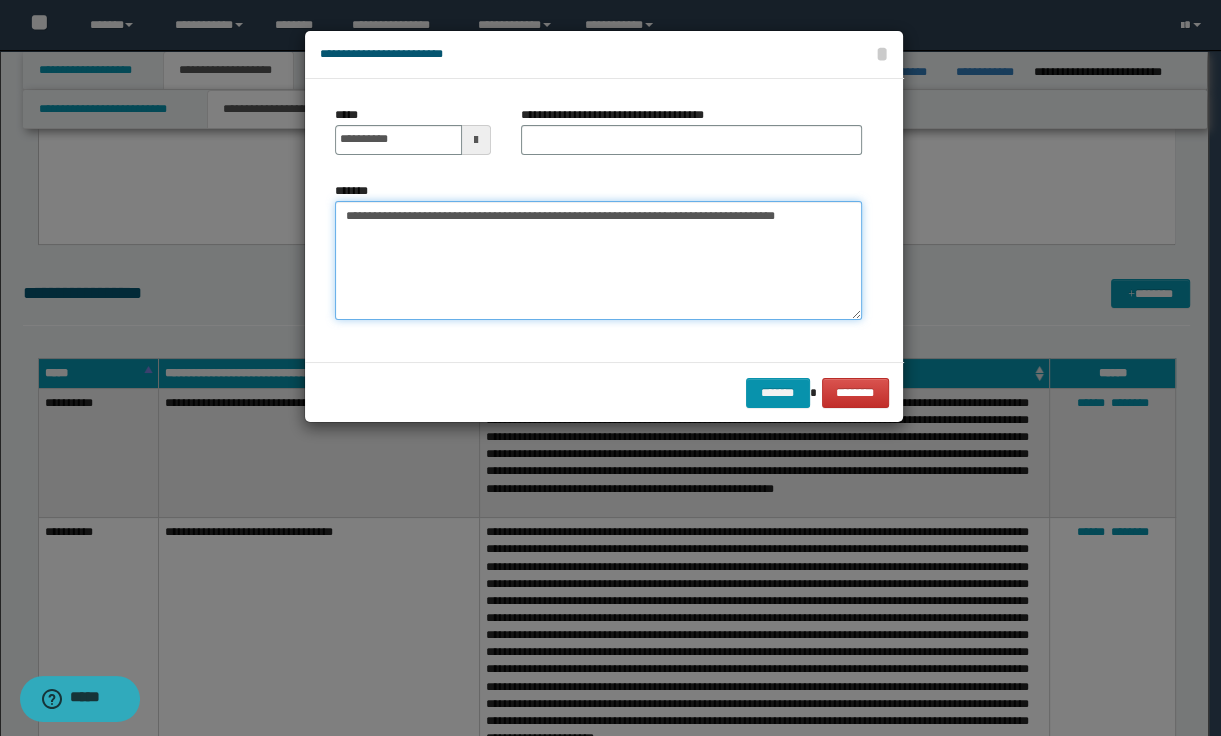 paste on "**********" 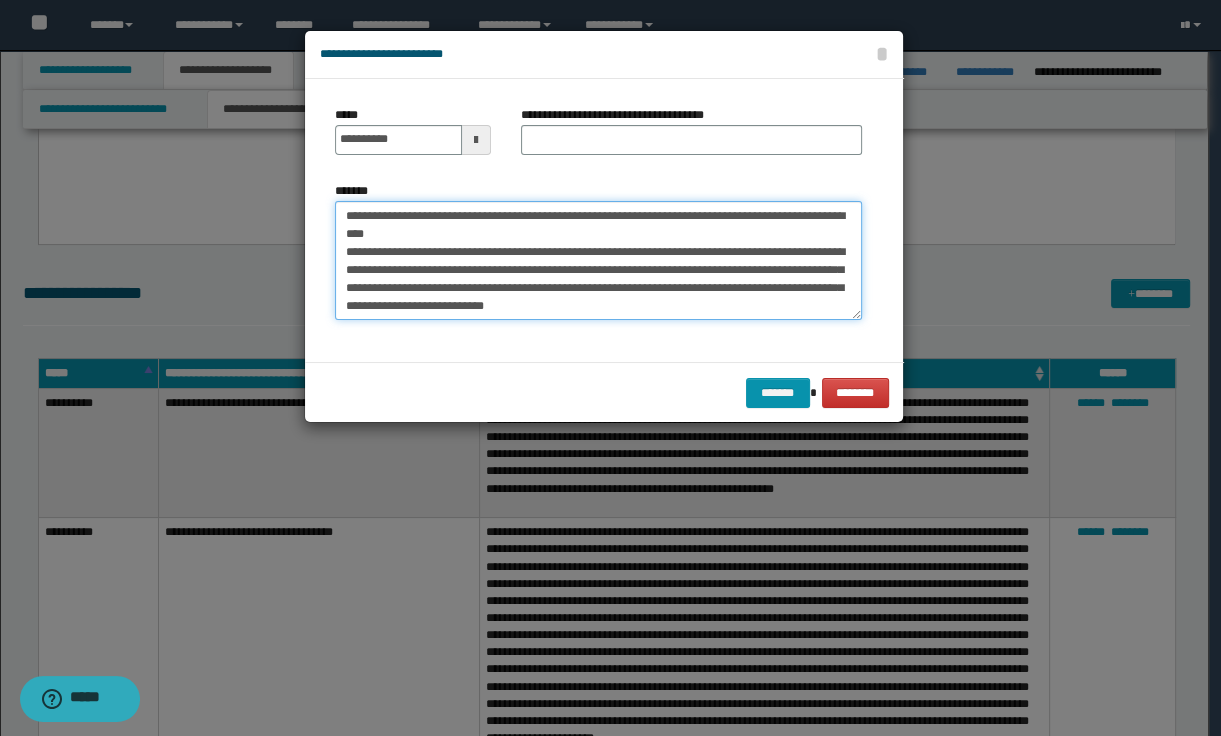 scroll, scrollTop: 246, scrollLeft: 0, axis: vertical 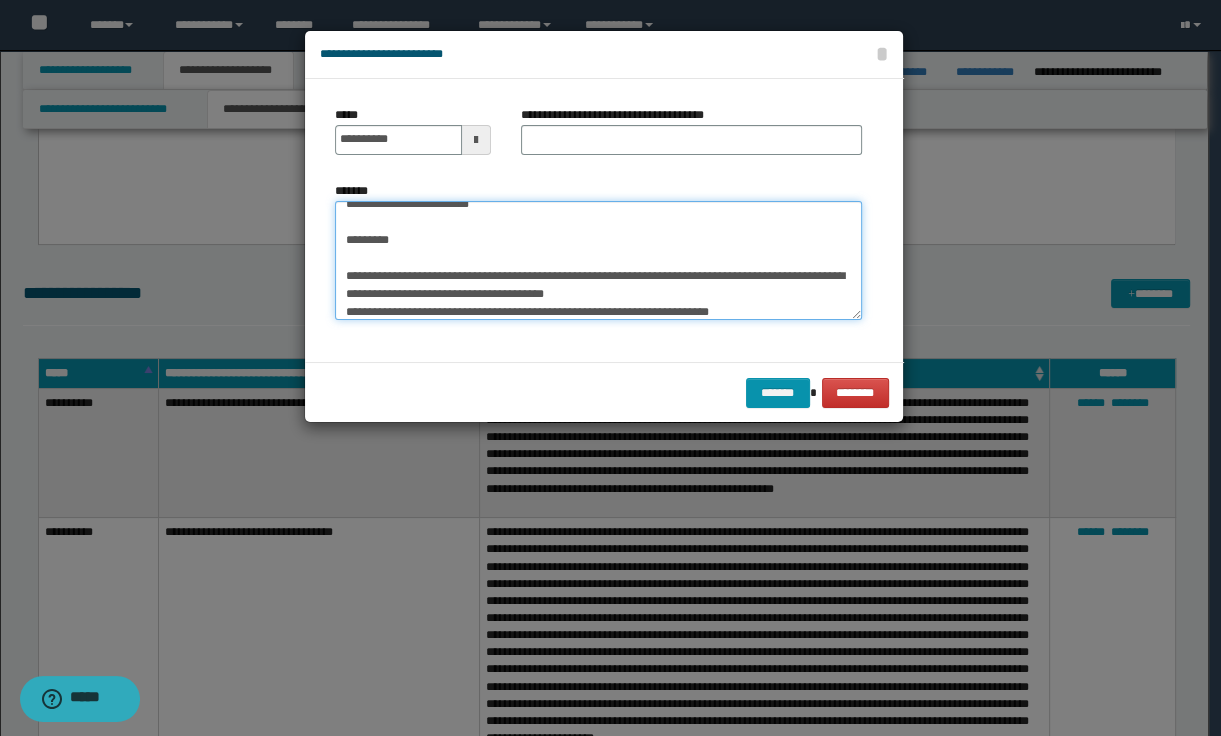 click on "**********" at bounding box center (598, 261) 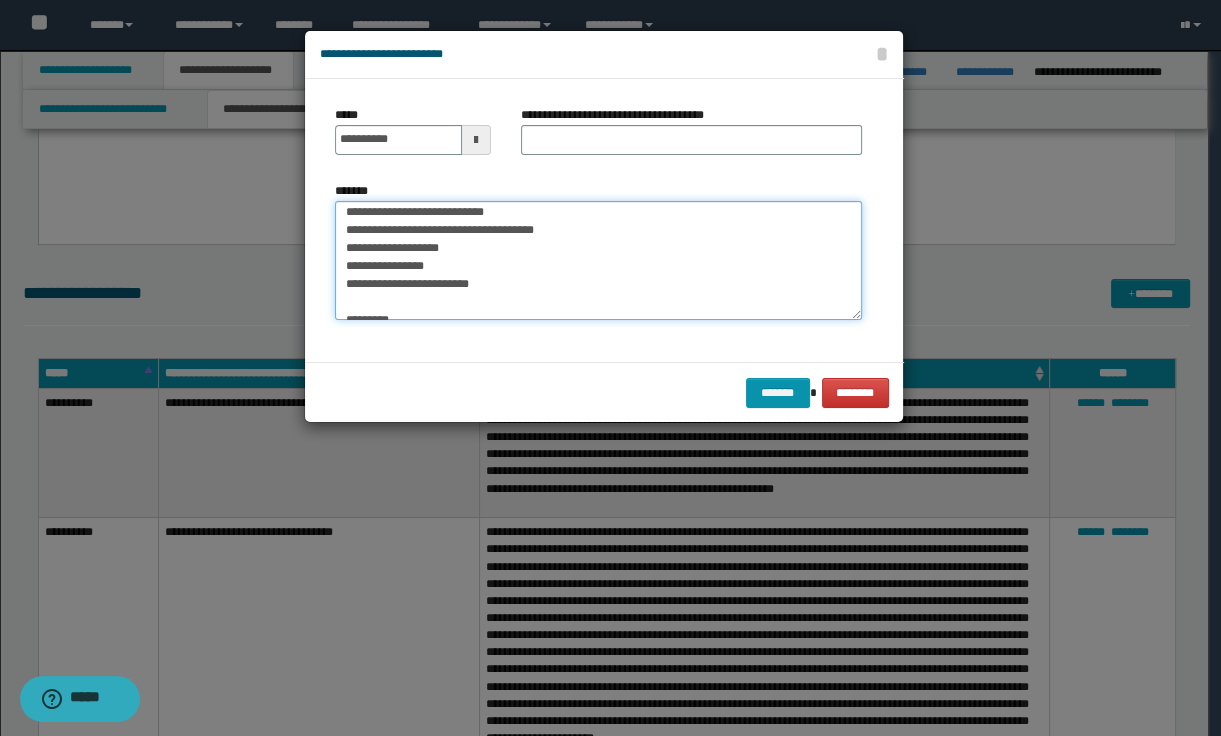 scroll, scrollTop: 86, scrollLeft: 0, axis: vertical 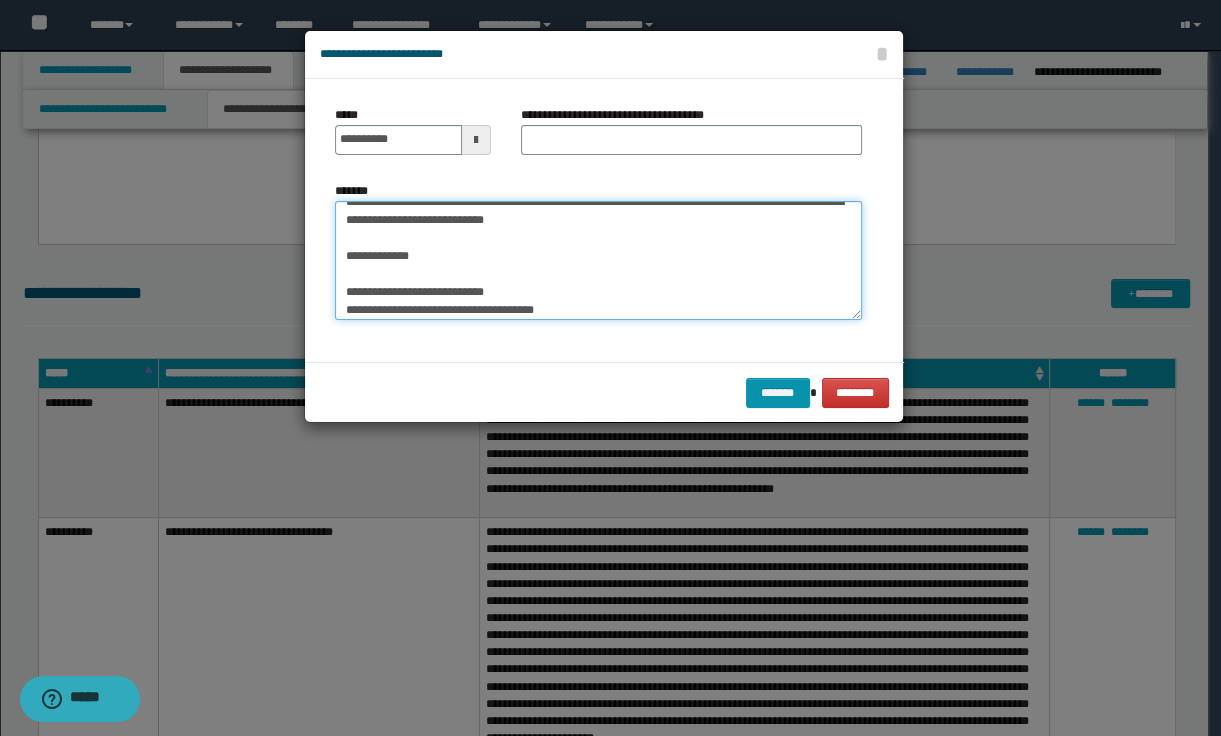click on "**********" at bounding box center [598, 261] 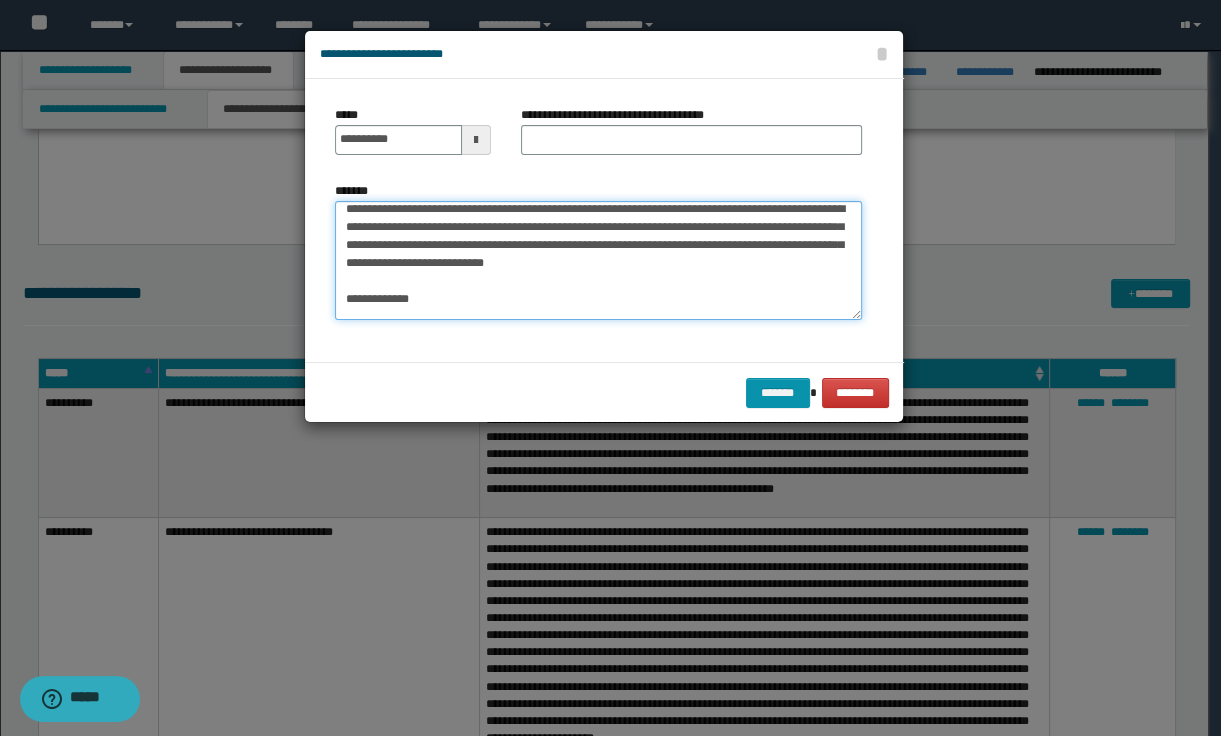scroll, scrollTop: 0, scrollLeft: 0, axis: both 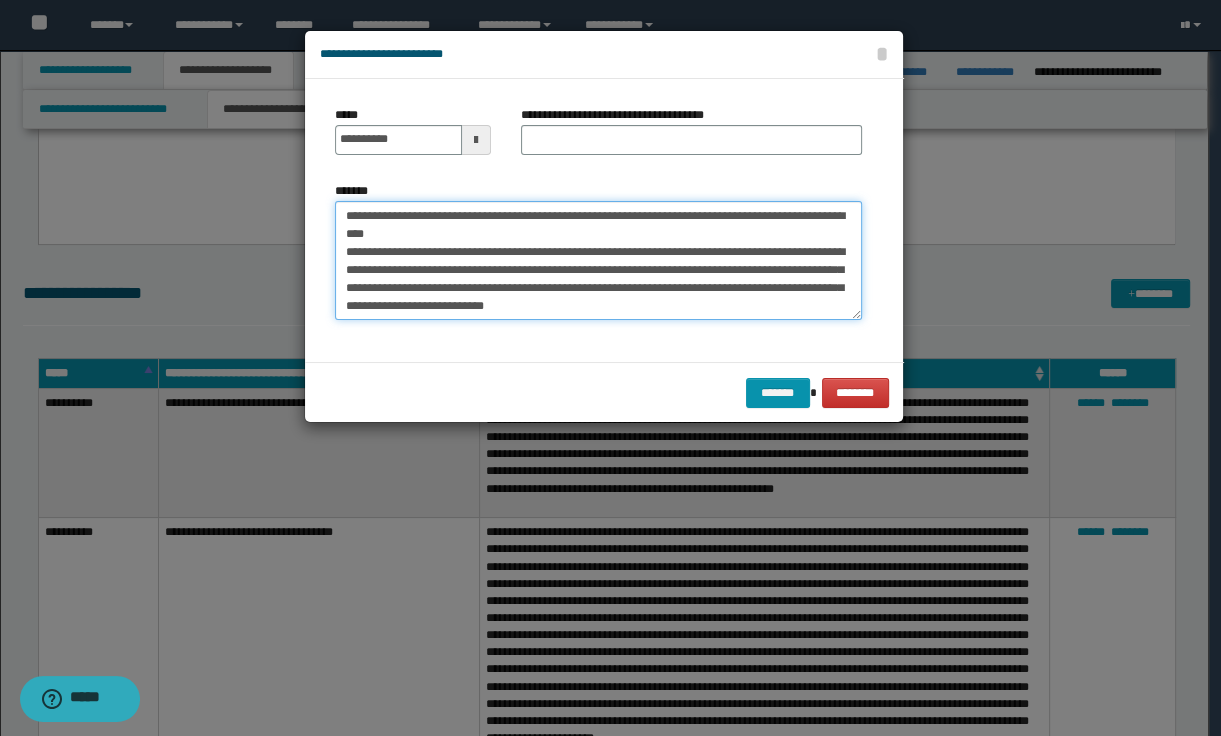 click on "**********" at bounding box center [598, 261] 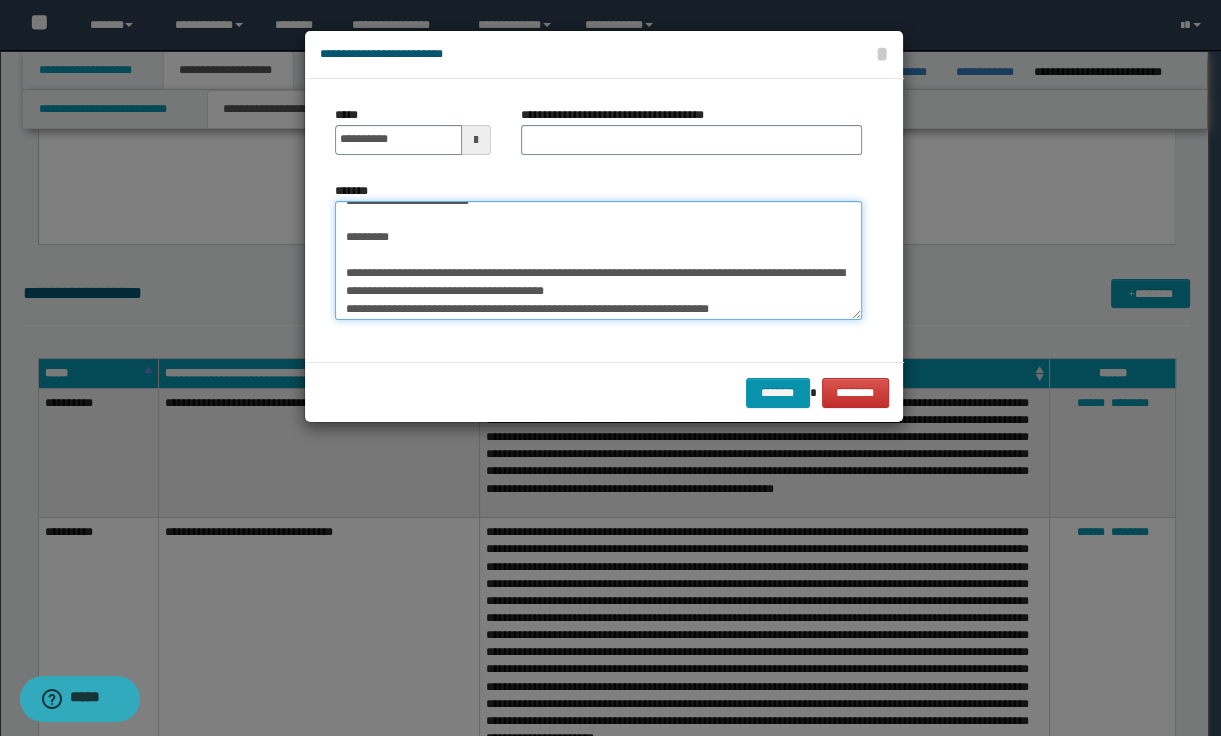 scroll, scrollTop: 252, scrollLeft: 0, axis: vertical 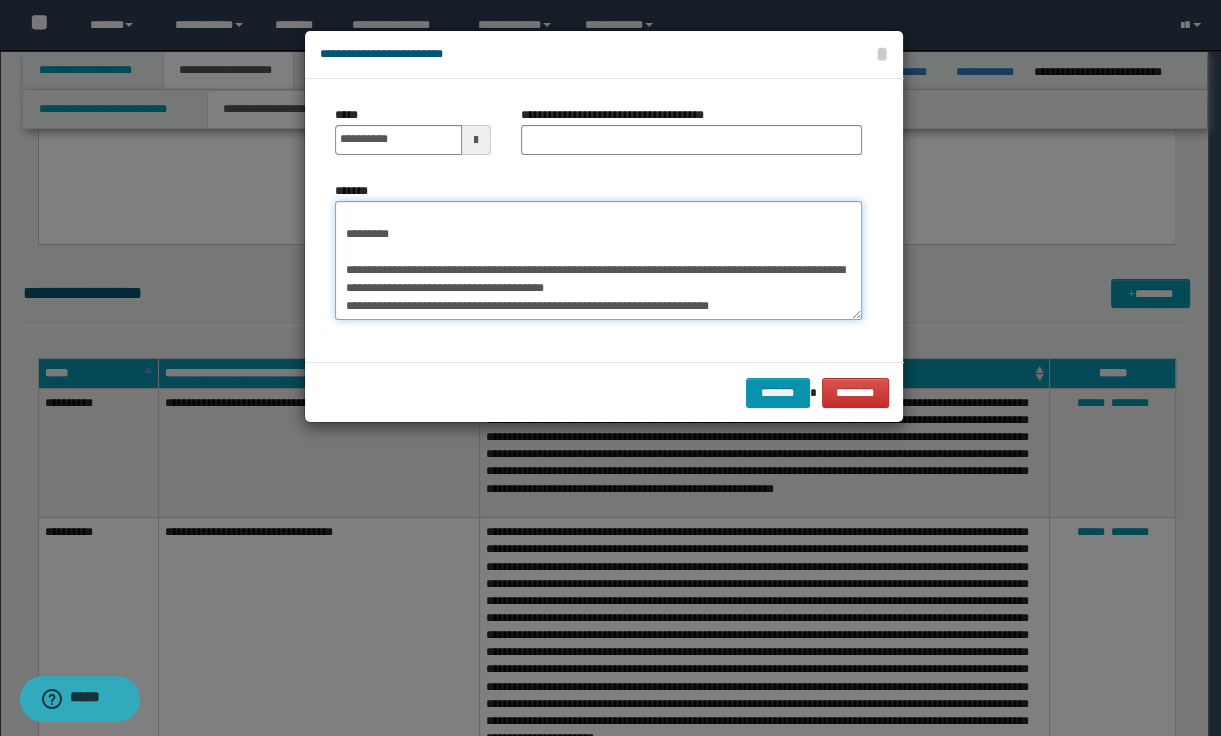 click on "**********" at bounding box center [598, 261] 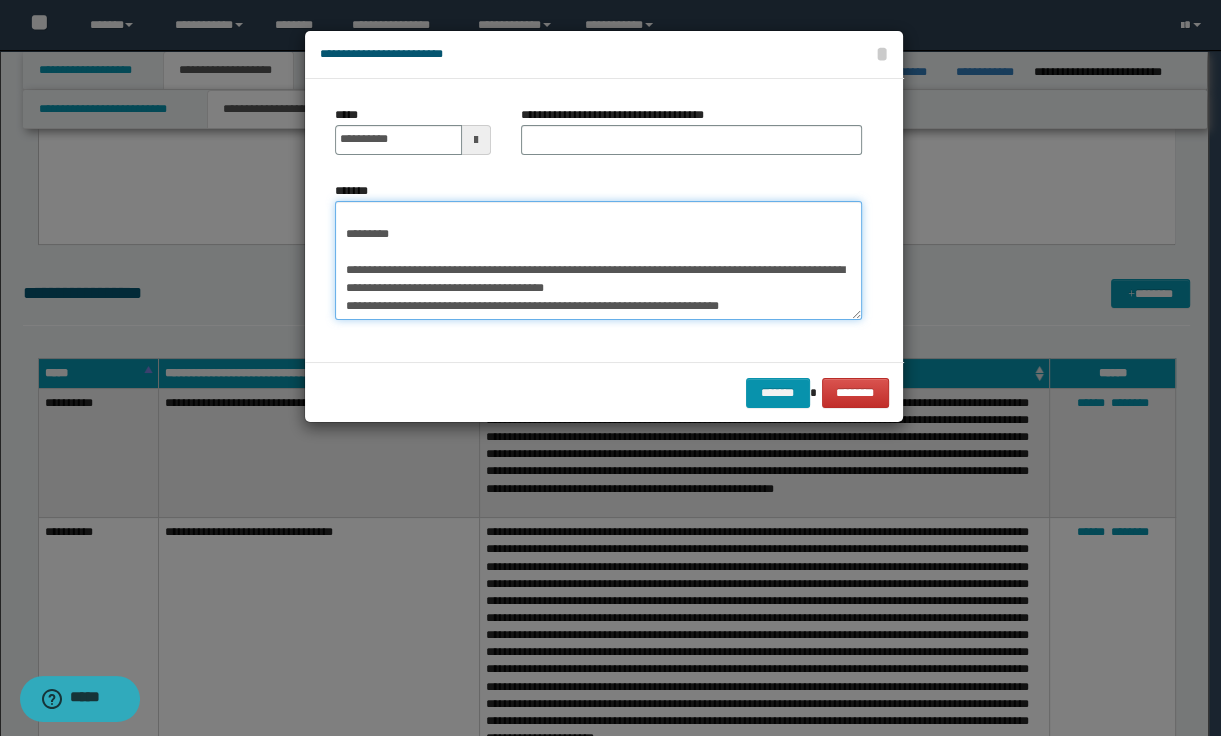 paste on "**********" 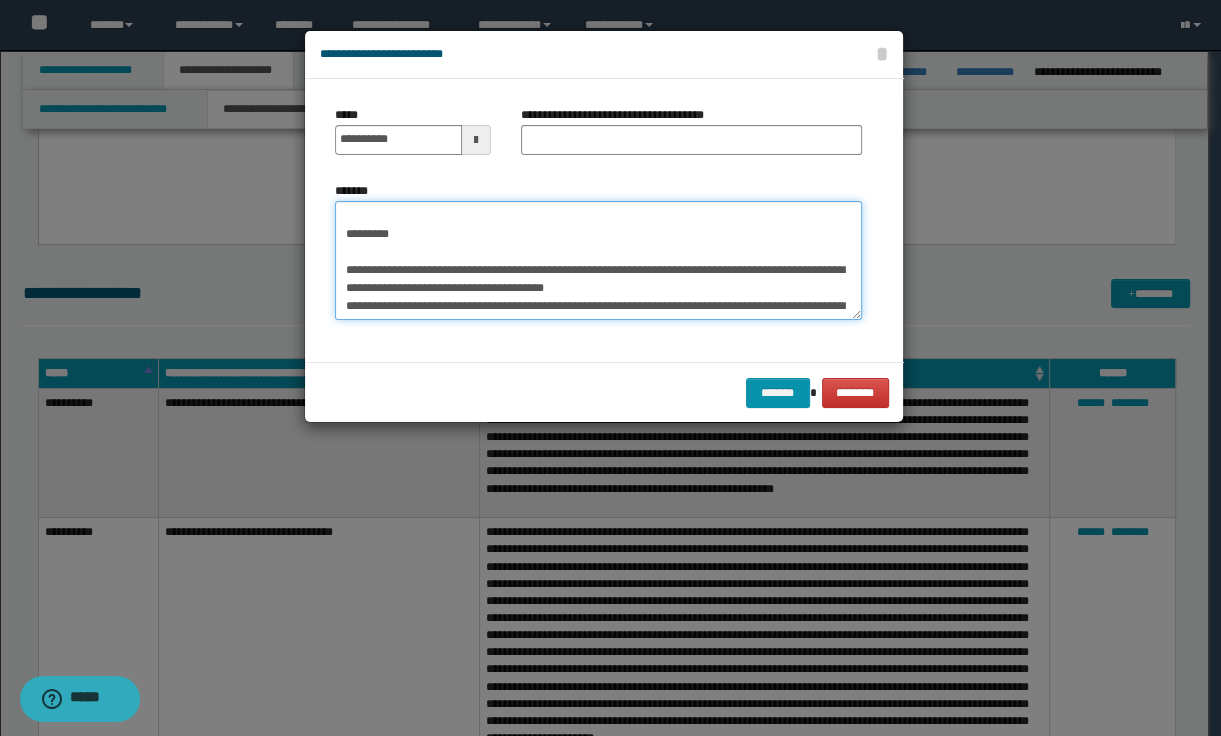 scroll, scrollTop: 300, scrollLeft: 0, axis: vertical 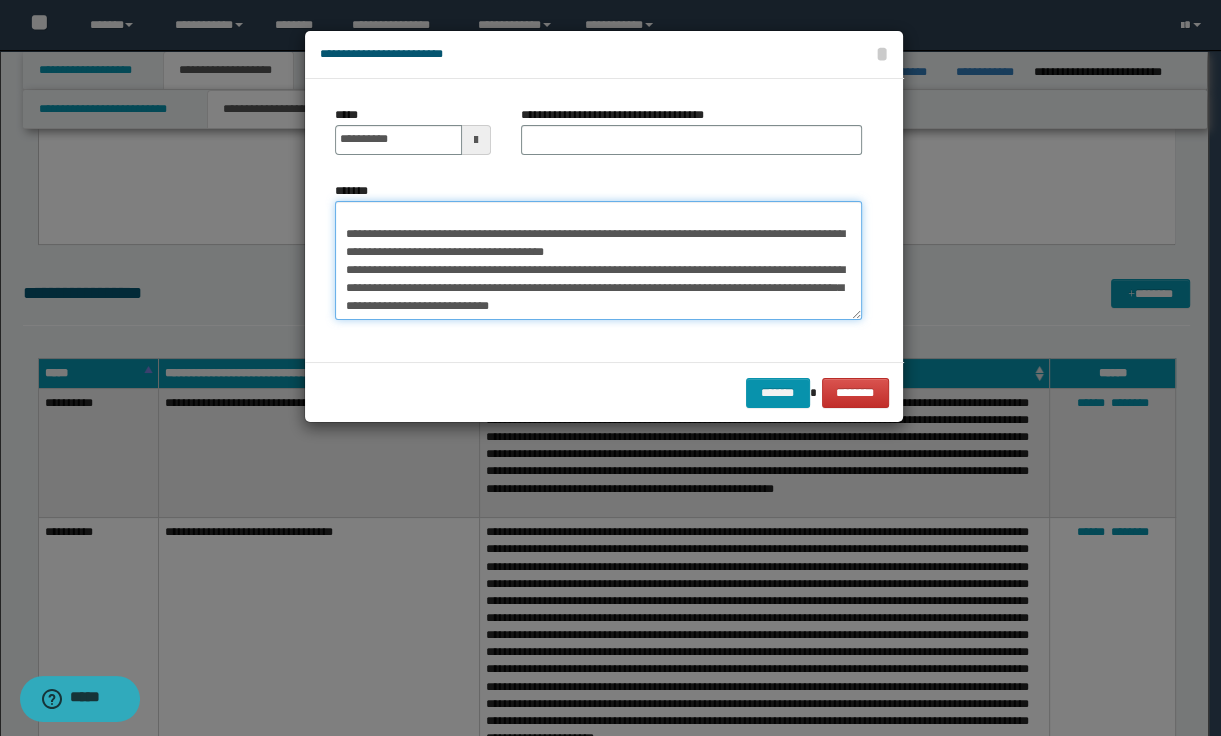 paste on "**********" 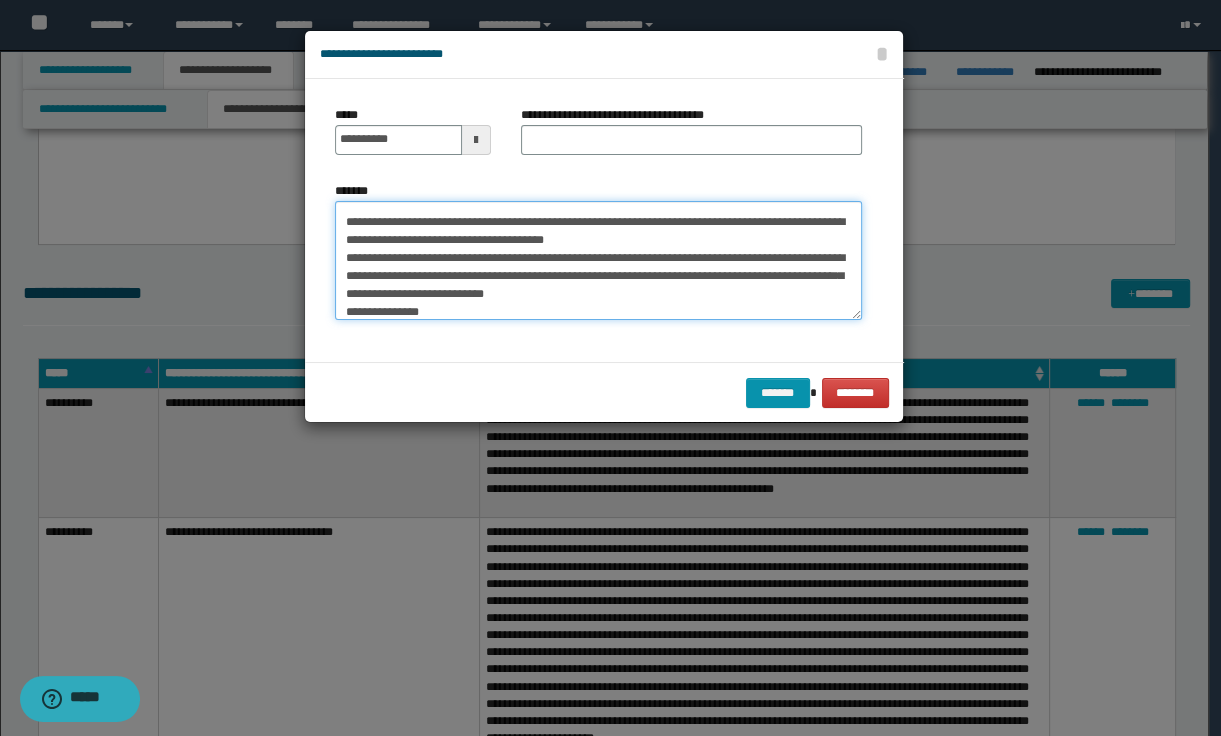 scroll, scrollTop: 354, scrollLeft: 0, axis: vertical 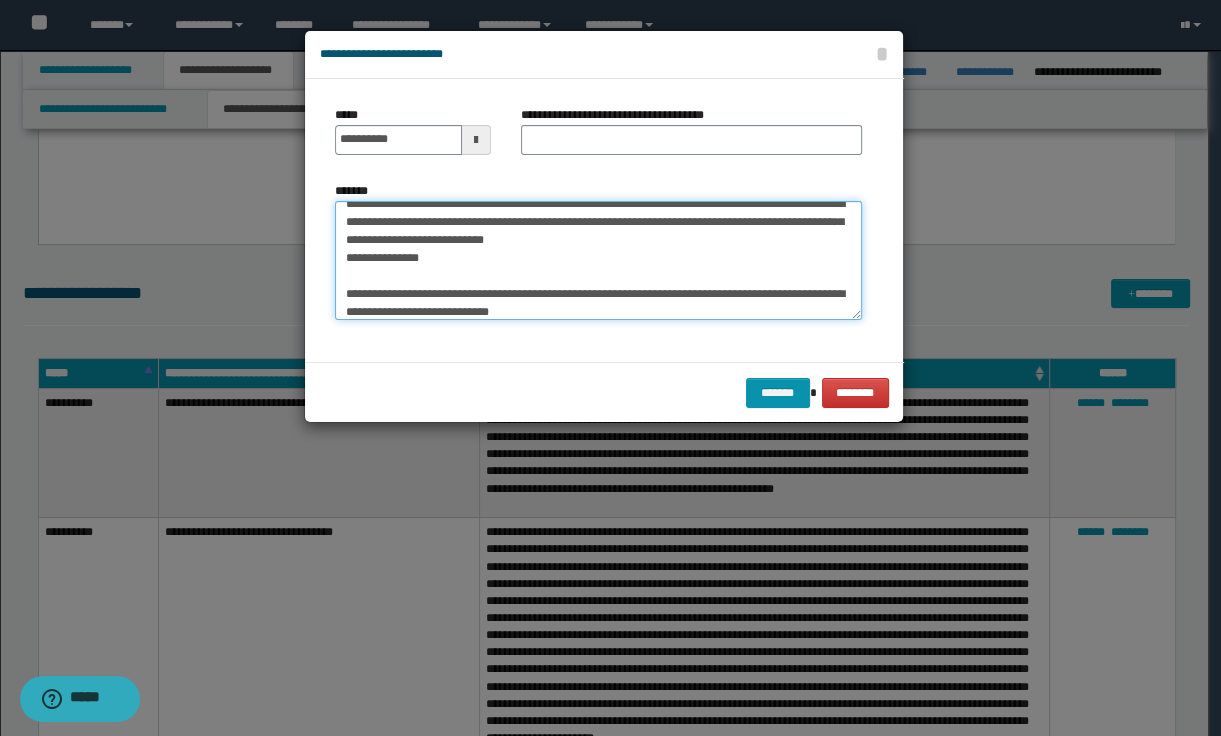 type on "**********" 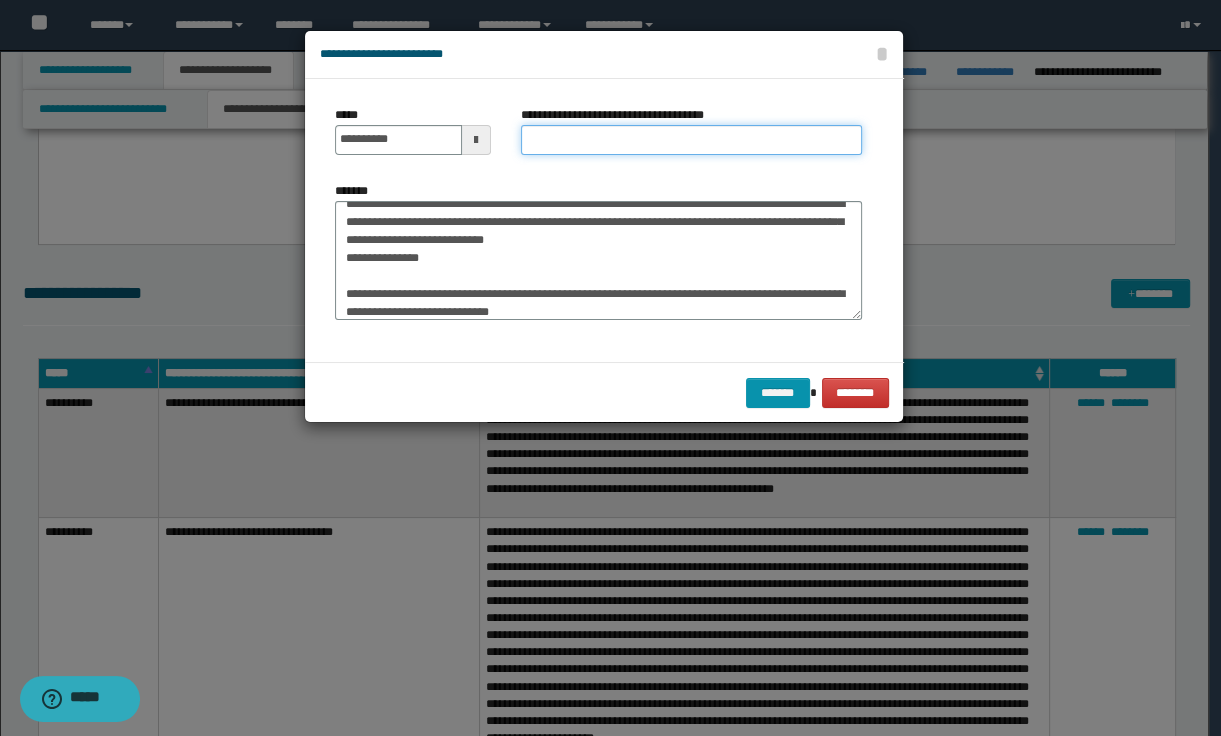 click on "**********" at bounding box center (691, 140) 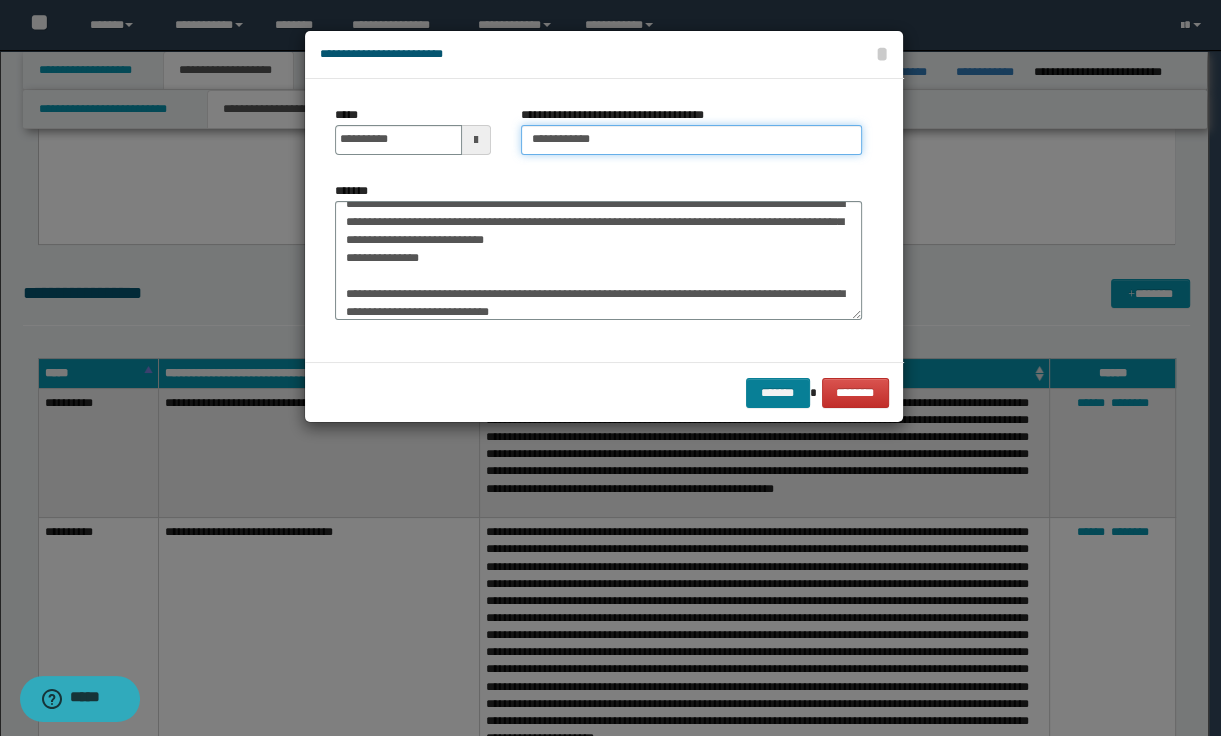 type on "**********" 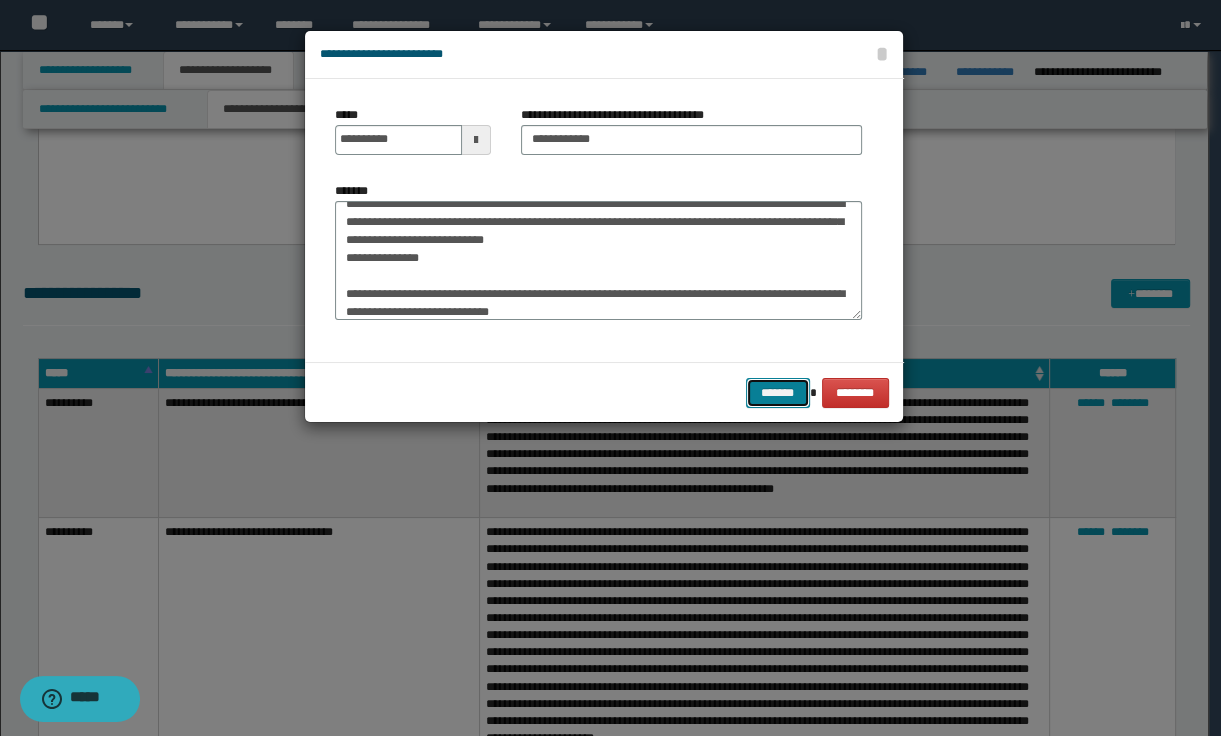 click on "*******" at bounding box center [778, 393] 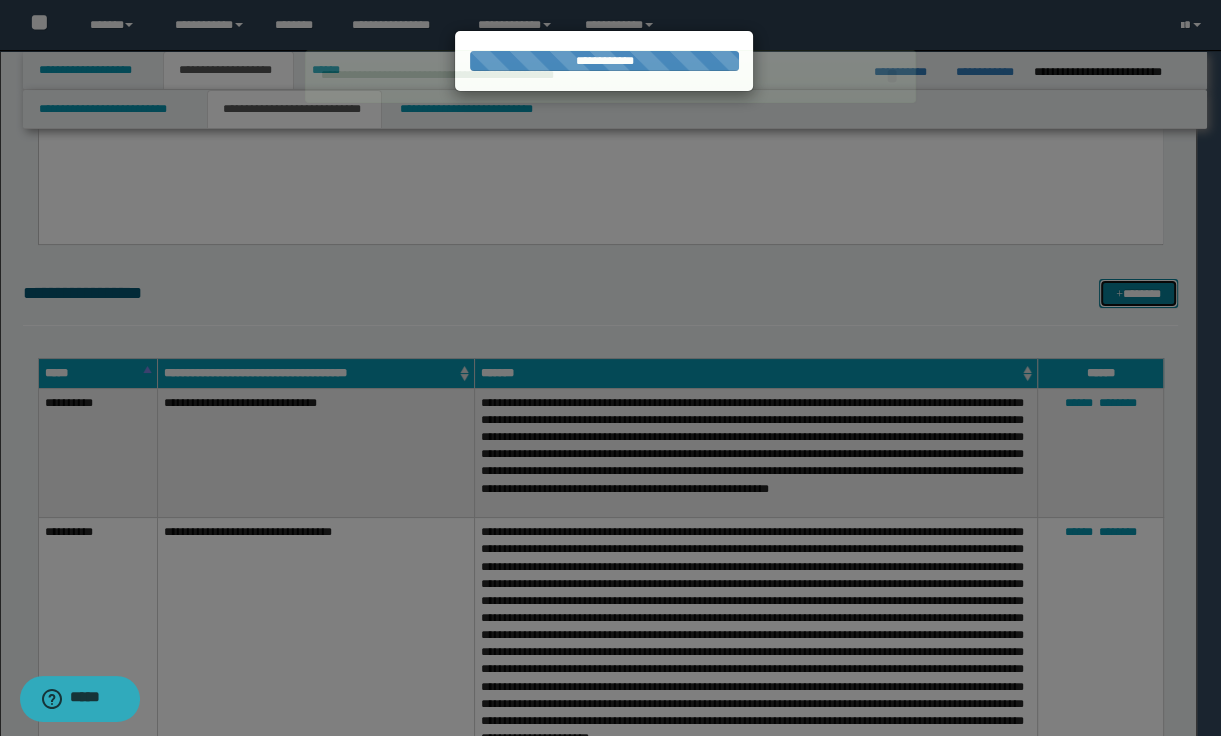 type 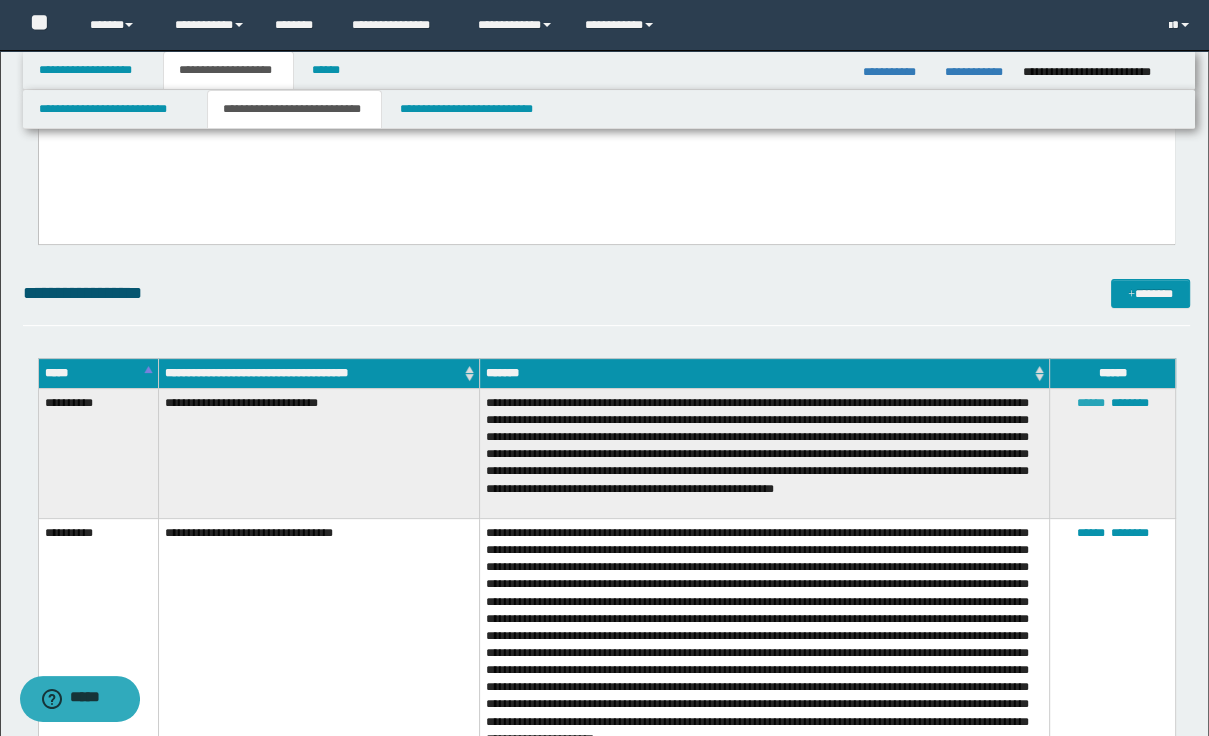 click on "******" at bounding box center [1090, 403] 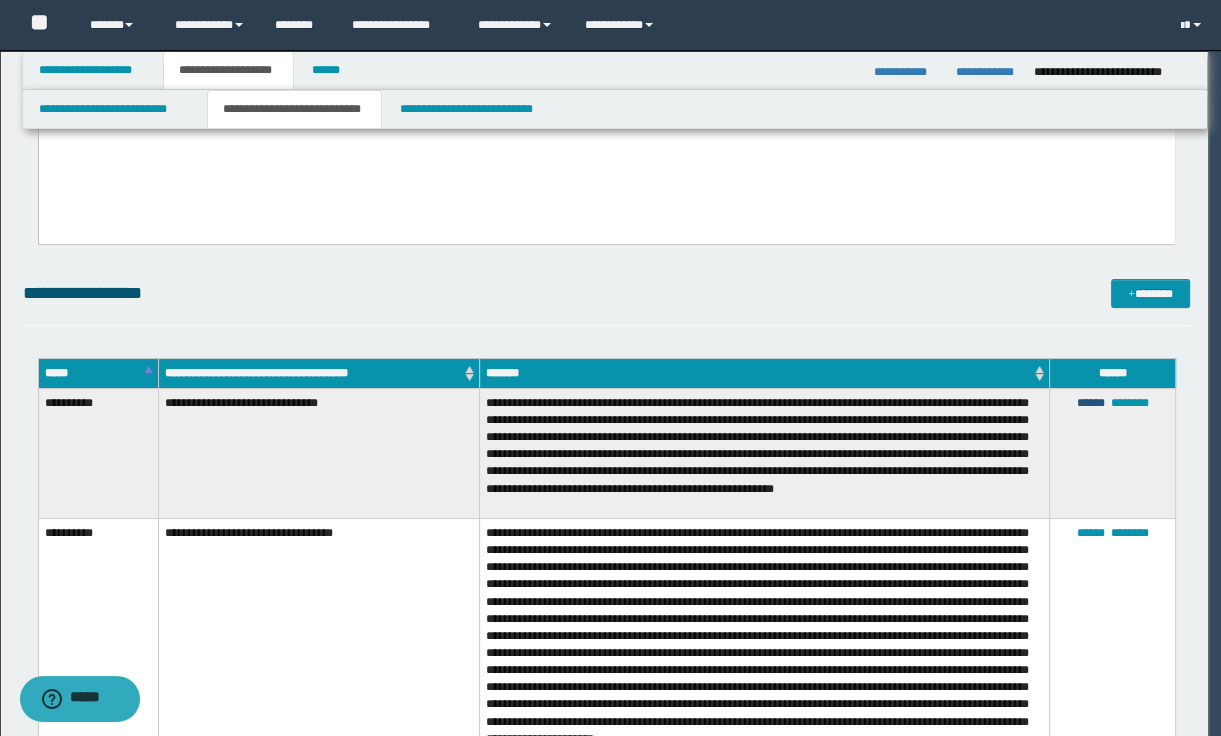 scroll, scrollTop: 17, scrollLeft: 0, axis: vertical 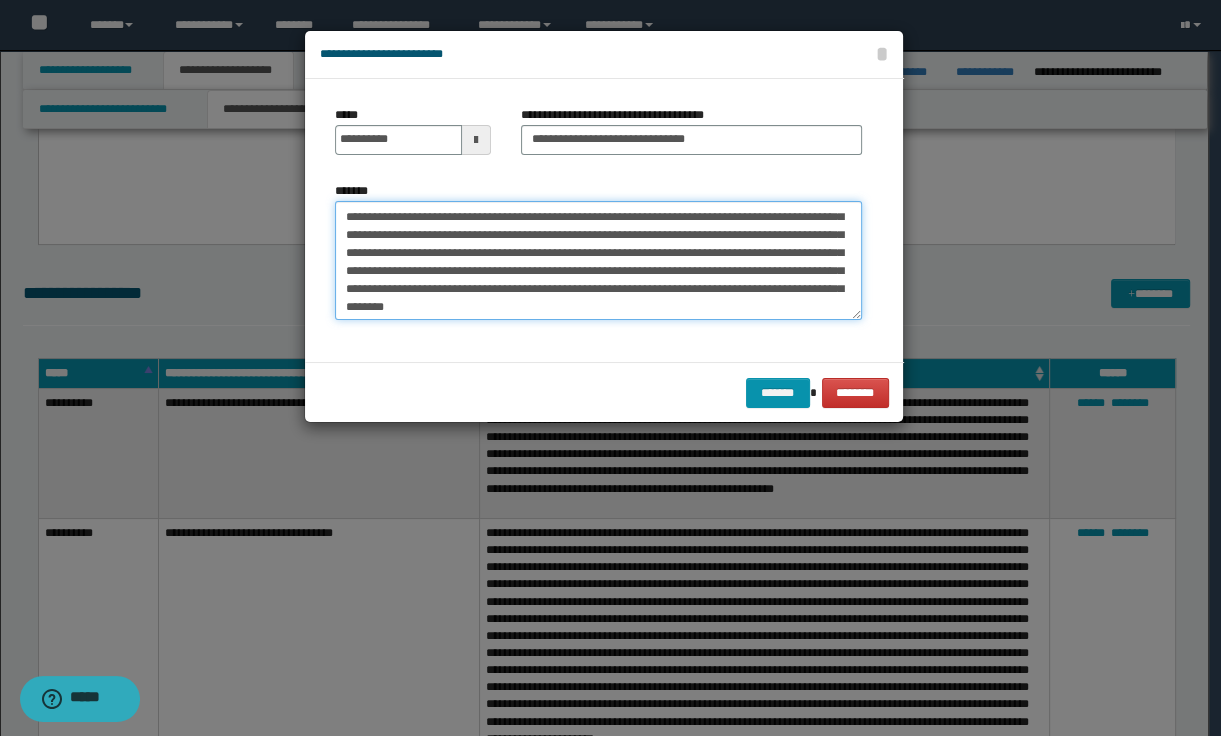 click on "**********" at bounding box center (598, 261) 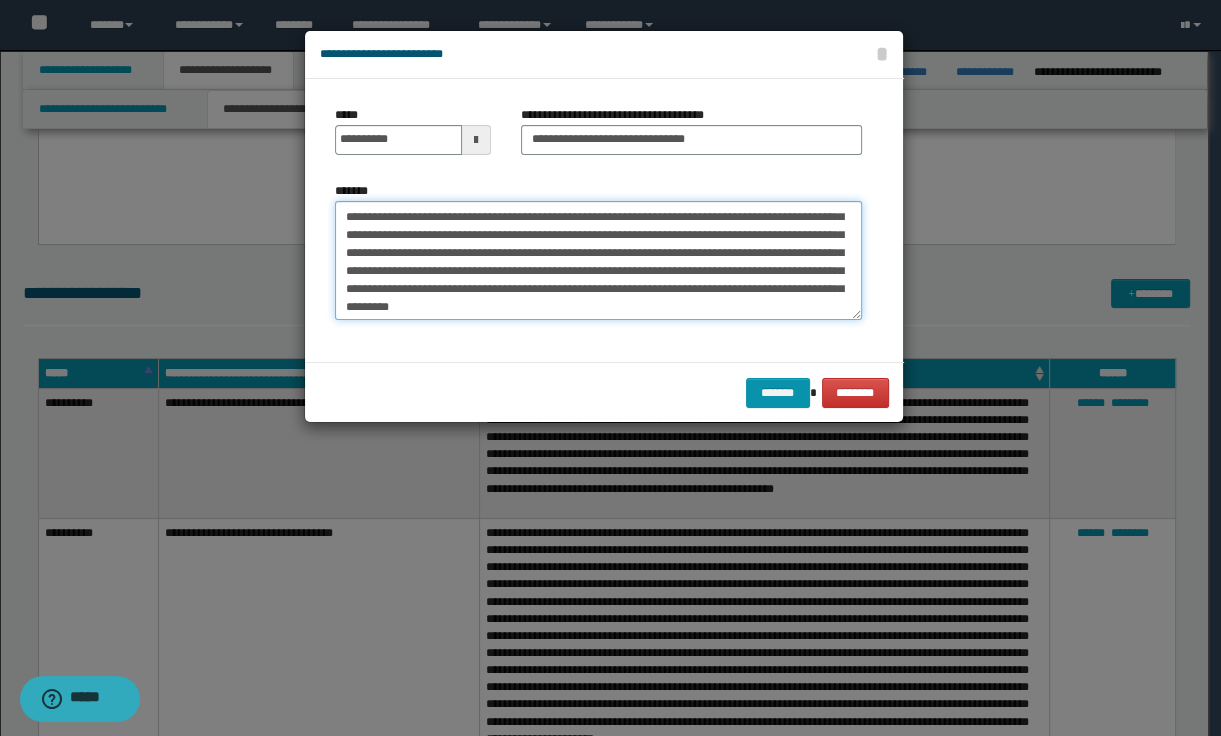 click on "**********" at bounding box center [598, 261] 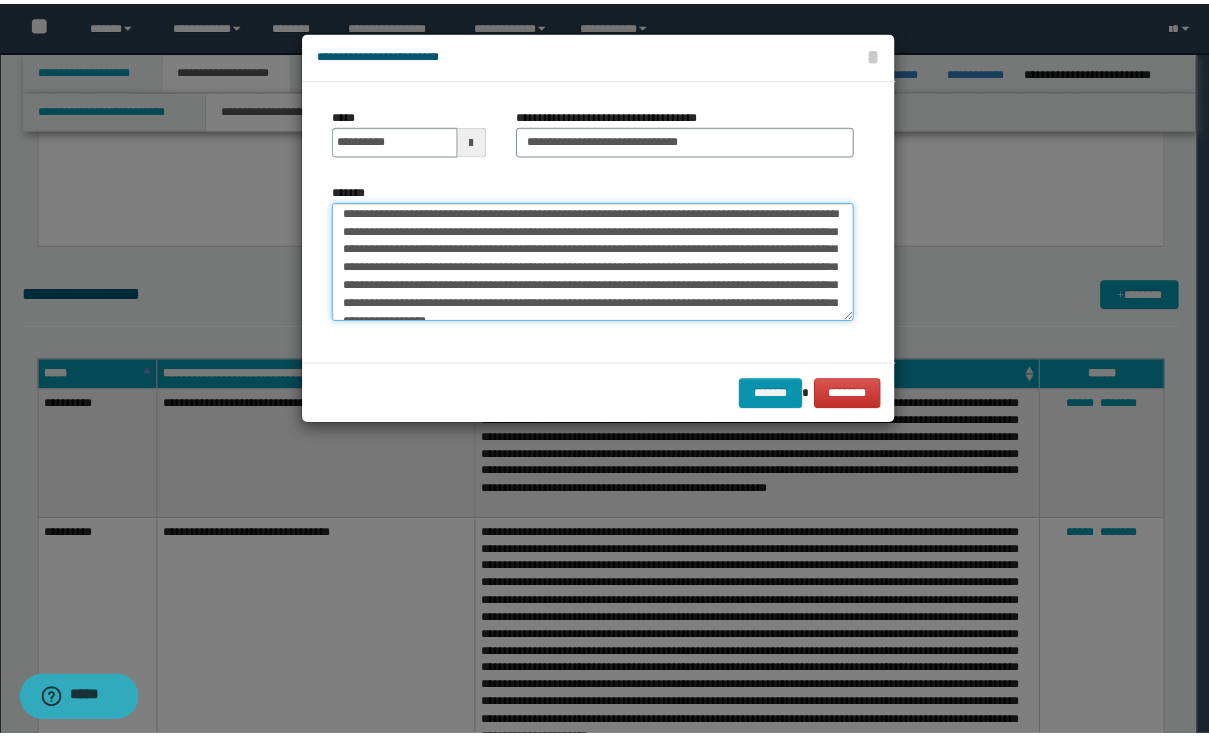 scroll, scrollTop: 0, scrollLeft: 0, axis: both 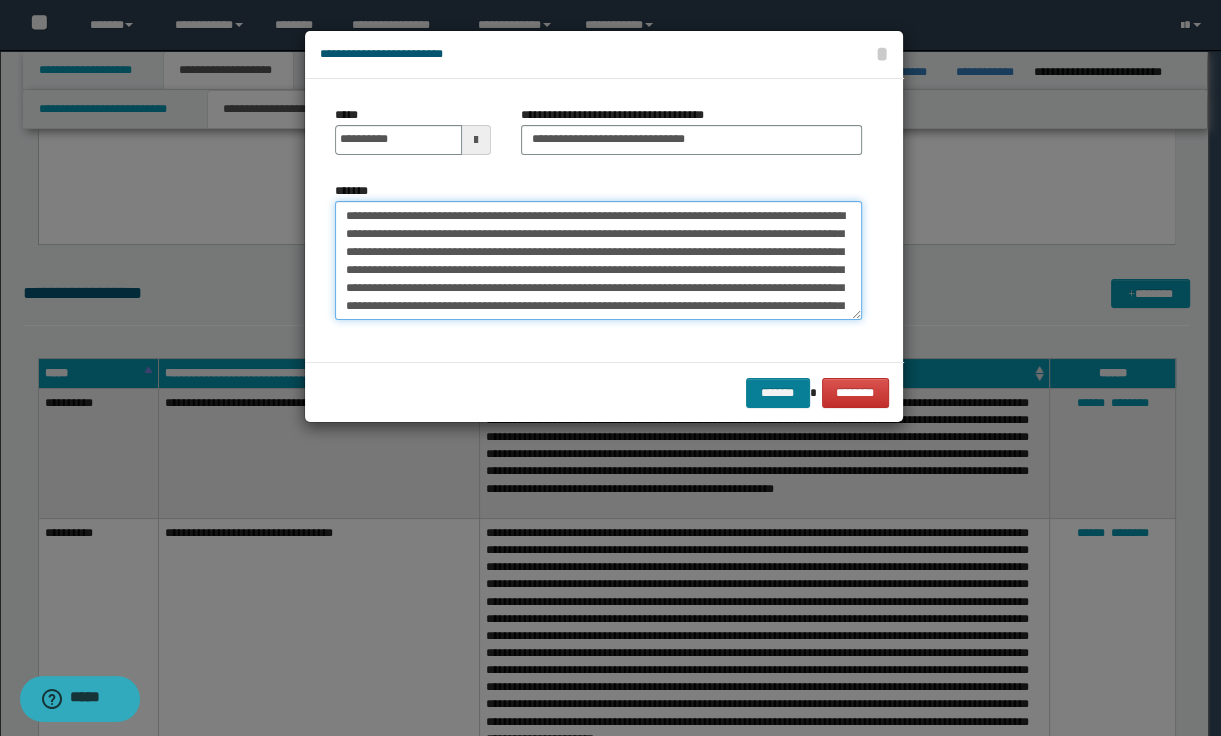 type on "**********" 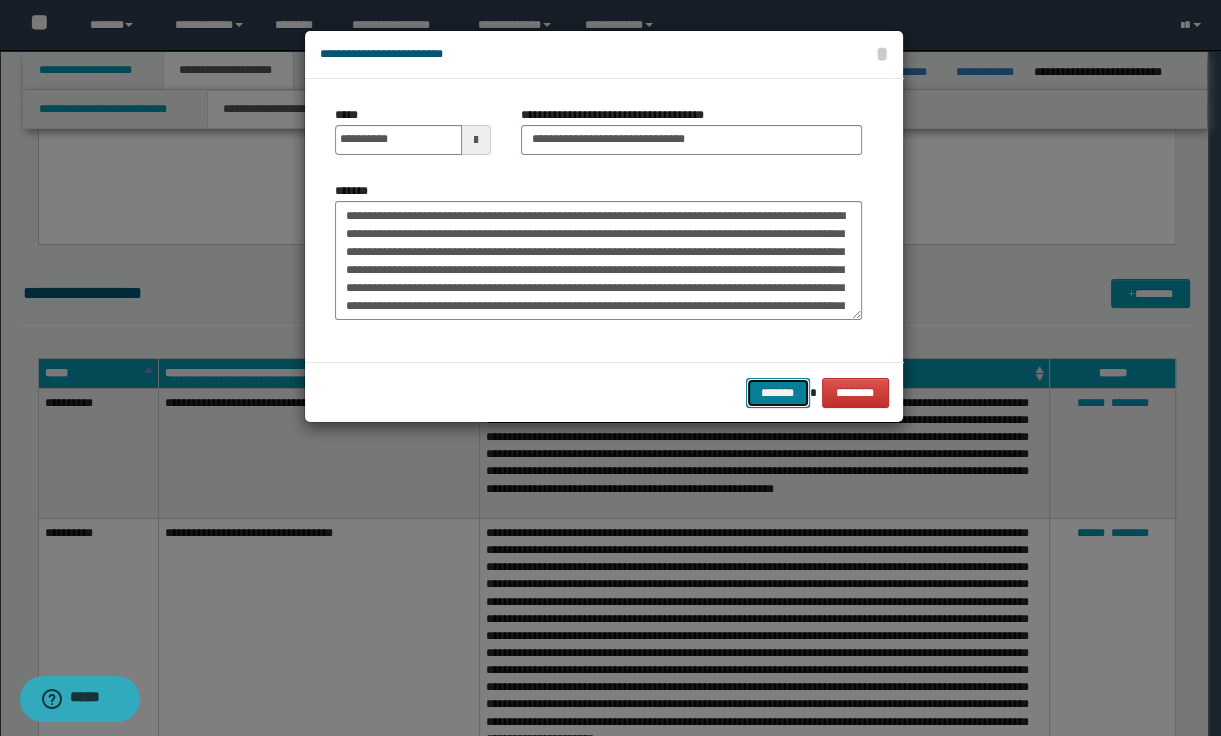 click on "*******" at bounding box center (778, 393) 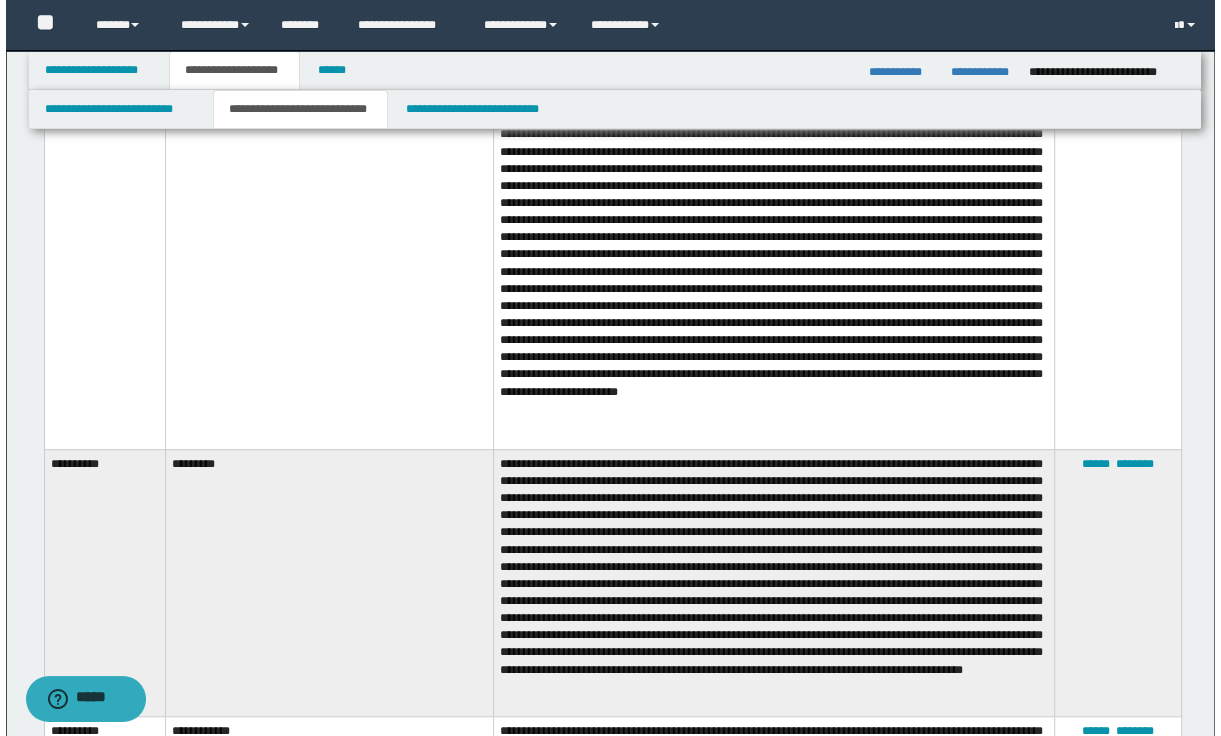 scroll, scrollTop: 1200, scrollLeft: 0, axis: vertical 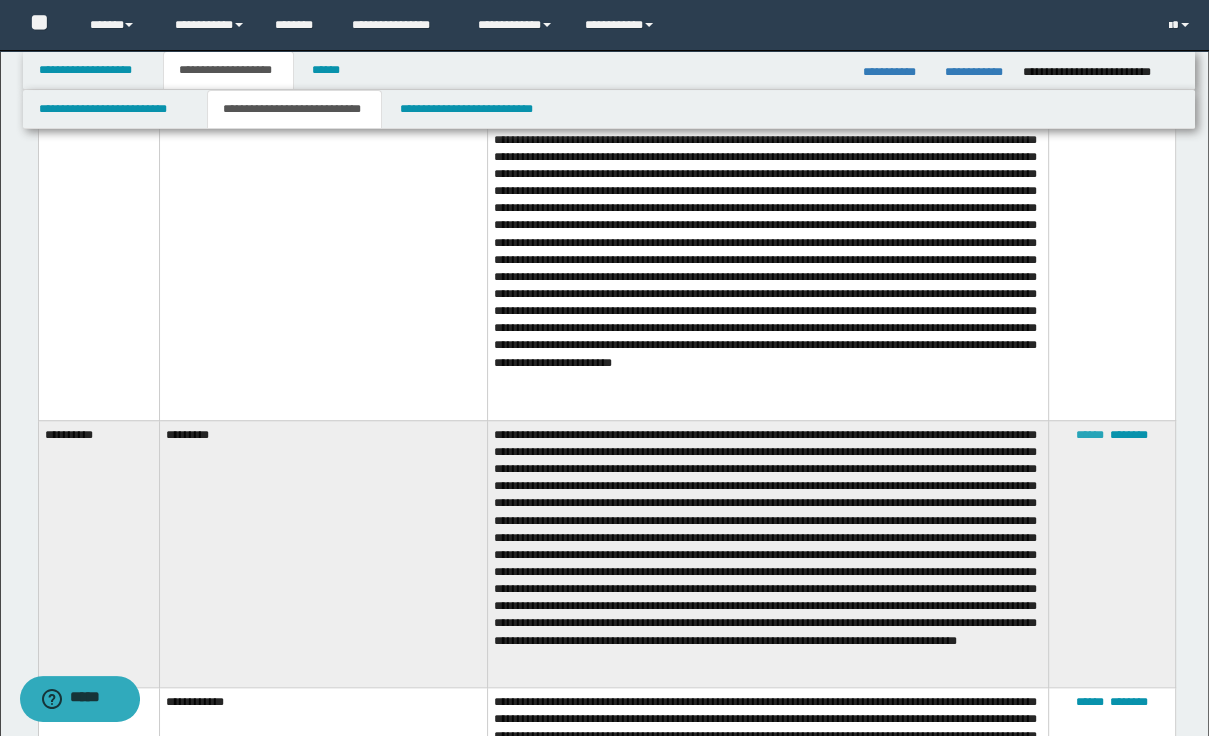 click on "******" at bounding box center [1090, 435] 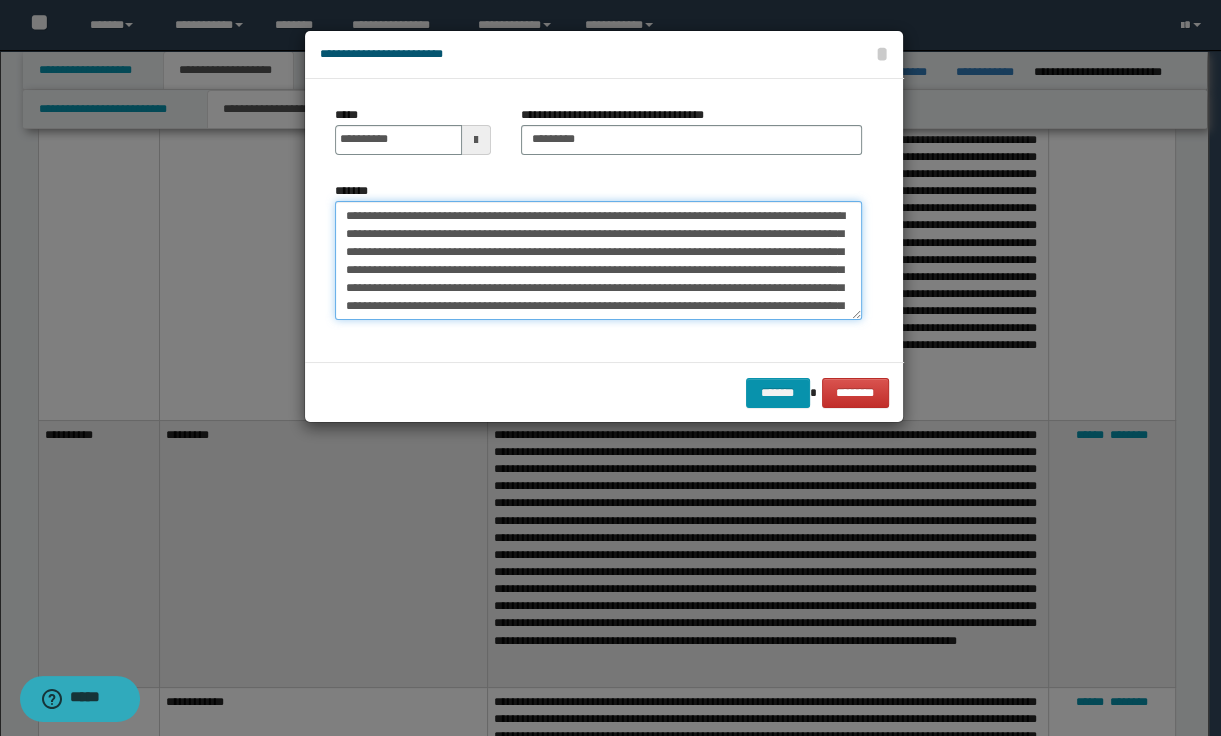 click on "*******" at bounding box center [598, 261] 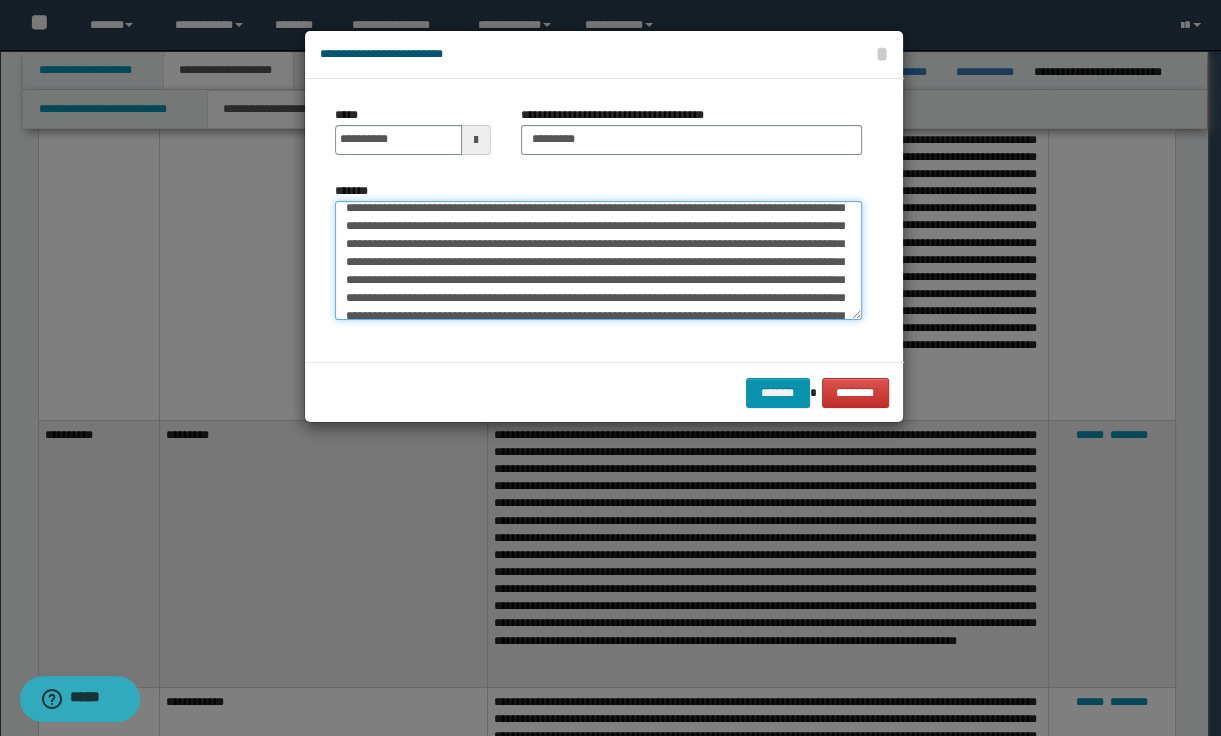 scroll, scrollTop: 80, scrollLeft: 0, axis: vertical 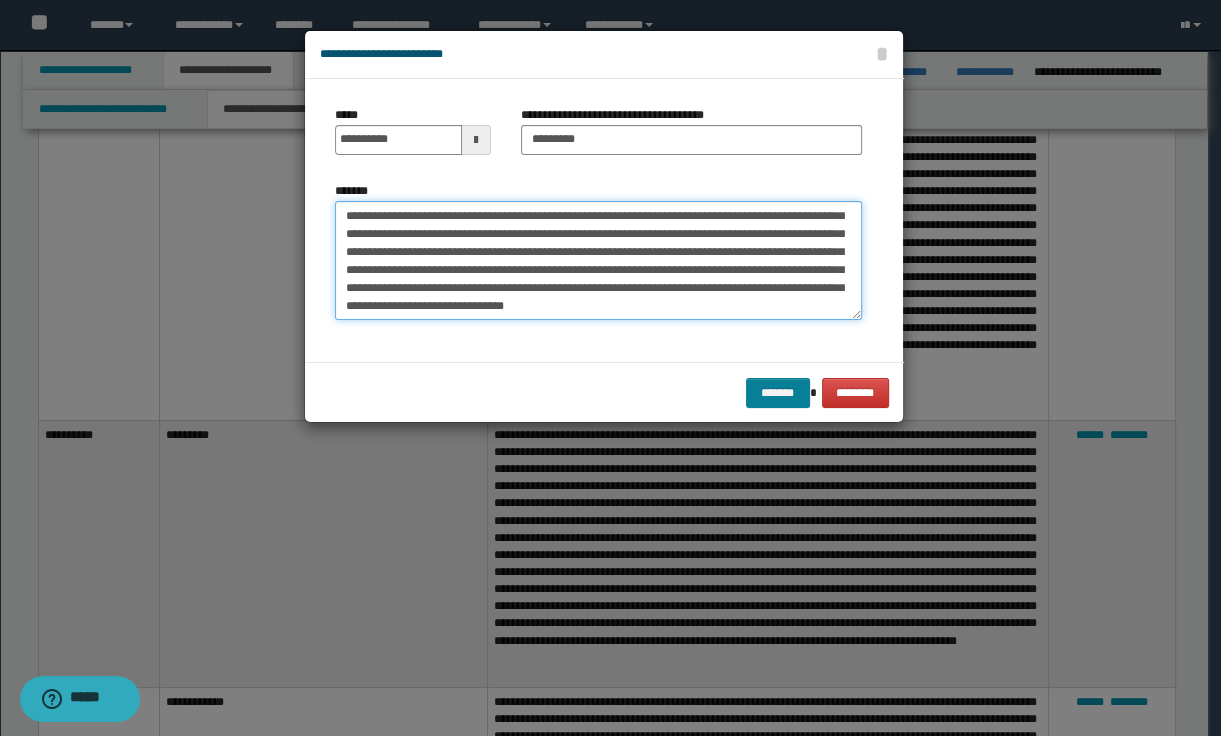 type on "**********" 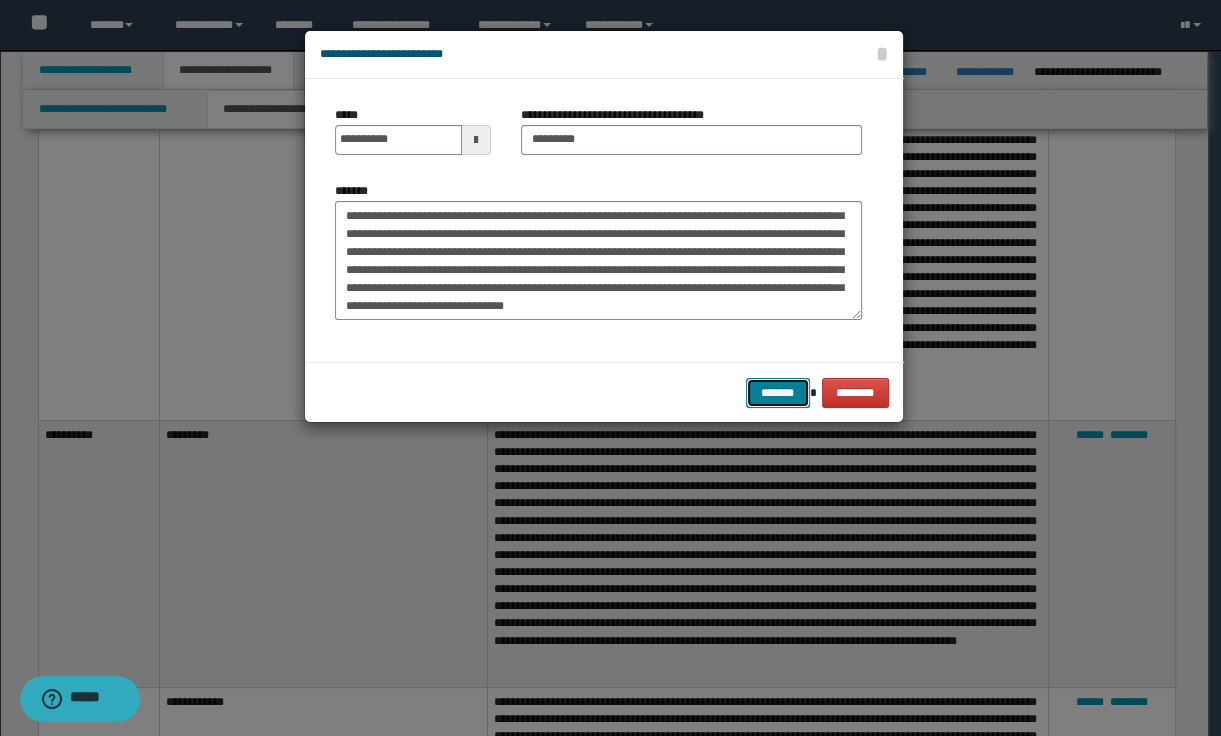 click on "*******" at bounding box center [778, 393] 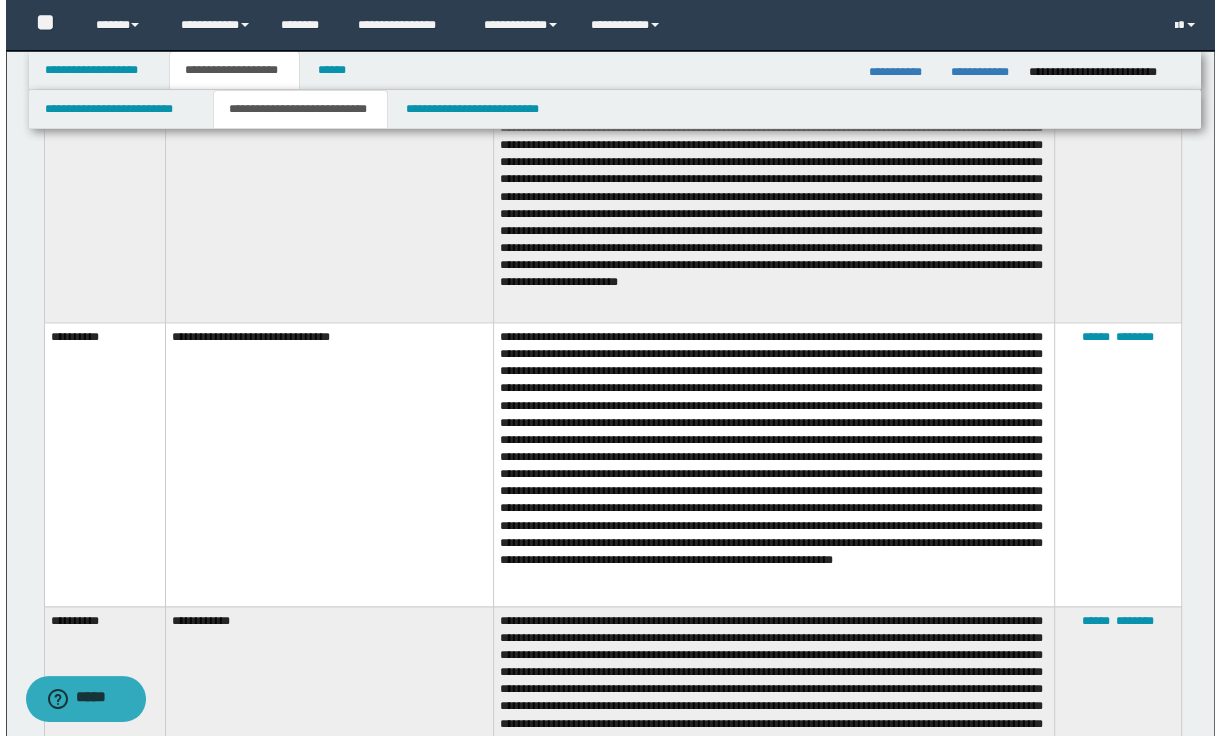 scroll, scrollTop: 2080, scrollLeft: 0, axis: vertical 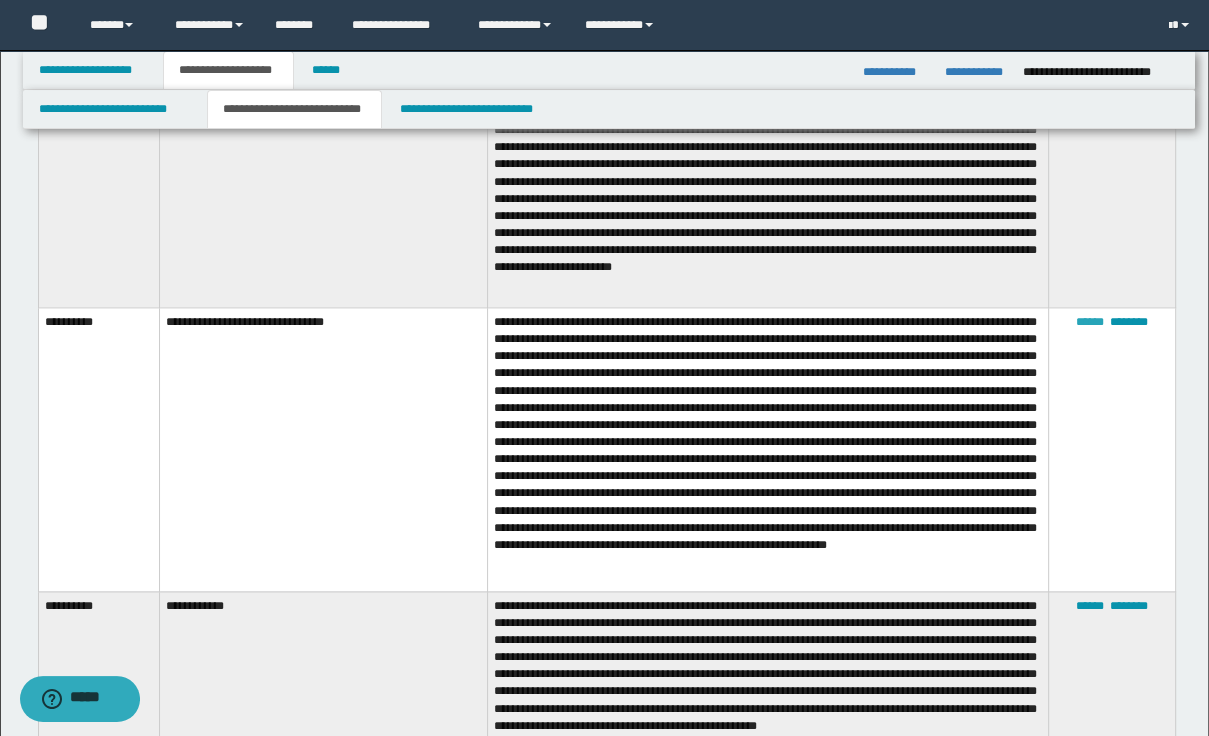click on "******" at bounding box center (1090, 322) 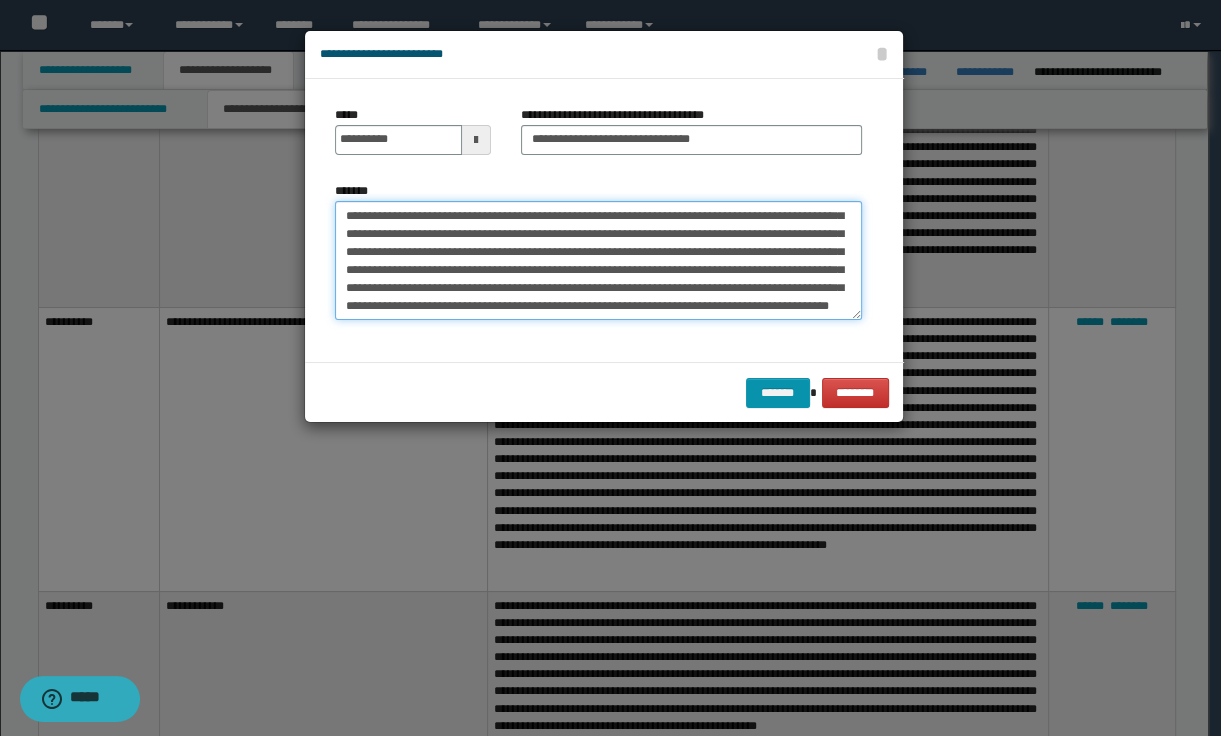 click on "*******" at bounding box center (598, 261) 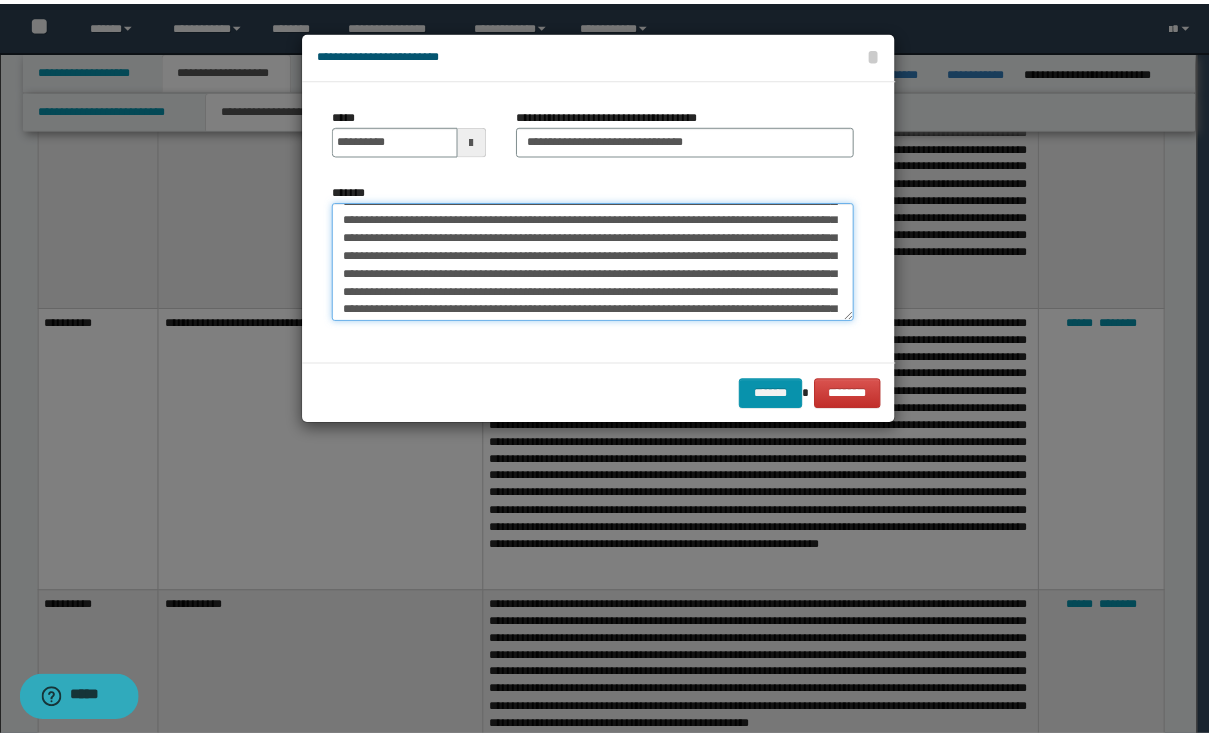scroll, scrollTop: 216, scrollLeft: 0, axis: vertical 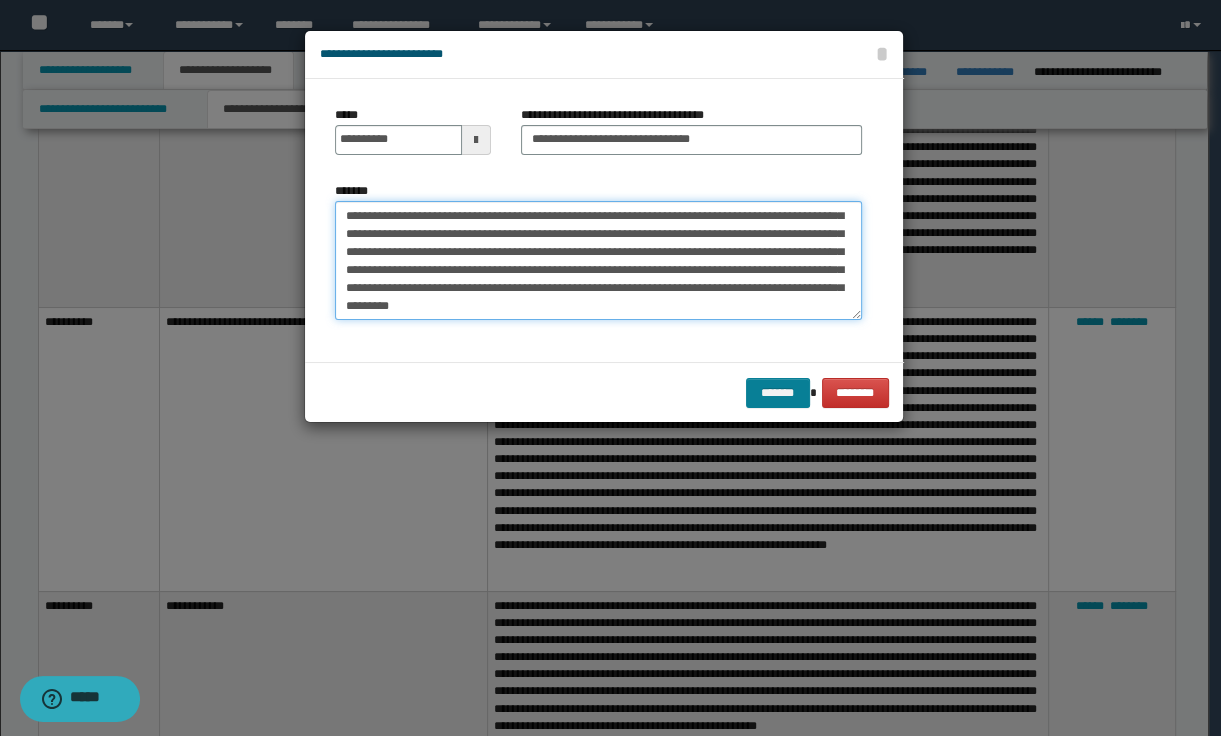 type on "**********" 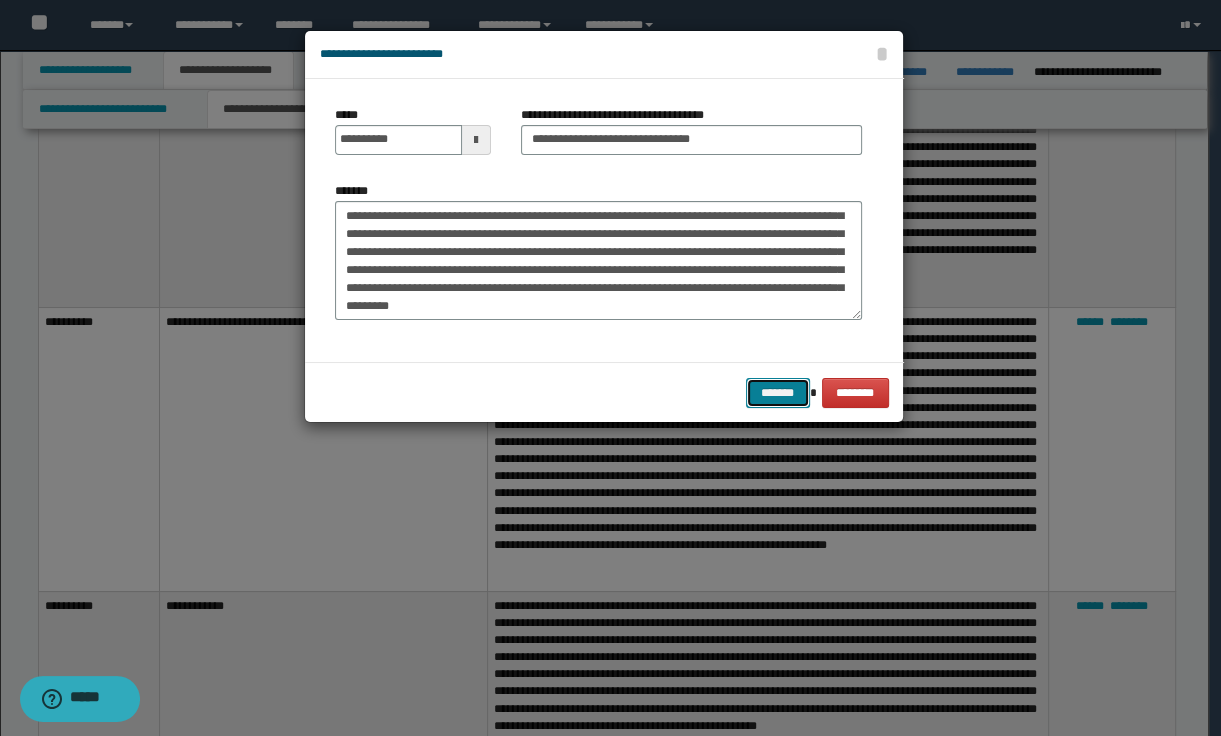 click on "*******" at bounding box center (778, 393) 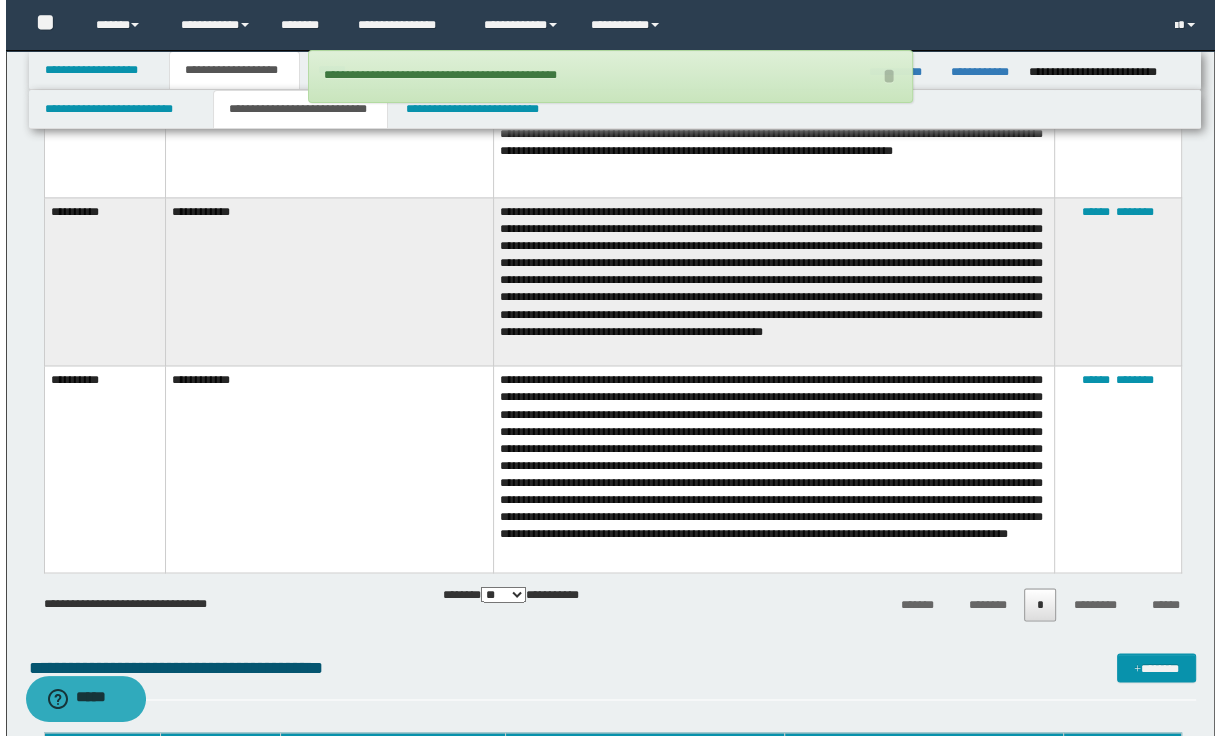 scroll, scrollTop: 2480, scrollLeft: 0, axis: vertical 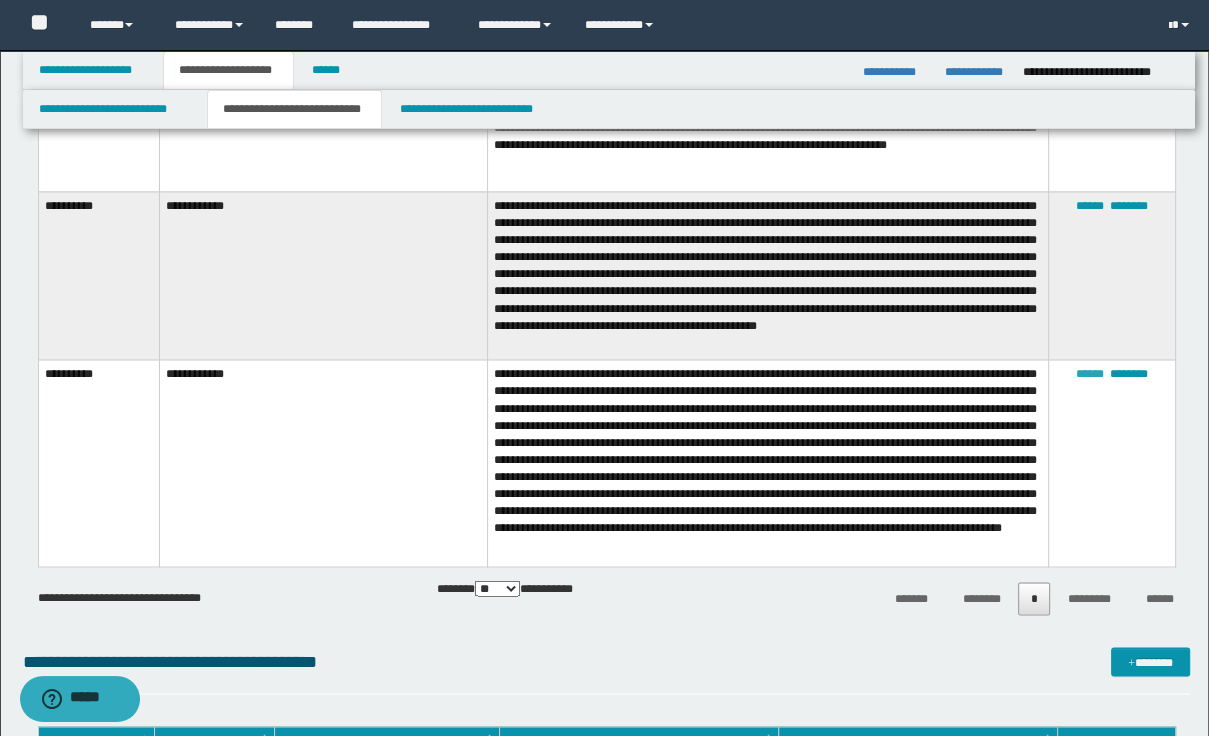 click on "******" at bounding box center [1090, 374] 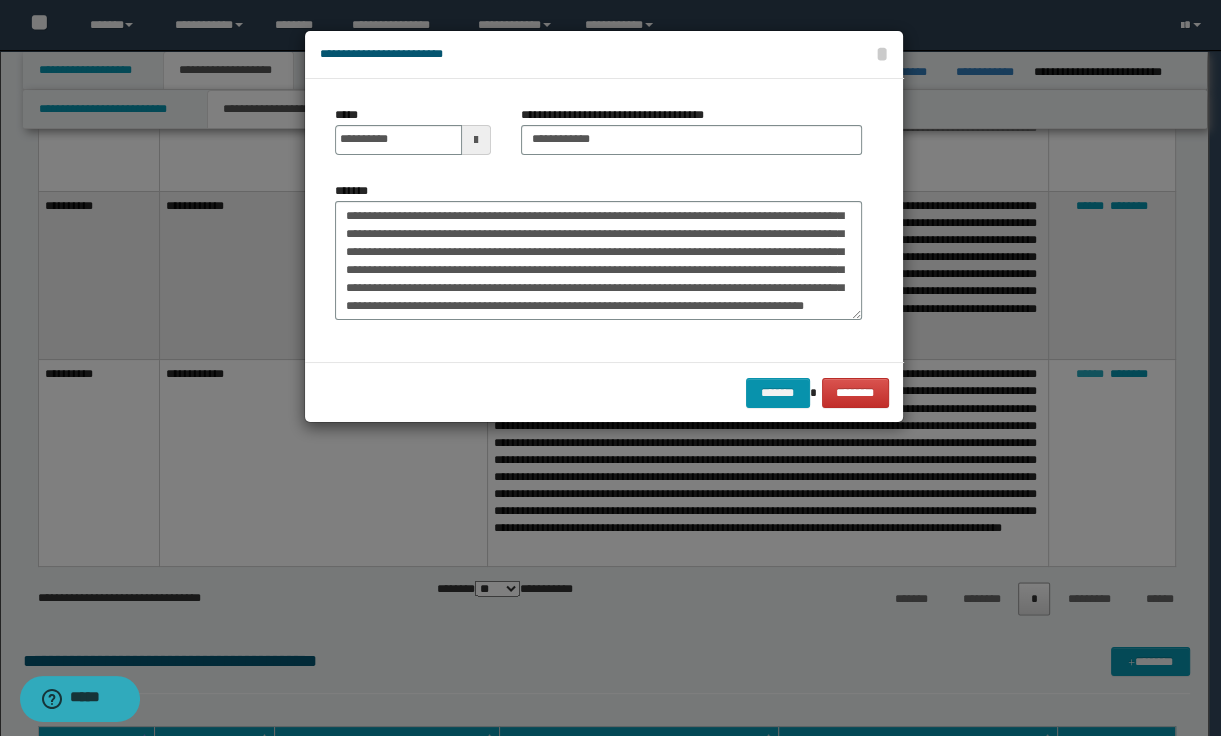 scroll, scrollTop: 125, scrollLeft: 0, axis: vertical 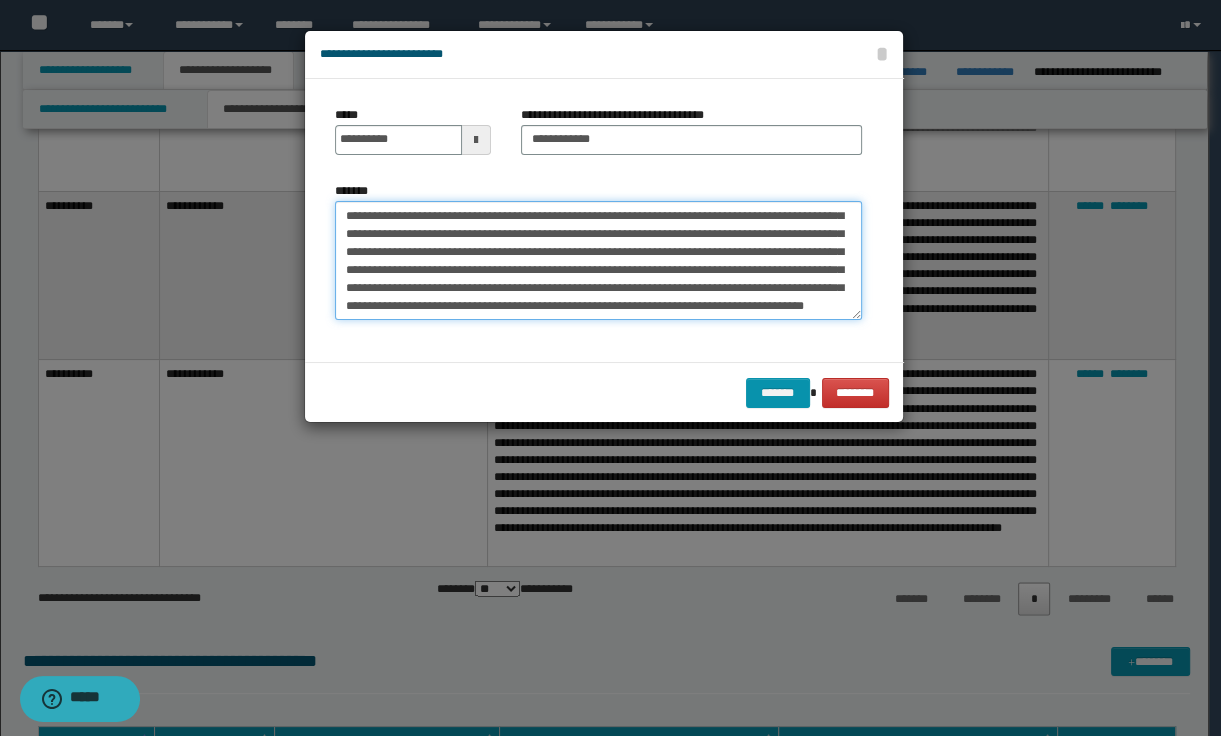 click on "*******" at bounding box center (598, 261) 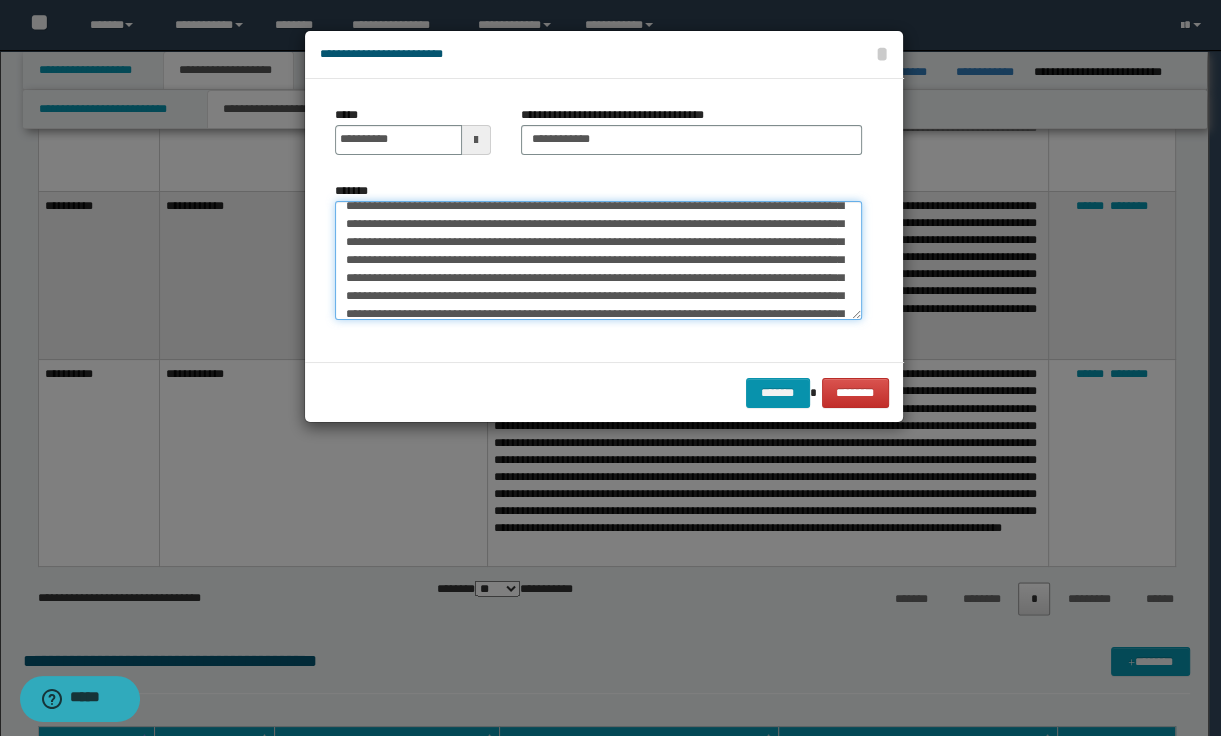 scroll, scrollTop: 46, scrollLeft: 0, axis: vertical 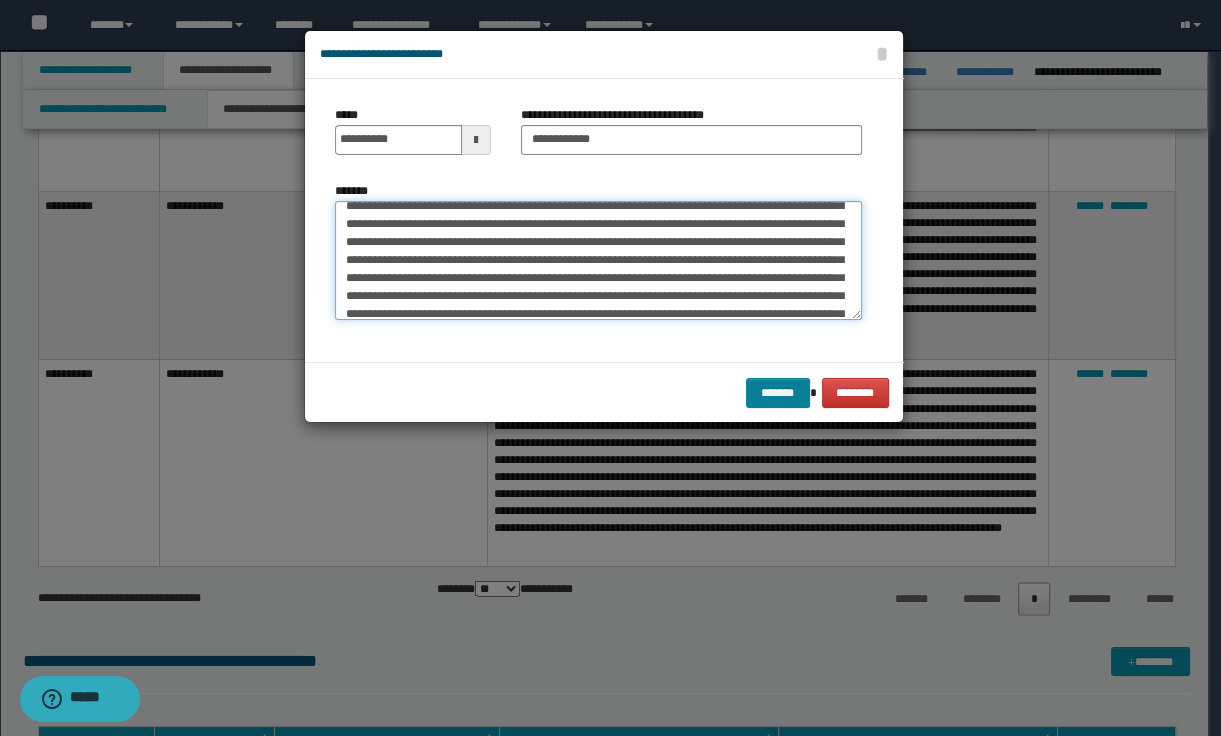 type on "**********" 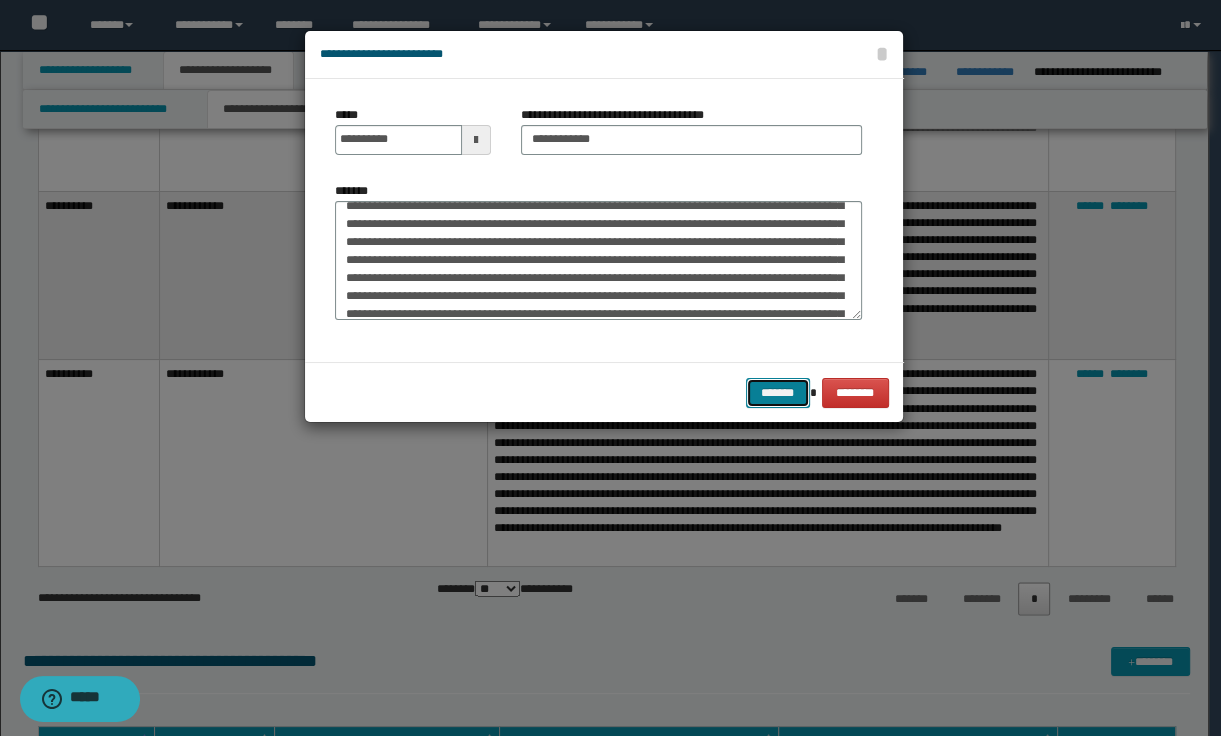 click on "*******" at bounding box center [778, 393] 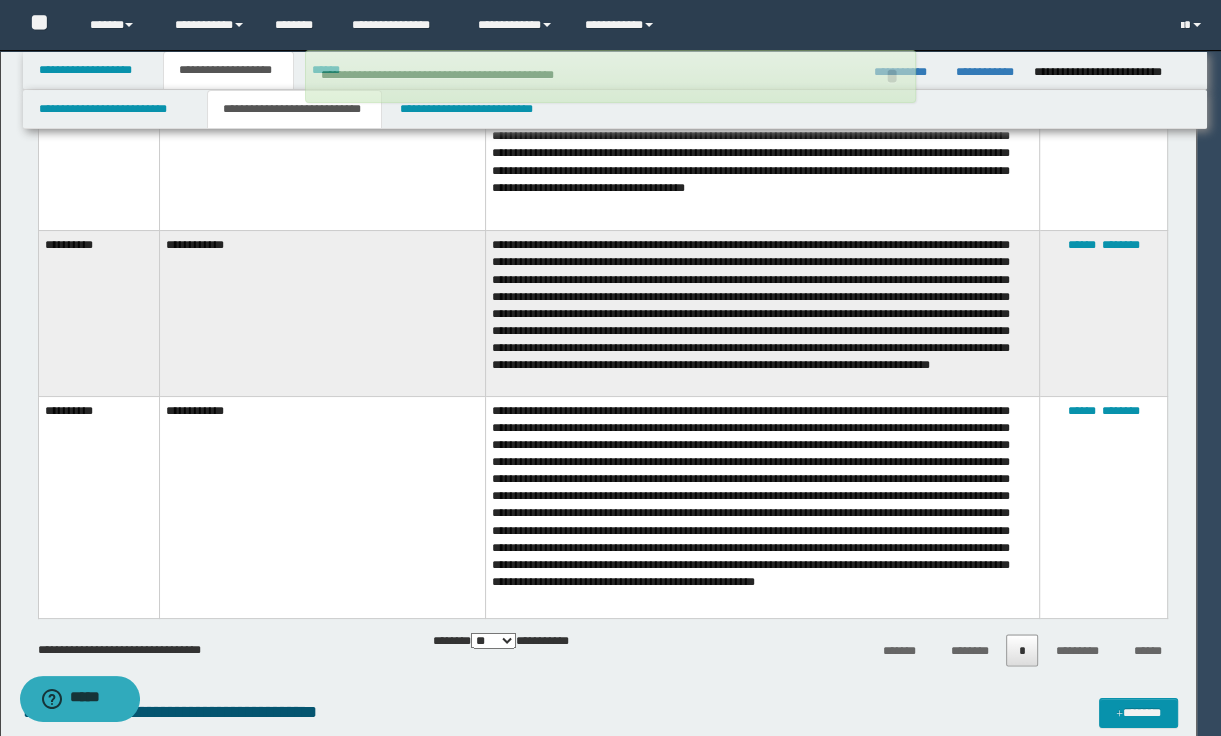 type 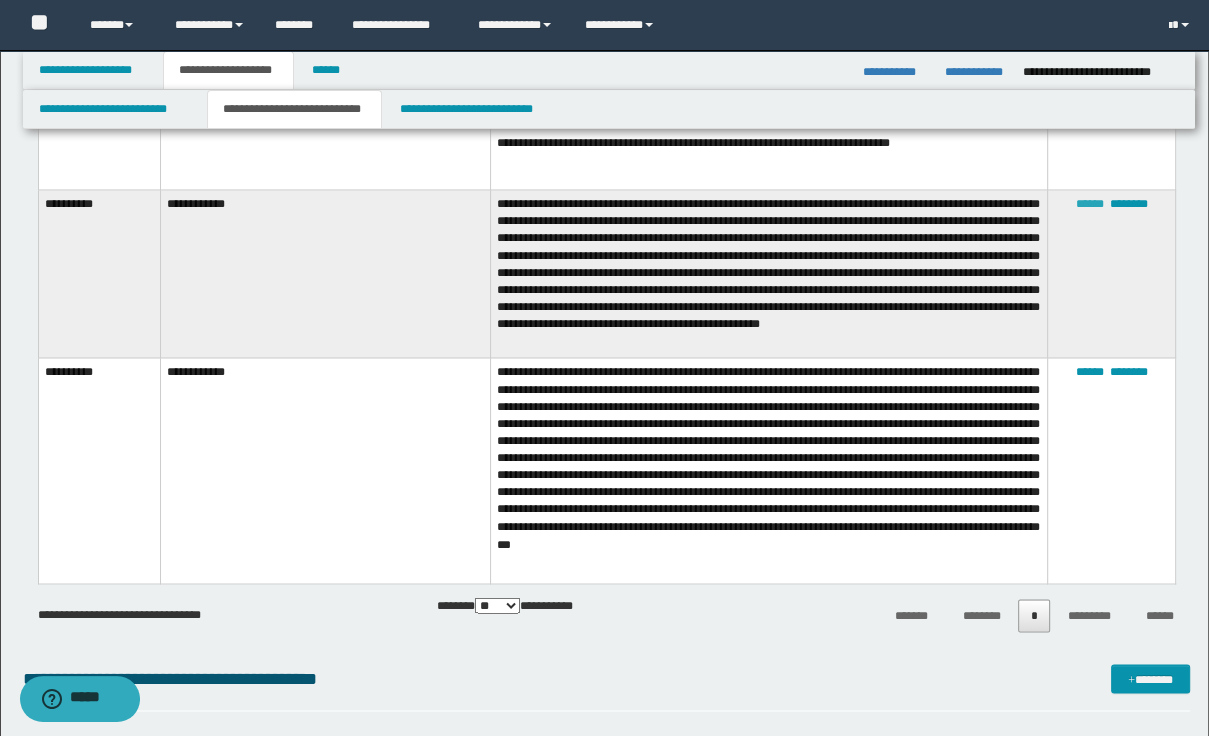 click on "******" at bounding box center (1090, 204) 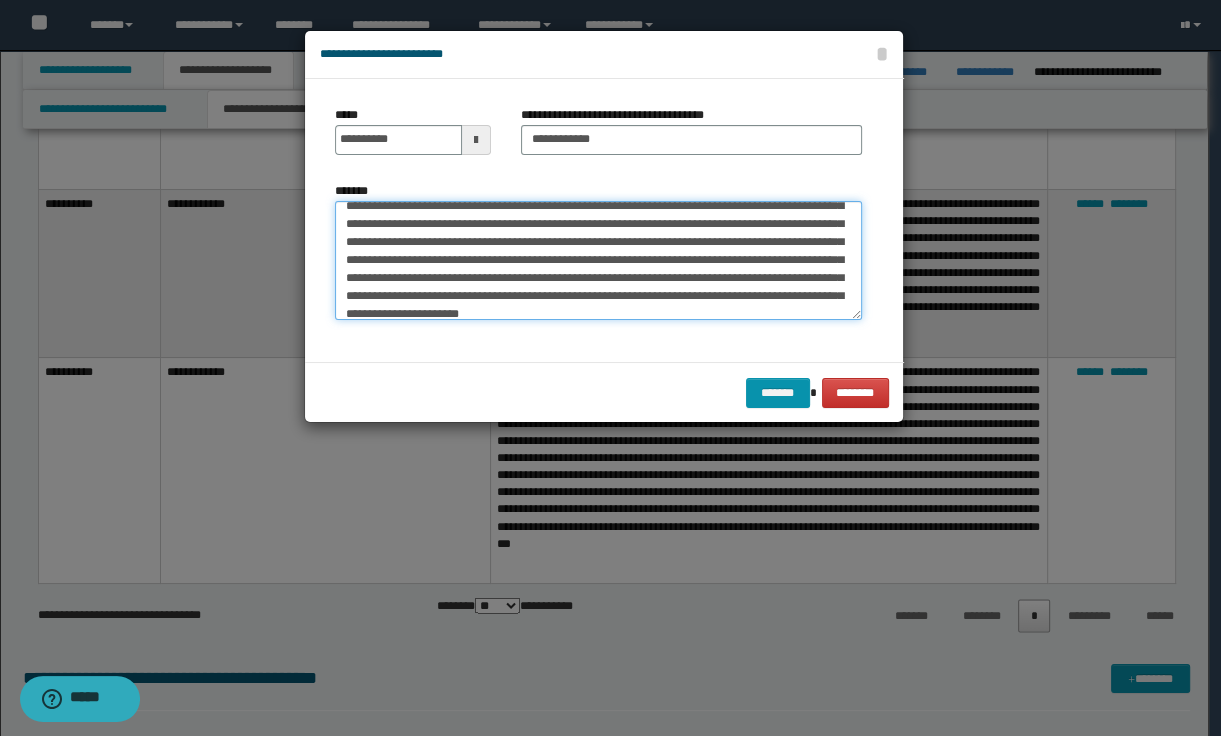 click on "**********" at bounding box center [598, 261] 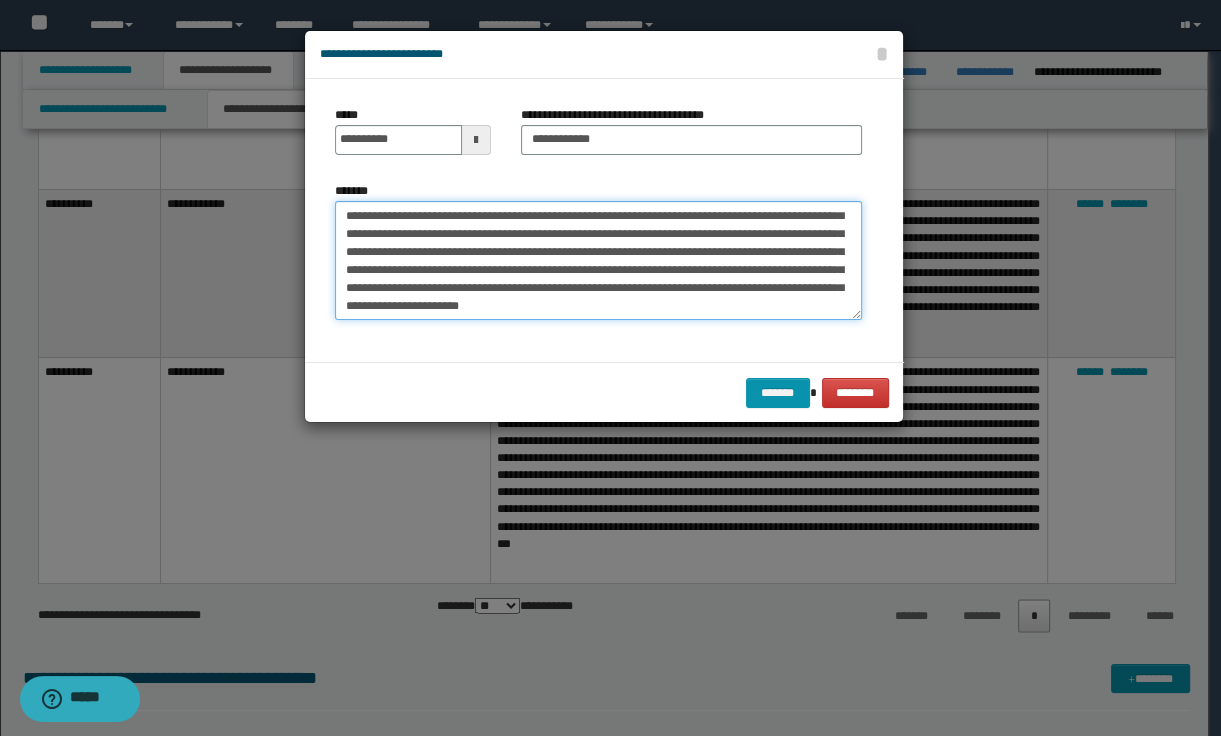 click on "**********" at bounding box center [598, 261] 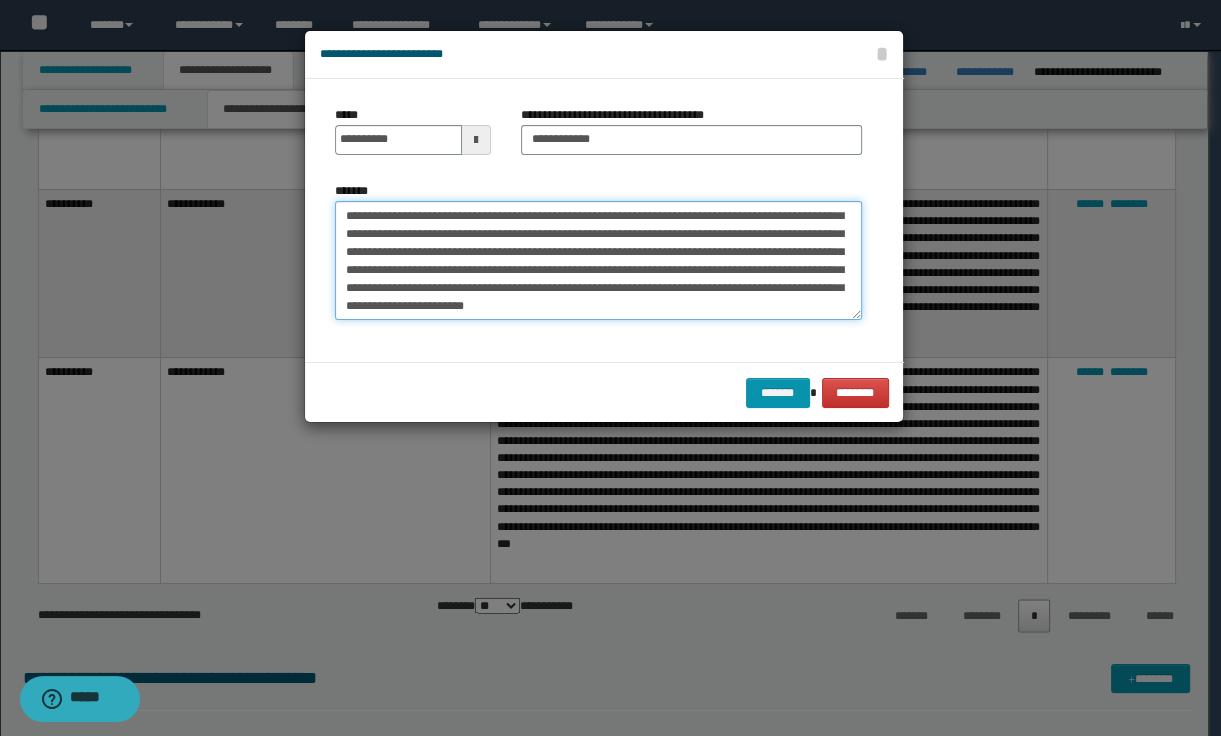 click on "**********" at bounding box center [598, 261] 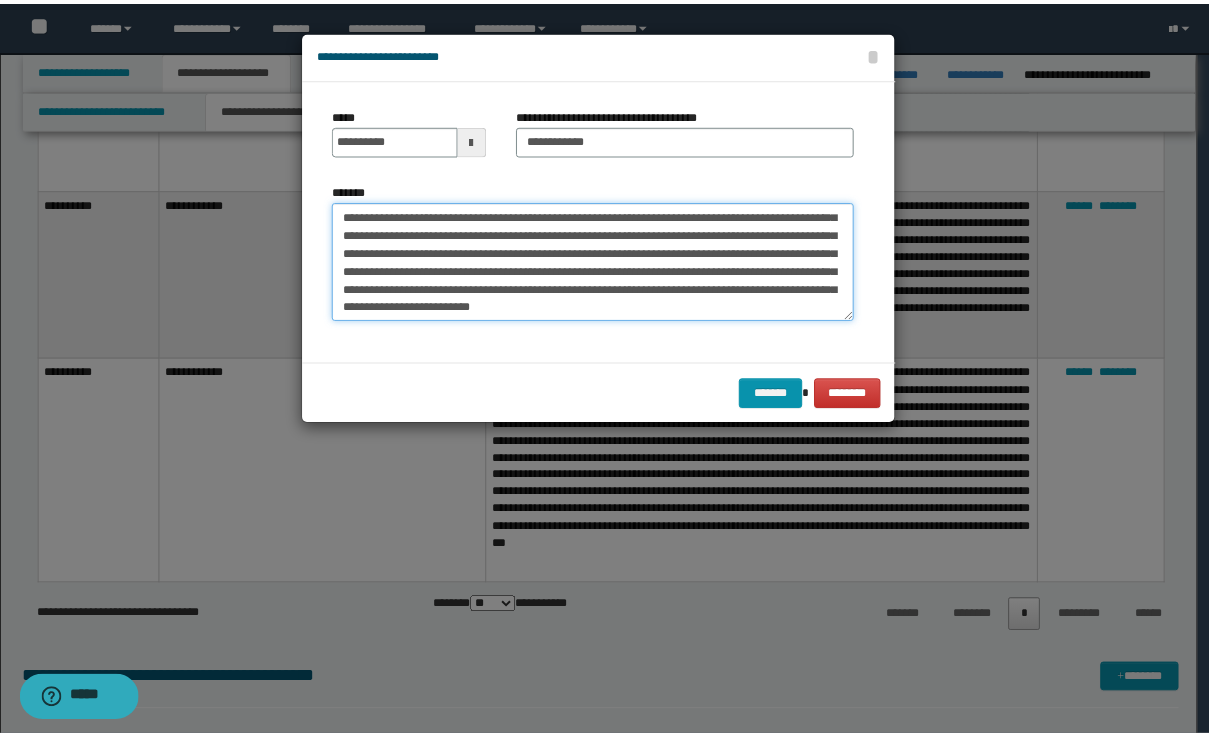scroll, scrollTop: 0, scrollLeft: 0, axis: both 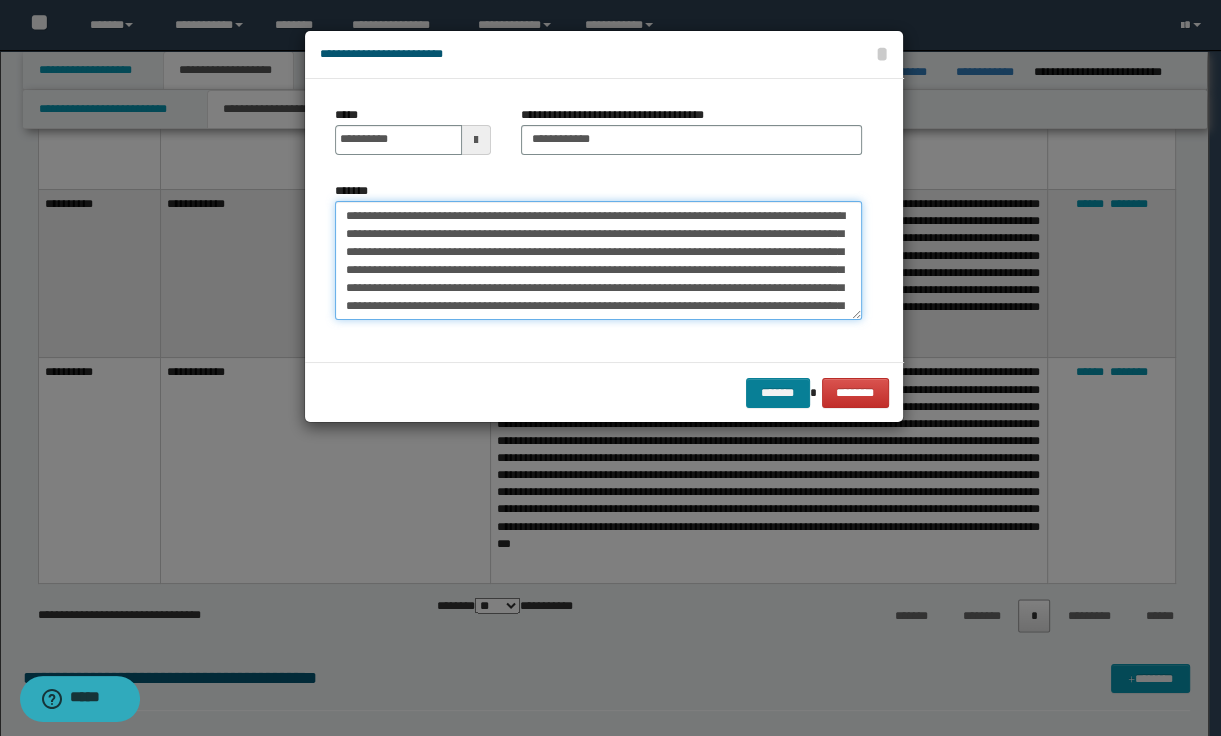 type on "**********" 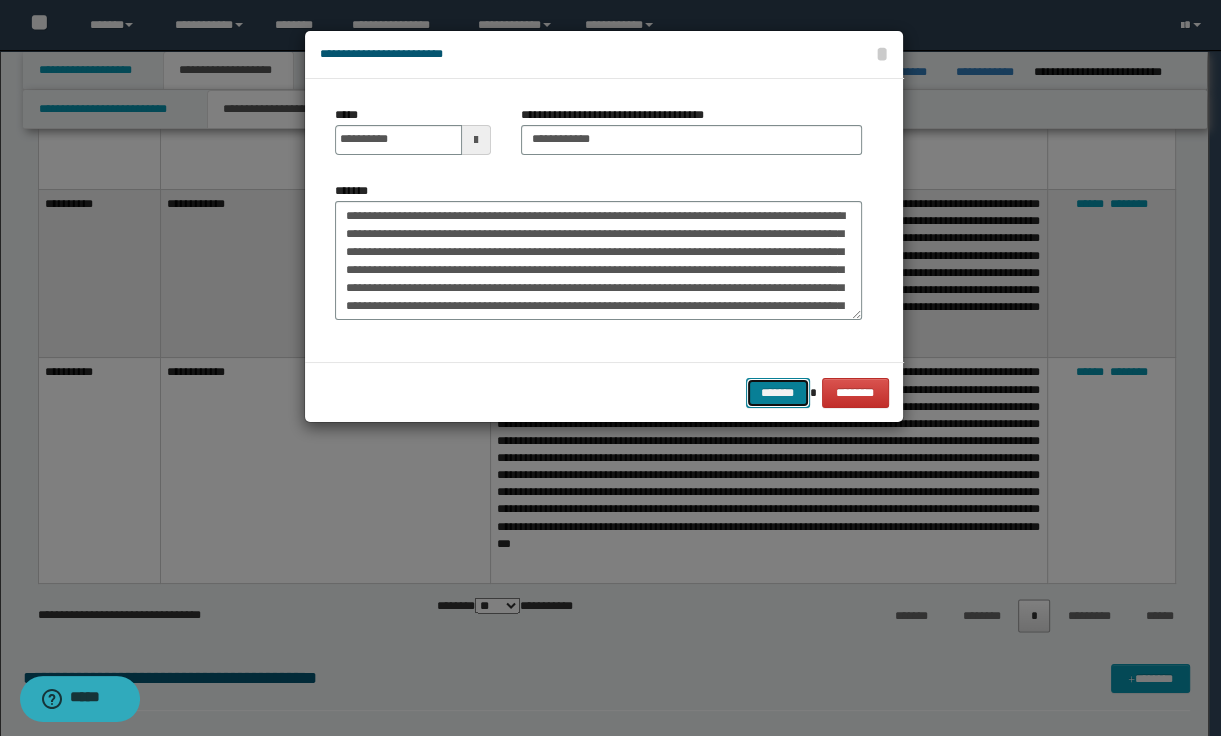 click on "*******" at bounding box center [778, 393] 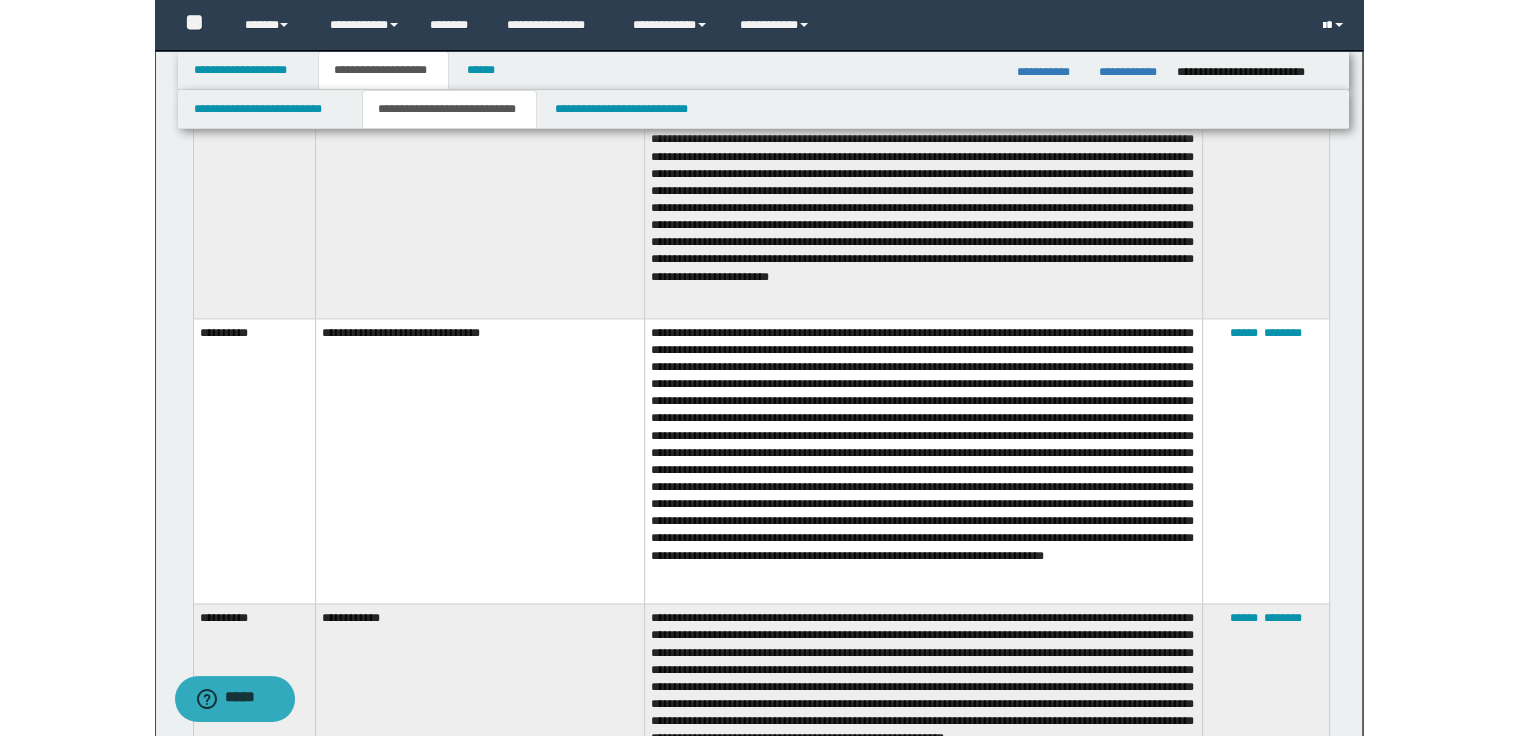 scroll, scrollTop: 1806, scrollLeft: 0, axis: vertical 